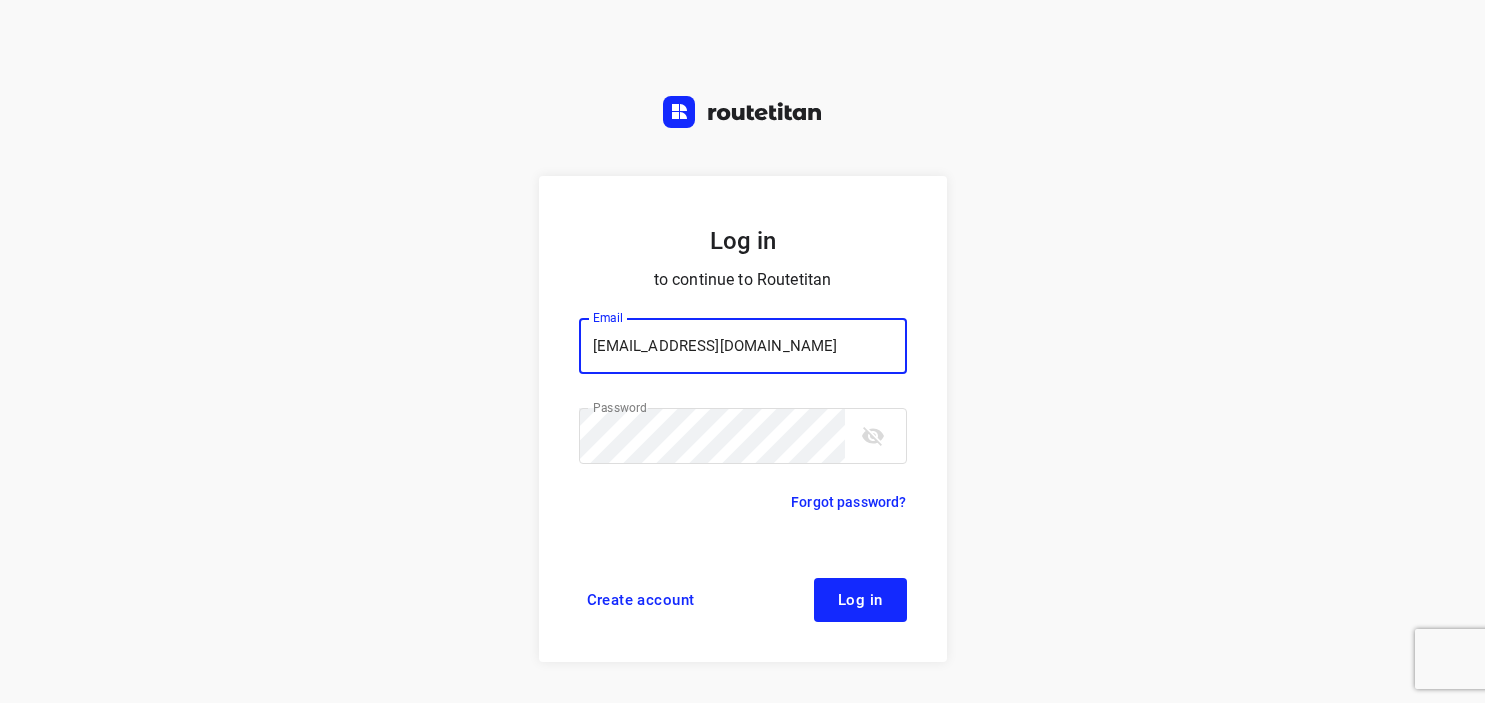 scroll, scrollTop: 0, scrollLeft: 0, axis: both 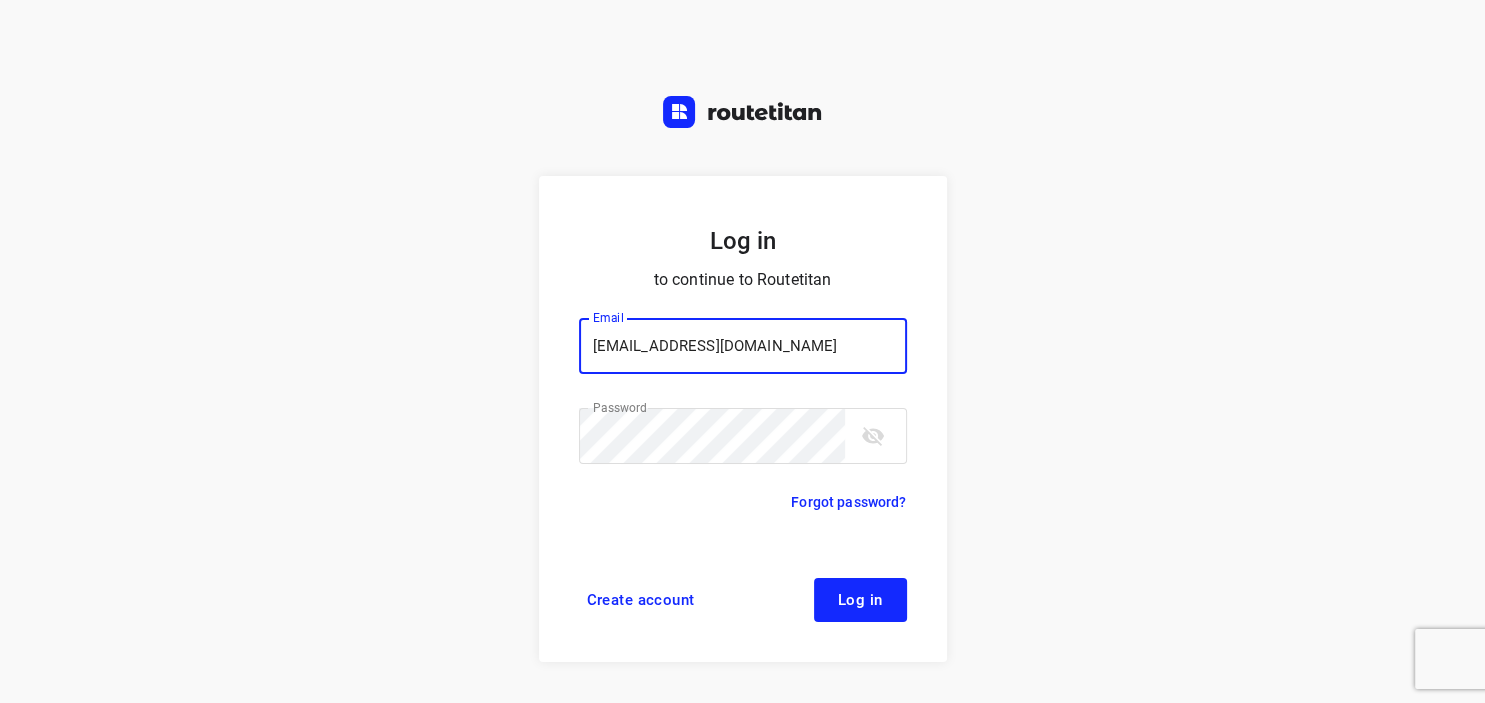 type on "[EMAIL_ADDRESS][DOMAIN_NAME]" 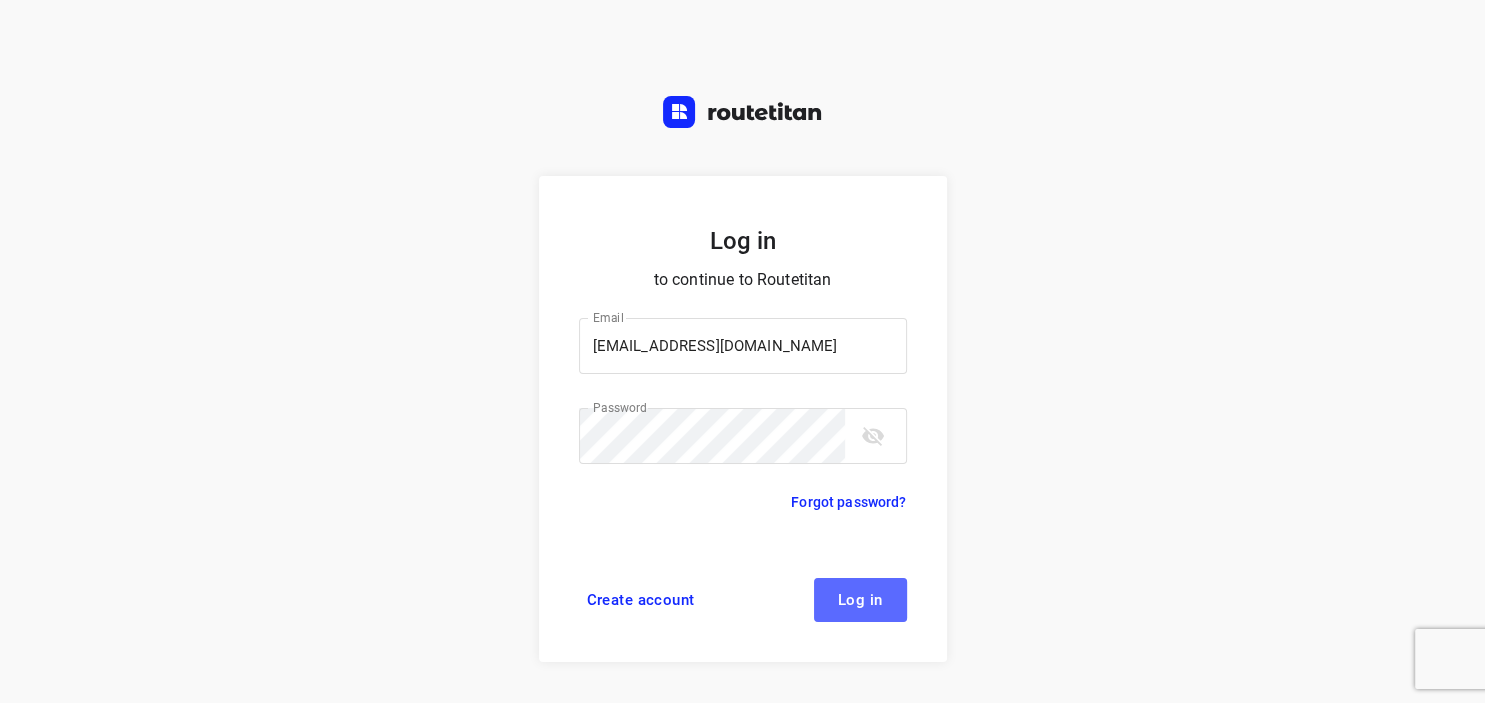 click on "Log in" at bounding box center [860, 600] 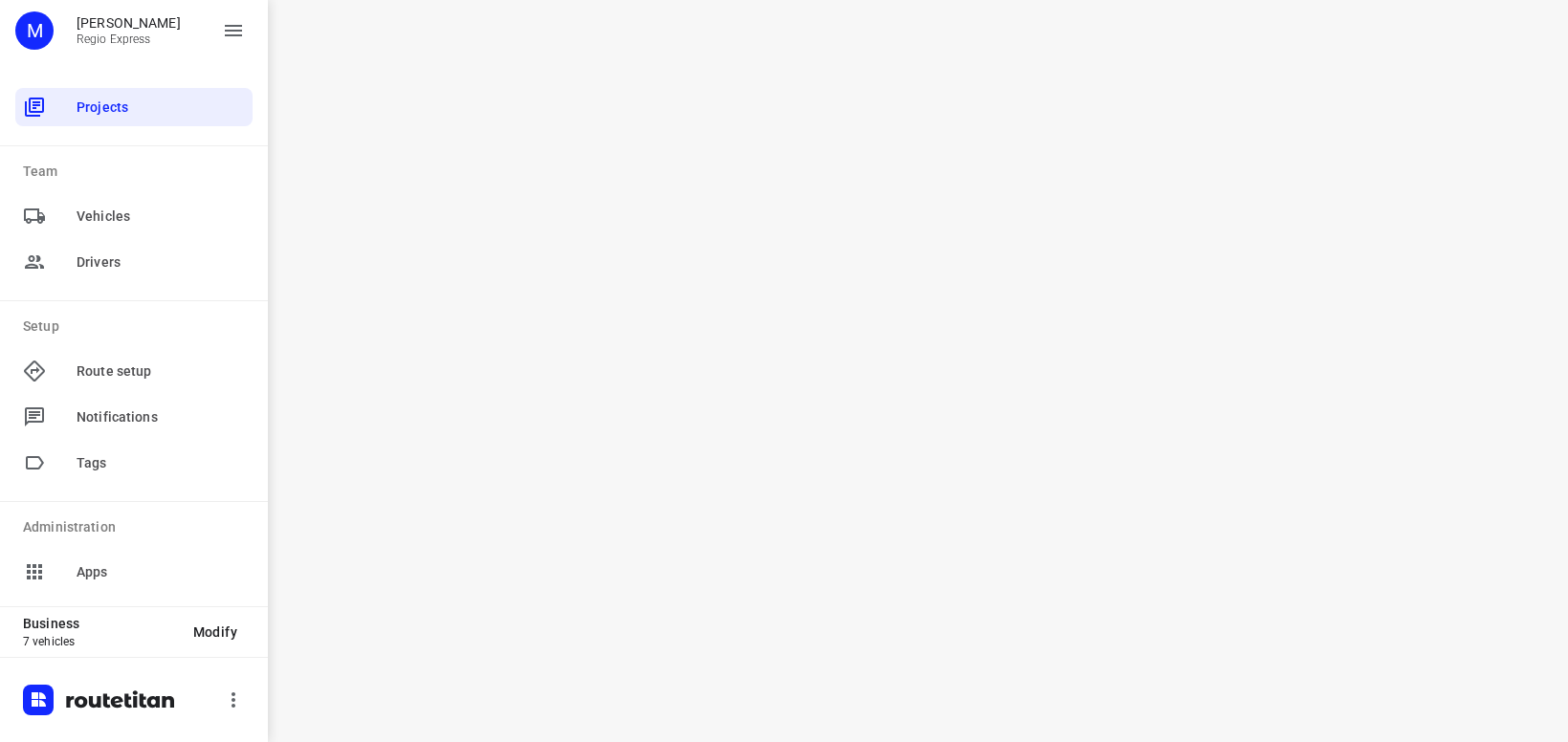 scroll, scrollTop: 0, scrollLeft: 0, axis: both 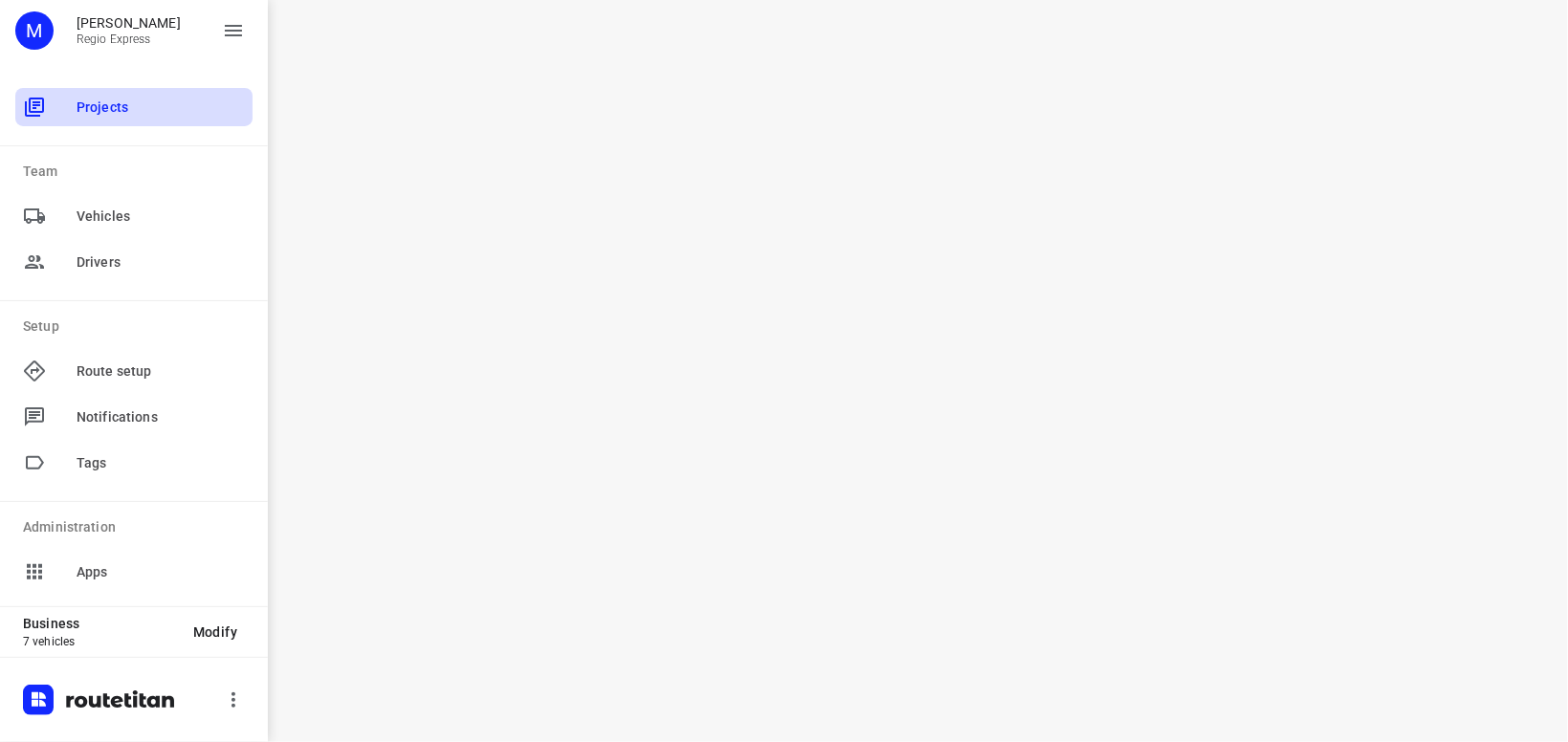 click on "Projects" at bounding box center [161, 107] 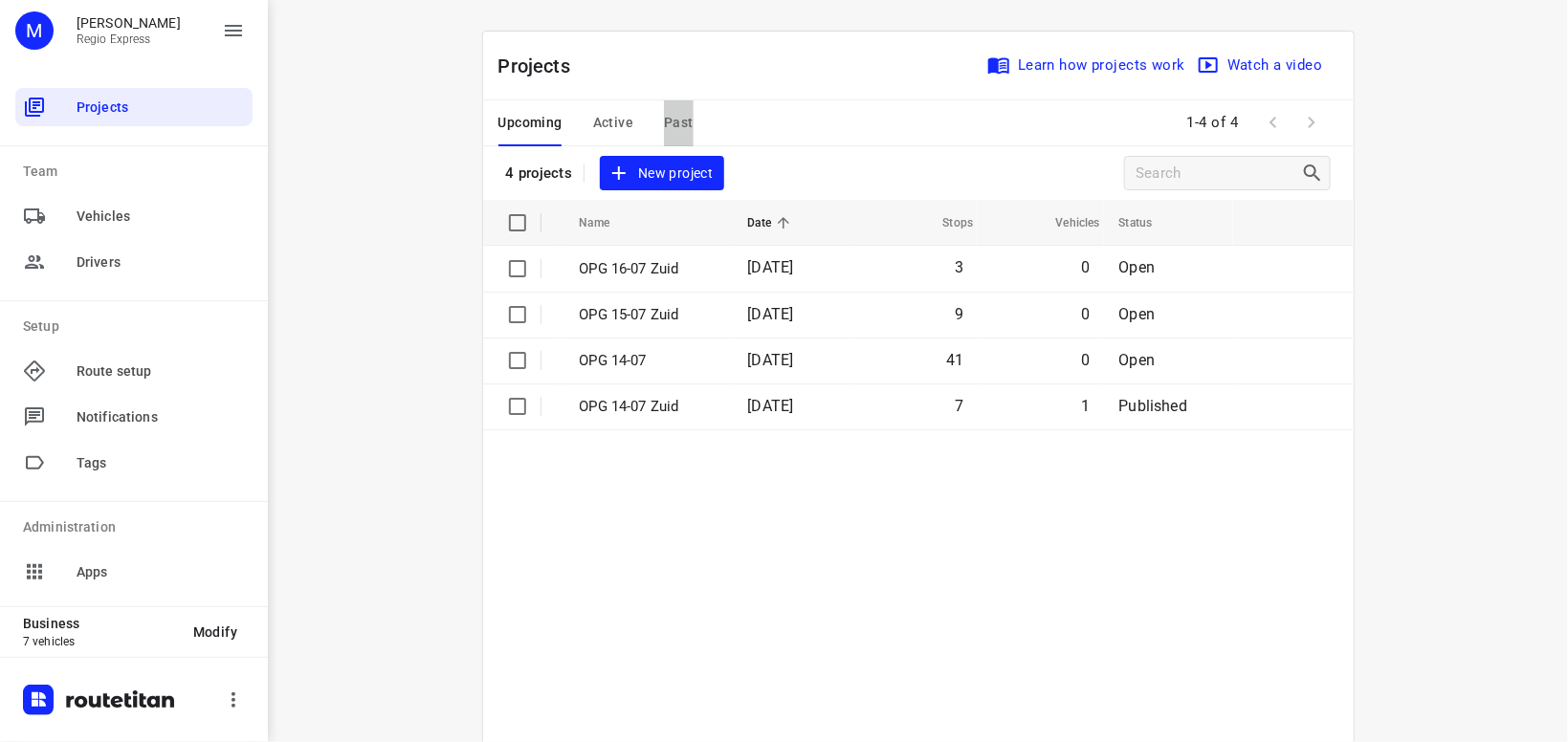 click on "Past" at bounding box center (678, 122) 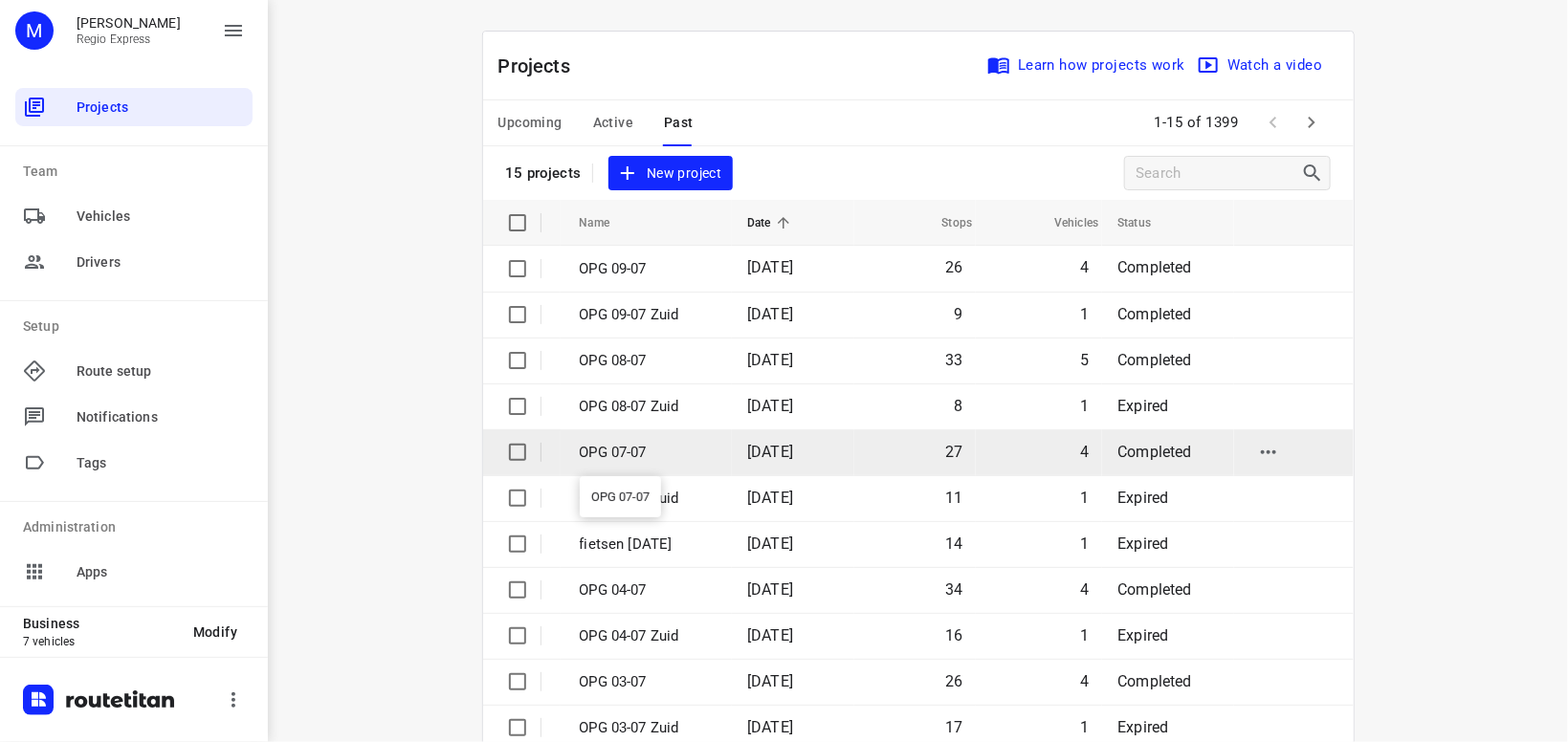 click on "OPG 07-07" at bounding box center (650, 452) 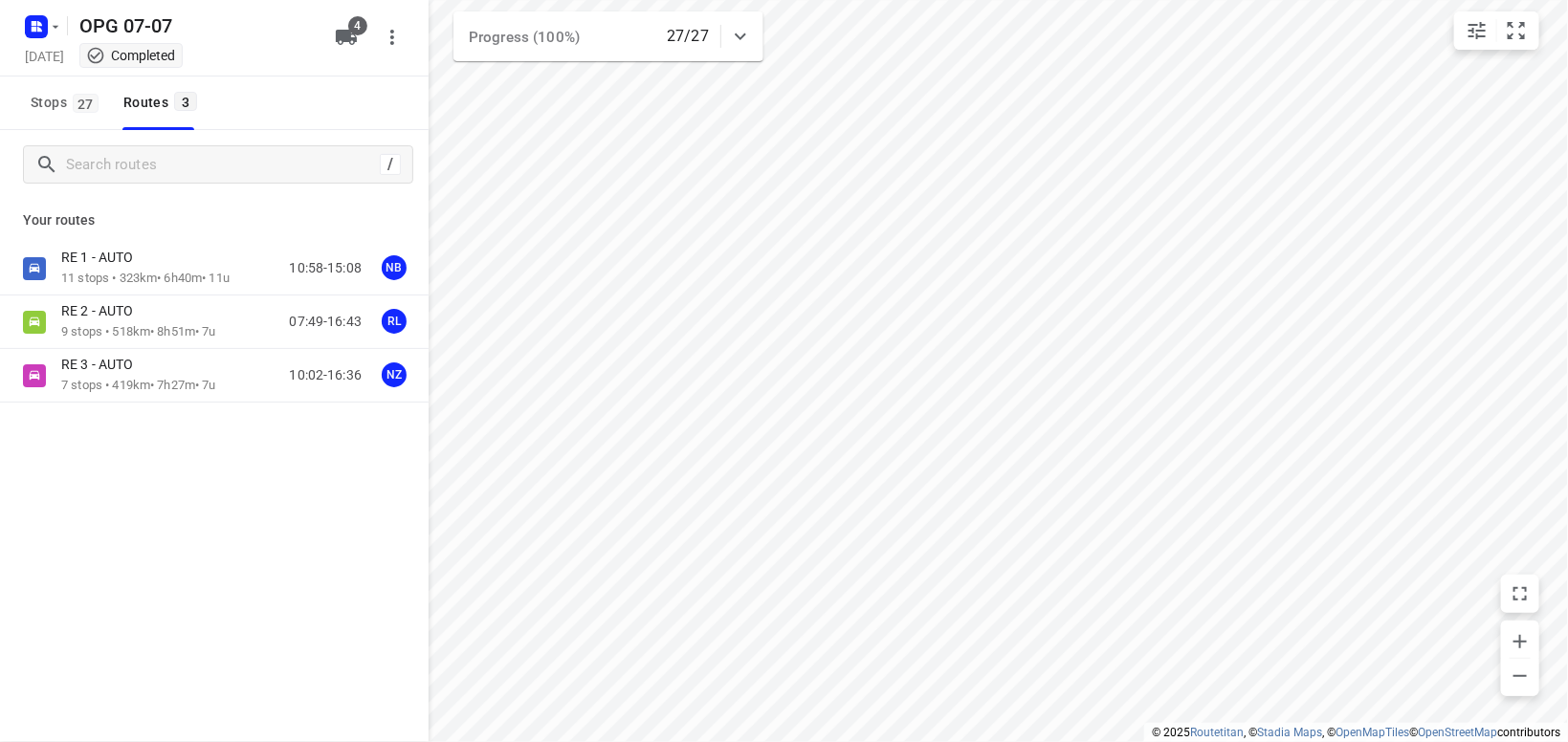 type on "distance" 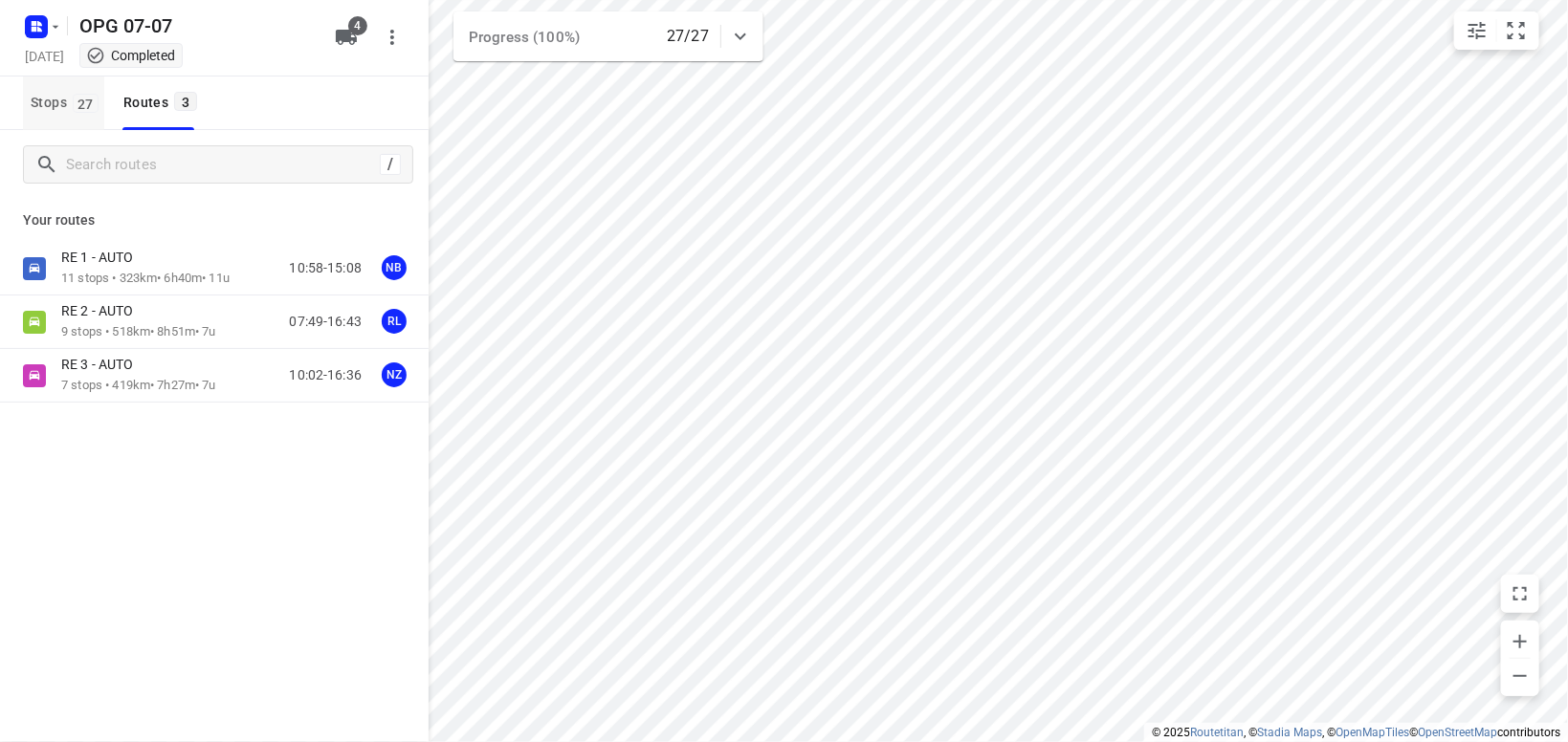 drag, startPoint x: 65, startPoint y: 98, endPoint x: 89, endPoint y: 103, distance: 24.5153 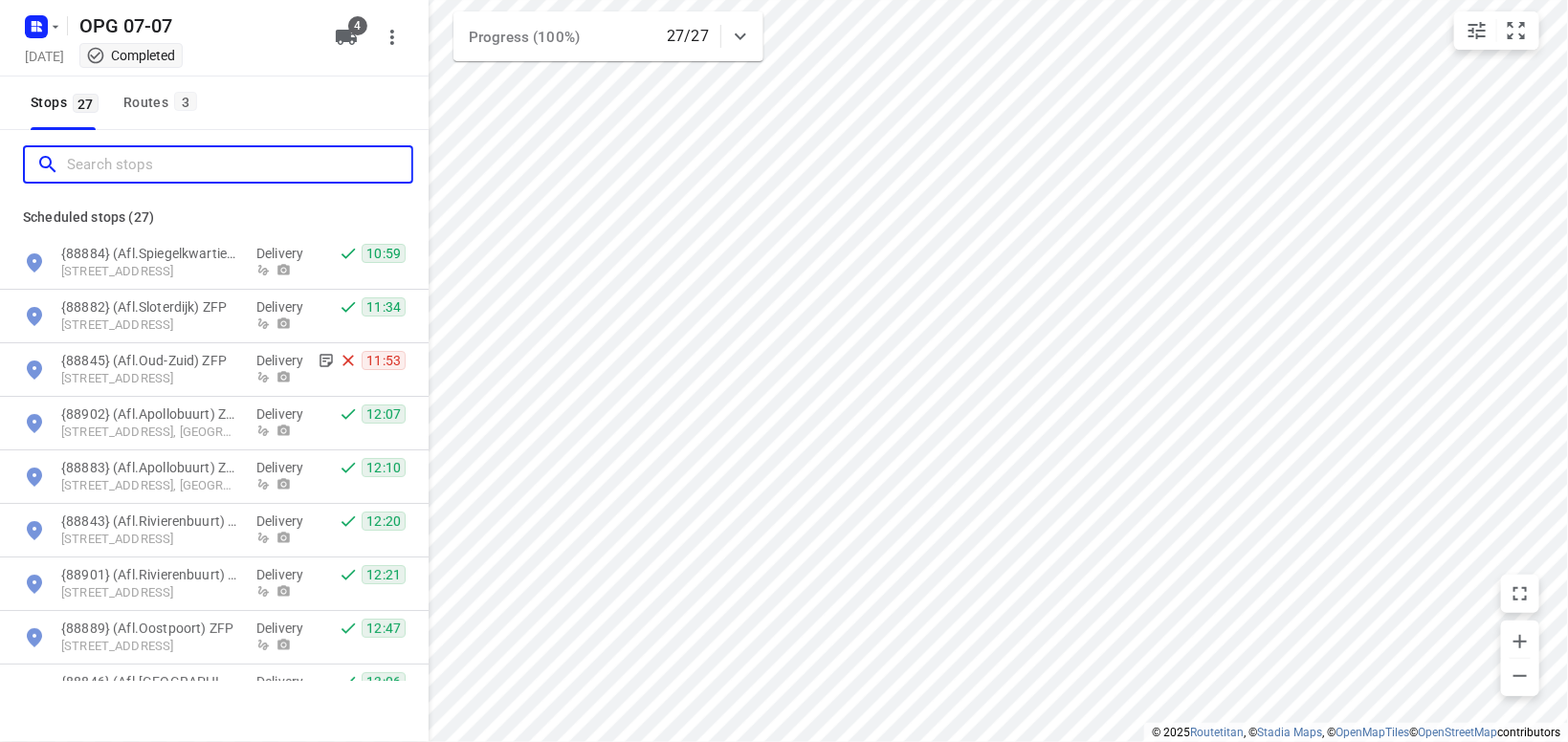 click at bounding box center [239, 164] 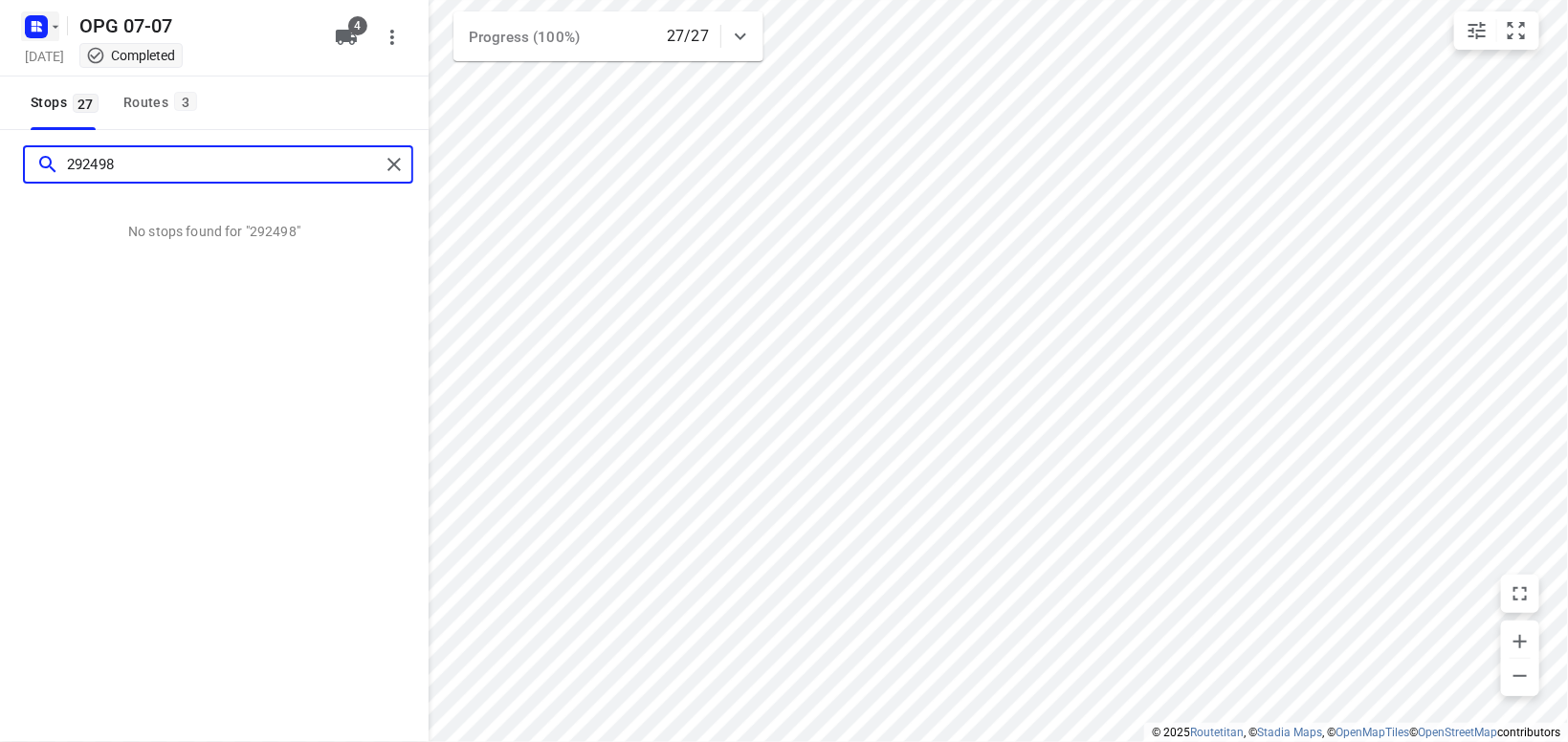 type on "292498" 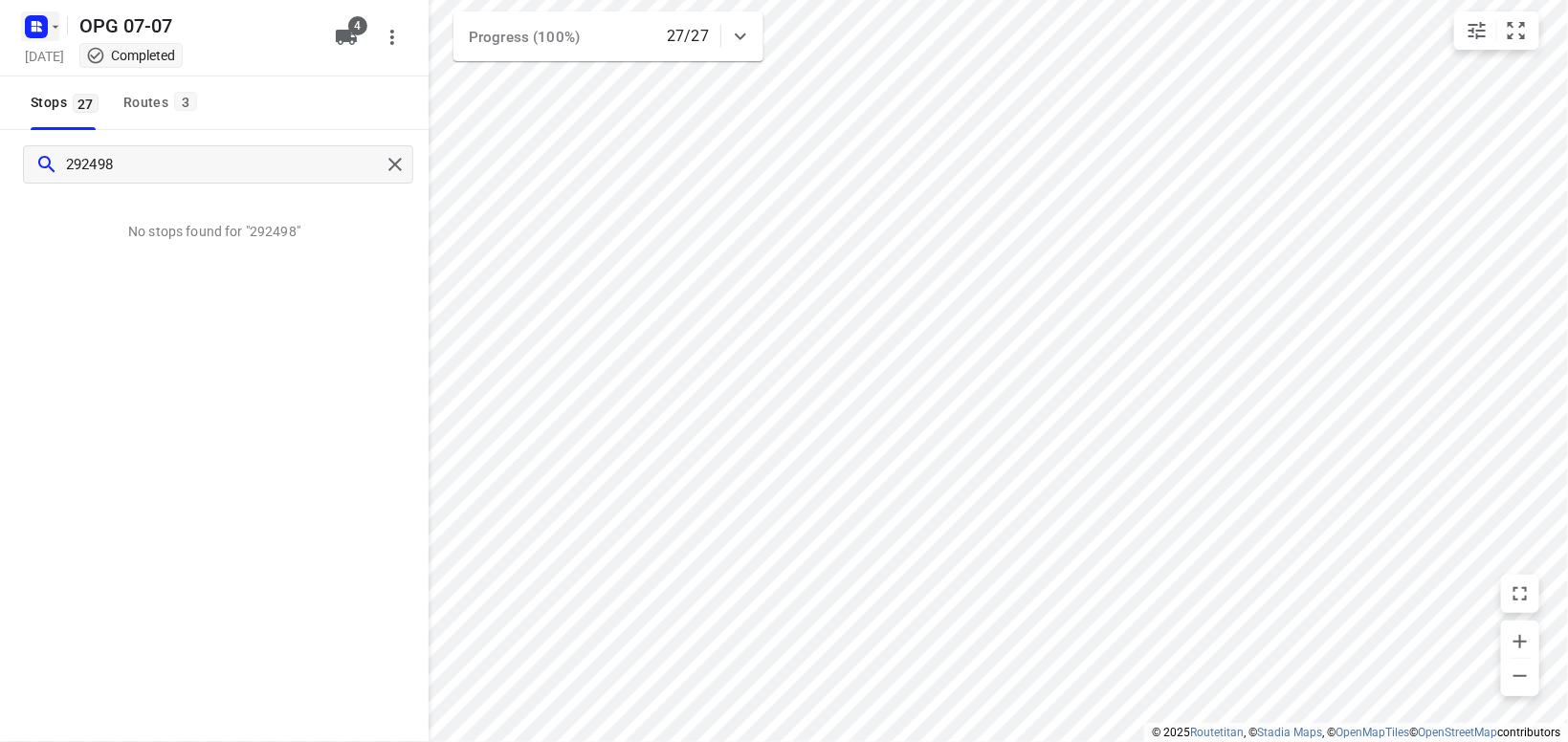 click 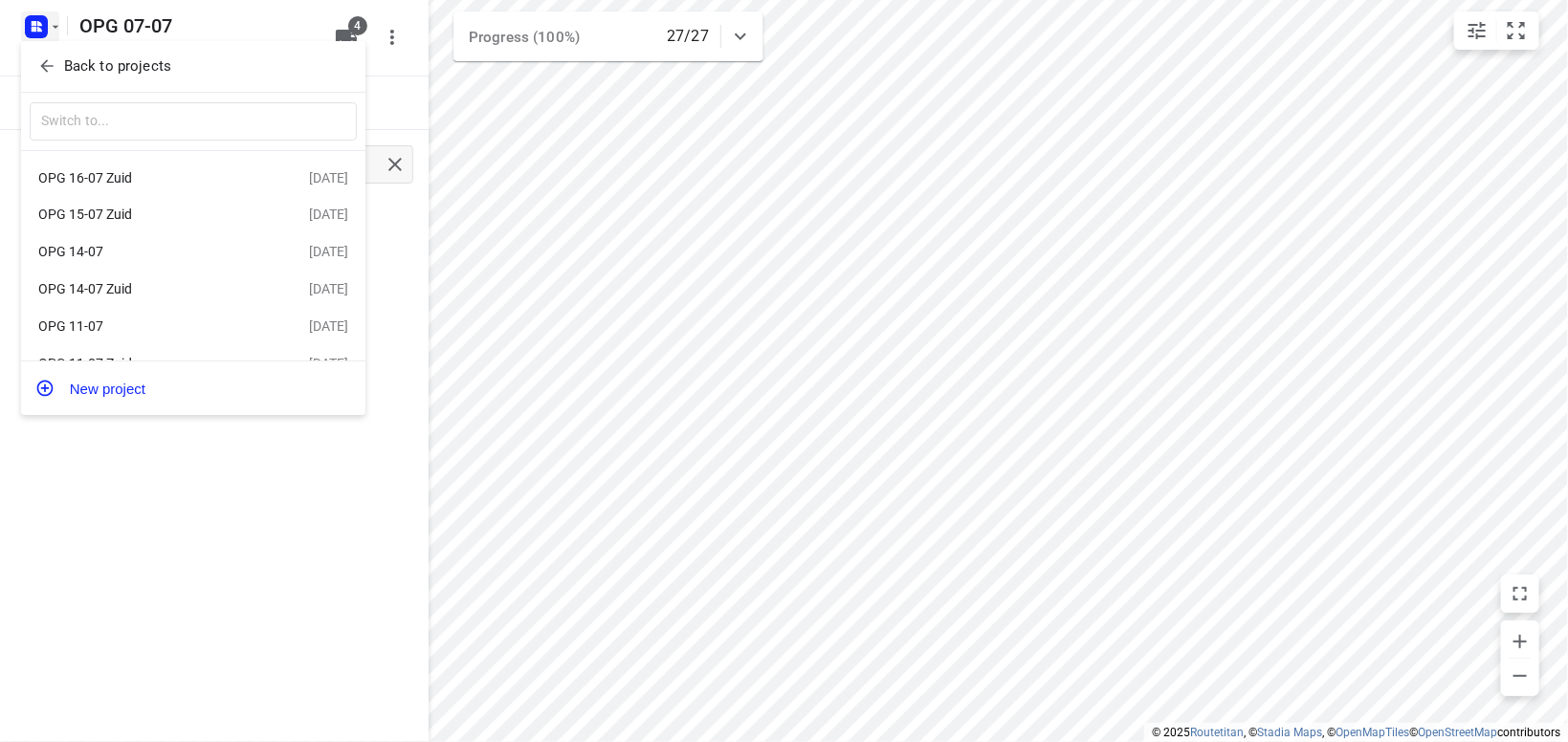 drag, startPoint x: 131, startPoint y: 66, endPoint x: 143, endPoint y: 63, distance: 12.369317 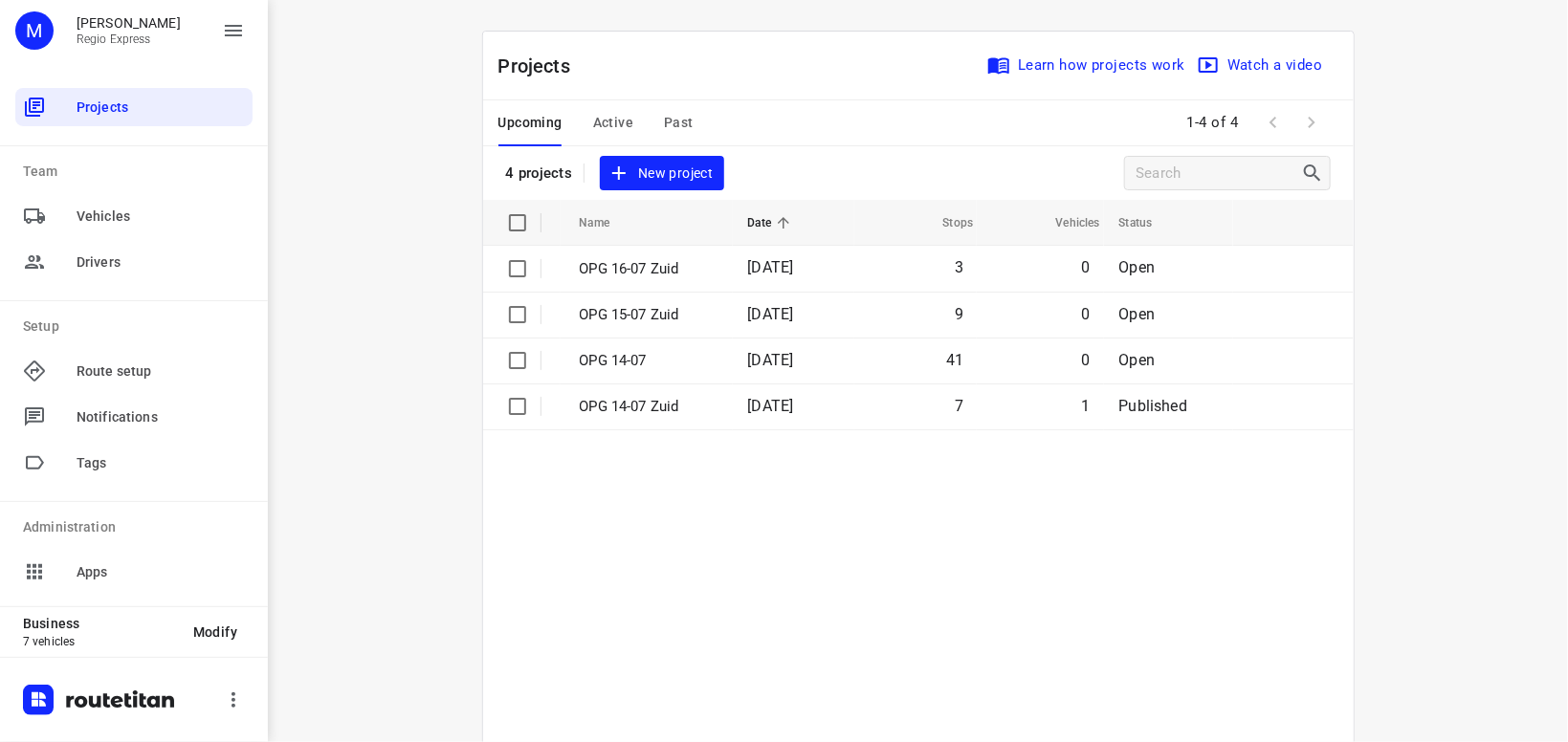 click on "Past" at bounding box center [678, 122] 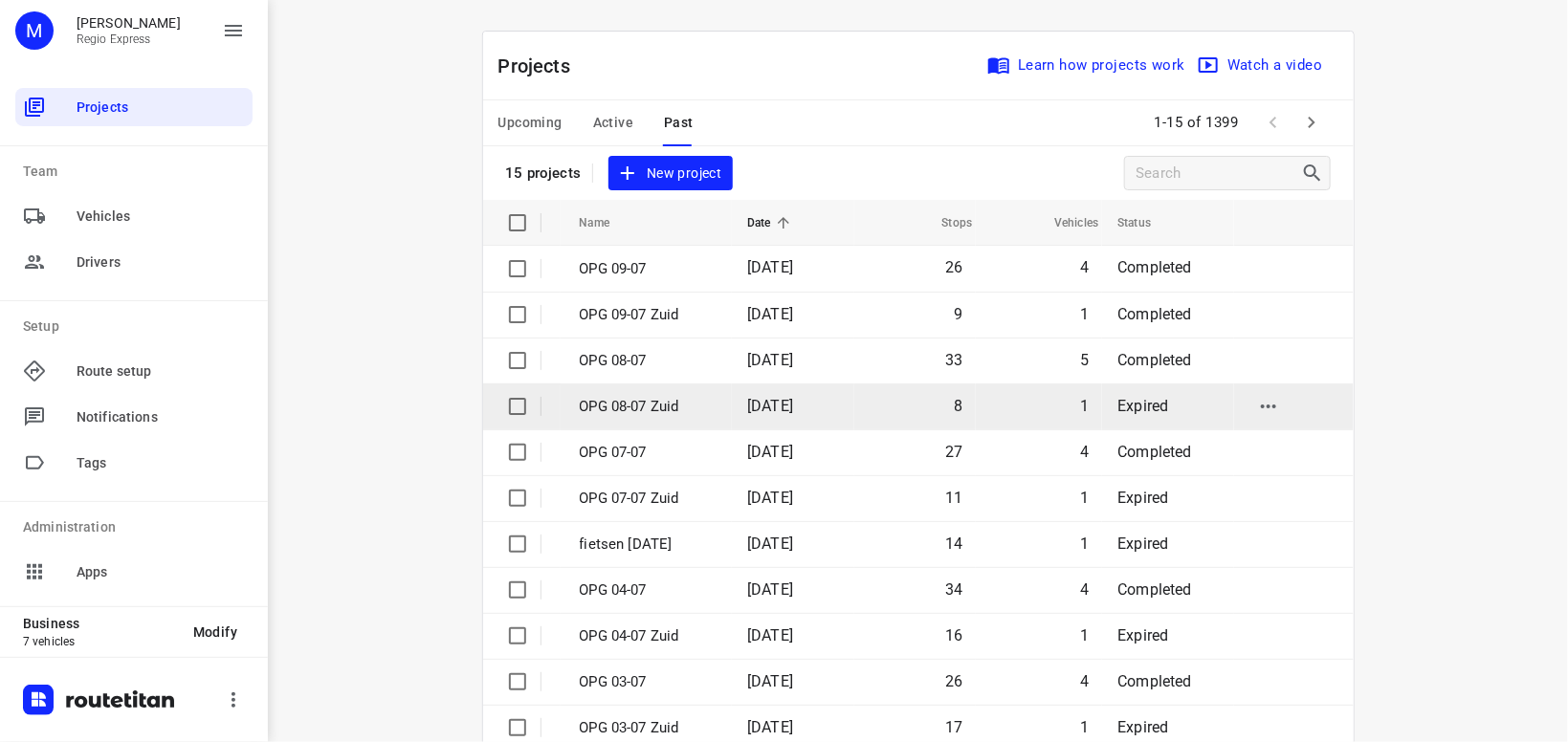 click on "OPG 08-07 Zuid" at bounding box center [650, 406] 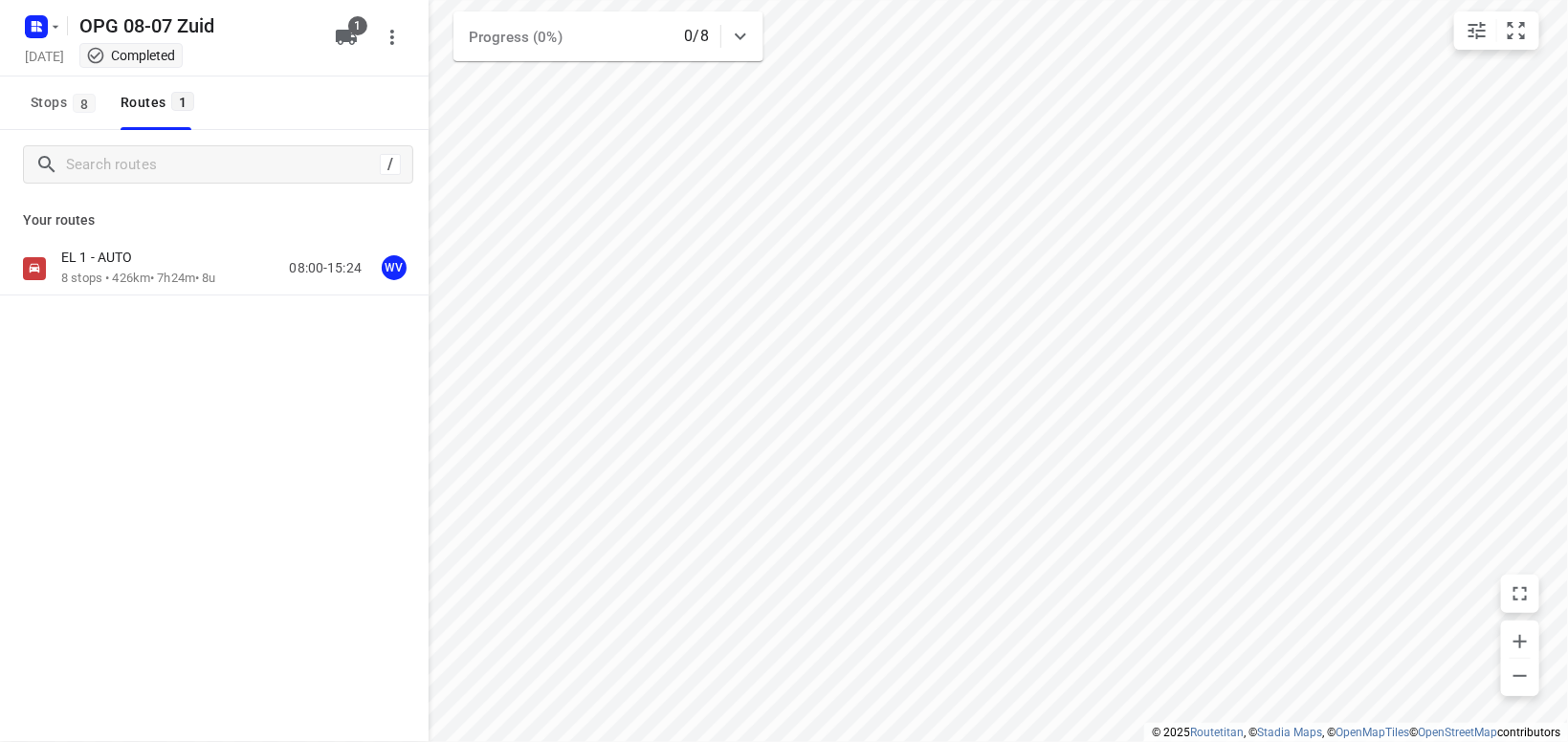 type on "distance" 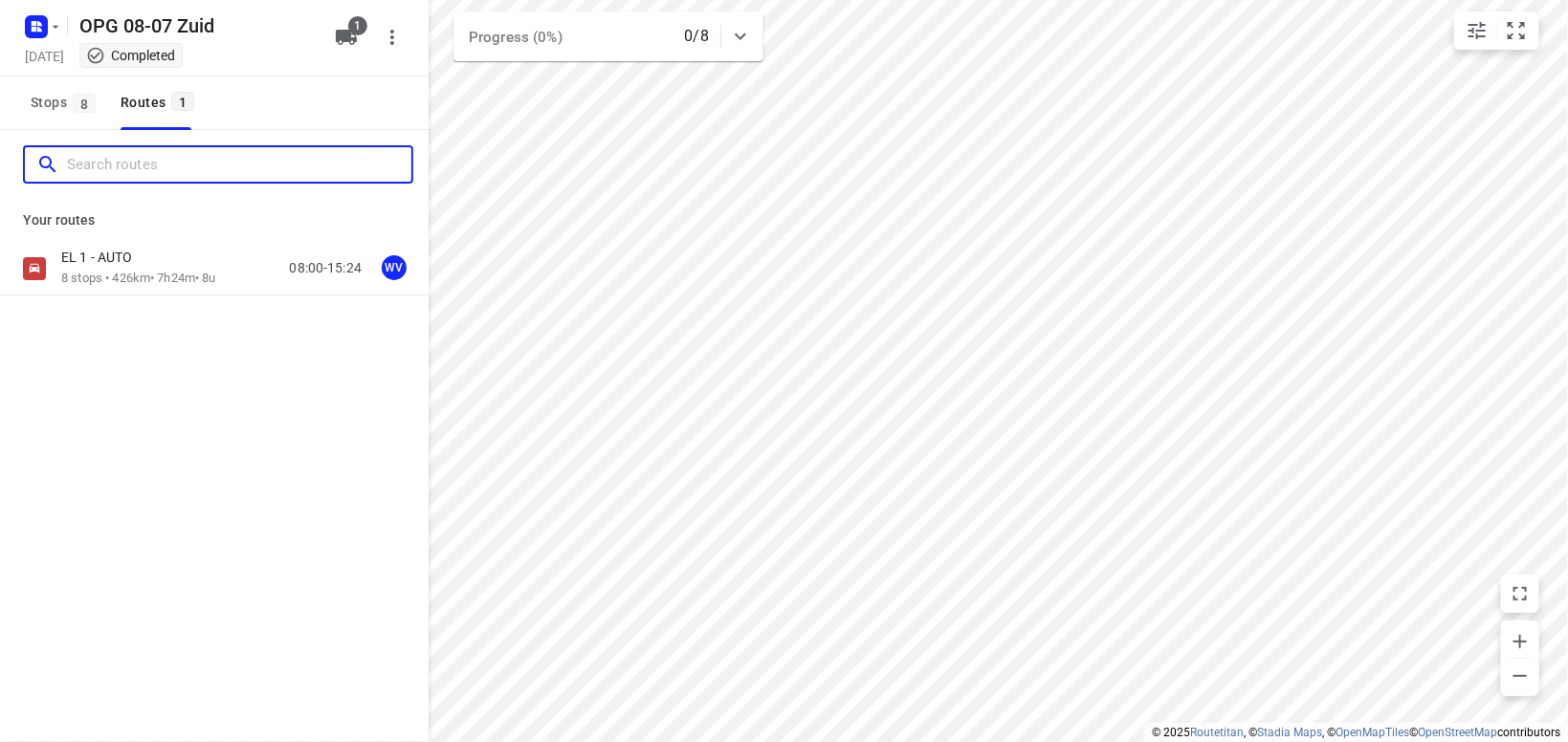 click at bounding box center (239, 164) 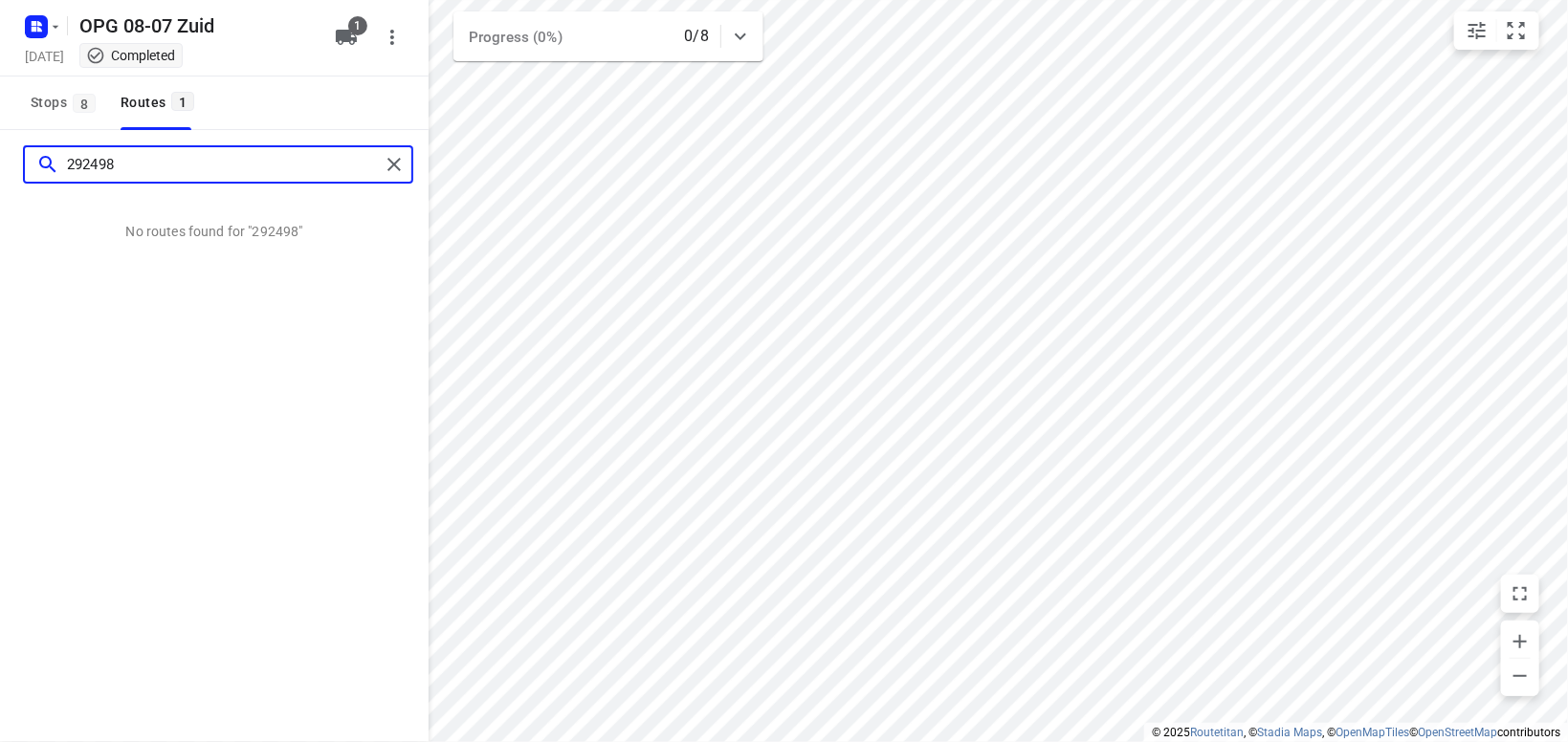 type on "292498" 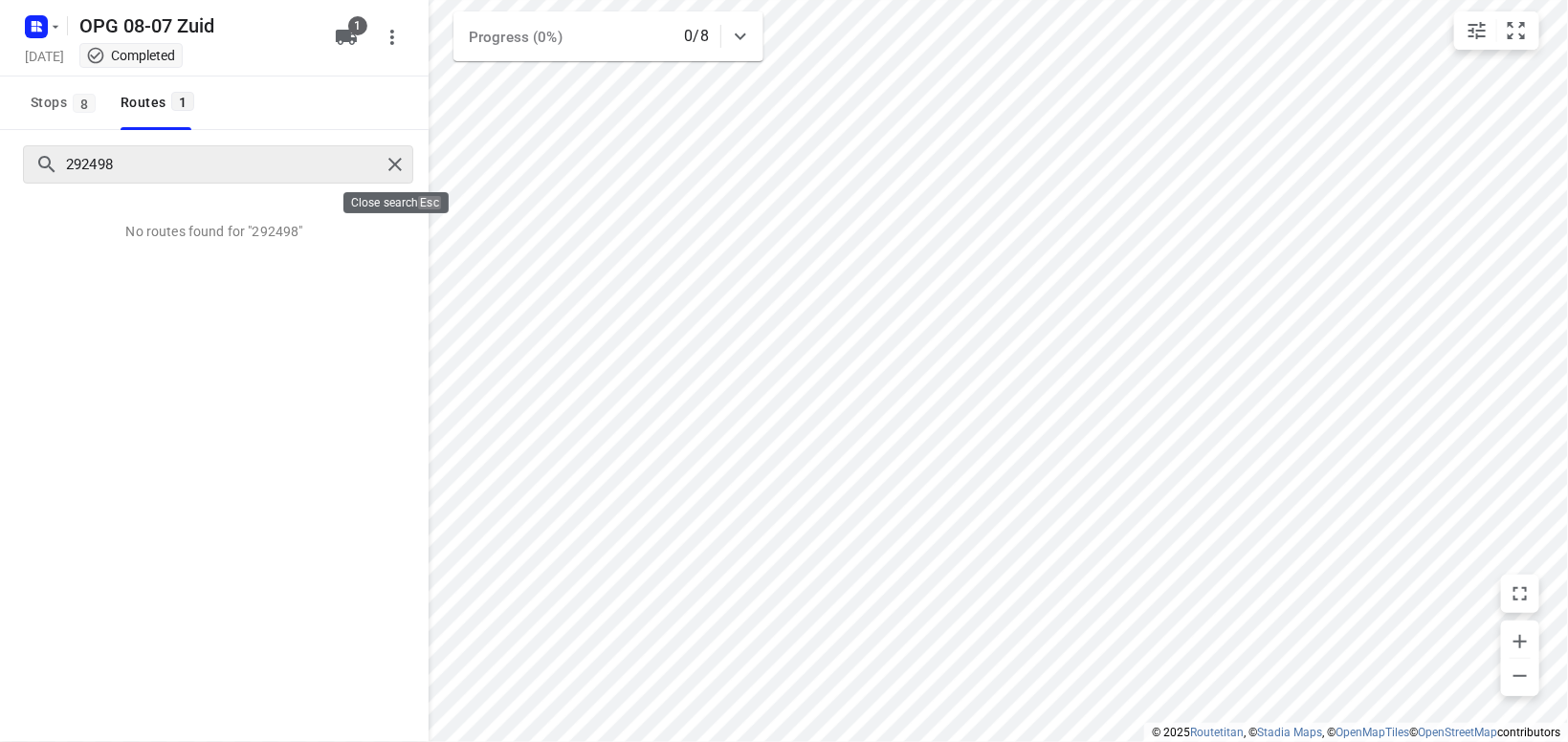 type 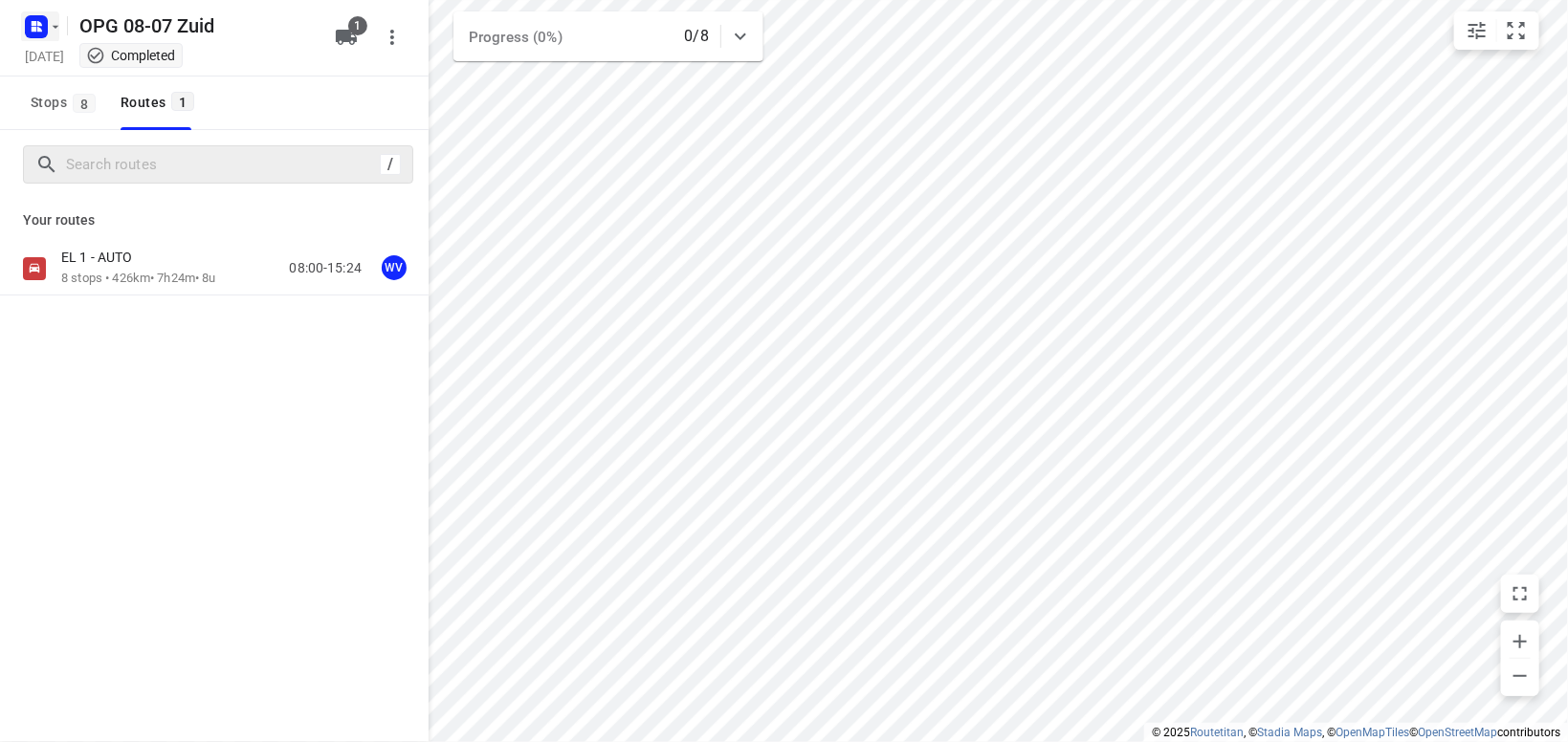 click 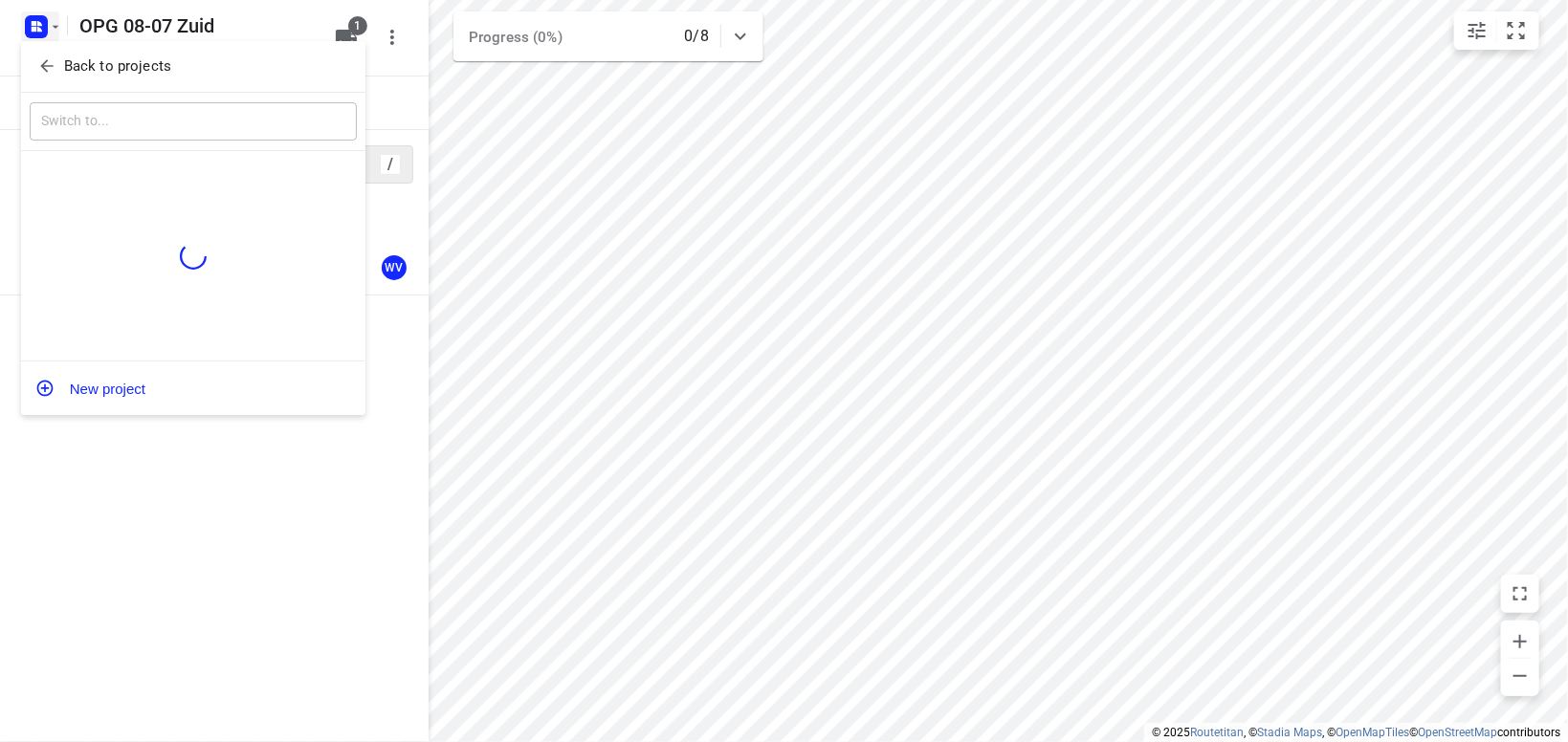 click on "Back to projects" at bounding box center [118, 66] 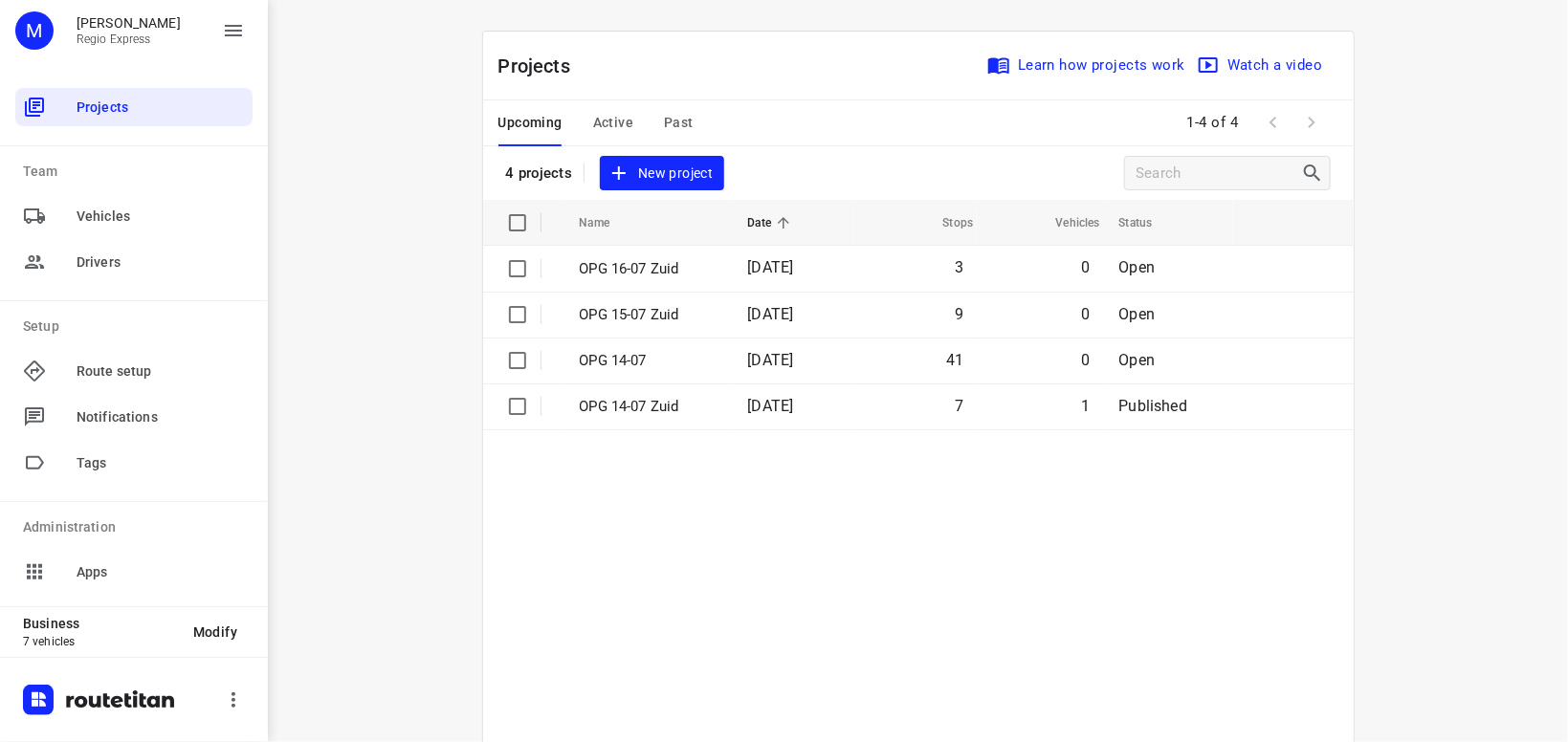 click on "Past" at bounding box center (678, 122) 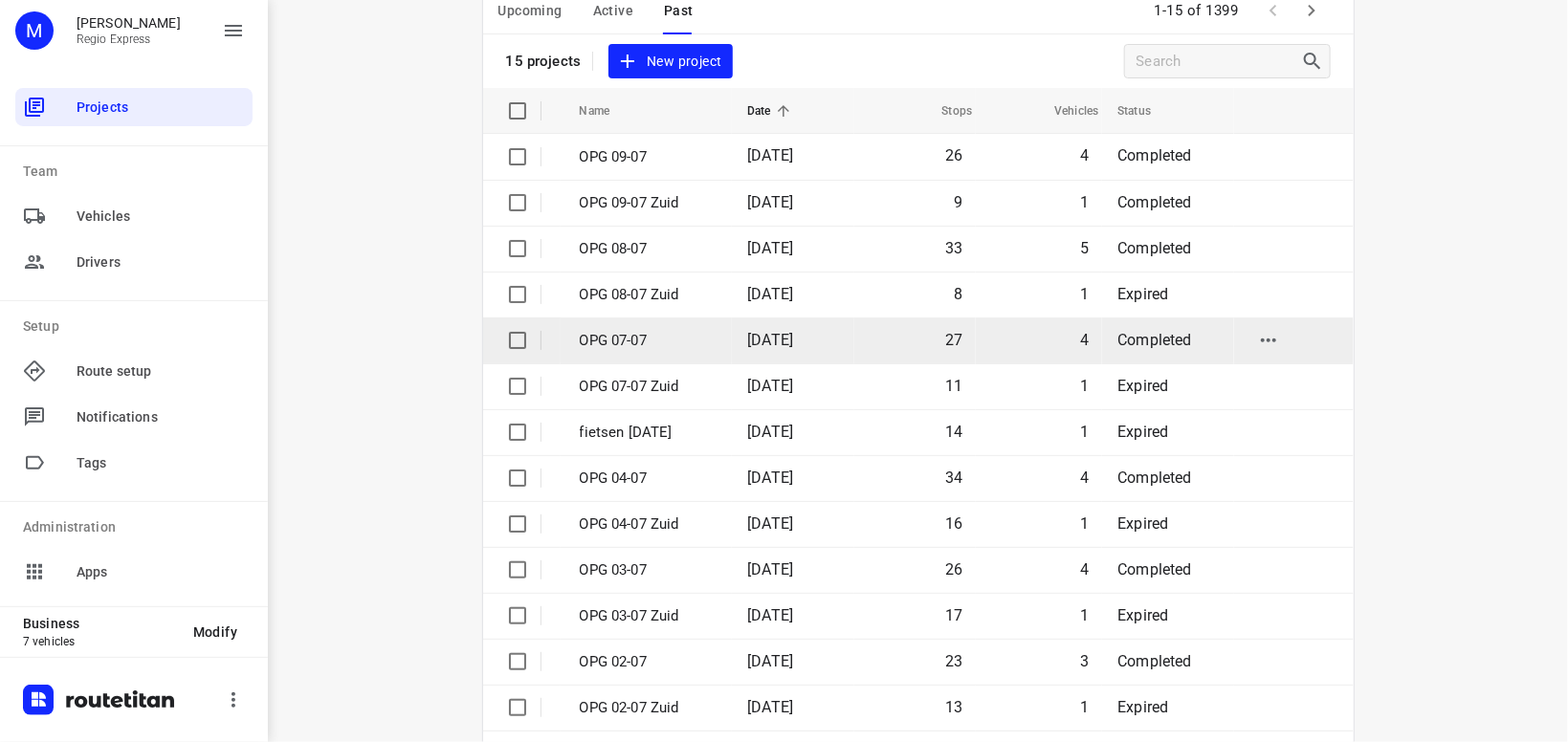 scroll, scrollTop: 223, scrollLeft: 0, axis: vertical 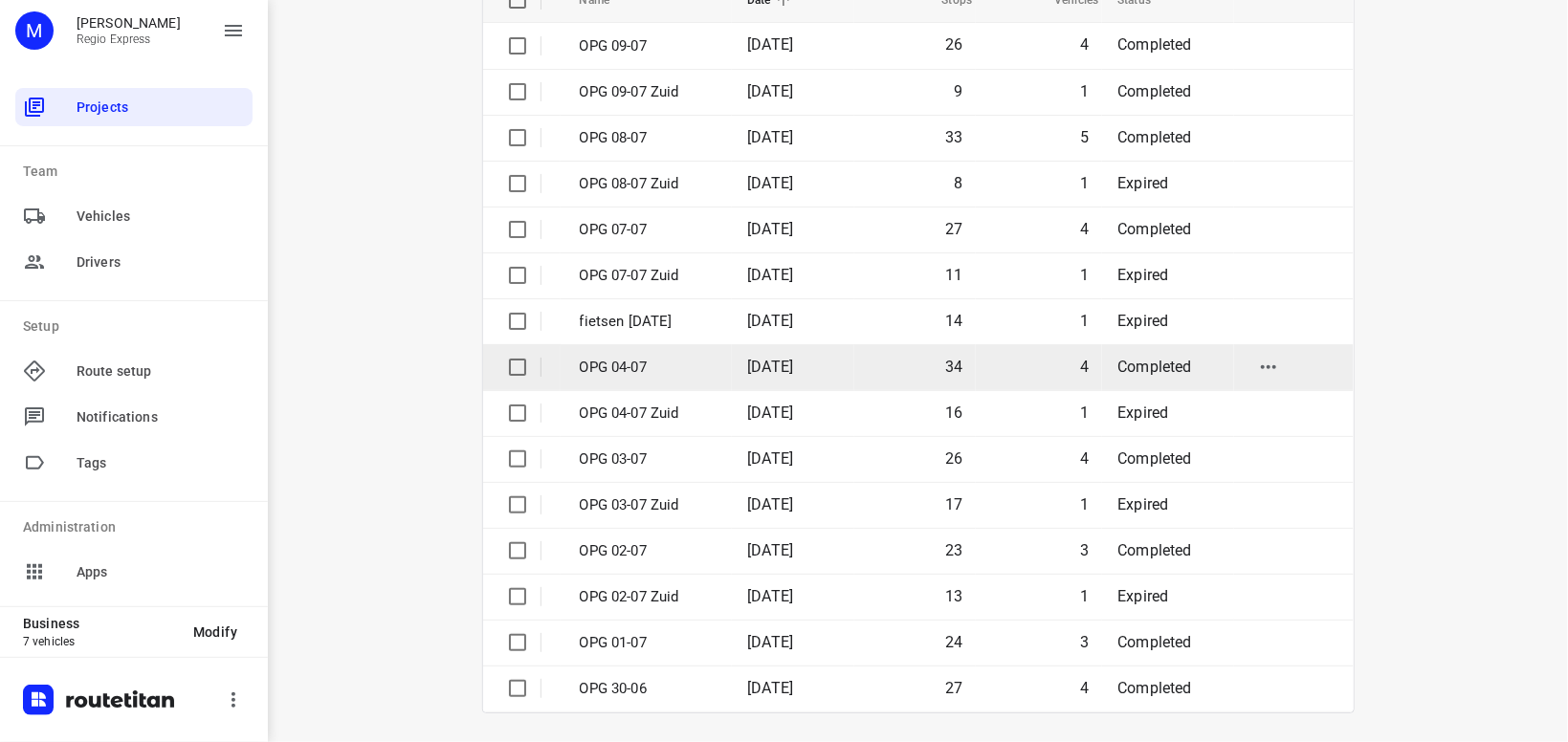 click on "Completed" at bounding box center [1155, 366] 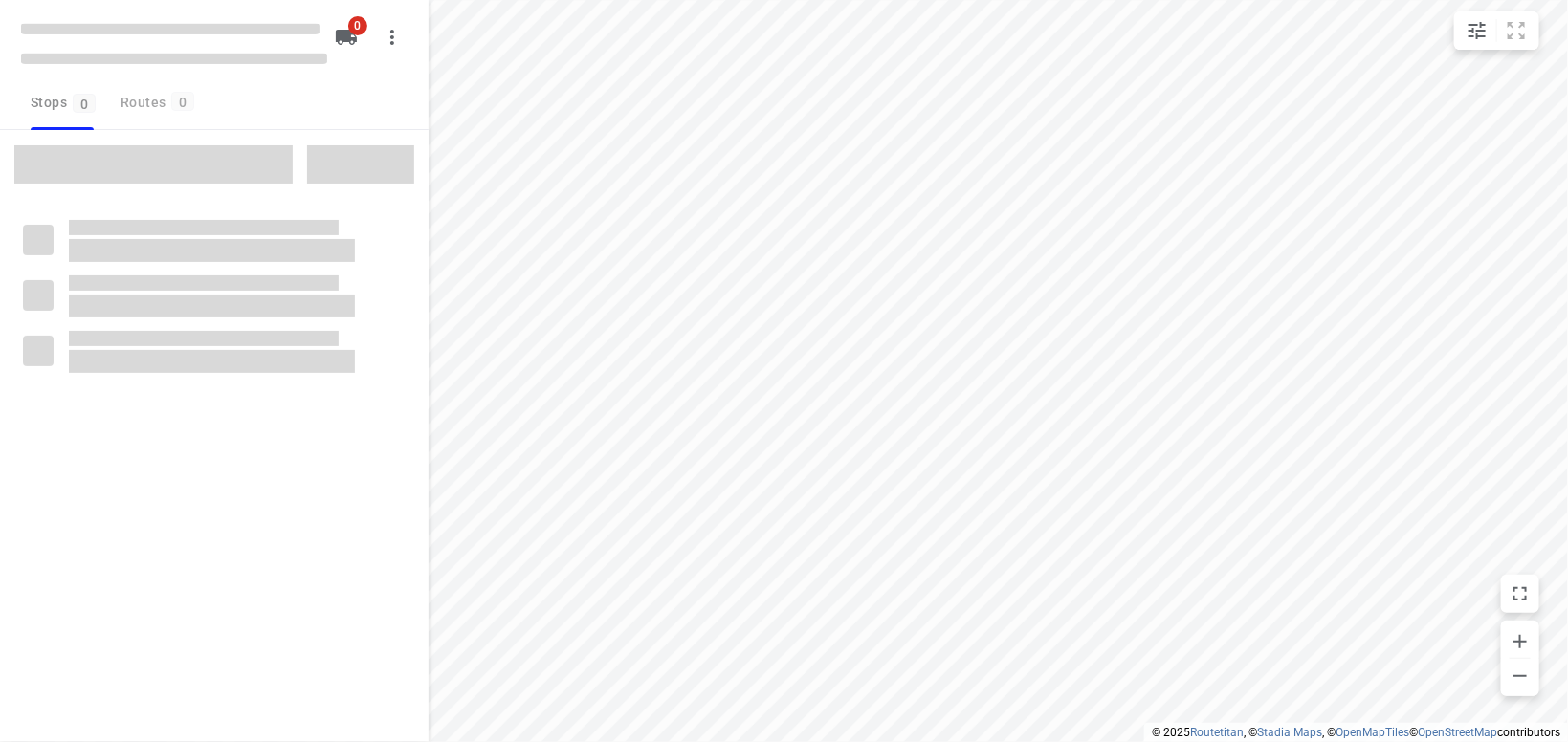 scroll, scrollTop: 0, scrollLeft: 0, axis: both 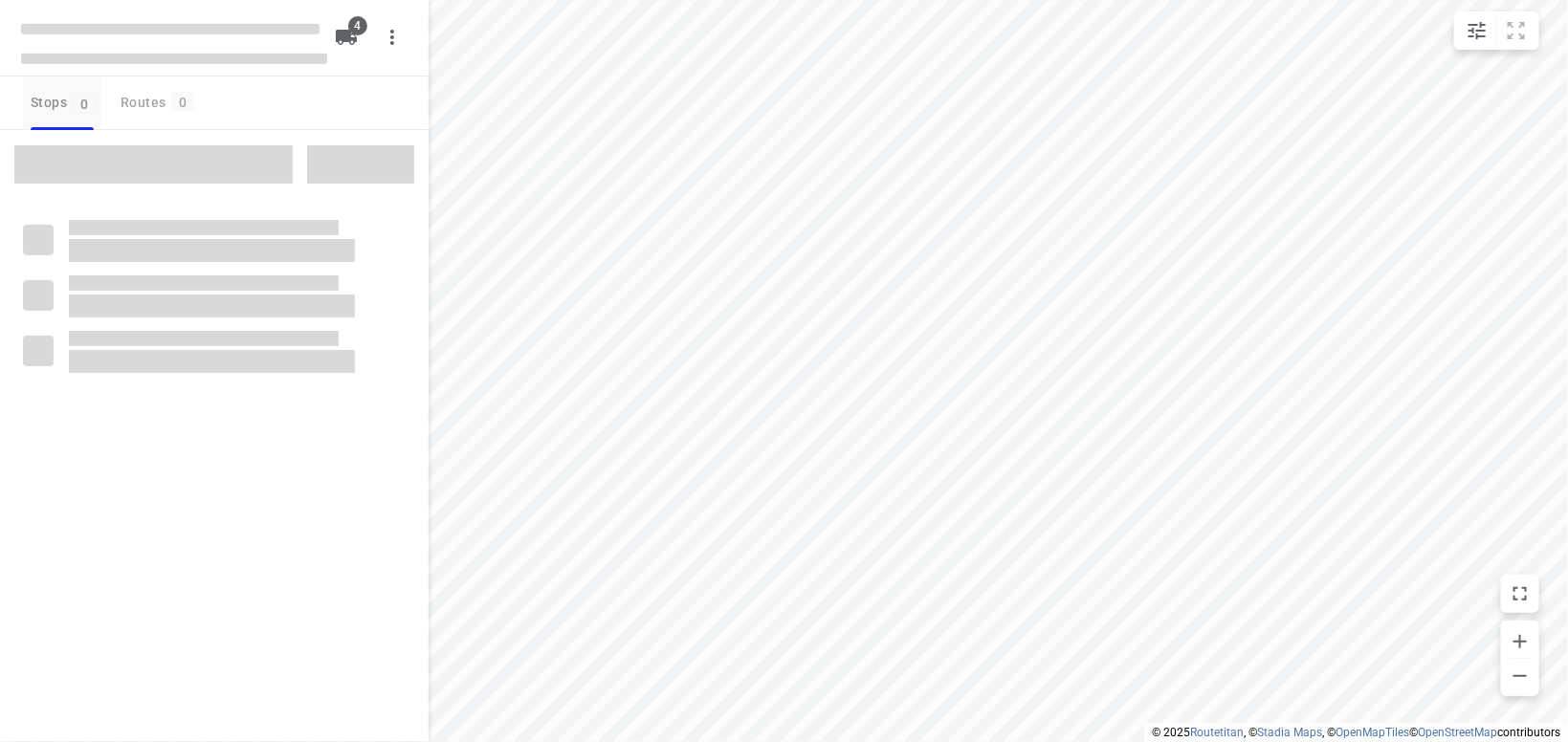 type on "distance" 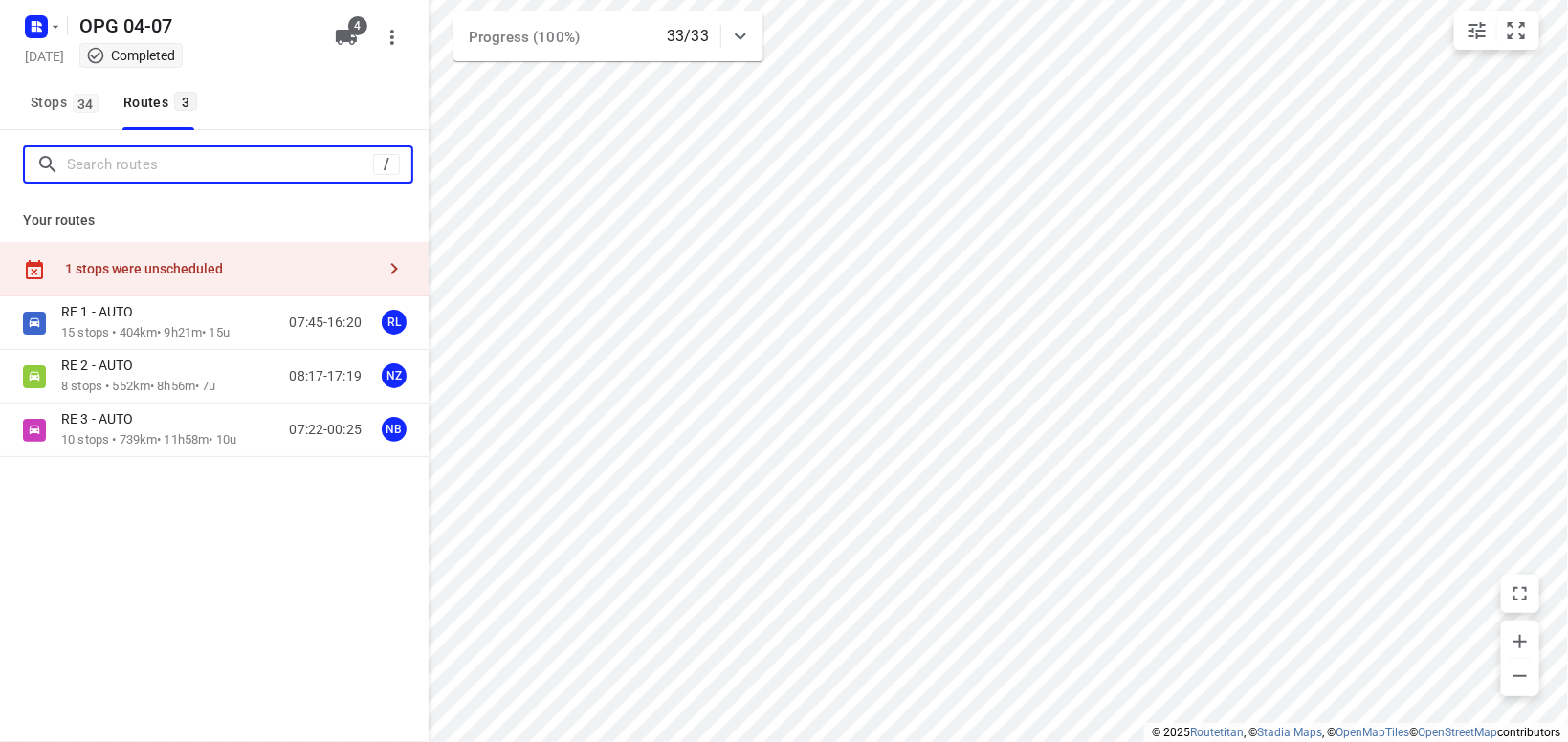 click at bounding box center [220, 164] 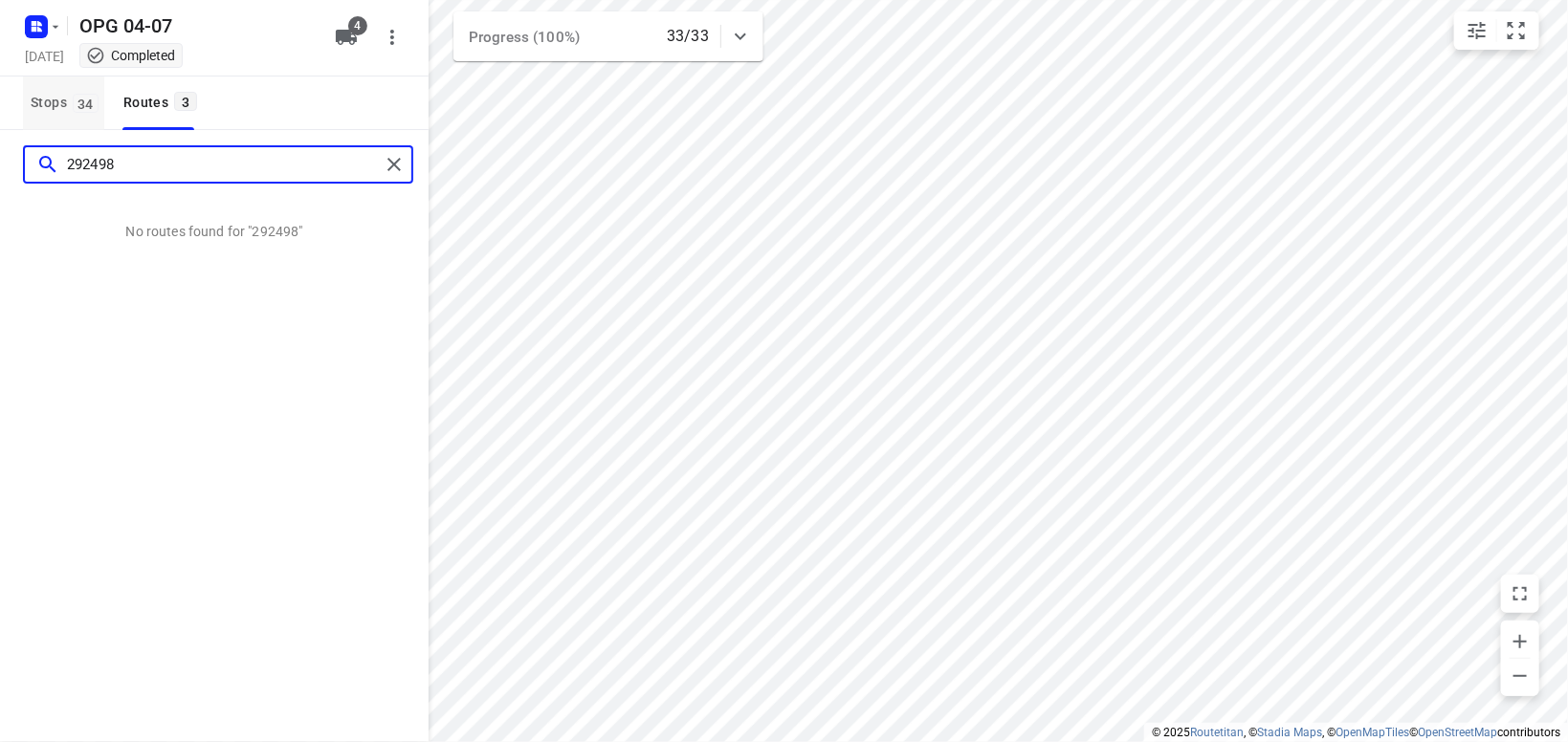 type on "292498" 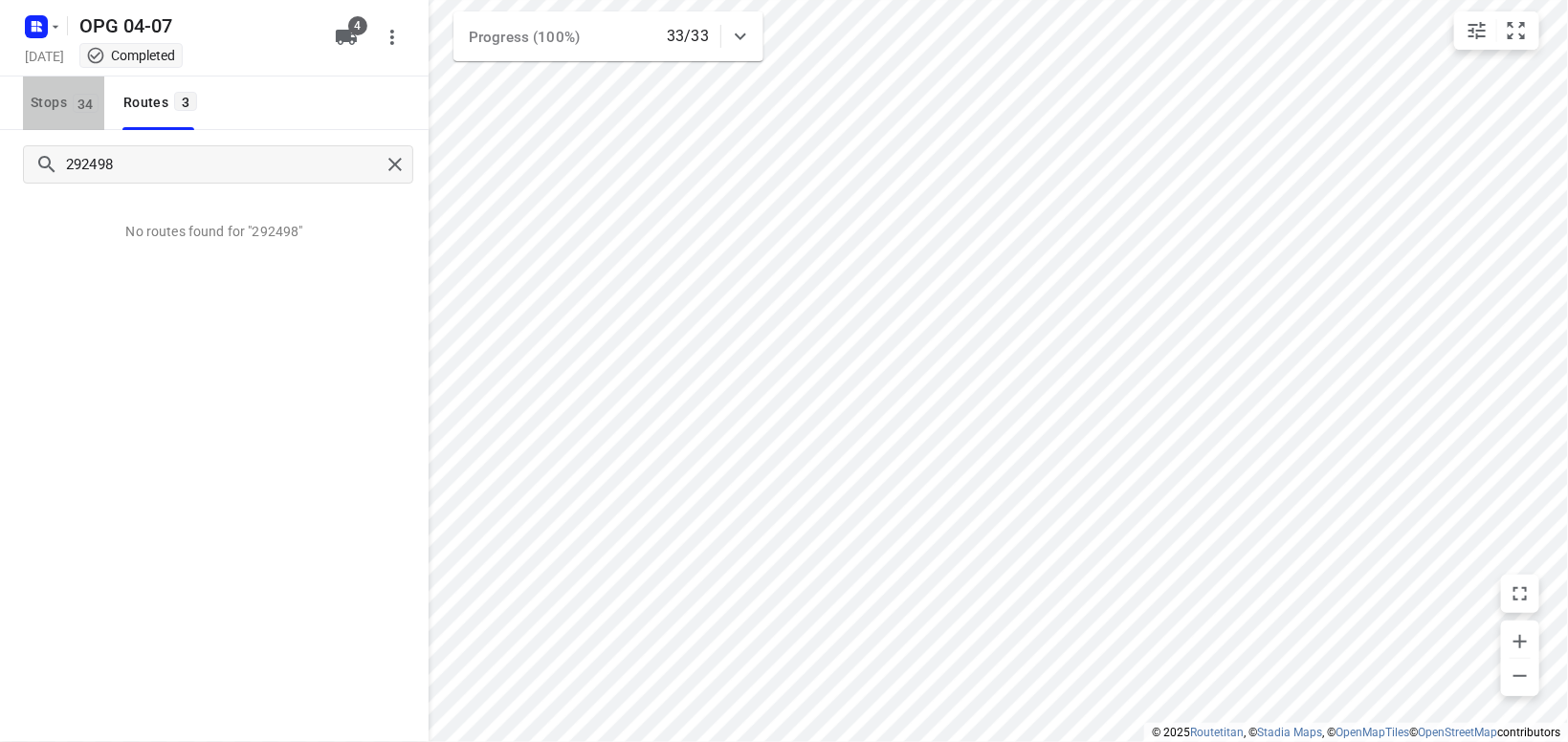 drag, startPoint x: 73, startPoint y: 106, endPoint x: 80, endPoint y: 84, distance: 23.086793 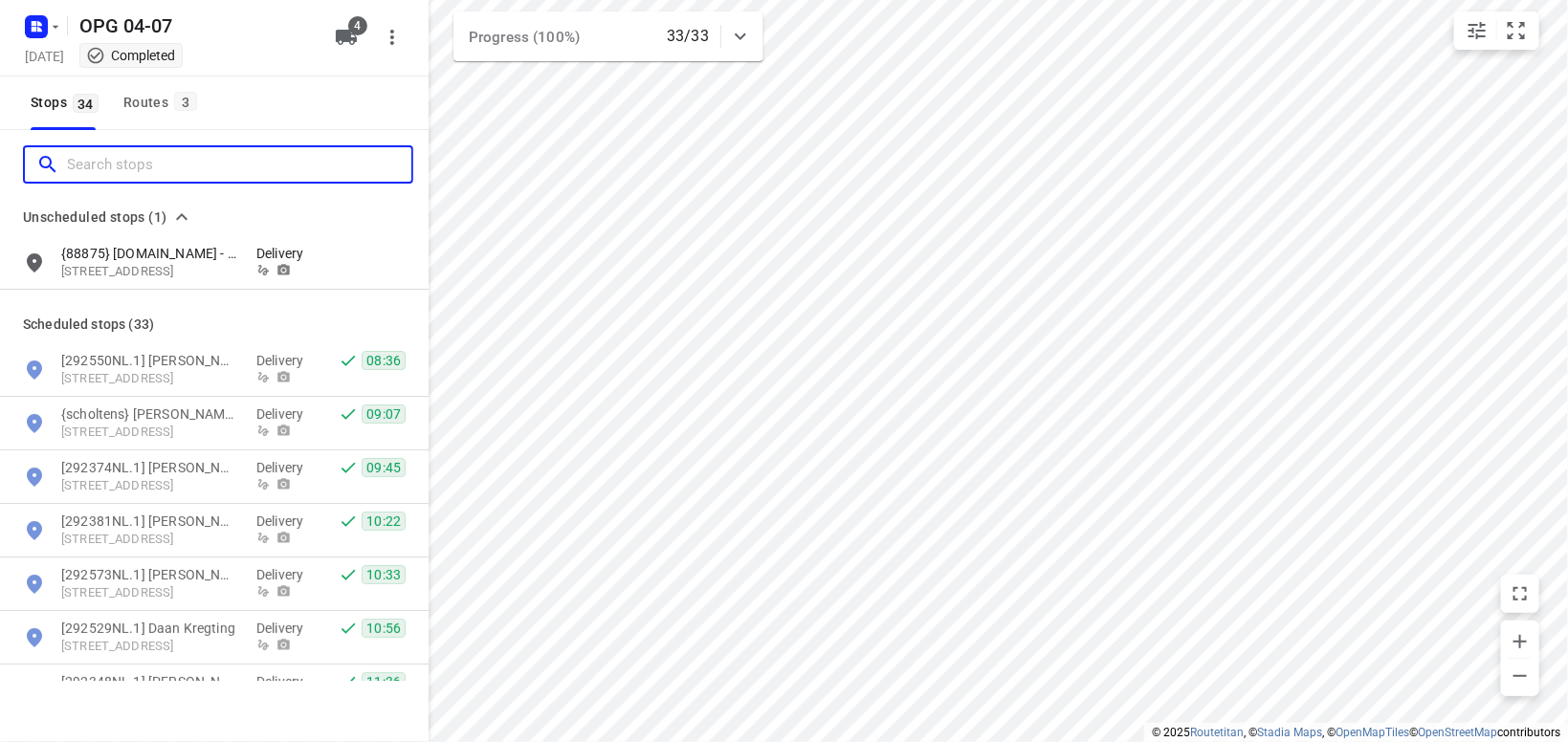 click at bounding box center (239, 164) 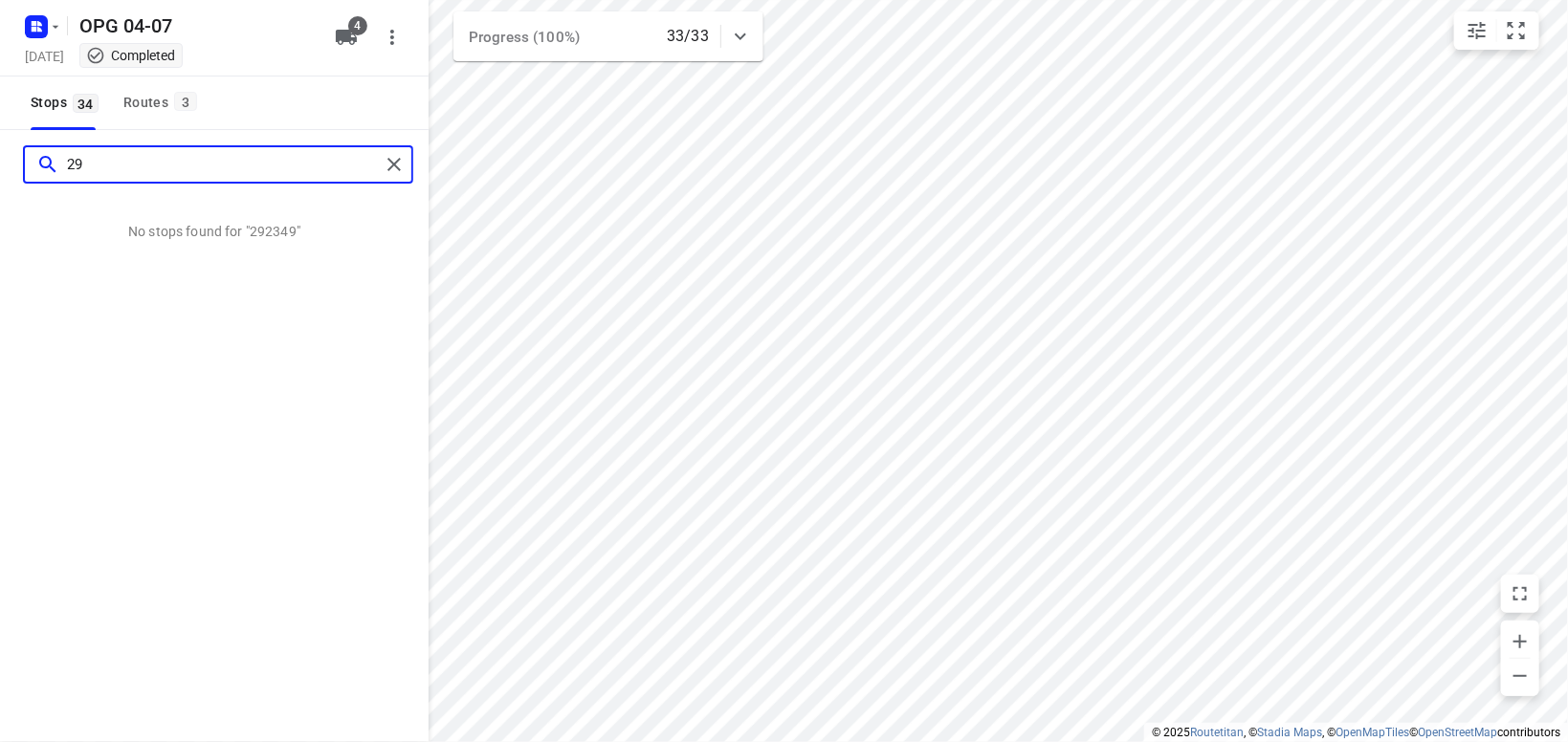 type on "2" 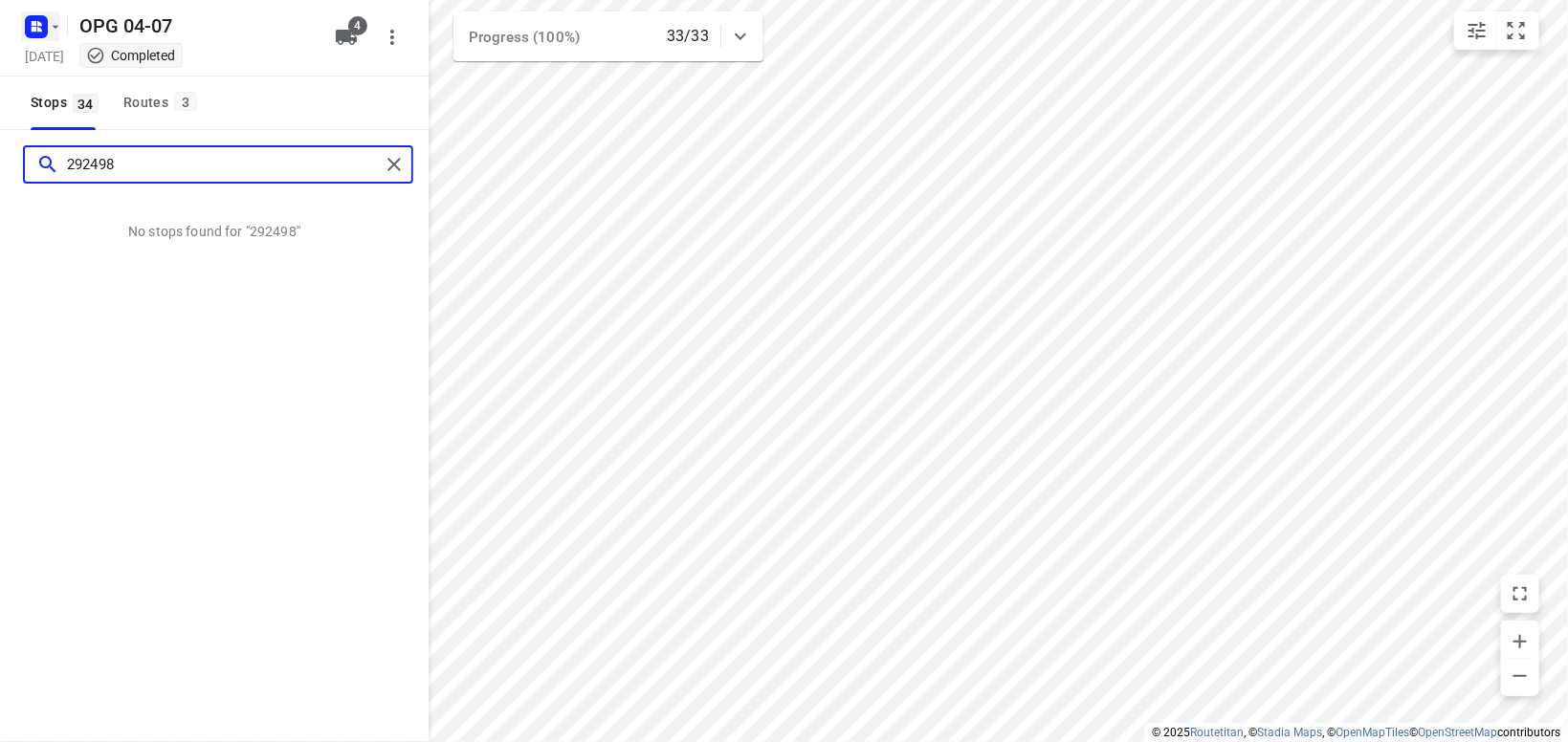 type on "292498" 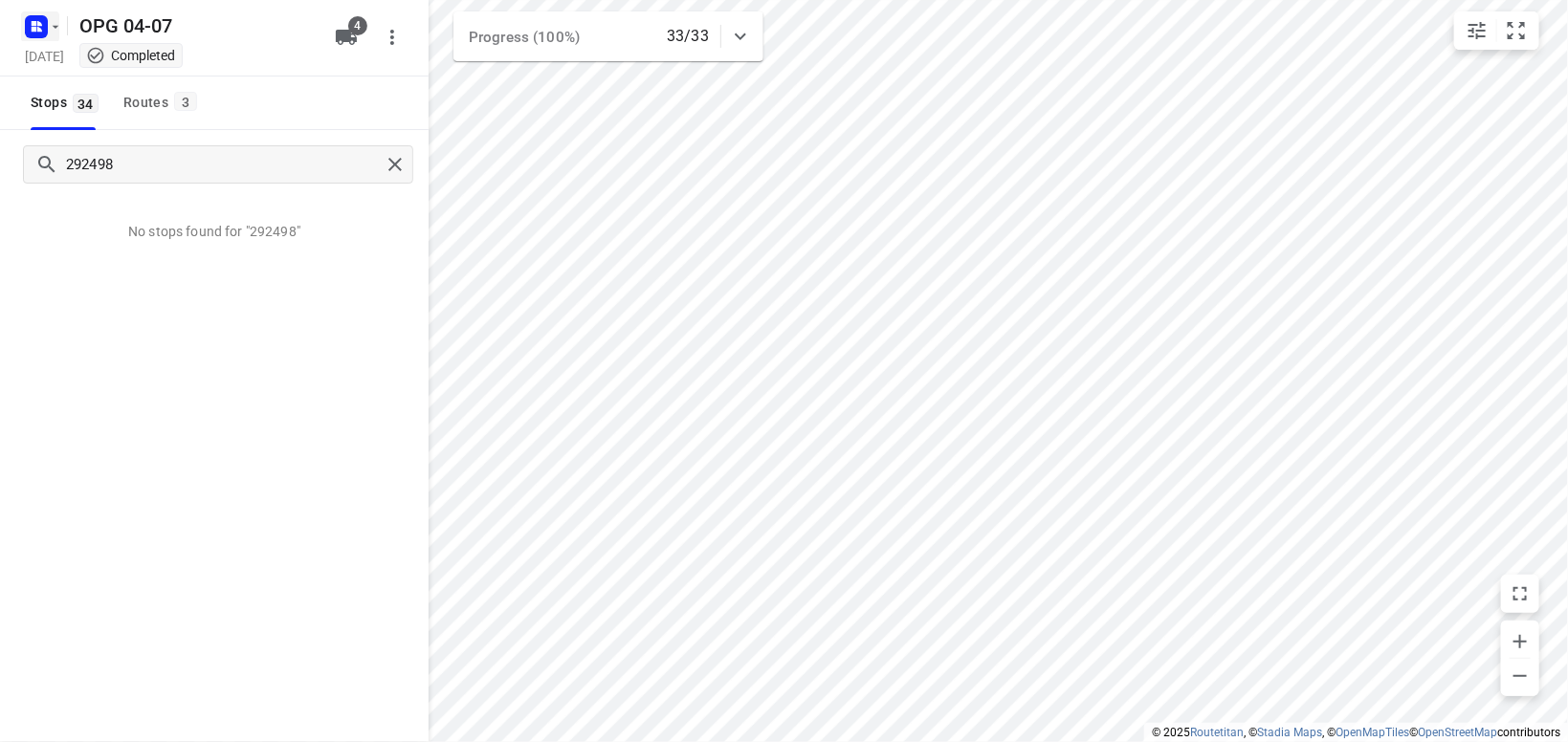 click 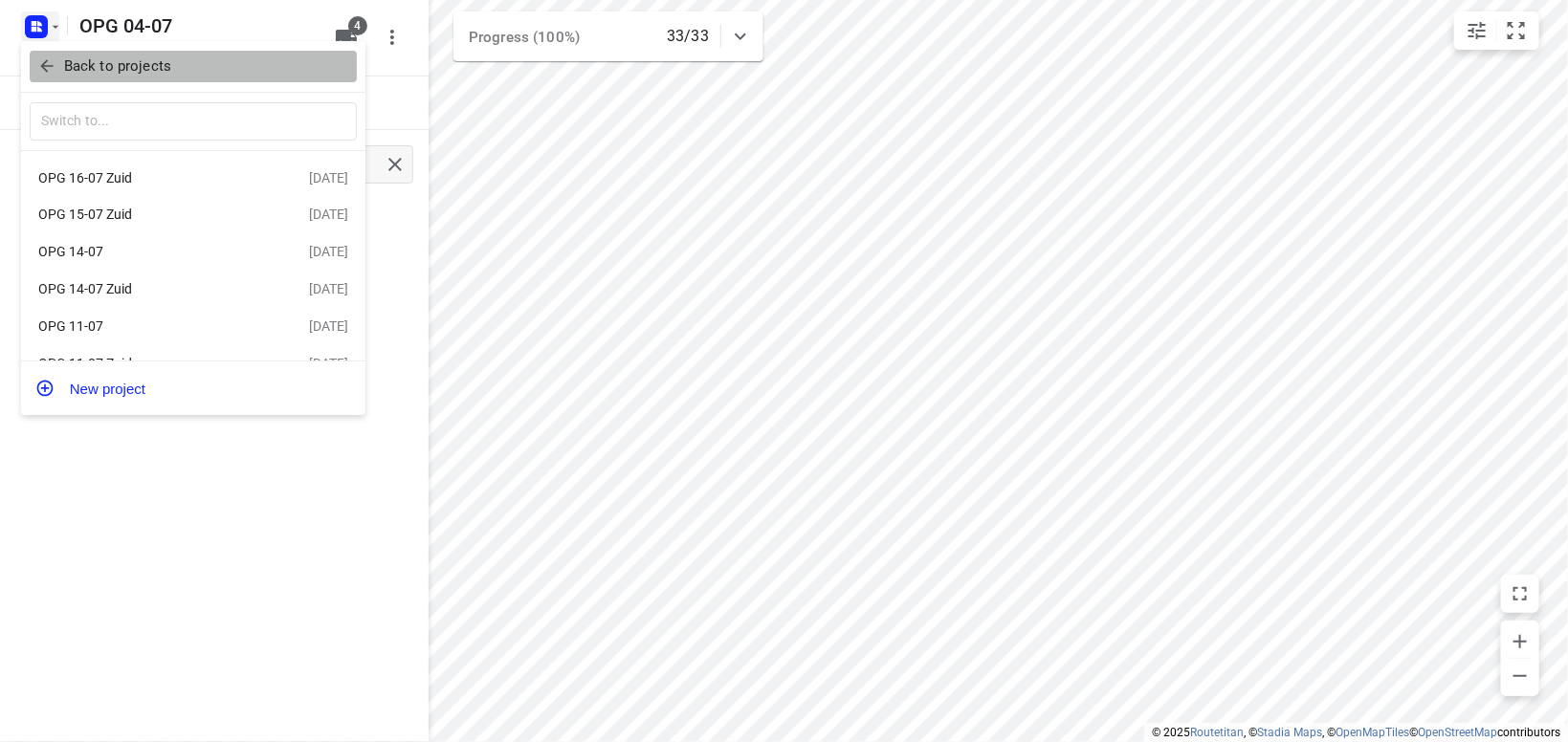click on "Back to projects" at bounding box center (193, 66) 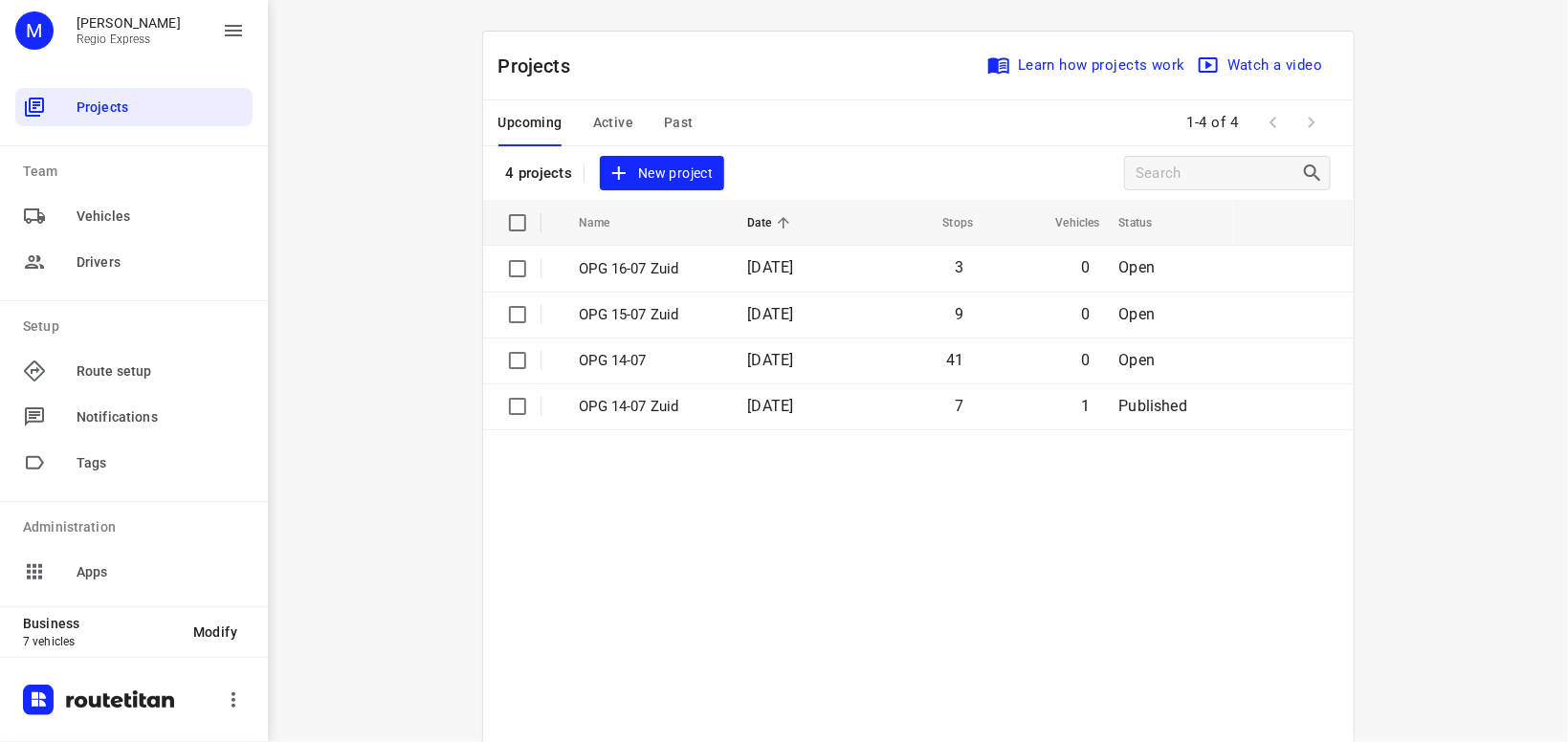 click on "Past" at bounding box center [678, 122] 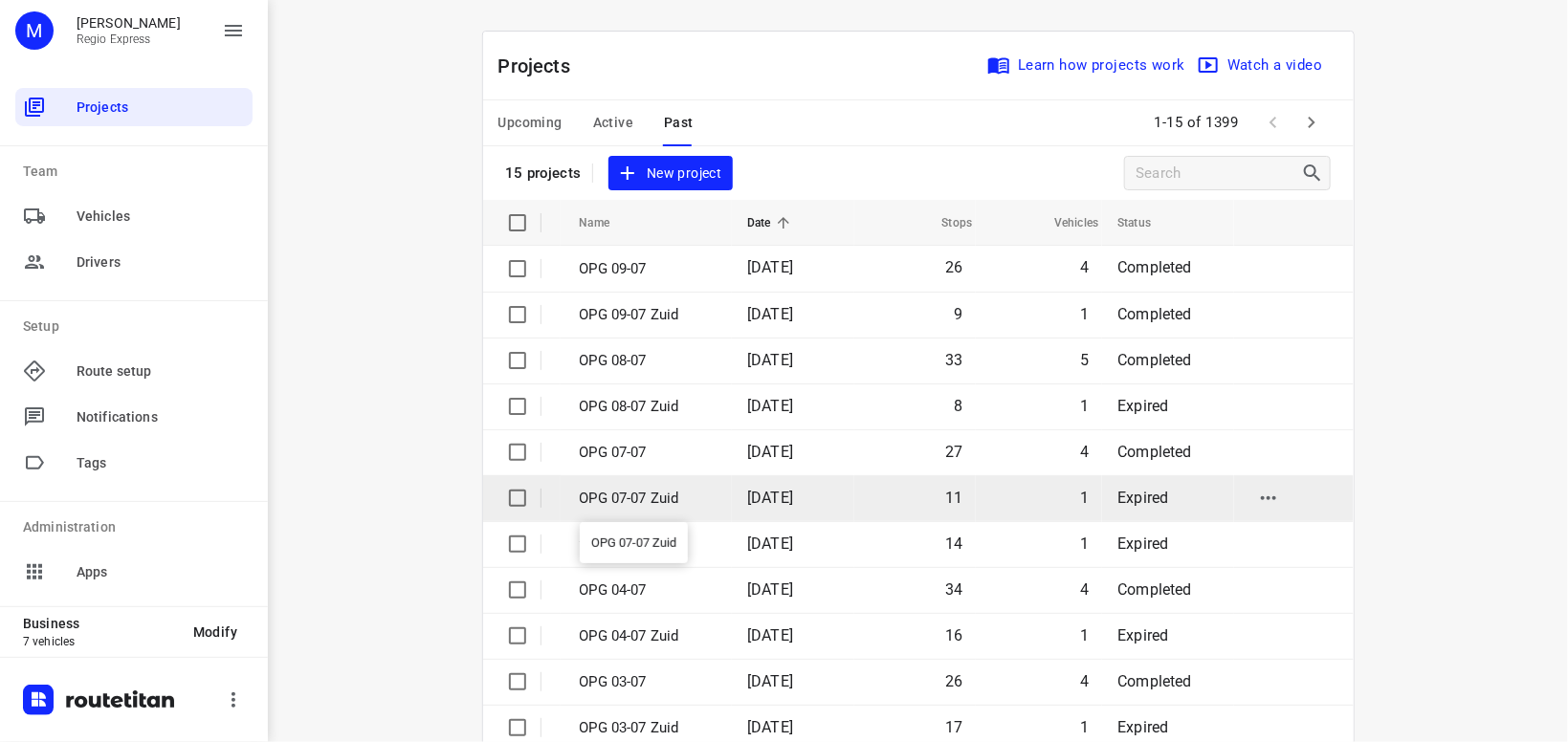 click on "OPG 07-07 Zuid" at bounding box center (650, 498) 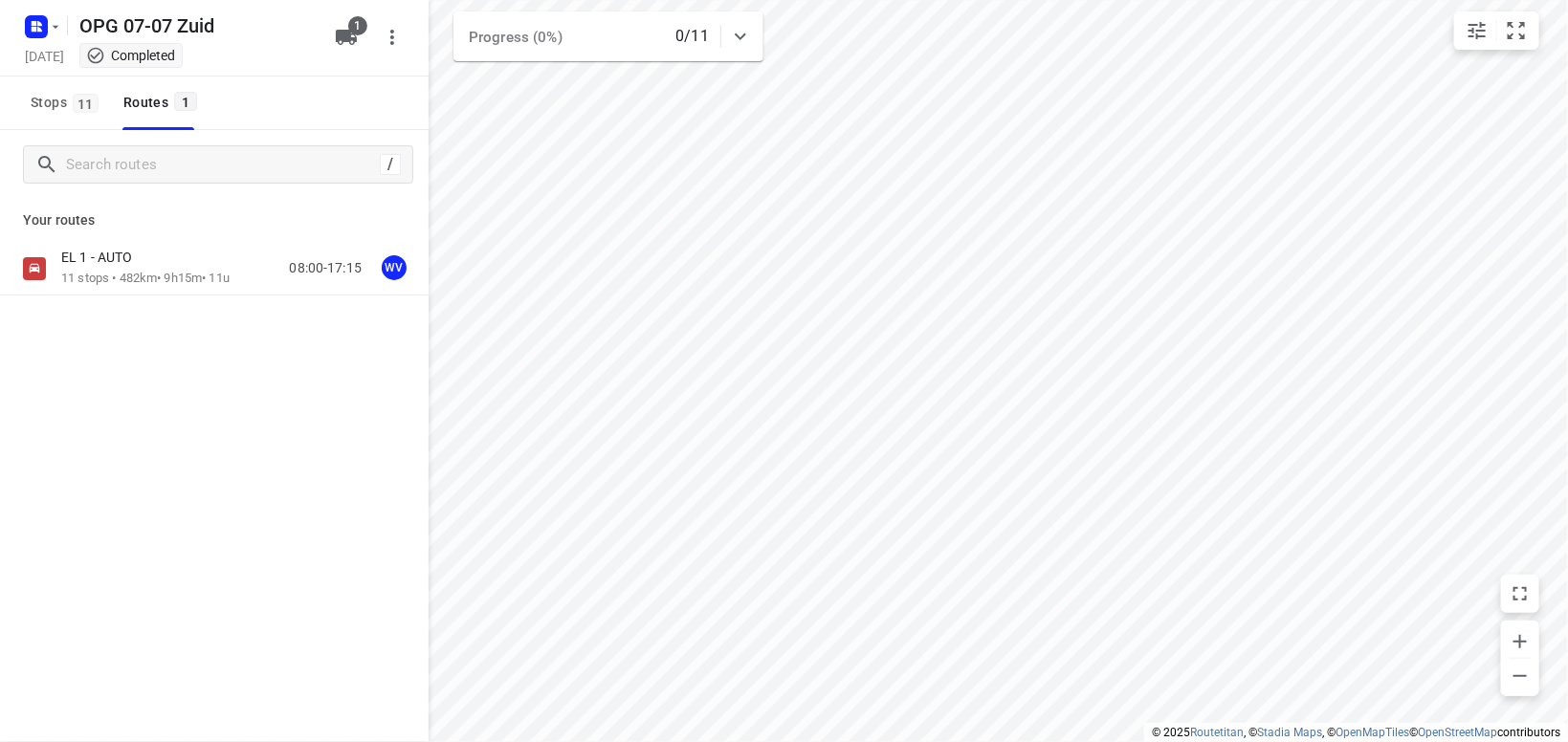 type on "distance" 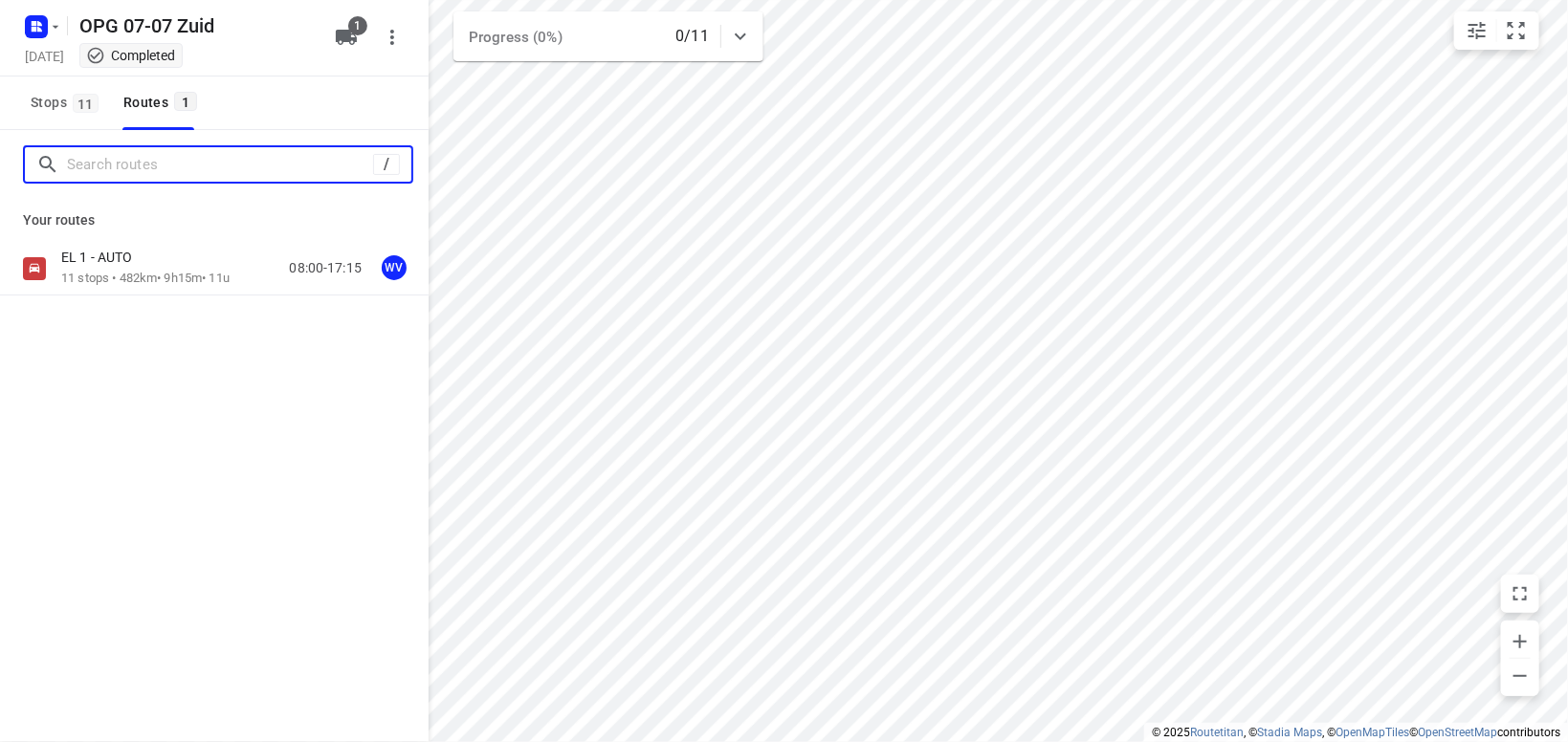 click at bounding box center (220, 164) 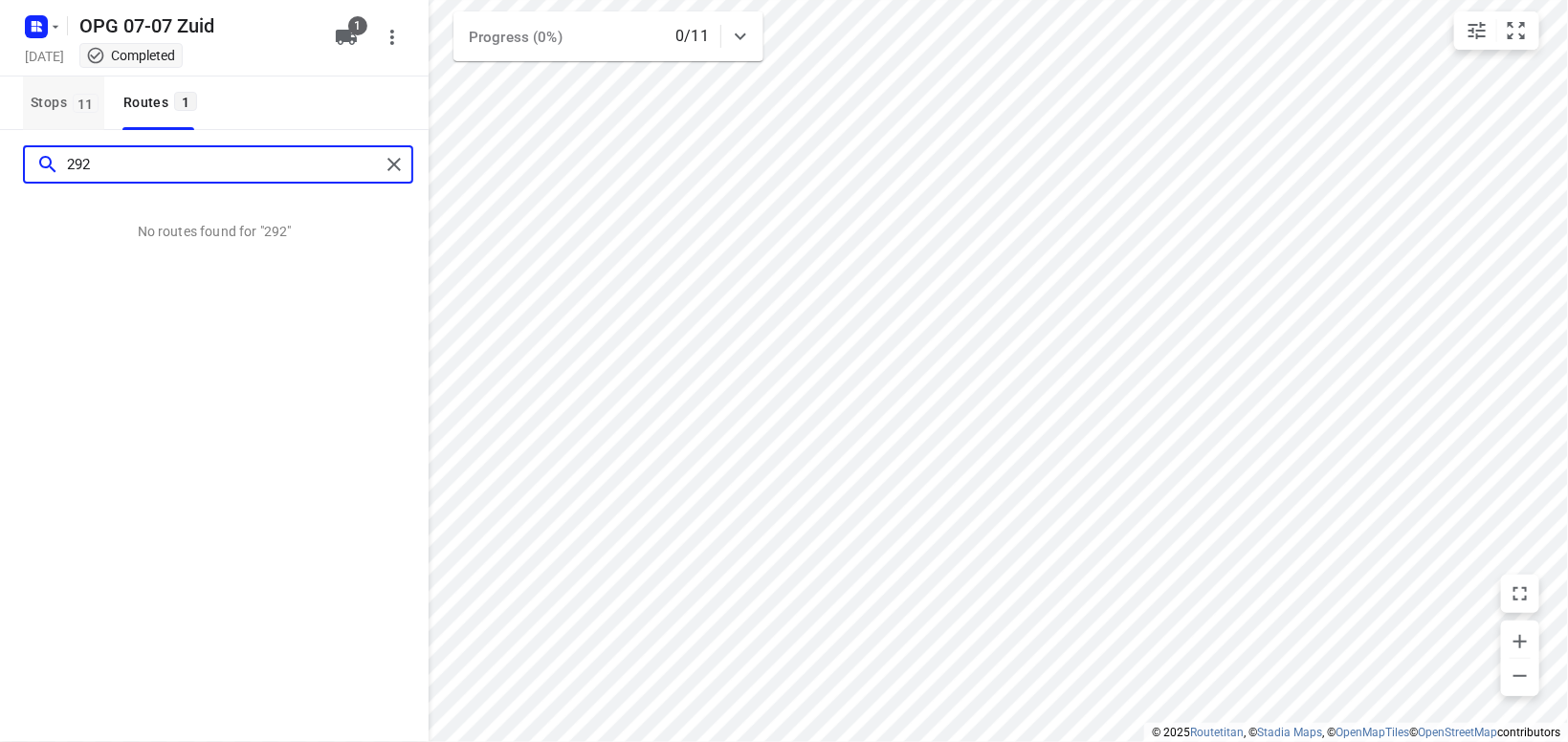 type on "292" 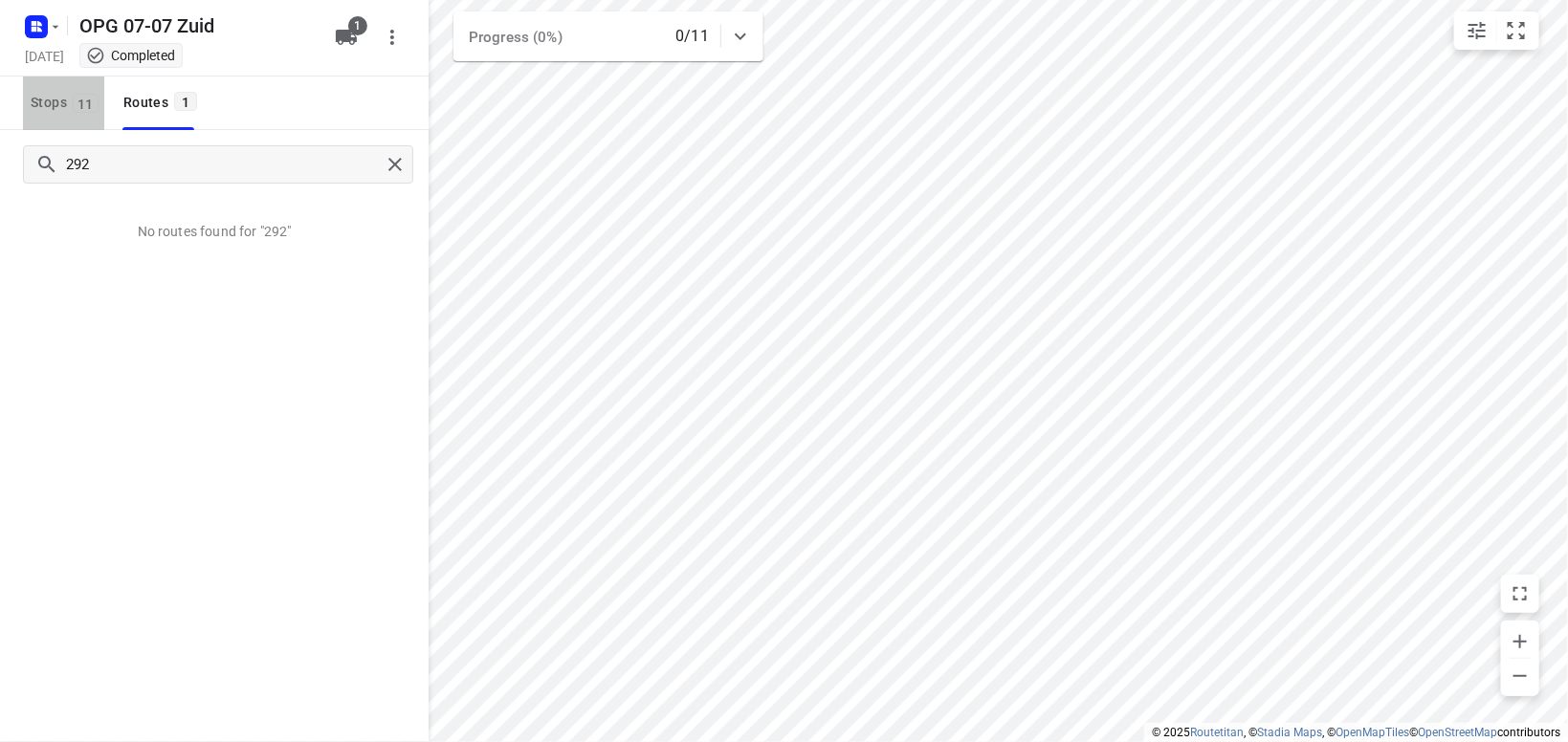 drag, startPoint x: 70, startPoint y: 96, endPoint x: 99, endPoint y: 91, distance: 29.427878 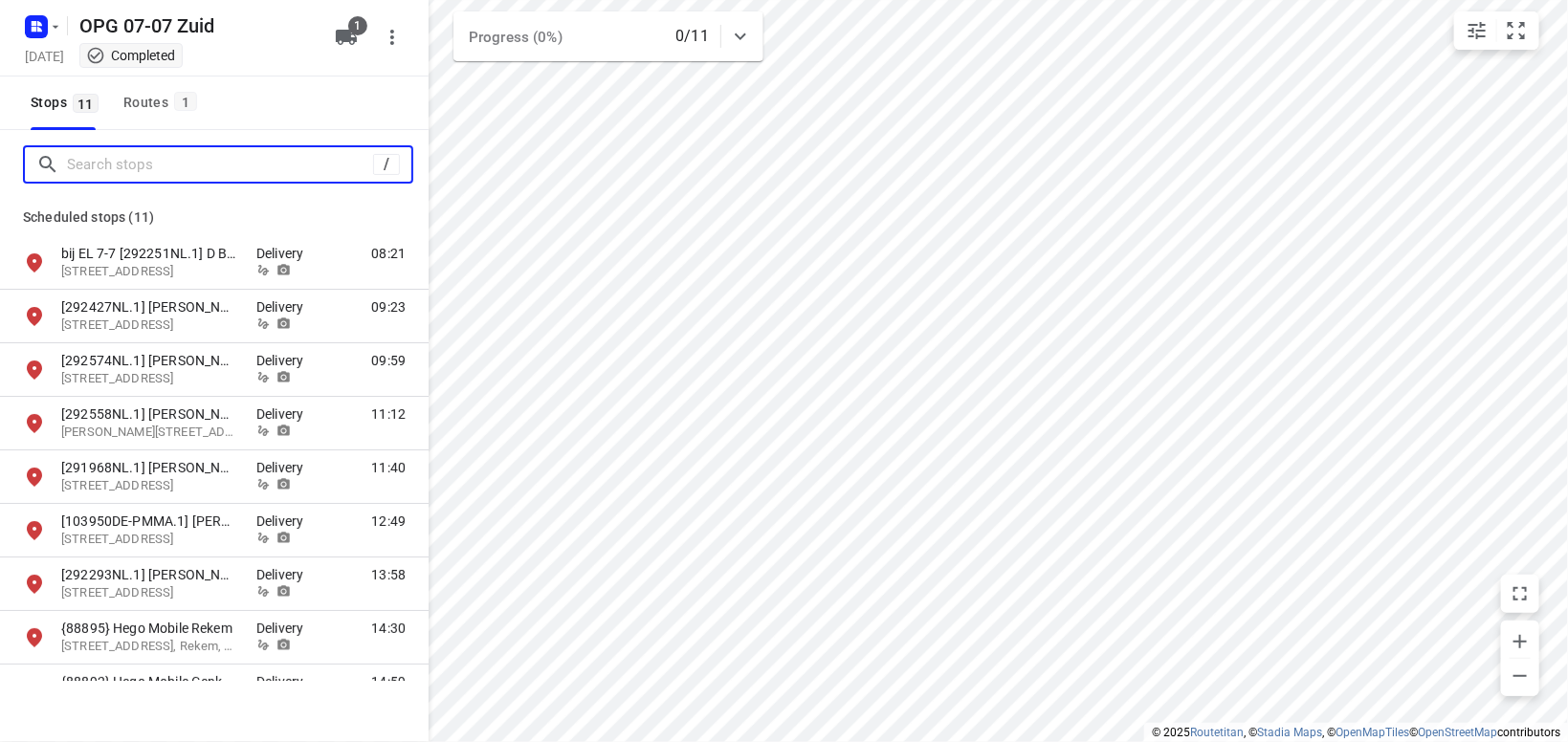 click at bounding box center [220, 164] 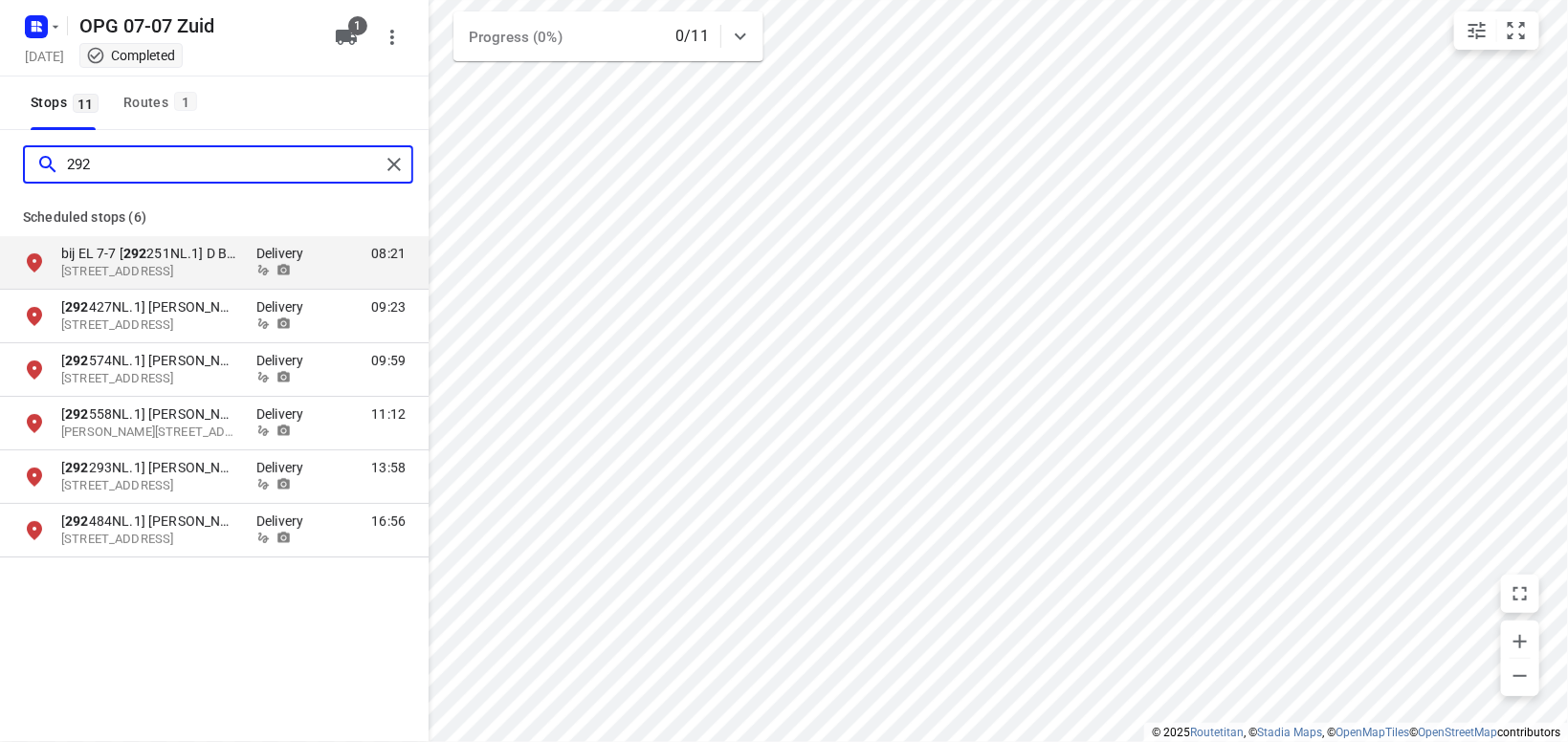 type on "292" 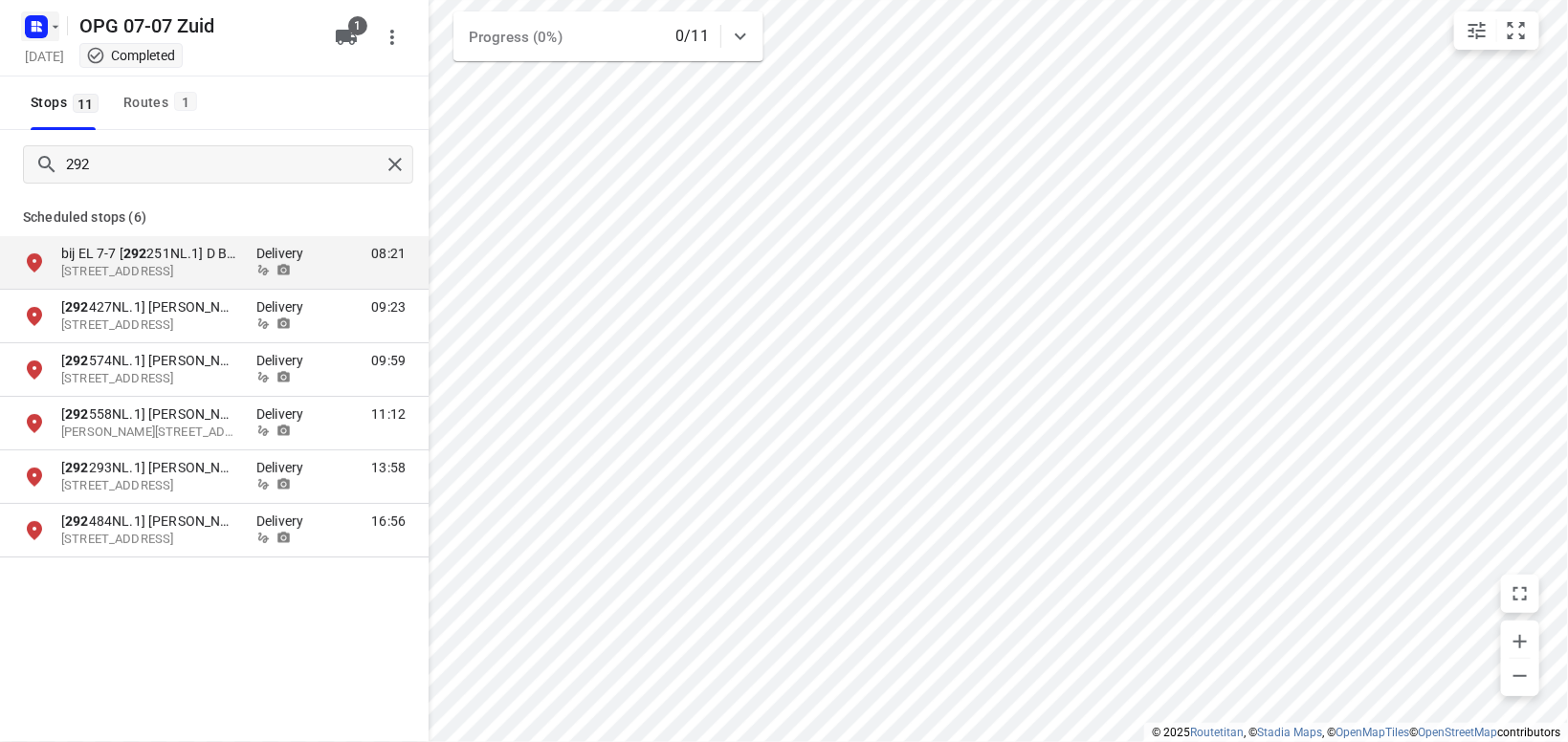 click 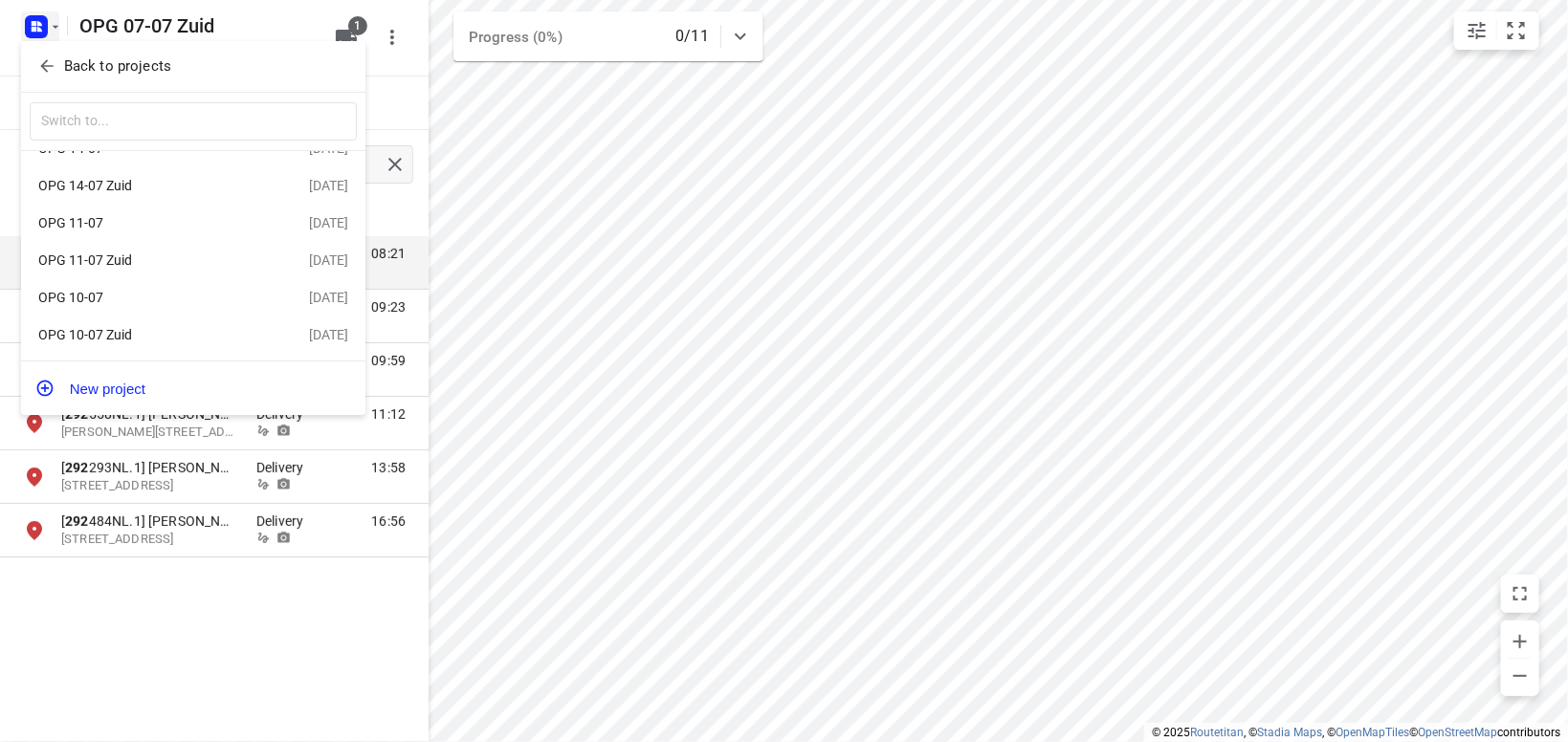 scroll, scrollTop: 0, scrollLeft: 0, axis: both 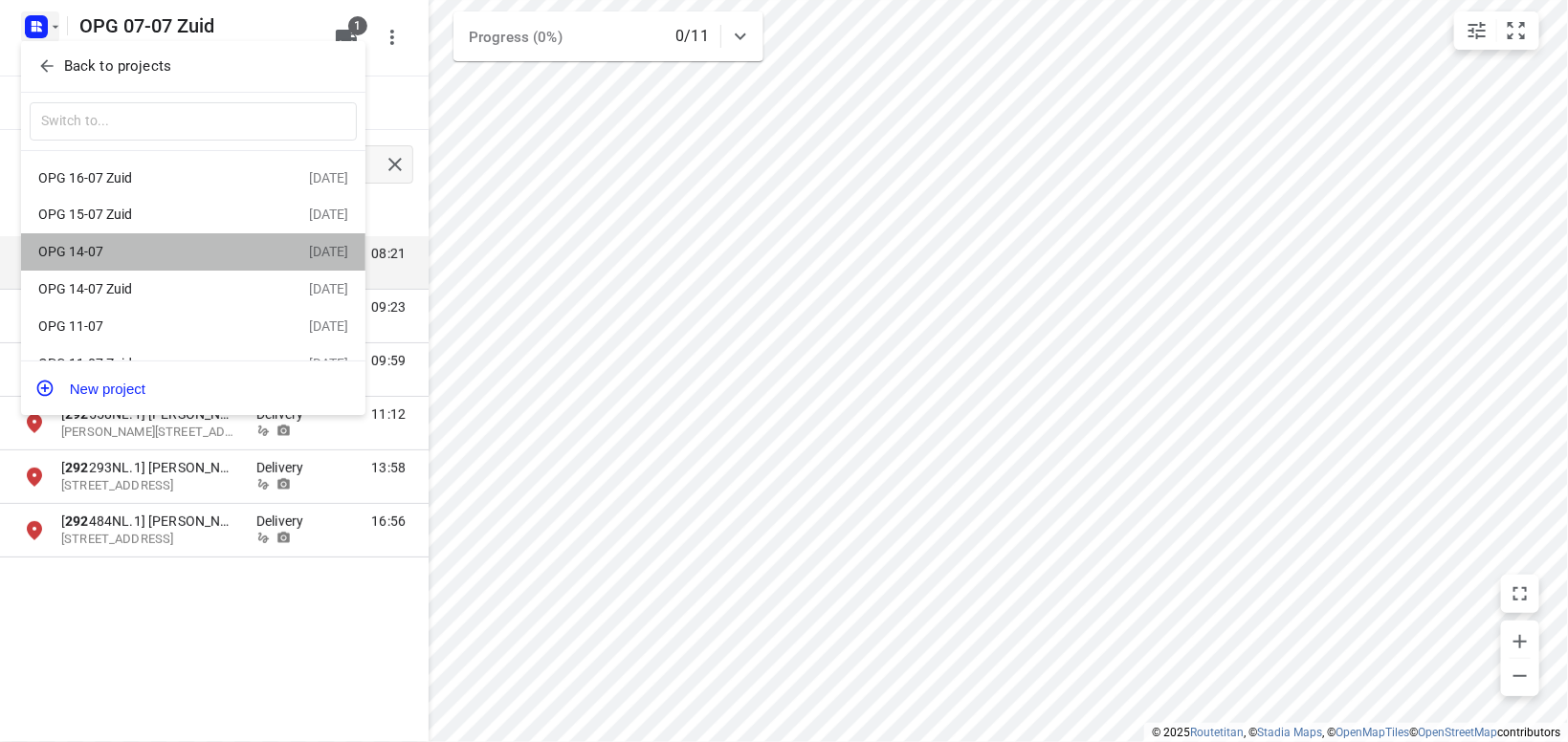 click on "OPG 14-07" at bounding box center (148, 251) 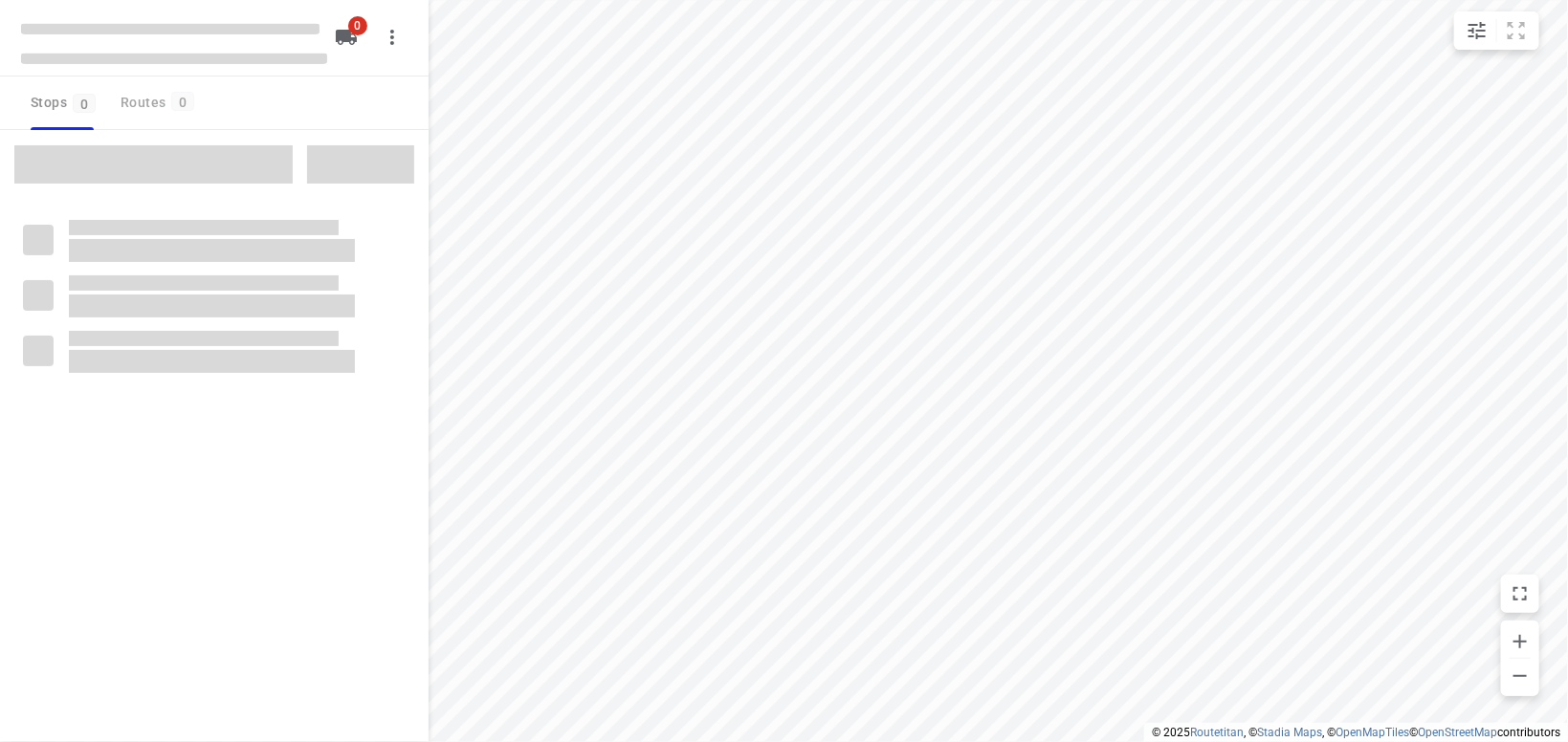 type on "distance" 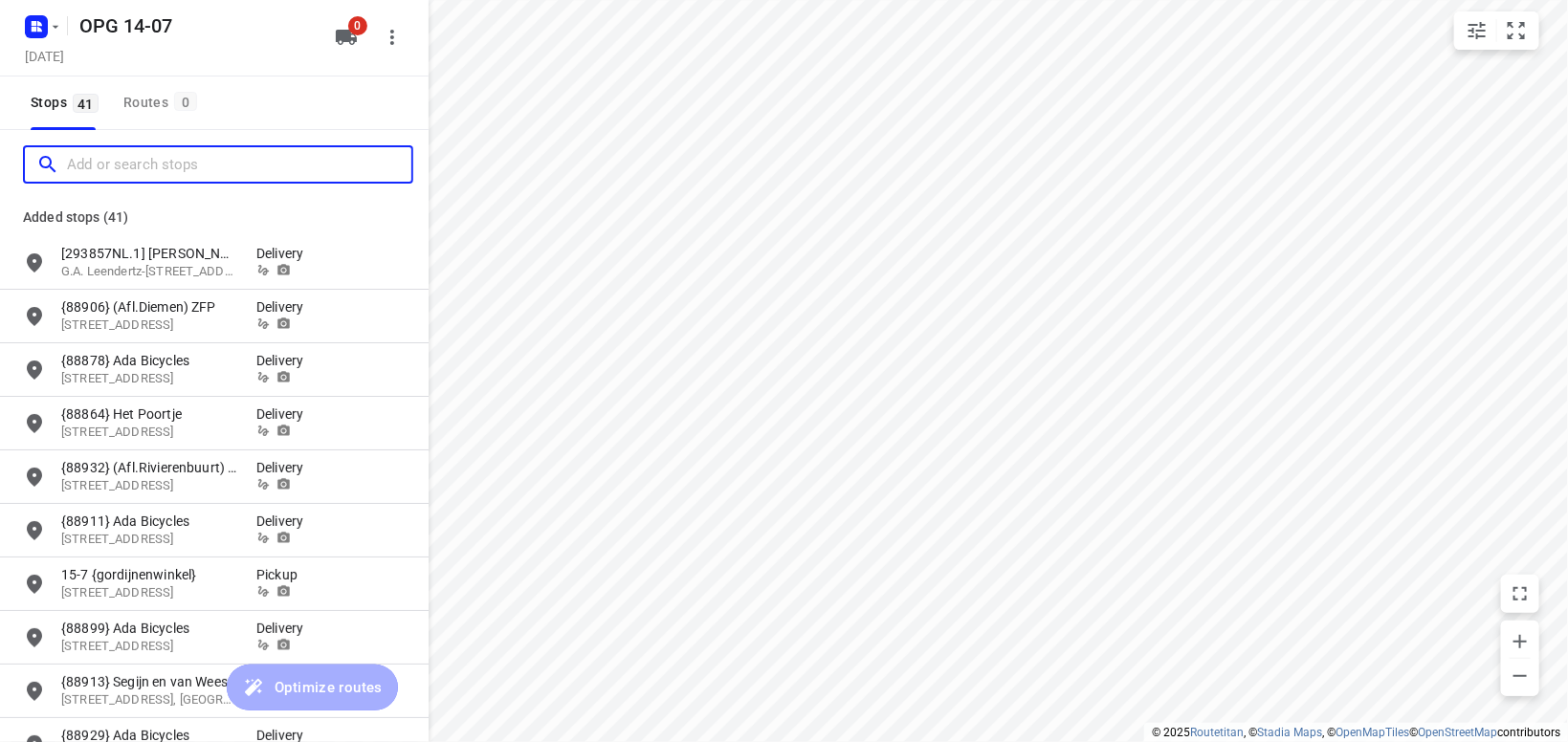 click at bounding box center (239, 164) 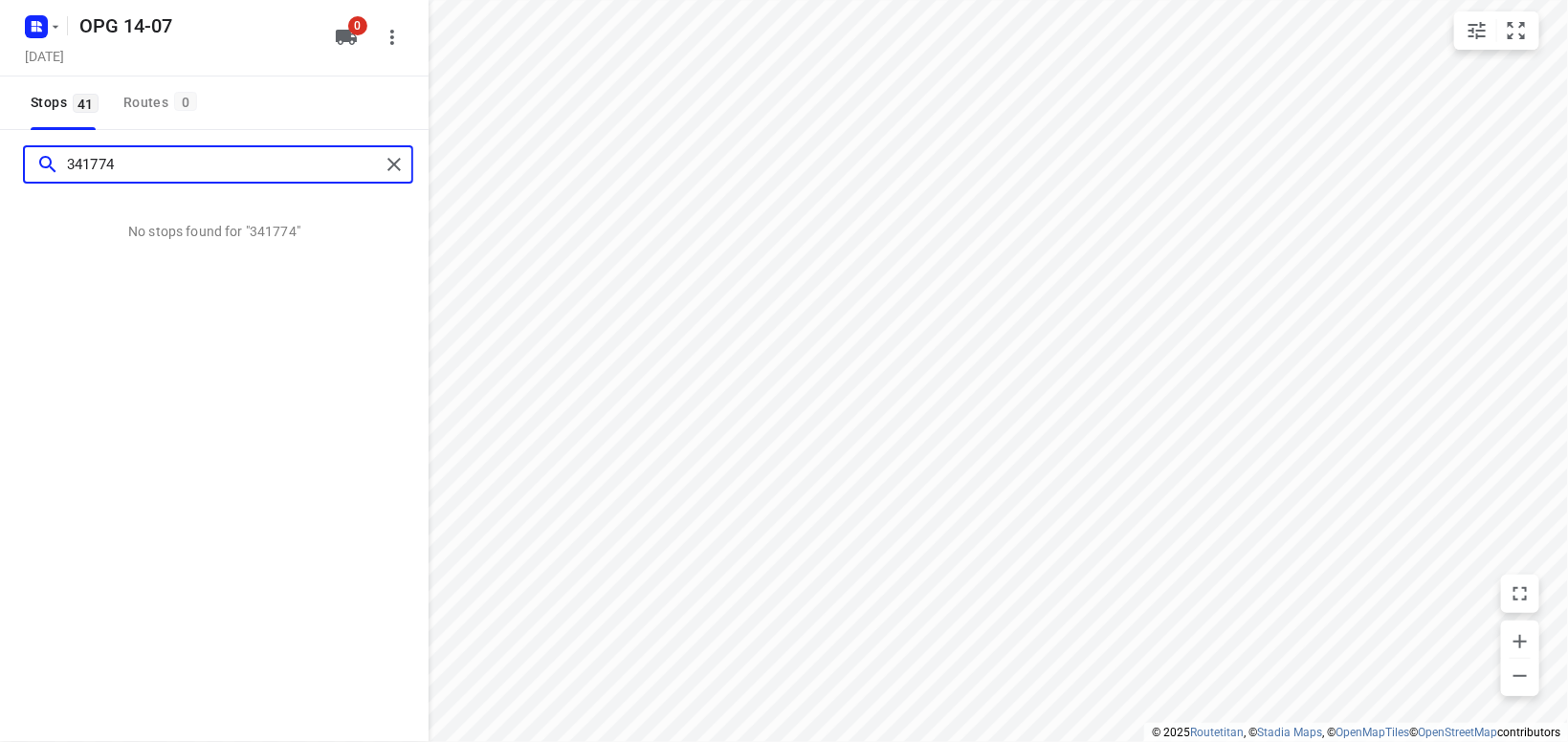 drag, startPoint x: 123, startPoint y: 157, endPoint x: 49, endPoint y: 156, distance: 74.00676 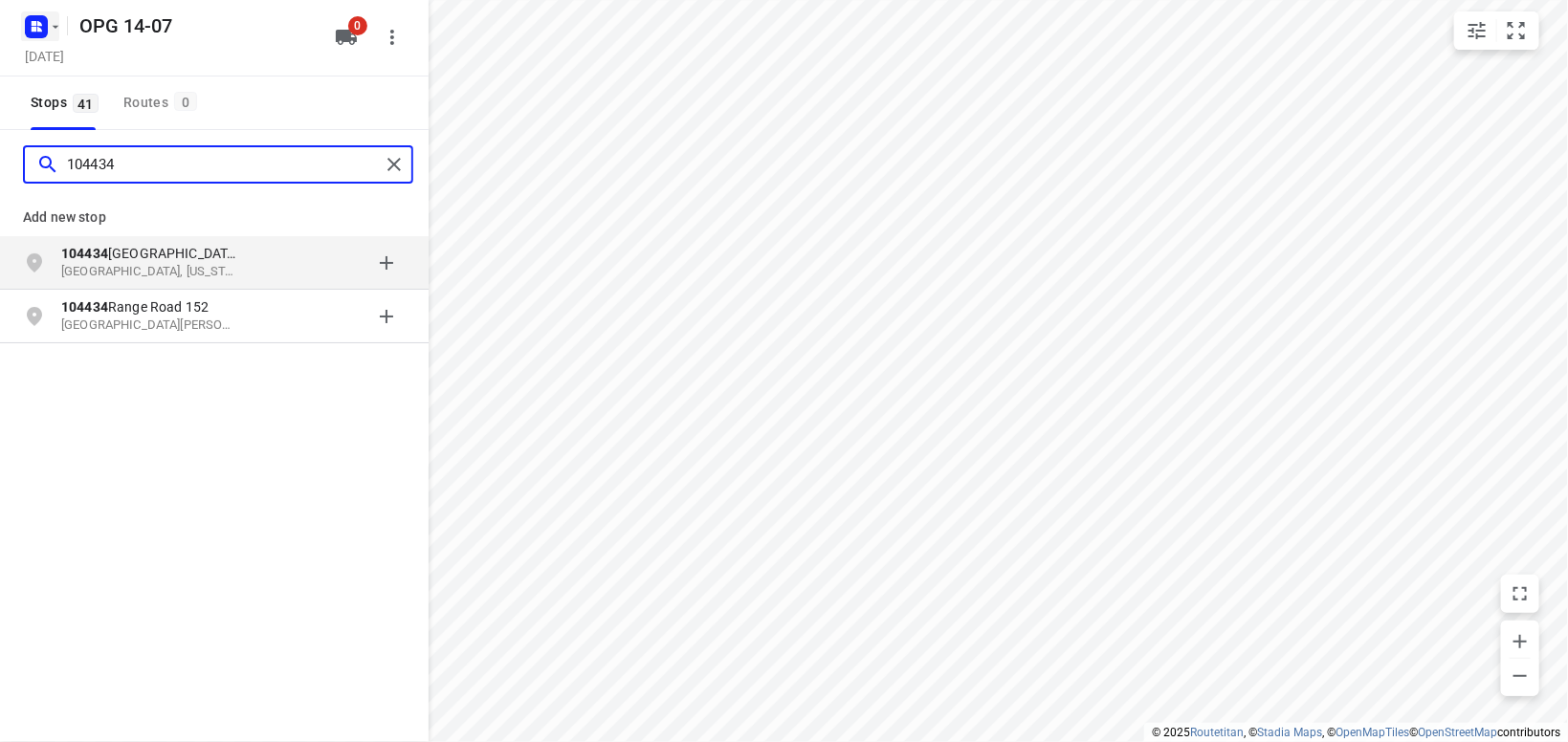 type on "104434" 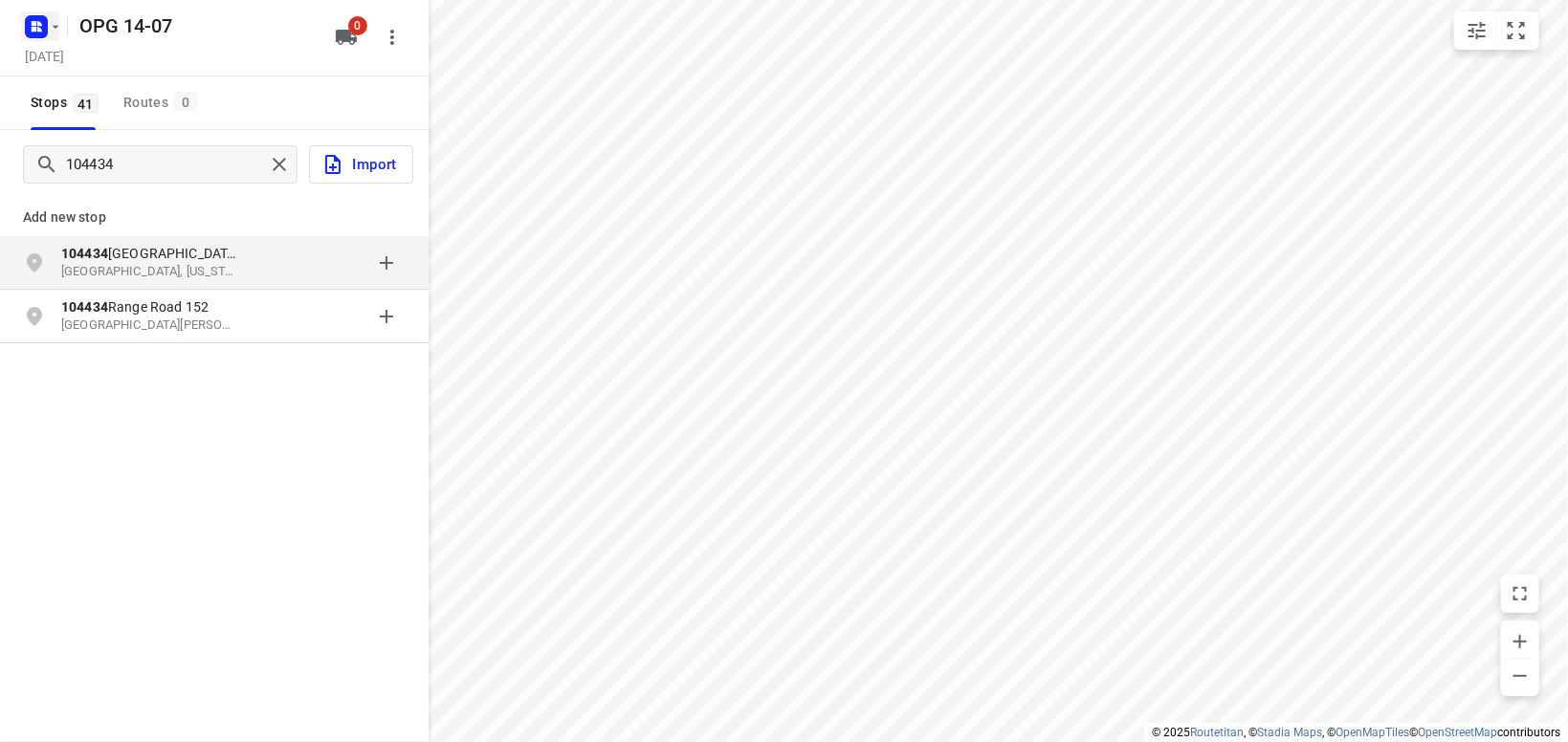 click 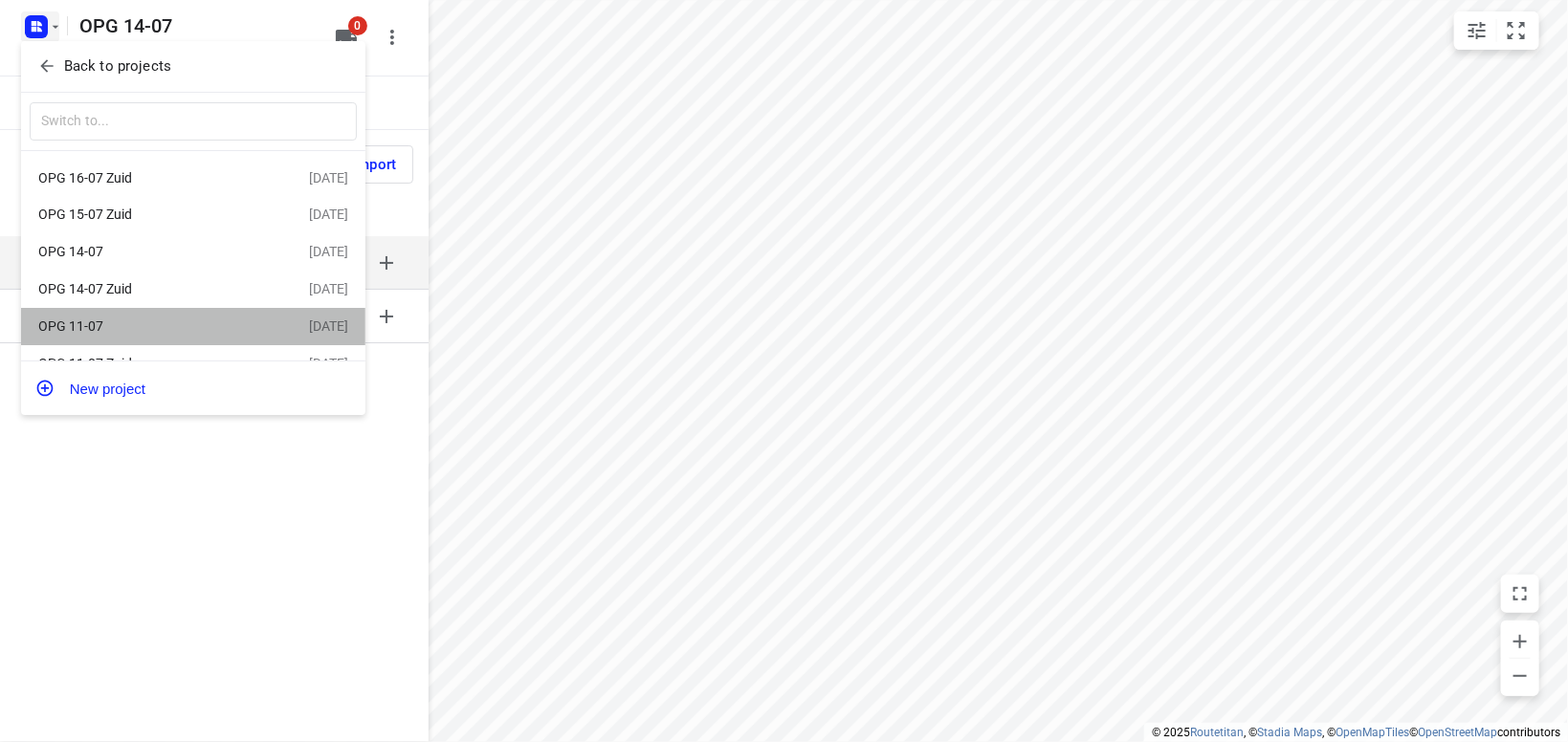 click on "OPG 11-07" at bounding box center [148, 326] 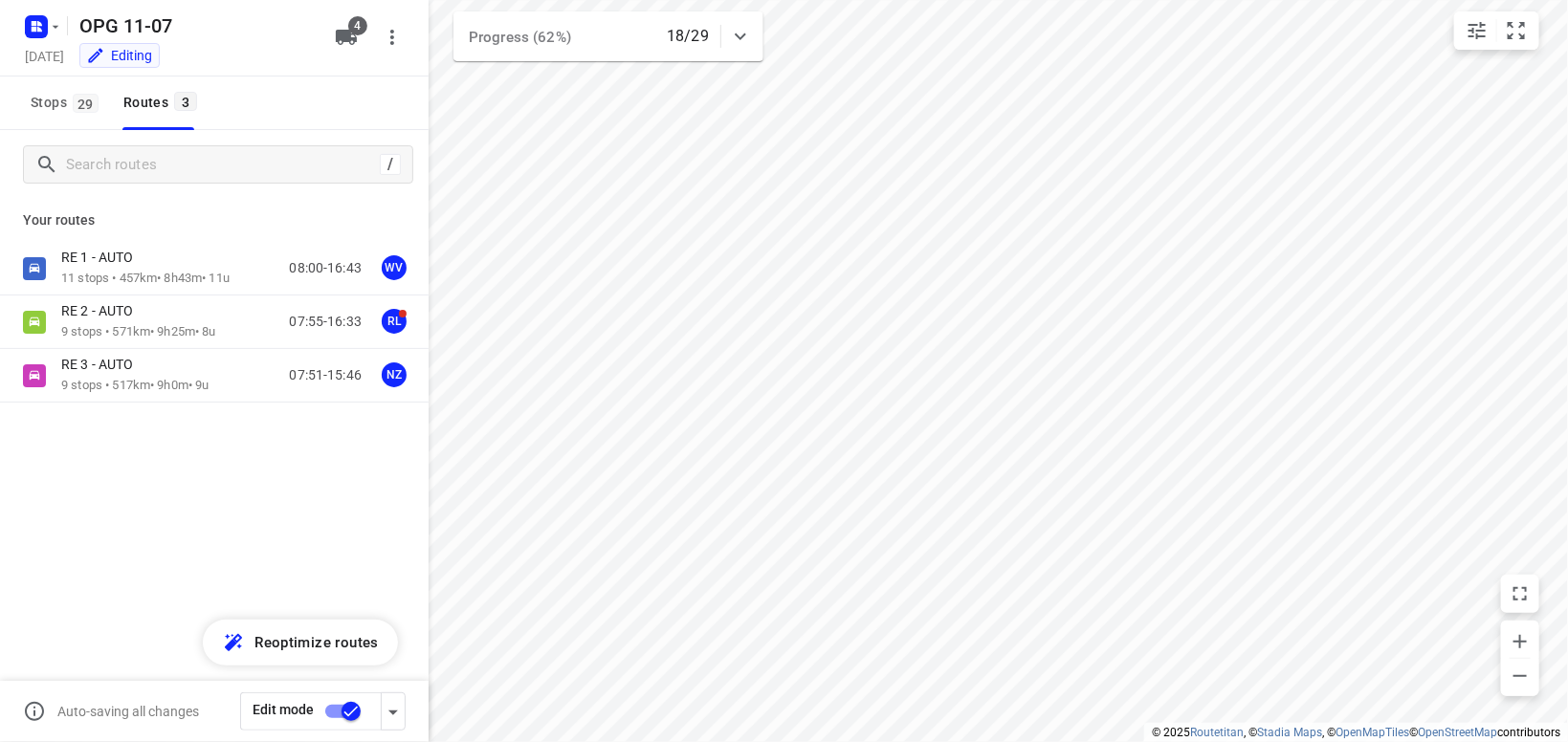 type on "distance" 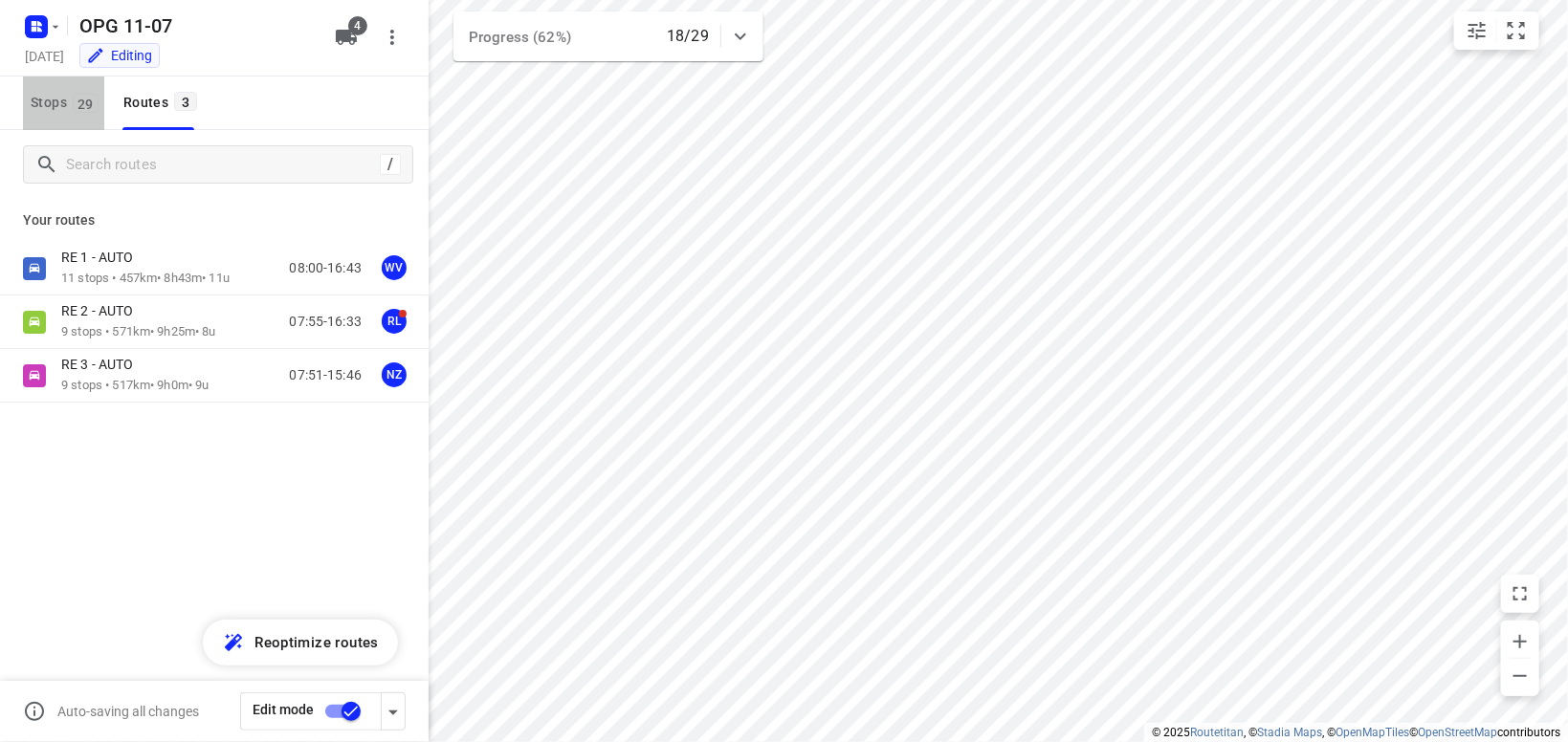 drag, startPoint x: 77, startPoint y: 96, endPoint x: 88, endPoint y: 83, distance: 17.029386 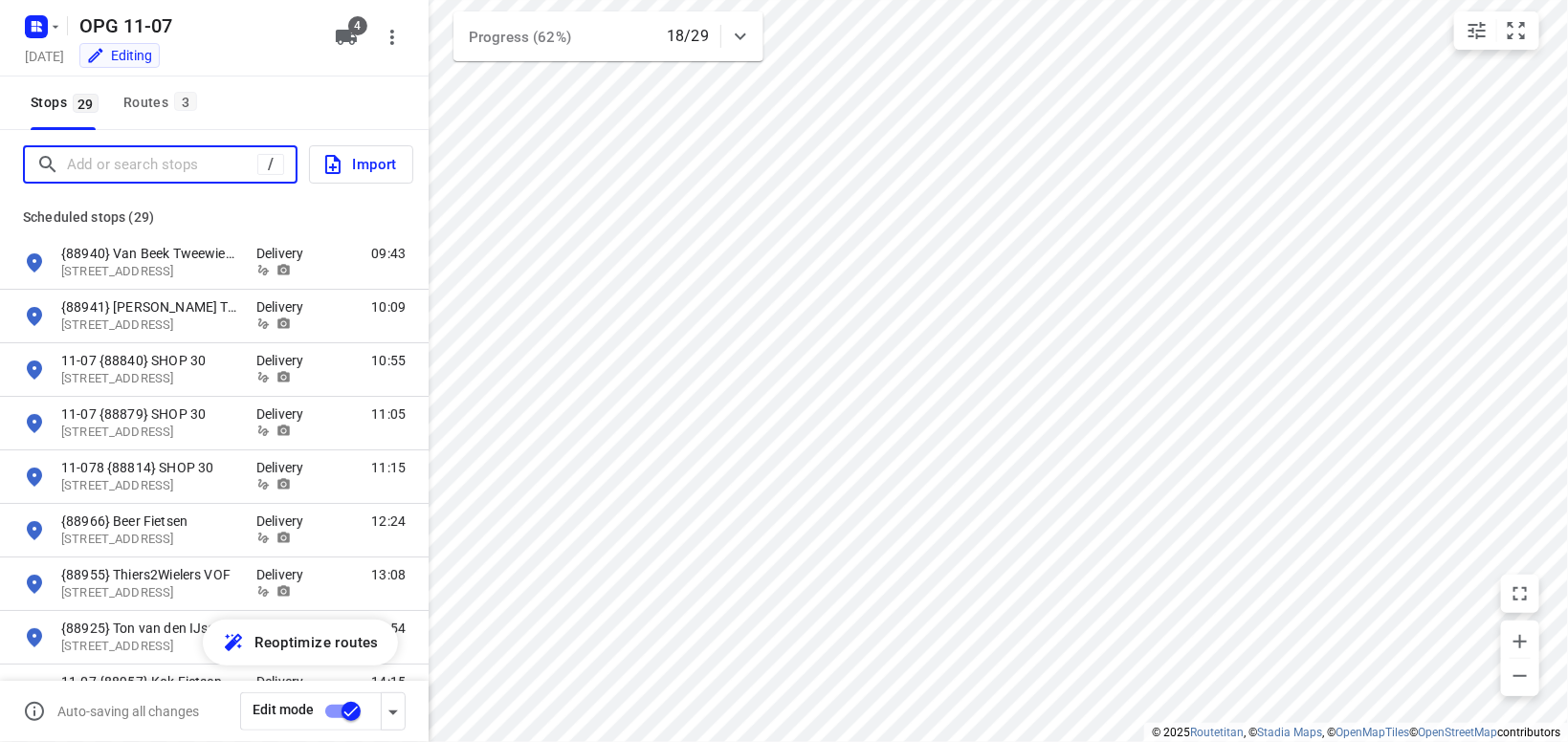 click at bounding box center (162, 164) 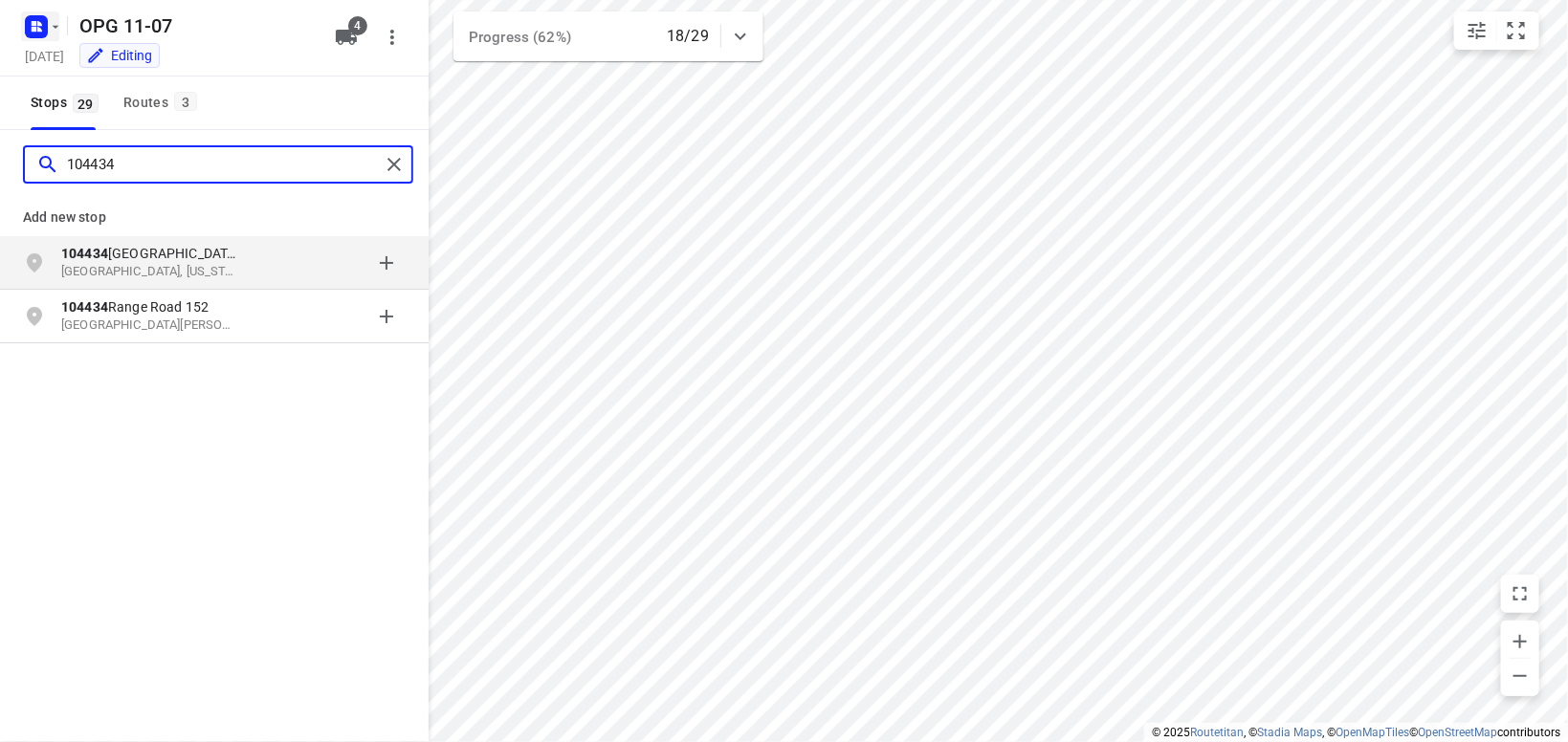 type on "104434" 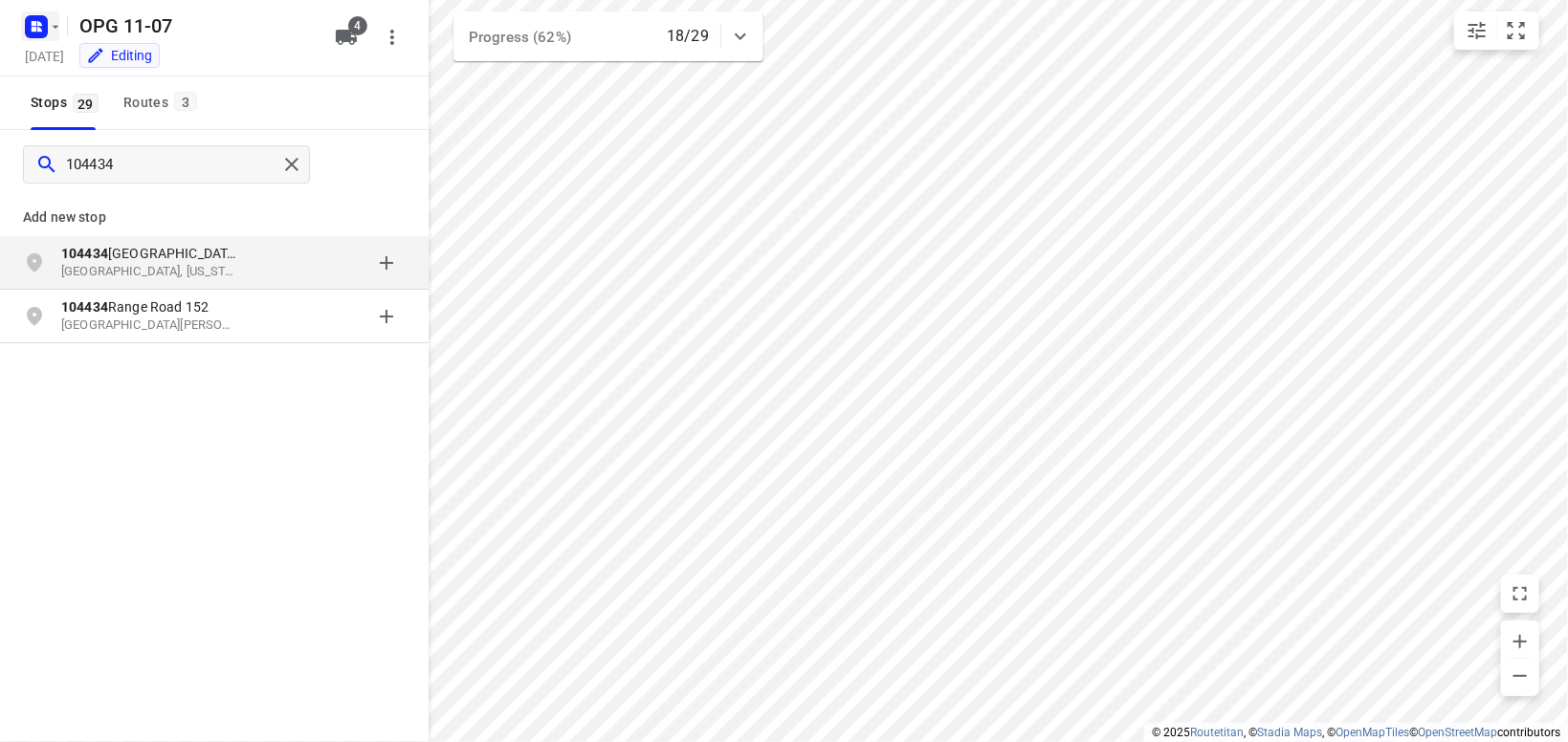 click 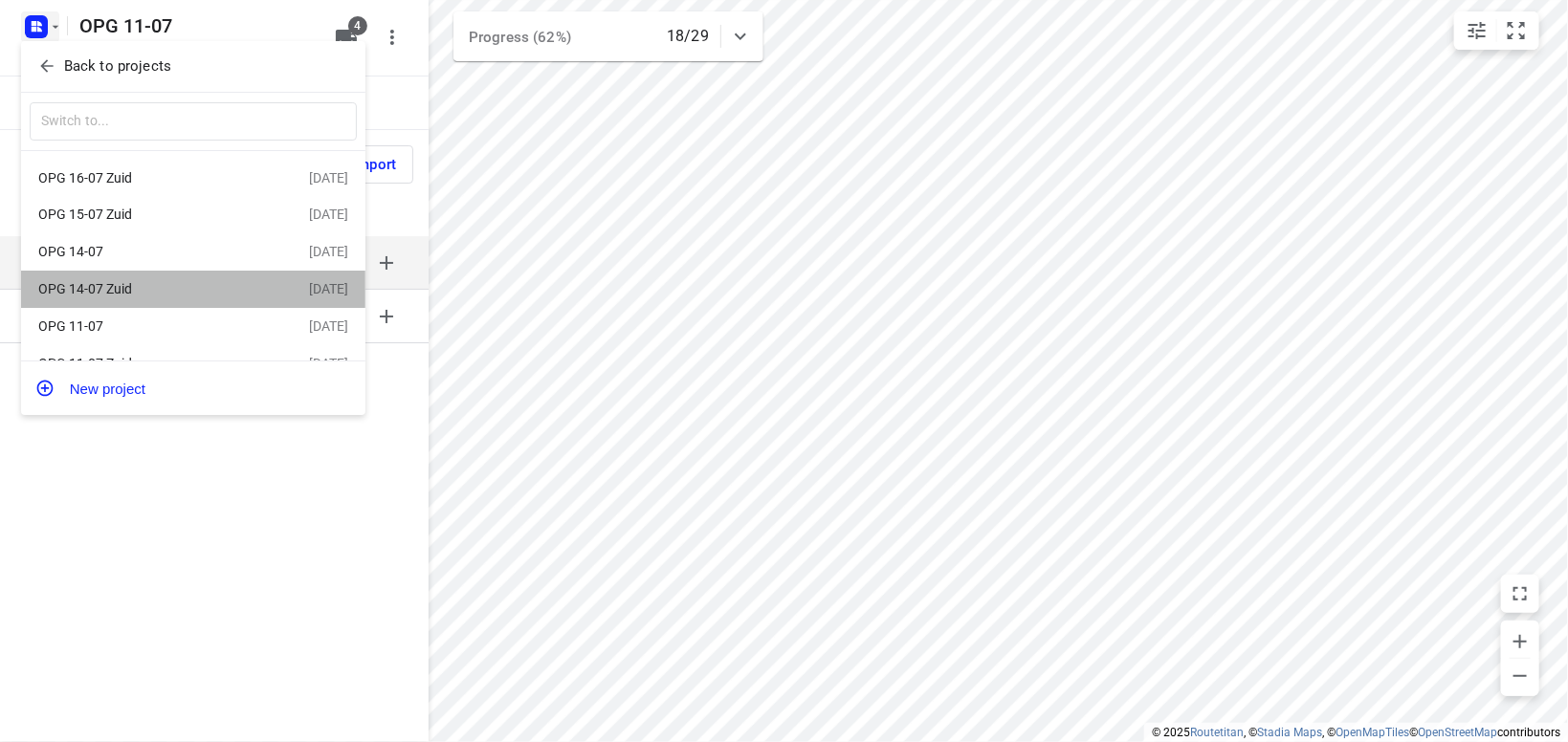click on "OPG 14-07 Zuid" at bounding box center [148, 289] 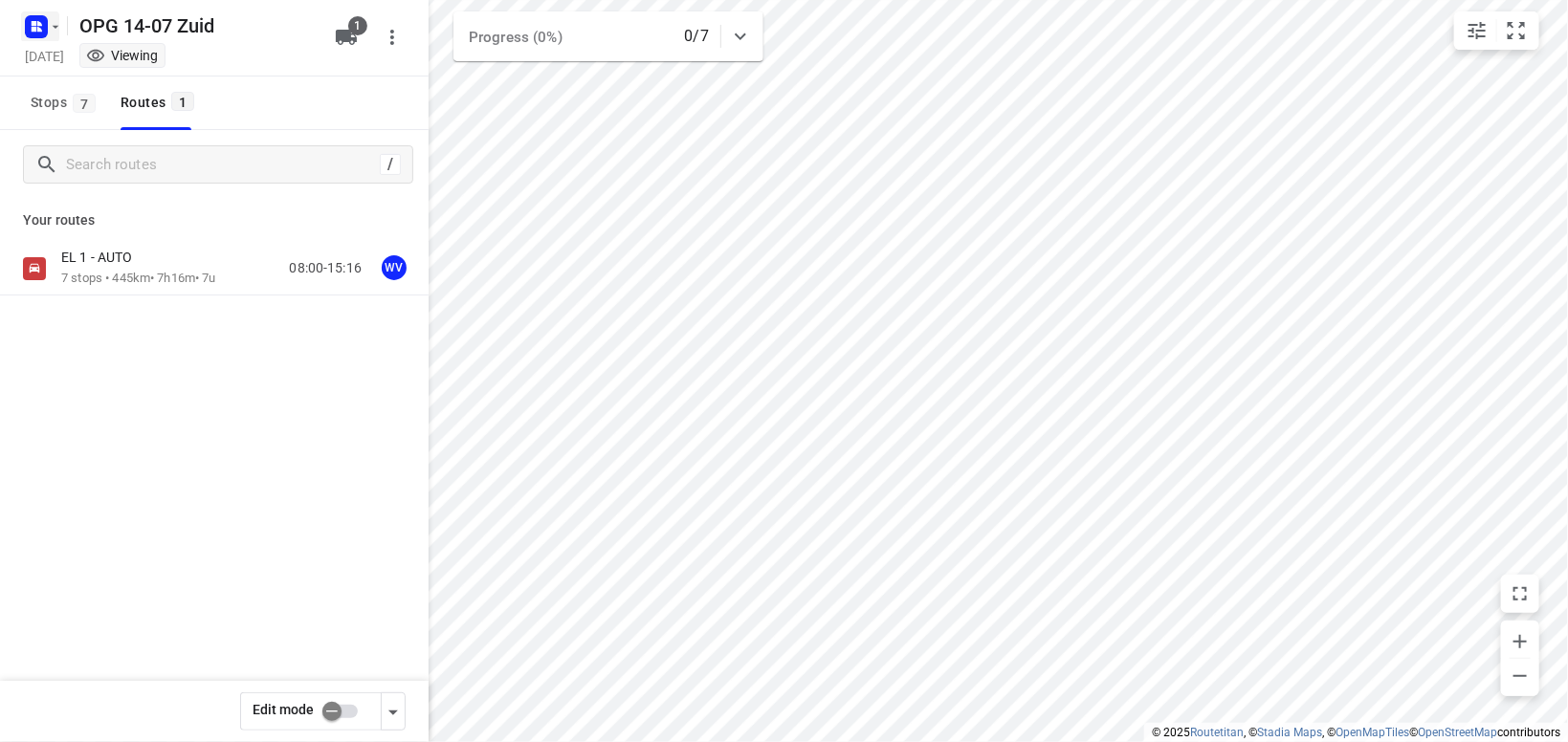 click 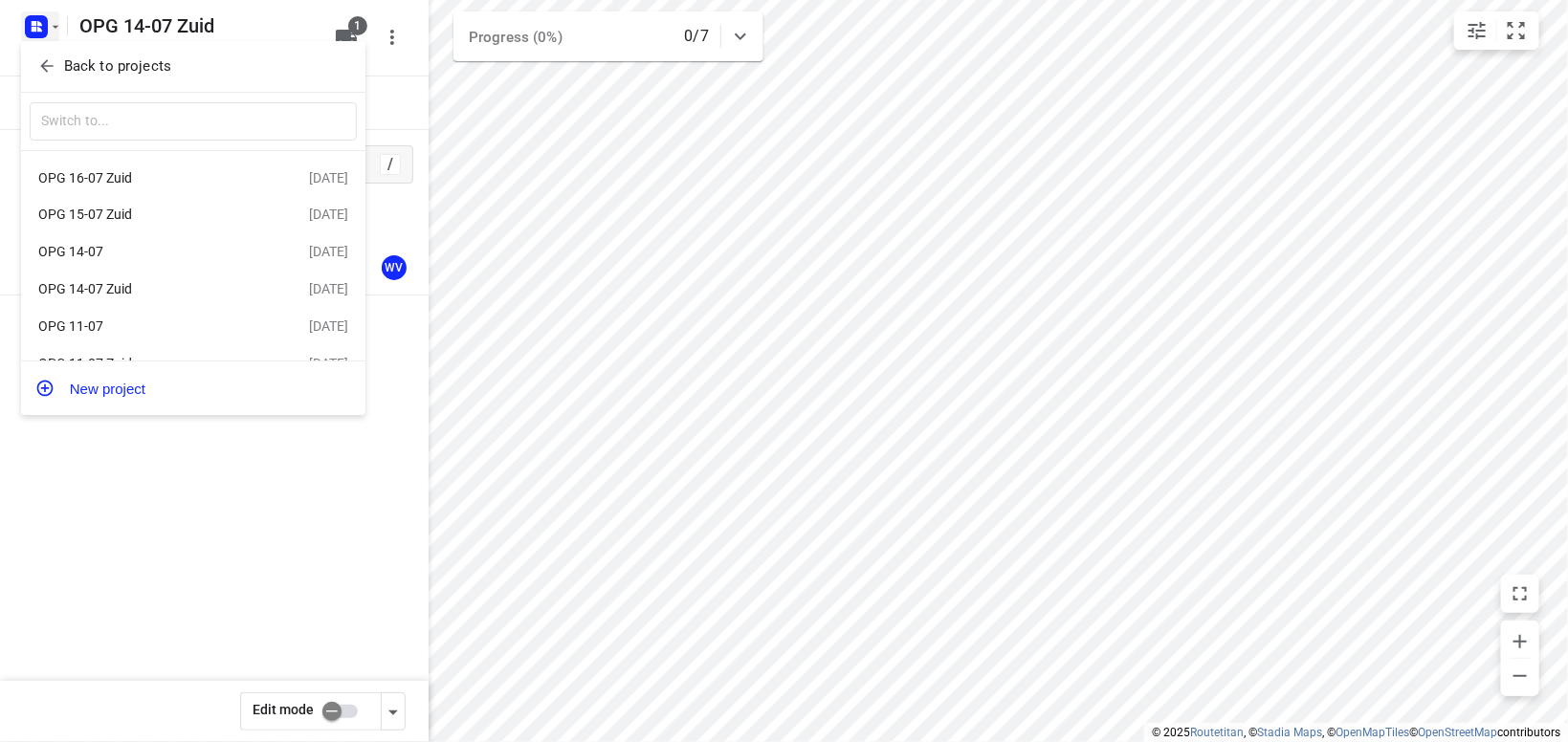 scroll, scrollTop: 109, scrollLeft: 0, axis: vertical 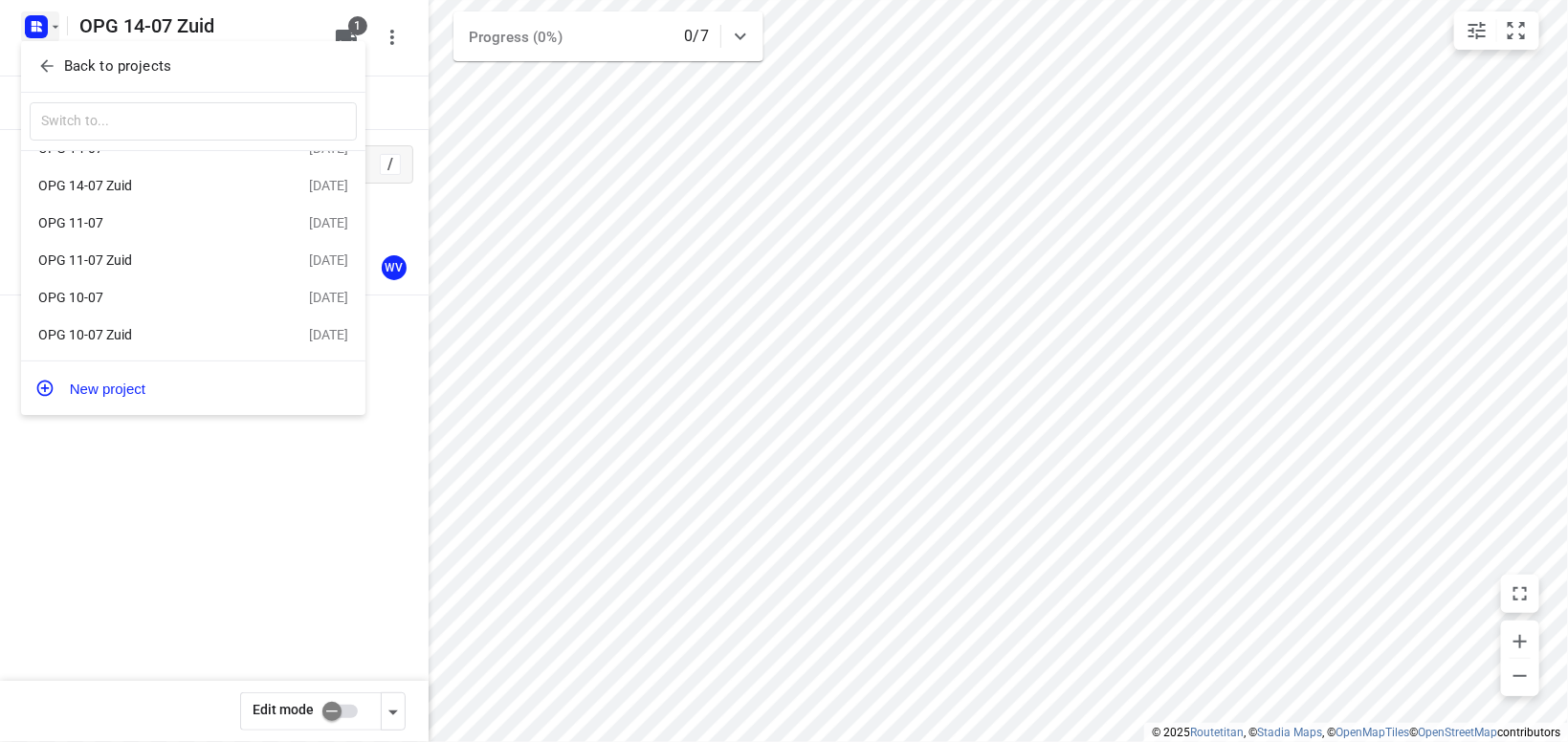 click on "OPG 11-07 Zuid" at bounding box center [148, 260] 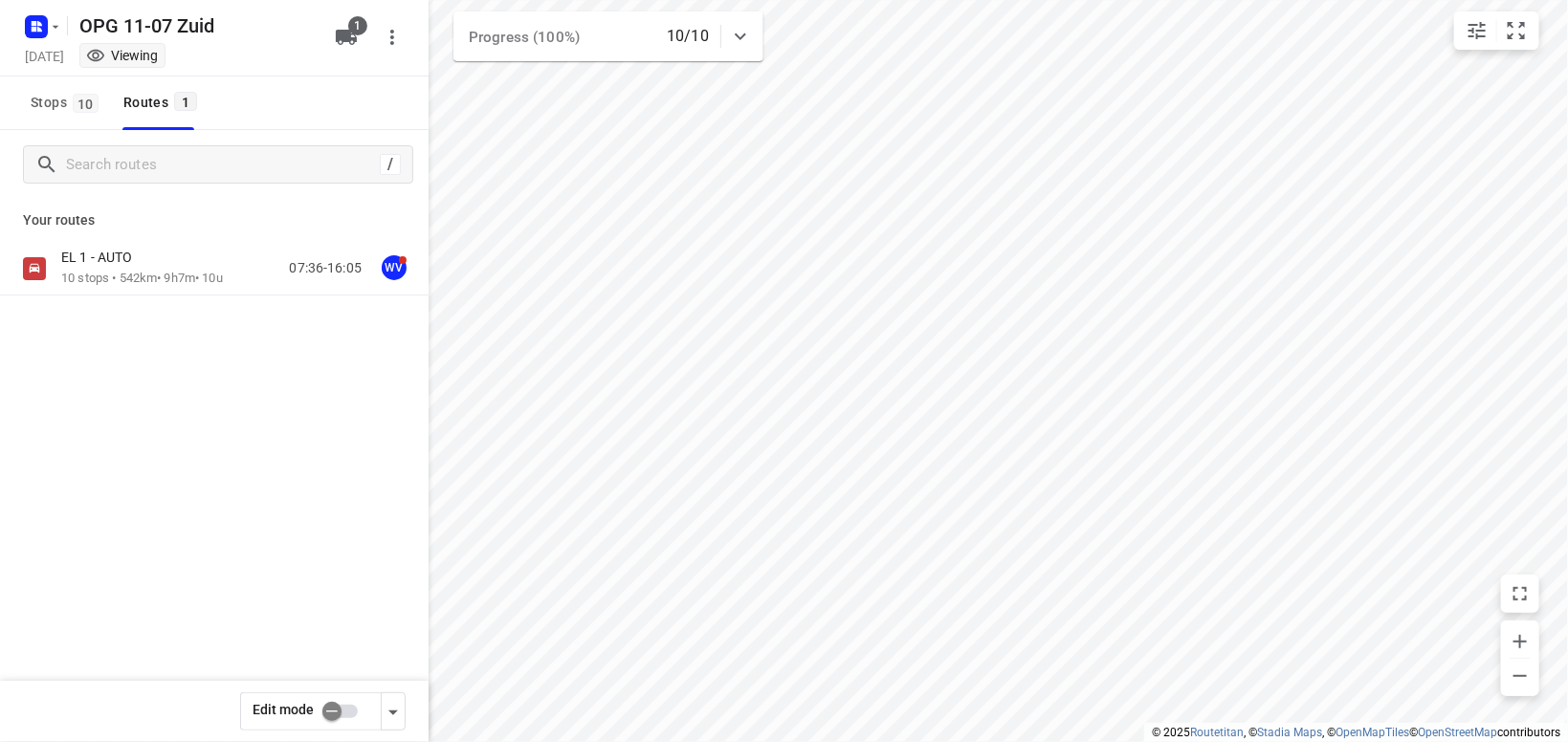 type on "distance" 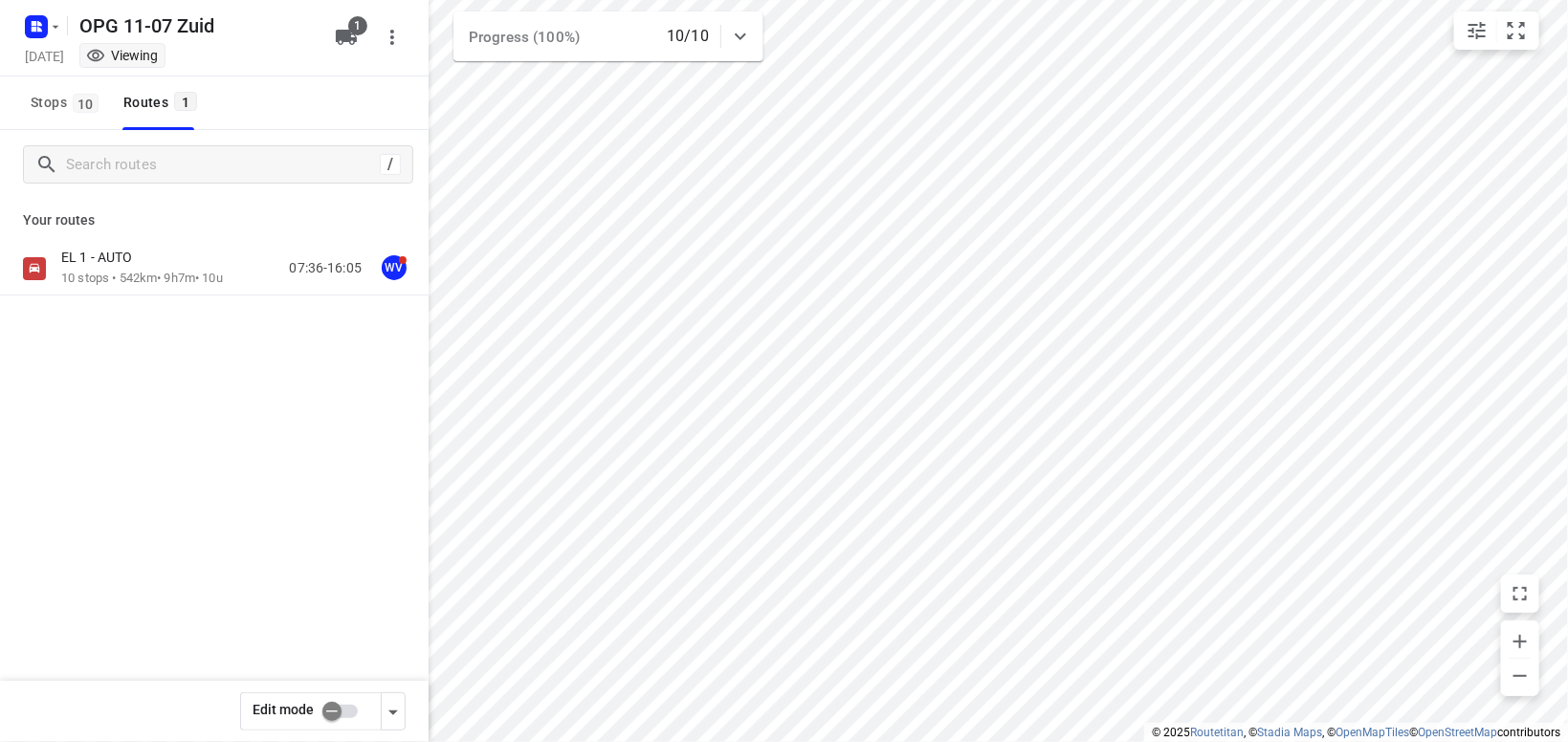 click on "EL 1 - AUTO" at bounding box center [102, 257] 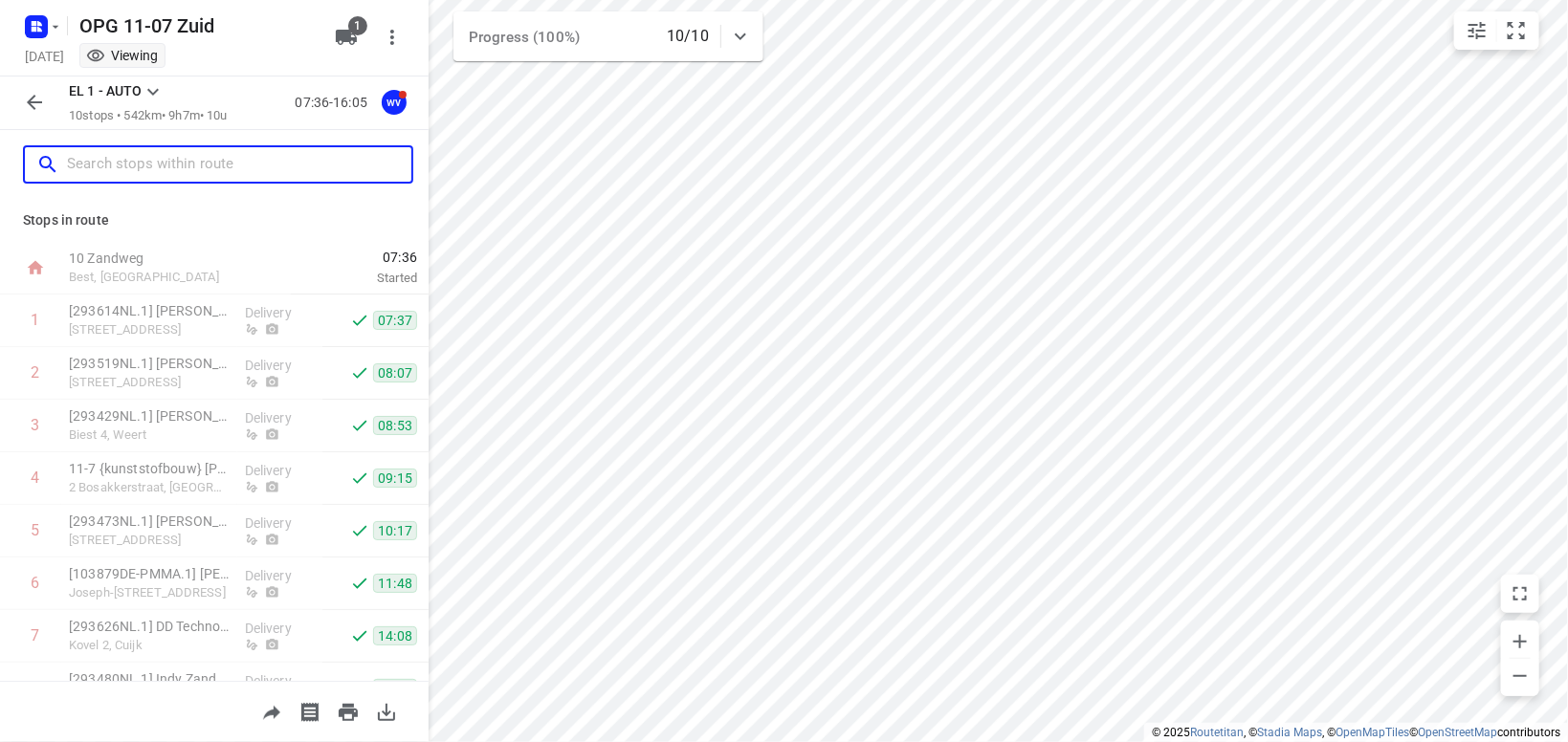 click at bounding box center [239, 164] 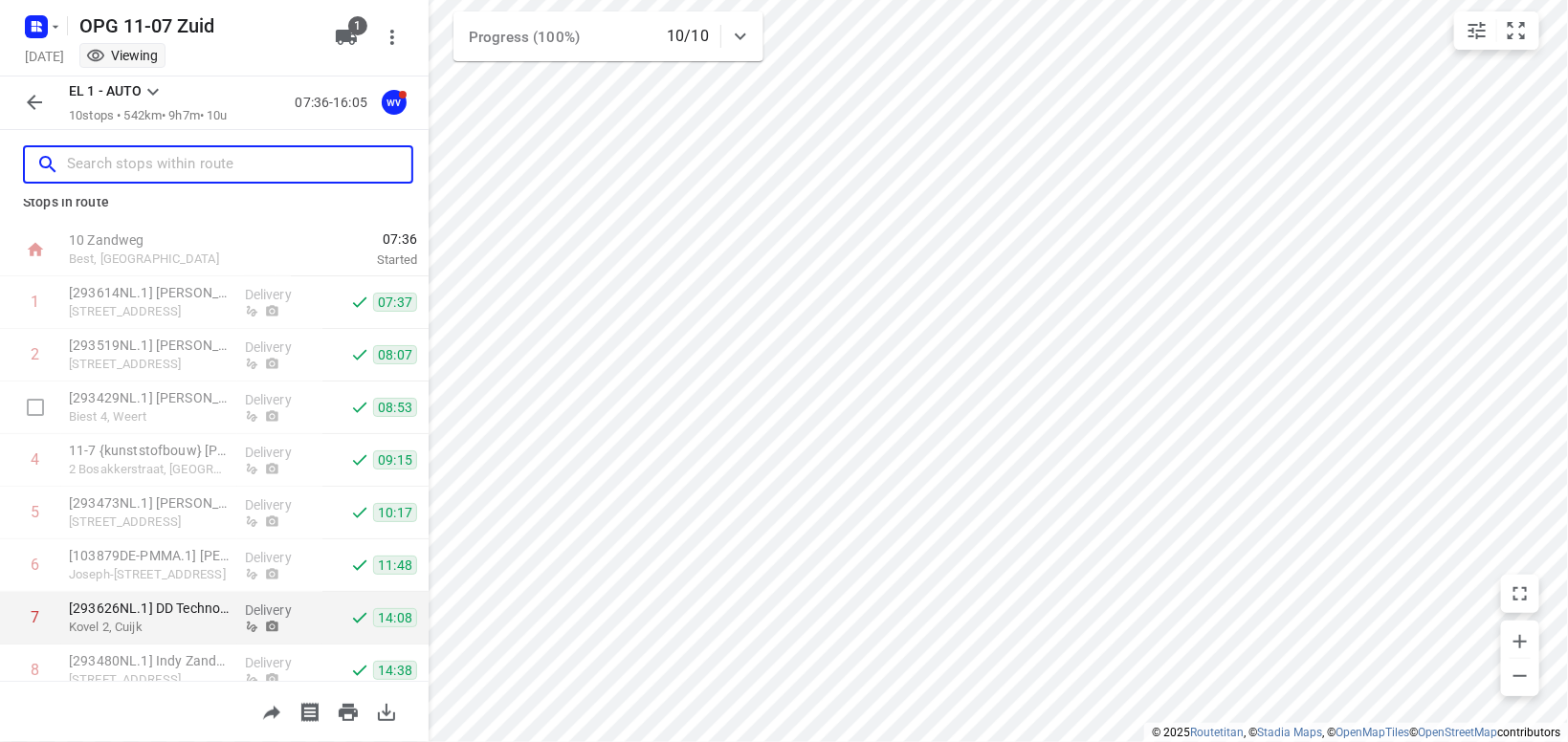 scroll, scrollTop: 0, scrollLeft: 0, axis: both 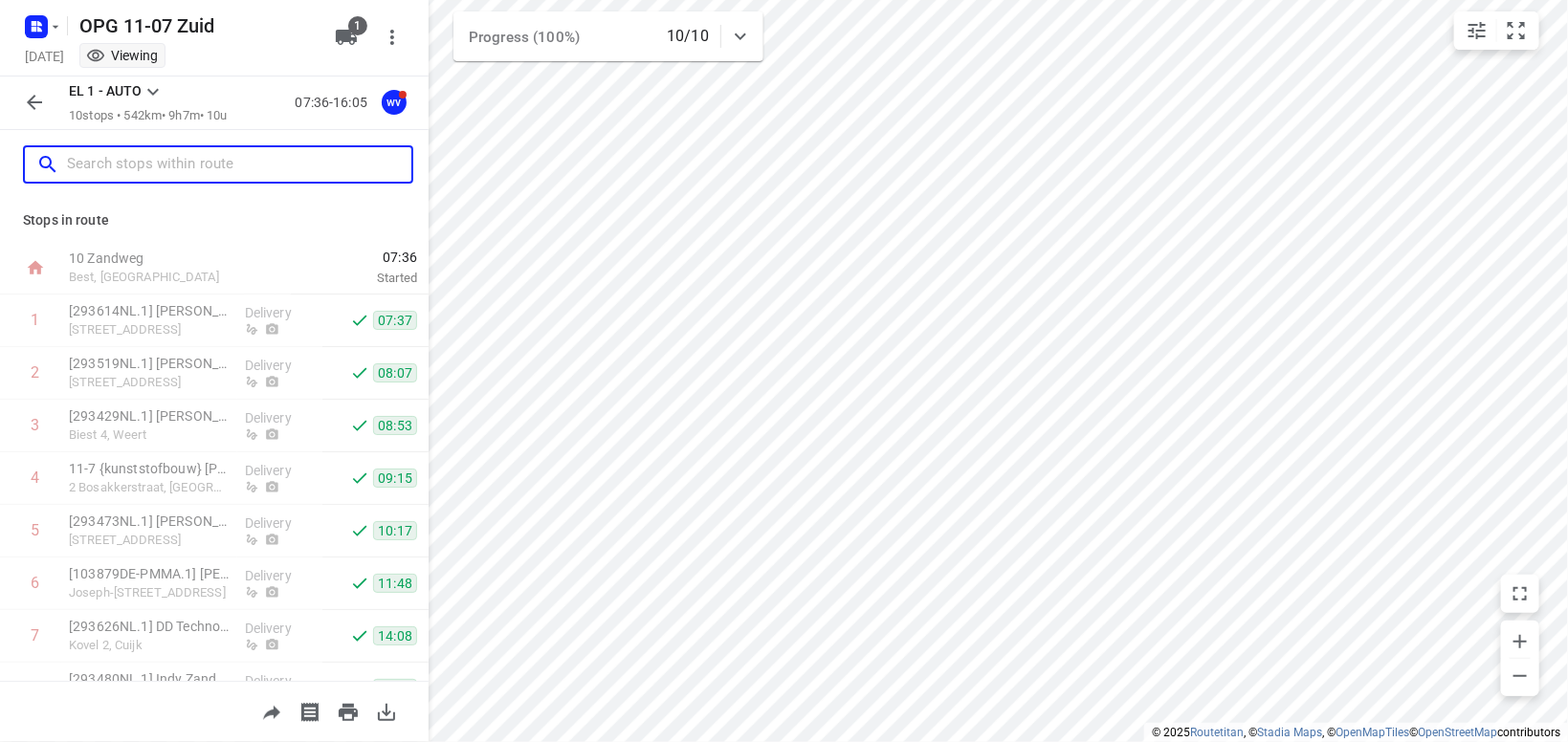 click at bounding box center (239, 164) 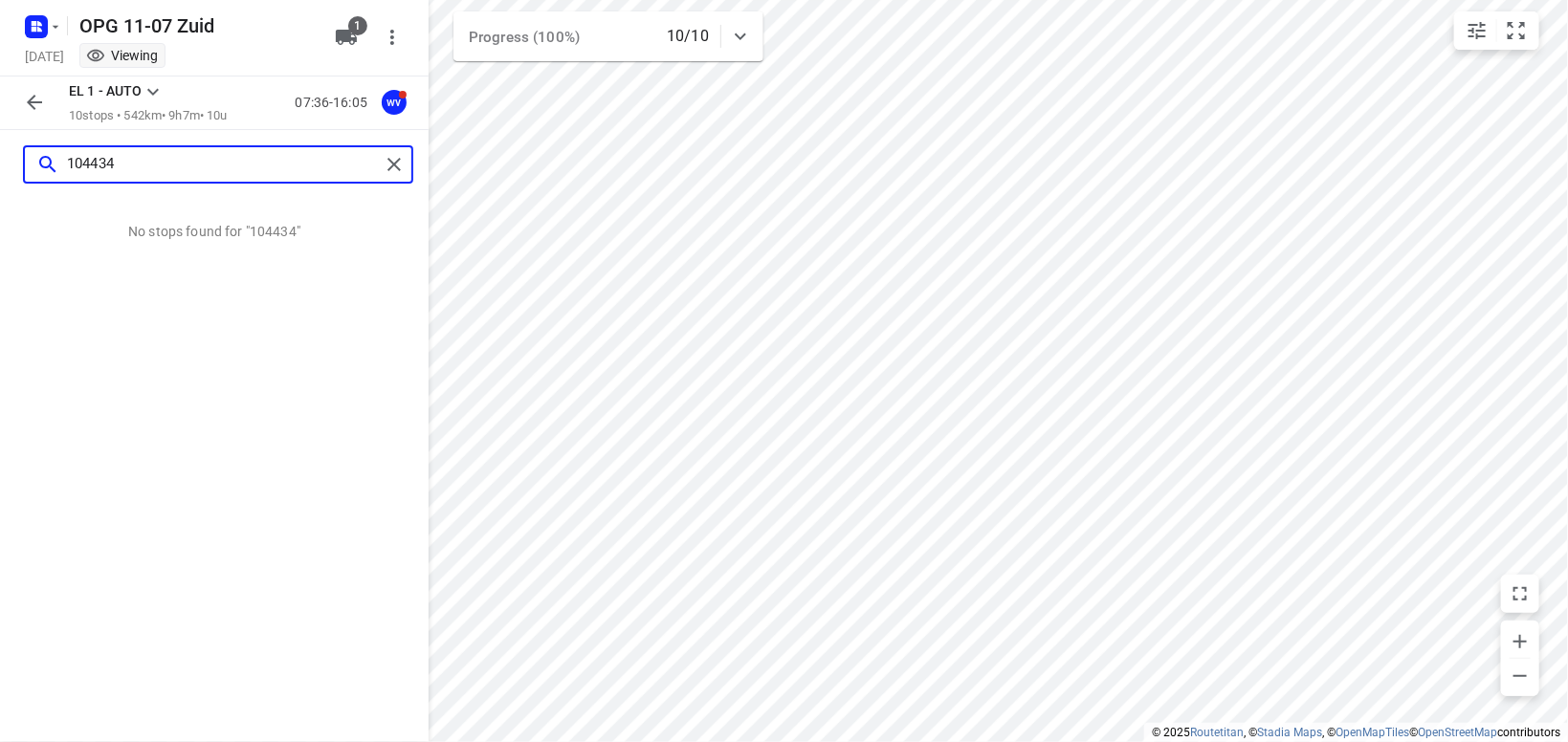type on "104434" 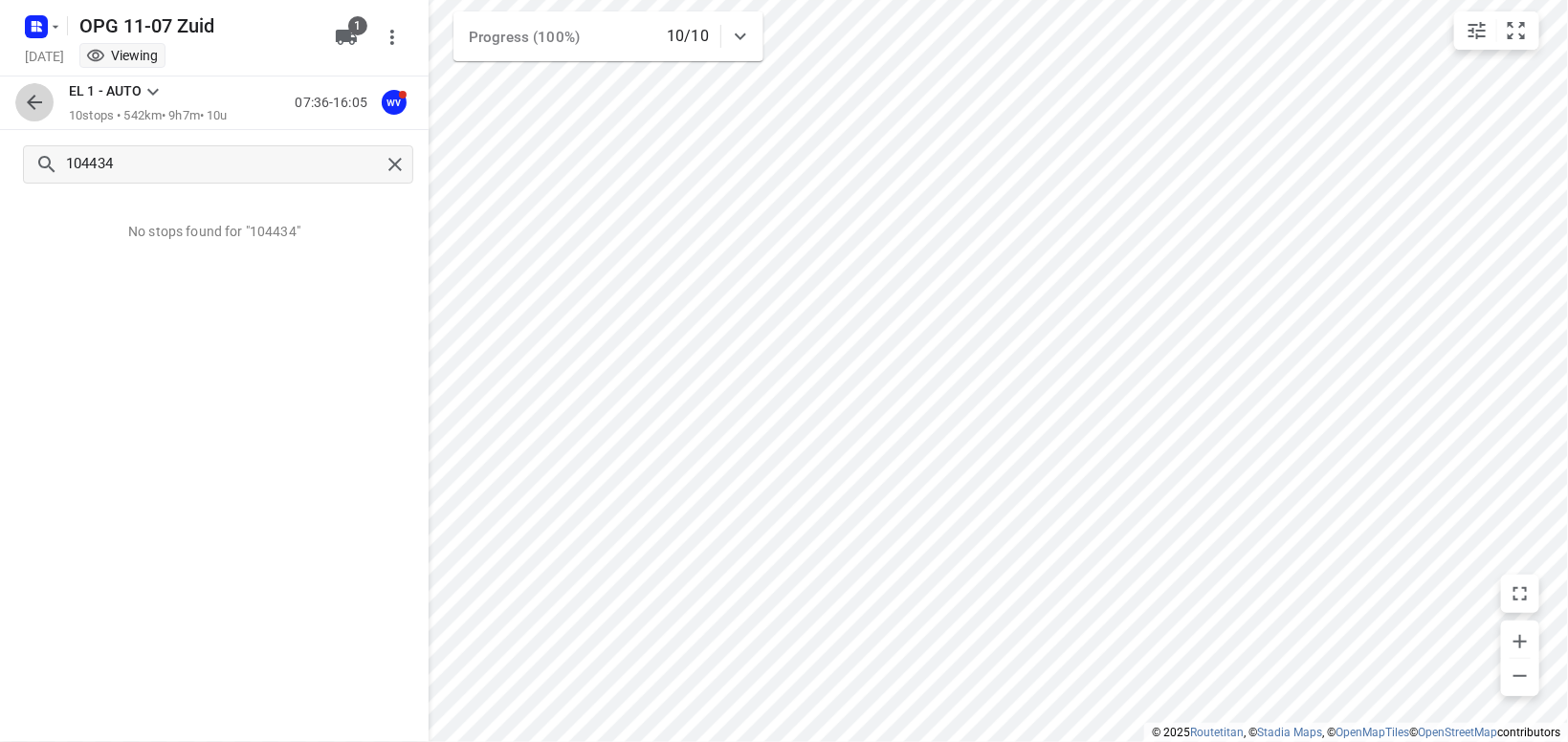 click 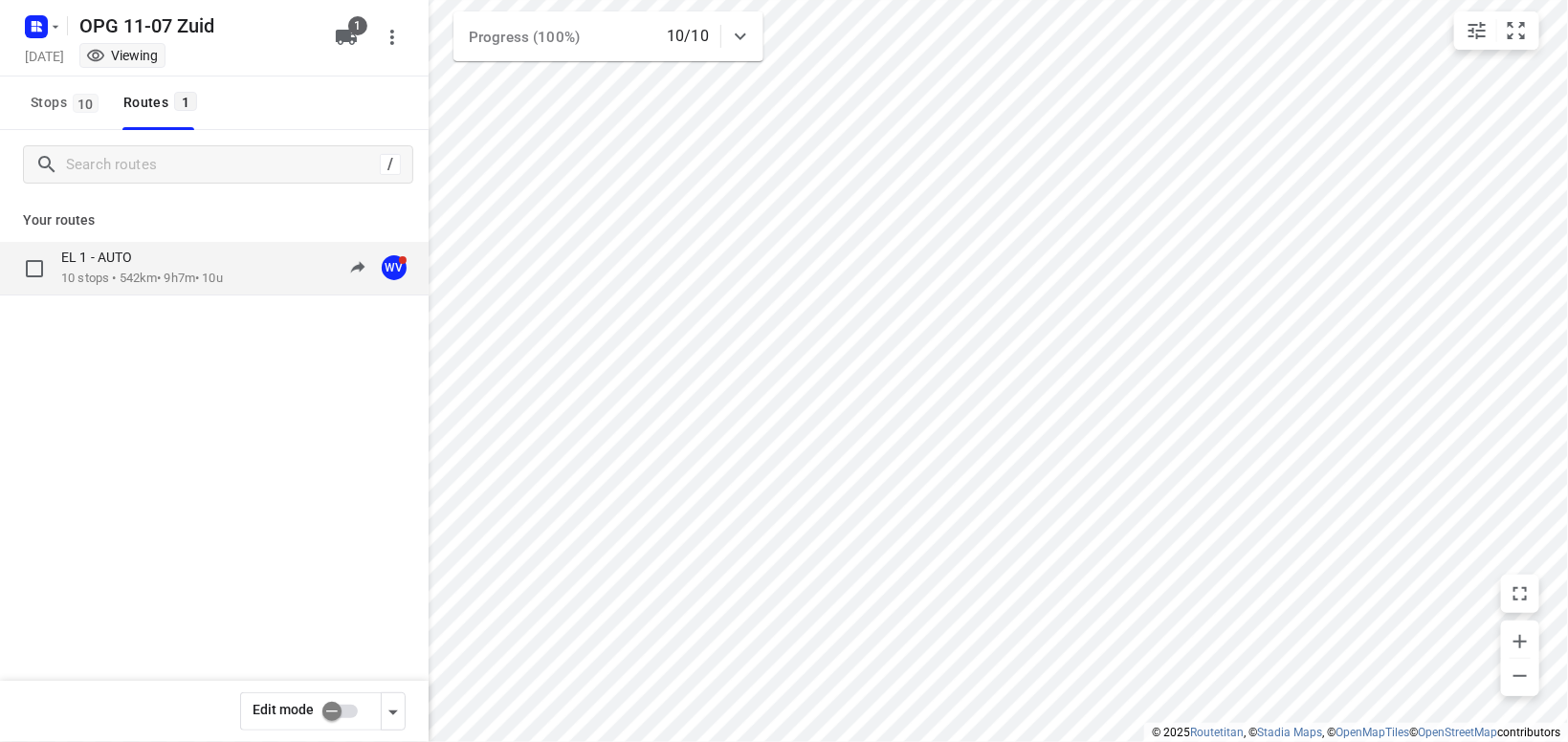 click on "10   stops •   542km  •   9h7m  • 10u" at bounding box center [142, 278] 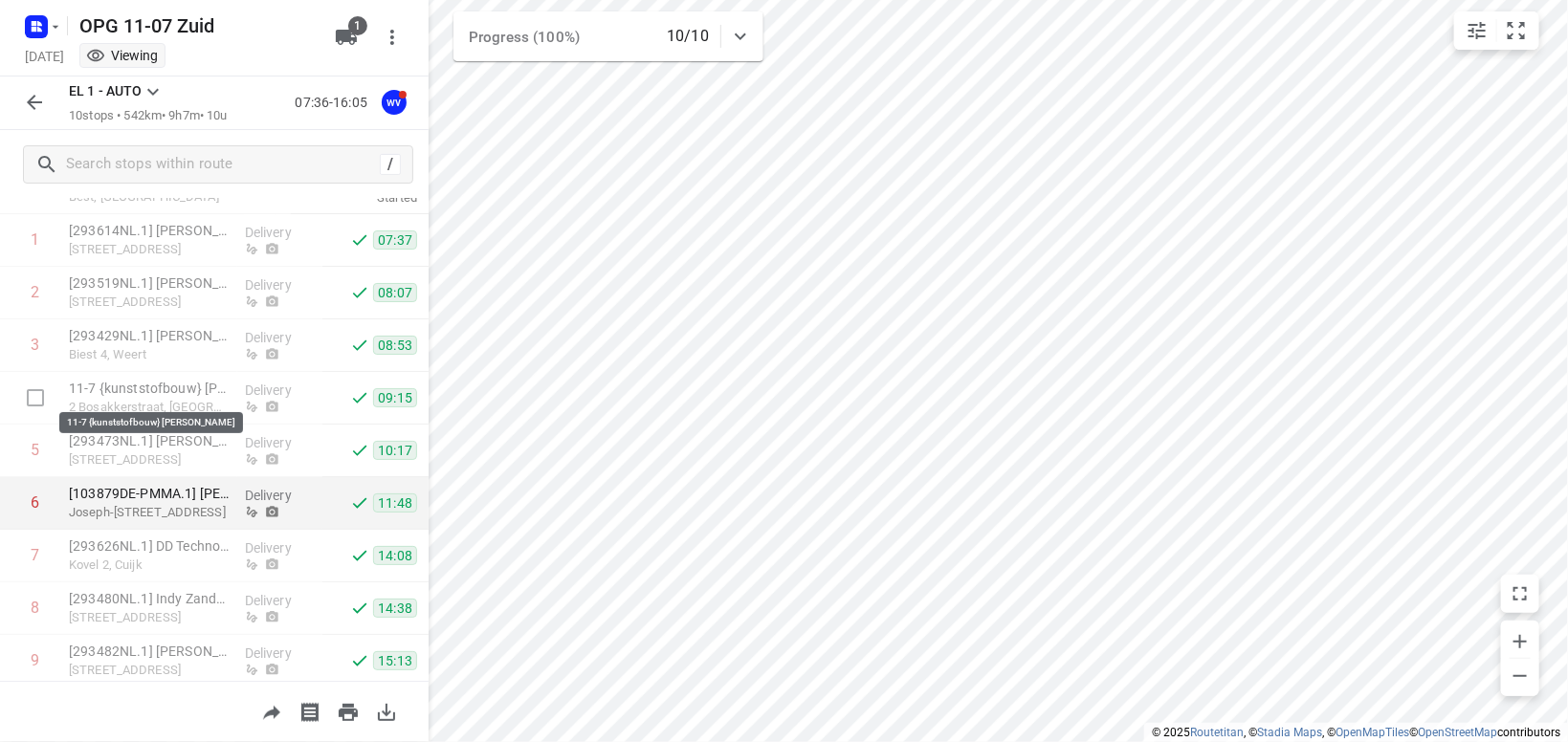 scroll, scrollTop: 0, scrollLeft: 0, axis: both 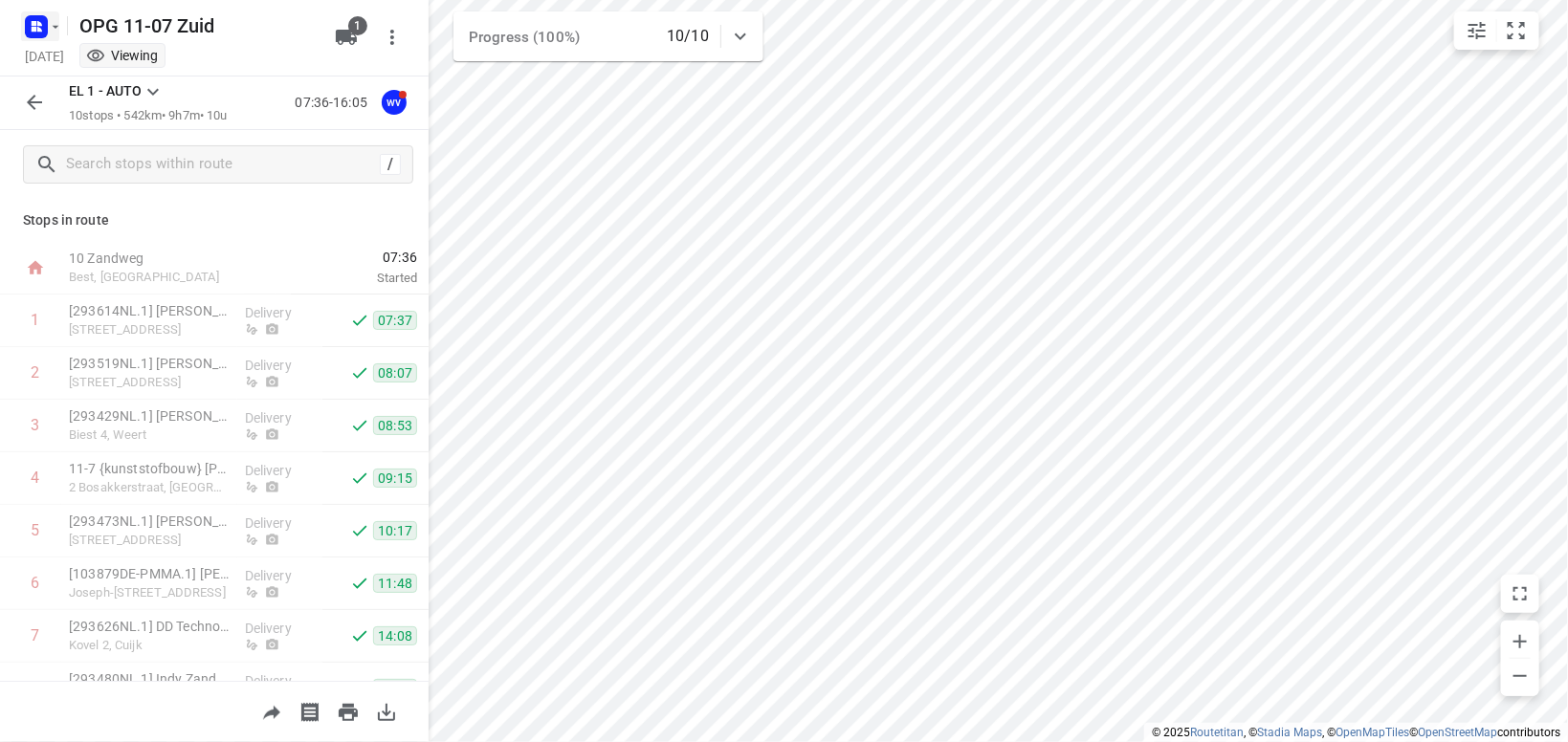 click 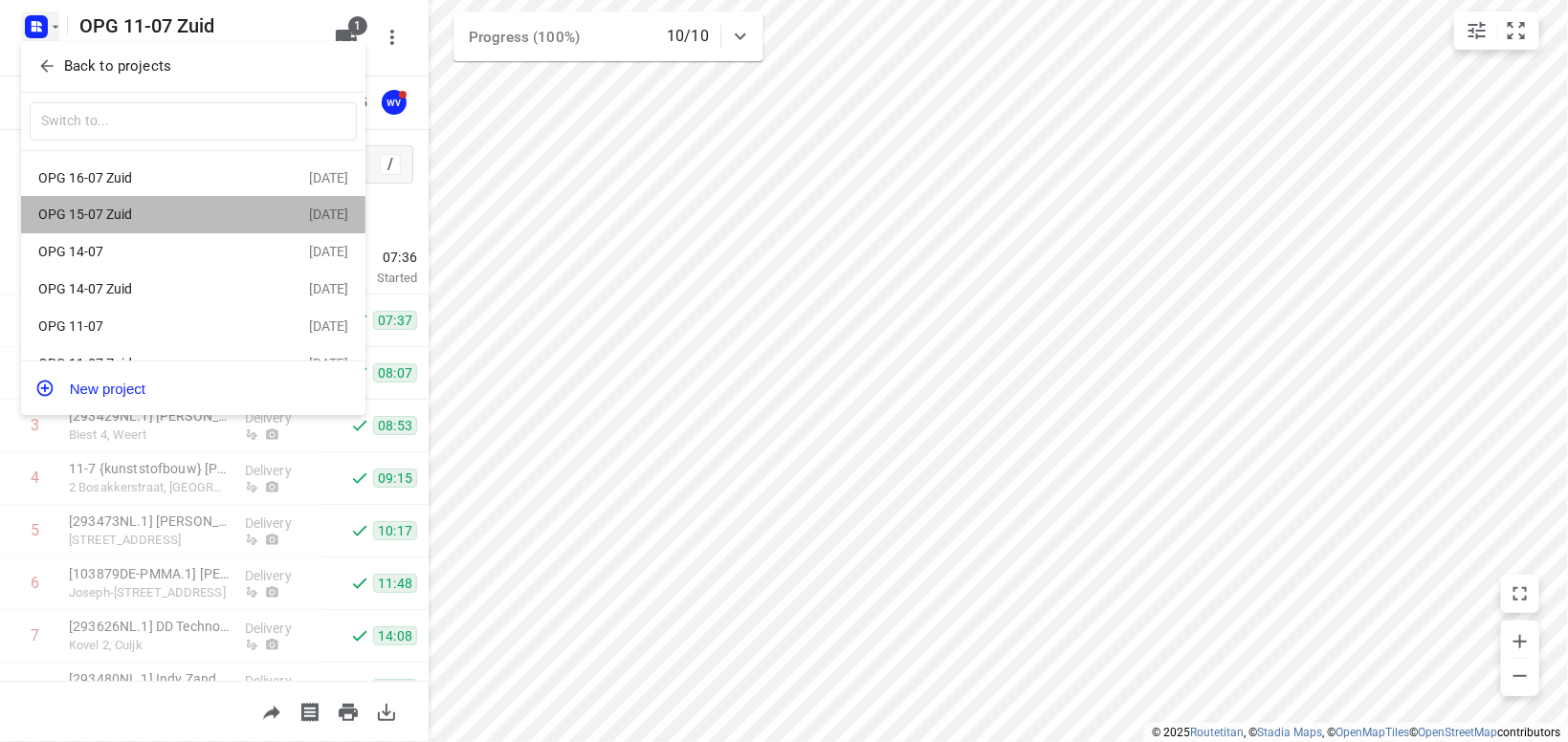 click on "OPG 15-07 Zuid" at bounding box center (148, 214) 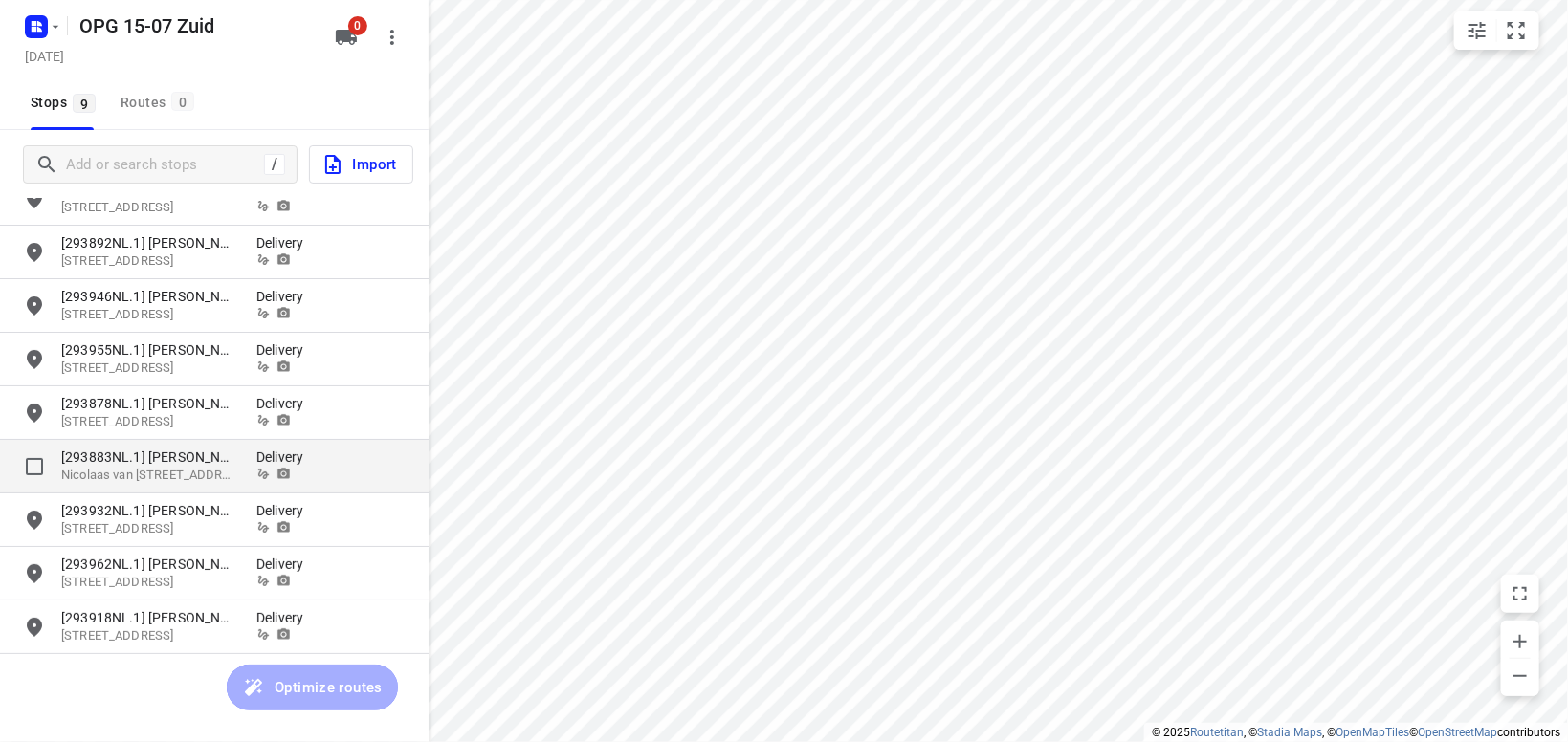 scroll, scrollTop: 0, scrollLeft: 0, axis: both 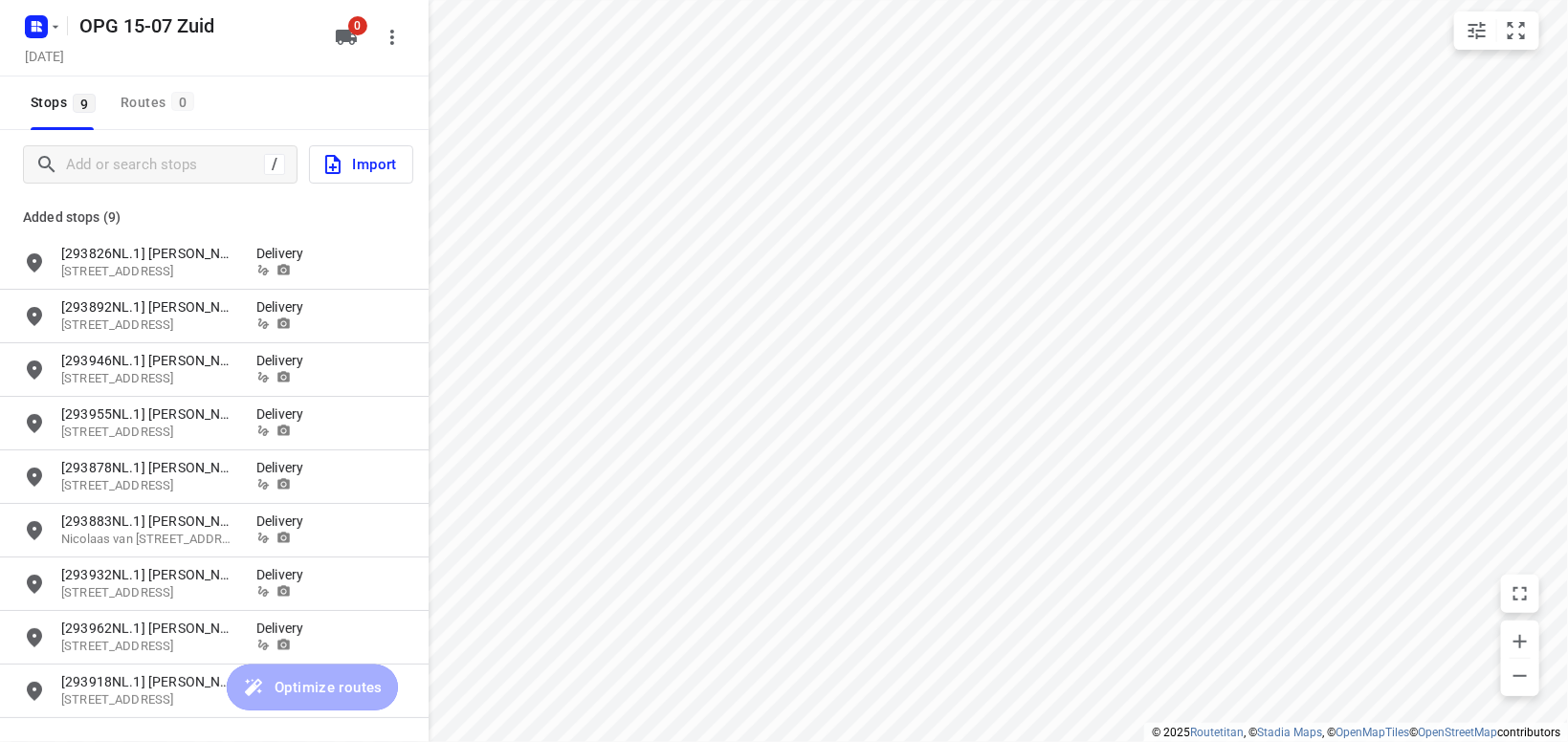 drag, startPoint x: 52, startPoint y: 27, endPoint x: 71, endPoint y: 7, distance: 28 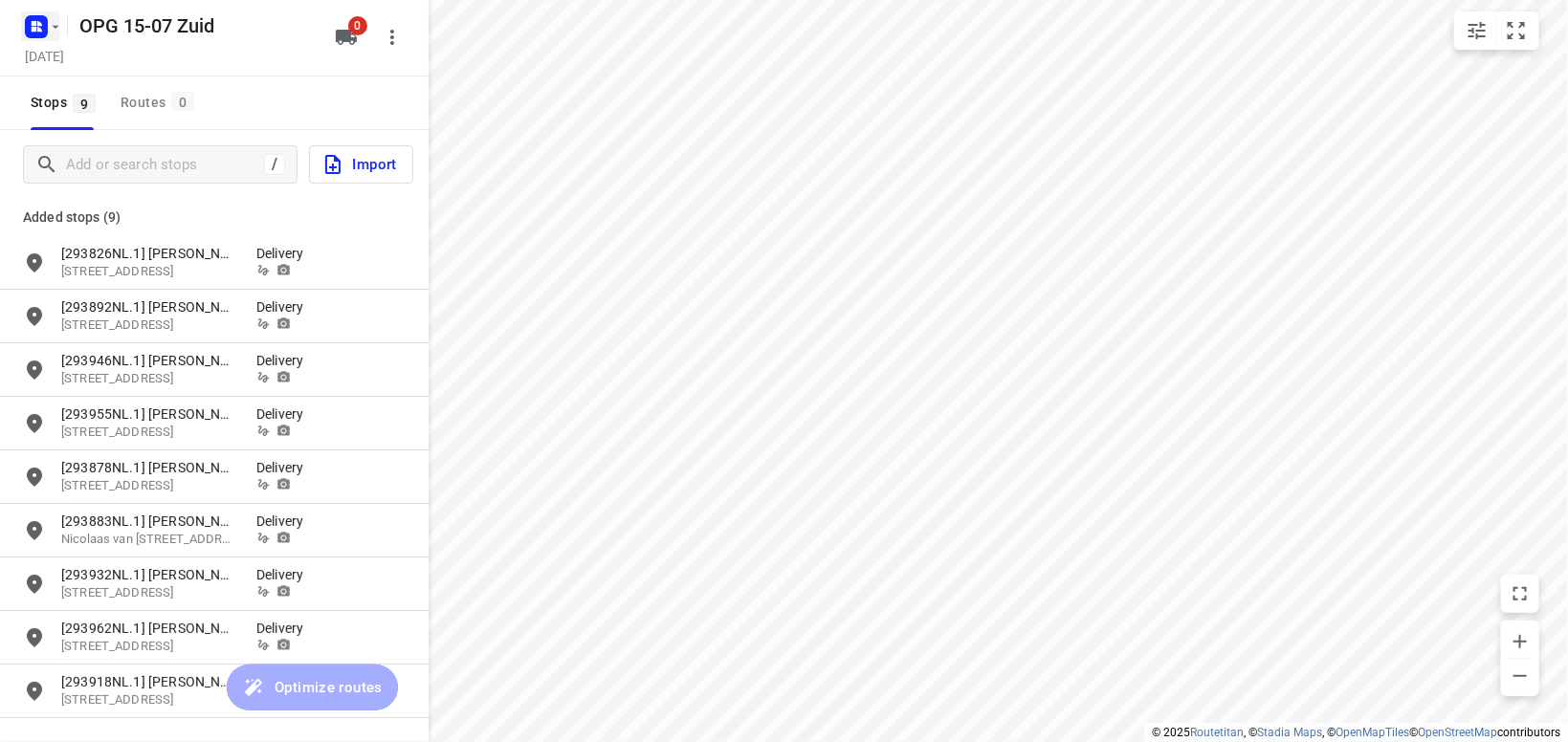 click 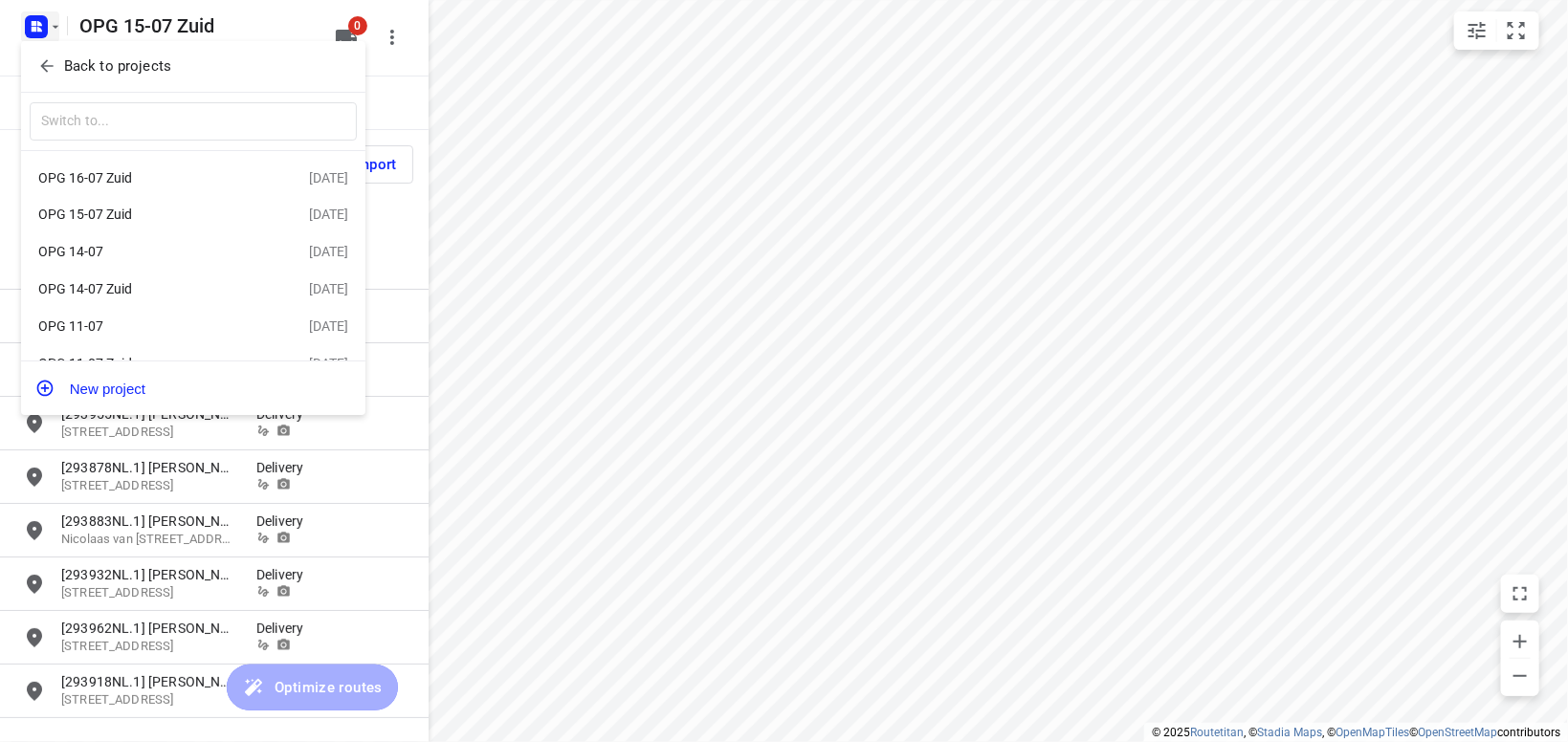 scroll, scrollTop: 109, scrollLeft: 0, axis: vertical 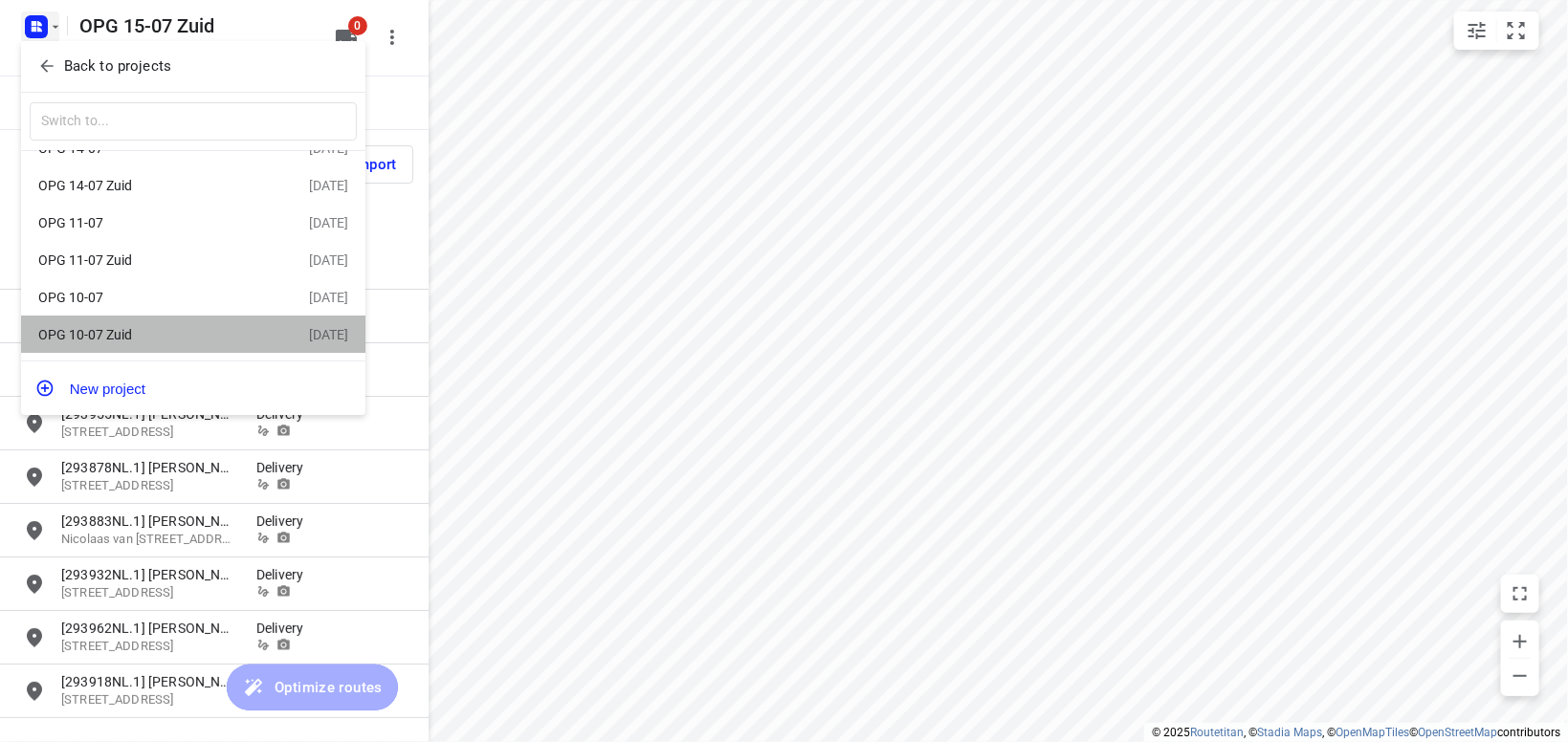 click on "OPG 10-07 Zuid" at bounding box center [173, 335] 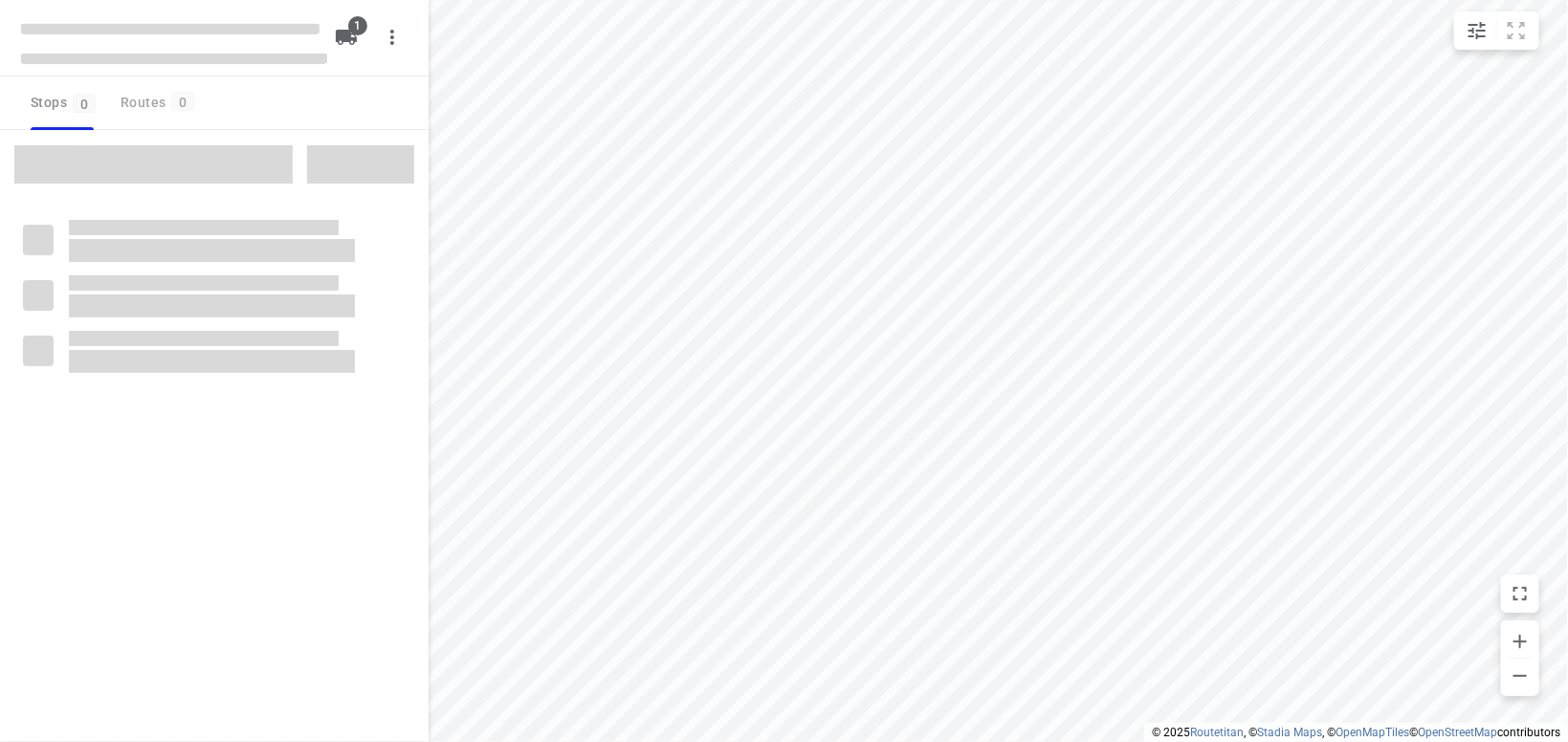 type on "distance" 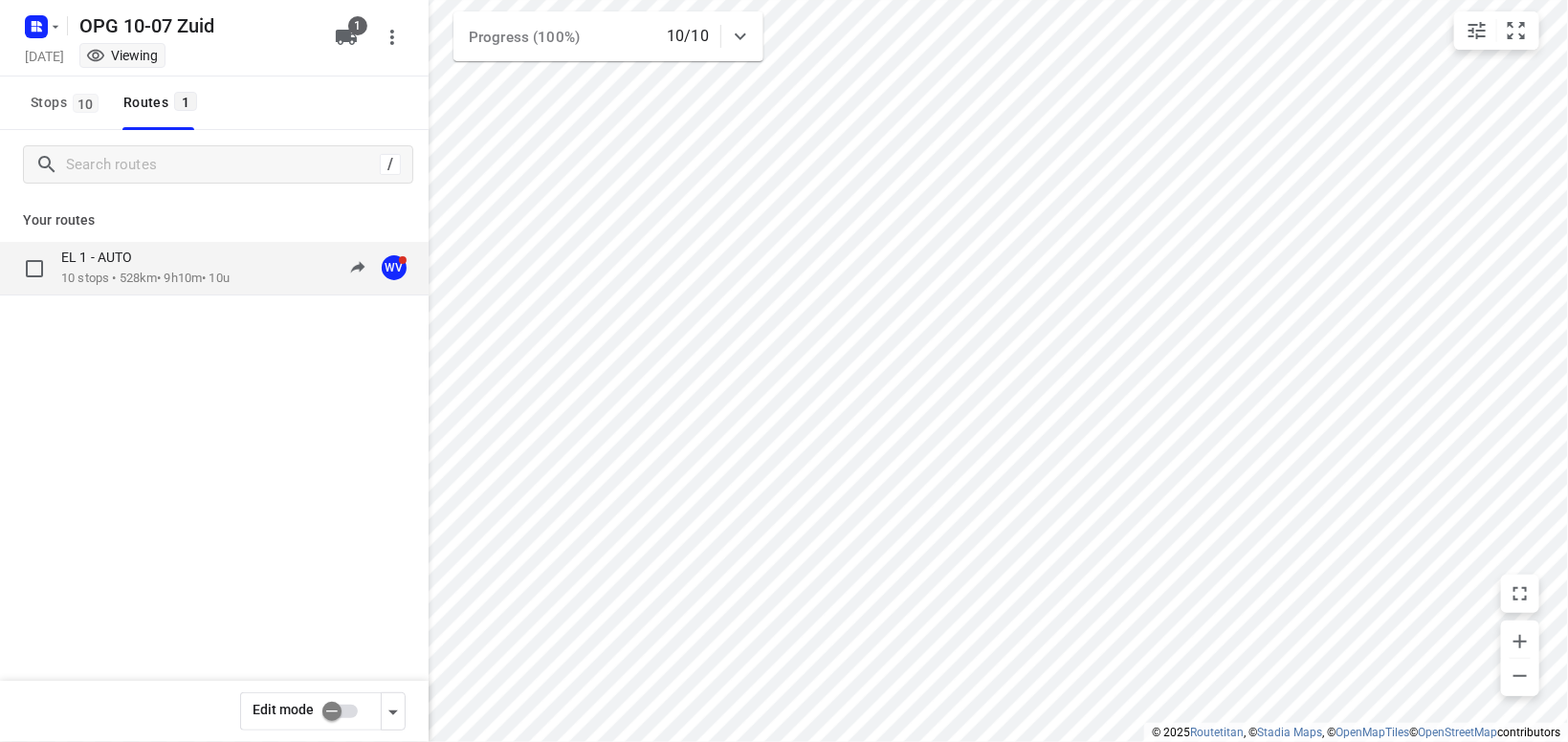 click on "10   stops •   528km  •   9h10m  • 10u" at bounding box center [145, 278] 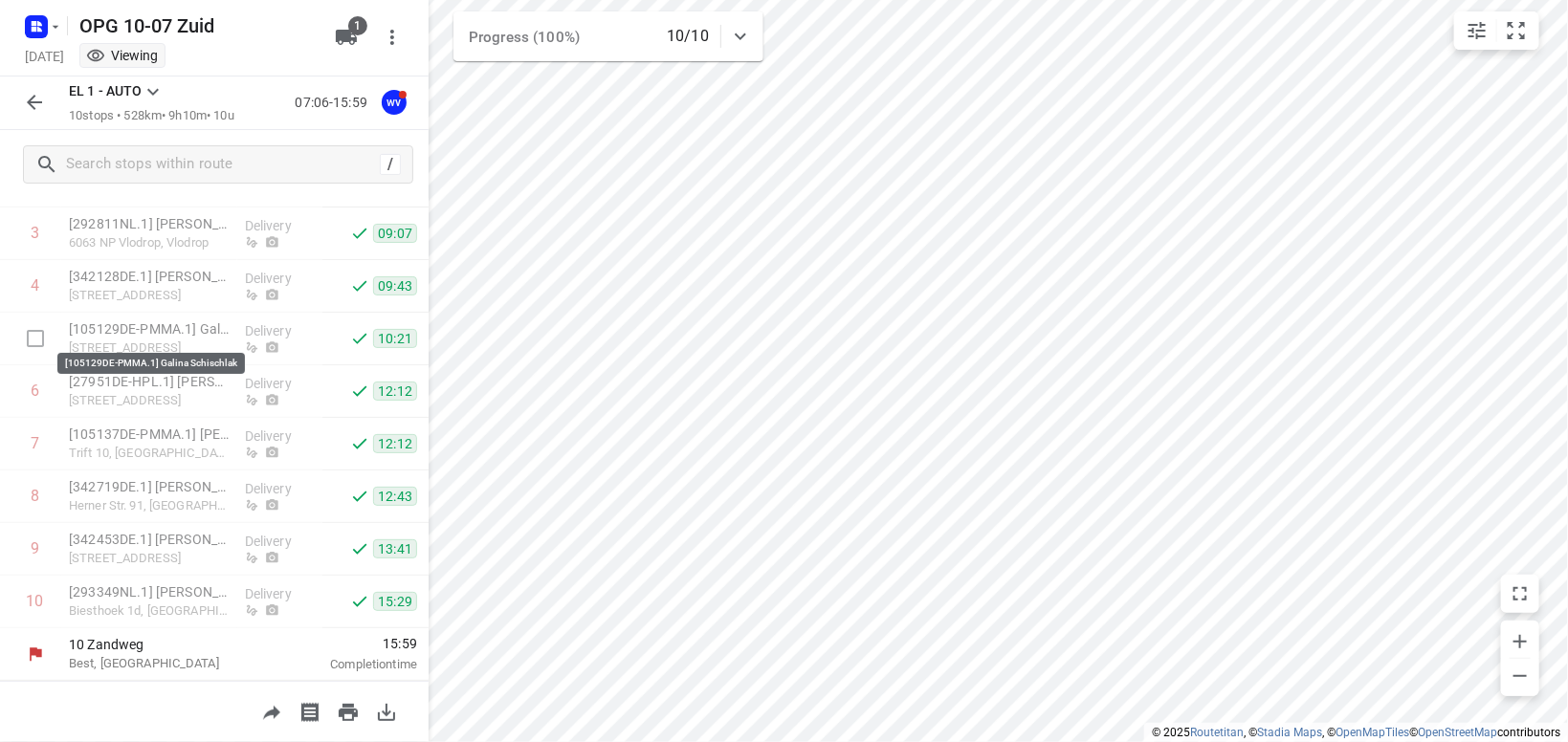 scroll, scrollTop: 0, scrollLeft: 0, axis: both 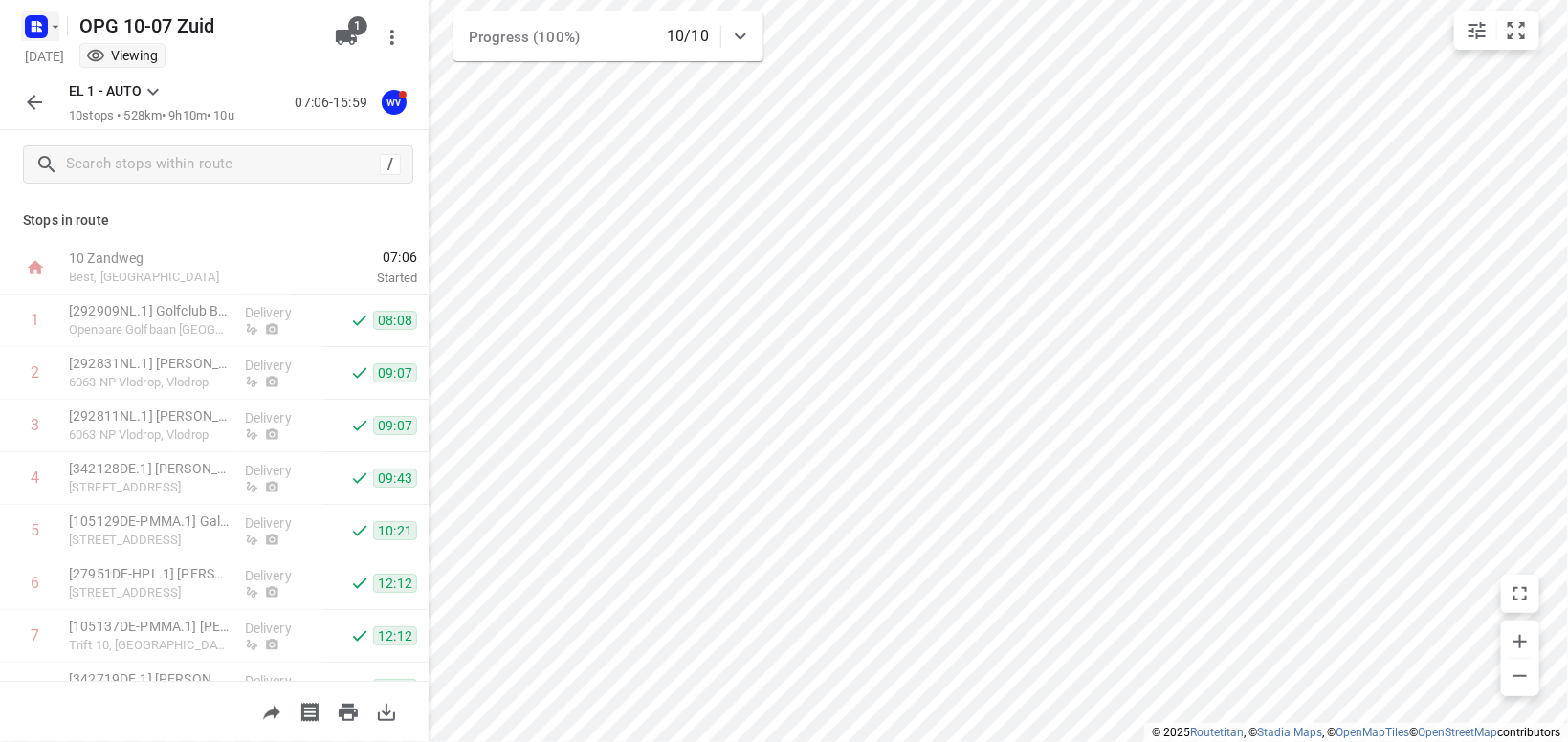 click 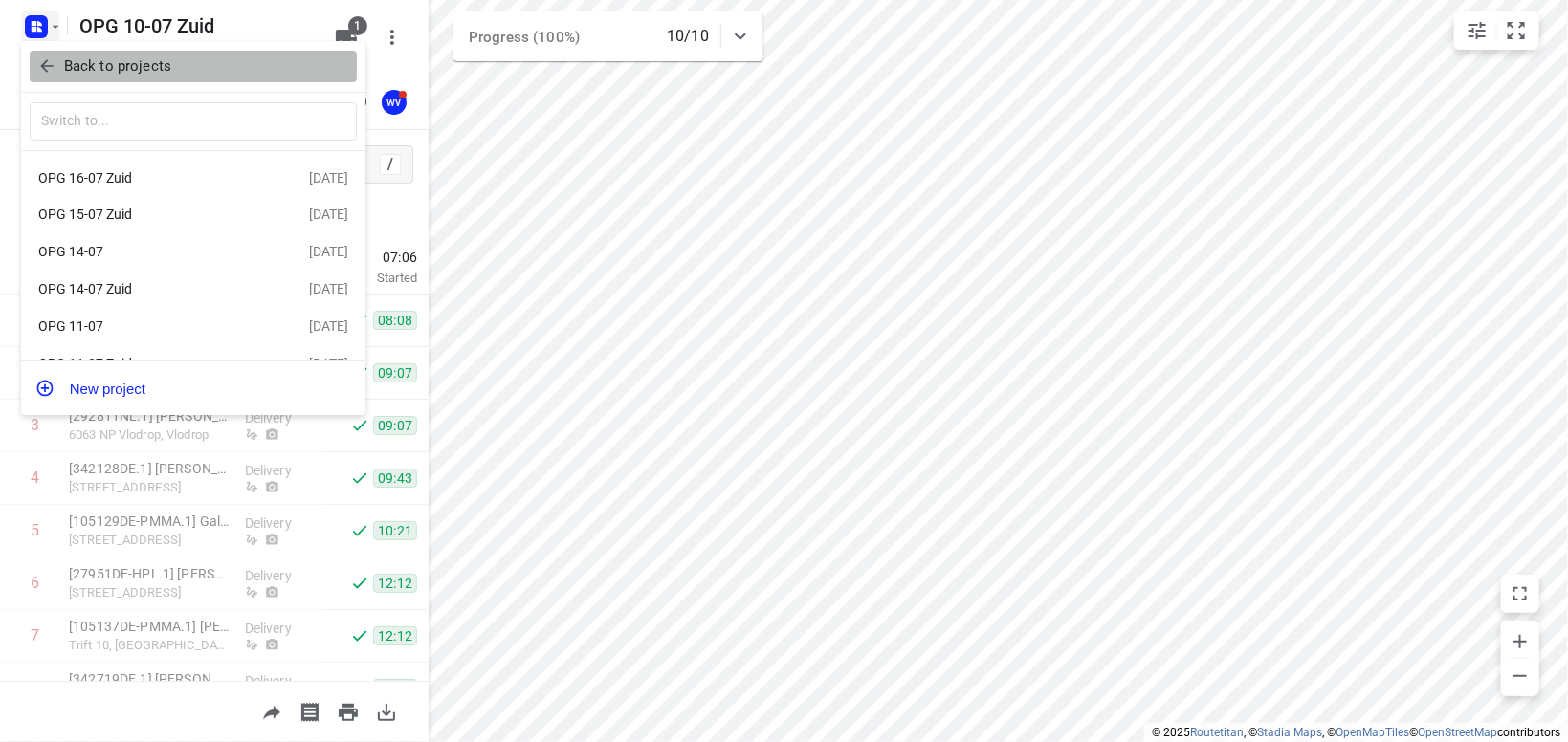 click on "Back to projects" at bounding box center [118, 66] 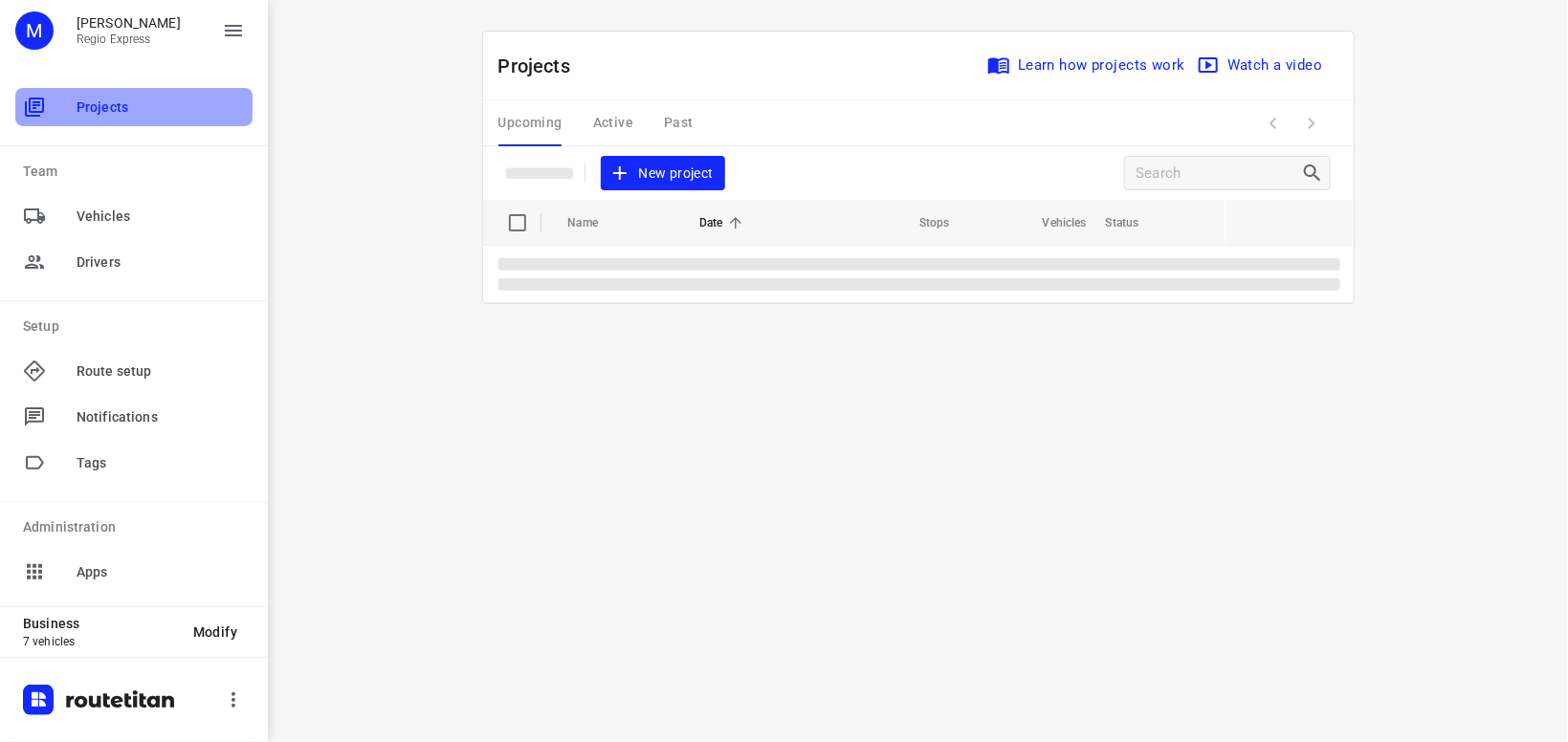 click on "Projects" at bounding box center [161, 107] 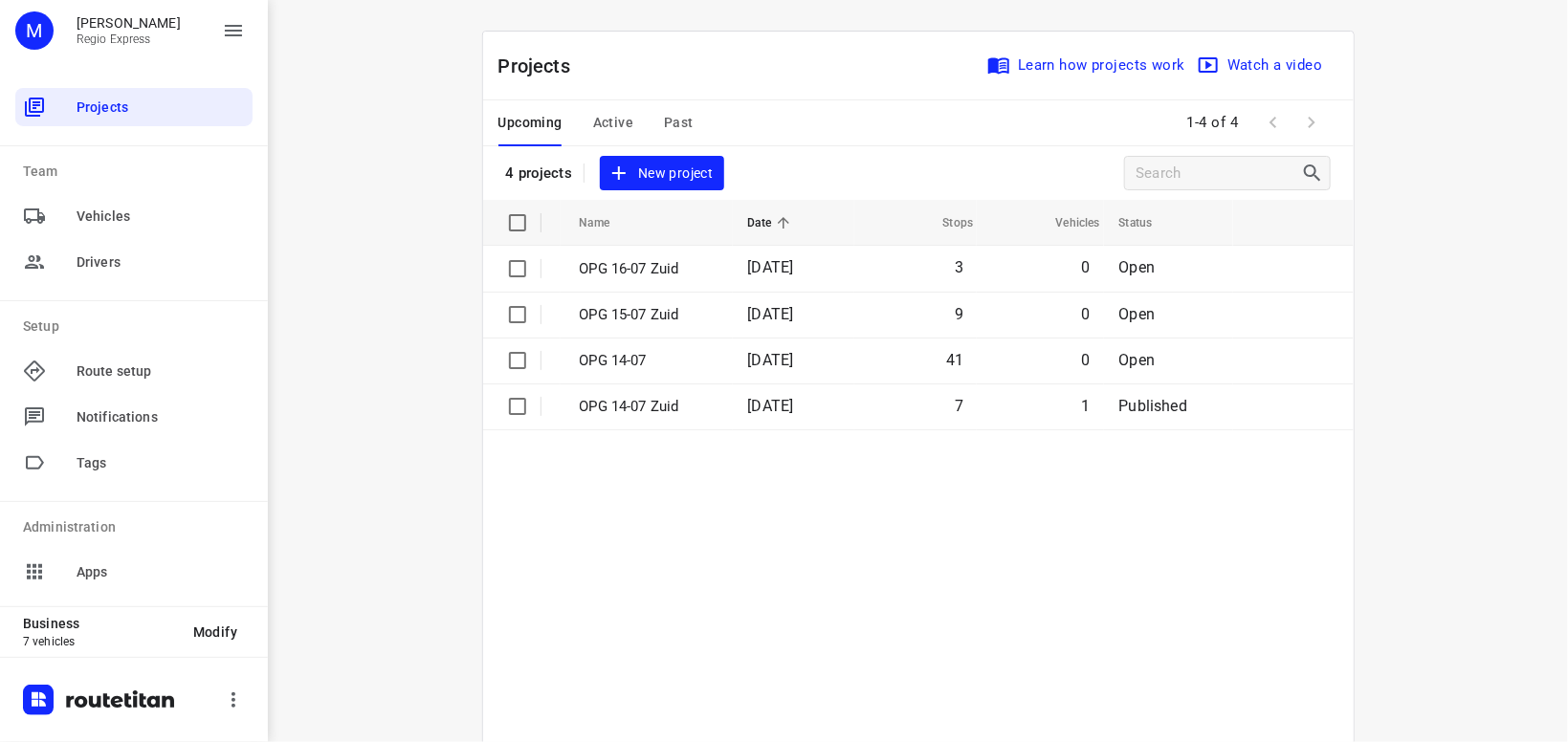 click on "Active" at bounding box center (613, 122) 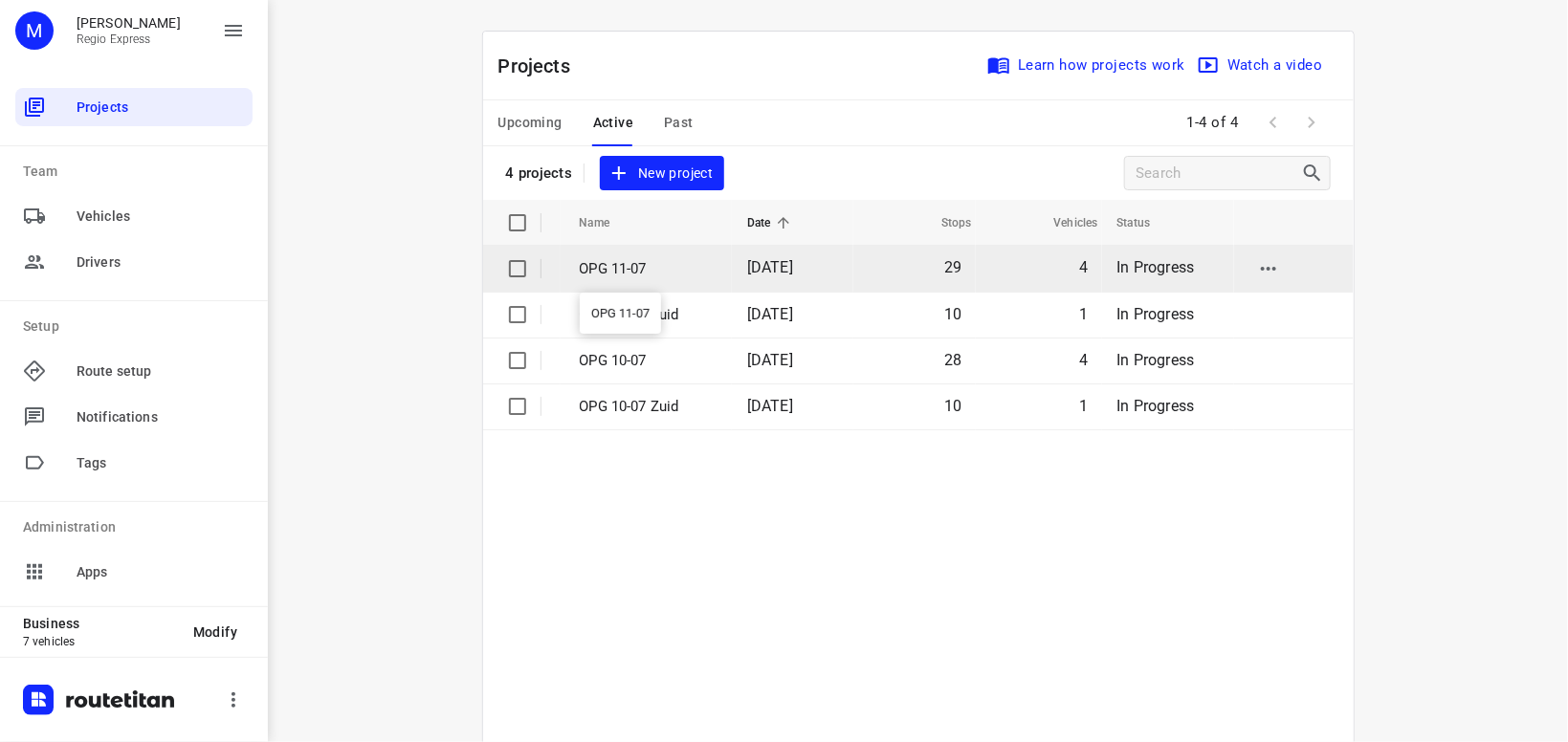 click on "OPG 11-07" at bounding box center [650, 269] 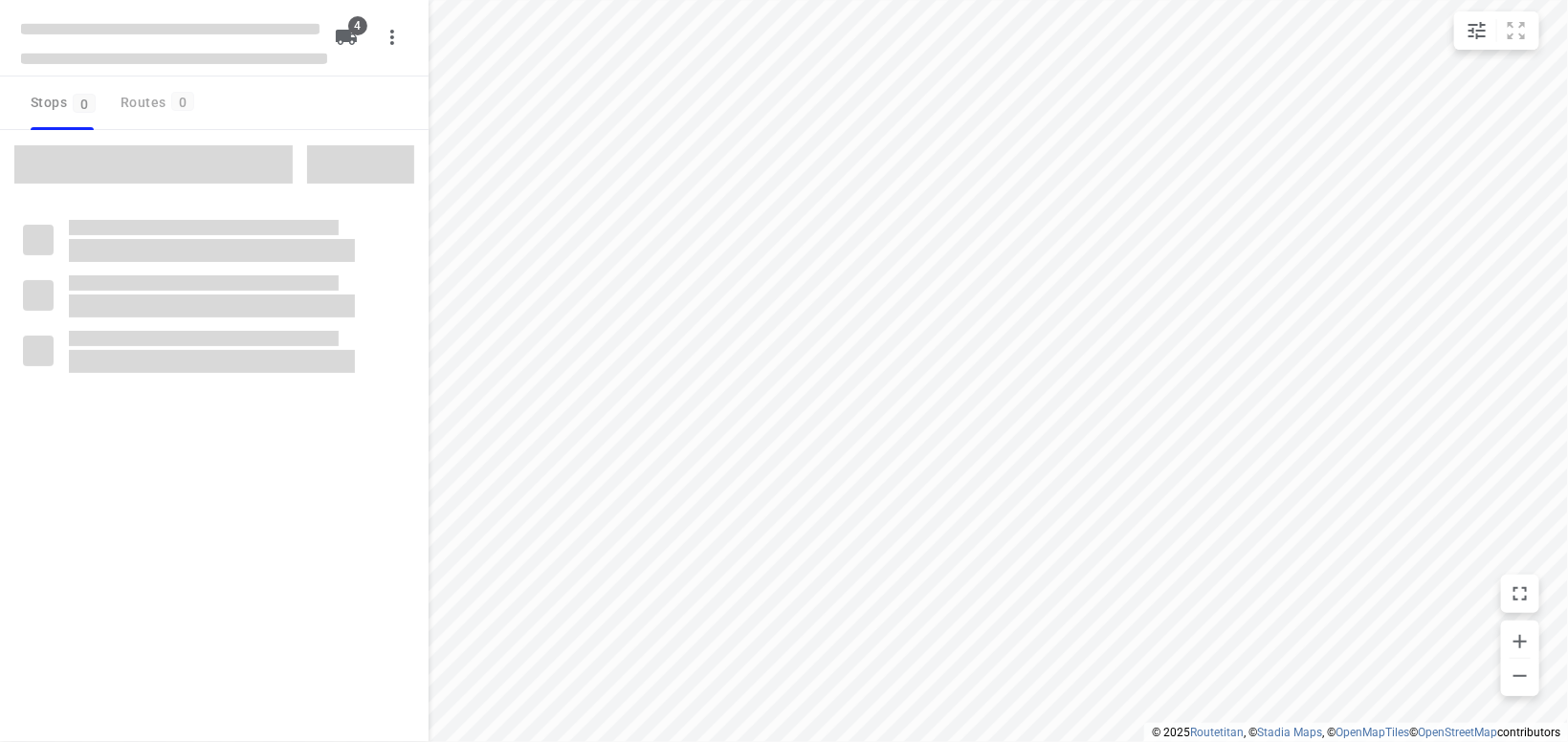 type on "distance" 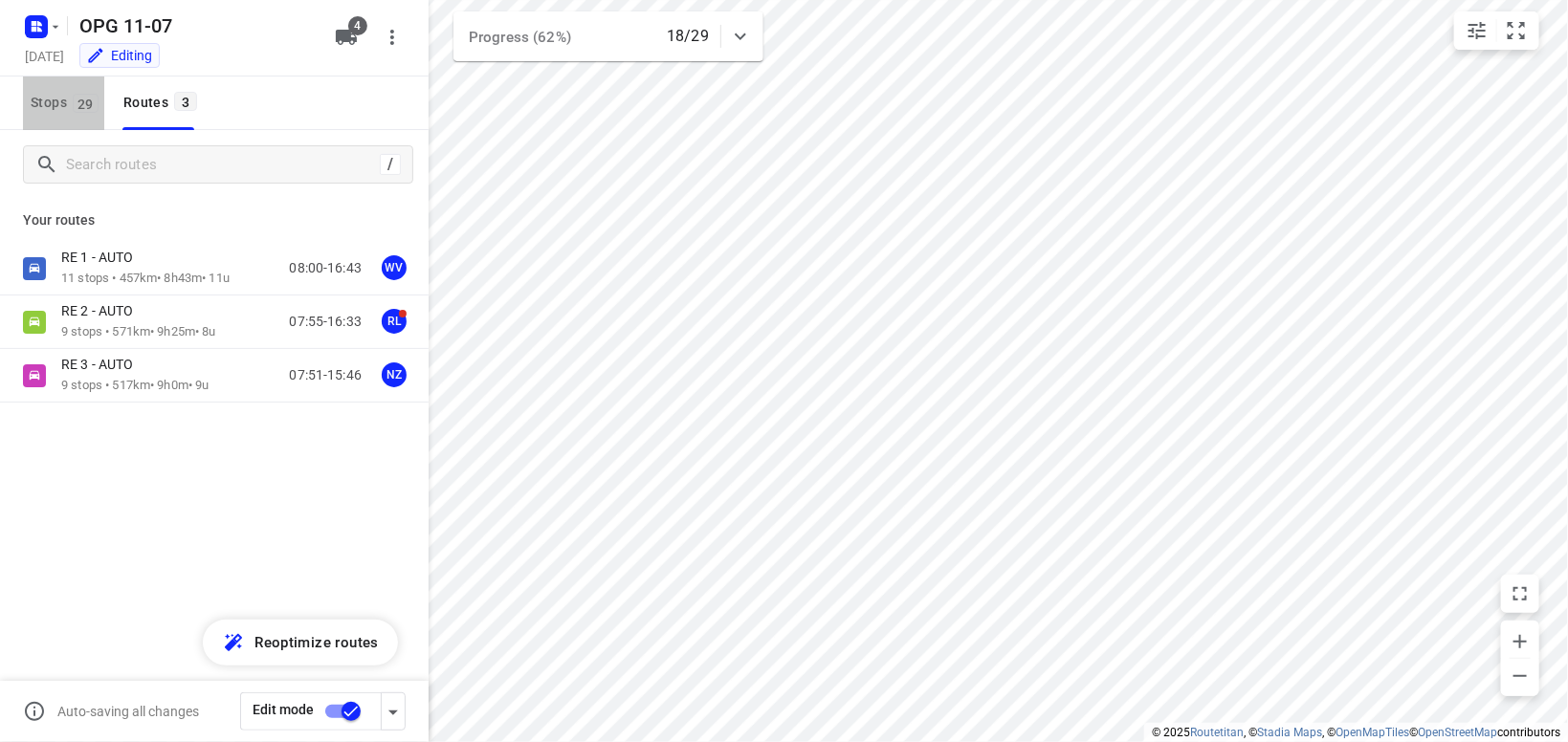 drag, startPoint x: 73, startPoint y: 97, endPoint x: 90, endPoint y: 108, distance: 20.248457 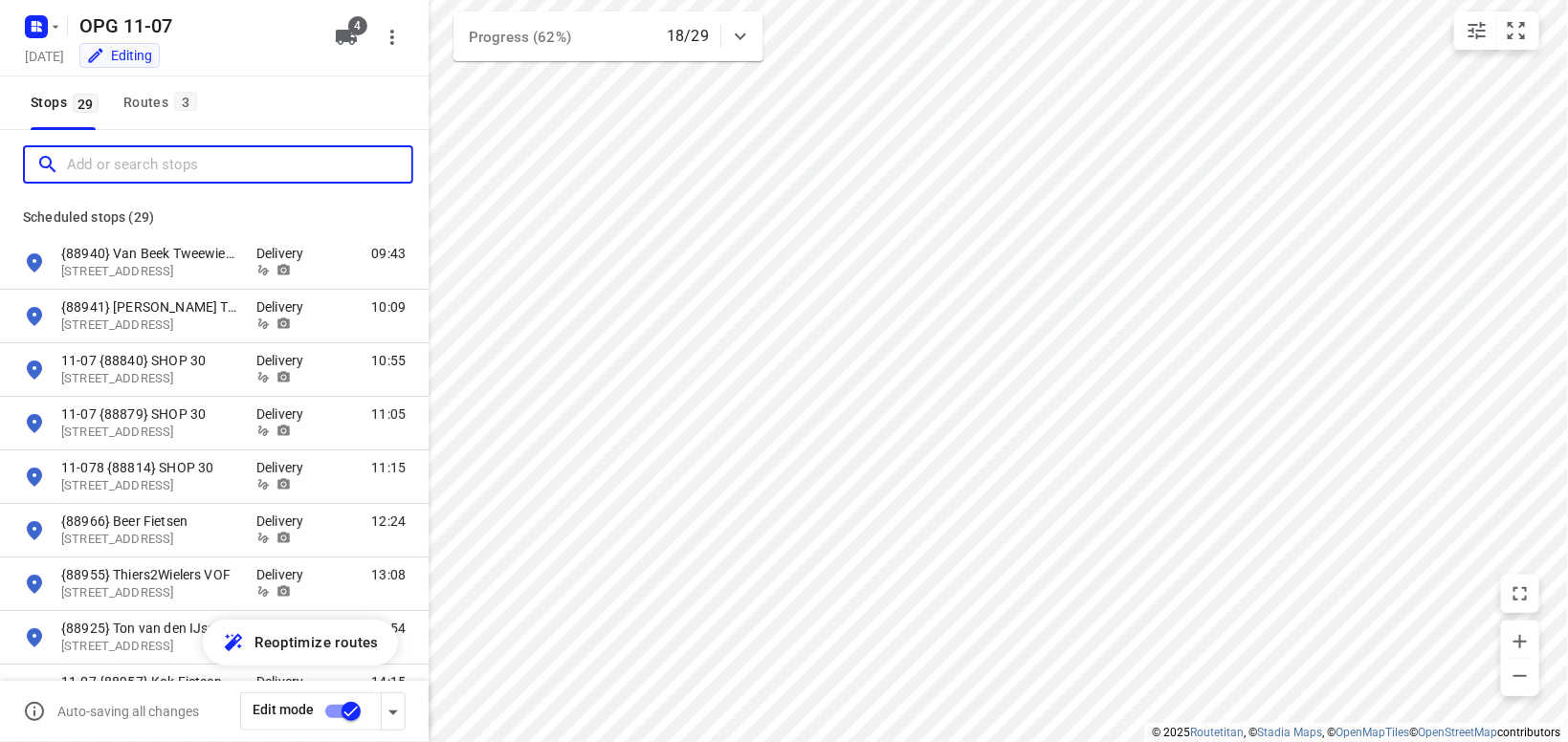 click at bounding box center [239, 164] 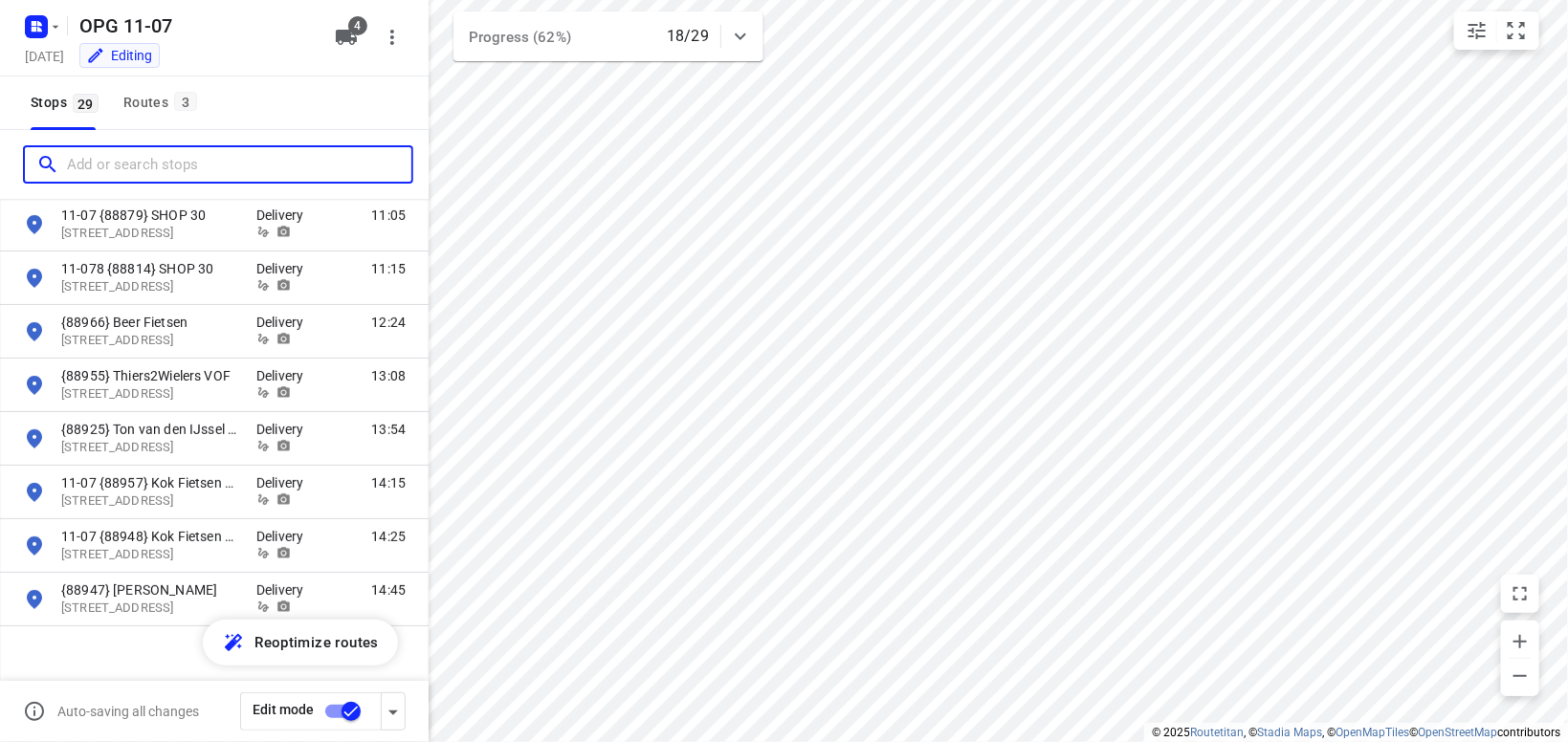 scroll, scrollTop: 0, scrollLeft: 0, axis: both 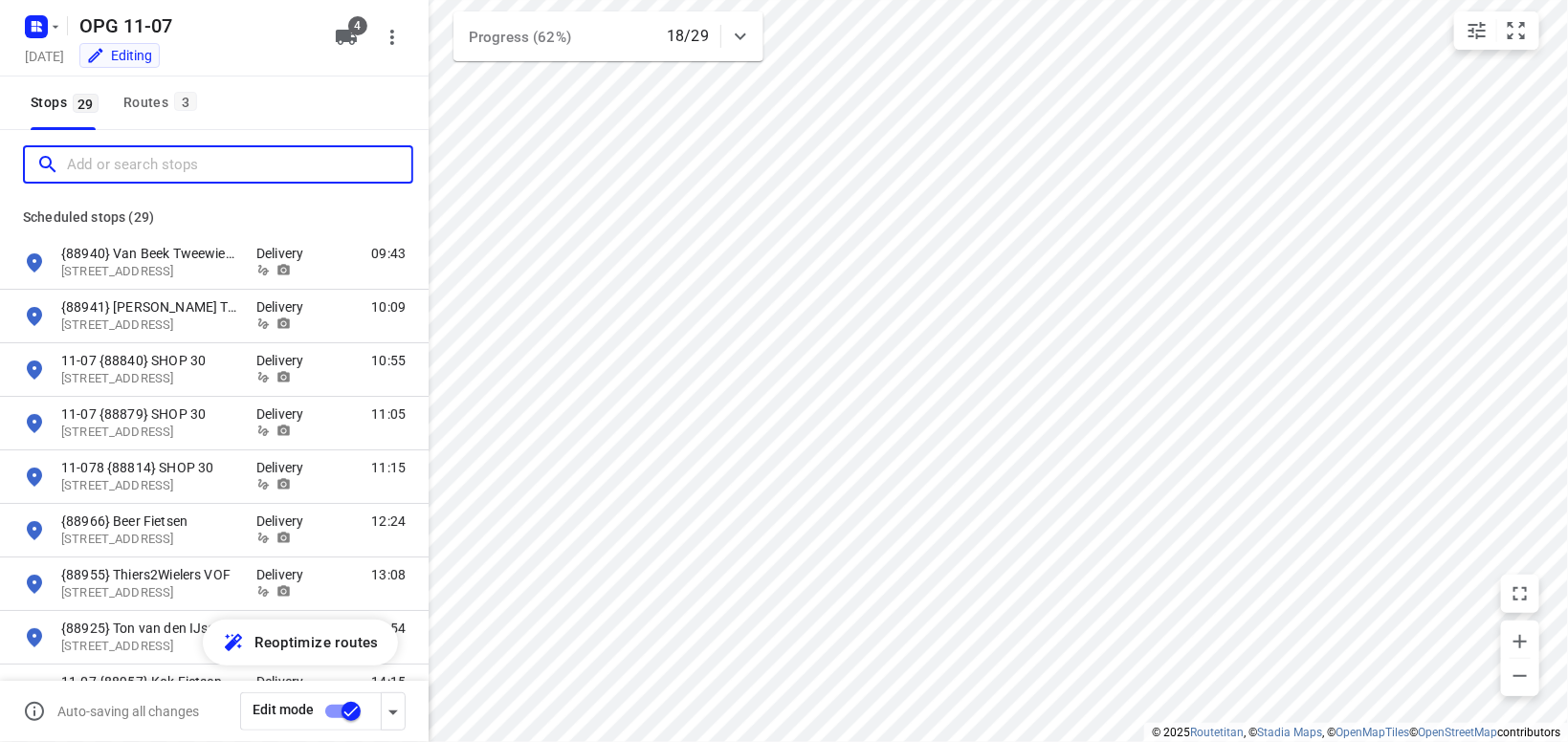 click at bounding box center [239, 164] 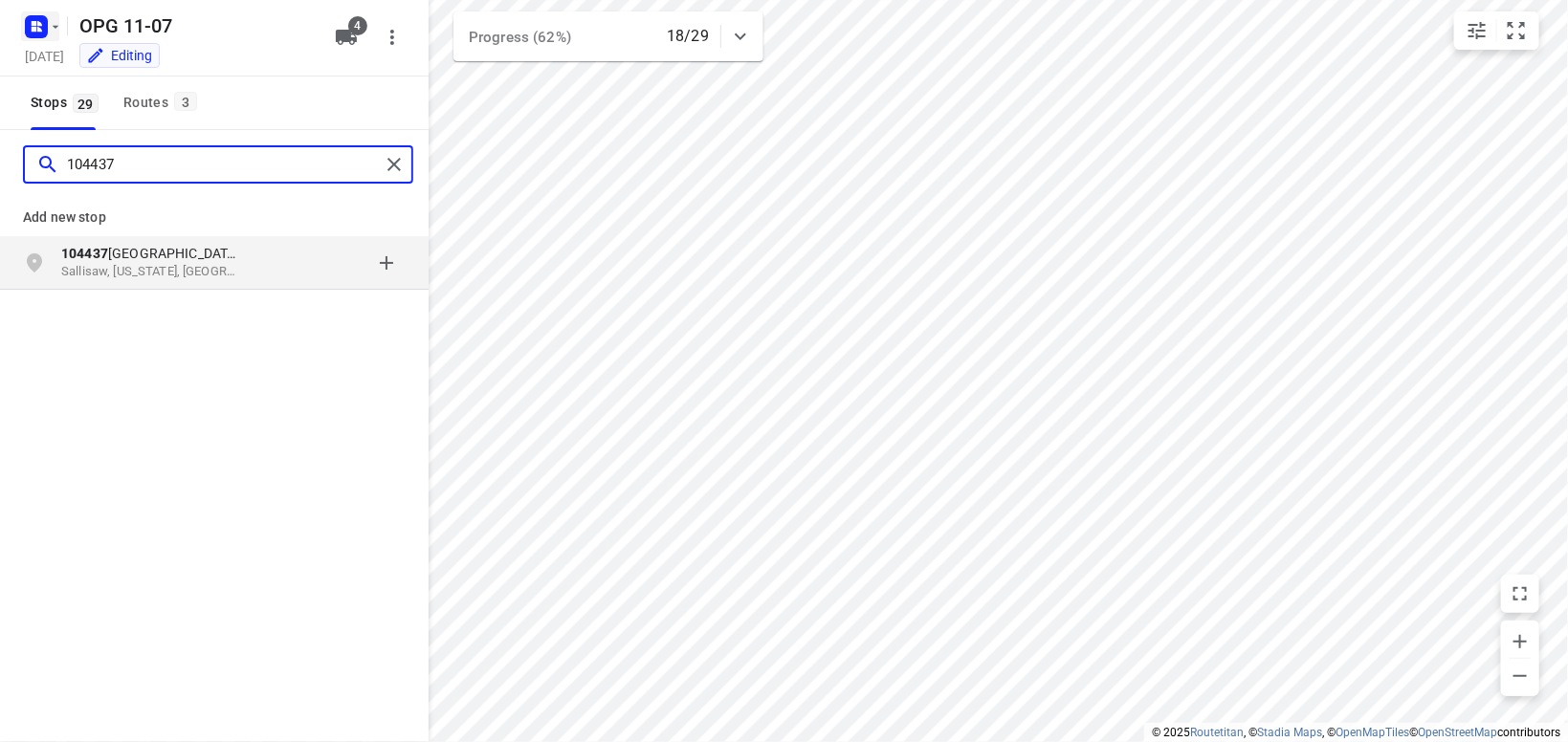type on "104437" 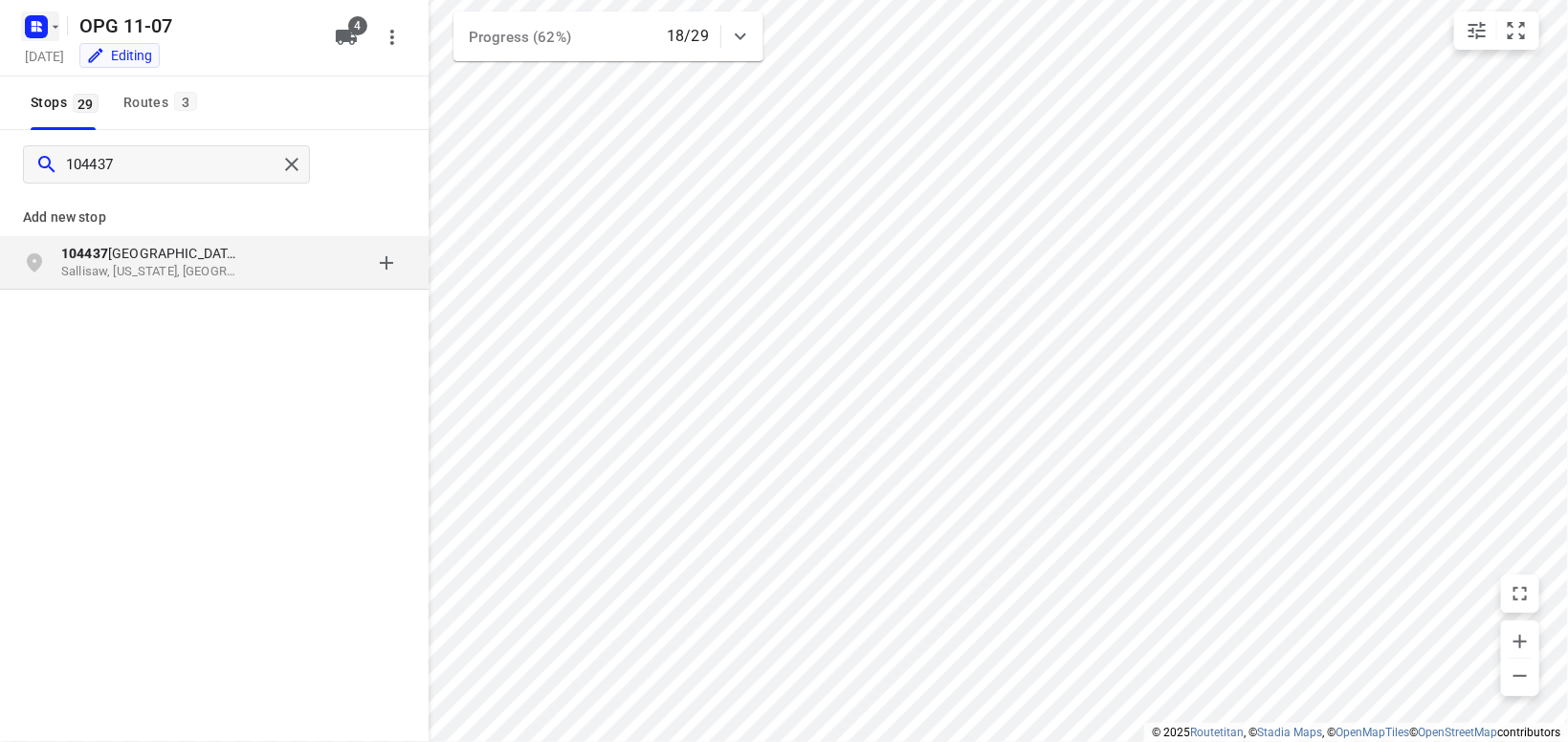 click 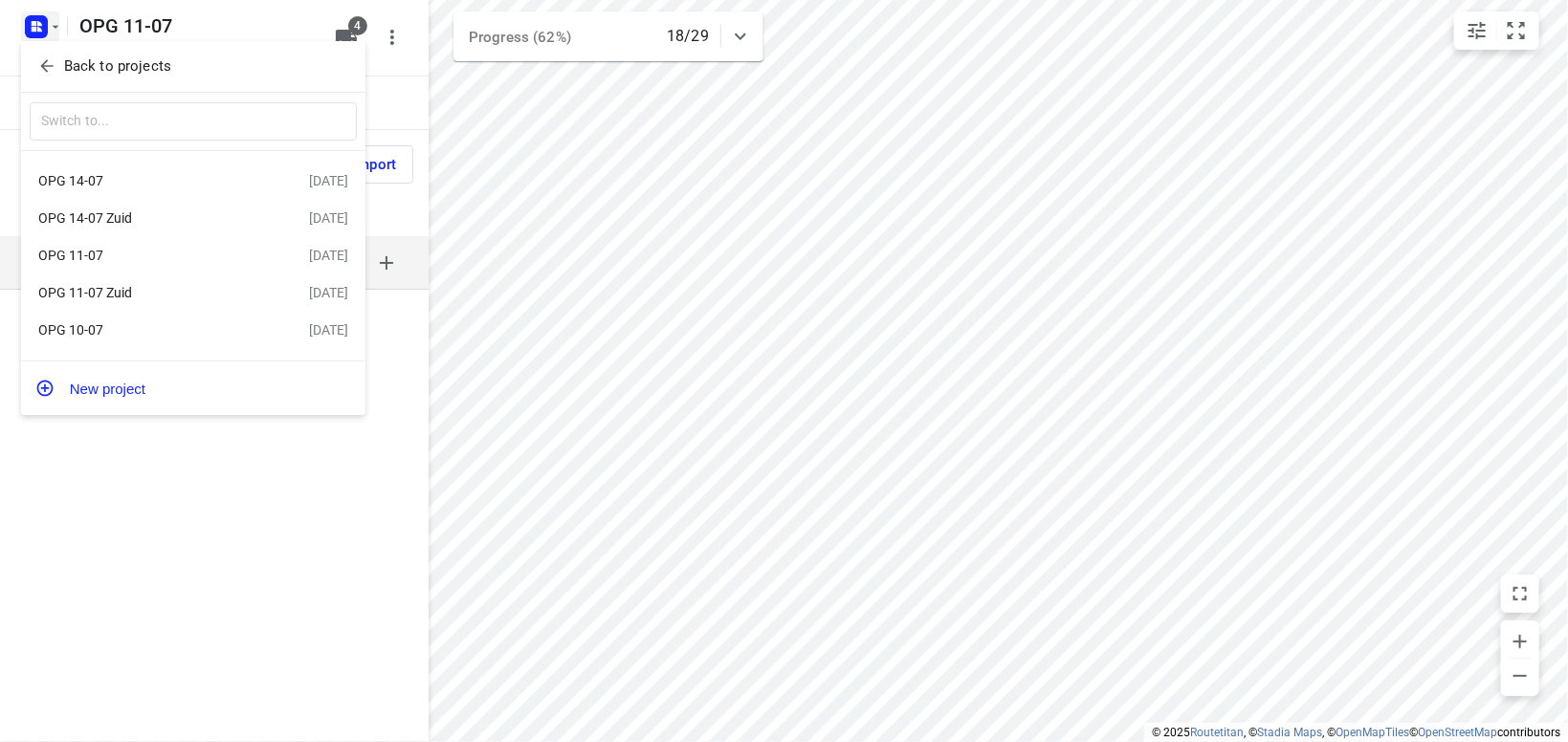 scroll, scrollTop: 109, scrollLeft: 0, axis: vertical 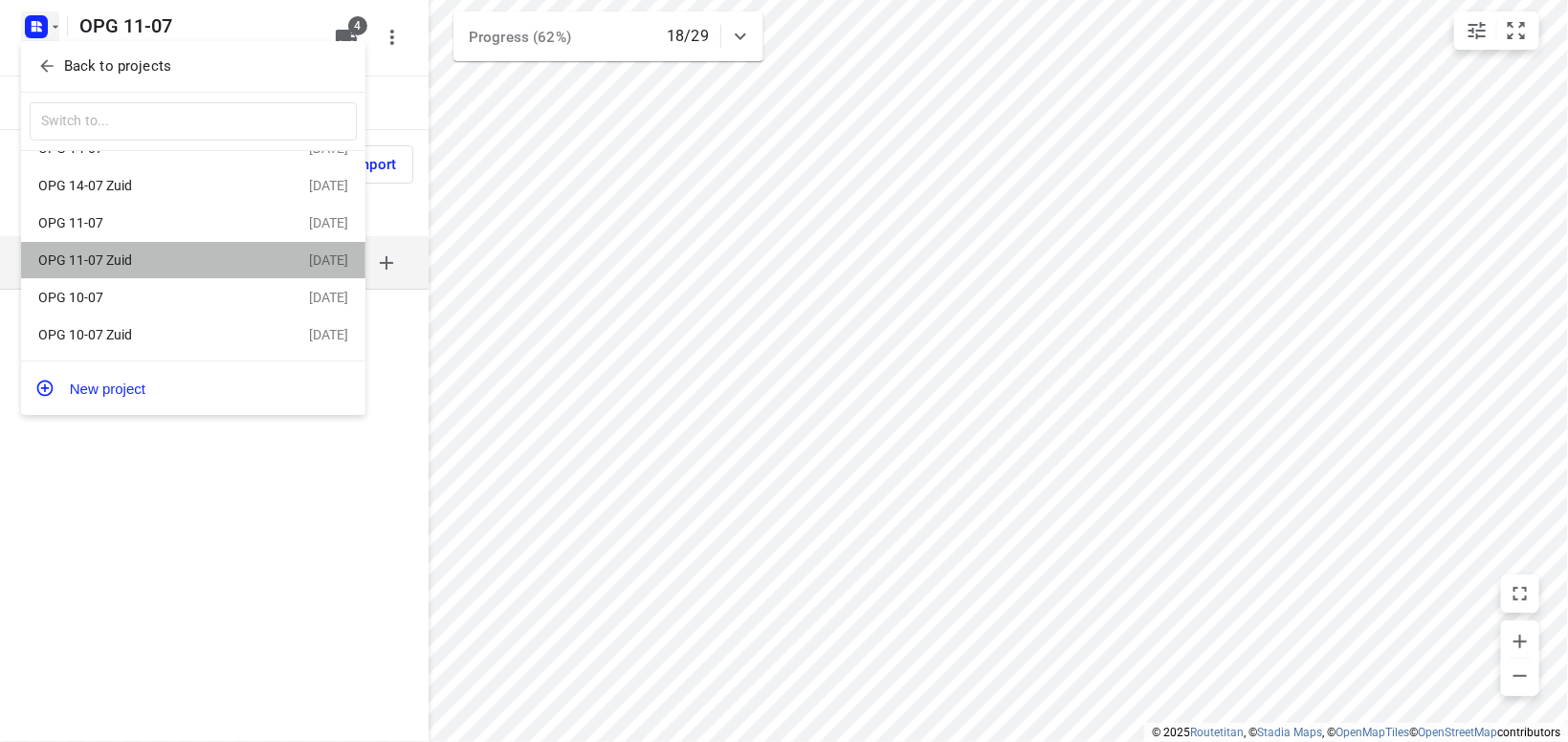 click on "OPG 11-07 Zuid" at bounding box center [148, 260] 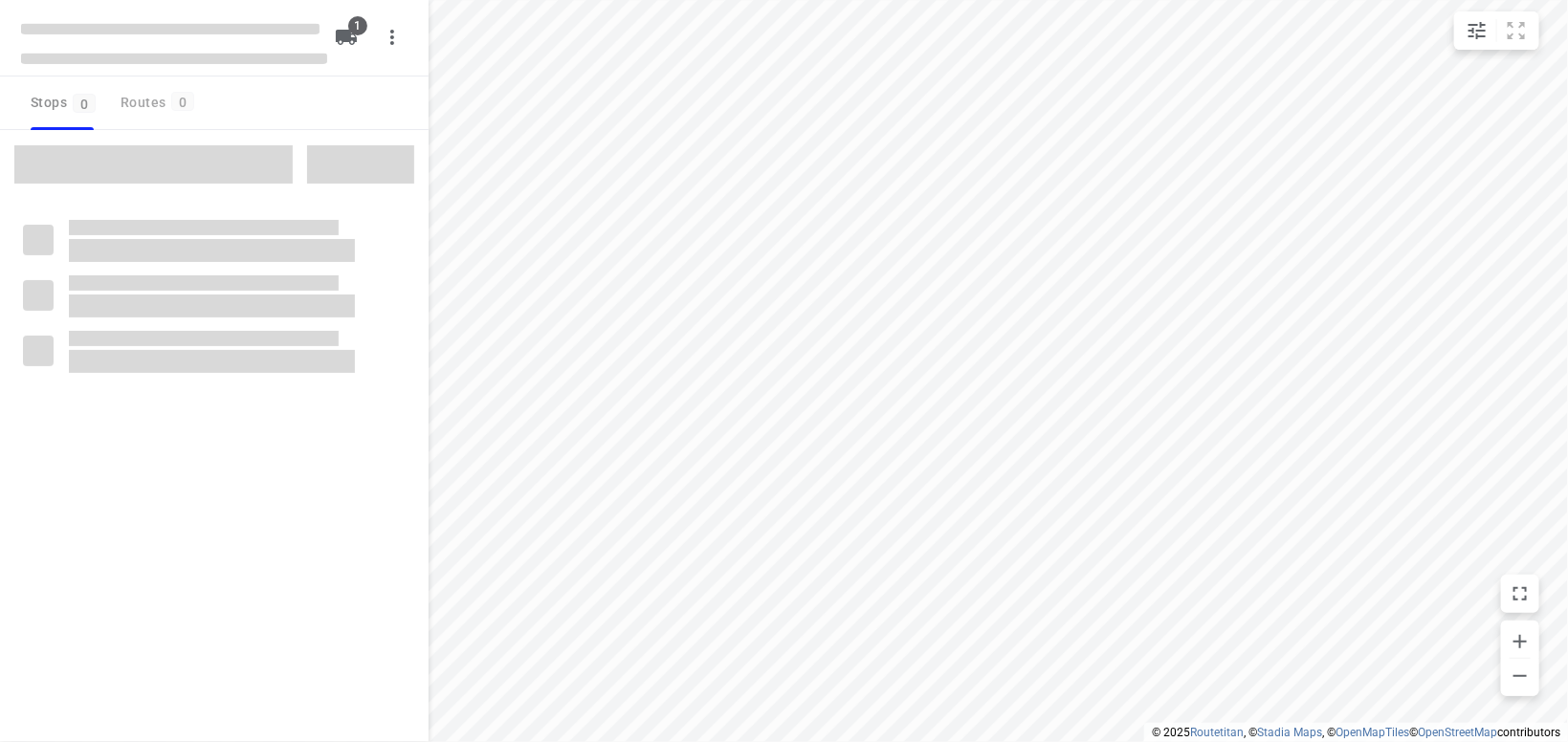 type on "distance" 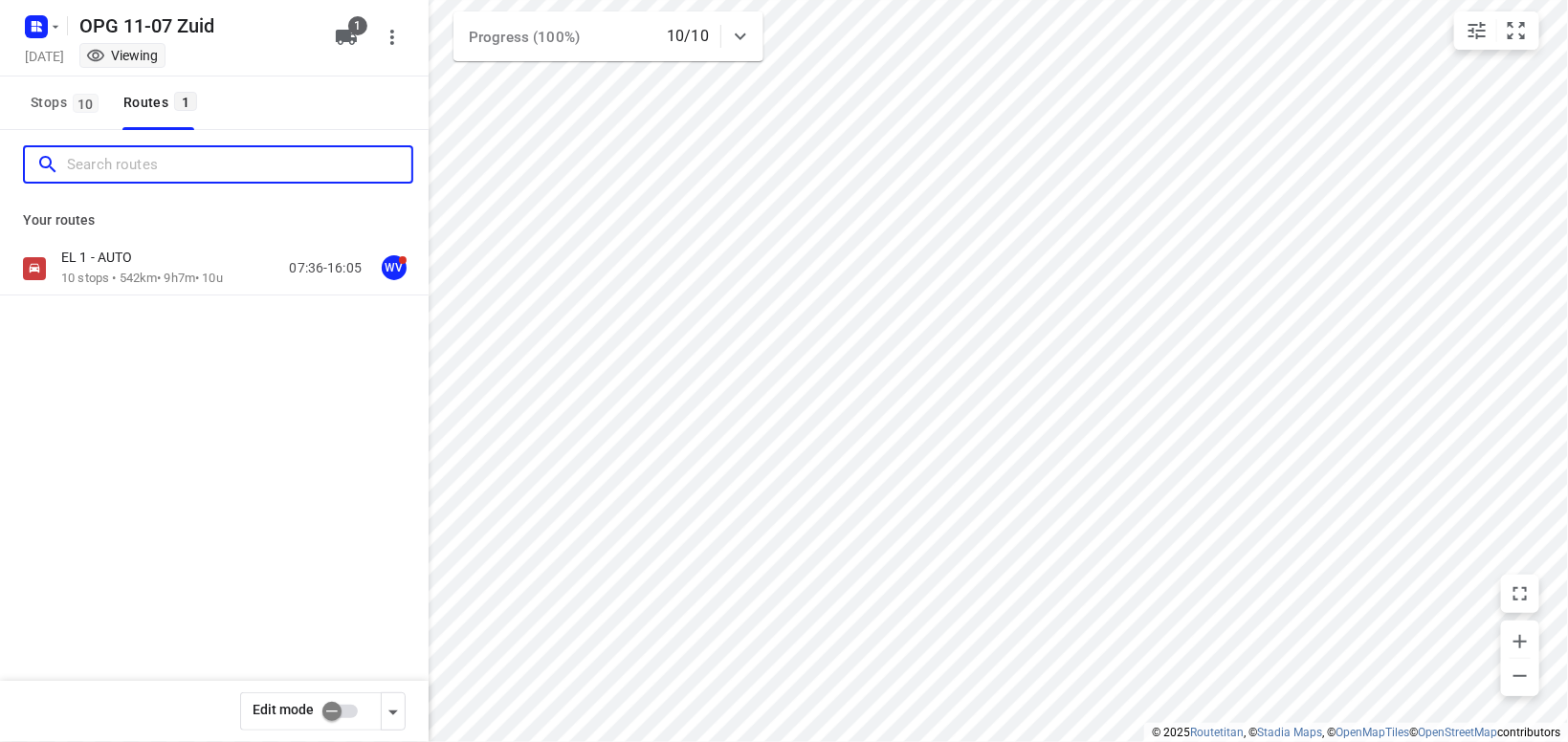 click at bounding box center (239, 164) 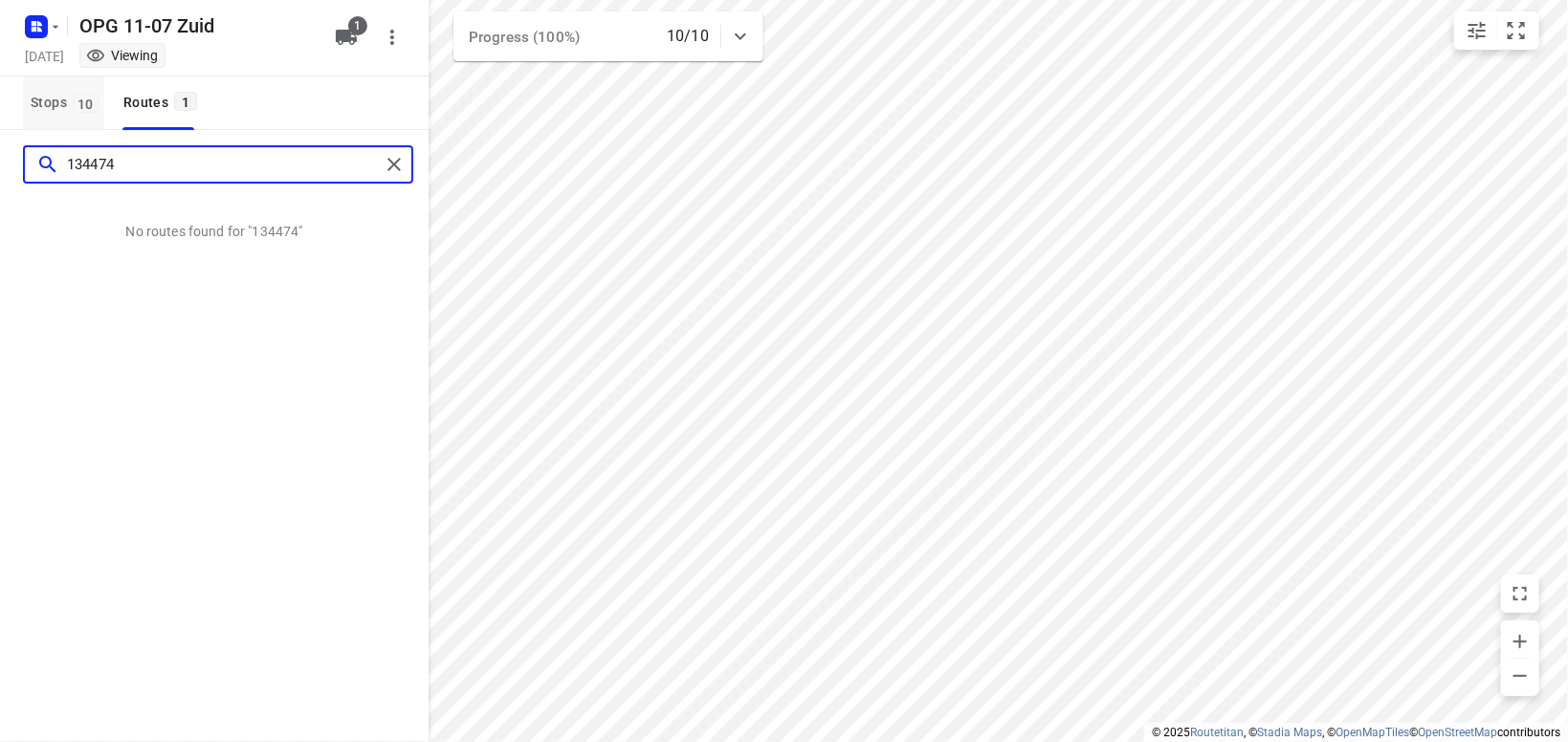 type on "134474" 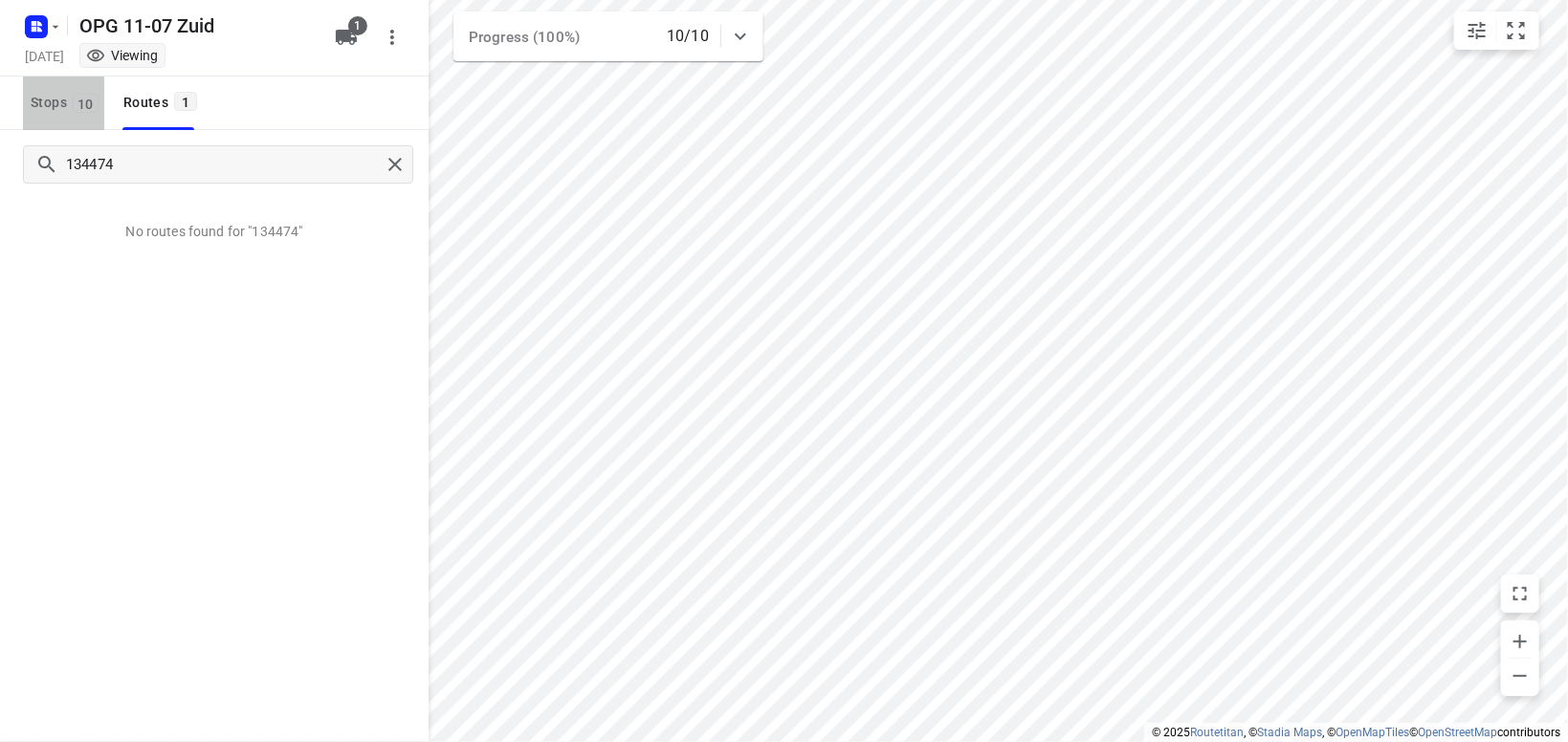 drag, startPoint x: 71, startPoint y: 98, endPoint x: 81, endPoint y: 89, distance: 13.45362 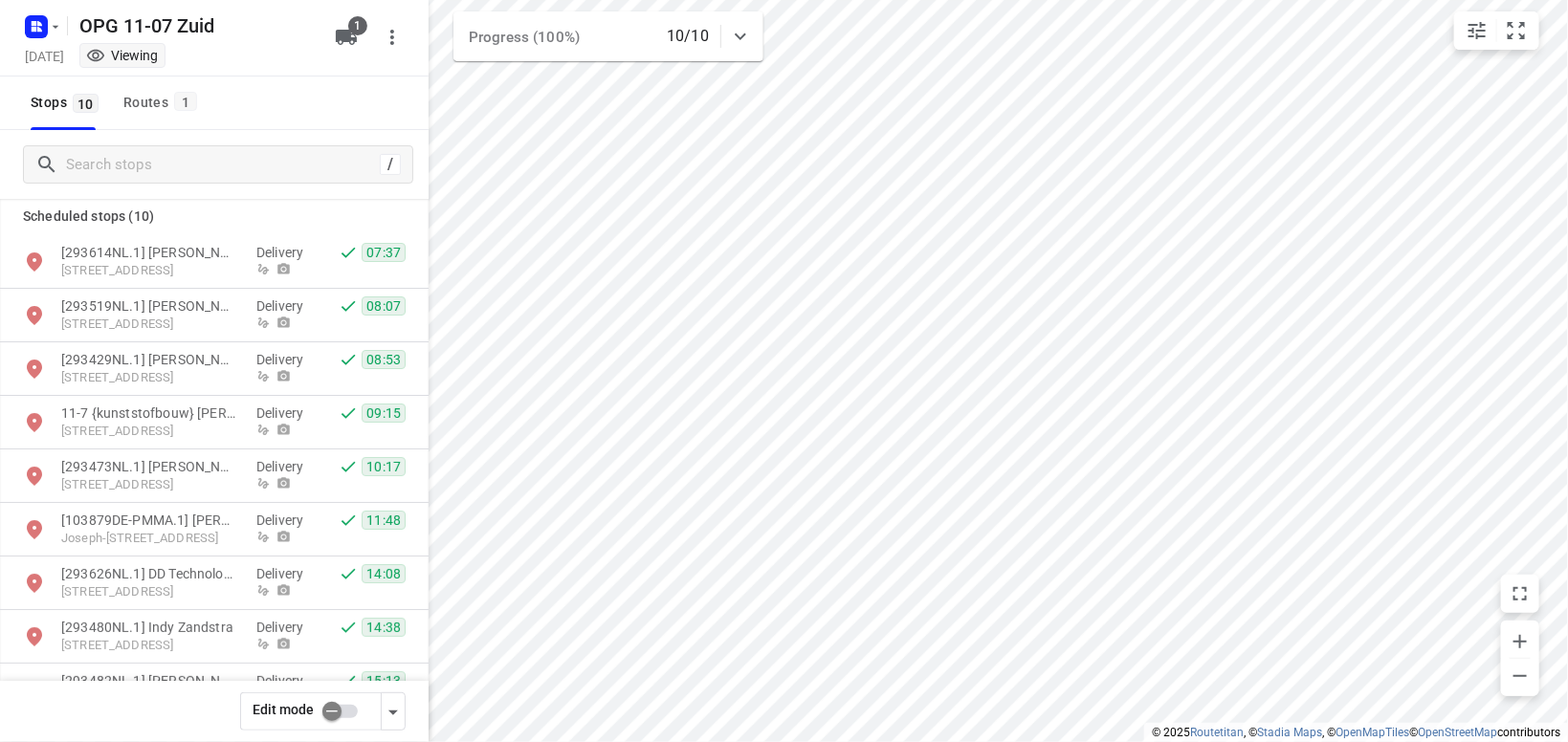 scroll, scrollTop: 0, scrollLeft: 0, axis: both 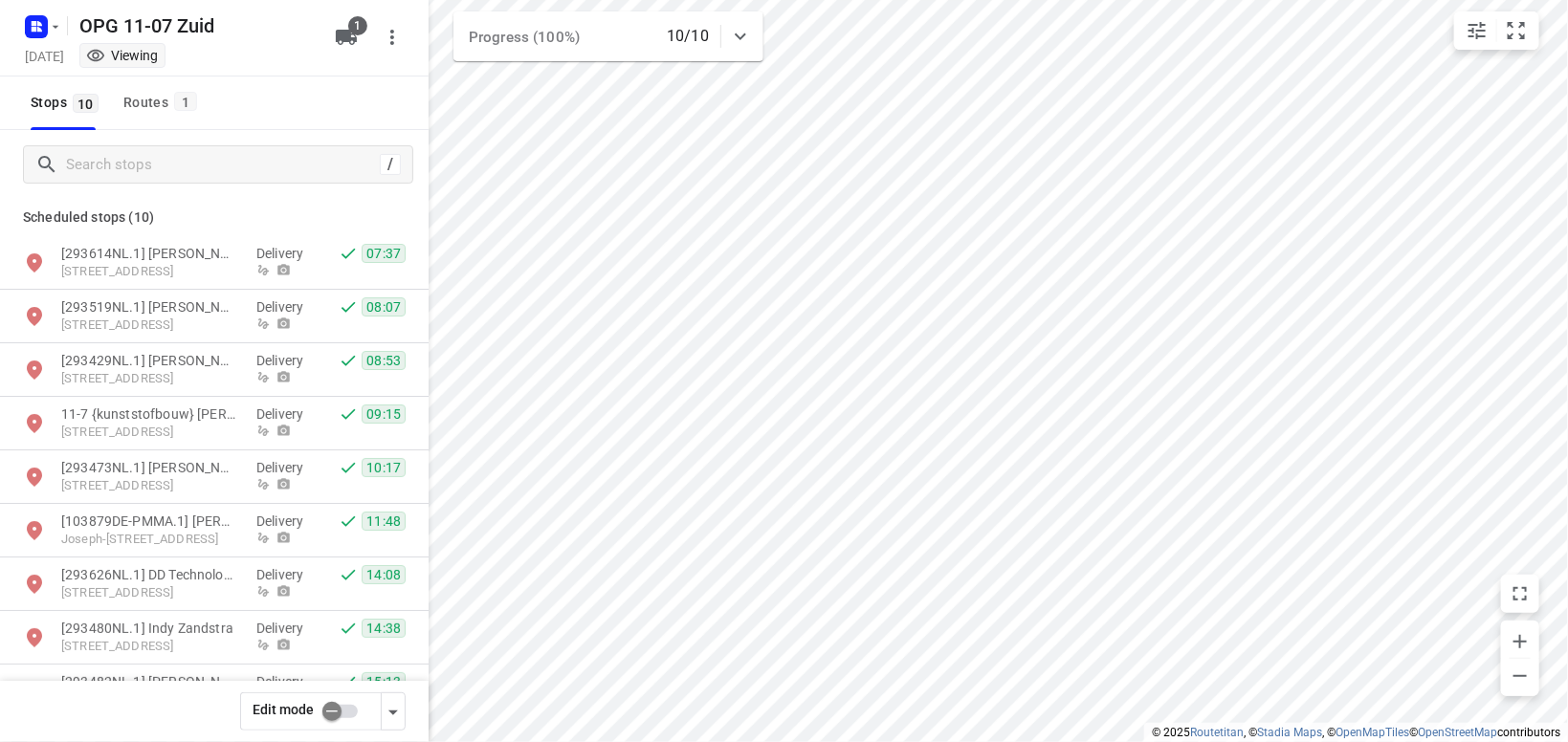 type 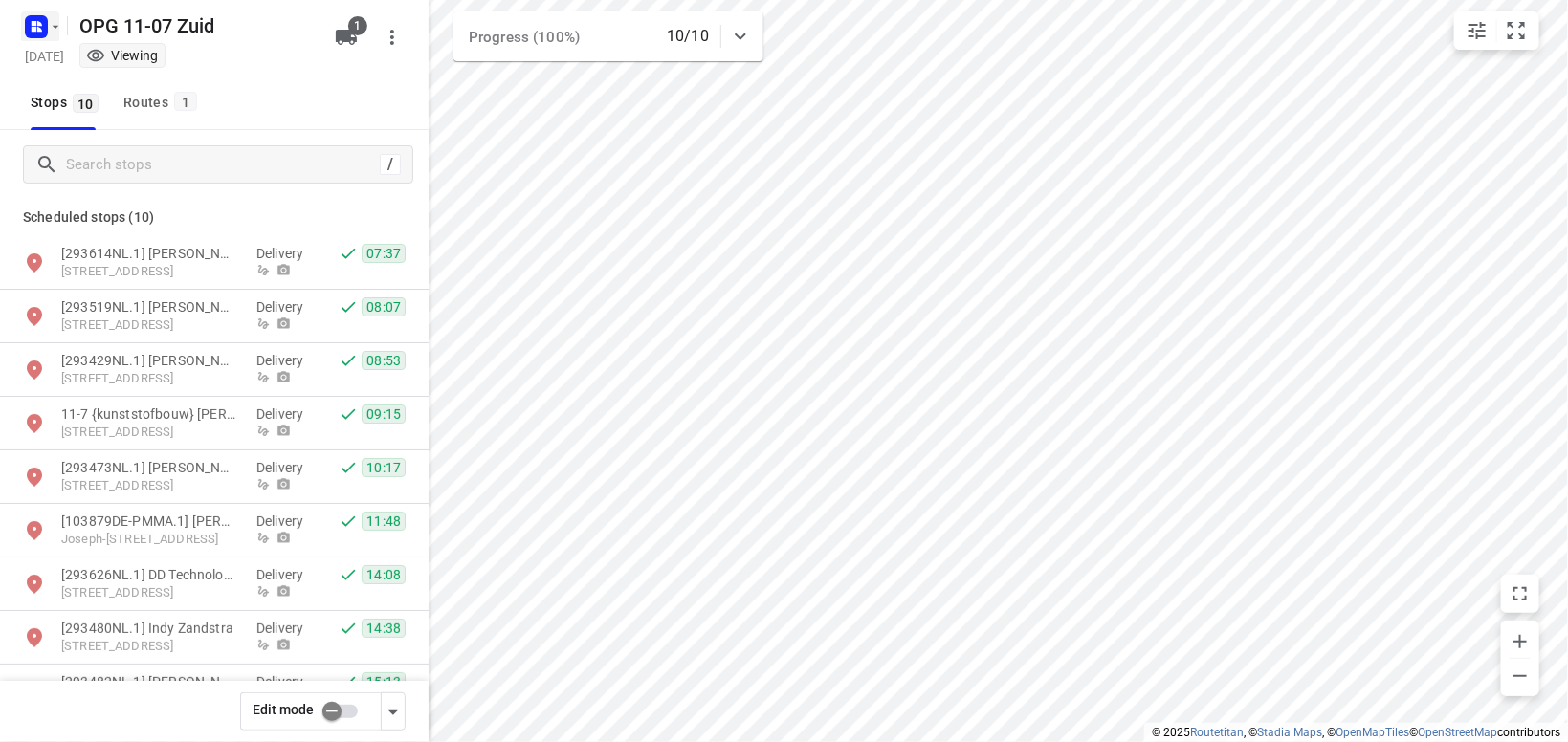 click 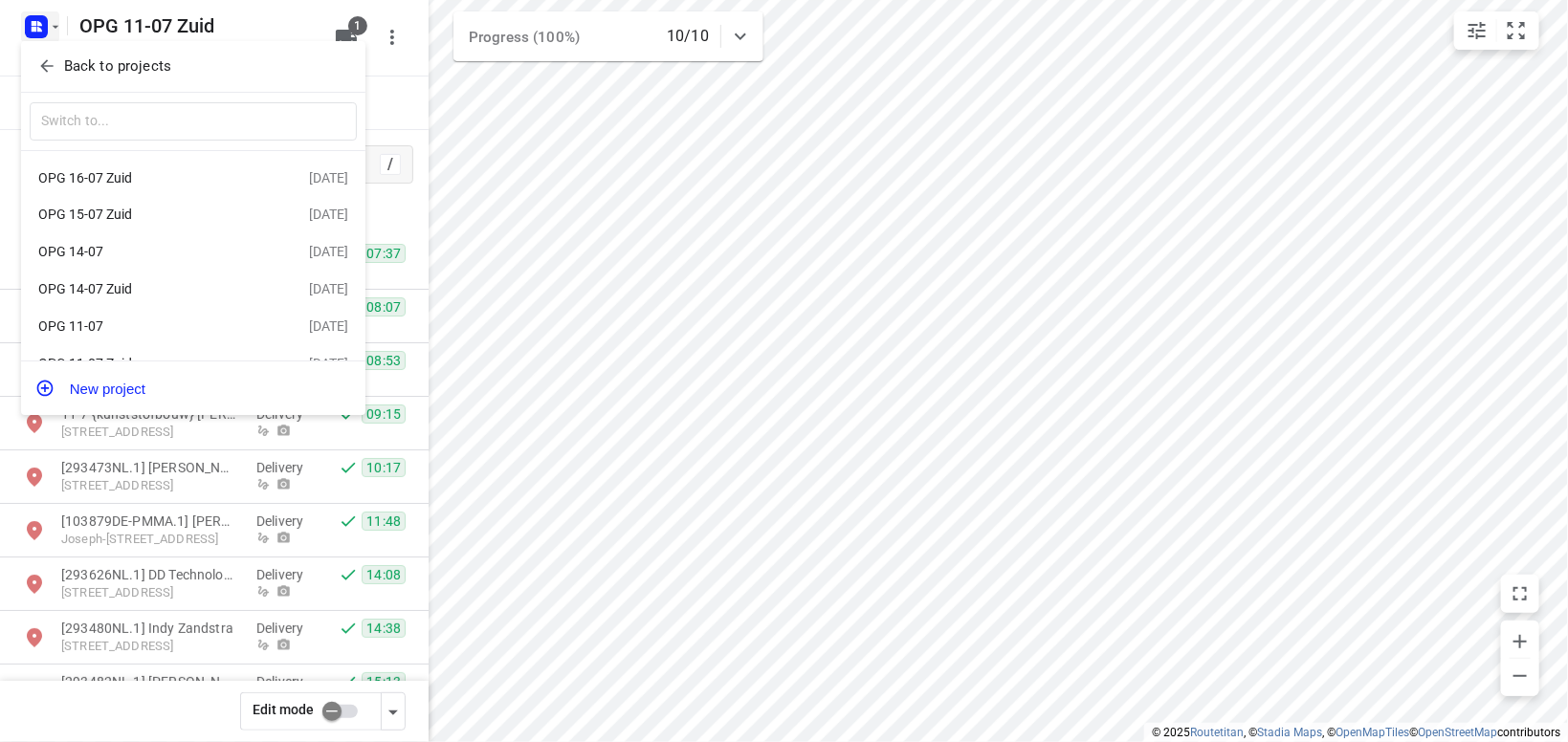 scroll, scrollTop: 109, scrollLeft: 0, axis: vertical 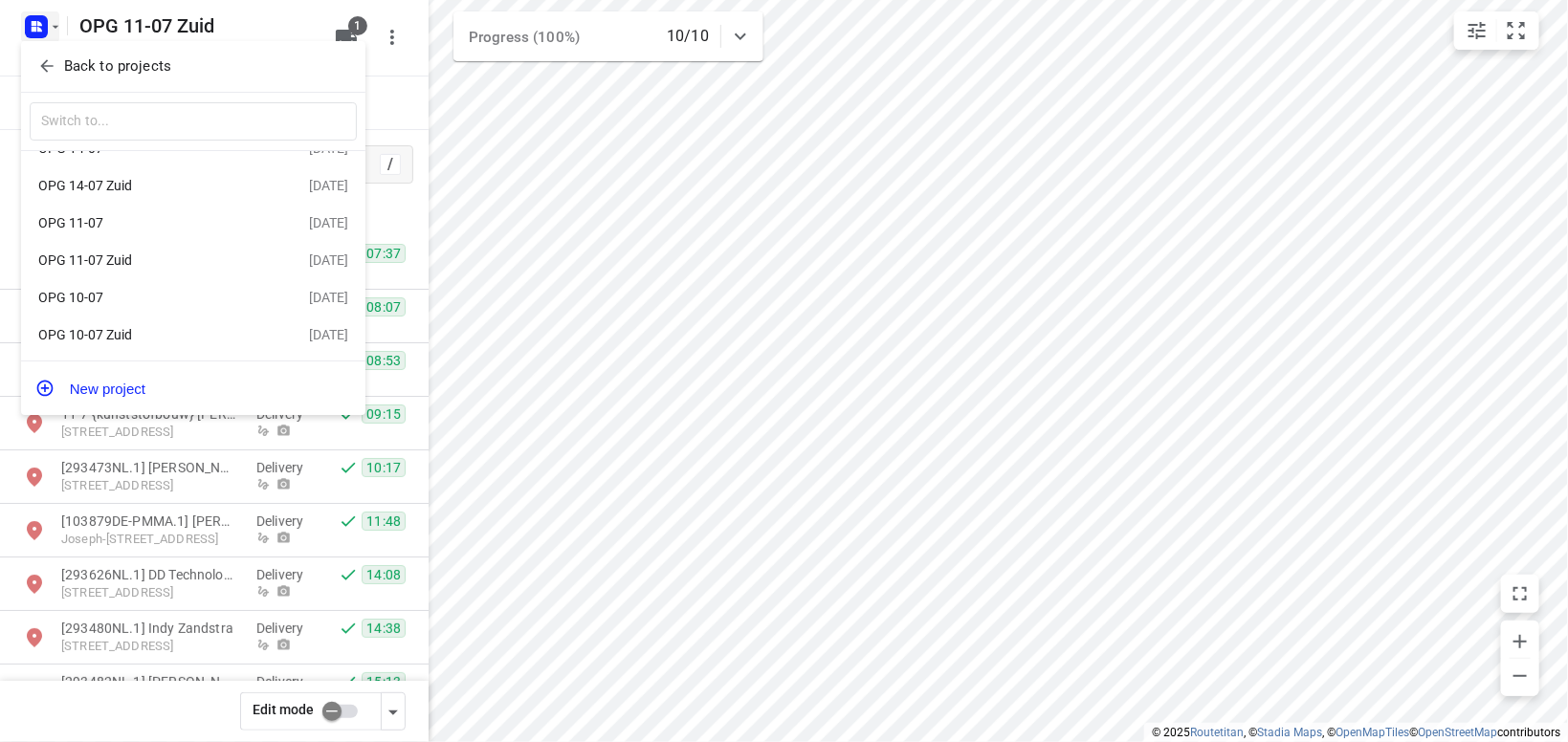click on "OPG 11-07" at bounding box center [148, 223] 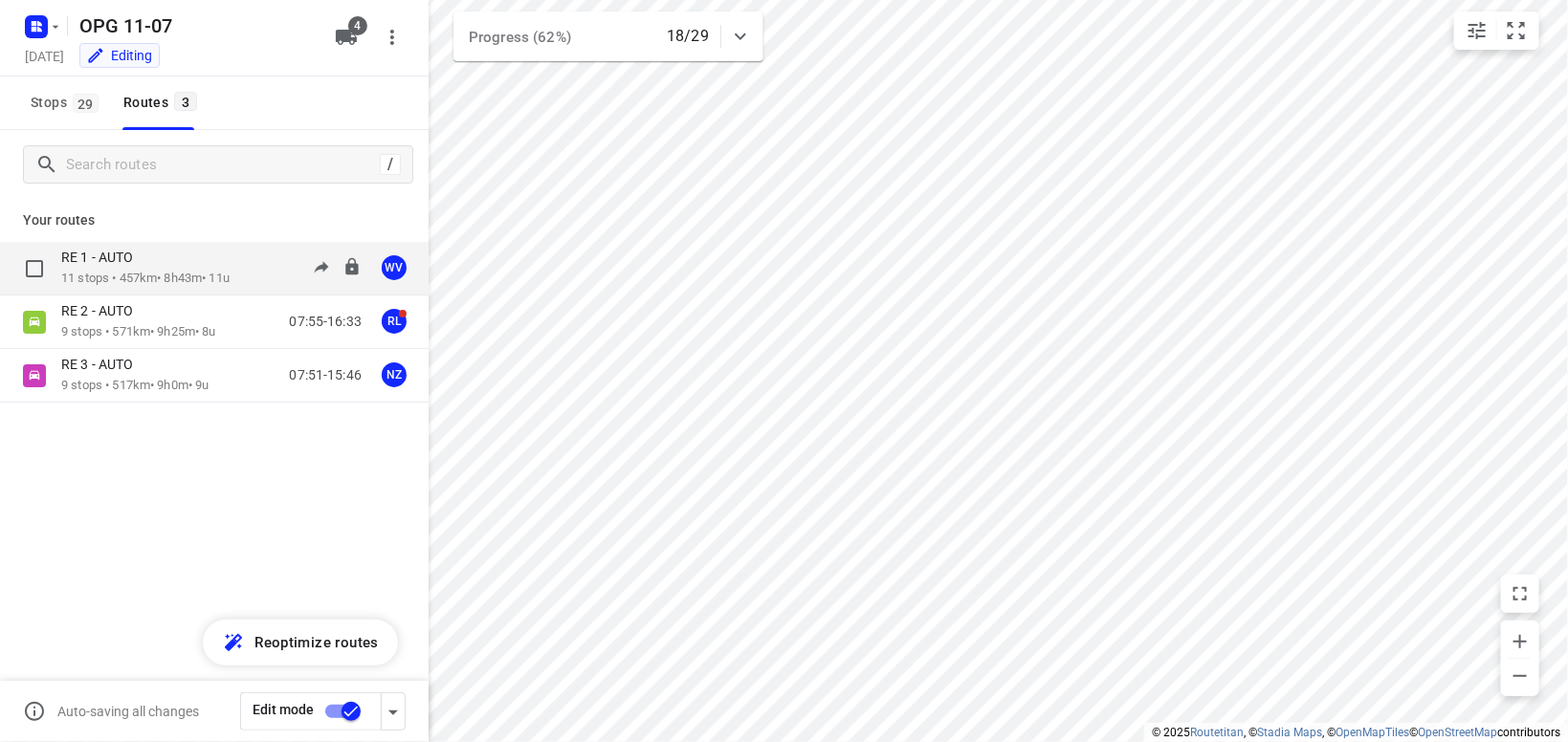 click on "RE 1 - AUTO" at bounding box center (102, 257) 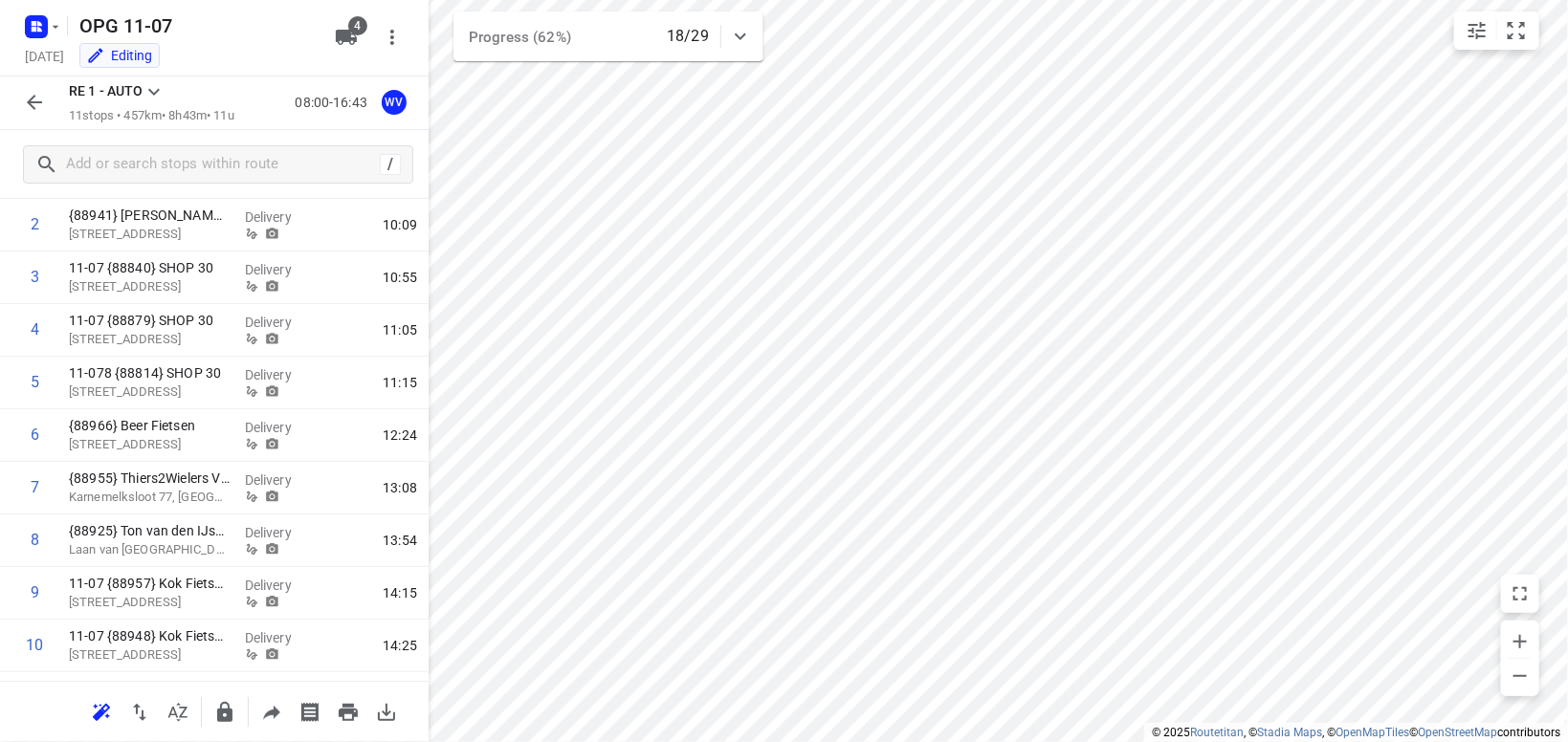 scroll, scrollTop: 0, scrollLeft: 0, axis: both 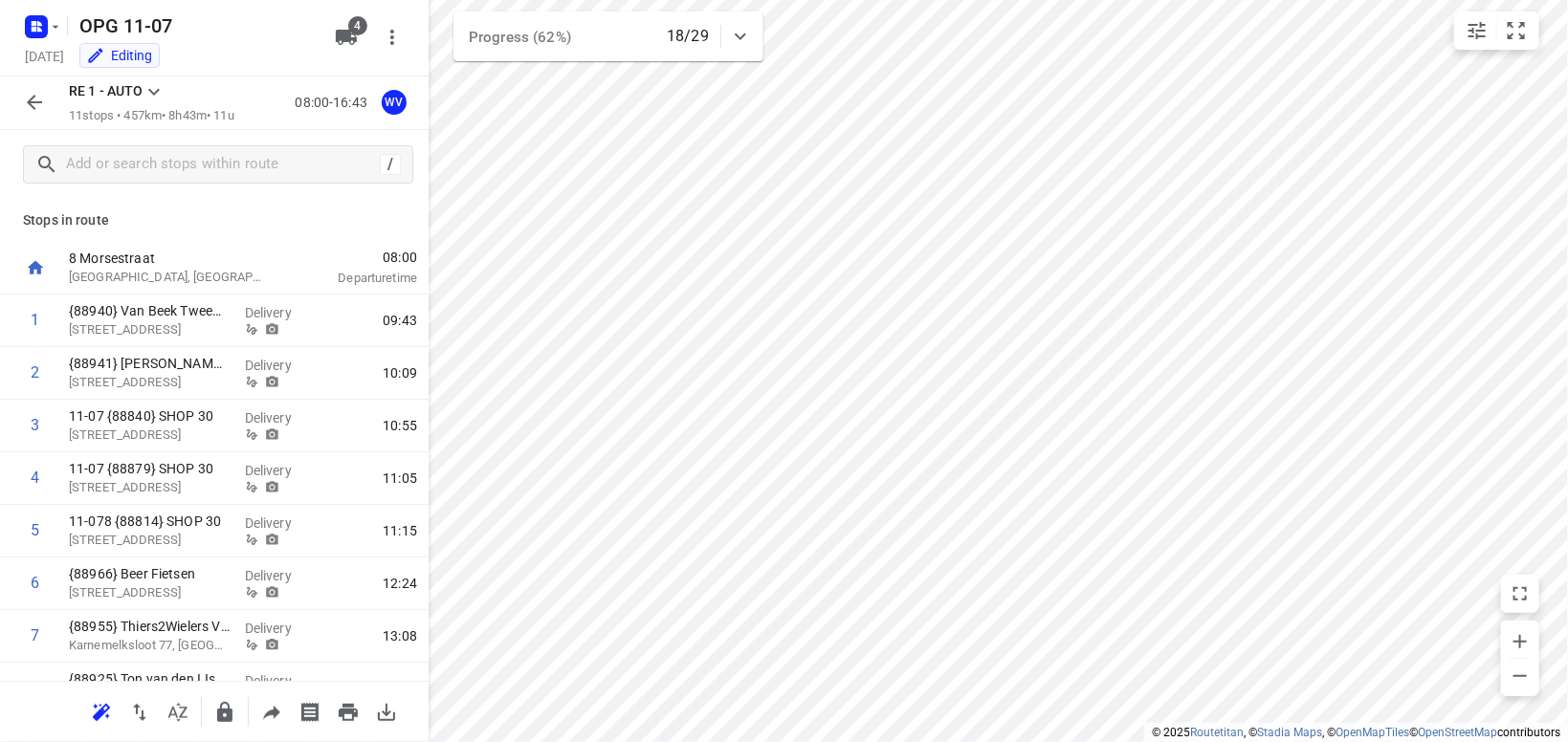 click 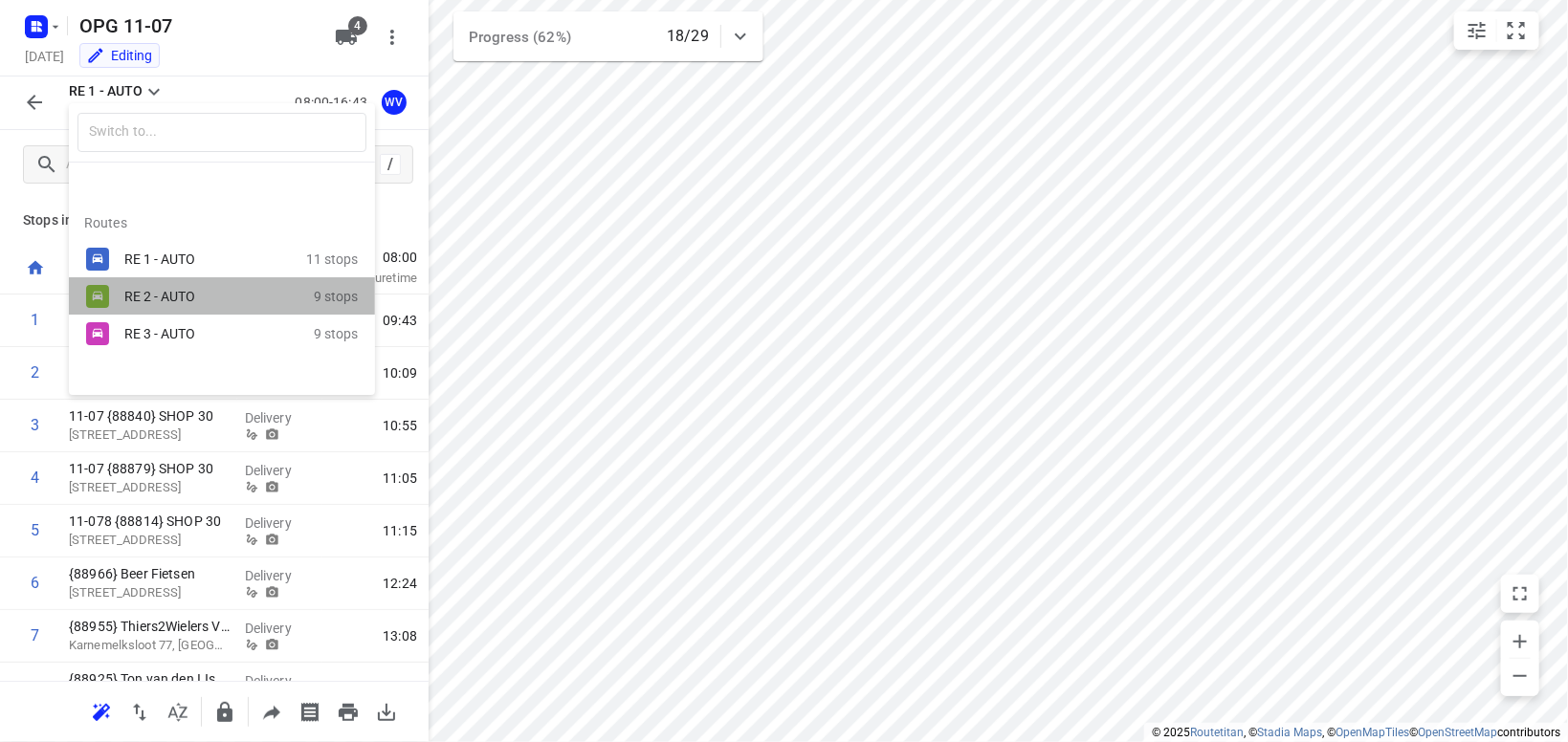 click on "RE 2 - AUTO" at bounding box center [206, 296] 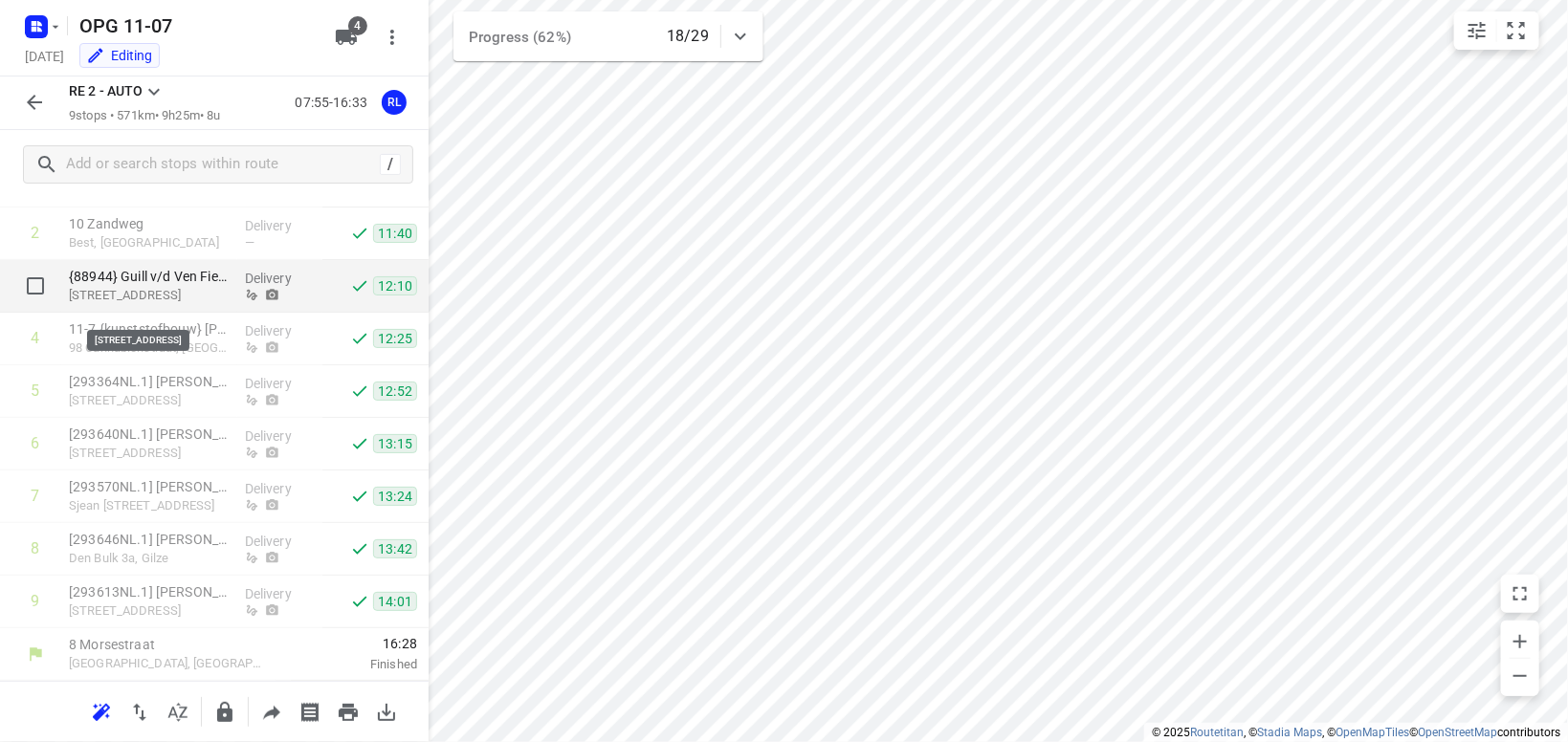 scroll, scrollTop: 0, scrollLeft: 0, axis: both 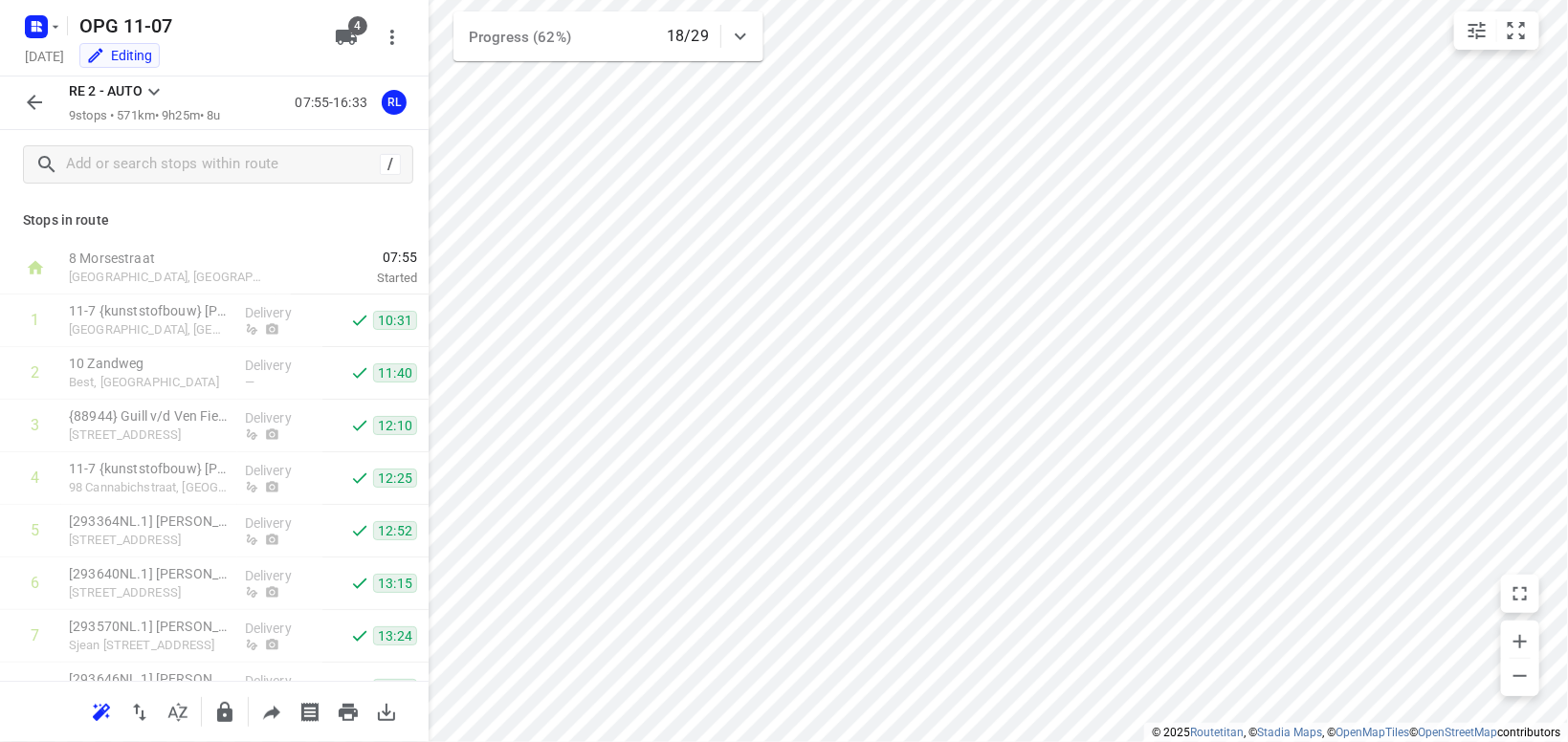 click 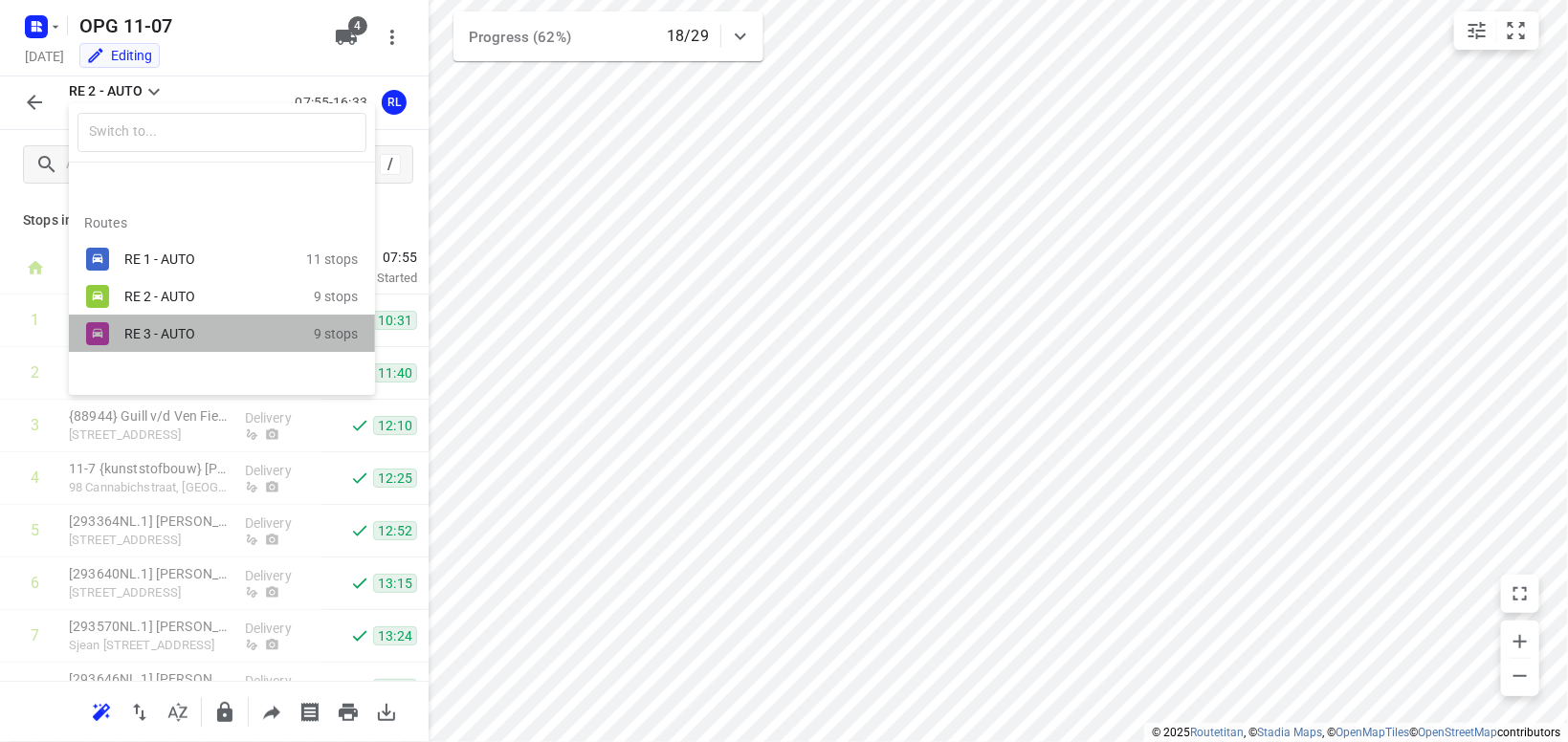 click on "RE 3 - AUTO" at bounding box center (219, 334) 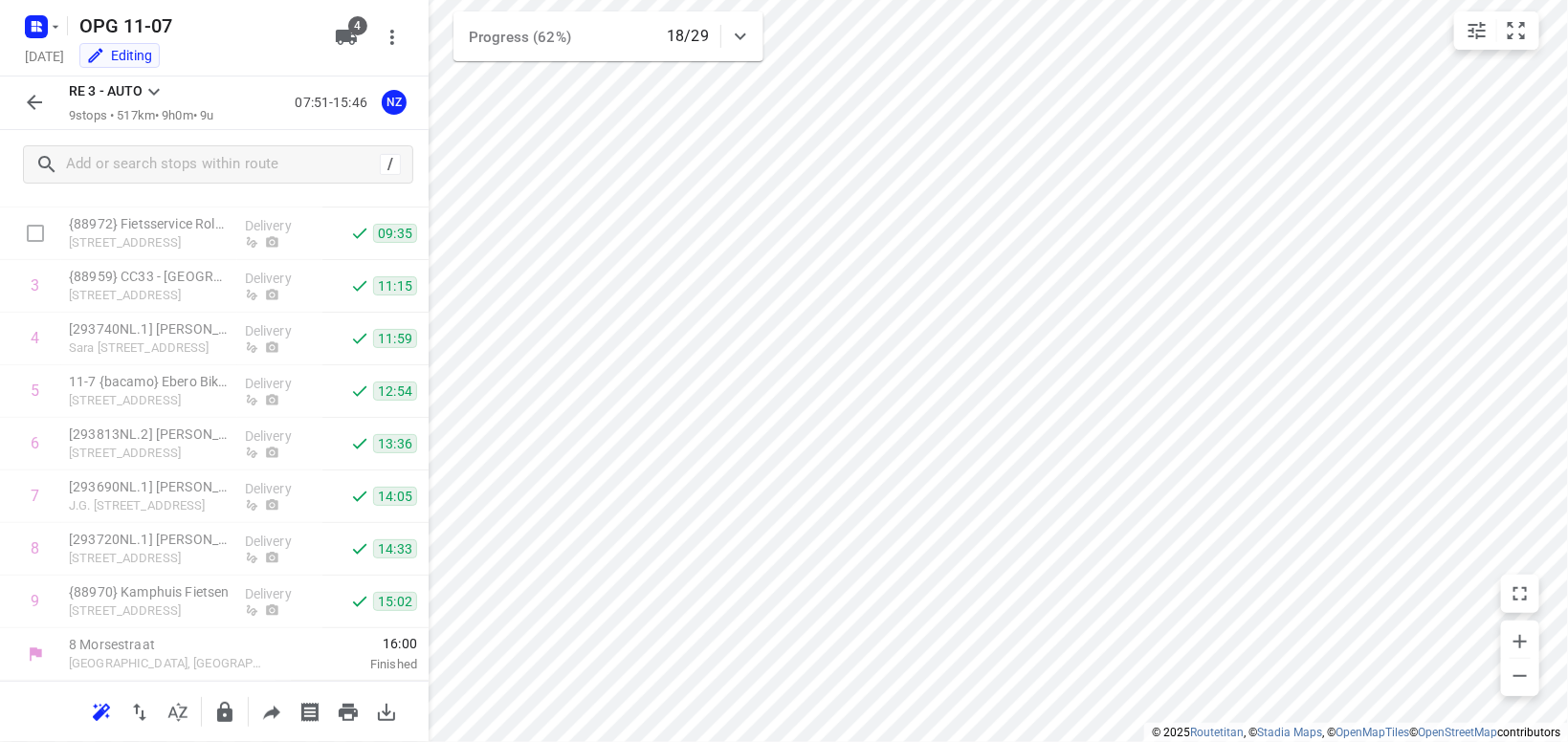 scroll, scrollTop: 0, scrollLeft: 0, axis: both 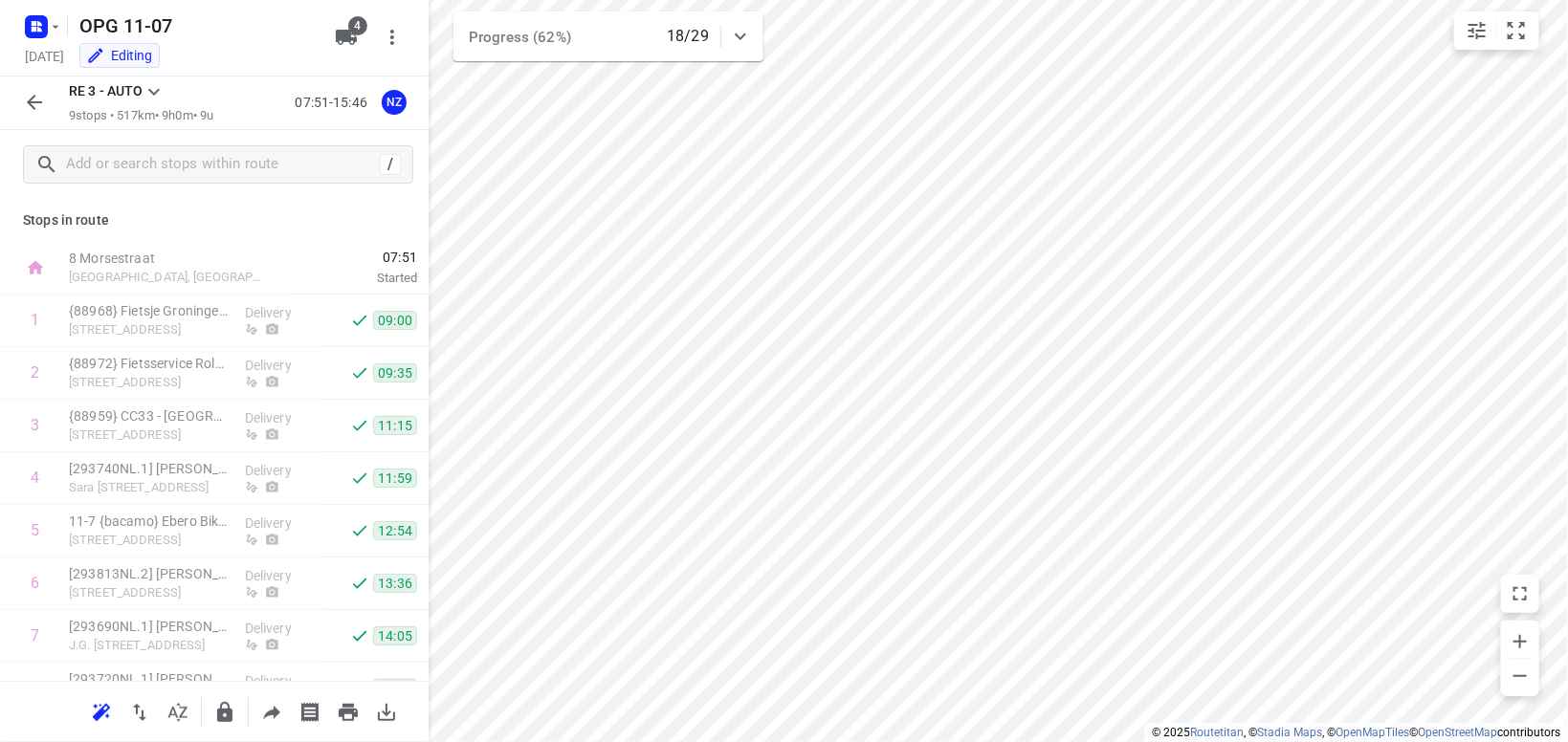 click 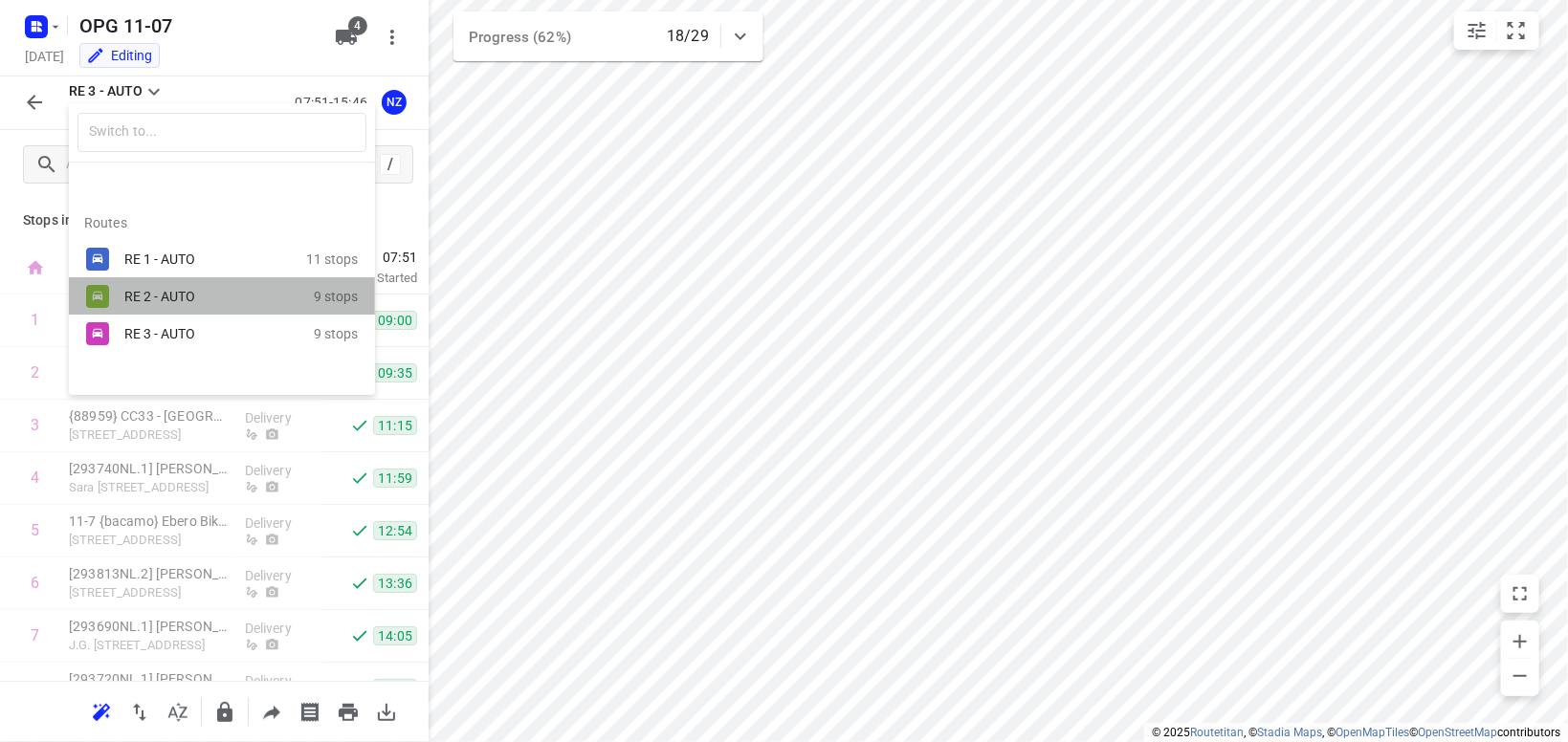 click on "RE 2 - AUTO 9 stops" at bounding box center (222, 295) 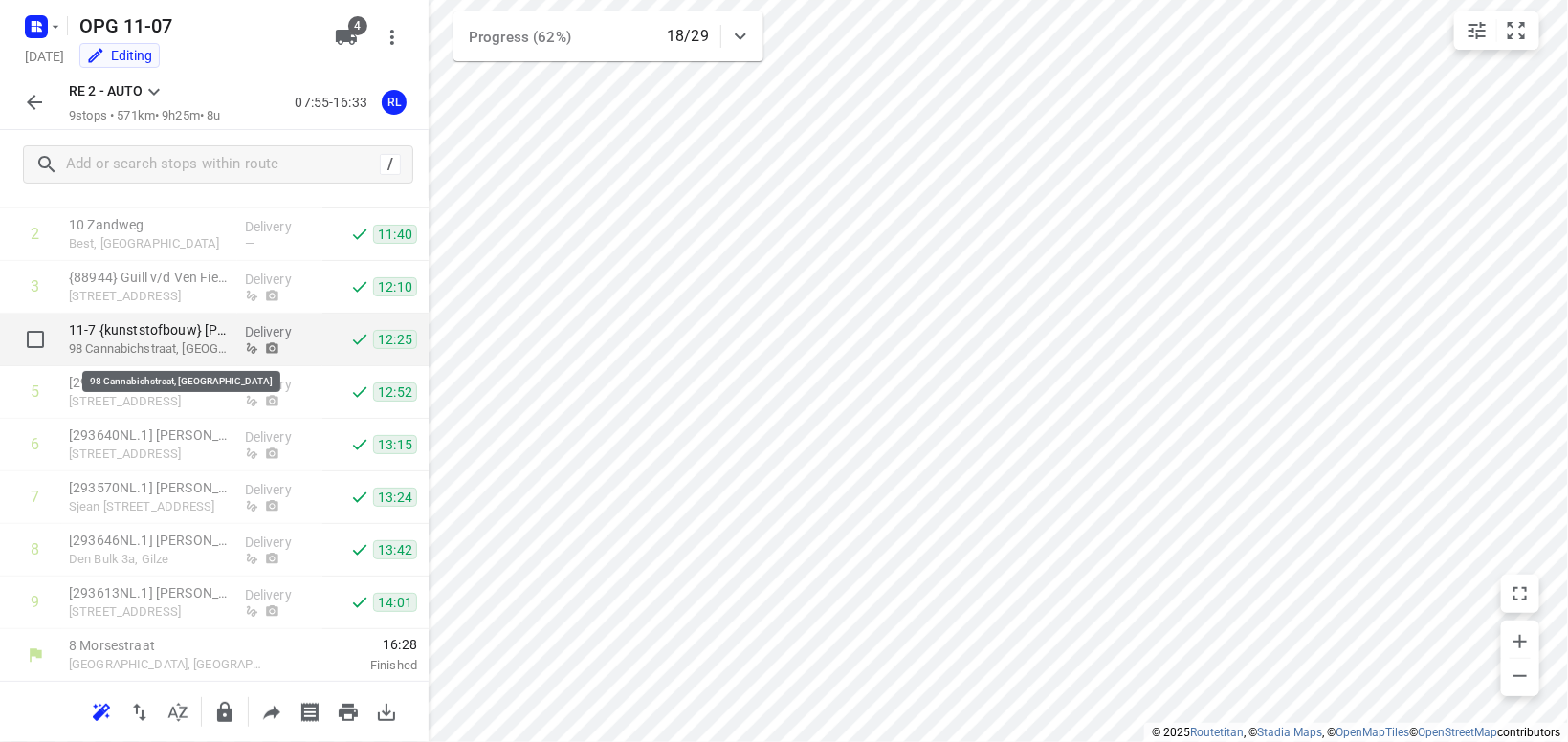 scroll, scrollTop: 140, scrollLeft: 0, axis: vertical 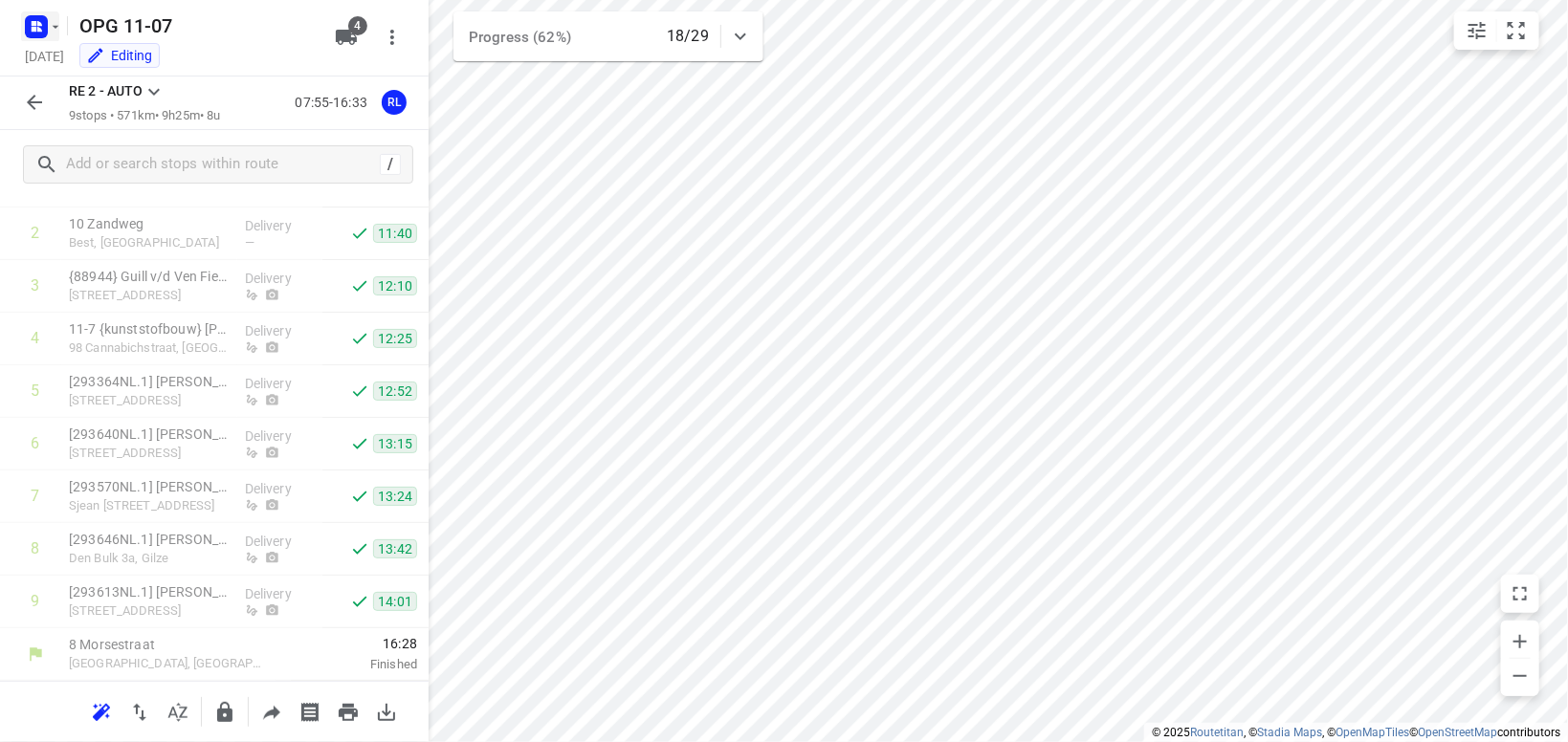 click 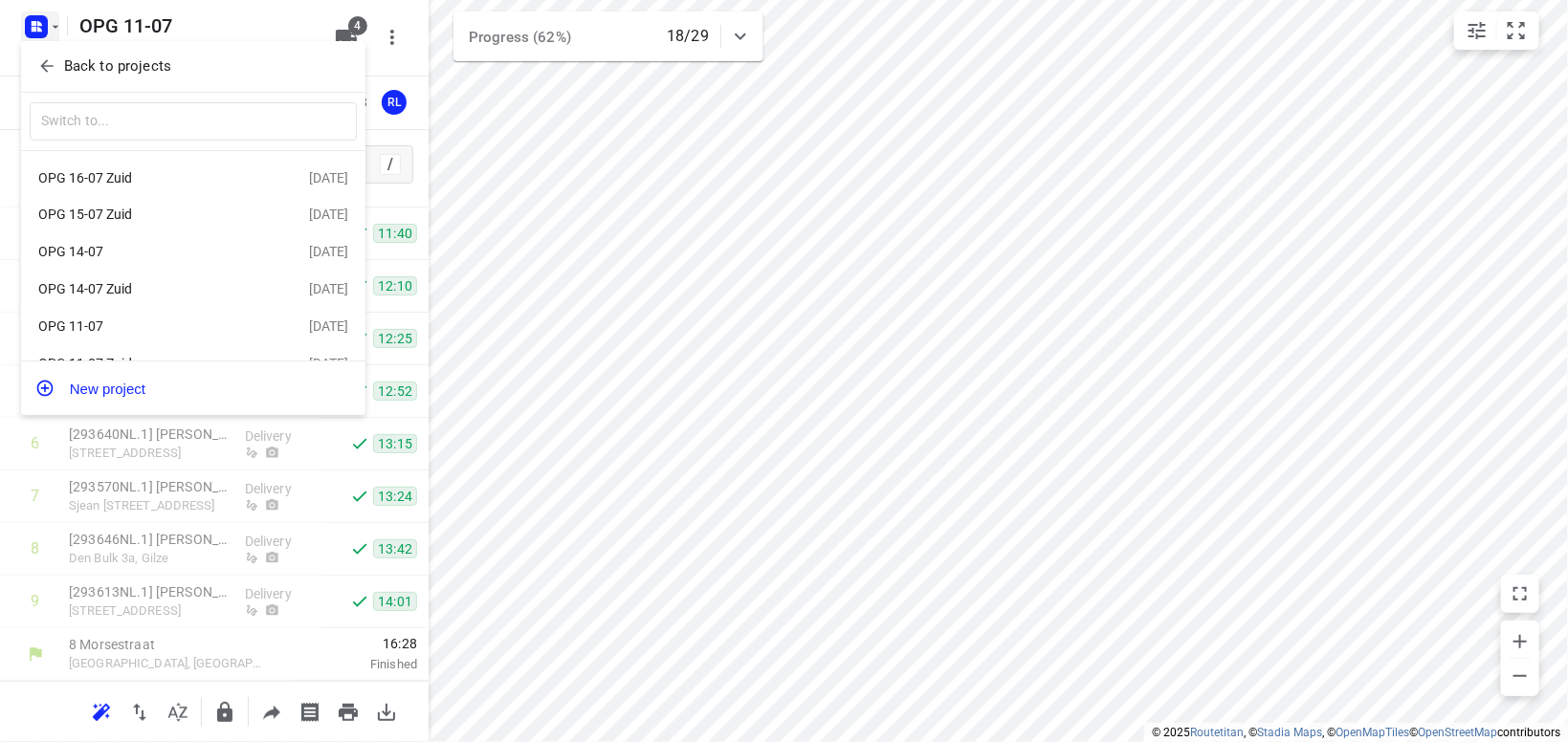click on "OPG 14-07" at bounding box center [148, 251] 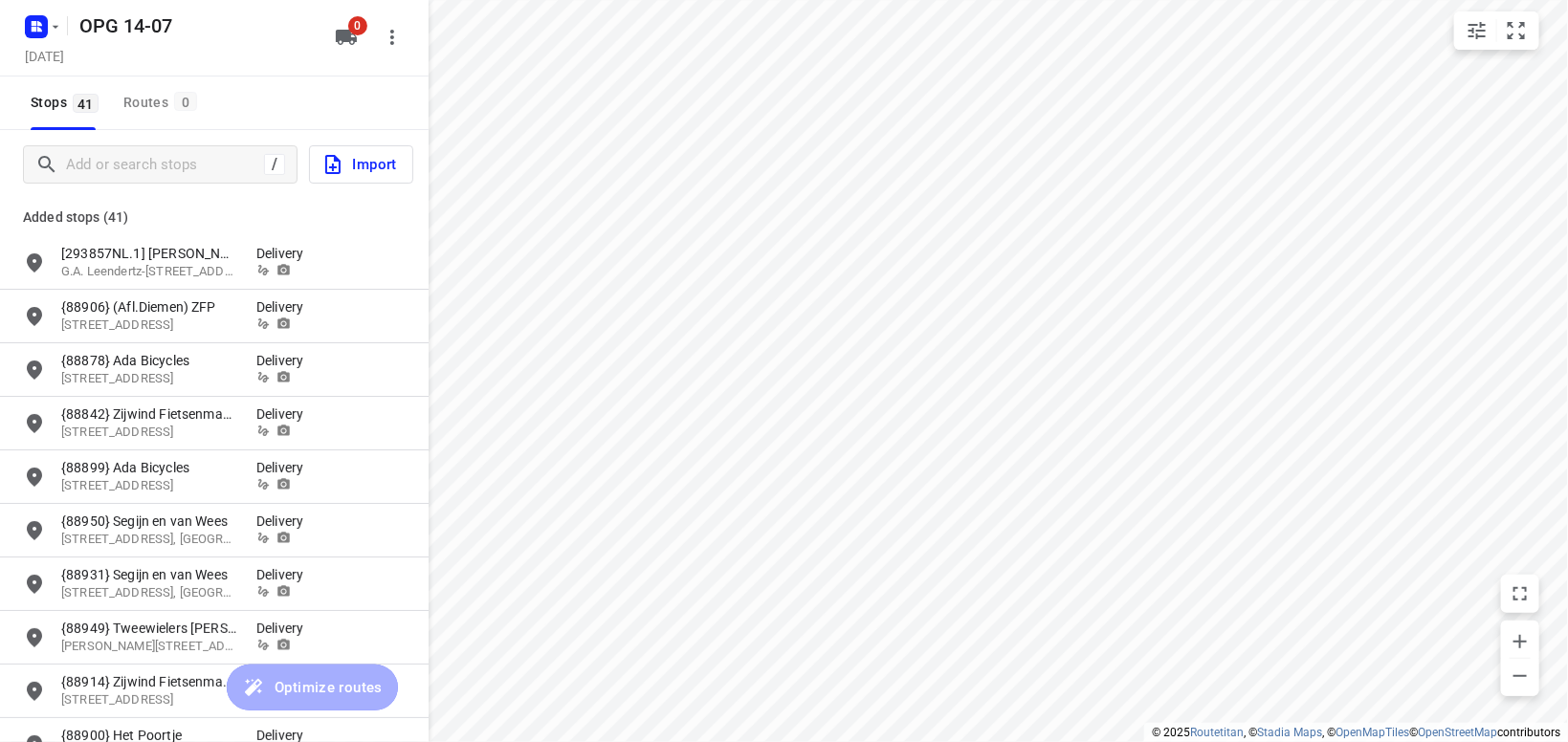 type on "distance" 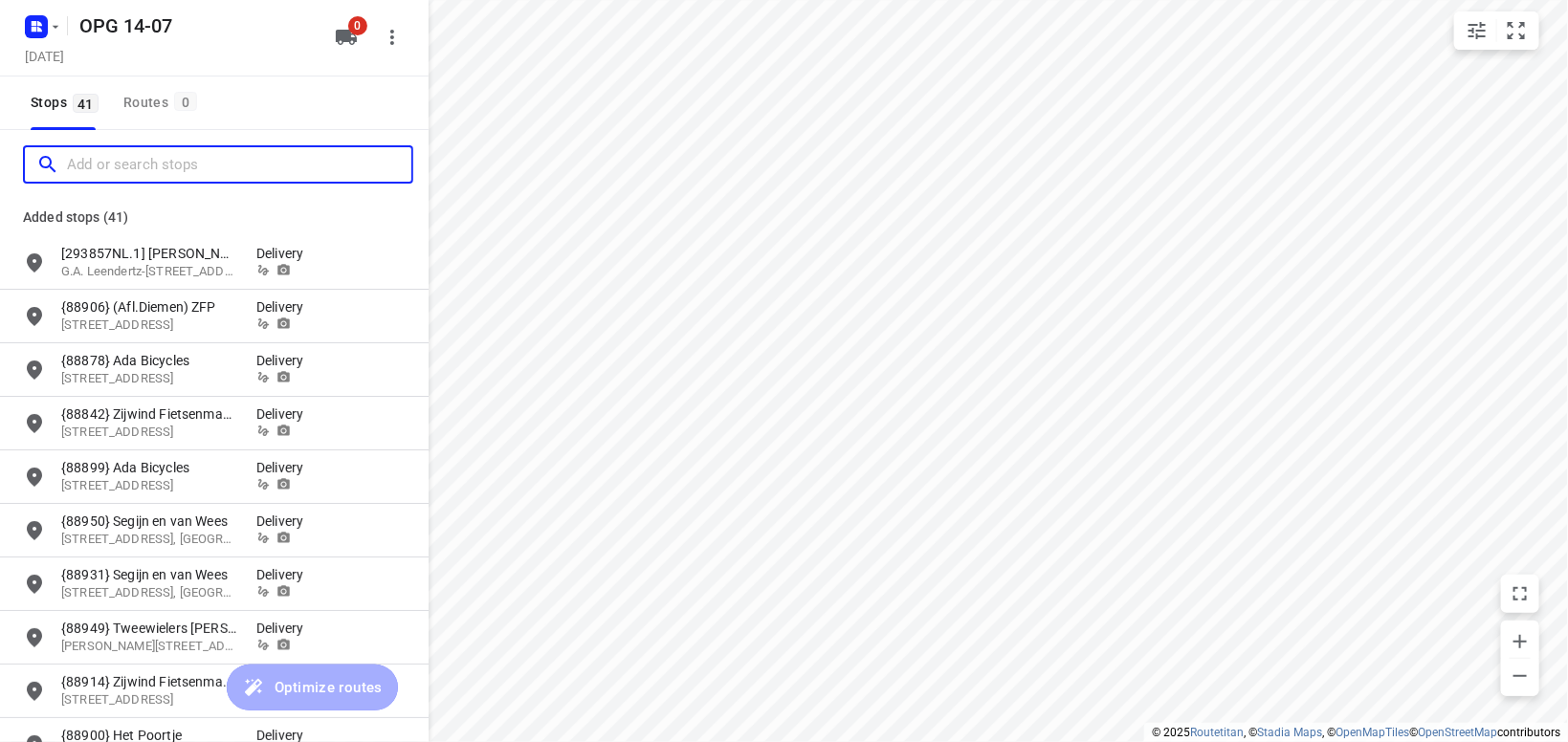 click at bounding box center (239, 164) 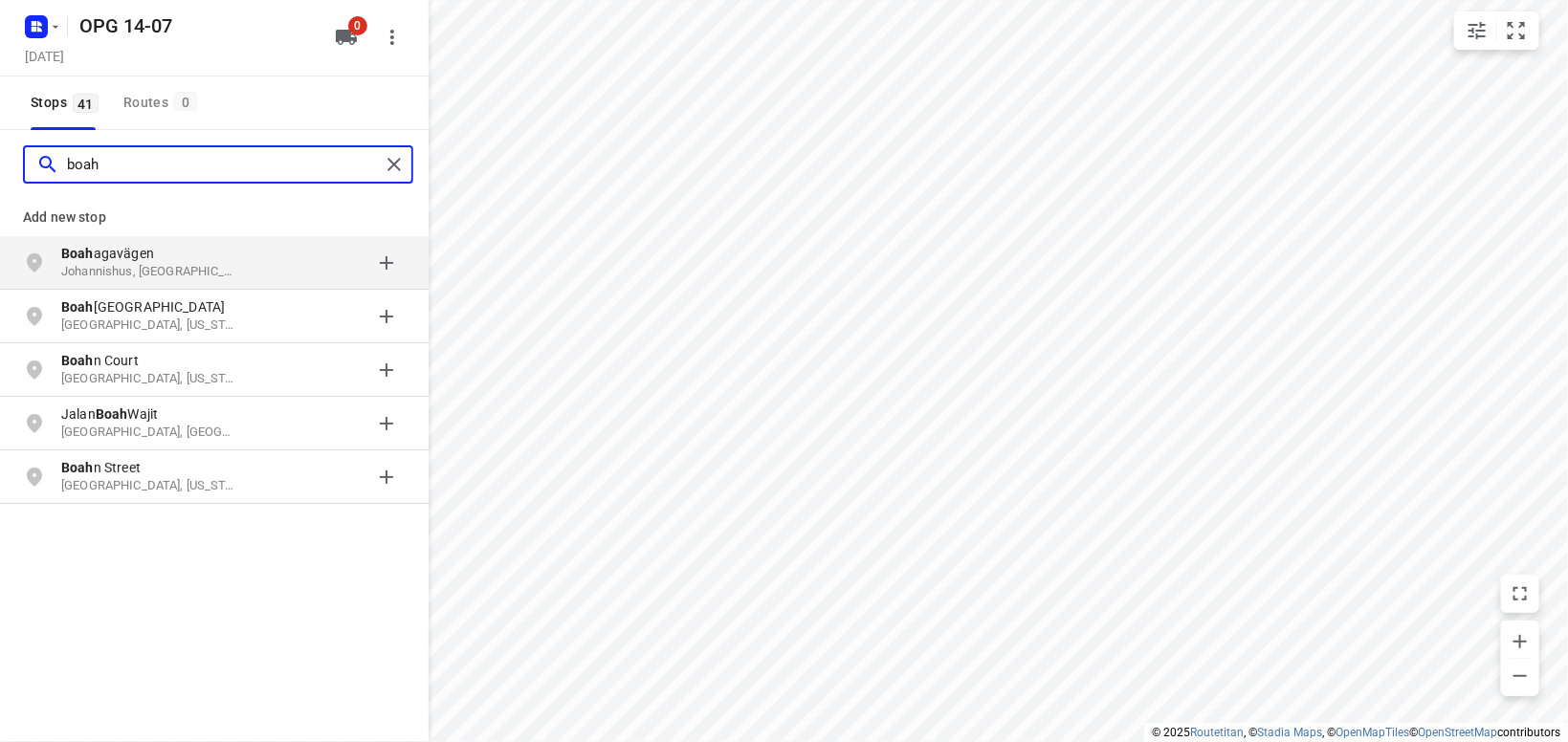 type on "boah" 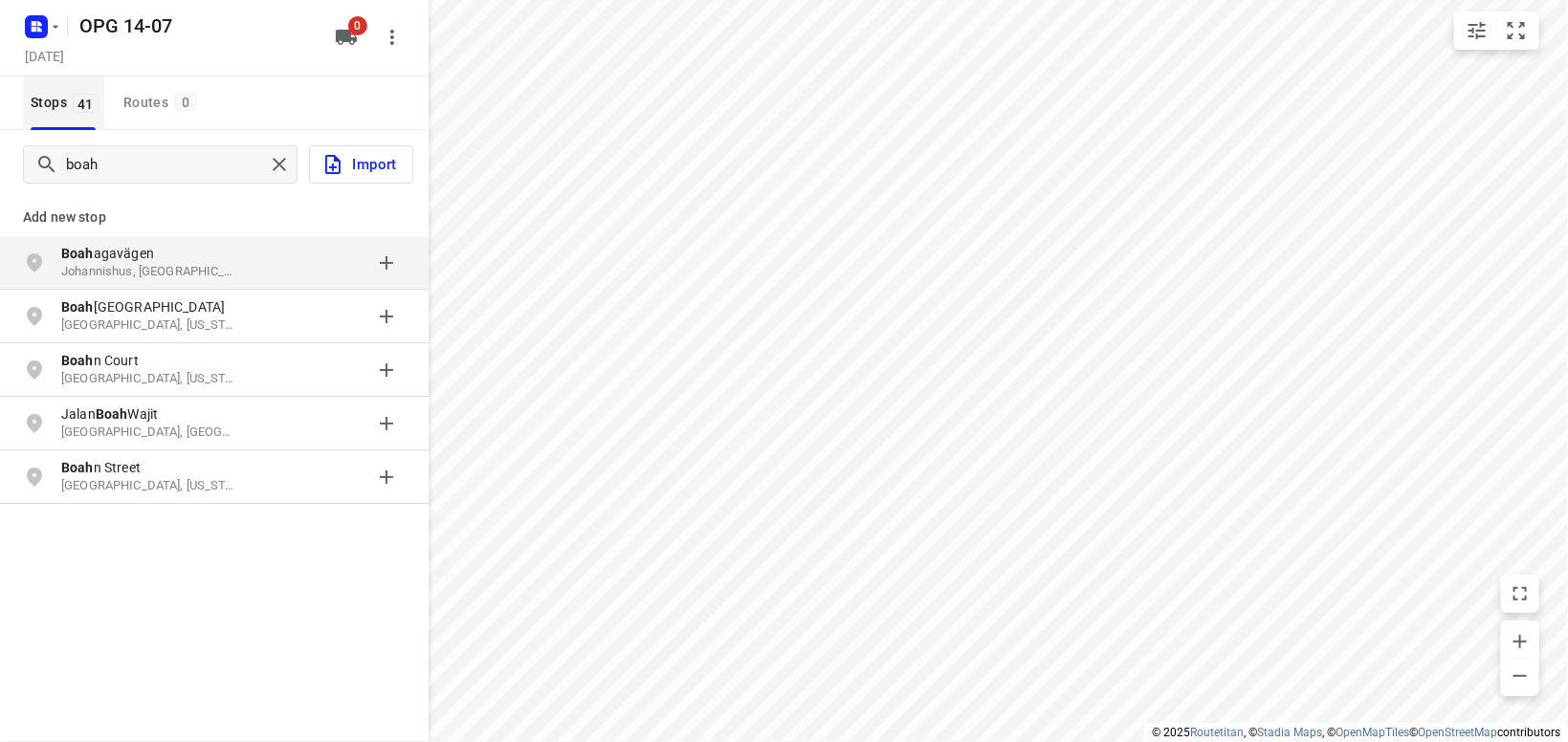 click on "OPG 14-07 [DATE] 0 Stops 41 Routes 0 boah [GEOGRAPHIC_DATA] Add new stop [GEOGRAPHIC_DATA]  [GEOGRAPHIC_DATA], [GEOGRAPHIC_DATA] [GEOGRAPHIC_DATA][US_STATE], [US_STATE], [GEOGRAPHIC_DATA], [GEOGRAPHIC_DATA], [GEOGRAPHIC_DATA], [GEOGRAPHIC_DATA] [GEOGRAPHIC_DATA]  [GEOGRAPHIC_DATA], [US_STATE], [GEOGRAPHIC_DATA] Routing Settings Optimization preference Shortest distance distance Optimization preference Distance Format KM km Distance Format Default stop duration 5 minutes Default stop duration Default stop load 1 units Default stop load Allow late stops   Maximum amount of time drivers may be late at a stop Allow reloads BETA   Vehicles may return to the depot to load more stops. Fixed departure time   Vehicles must depart at the start of their working hours Cancel Save" at bounding box center (214, 371) 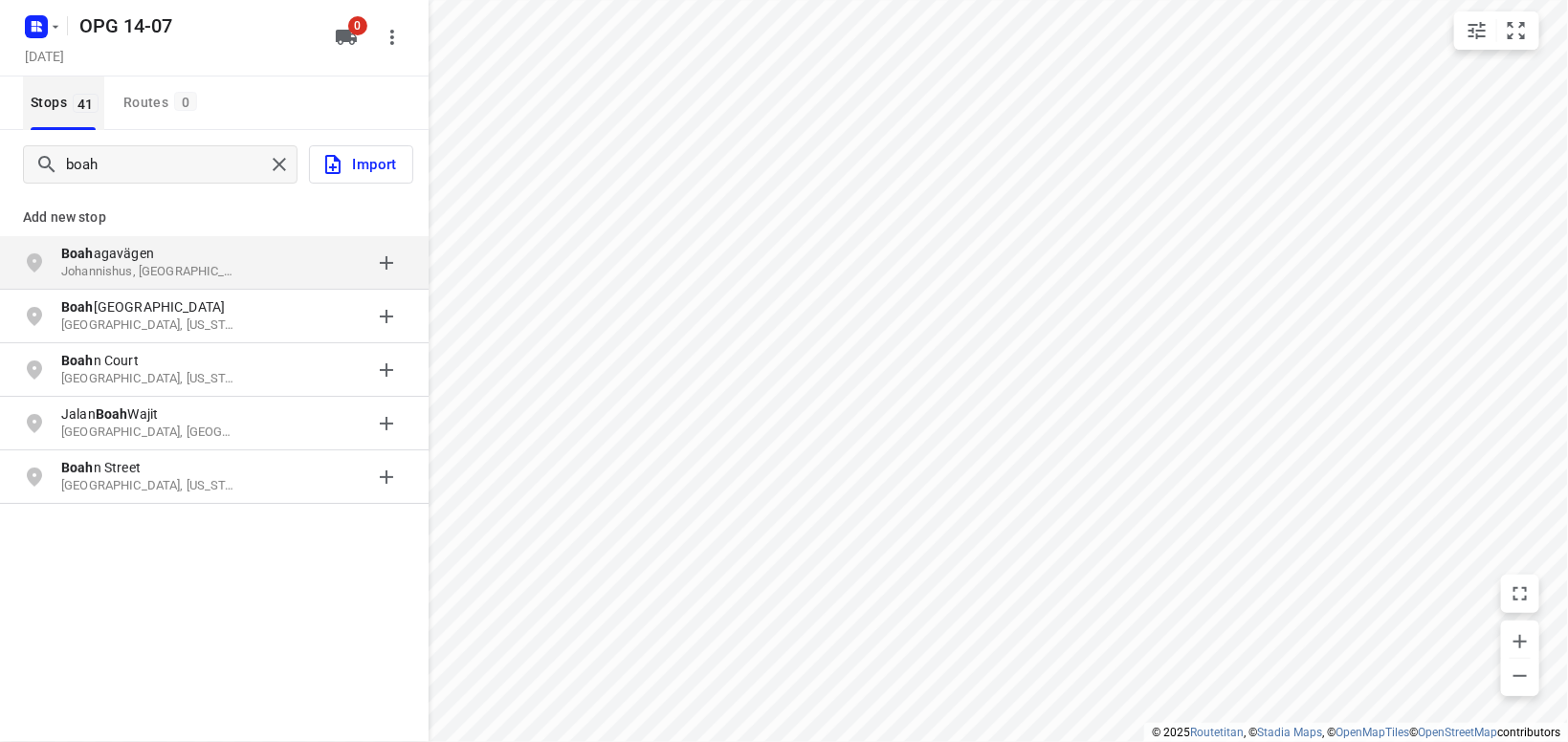 click on "Stops 41" at bounding box center [67, 102] 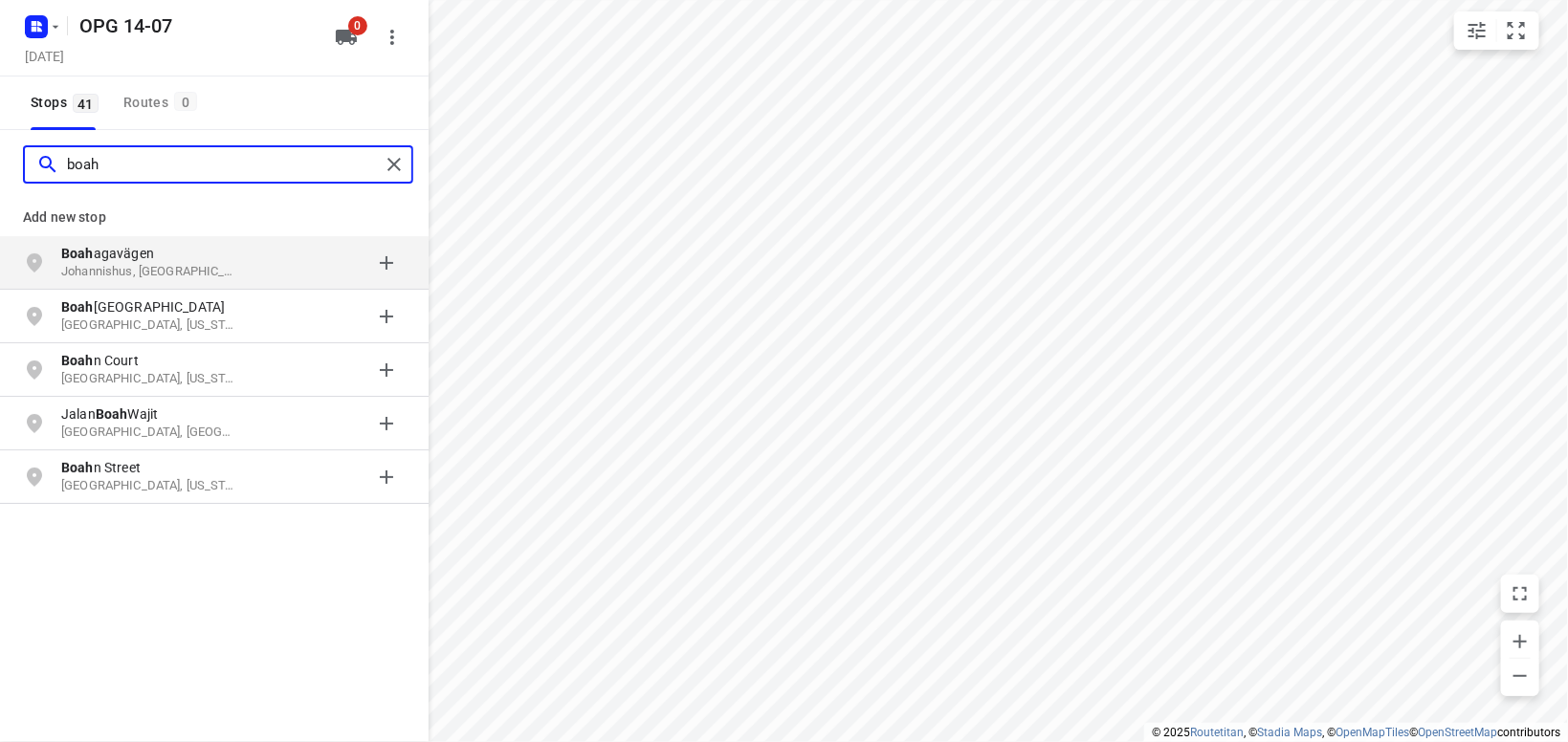 drag, startPoint x: 104, startPoint y: 170, endPoint x: 35, endPoint y: 165, distance: 69.1809 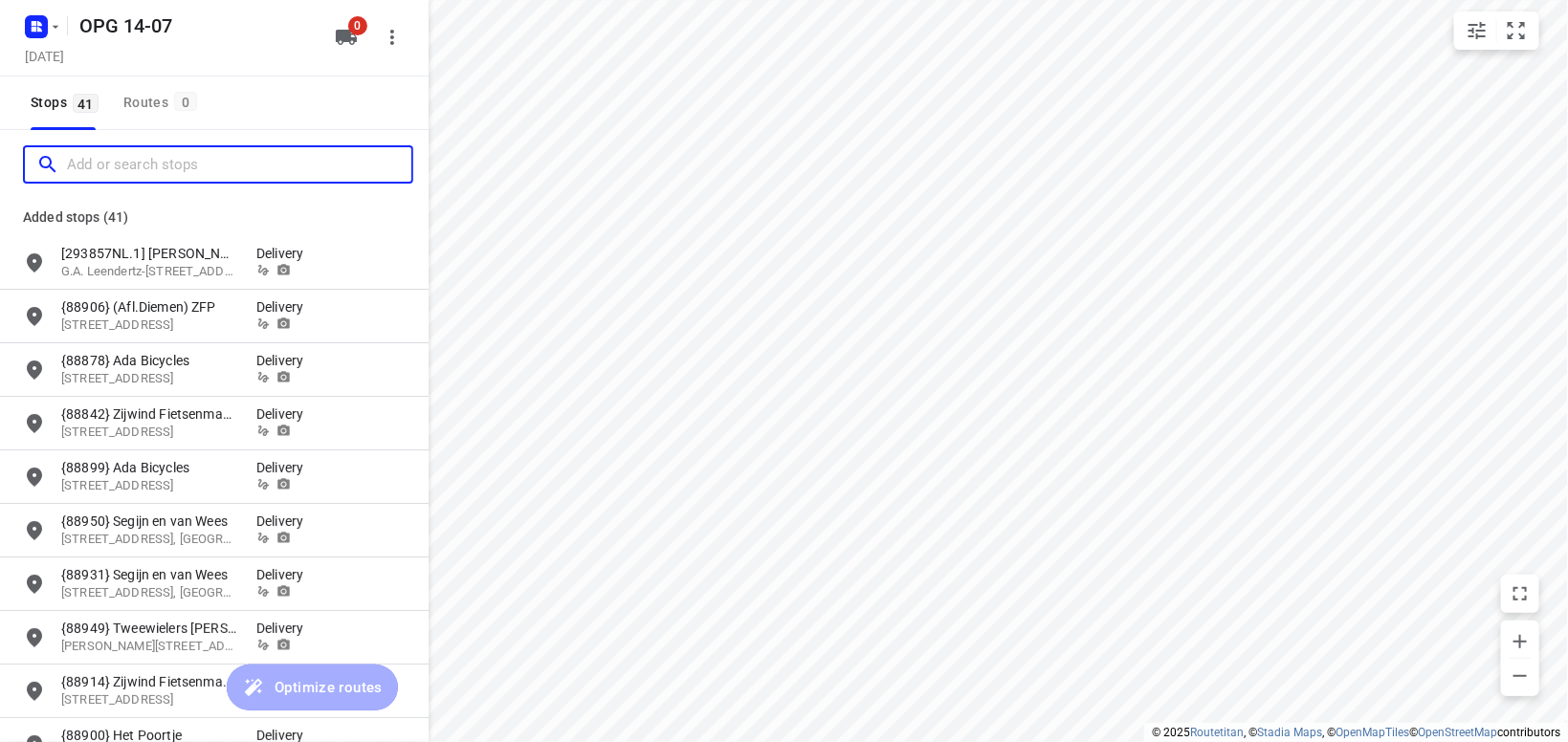 type 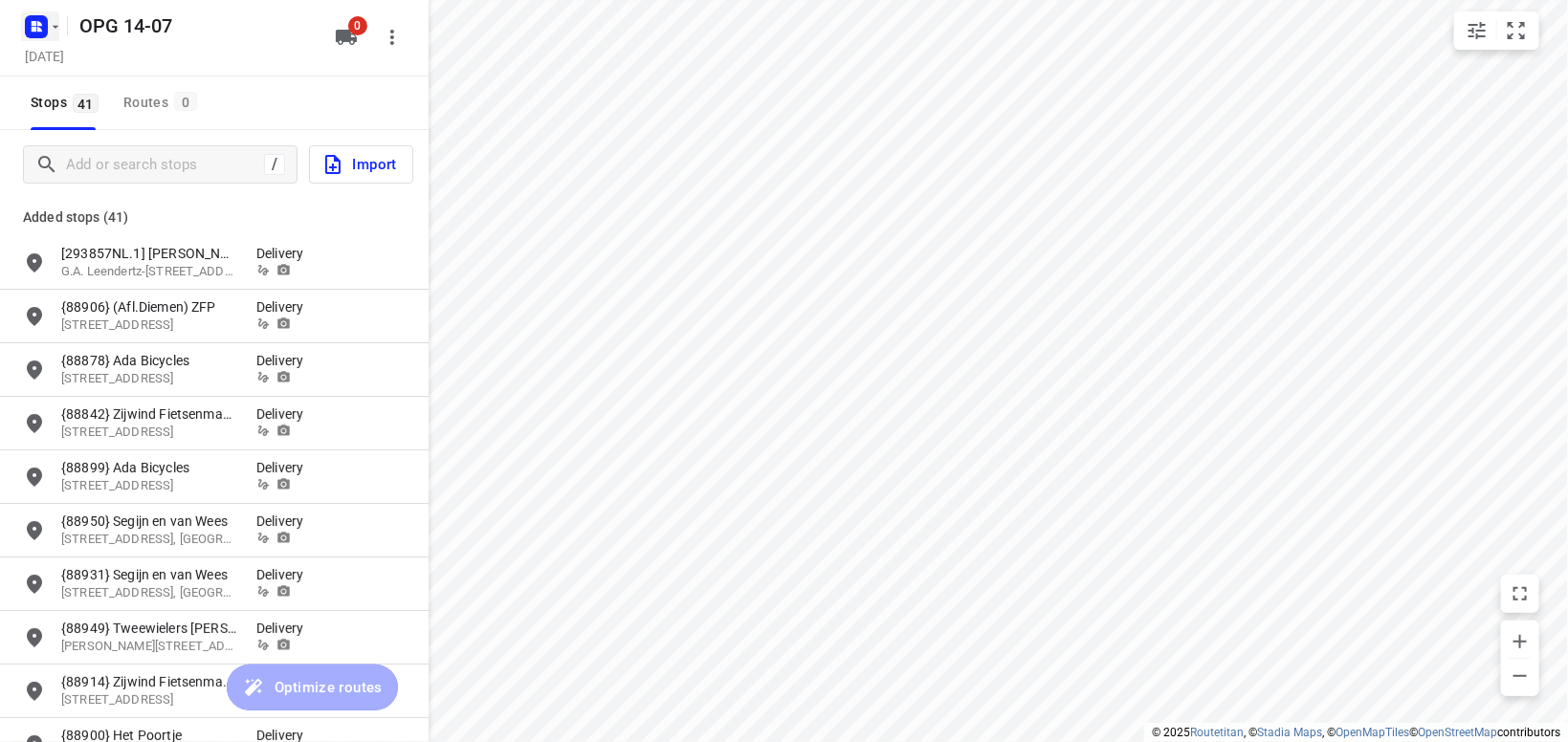 click at bounding box center (40, 27) 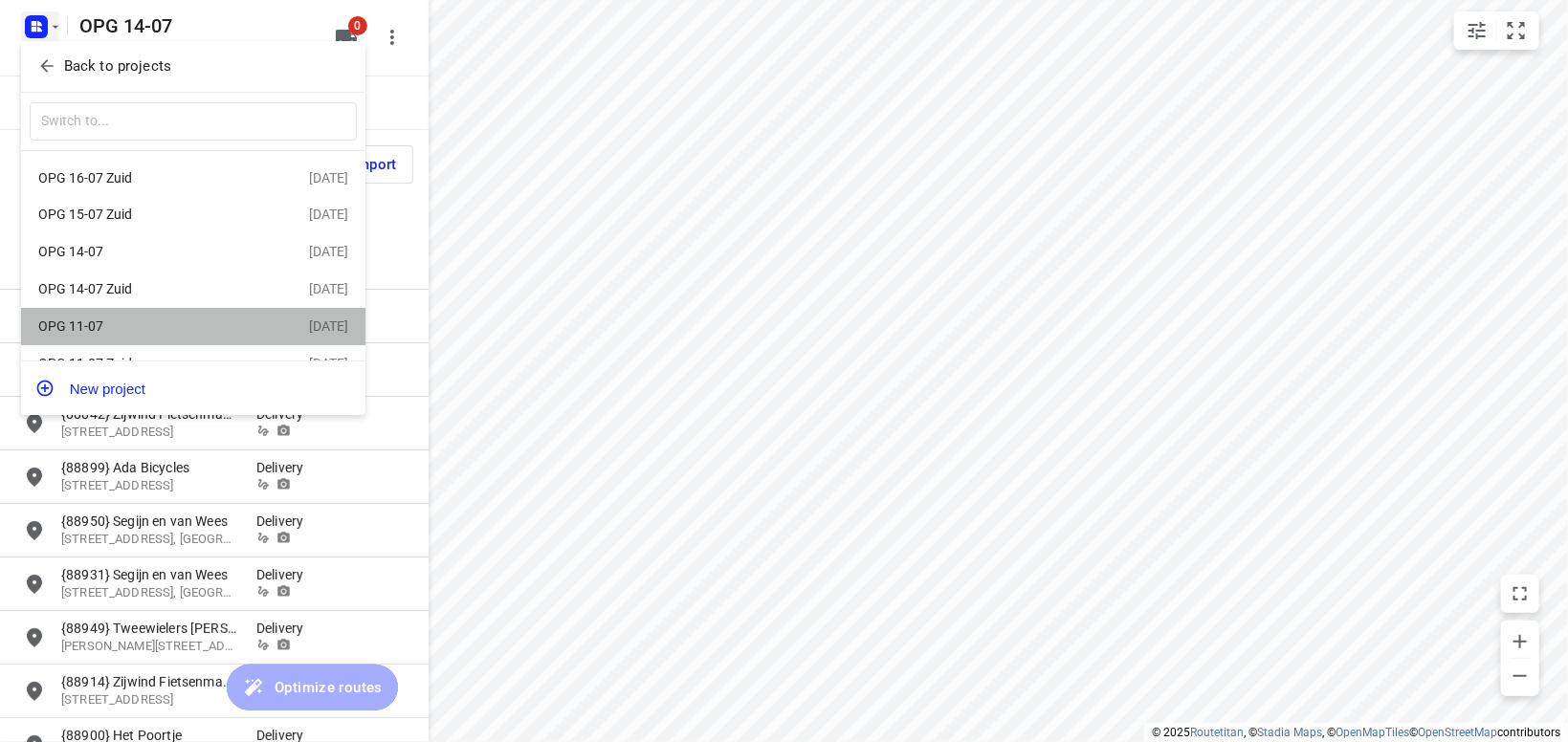click on "OPG 11-07" at bounding box center [148, 326] 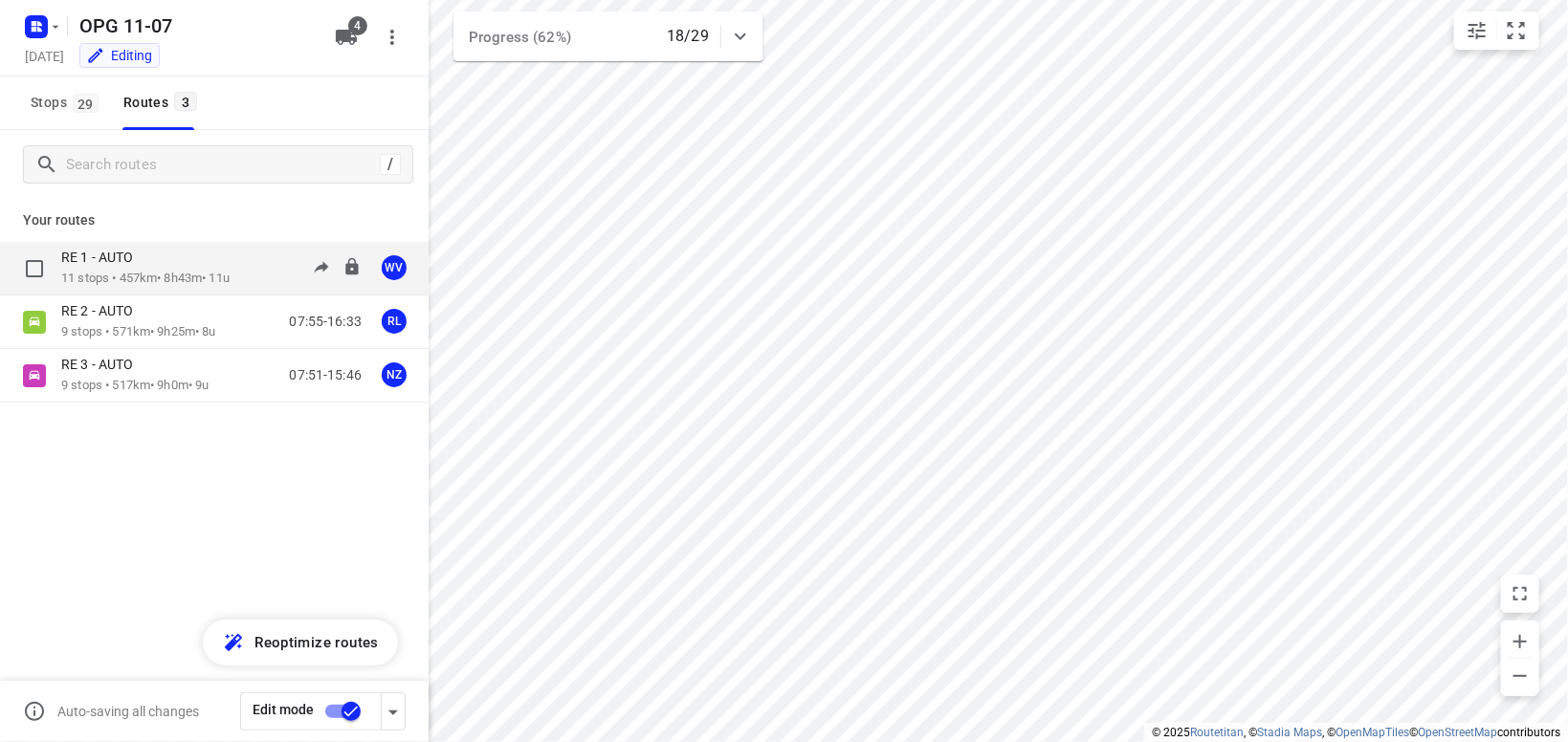 click on "11   stops •   457km  •   8h43m  • 11u" at bounding box center (145, 278) 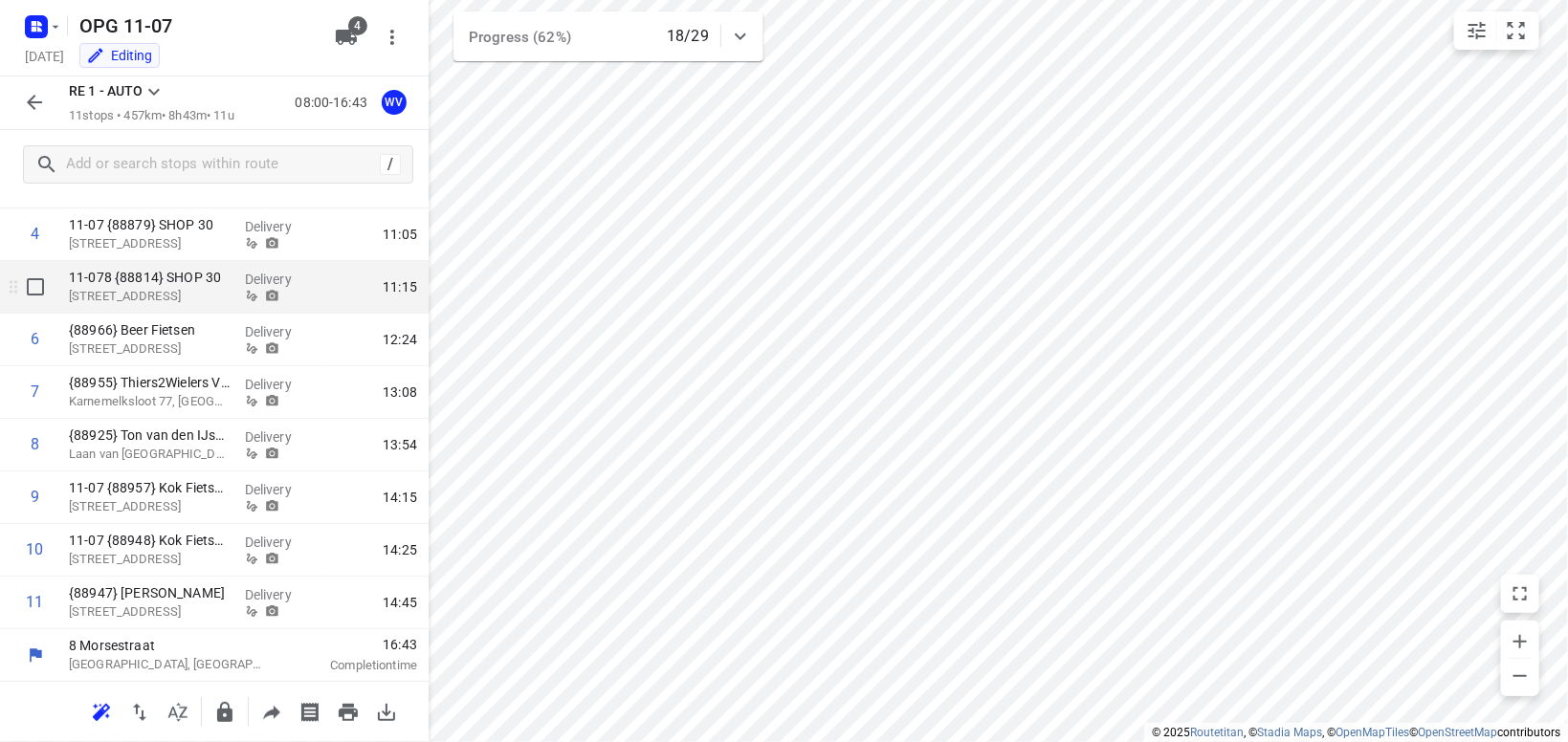 scroll, scrollTop: 0, scrollLeft: 0, axis: both 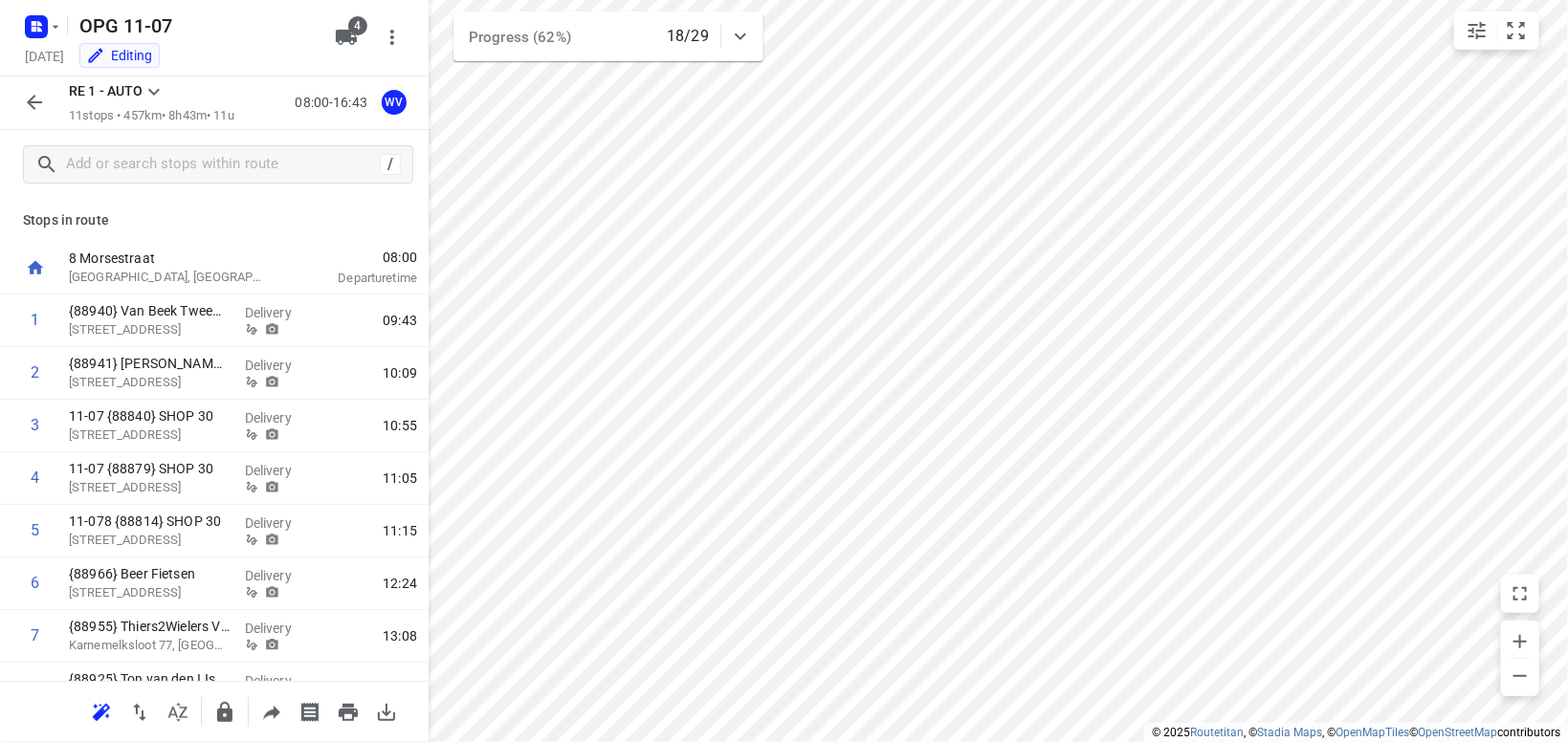 click 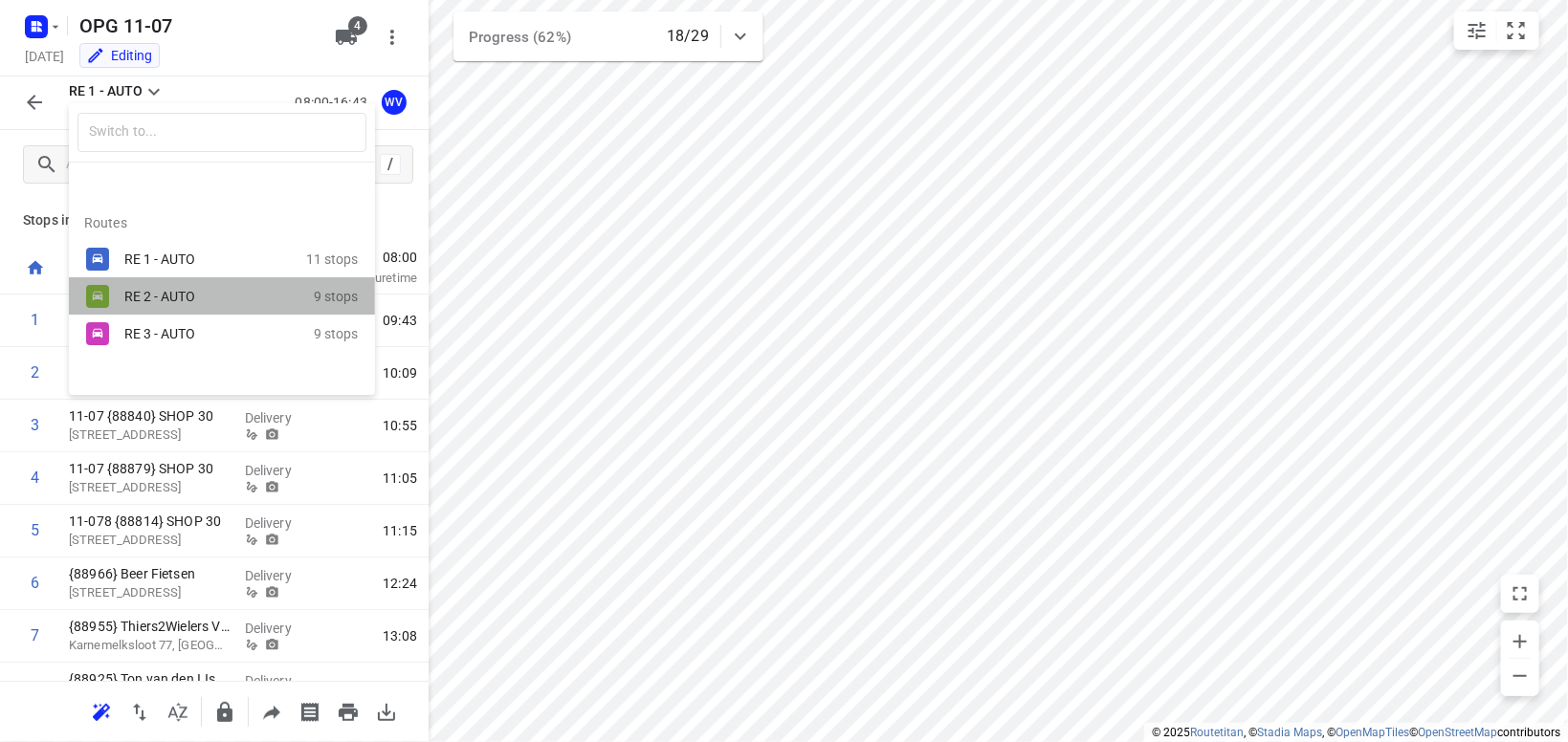 click on "RE 2 - AUTO" at bounding box center (206, 296) 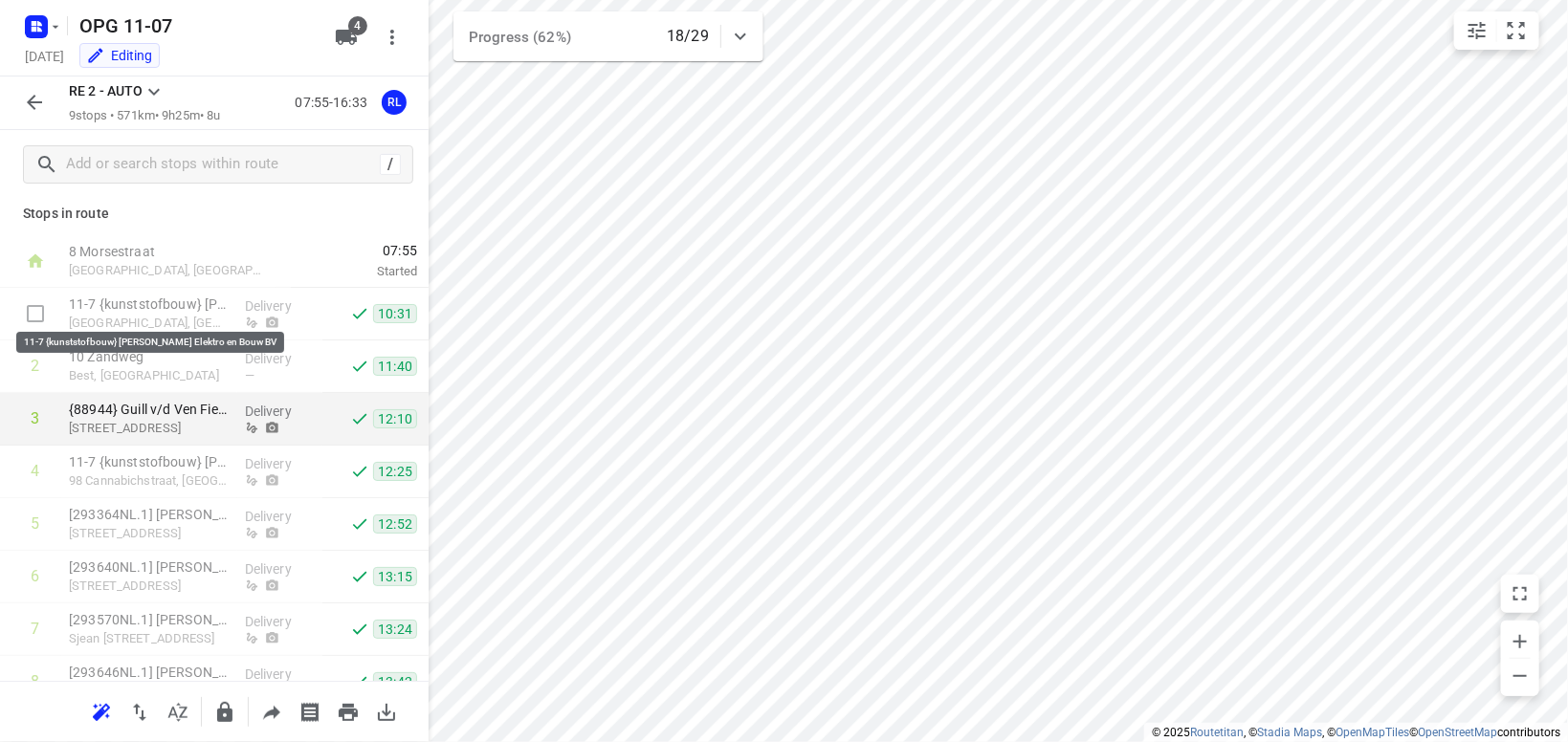 scroll, scrollTop: 0, scrollLeft: 0, axis: both 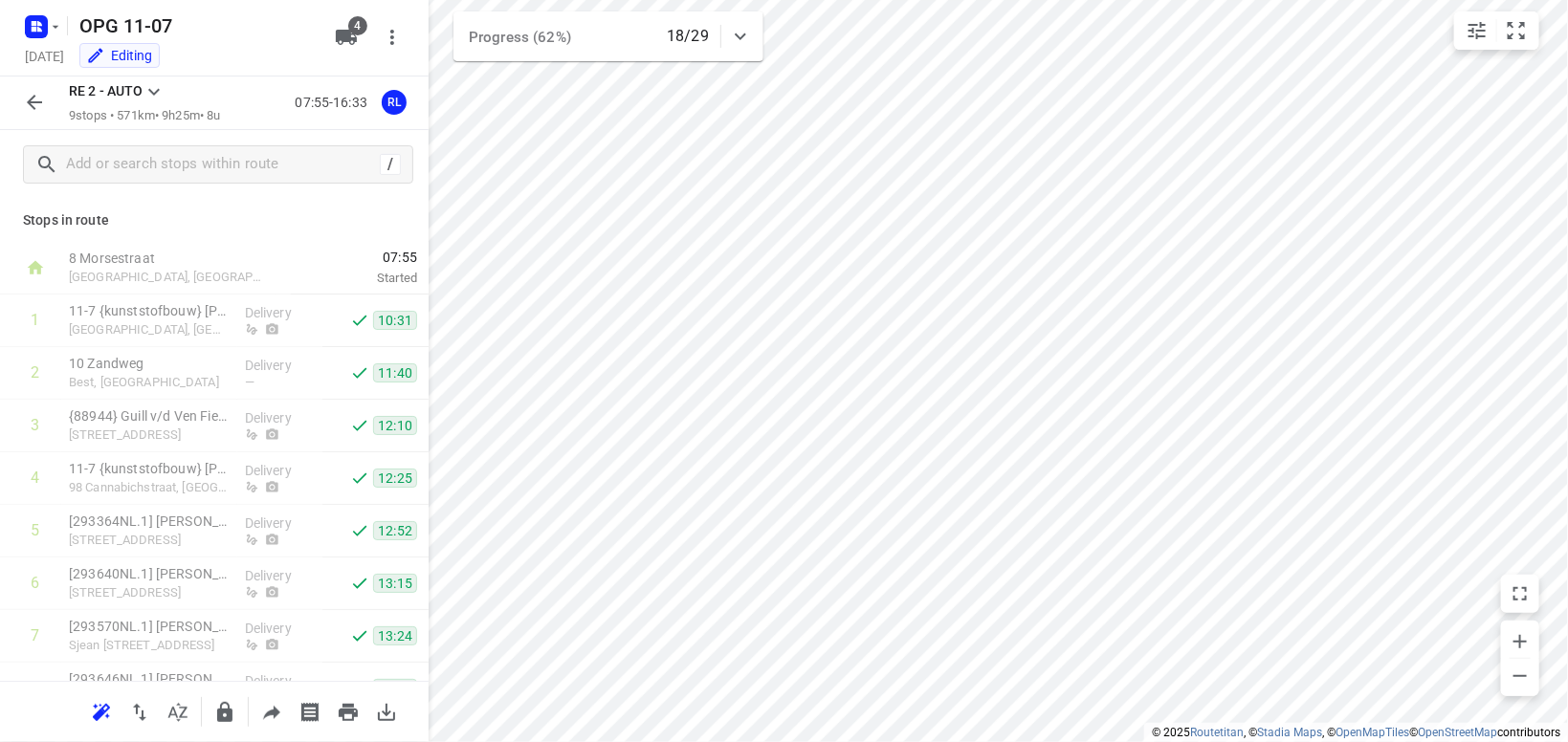 click 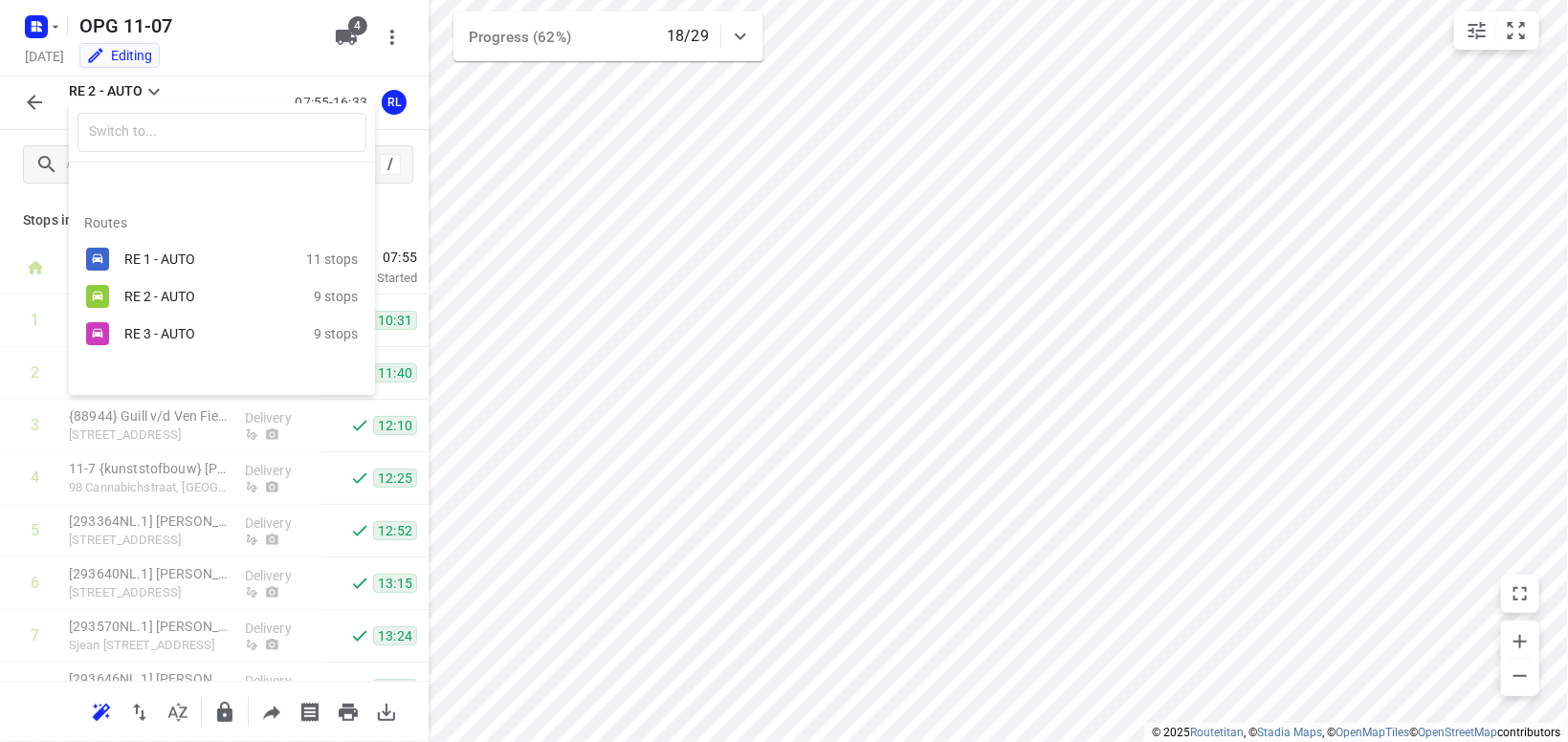 click on "RE 3 - AUTO" at bounding box center [206, 334] 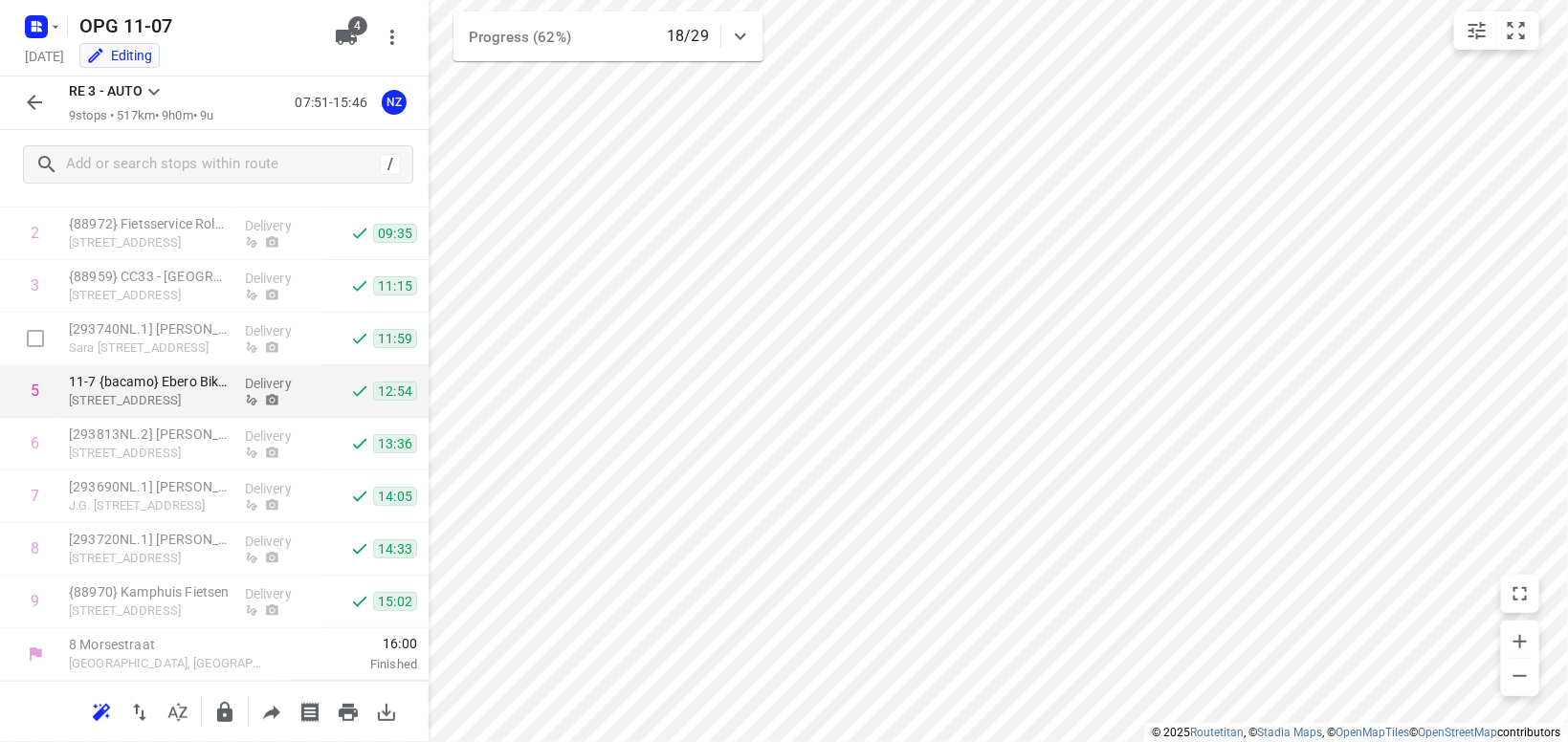 scroll, scrollTop: 0, scrollLeft: 0, axis: both 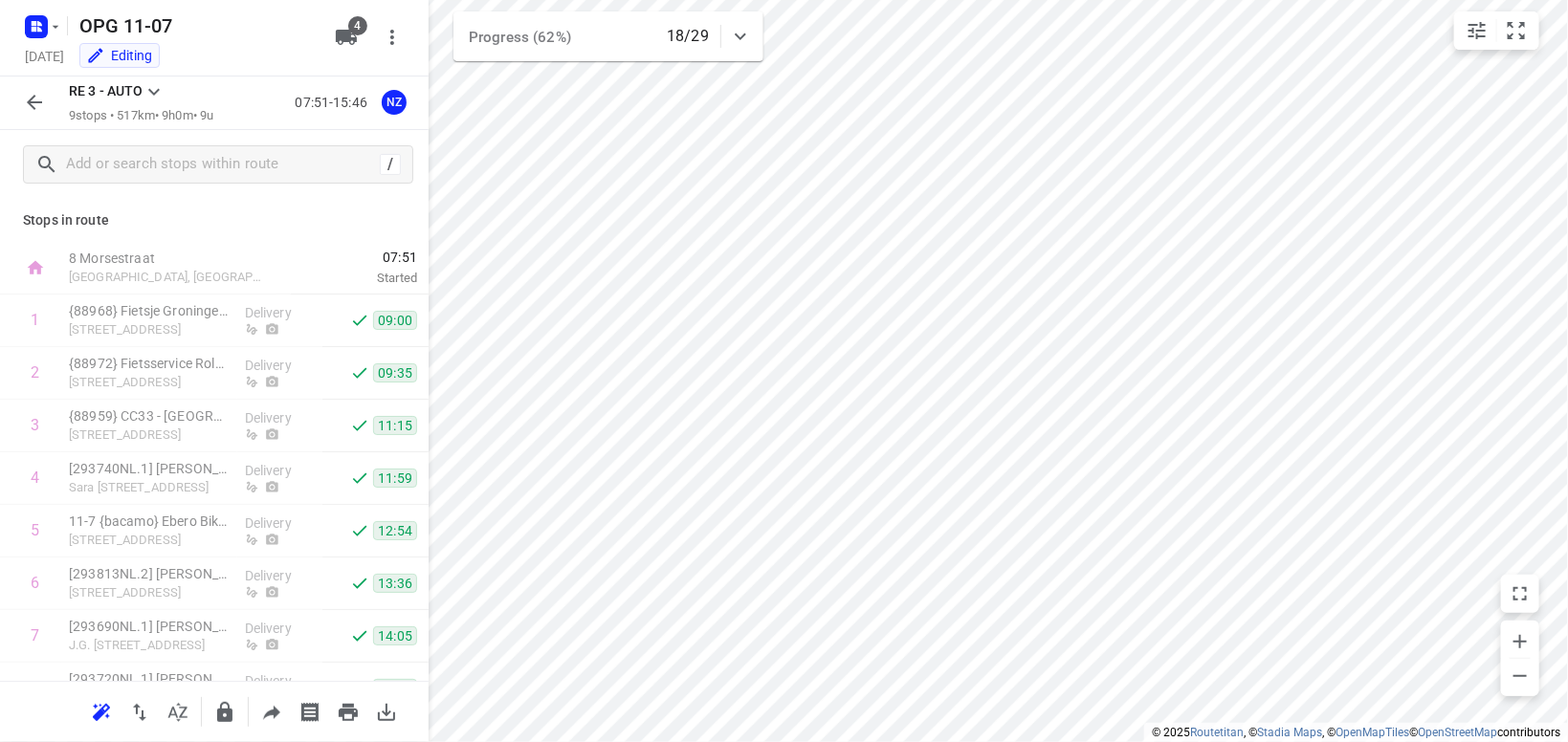 click 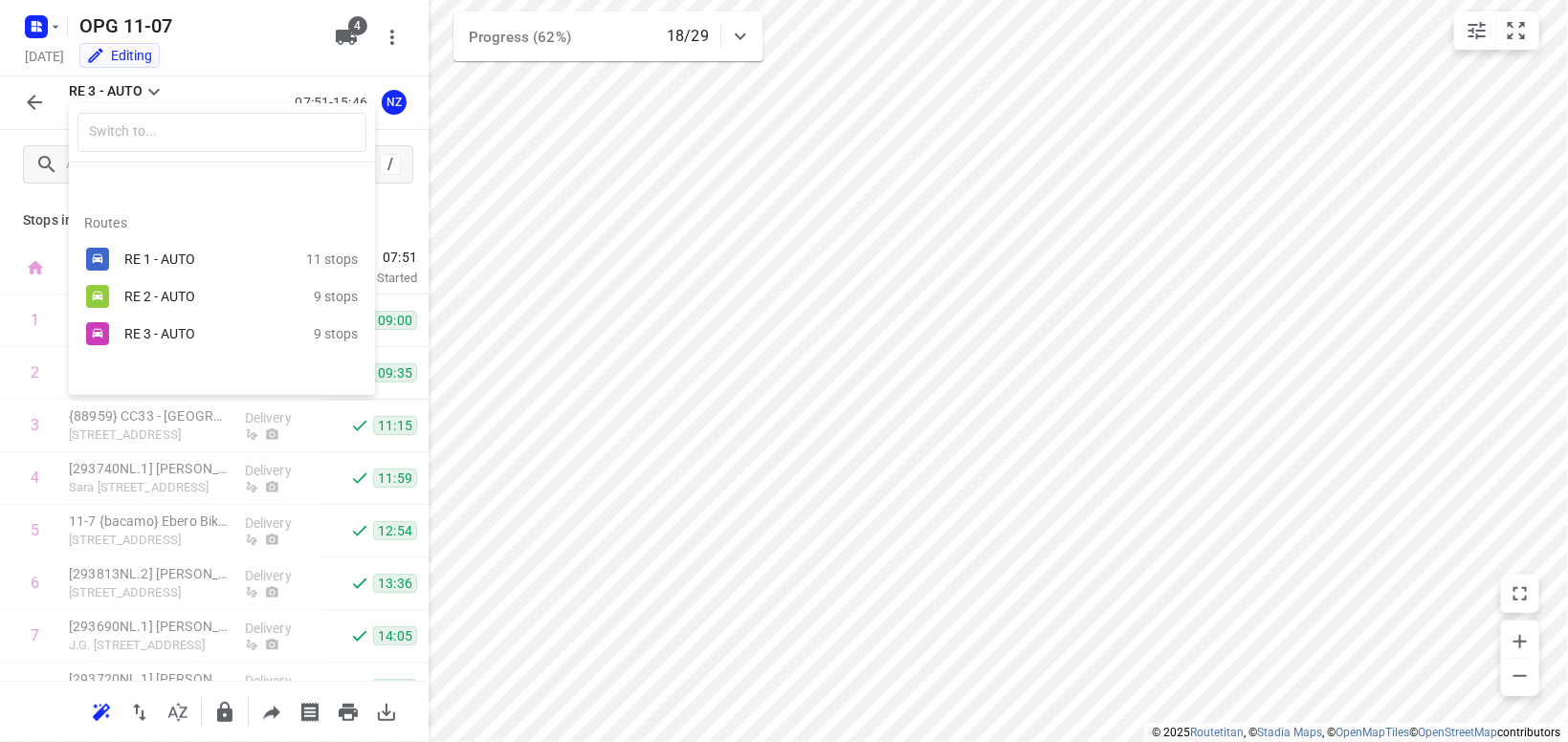 click at bounding box center (784, 371) 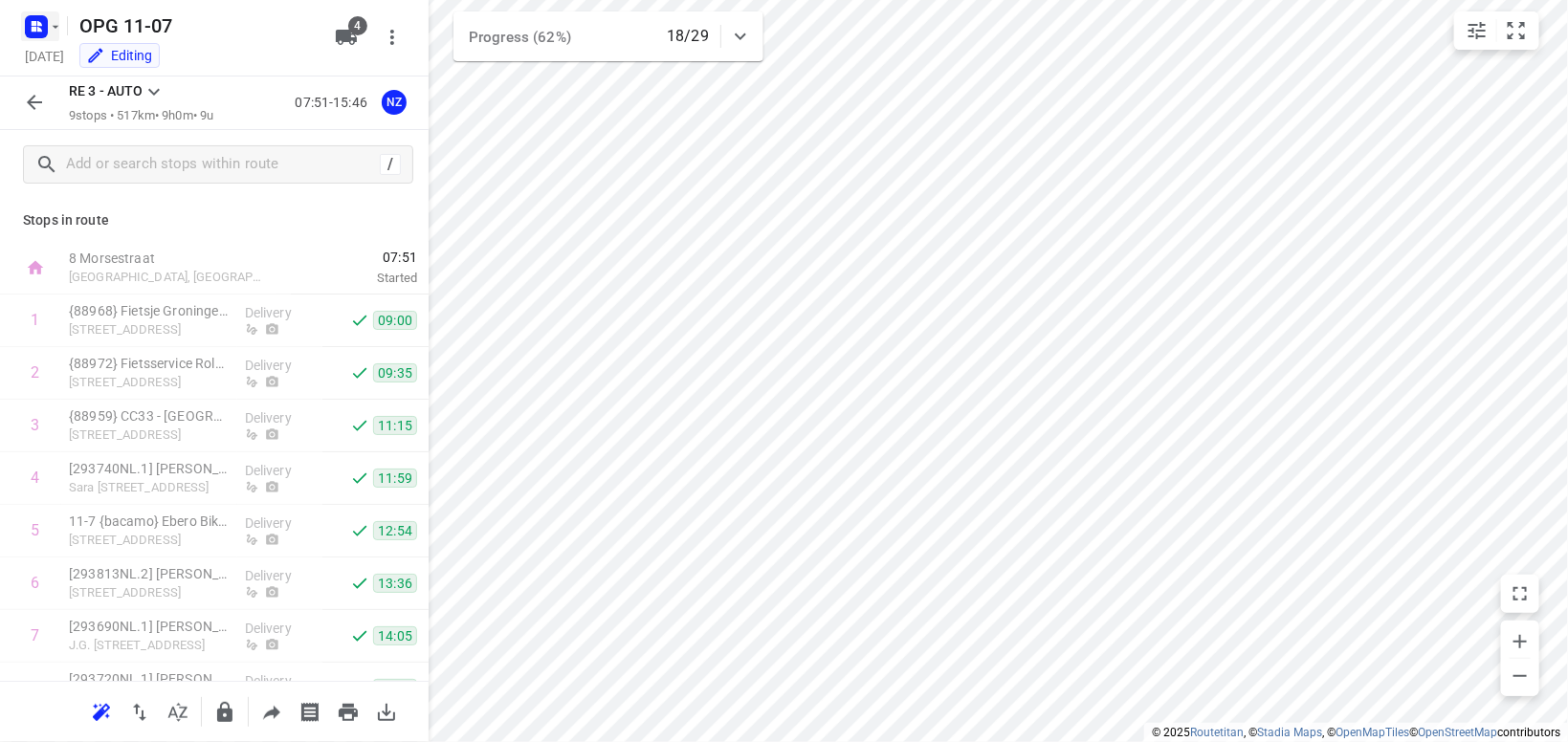 click 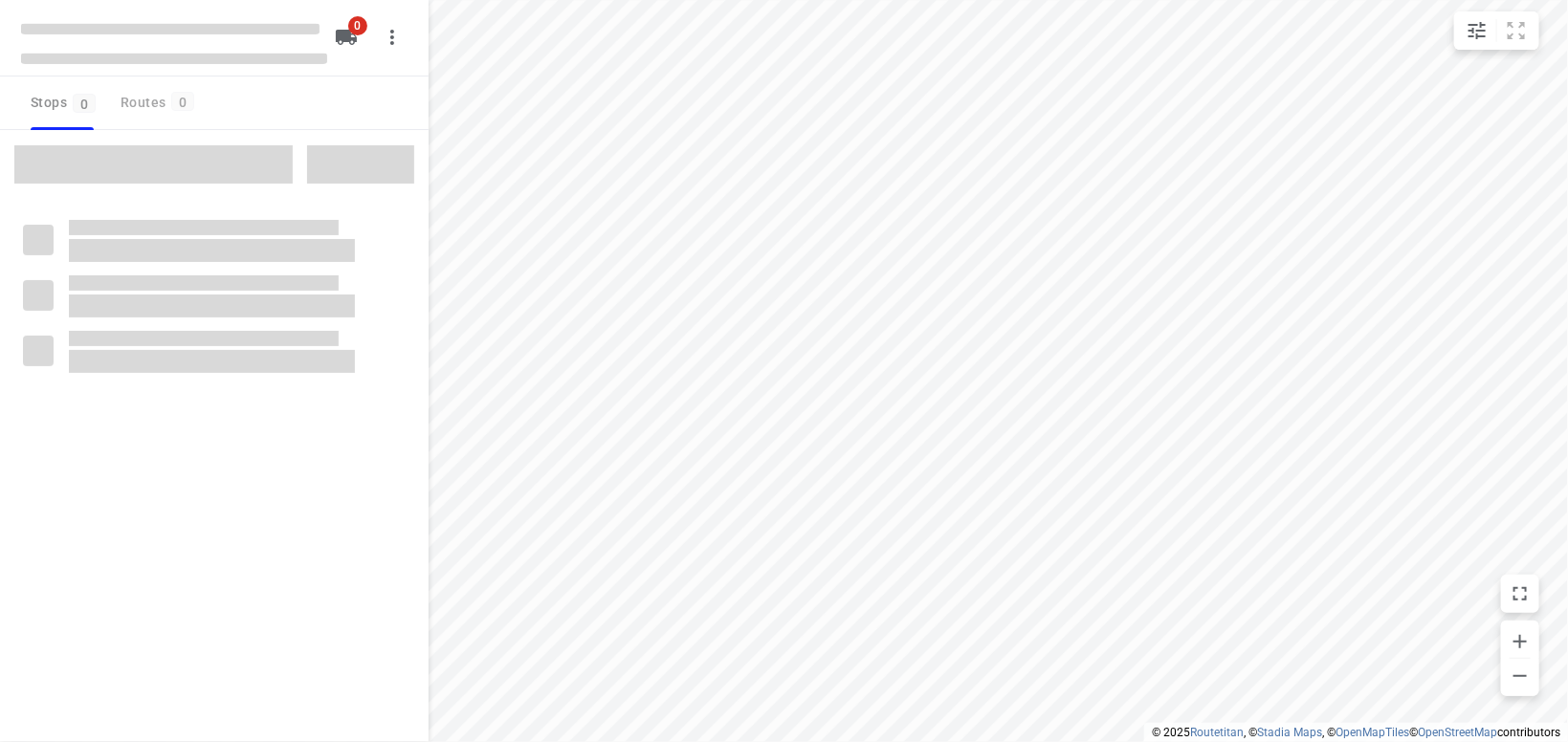 type on "distance" 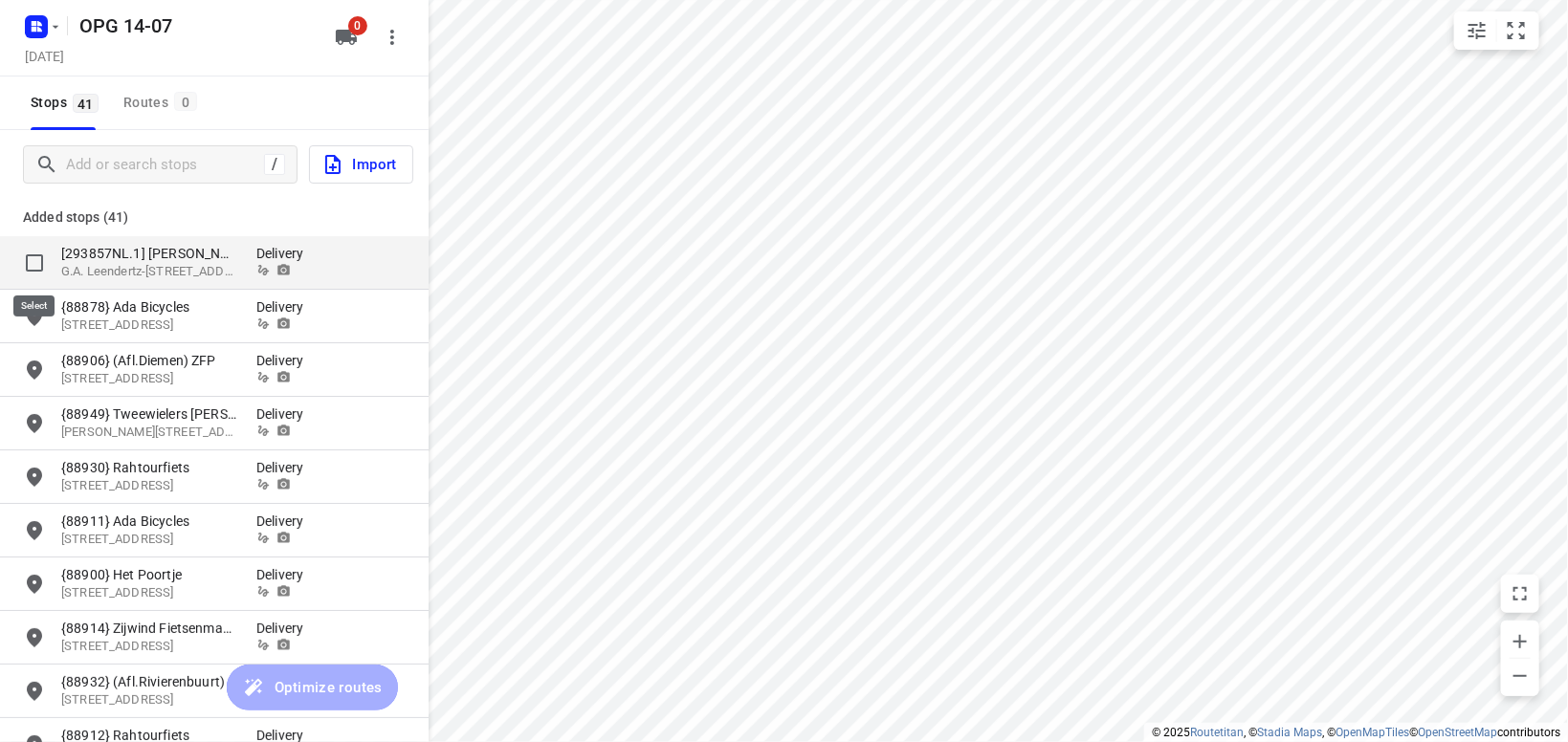 click at bounding box center (34, 263) 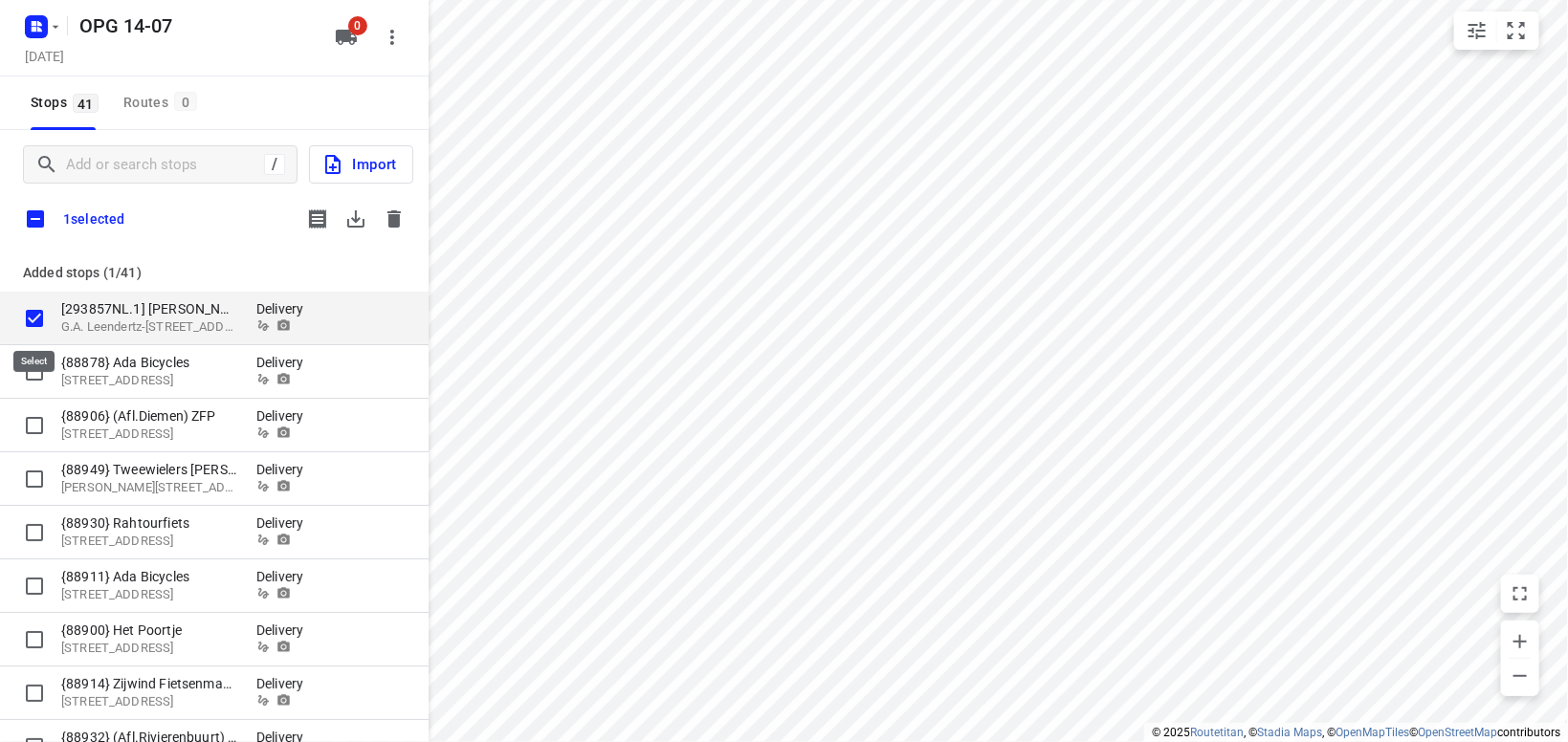 click at bounding box center [34, 318] 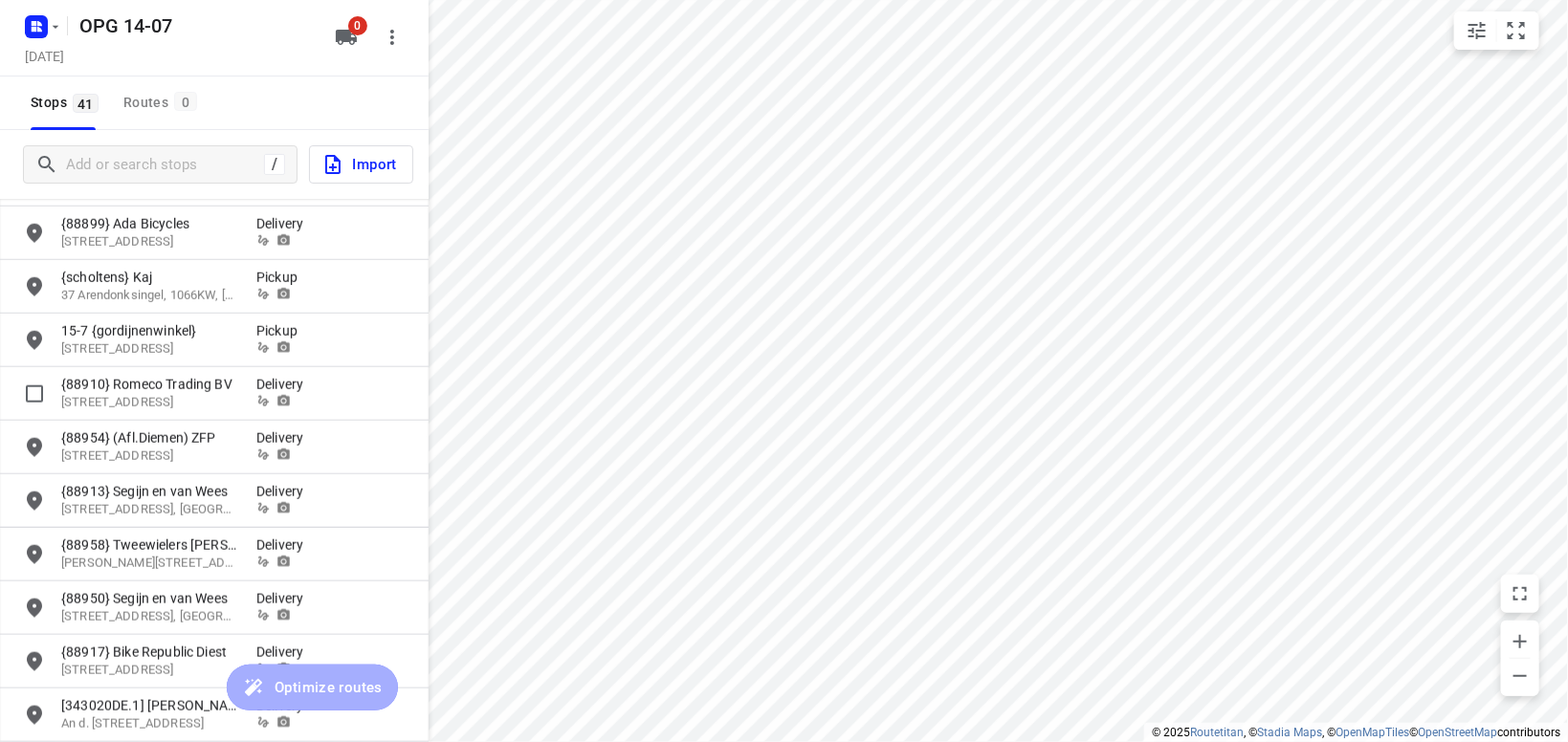 scroll, scrollTop: 0, scrollLeft: 0, axis: both 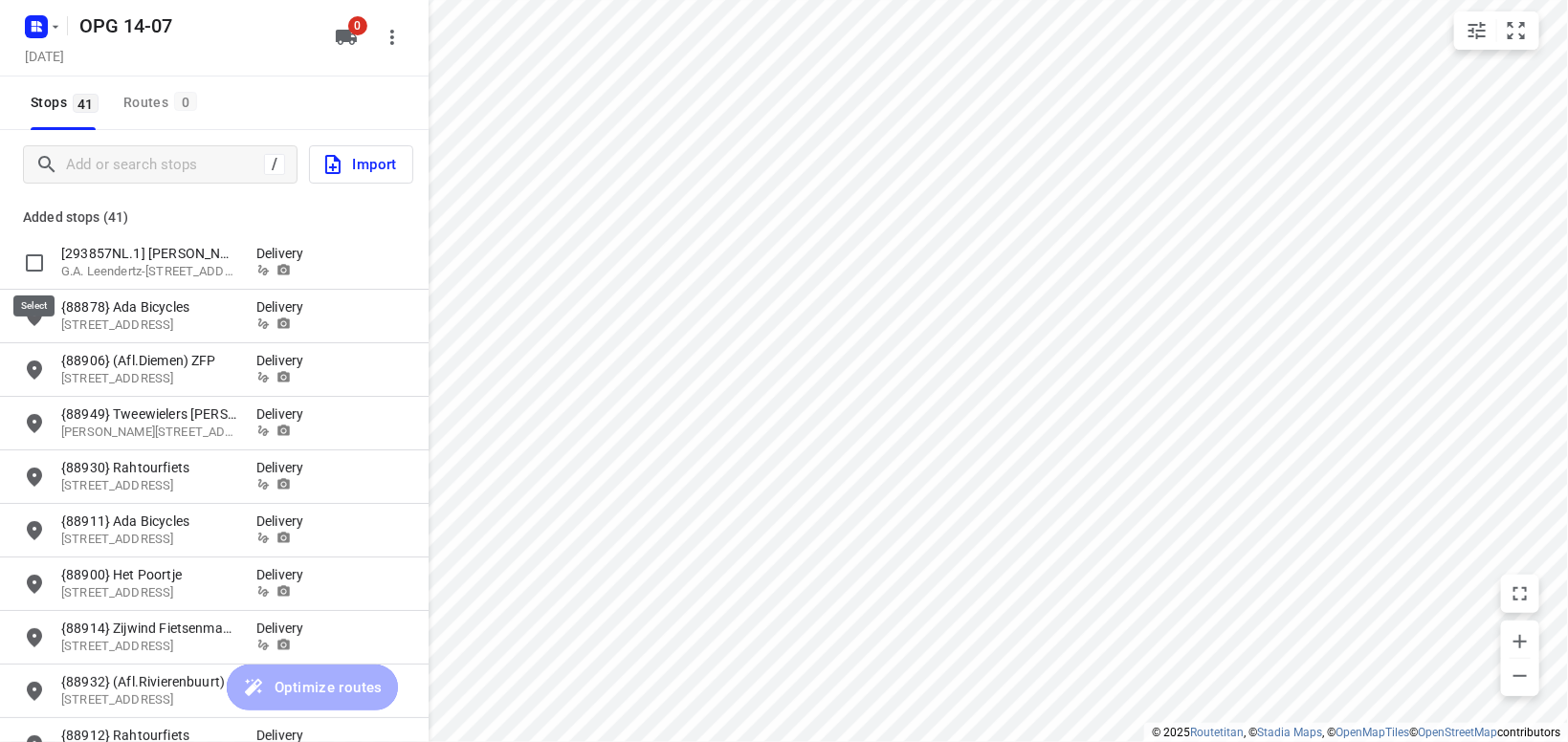 click at bounding box center (34, 263) 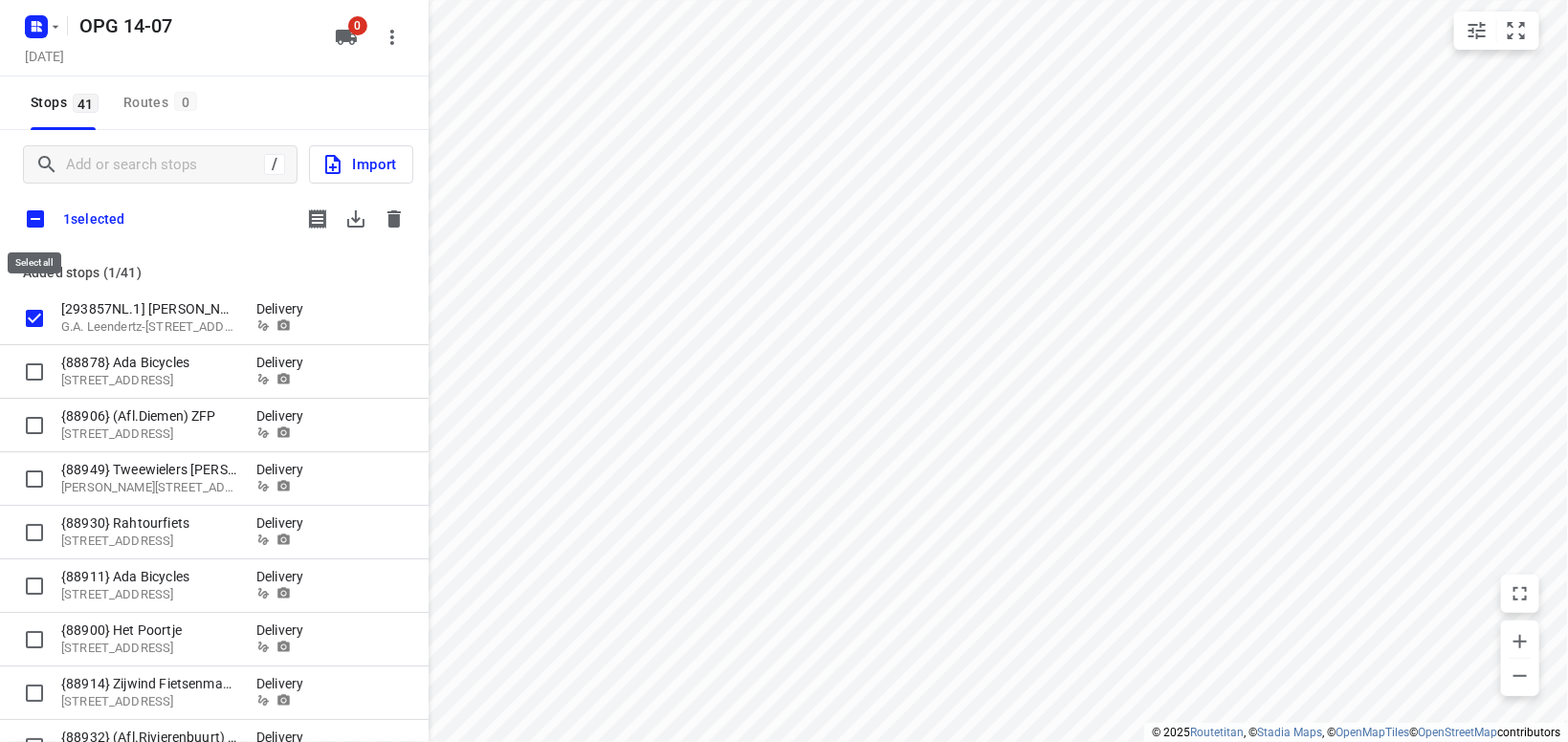 click at bounding box center [35, 219] 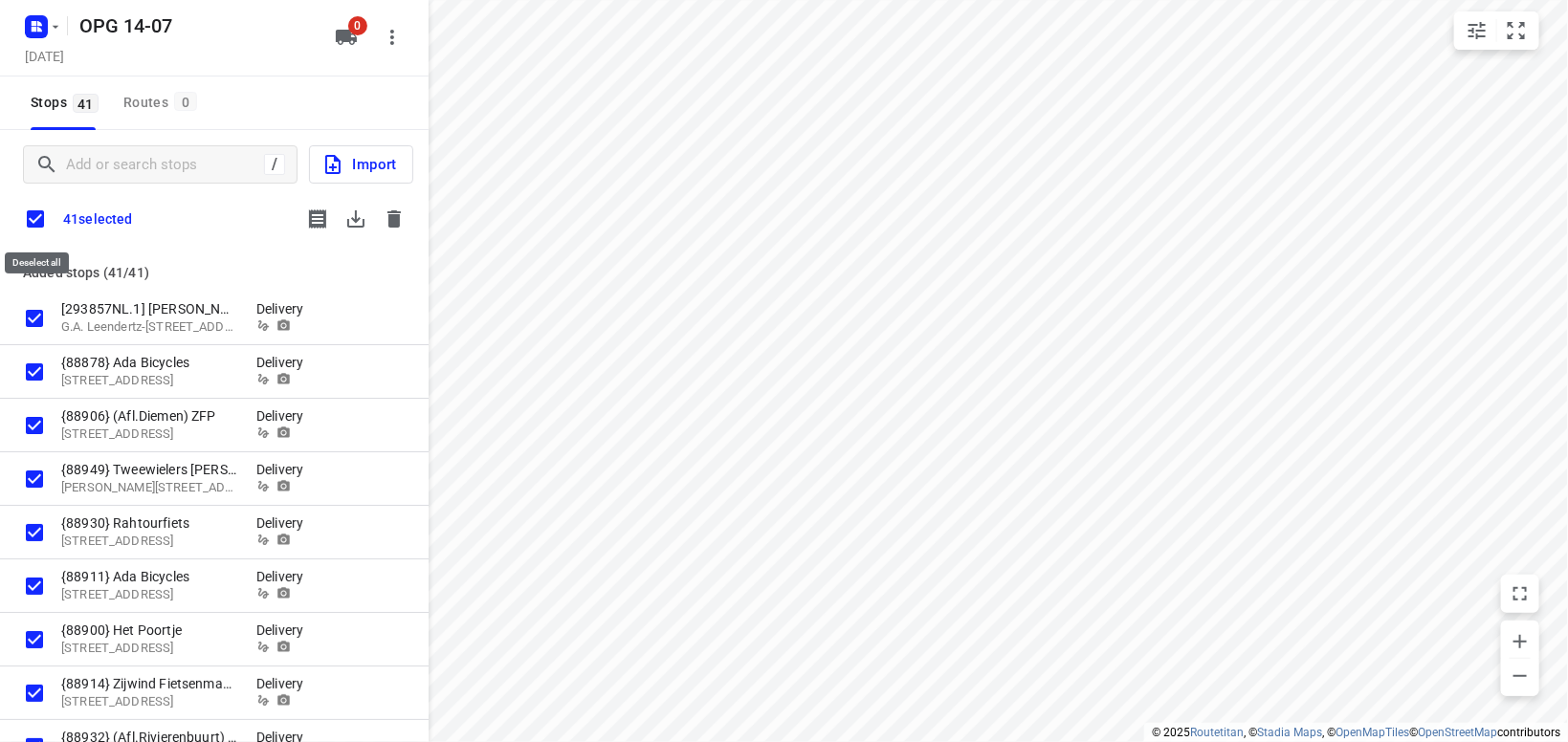 checkbox on "true" 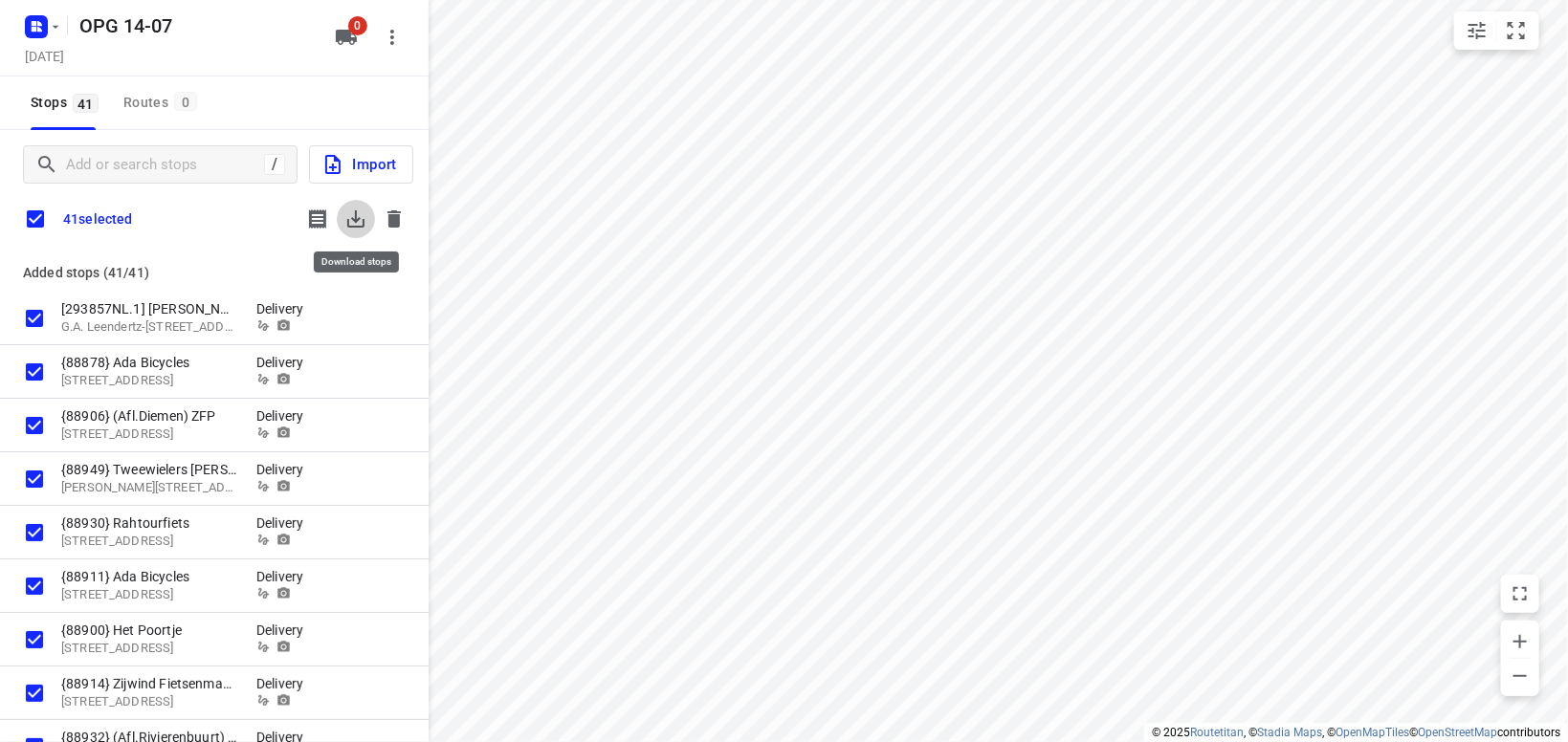 click 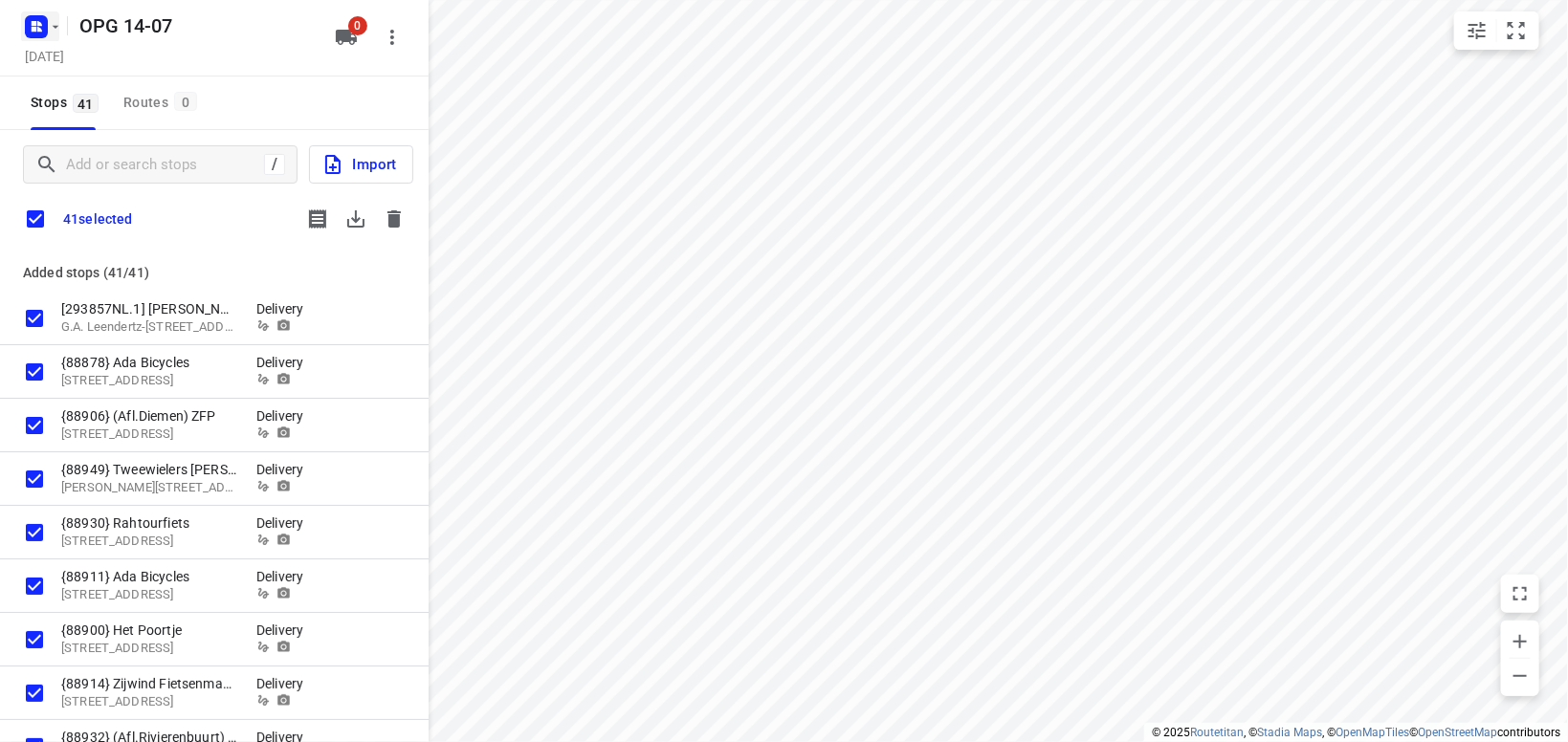 click 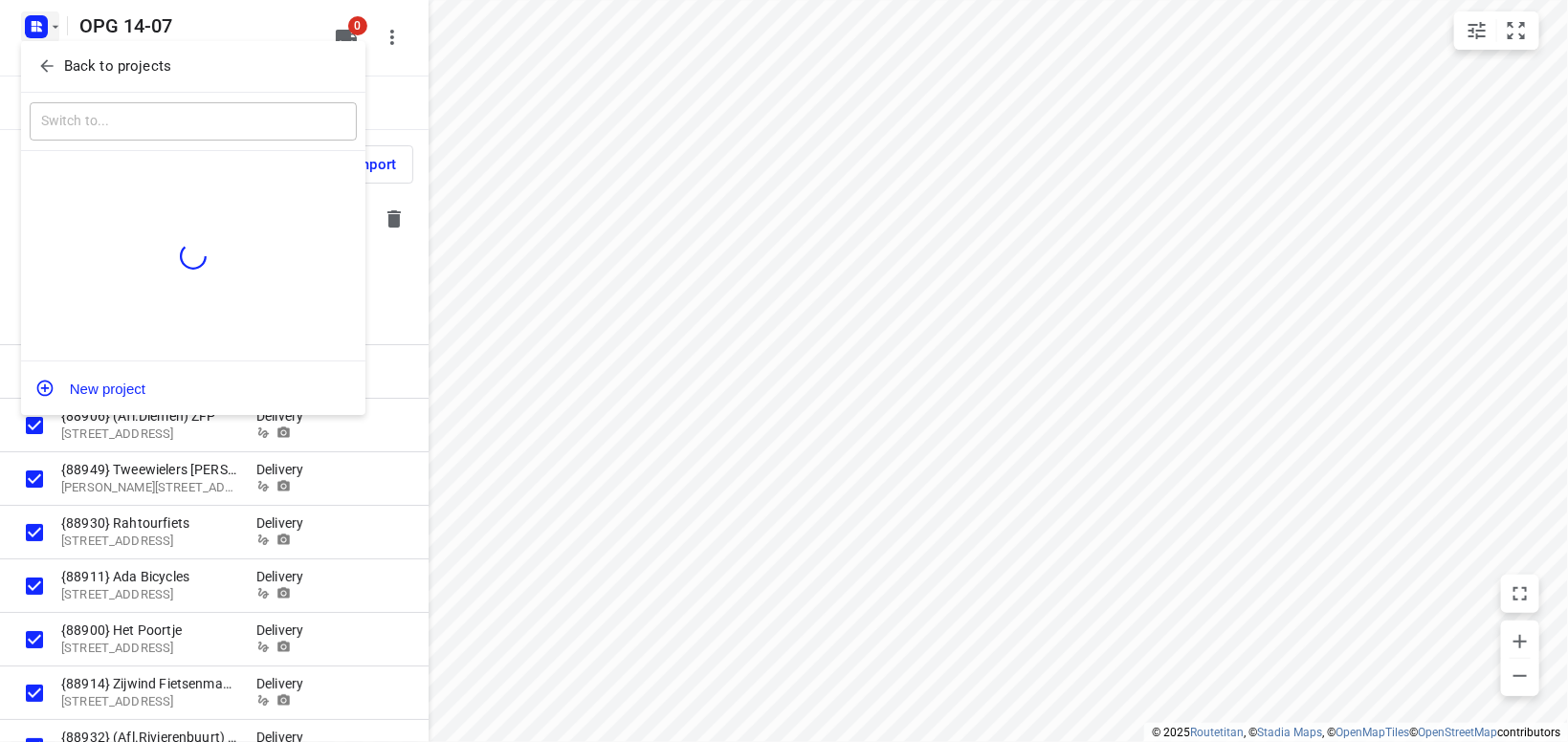click on "Back to projects" at bounding box center [118, 66] 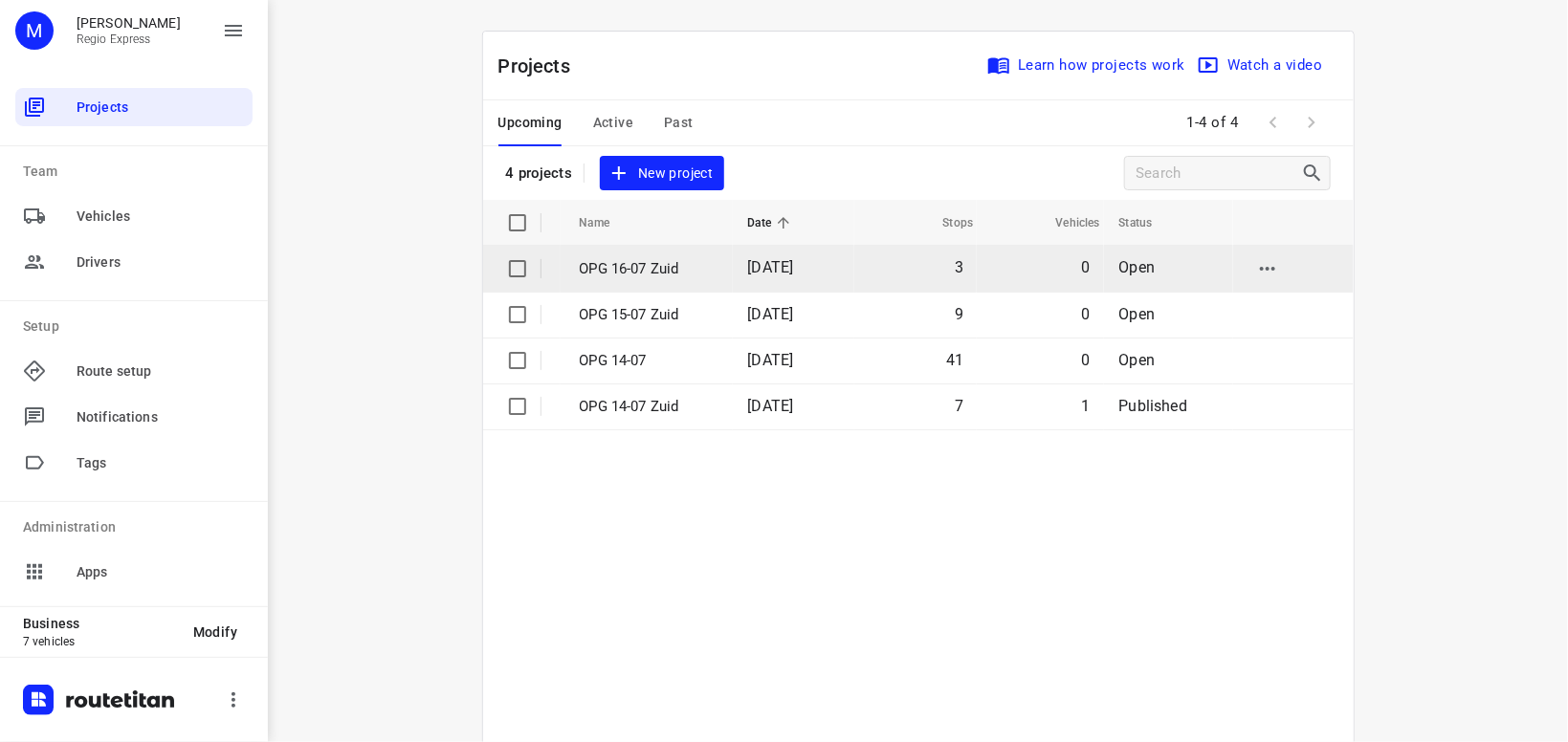 click on "OPG 16-07 Zuid" at bounding box center (650, 269) 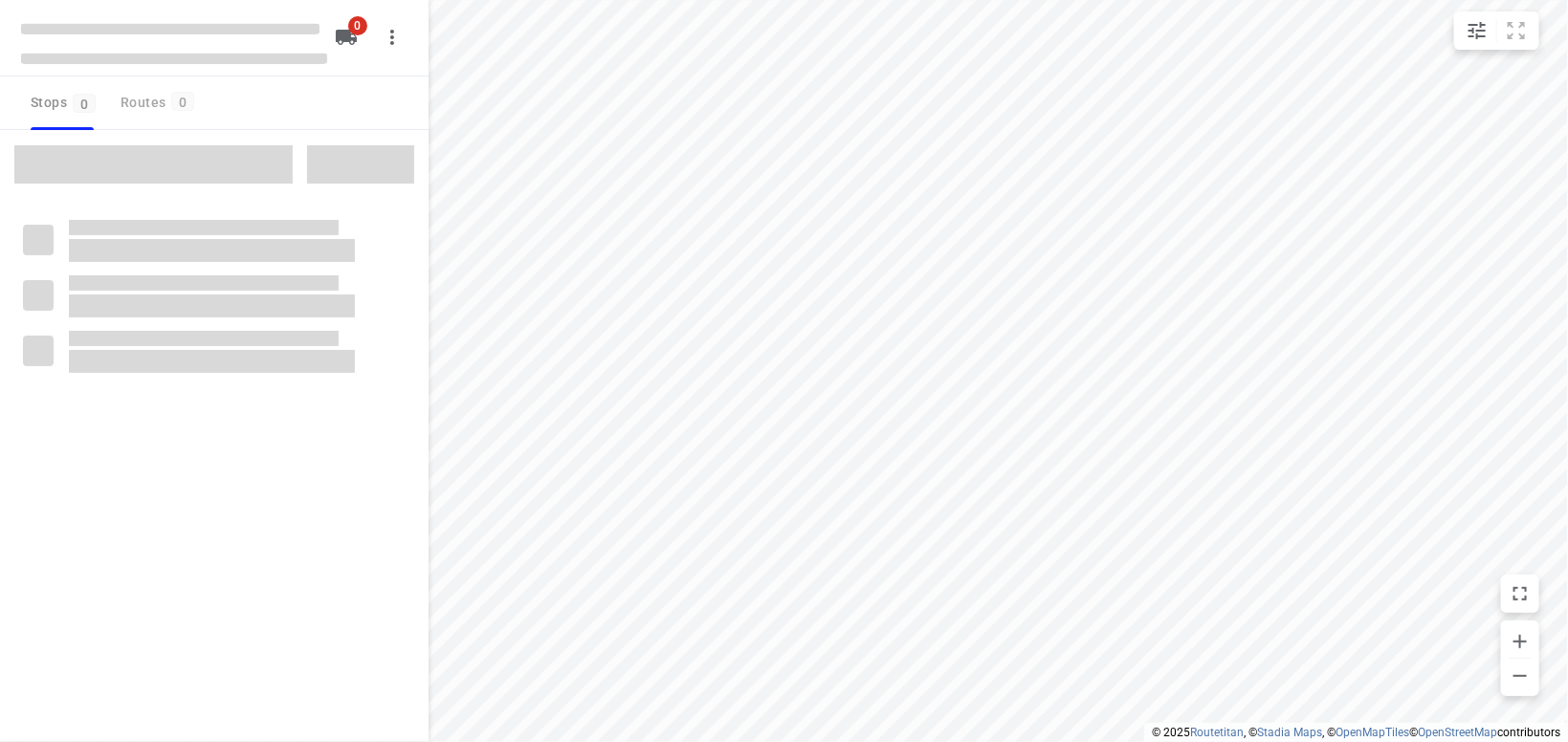 type on "distance" 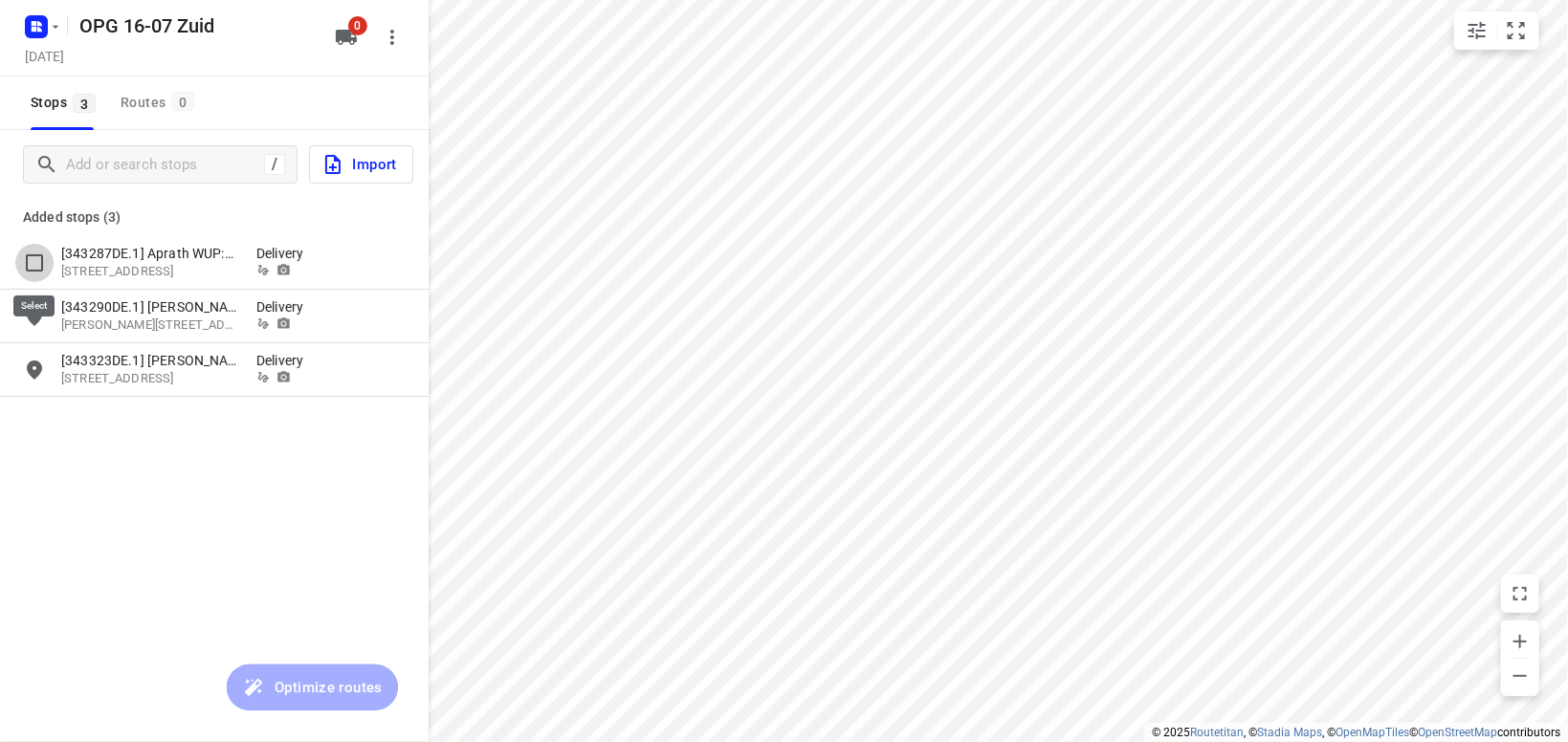 click at bounding box center [34, 263] 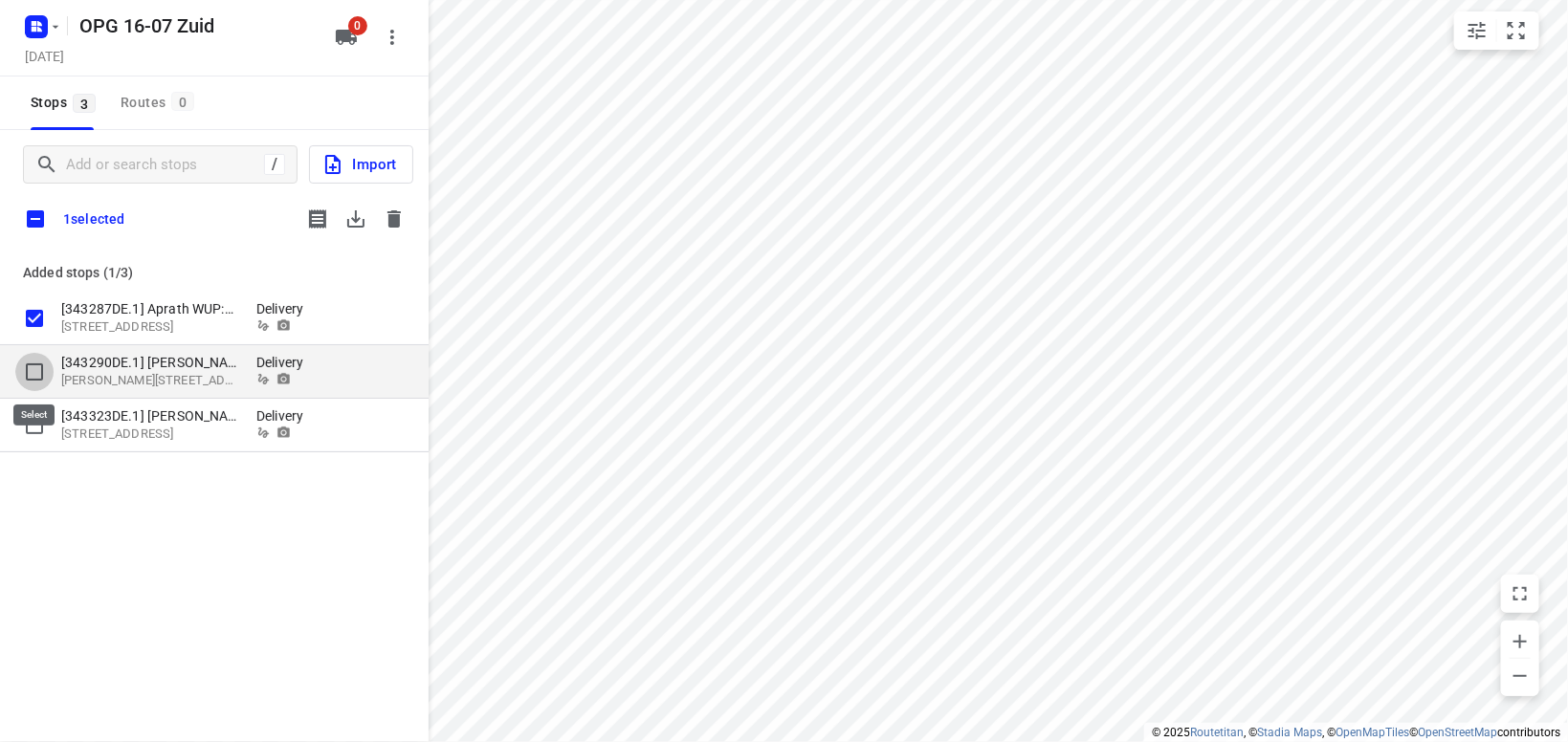 click at bounding box center [34, 372] 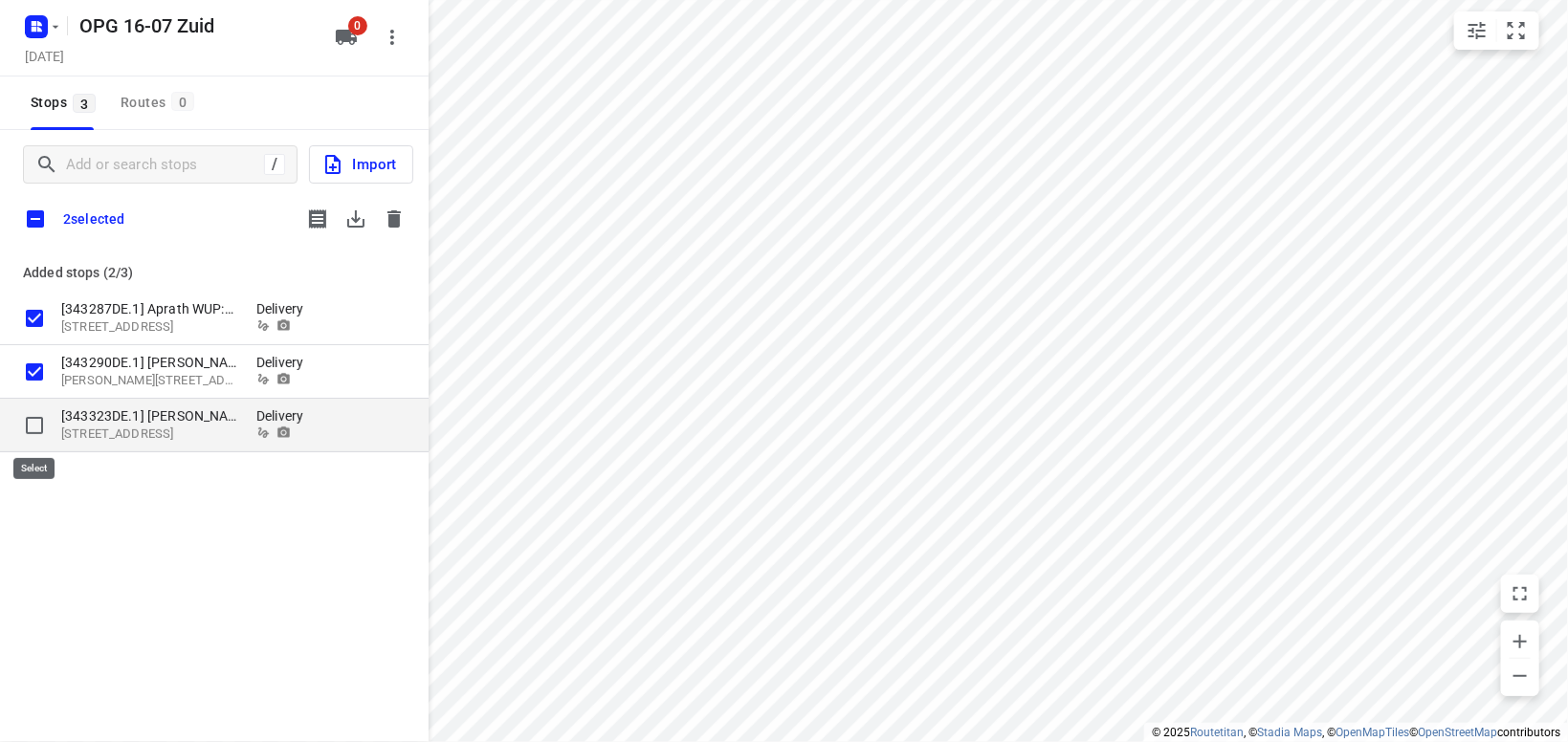 click at bounding box center (34, 426) 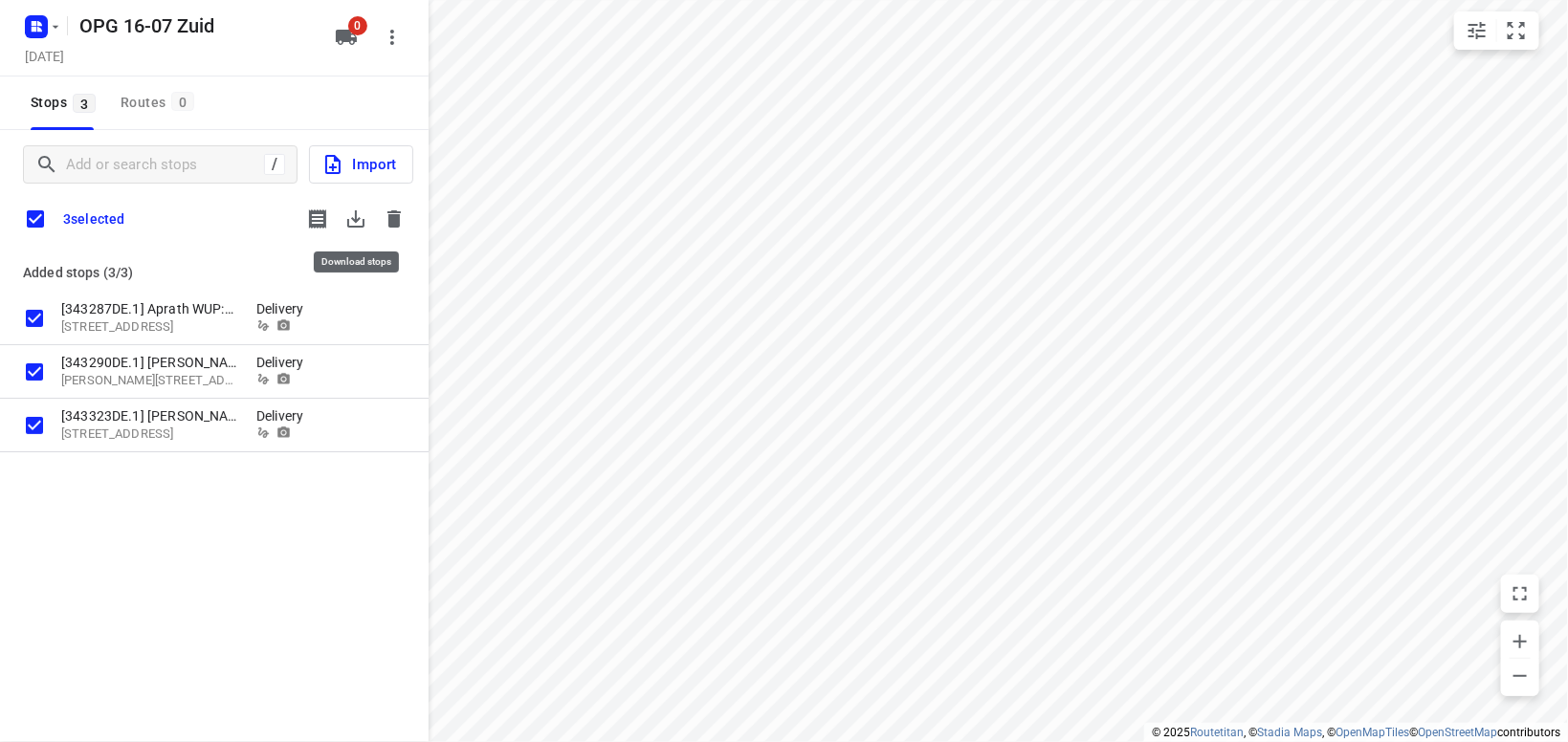 click 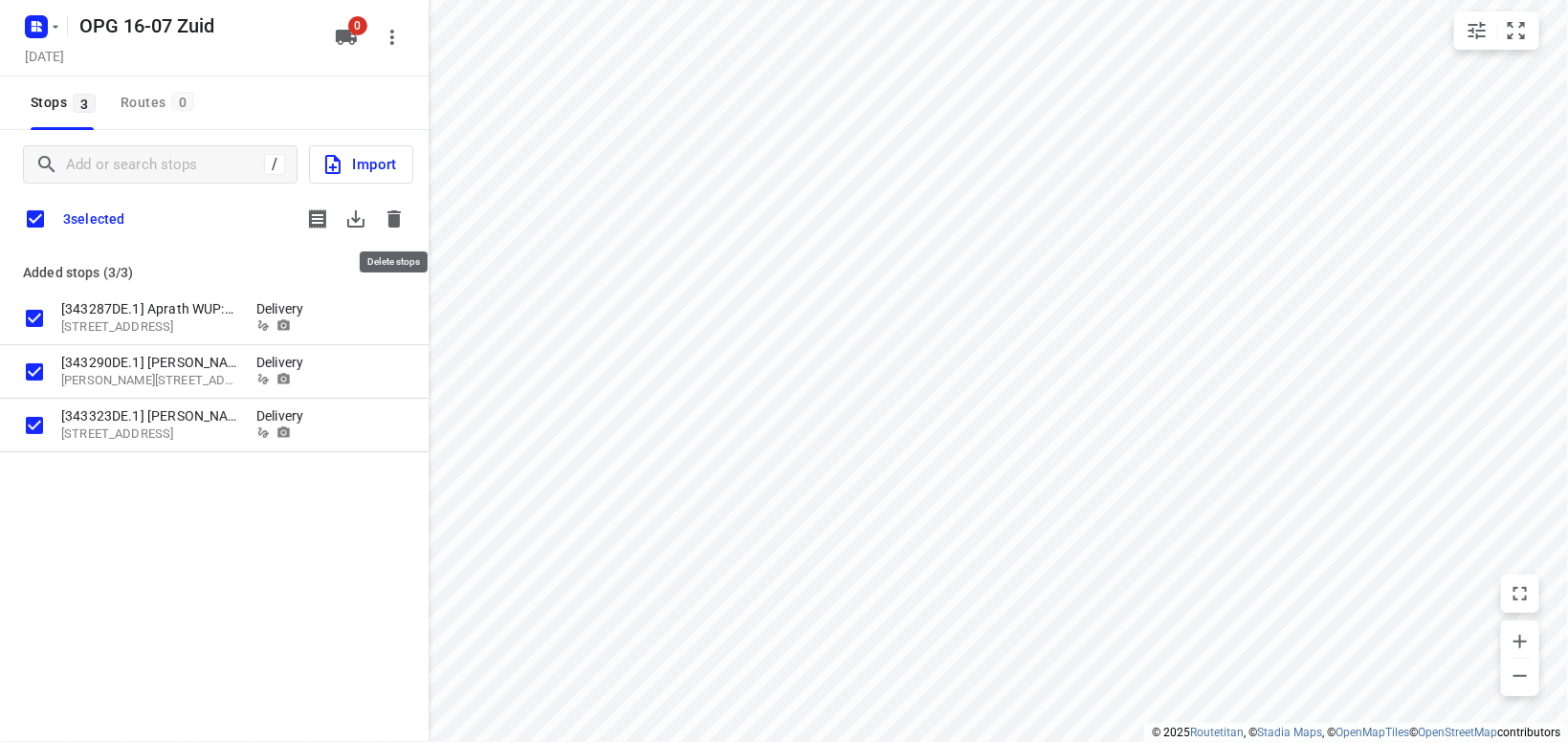 click 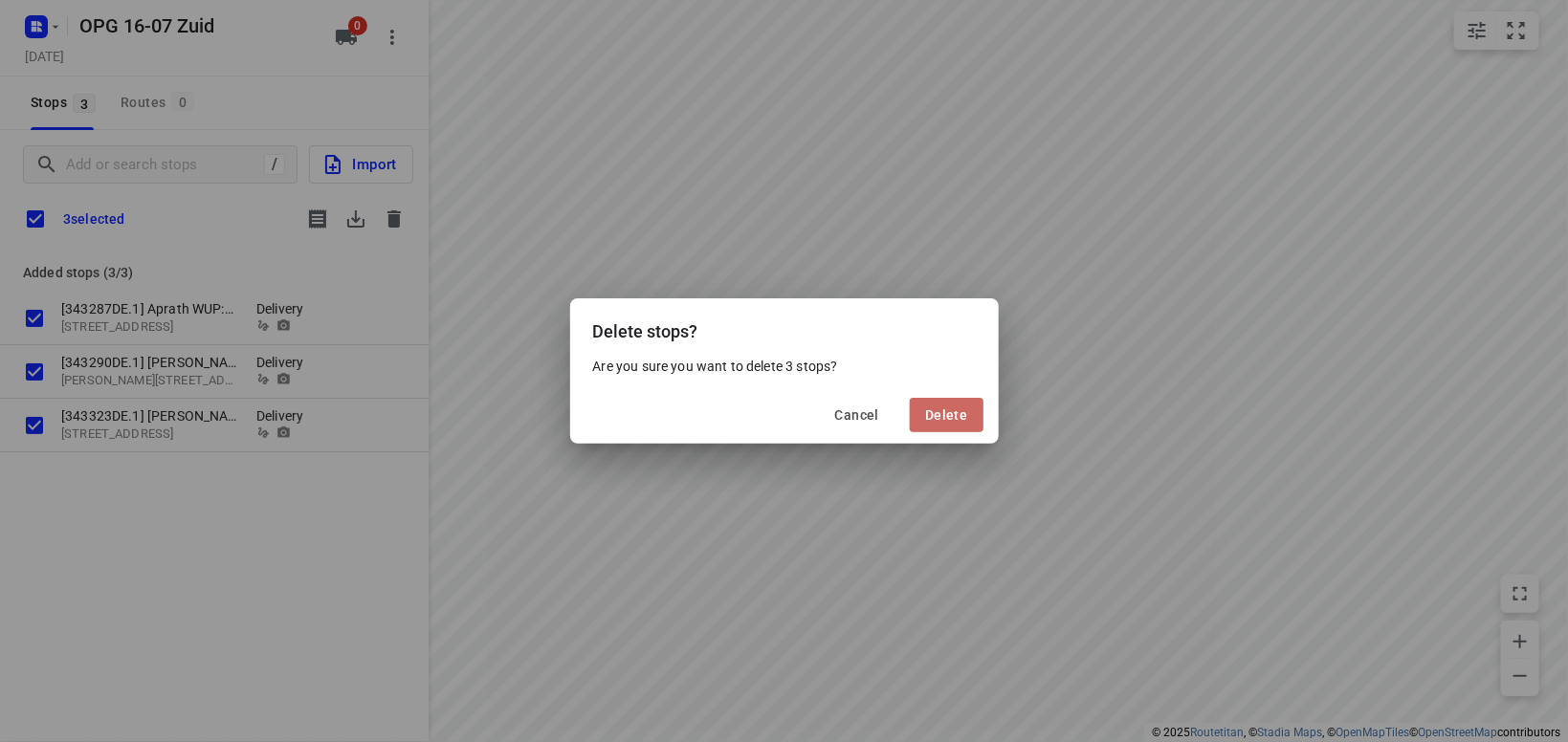 click on "Delete" at bounding box center (946, 415) 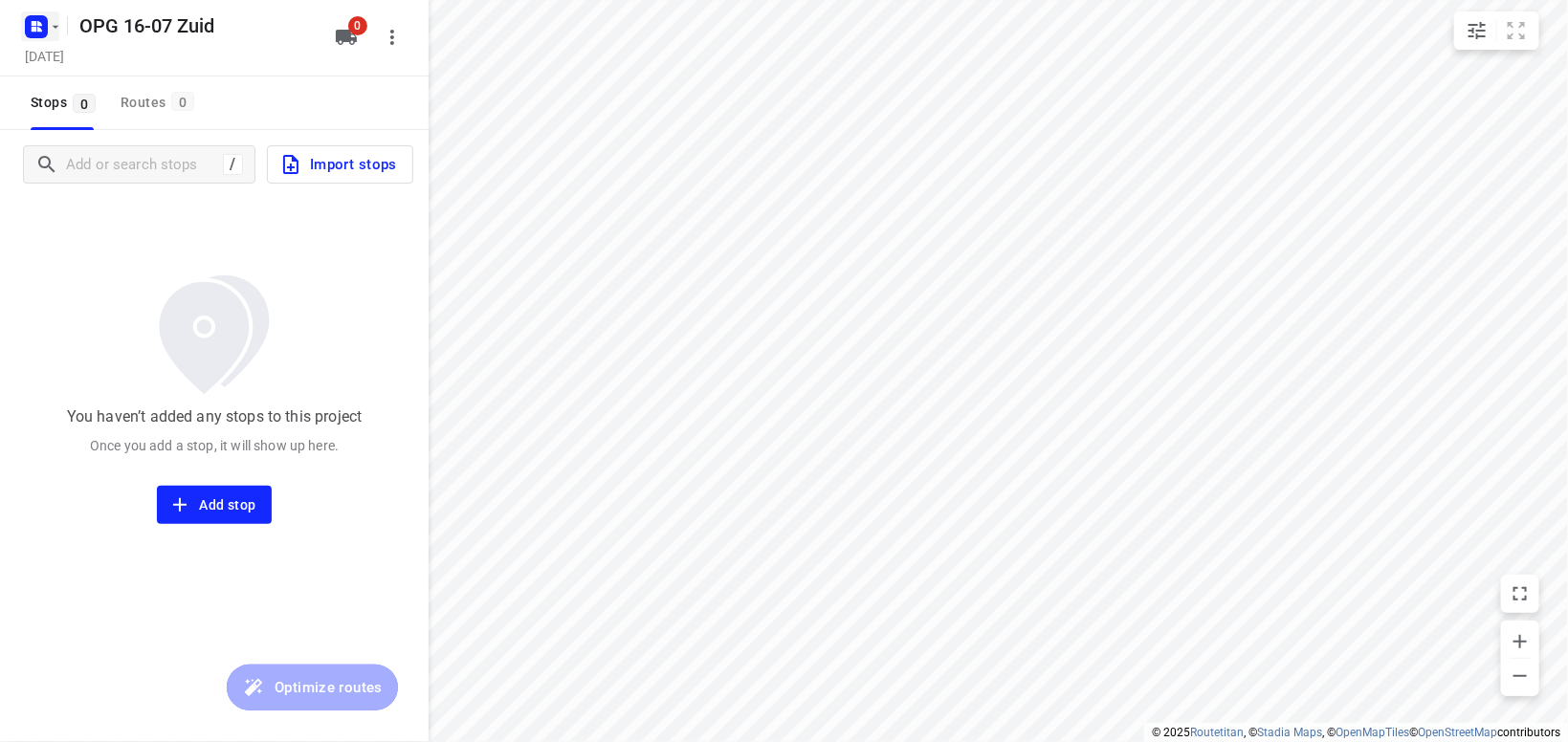 click 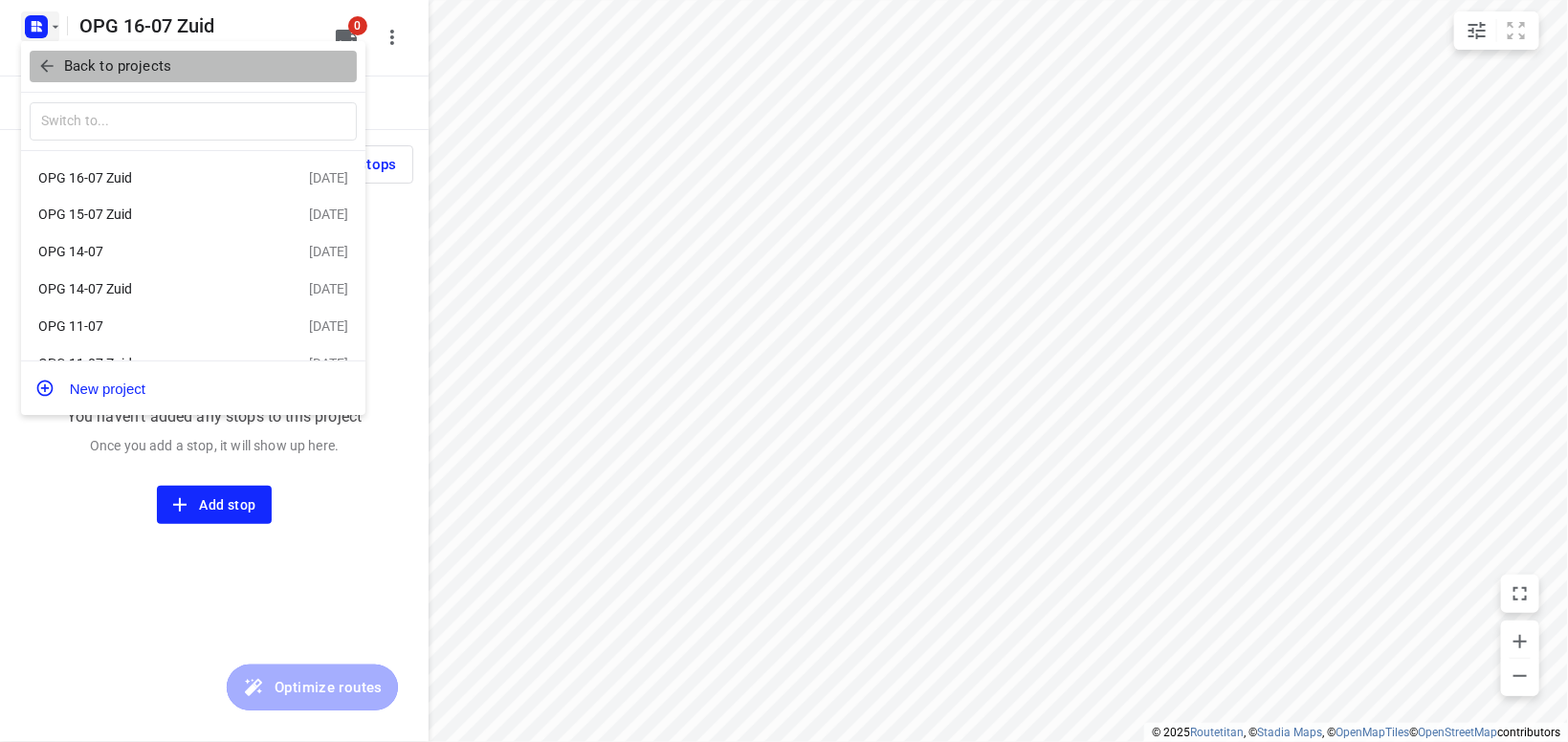 click on "Back to projects" at bounding box center (118, 66) 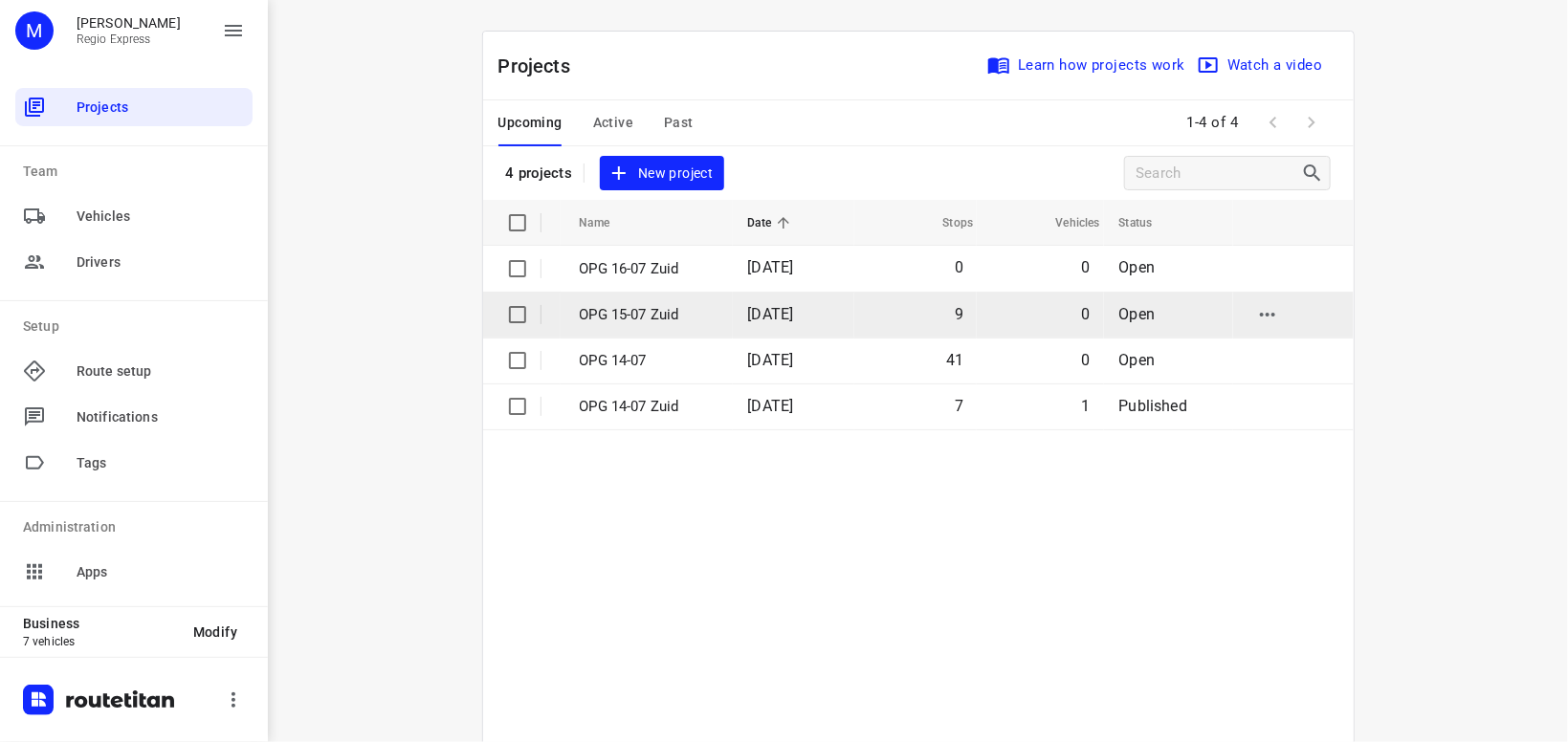 click on "9" at bounding box center [916, 315] 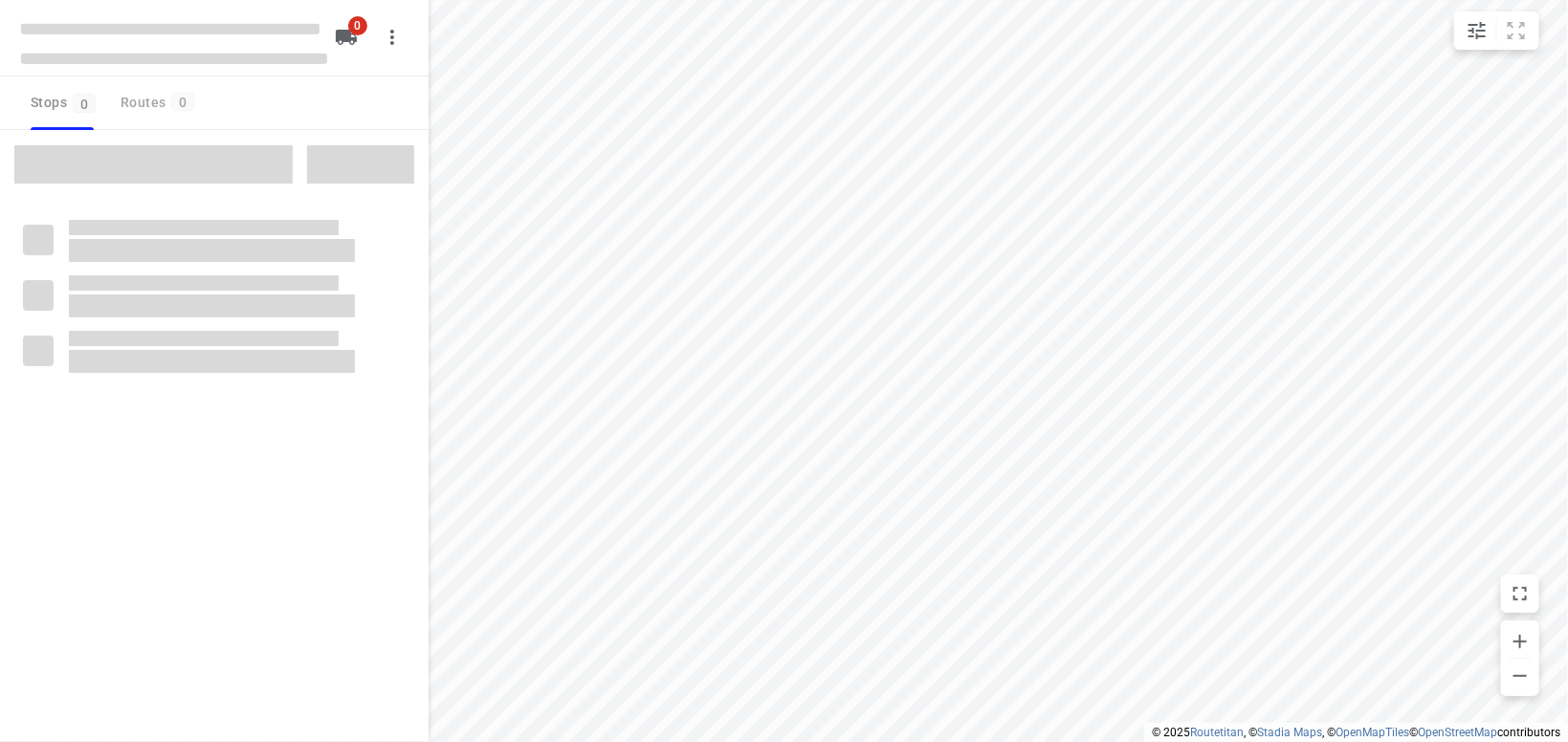 type on "distance" 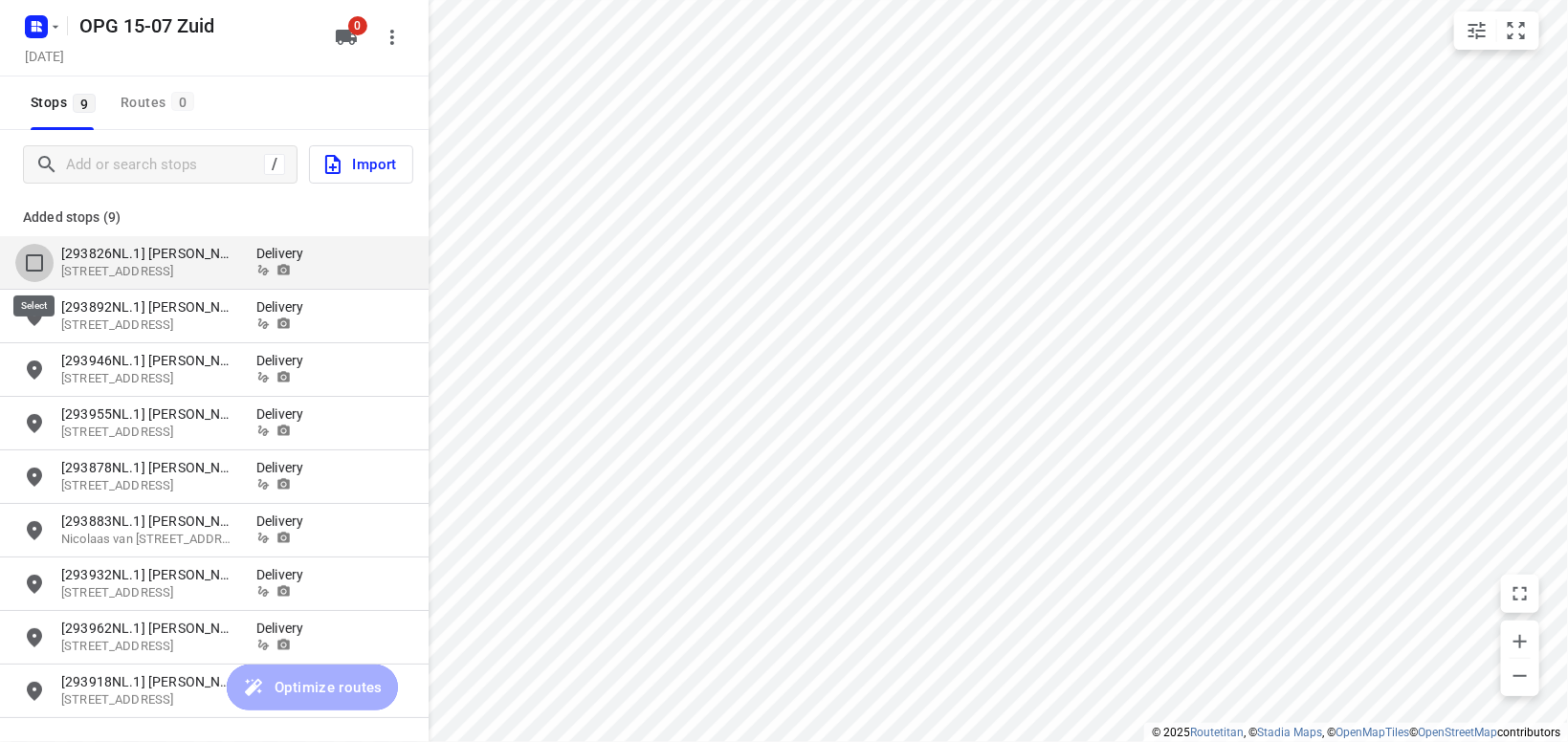 click at bounding box center (34, 263) 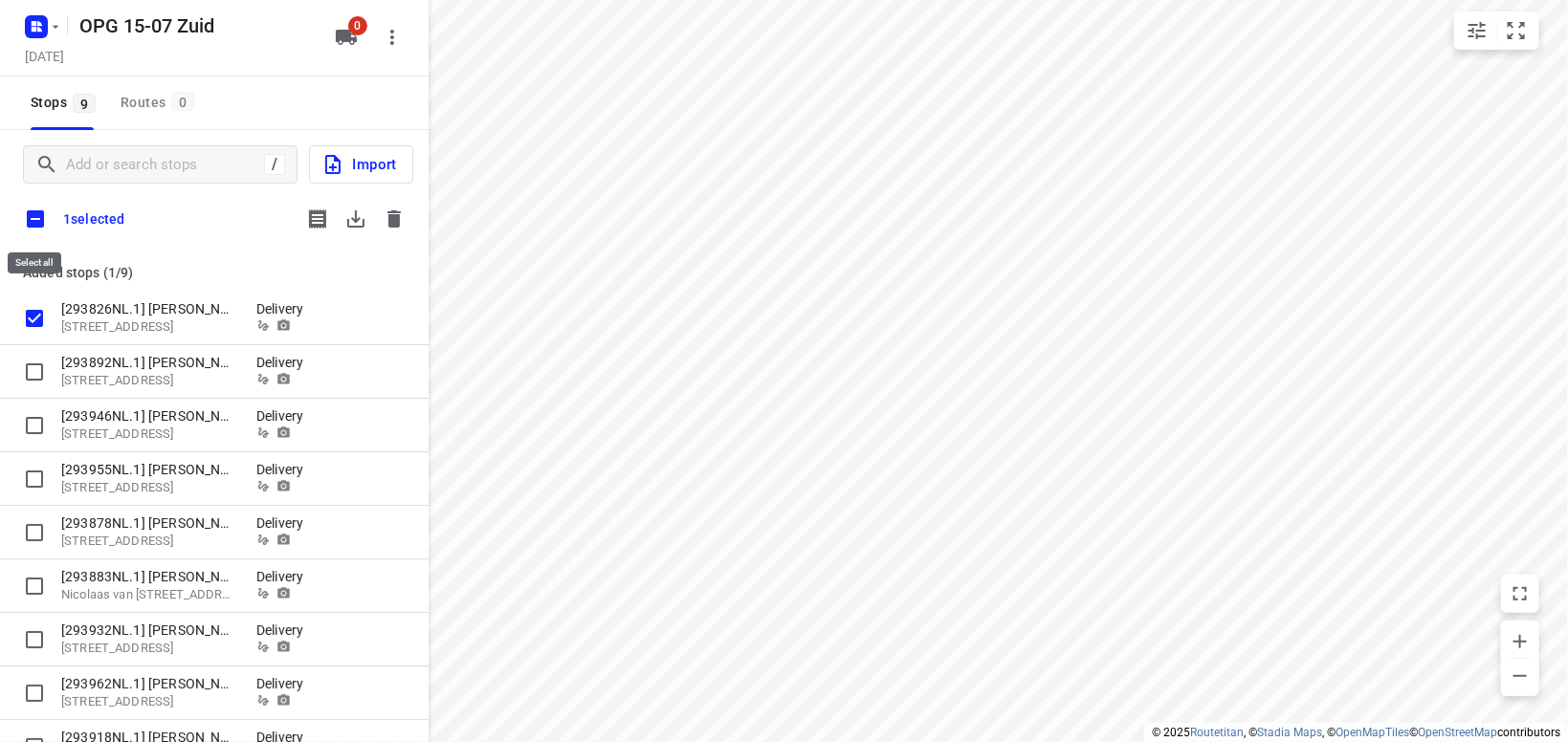 click at bounding box center (35, 219) 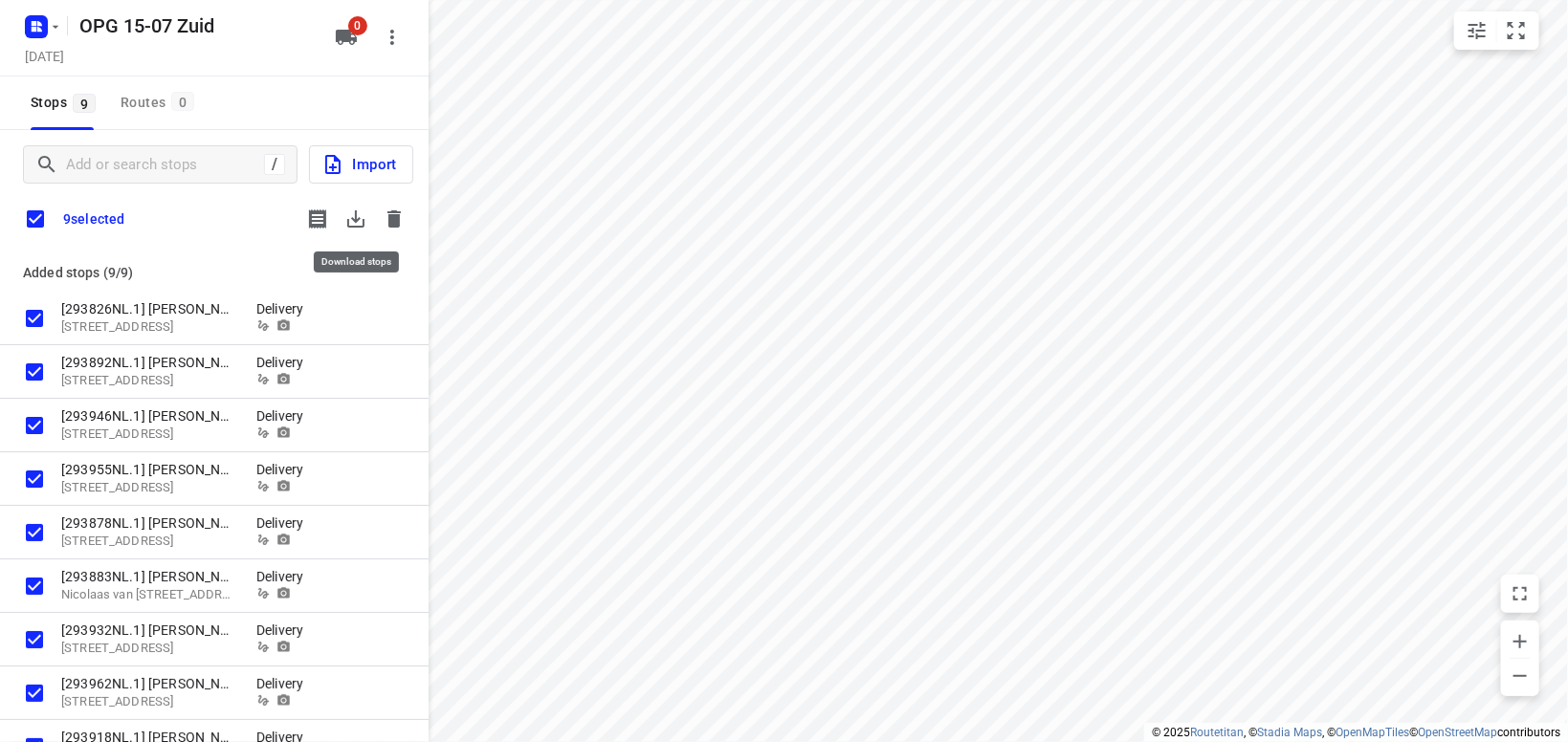 click 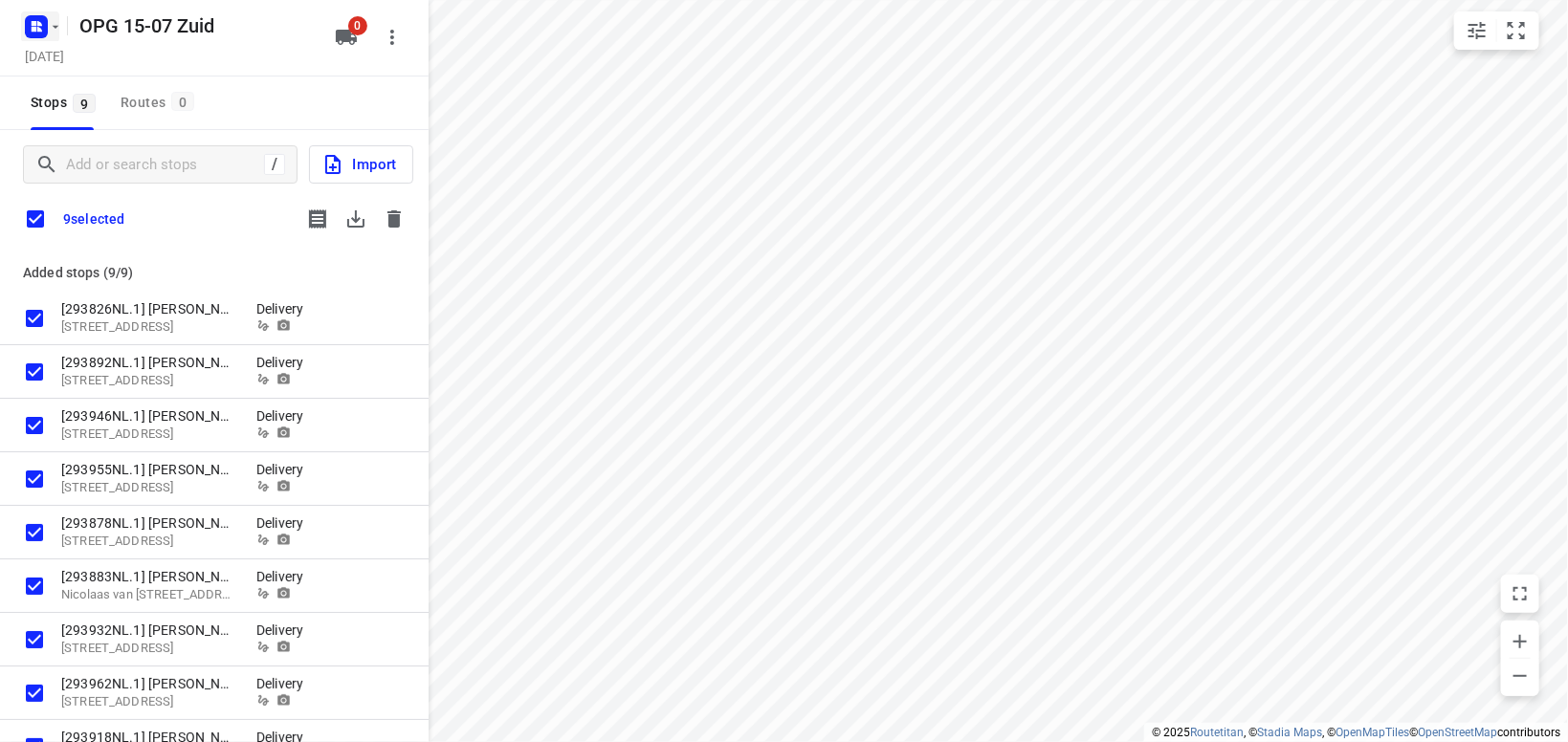 click 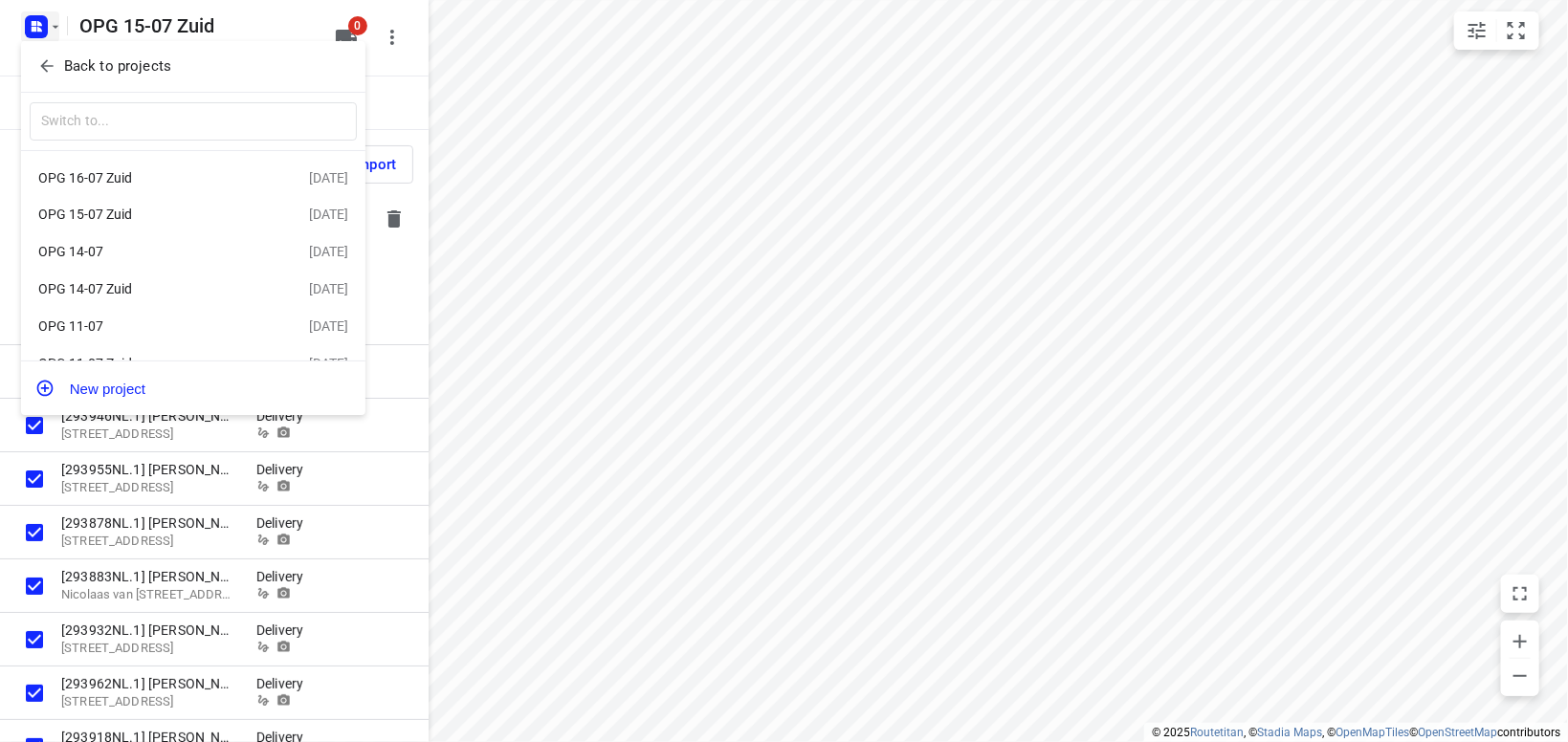 click on "OPG 14-07" at bounding box center [148, 251] 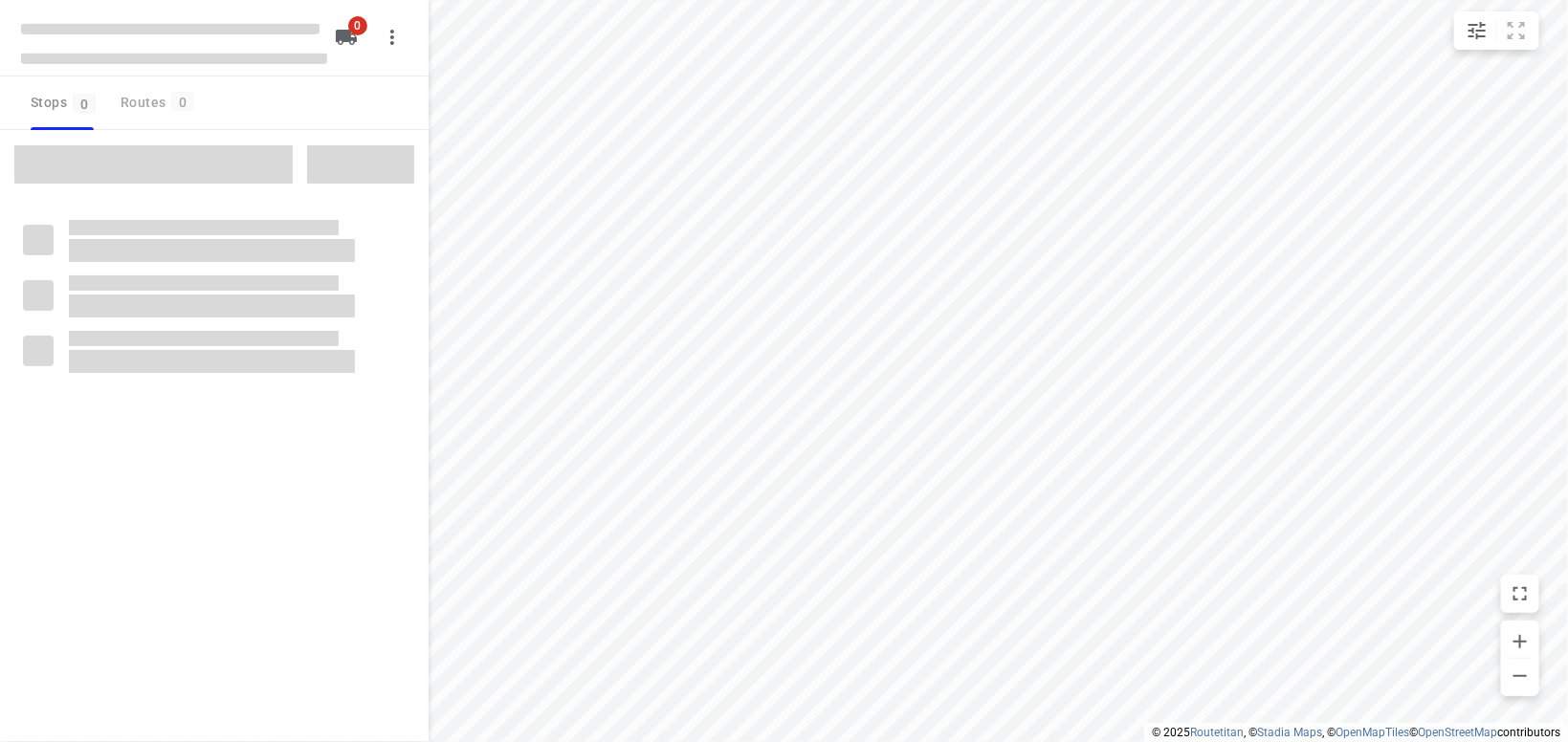 type on "distance" 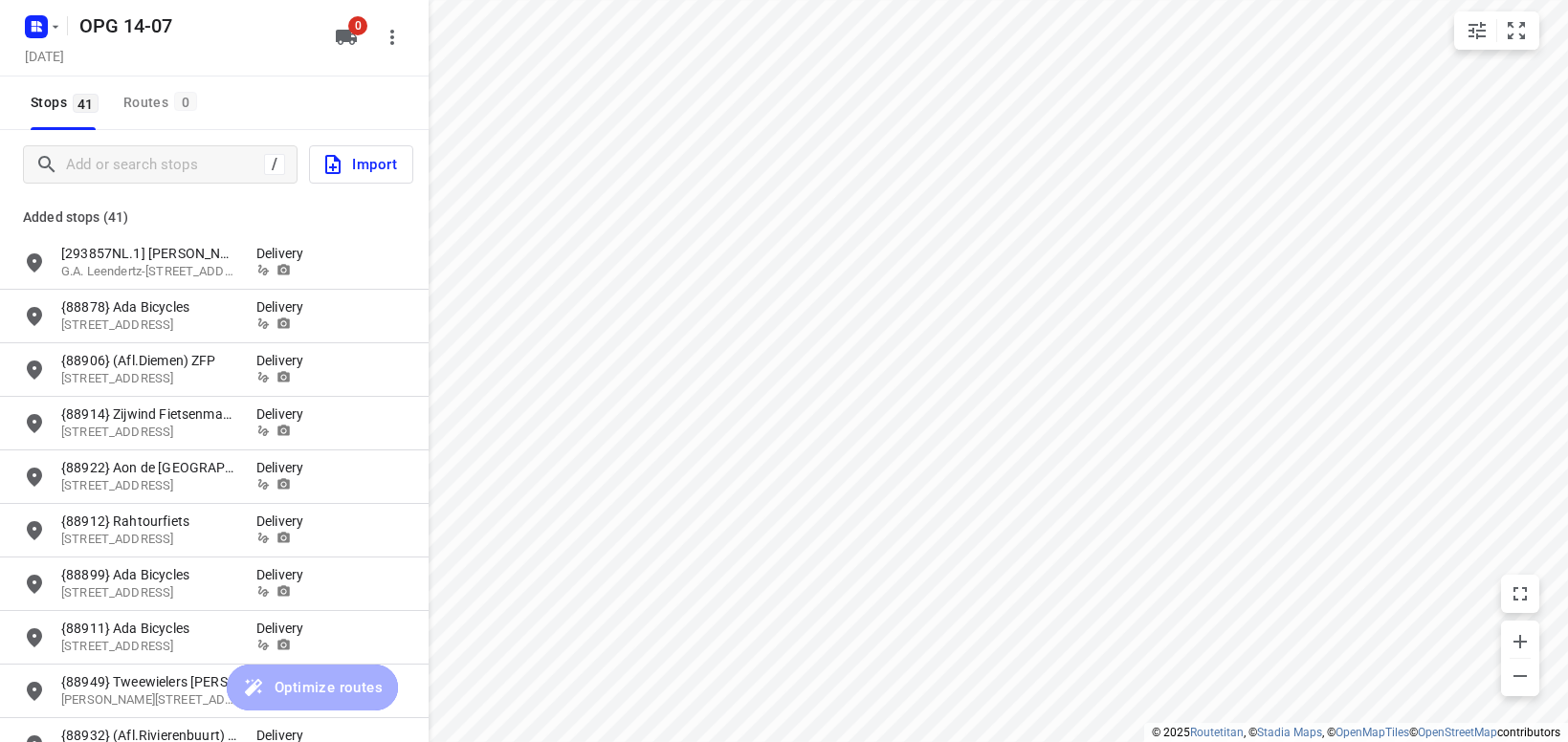 scroll, scrollTop: 0, scrollLeft: 0, axis: both 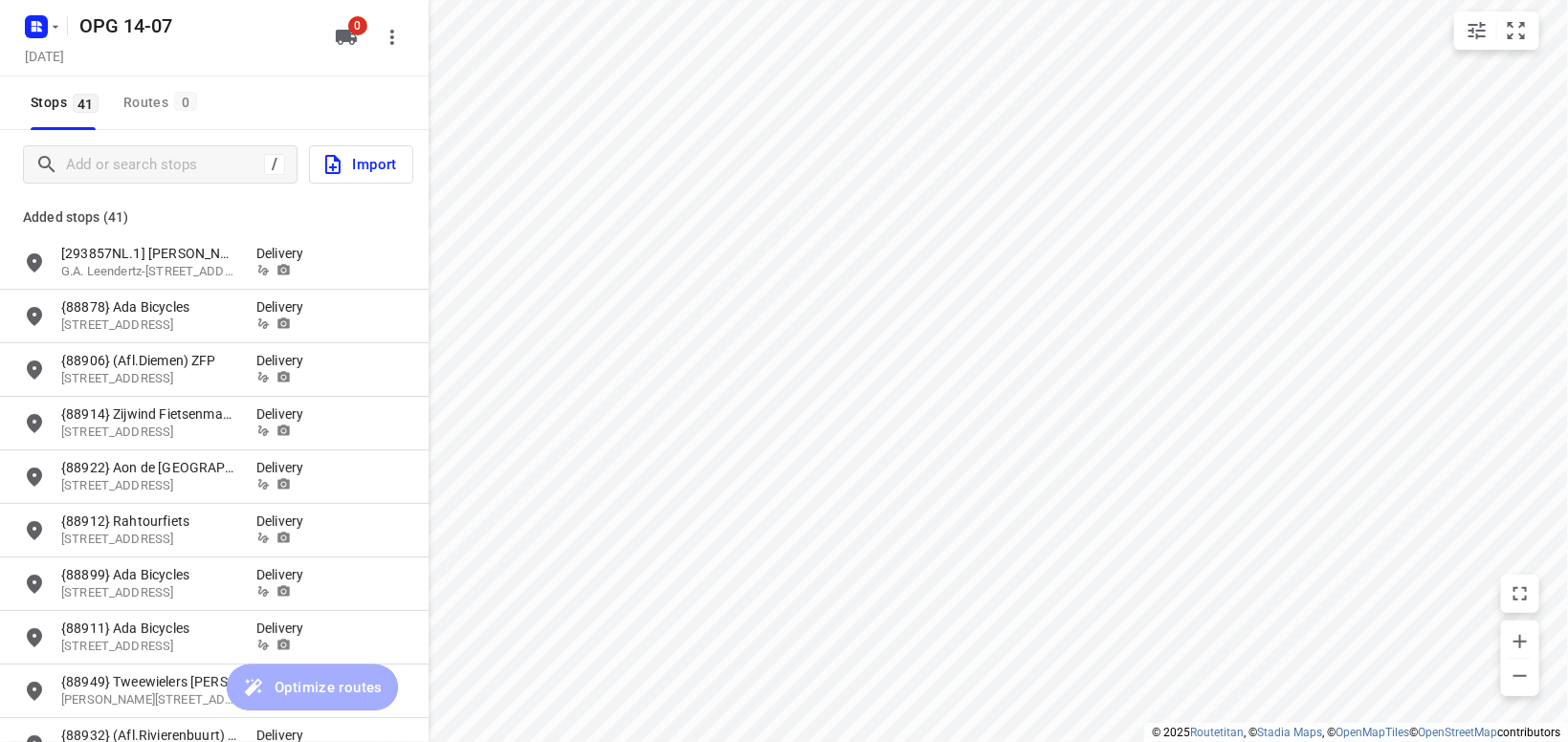 click at bounding box center (67, 26) 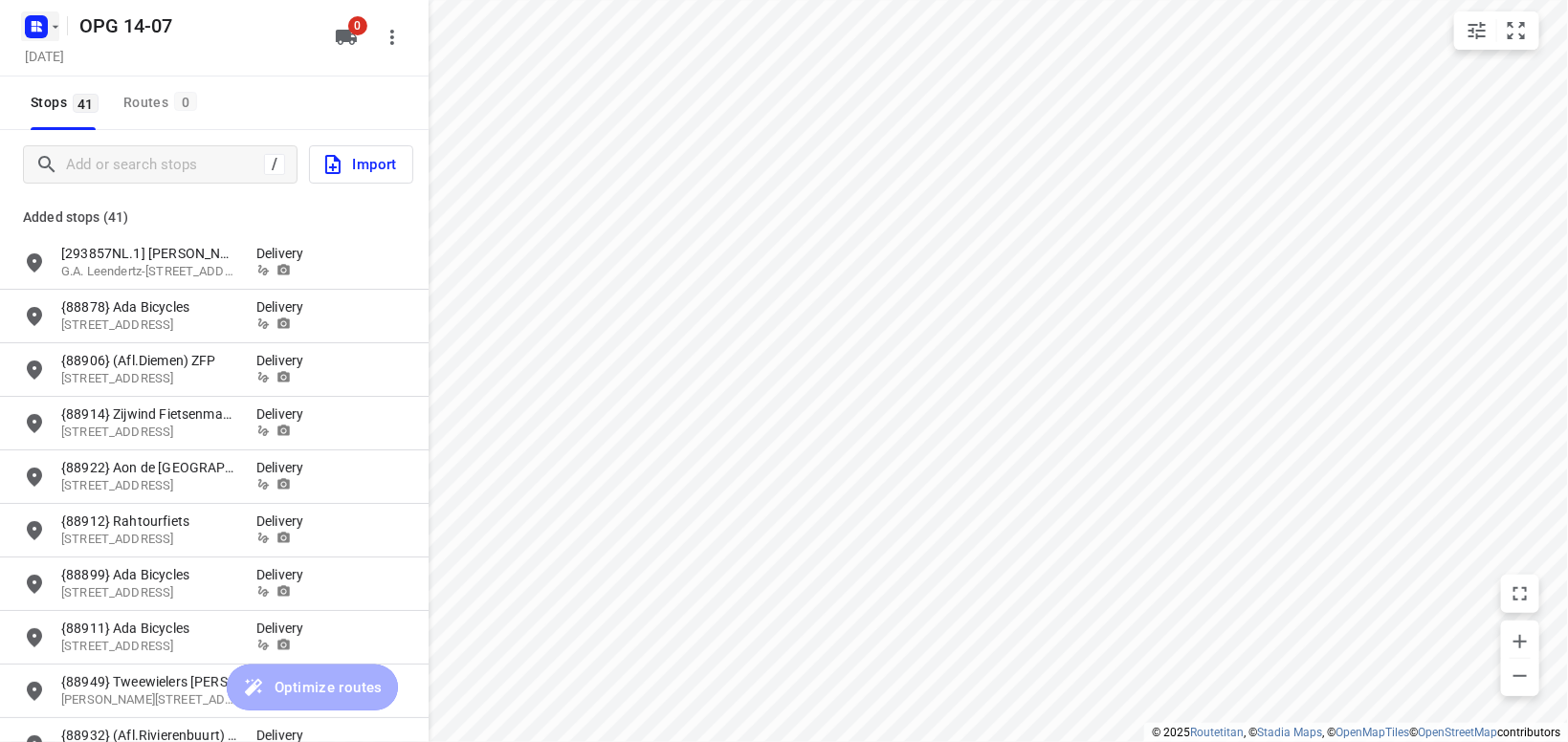 click 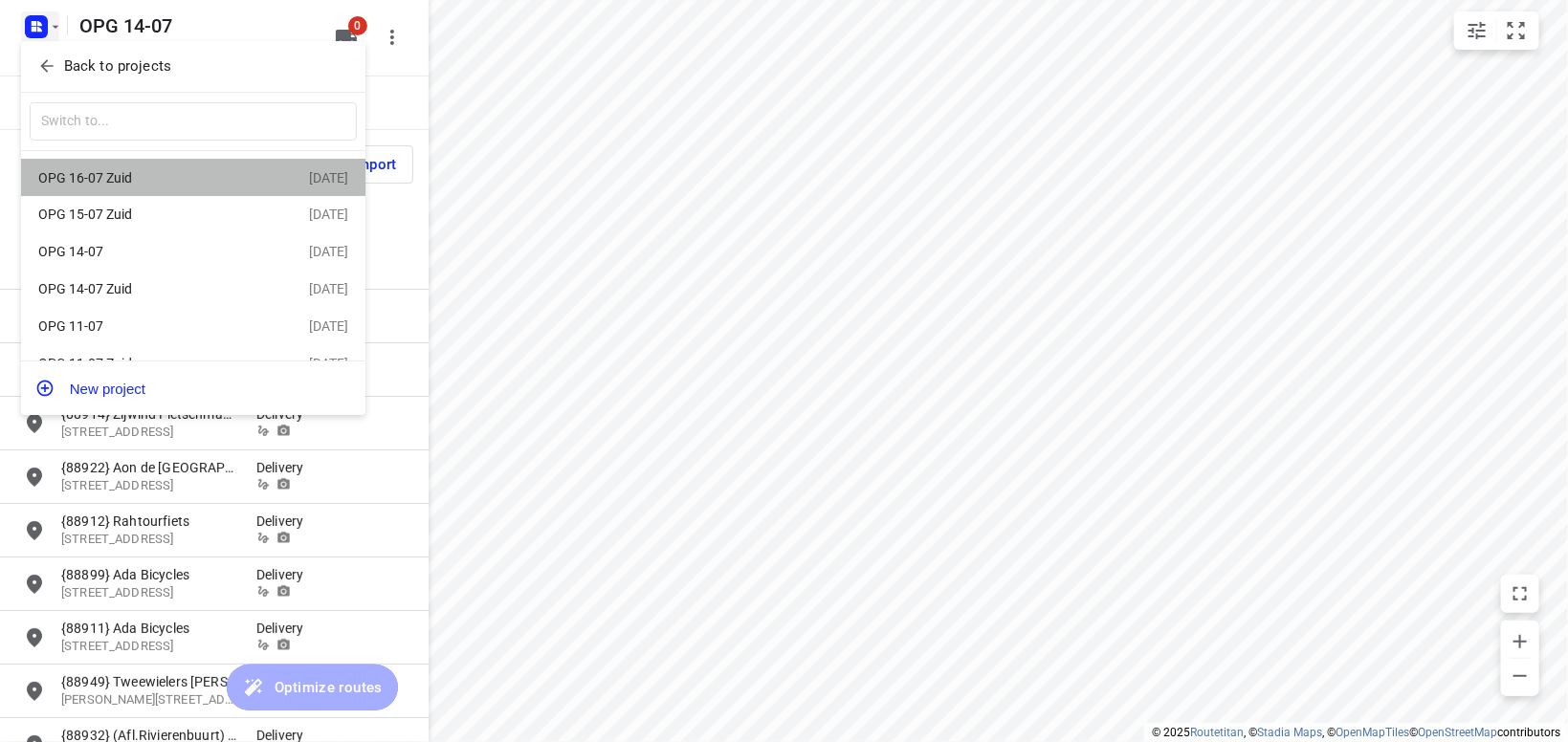 click on "OPG 16-07 Zuid" at bounding box center [148, 178] 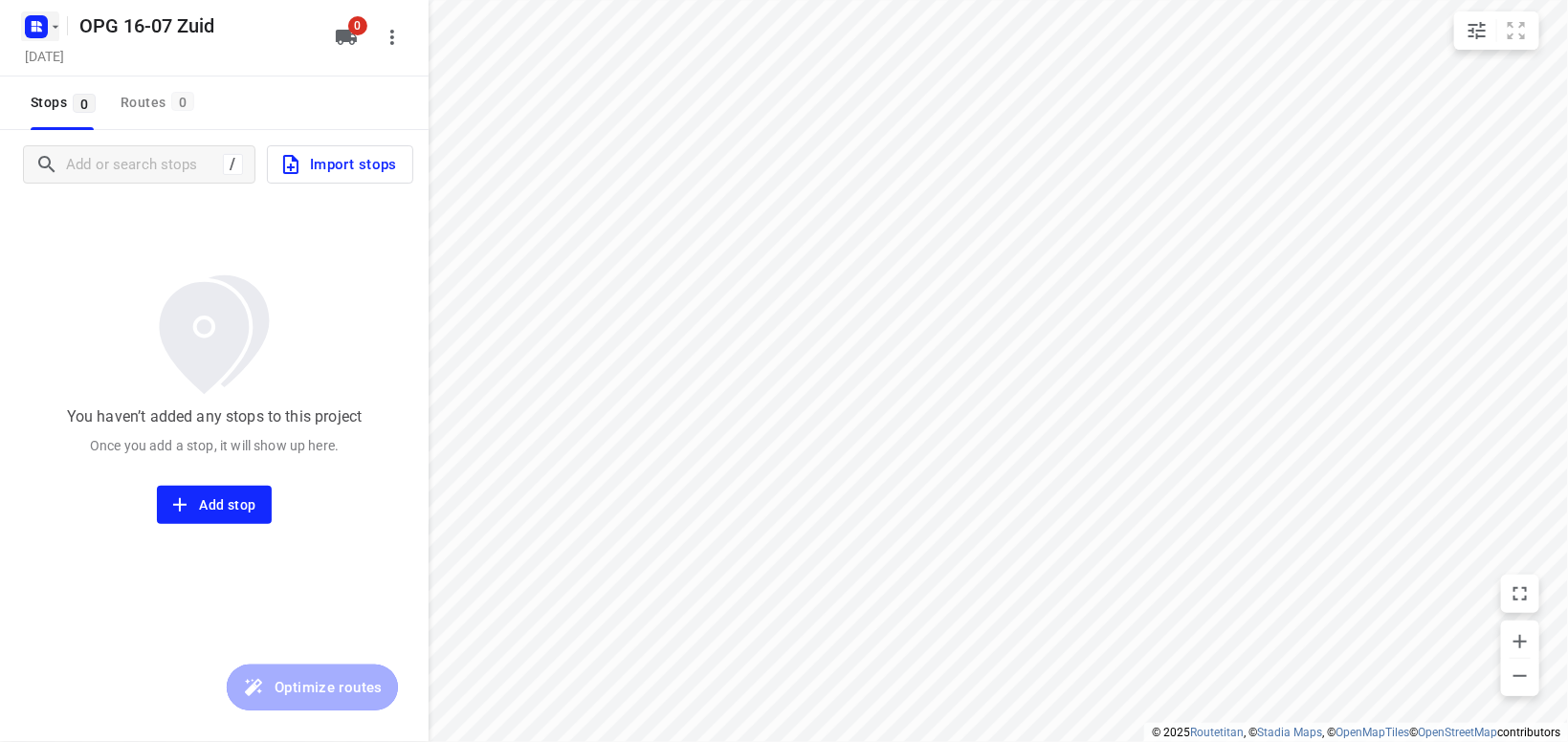 click 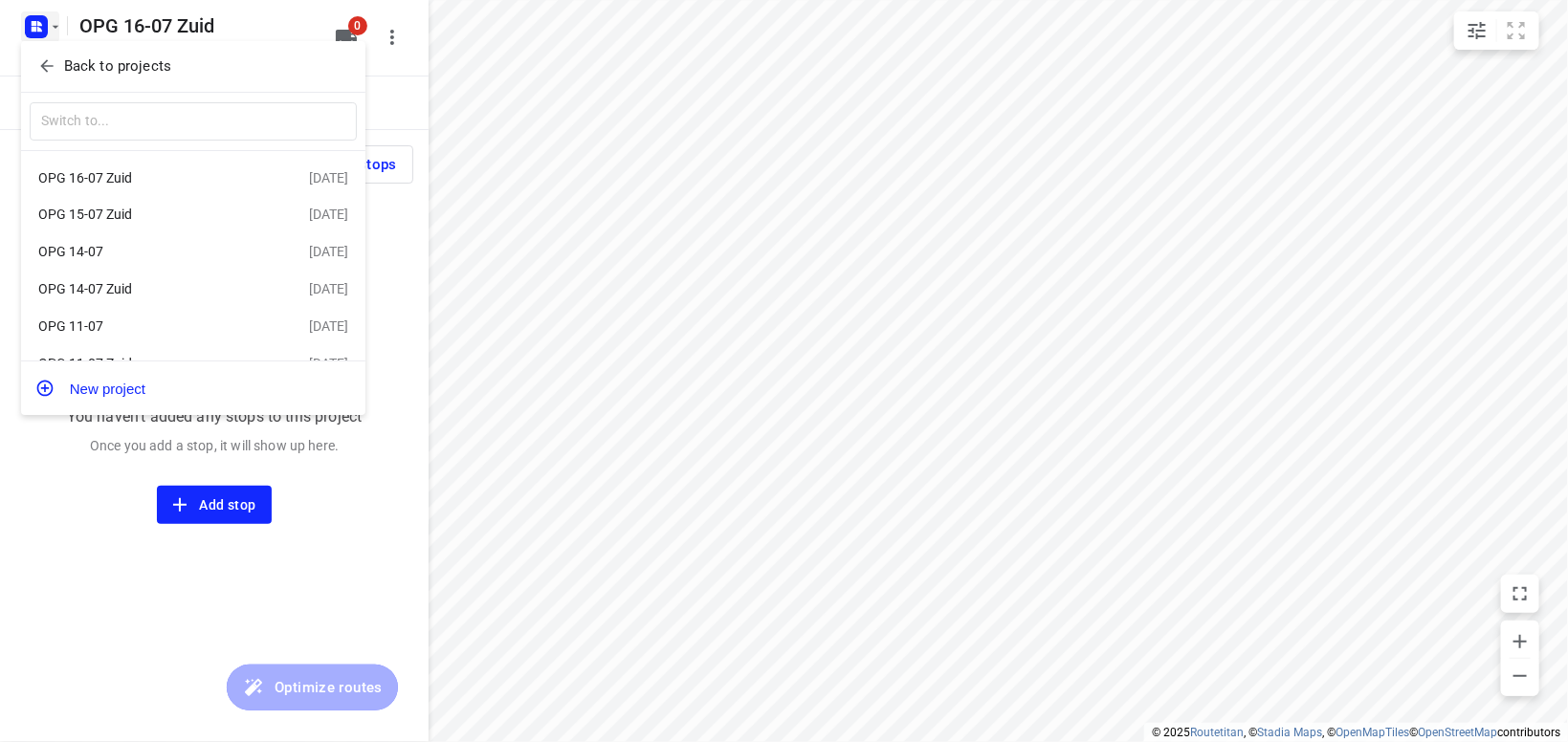 click on "OPG 15-07 Zuid" at bounding box center (148, 214) 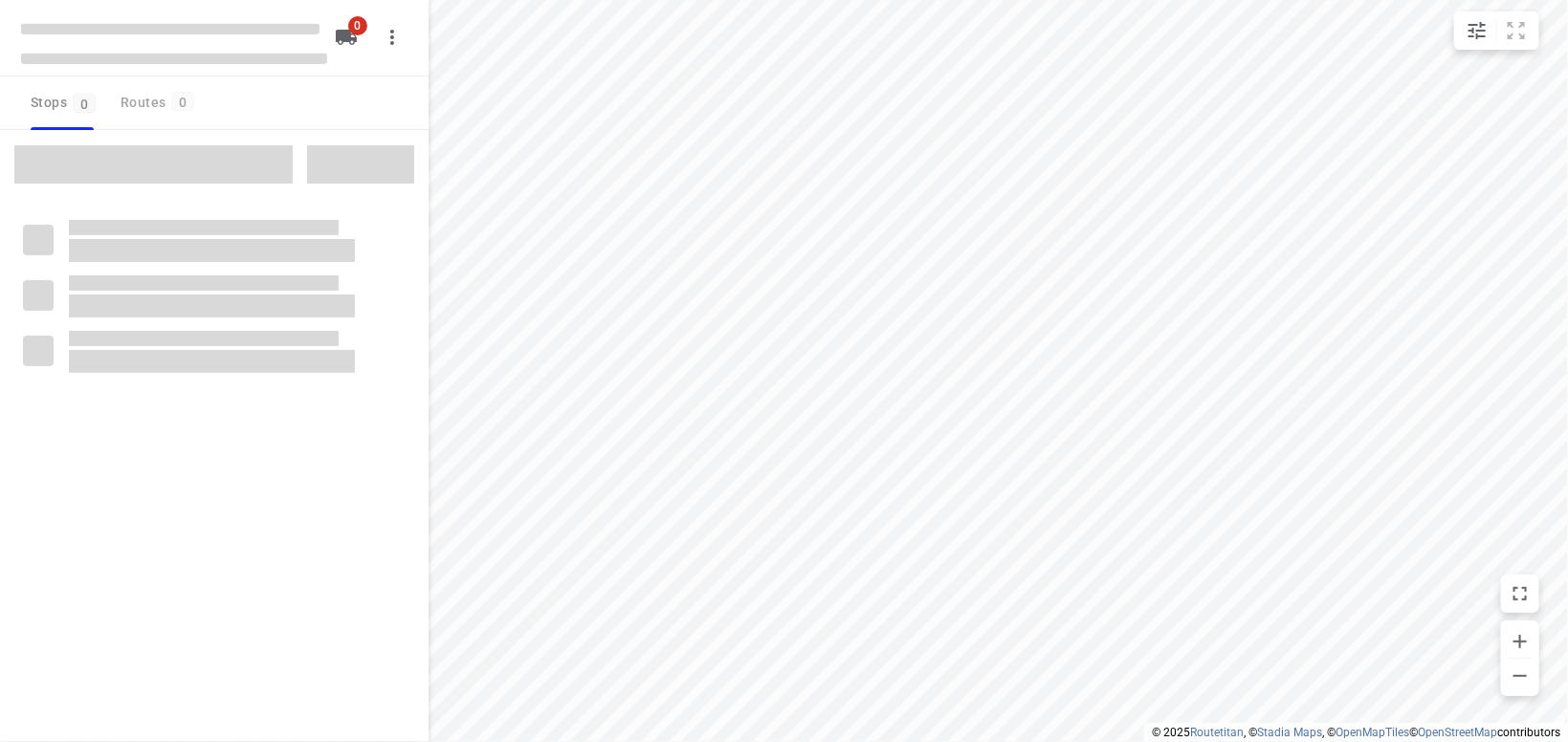 type on "distance" 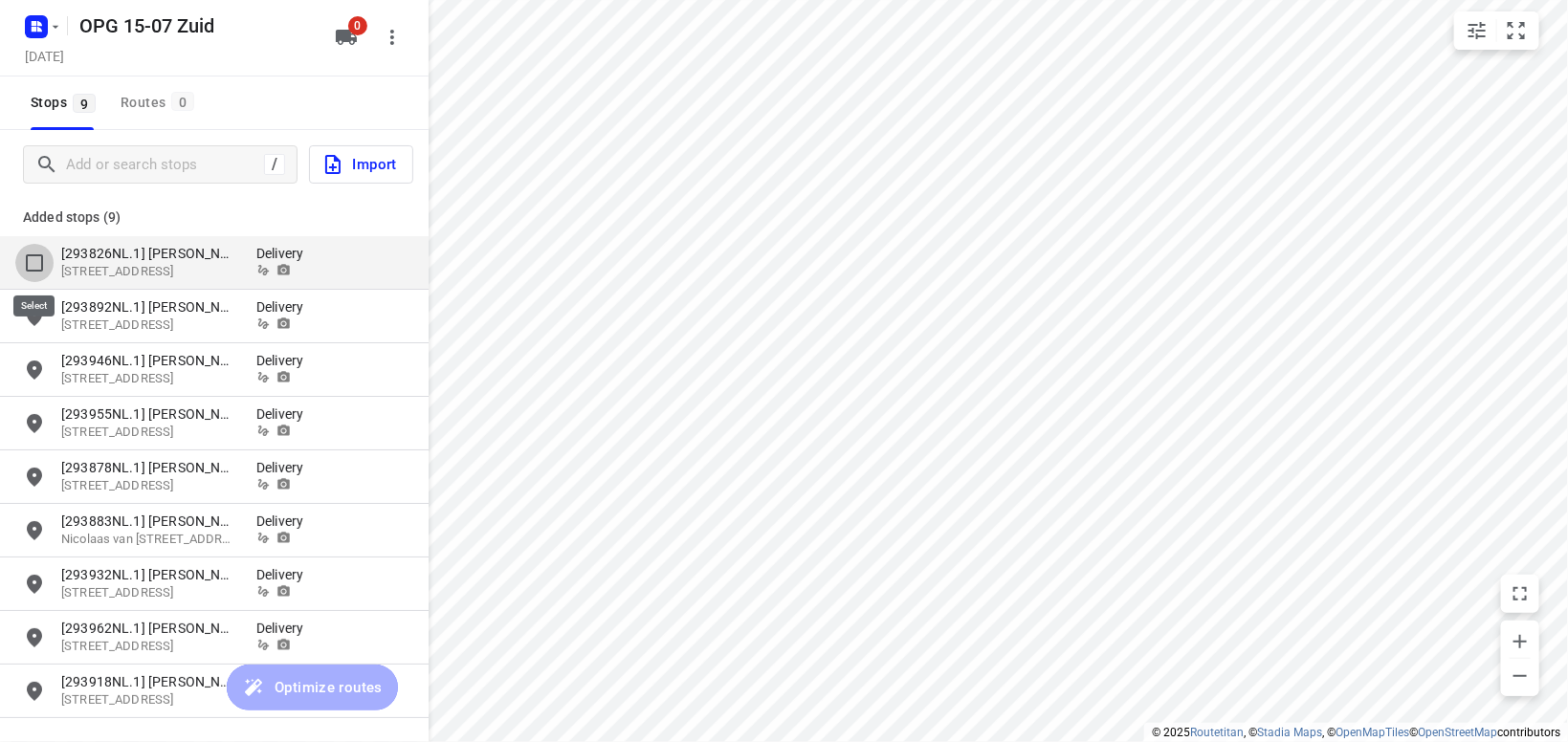 click at bounding box center (34, 263) 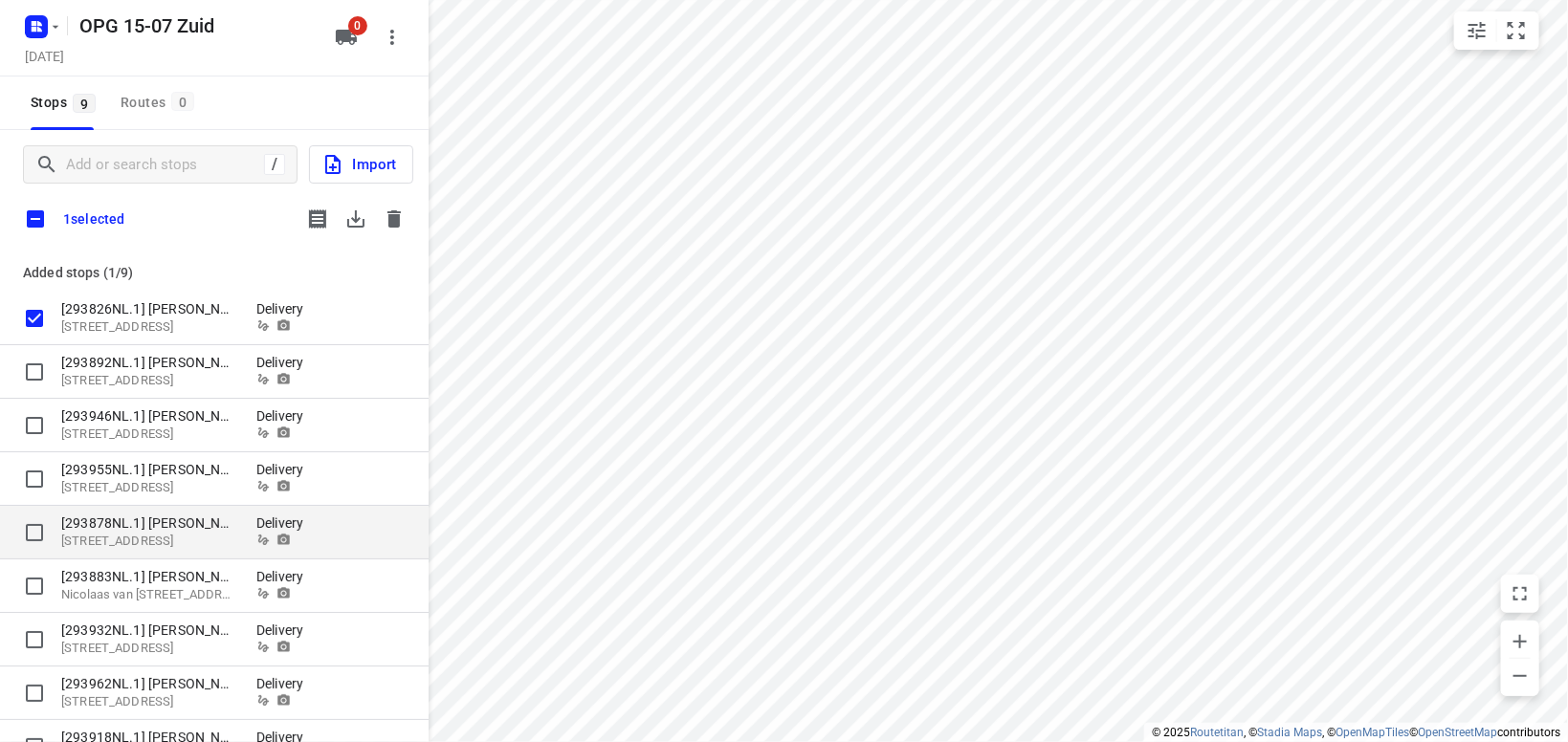 scroll, scrollTop: 53, scrollLeft: 0, axis: vertical 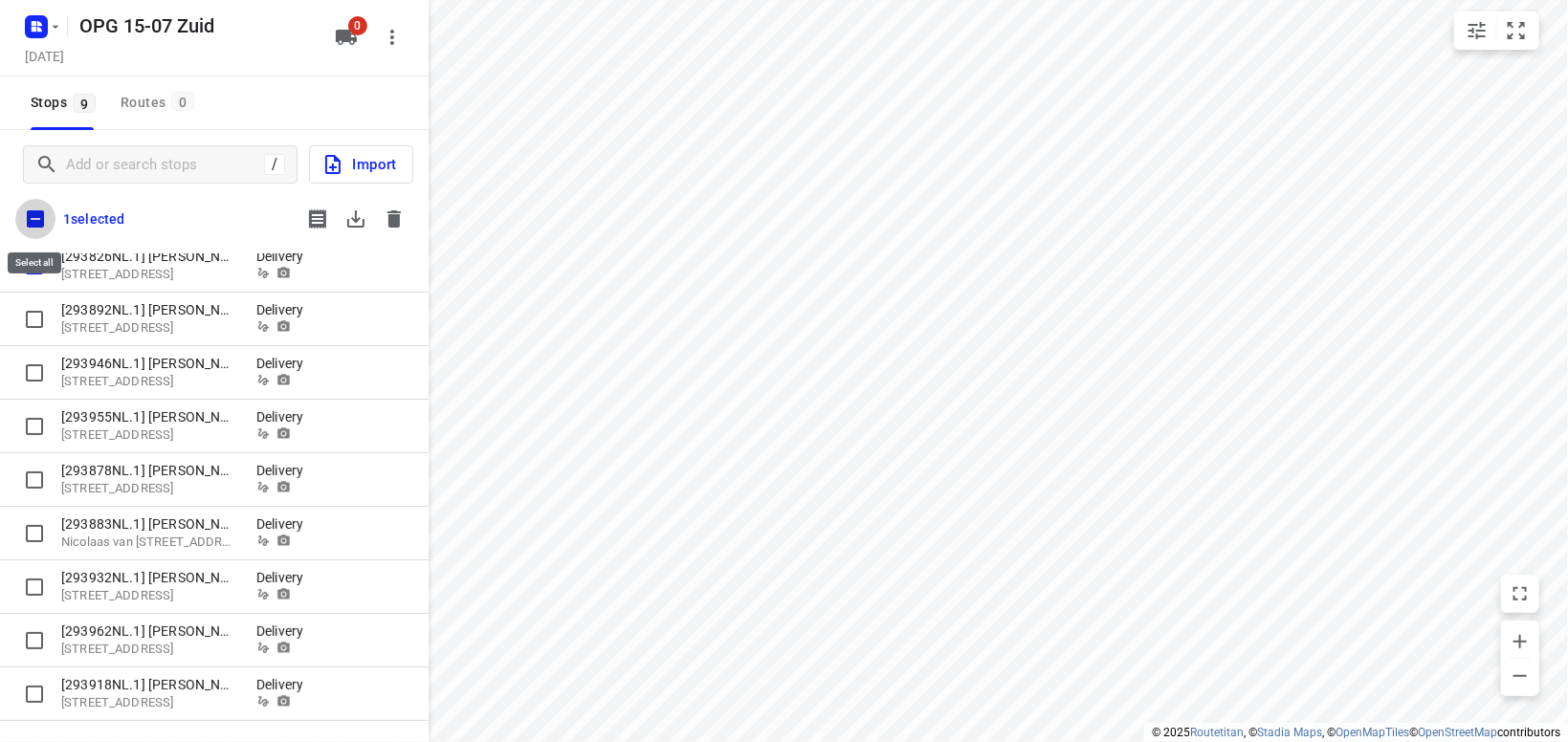 click at bounding box center [35, 219] 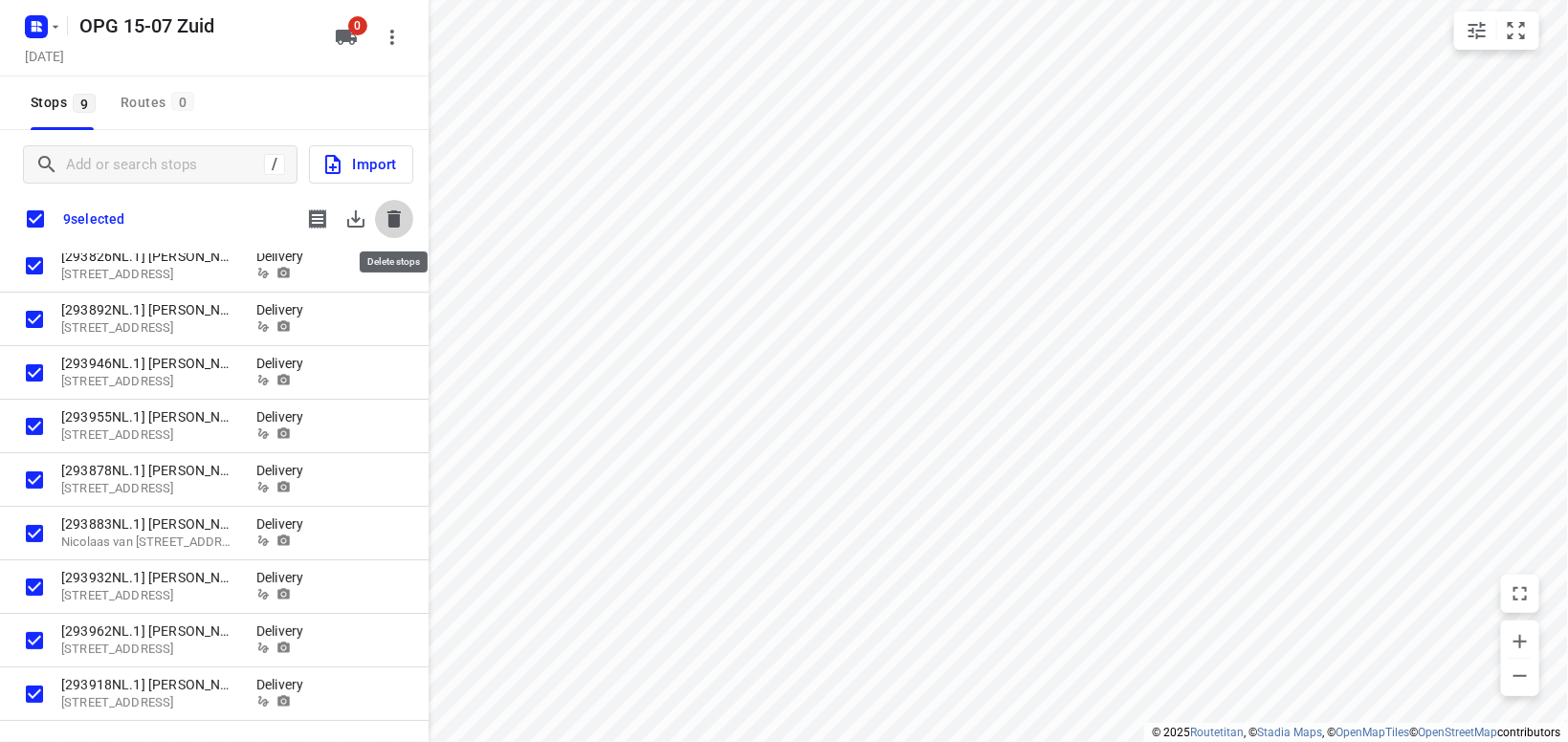 click at bounding box center [394, 219] 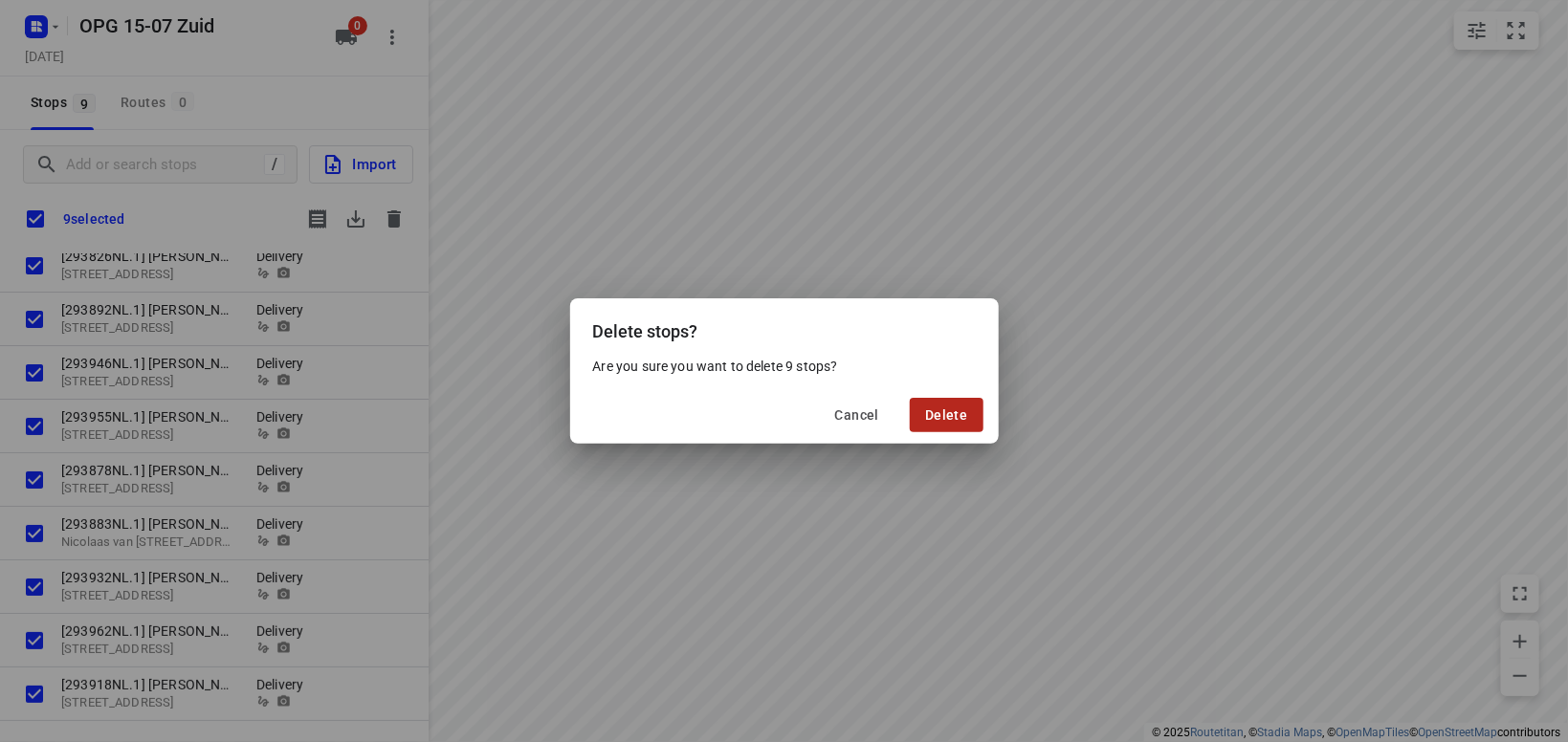 click on "Delete" at bounding box center (946, 415) 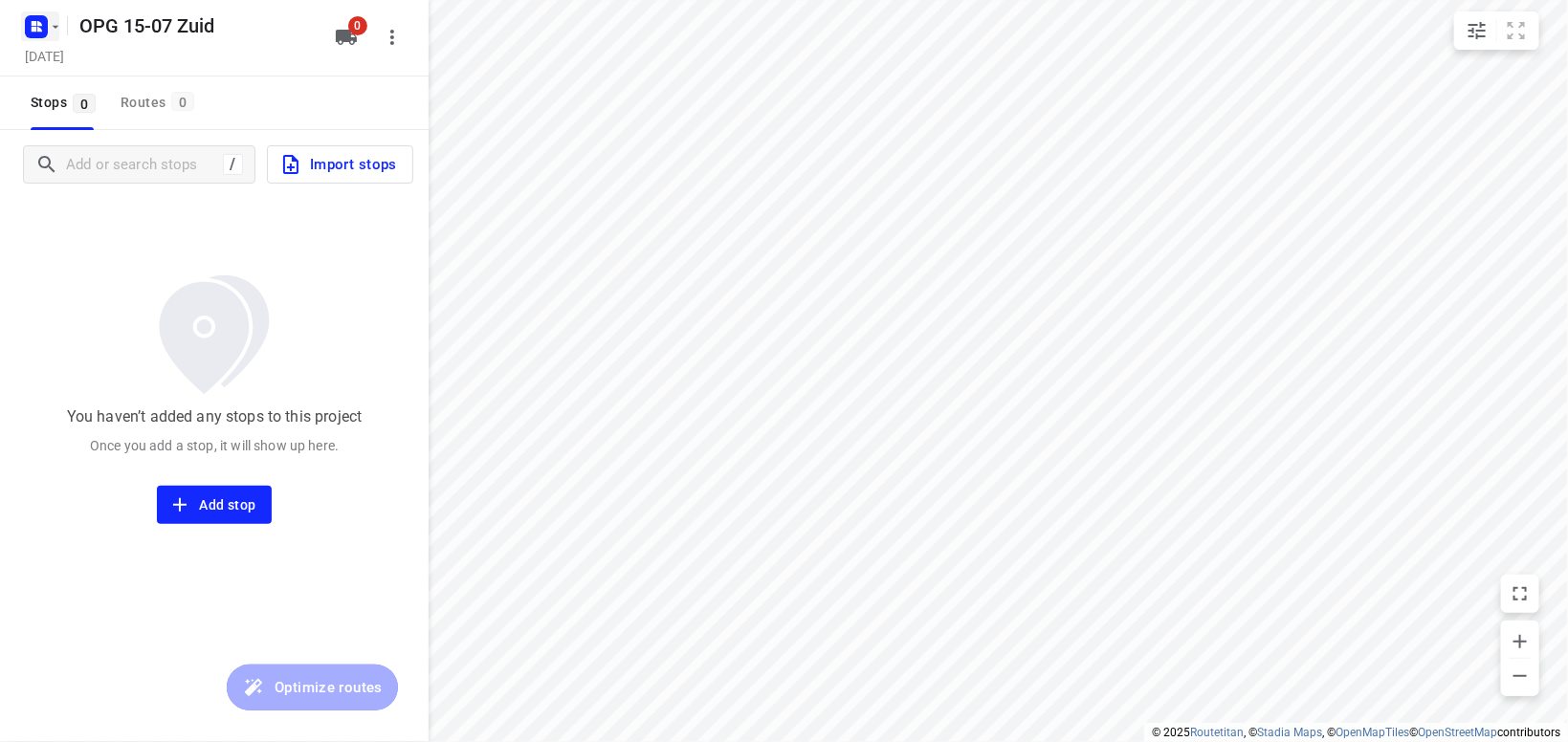 click 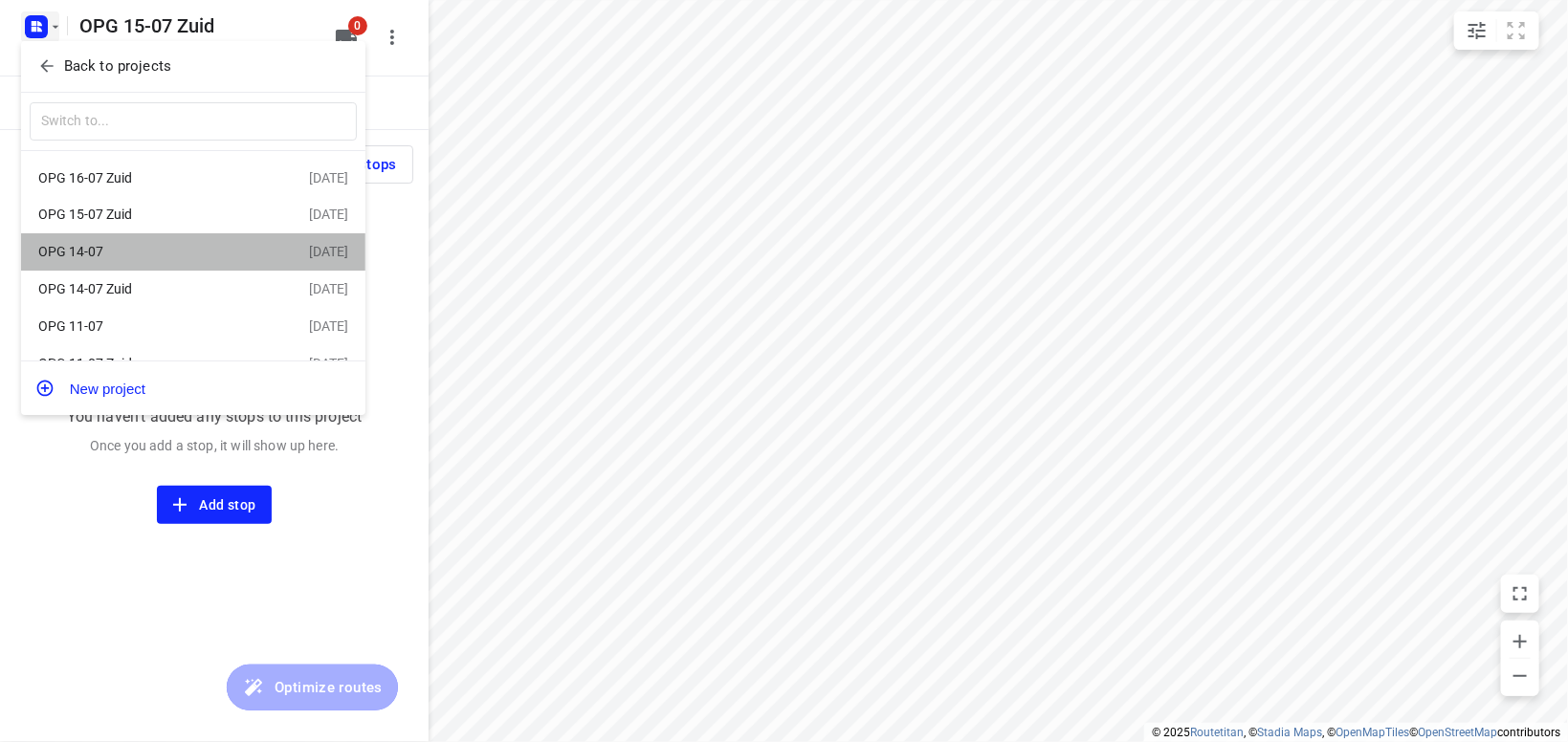 click on "OPG 14-07" at bounding box center (148, 251) 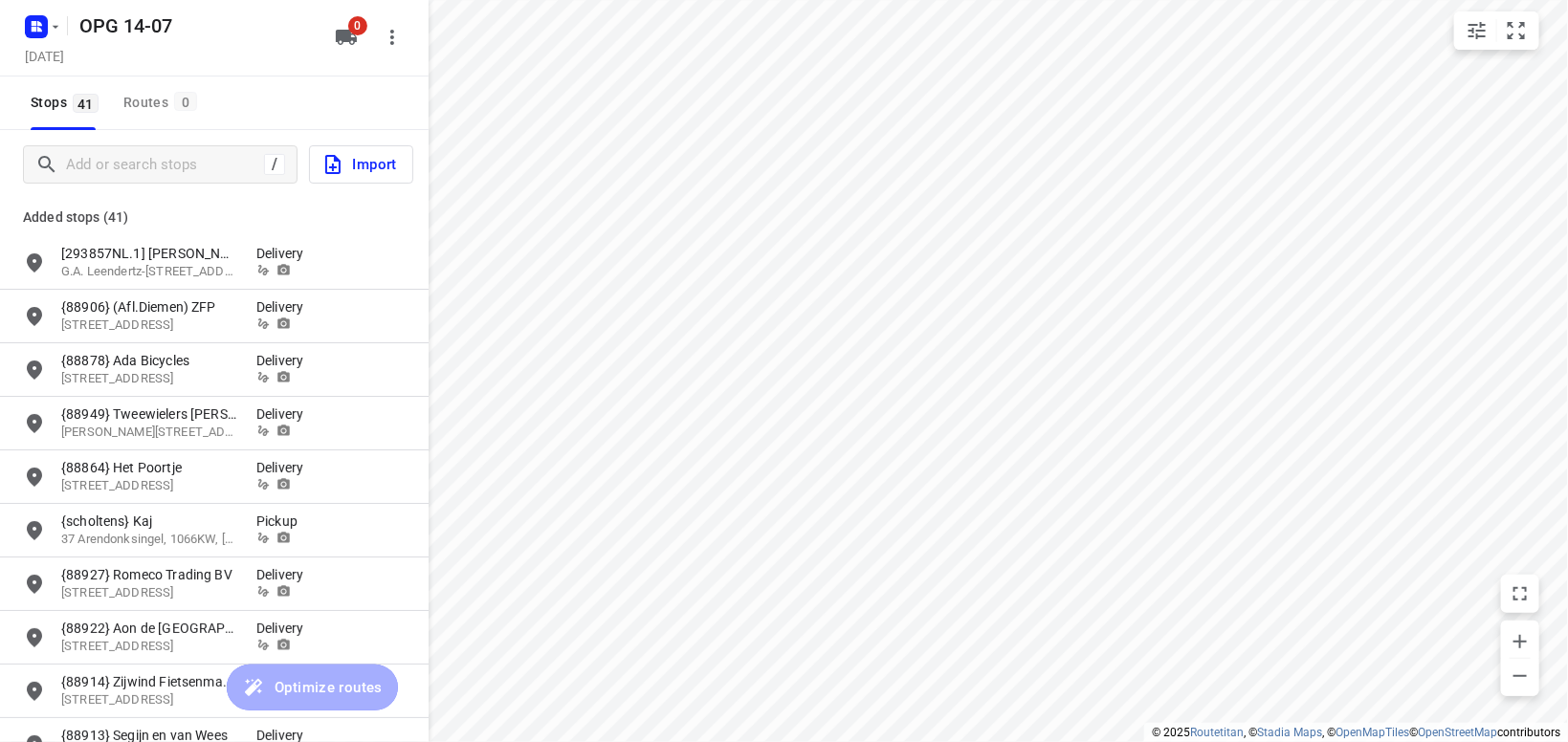 type on "distance" 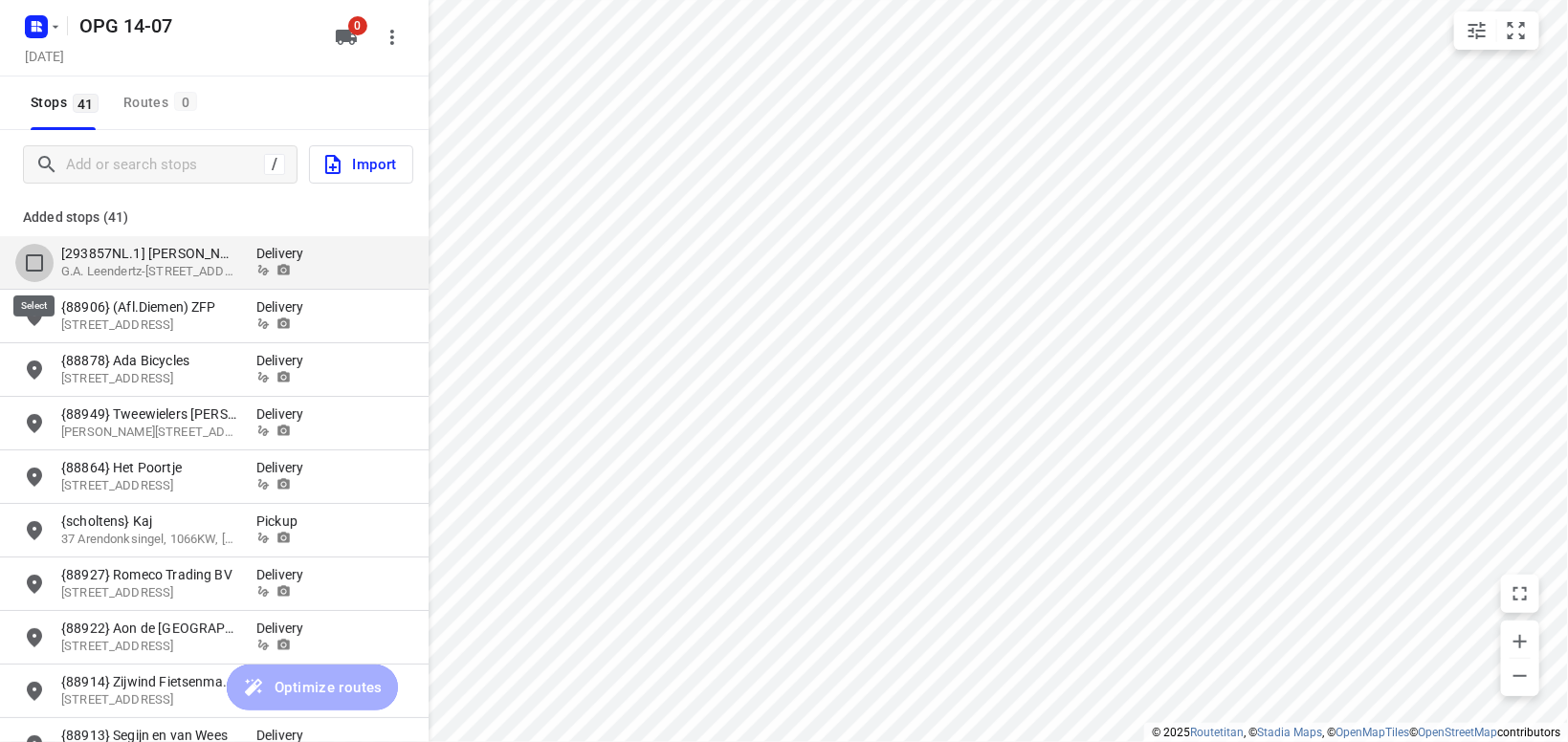 click at bounding box center [34, 263] 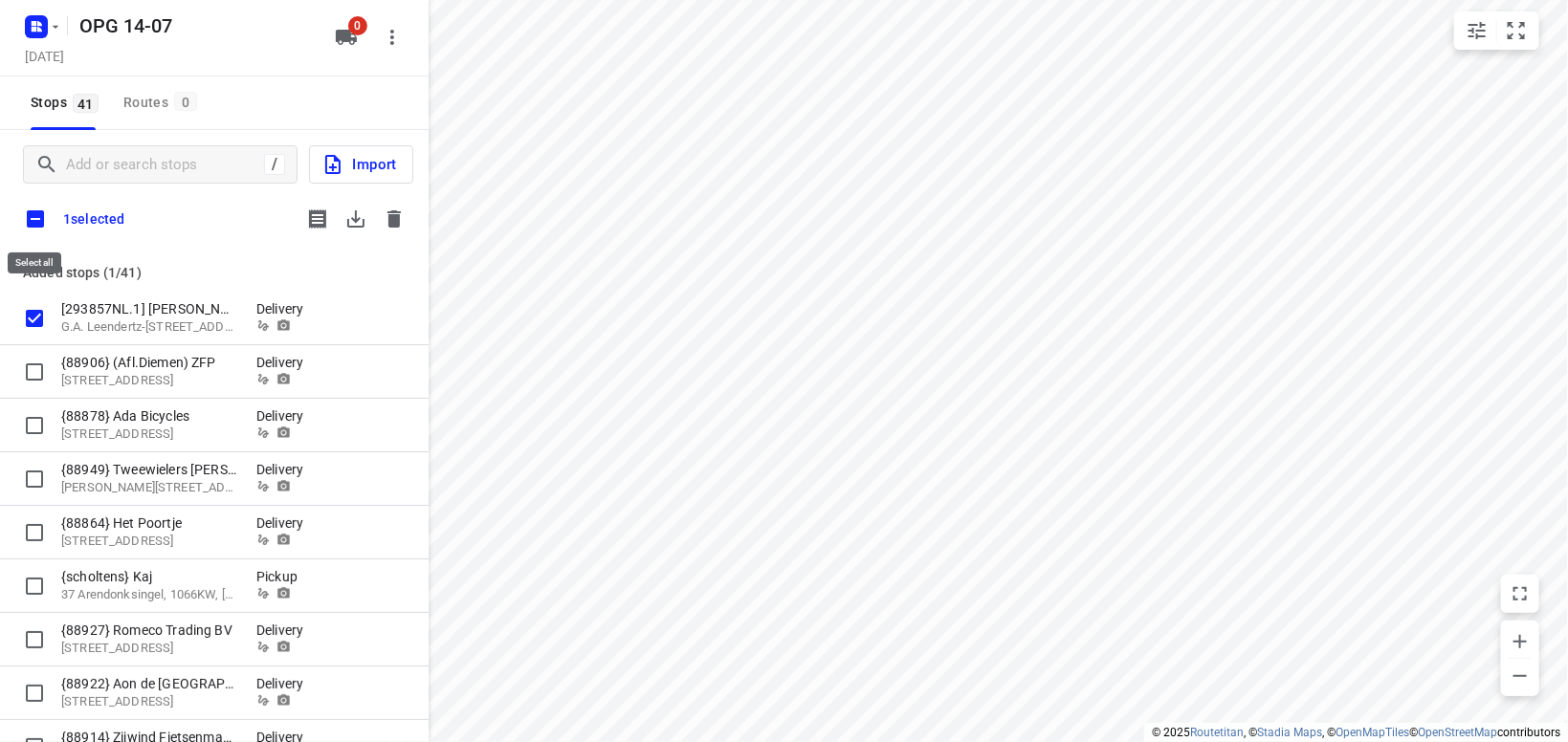 click at bounding box center (35, 219) 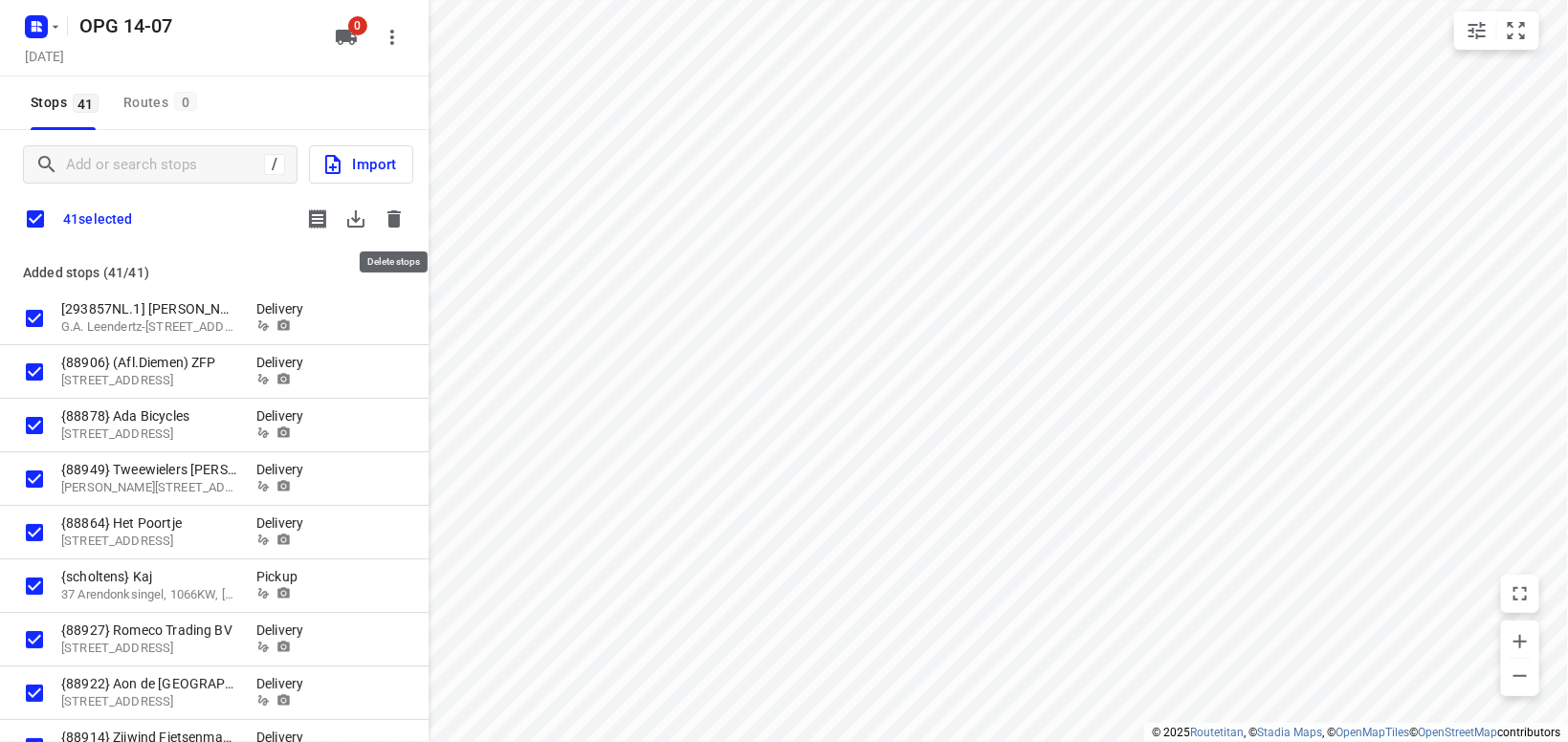 click 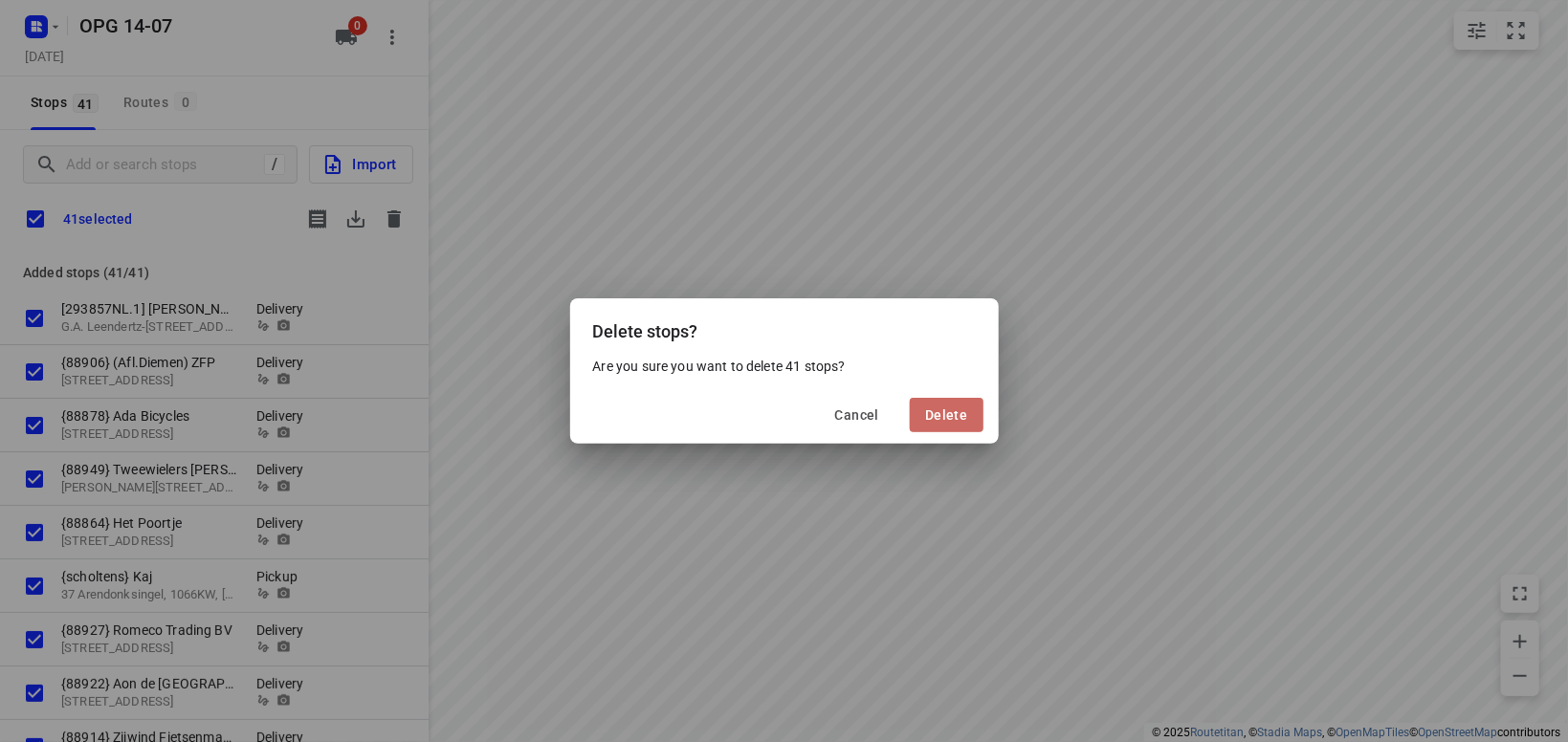click on "Delete" at bounding box center (946, 415) 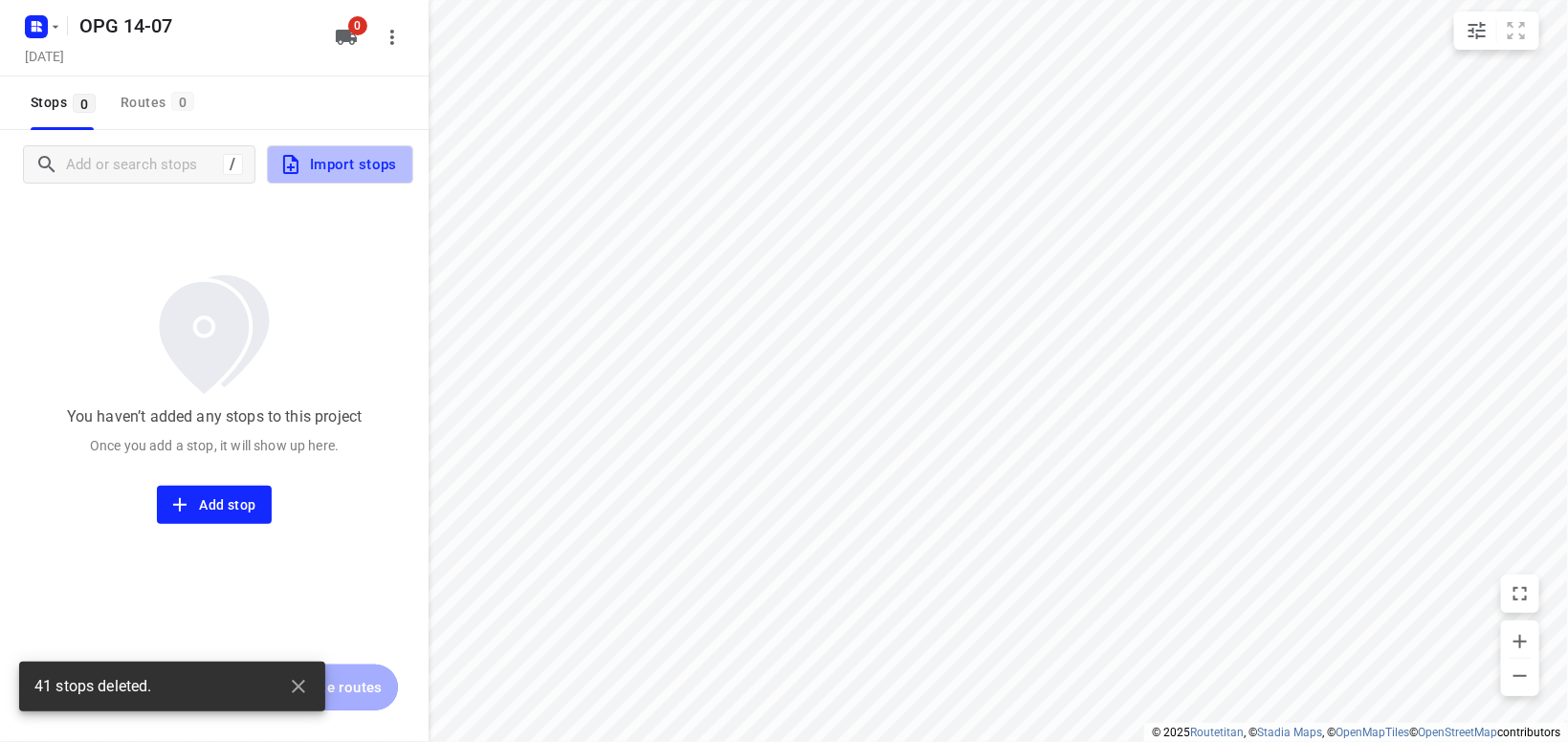 click on "Import stops" at bounding box center (338, 164) 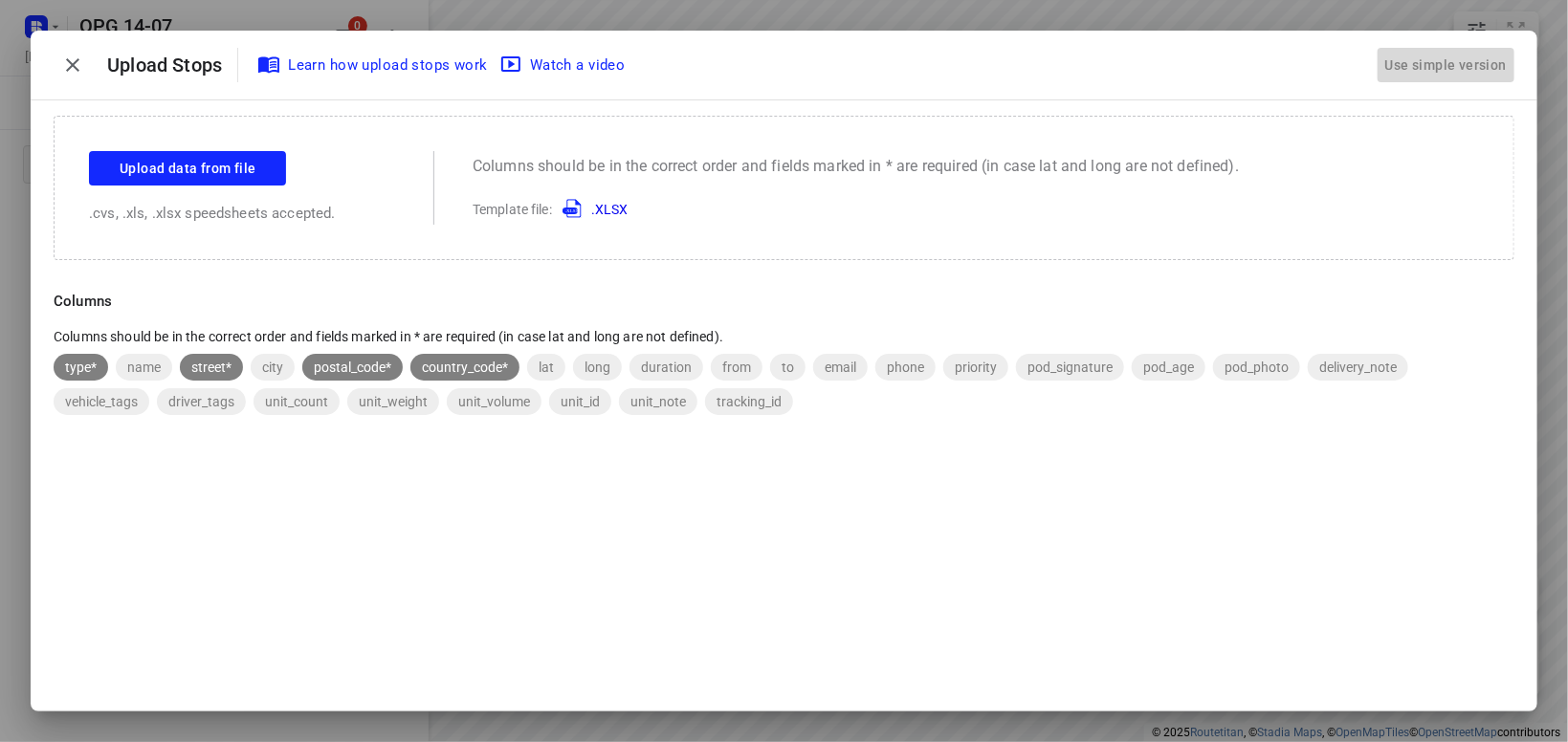 drag, startPoint x: 1453, startPoint y: 53, endPoint x: 1481, endPoint y: 35, distance: 33.286634 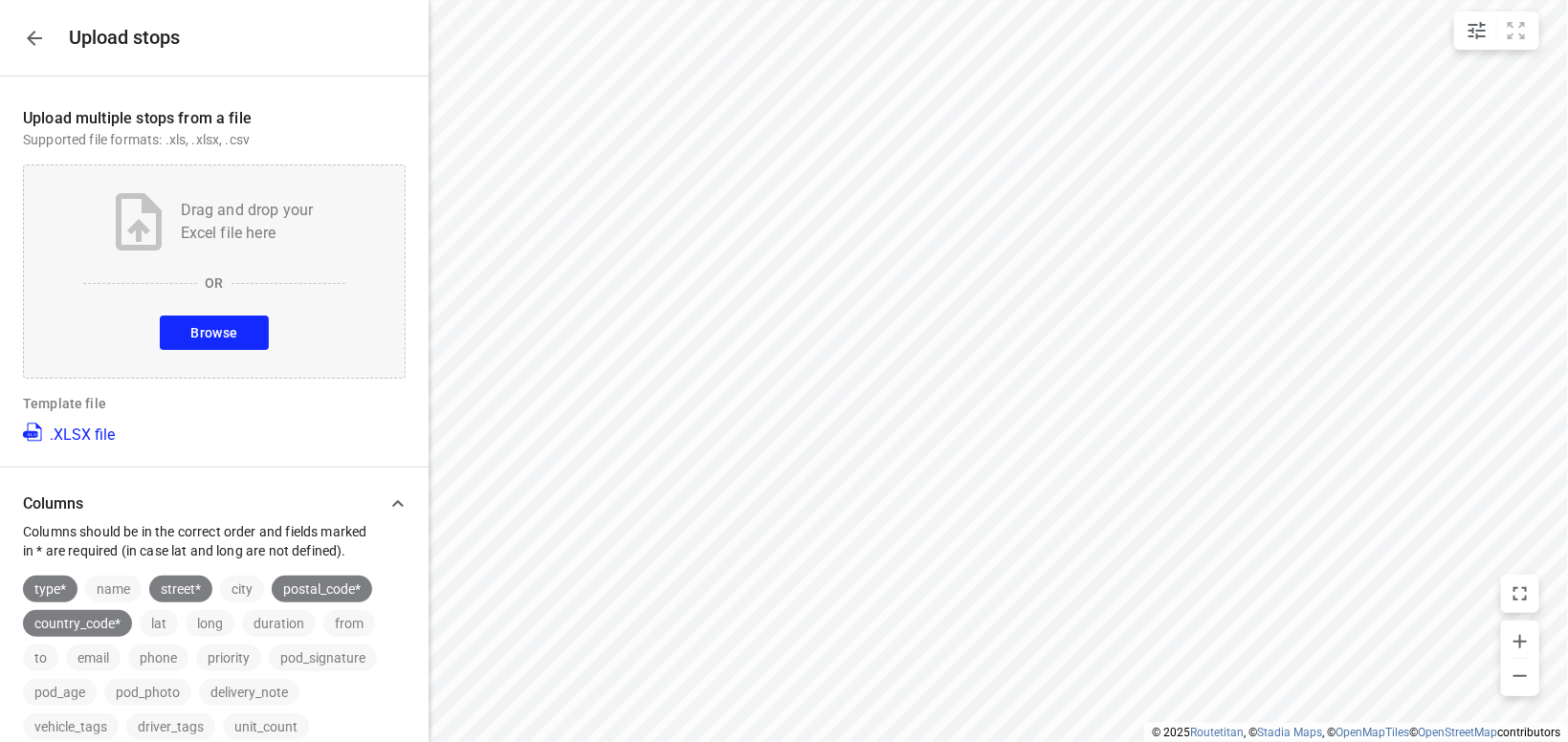 click on "Browse" at bounding box center (213, 333) 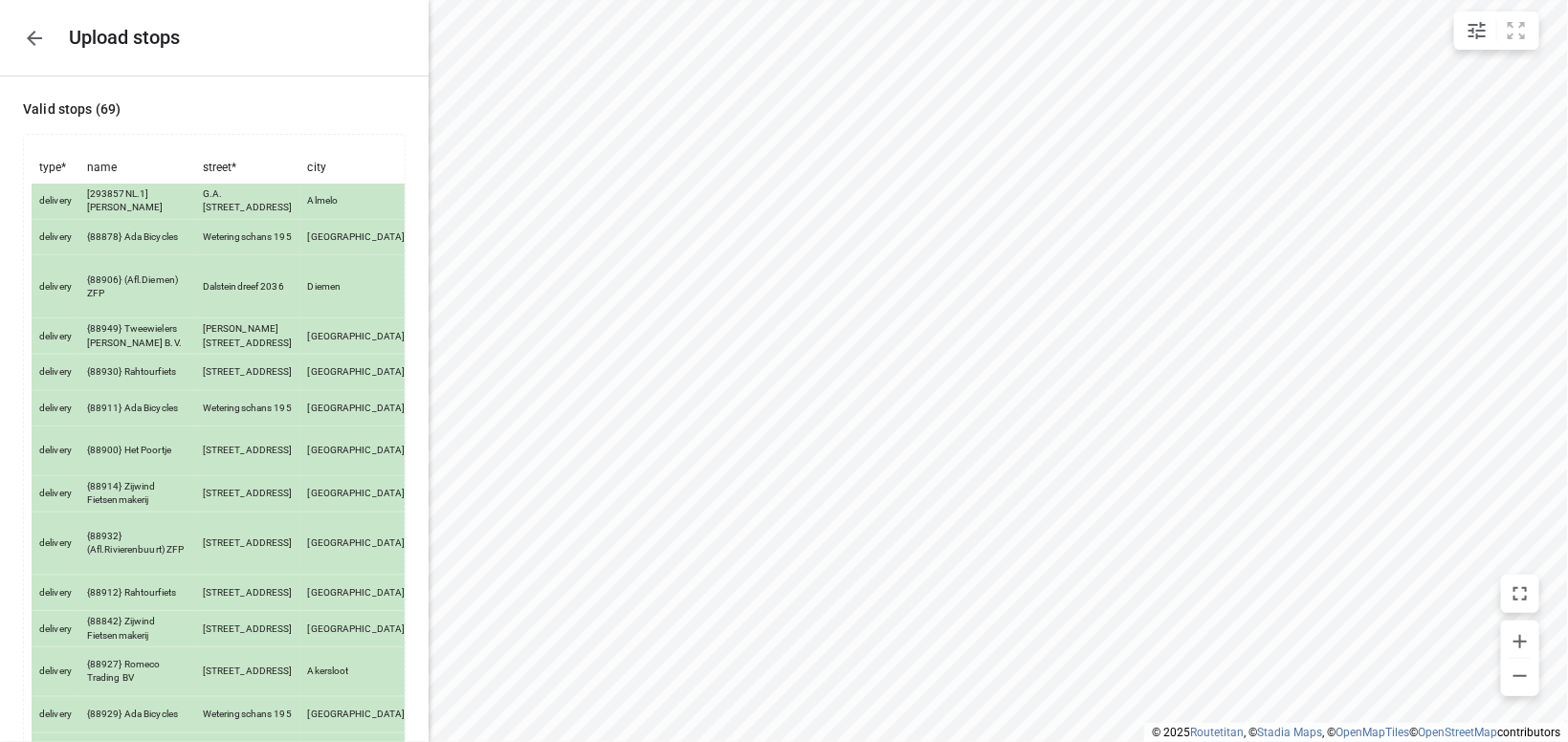 scroll, scrollTop: 2342, scrollLeft: 0, axis: vertical 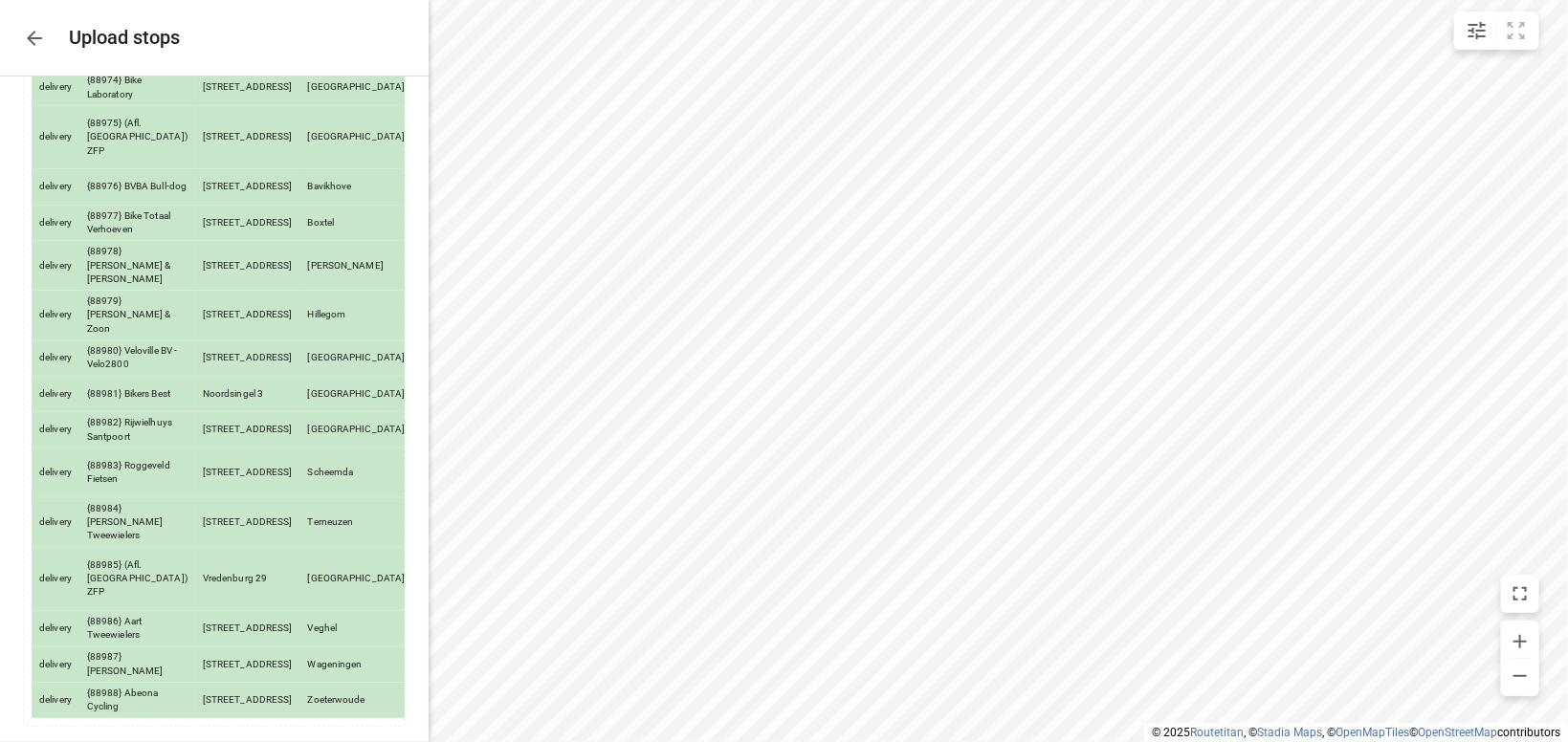 click on "Done" at bounding box center (364, 767) 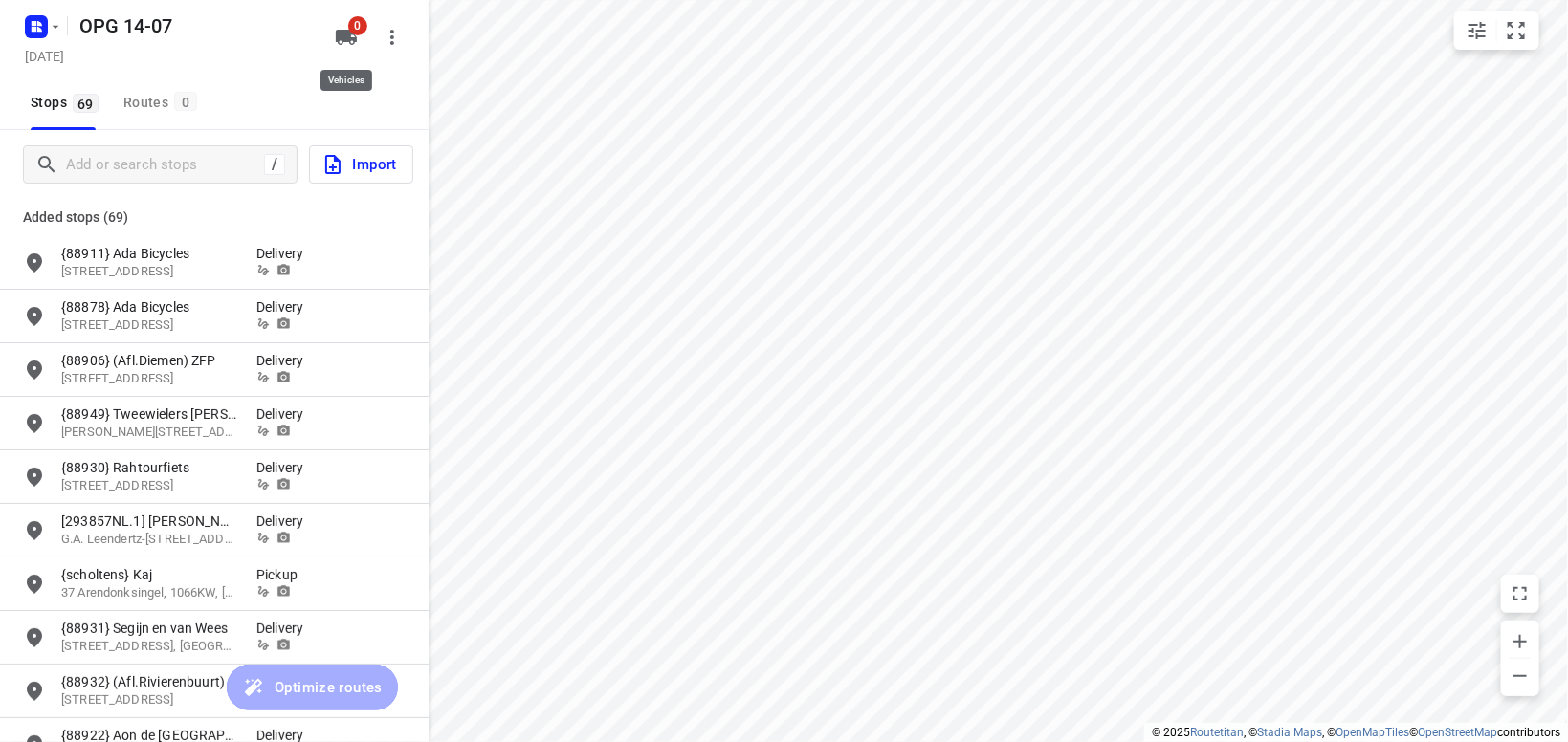 click on "0" at bounding box center (358, 26) 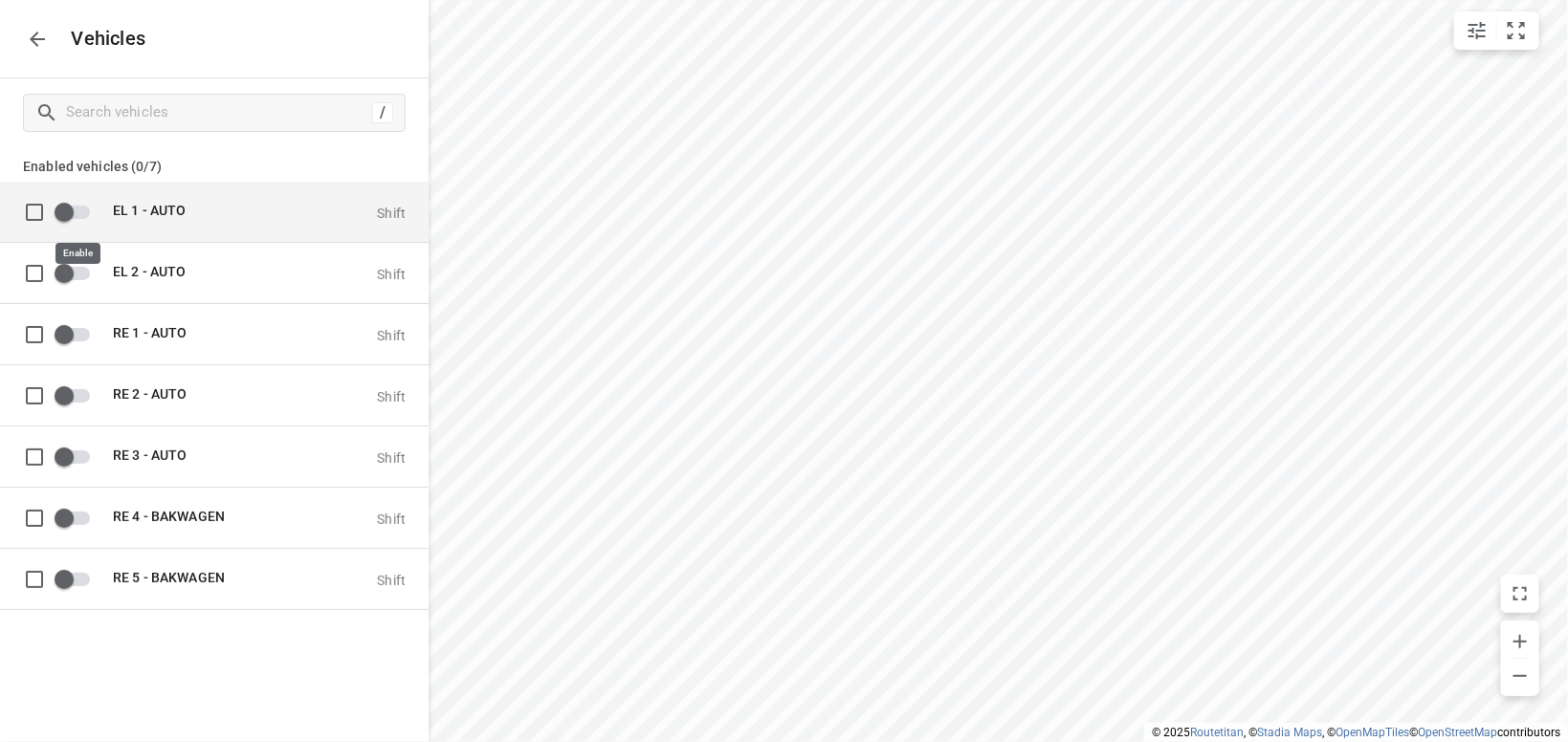 click at bounding box center (64, 211) 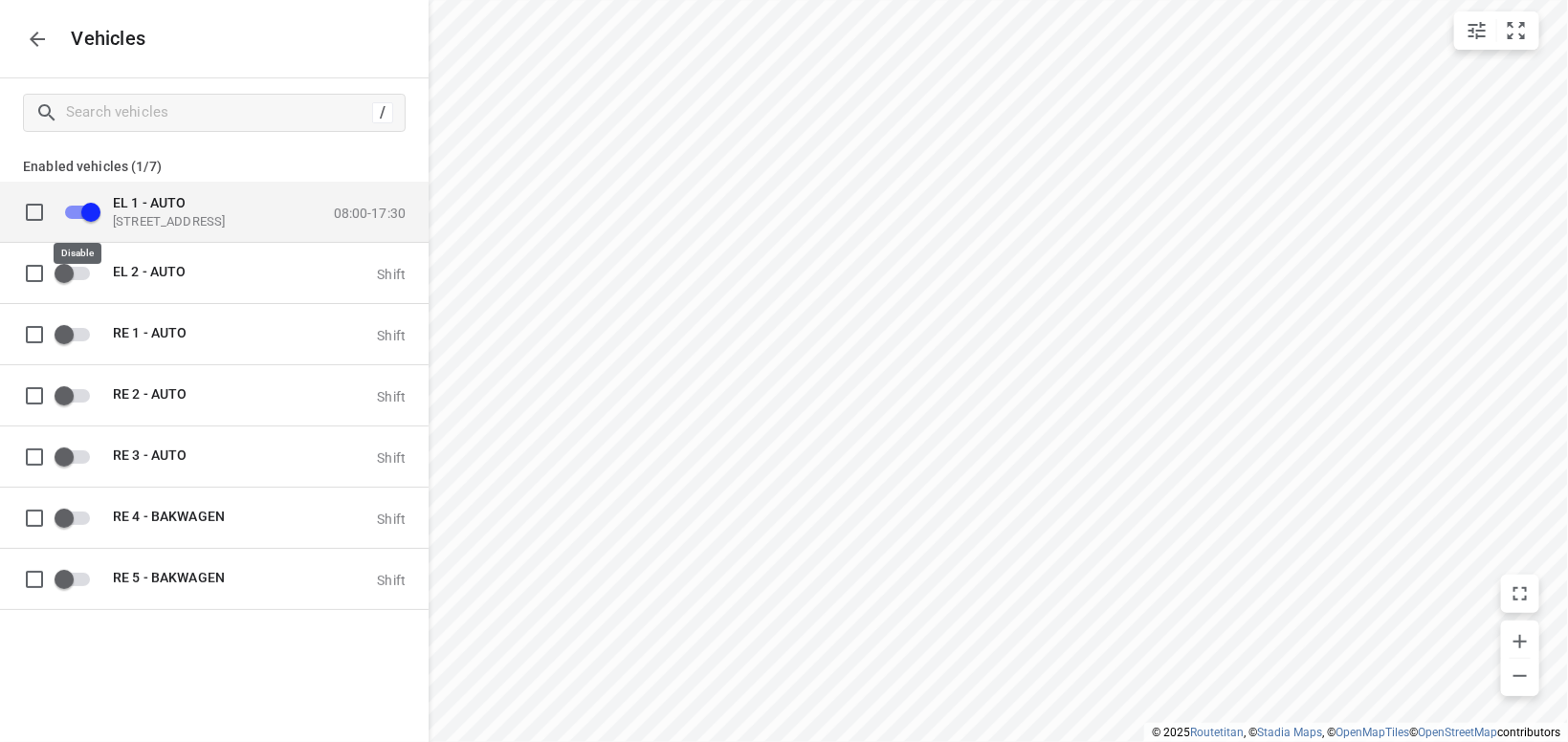 checkbox on "true" 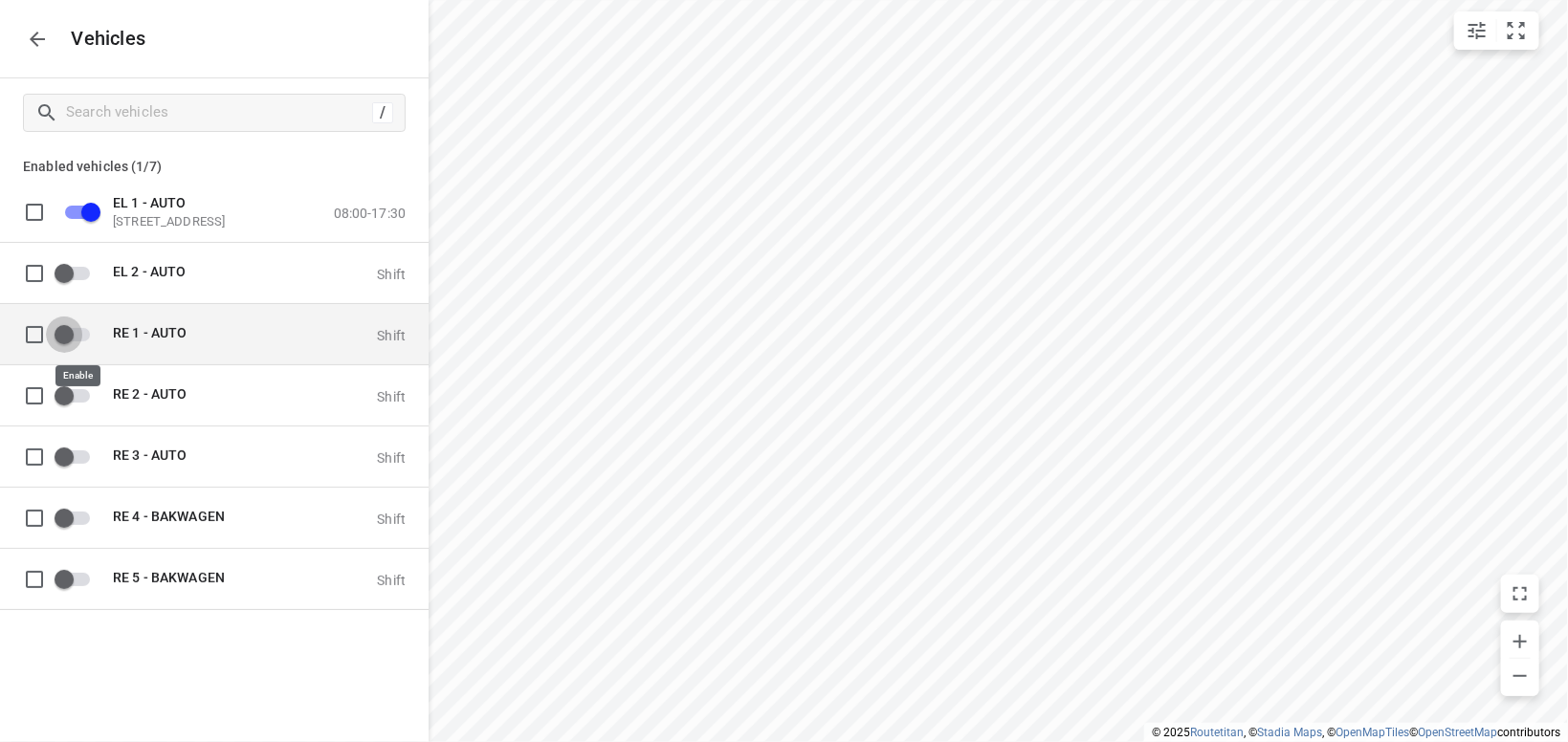 click at bounding box center [64, 334] 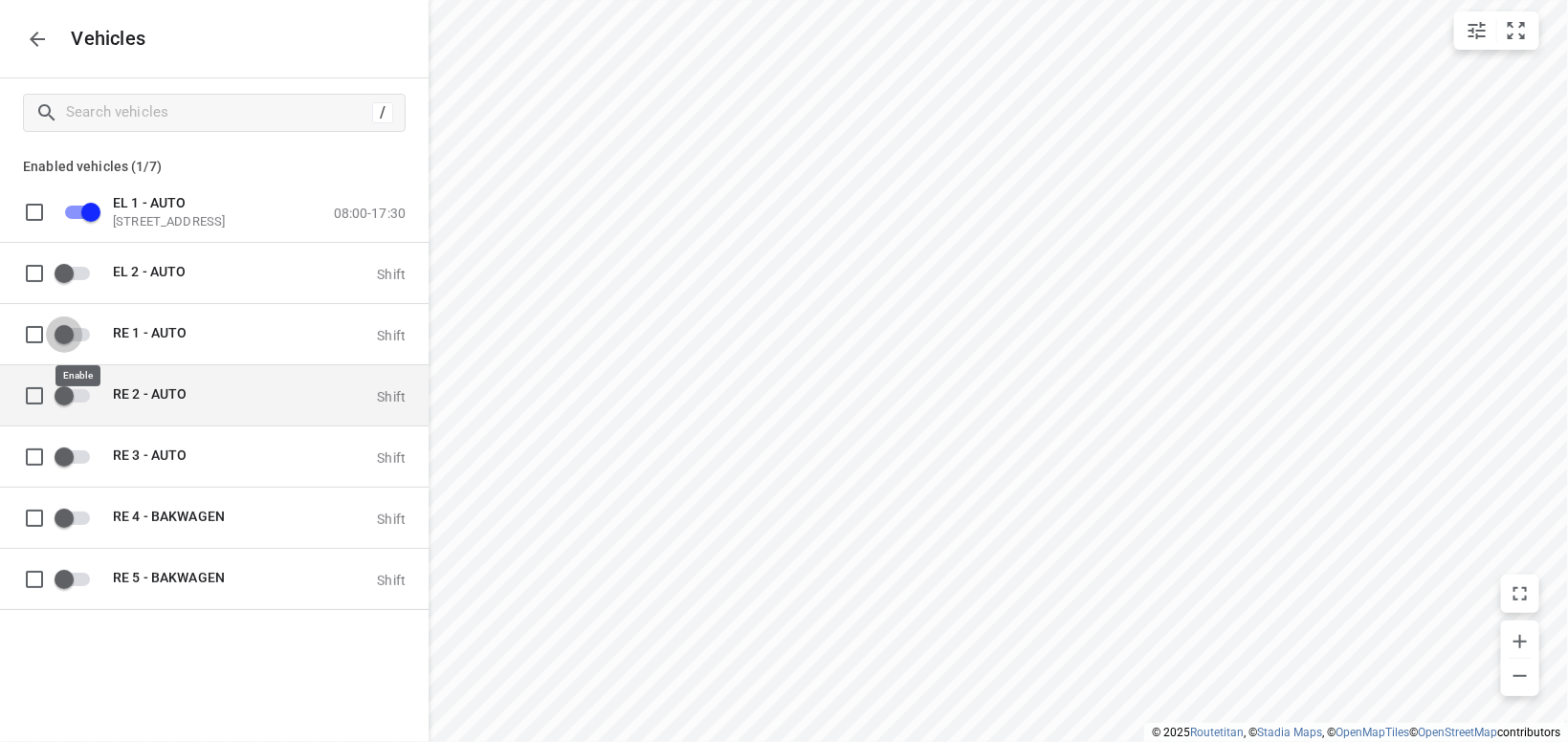 checkbox on "true" 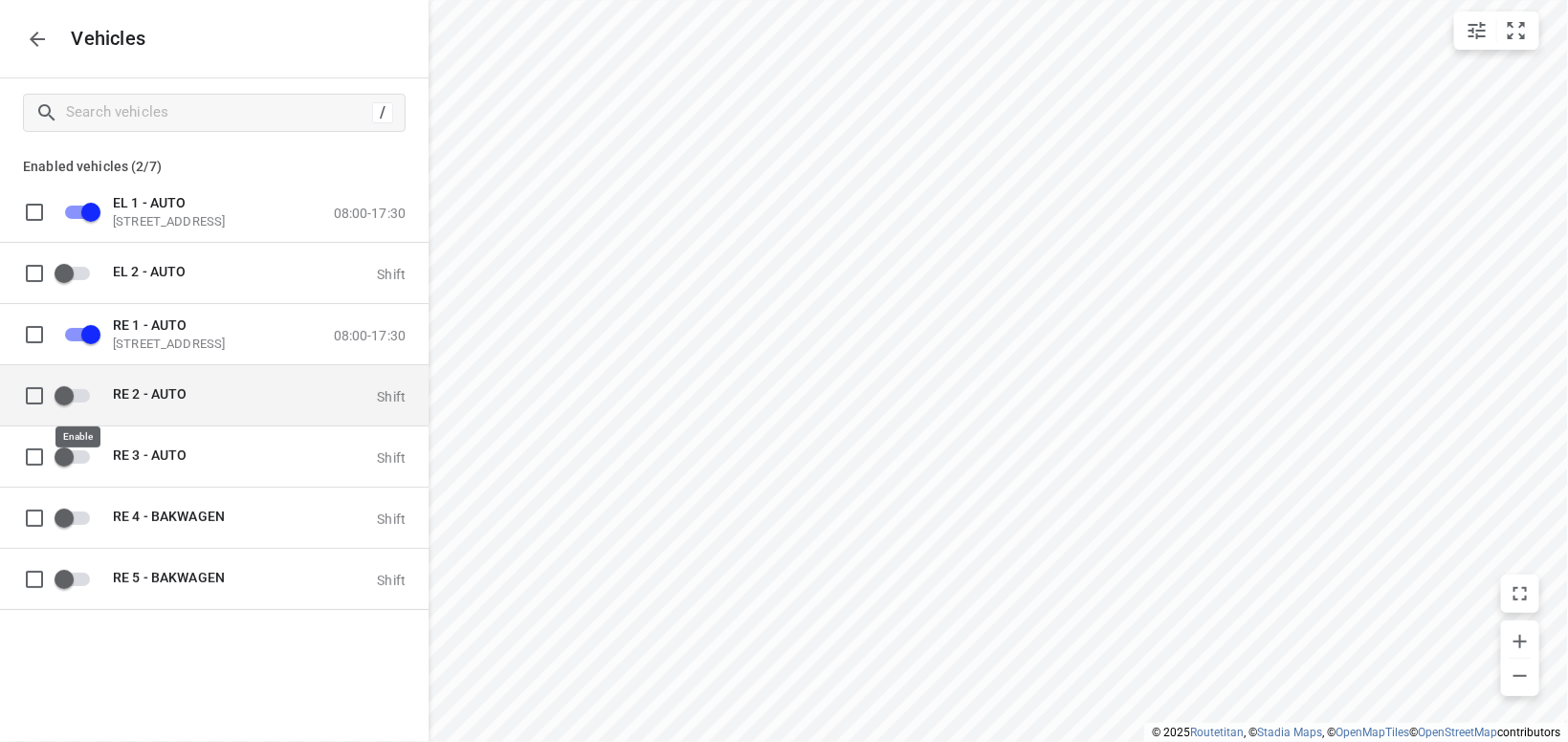 click at bounding box center [64, 395] 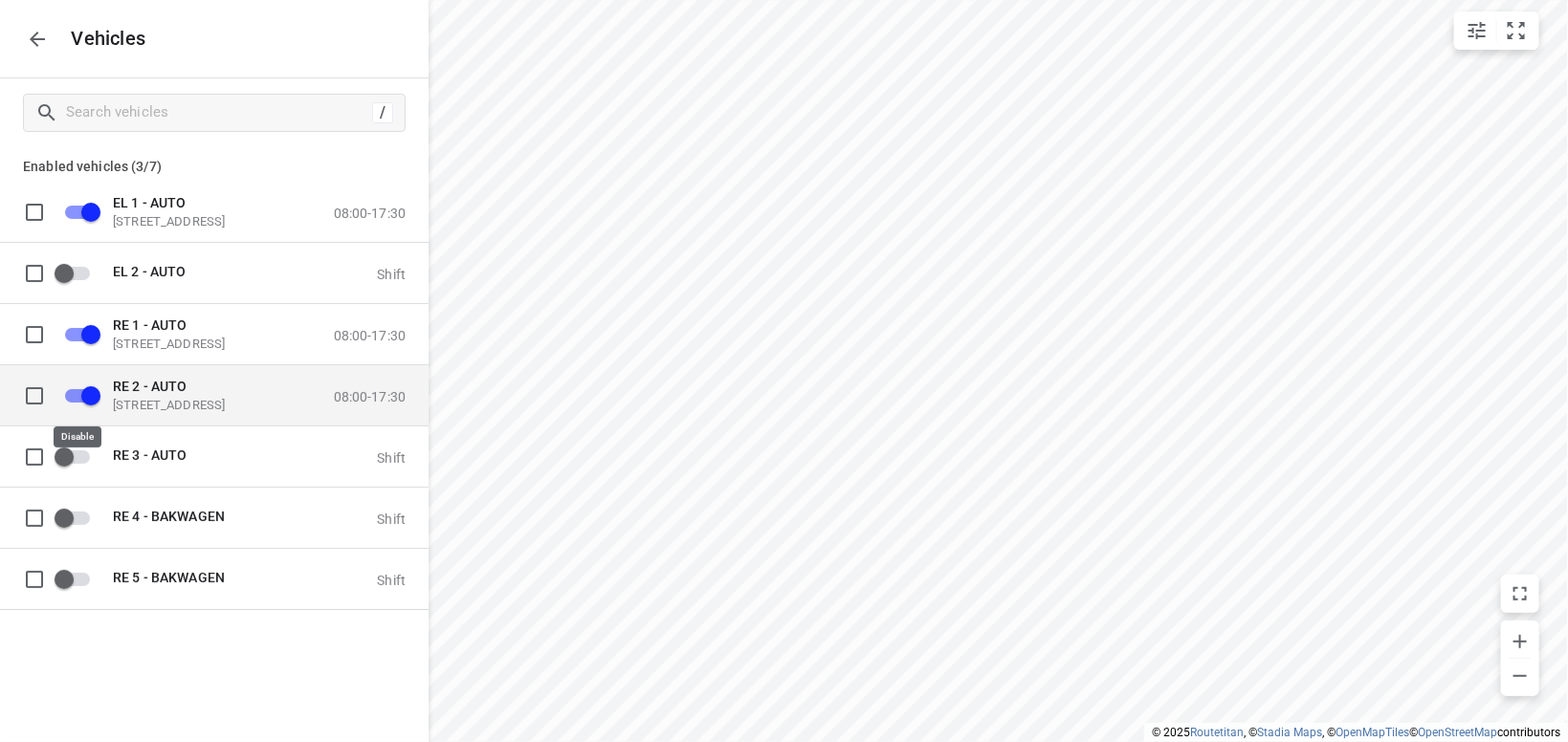 checkbox on "true" 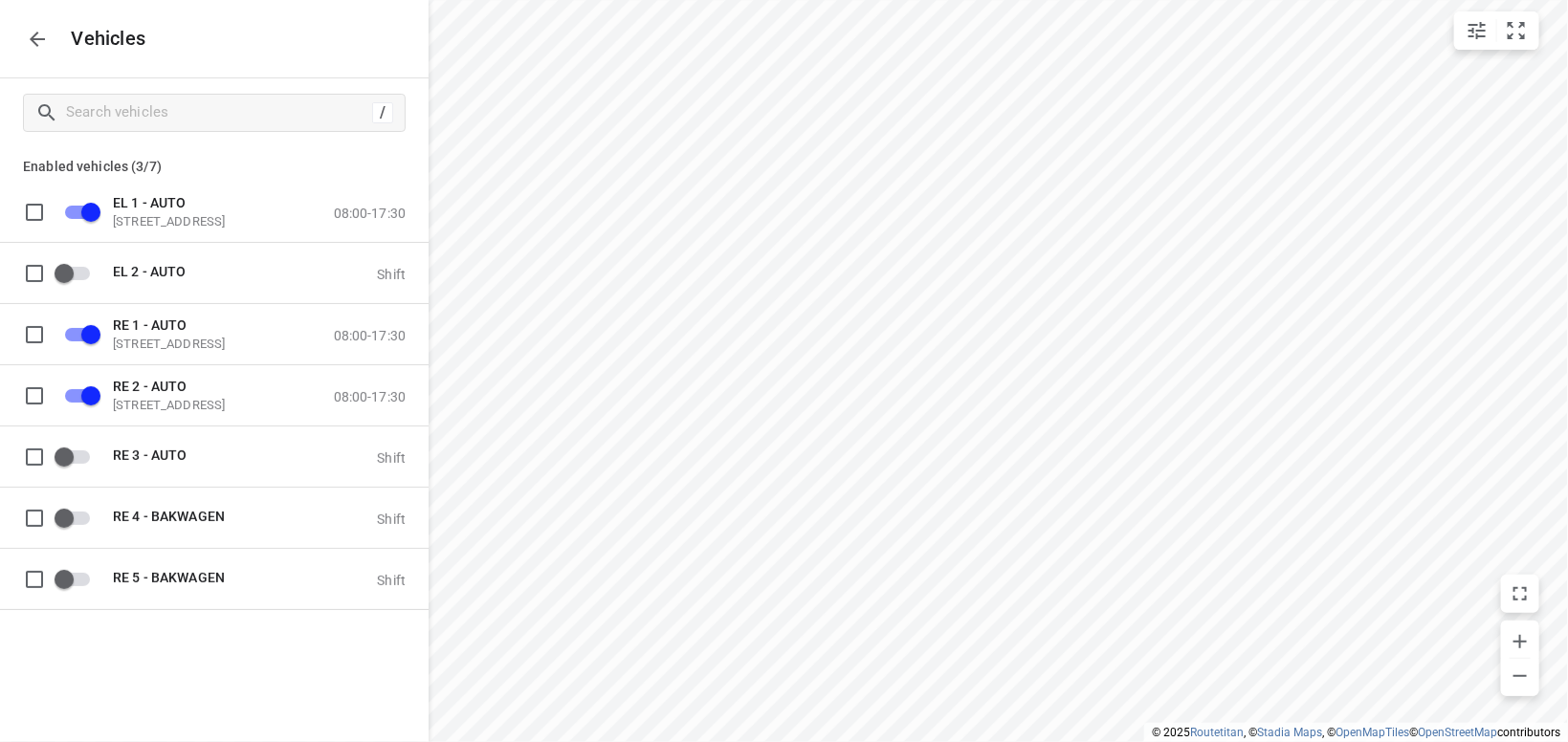 click 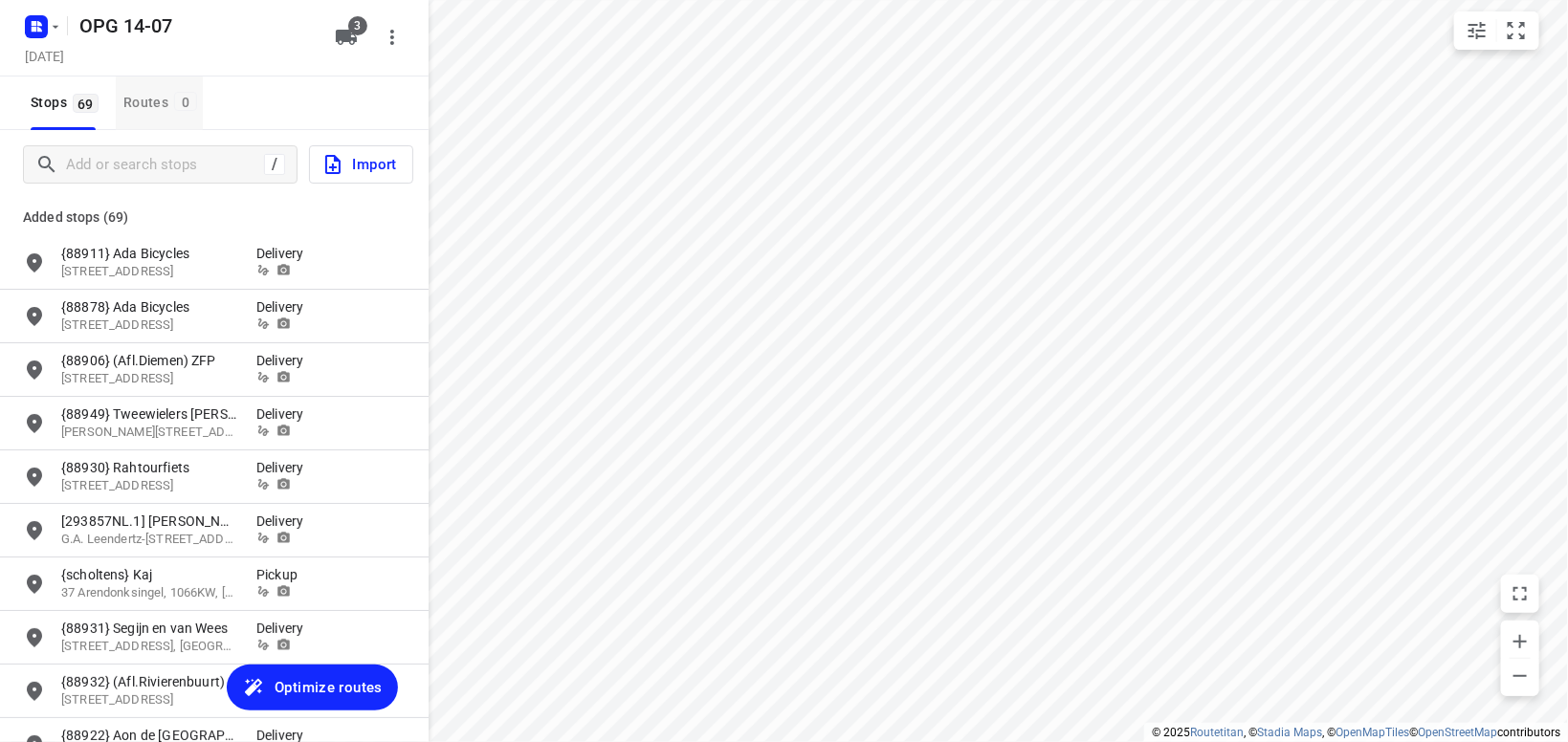 click on "Routes 0" at bounding box center [163, 102] 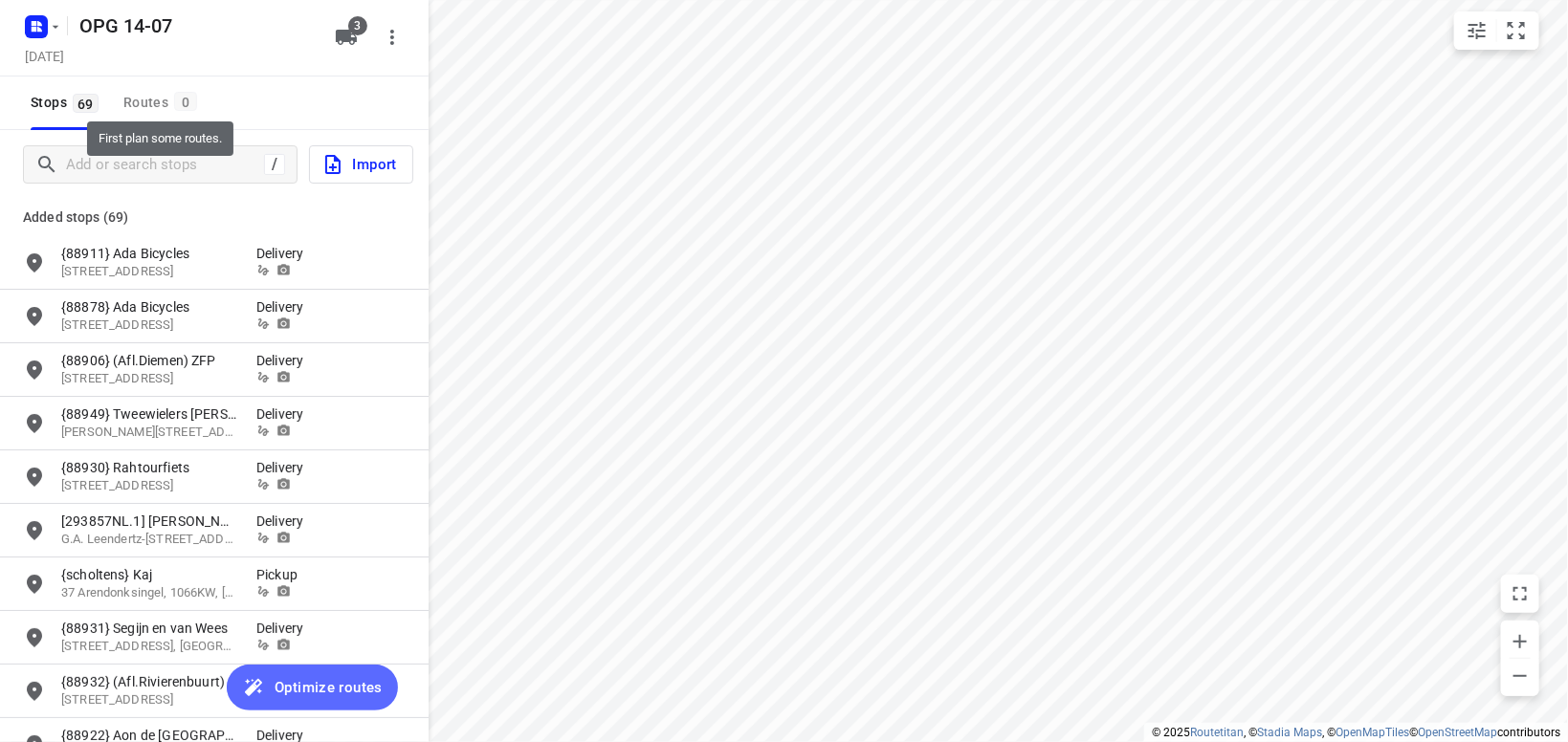 click on "Optimize routes" at bounding box center [328, 687] 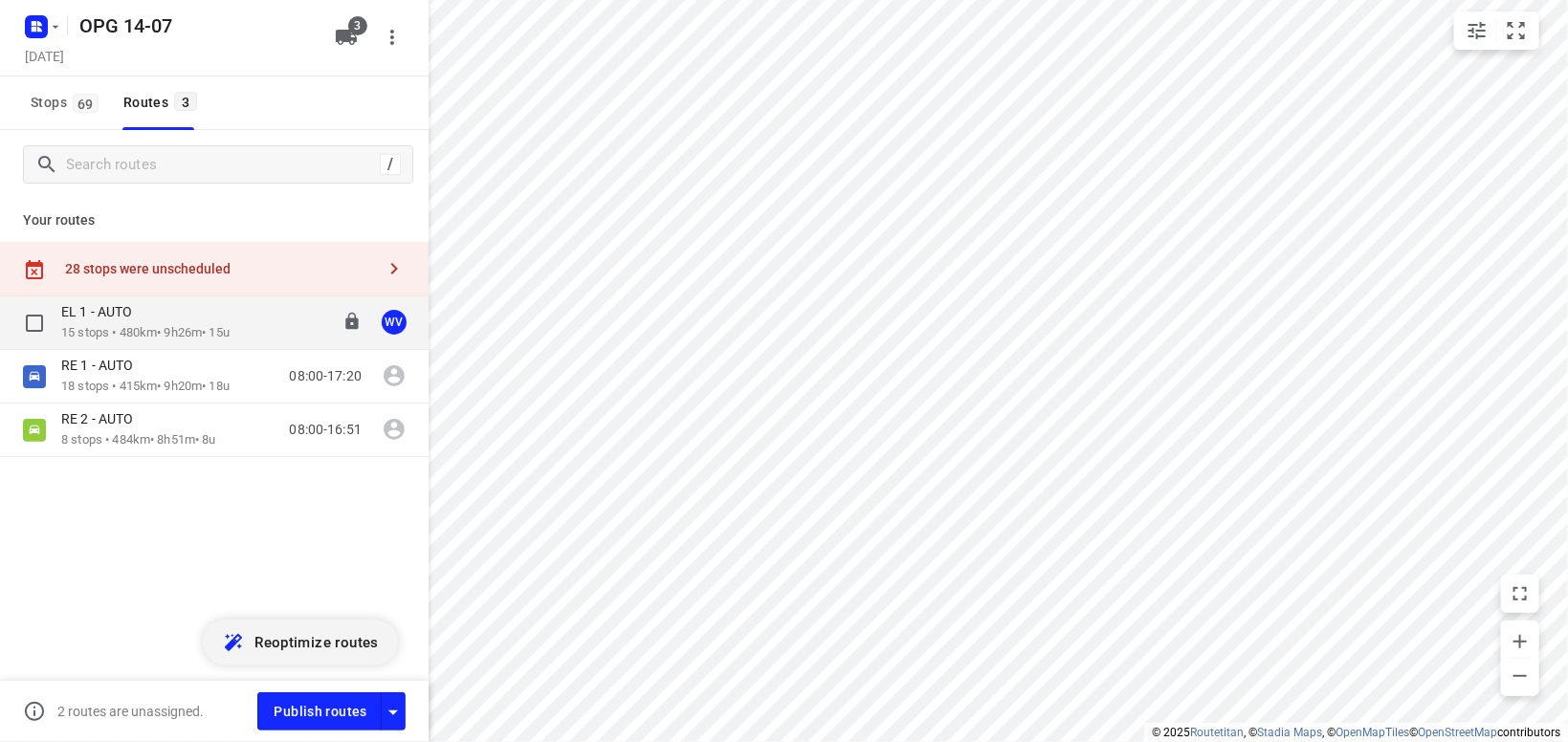 click on "EL 1 - AUTO" at bounding box center [102, 312] 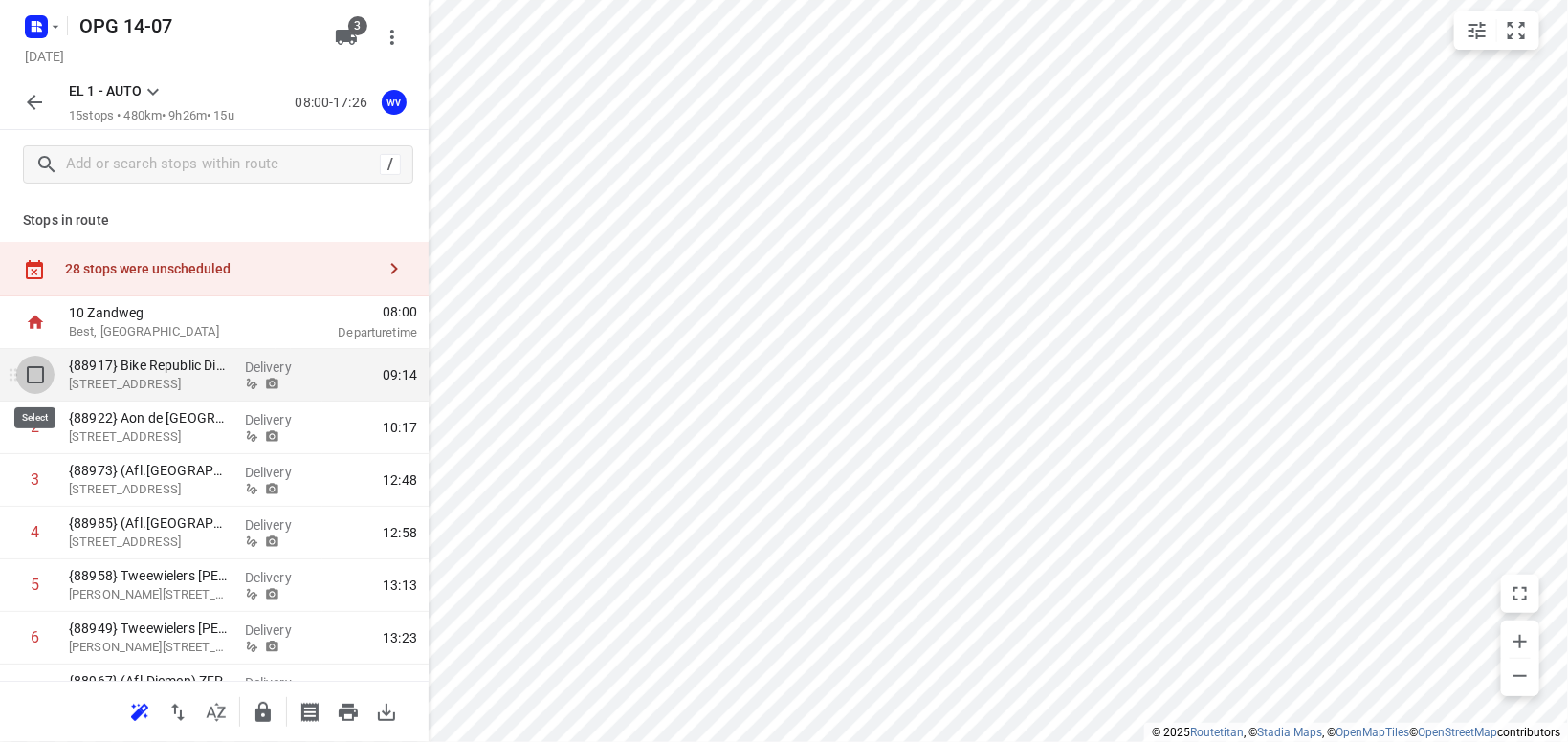 click at bounding box center (35, 375) 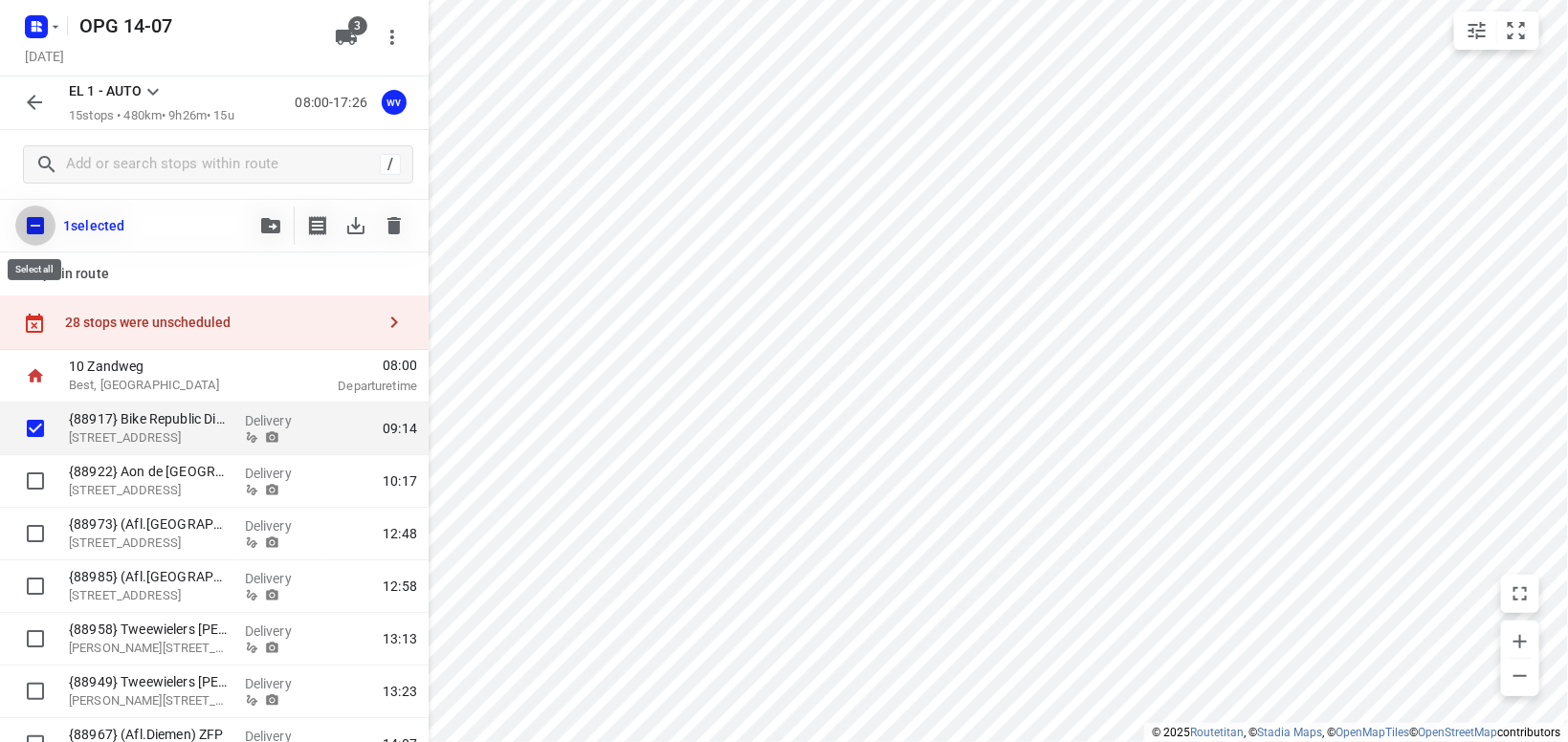 drag, startPoint x: 36, startPoint y: 221, endPoint x: 53, endPoint y: 222, distance: 17.029386 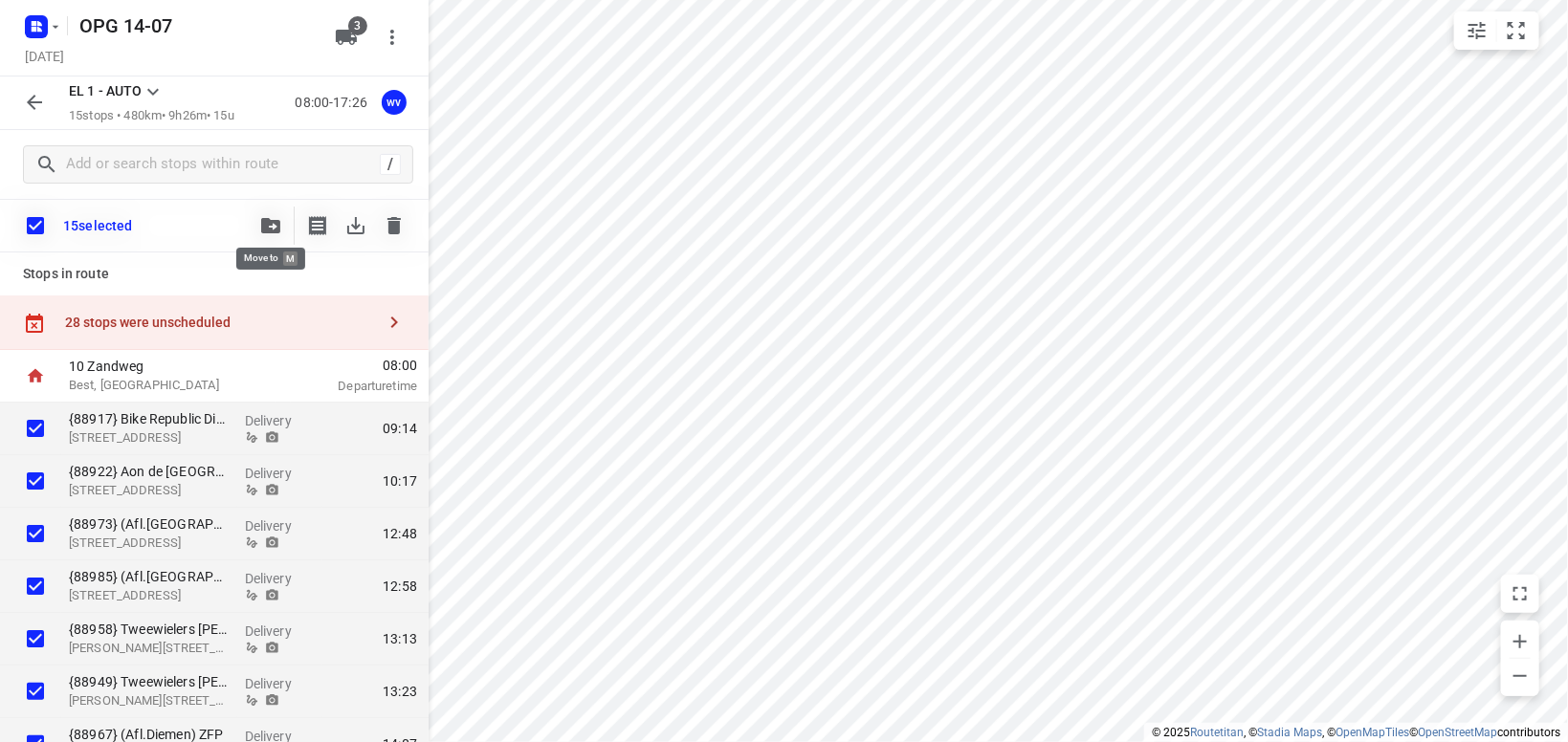click 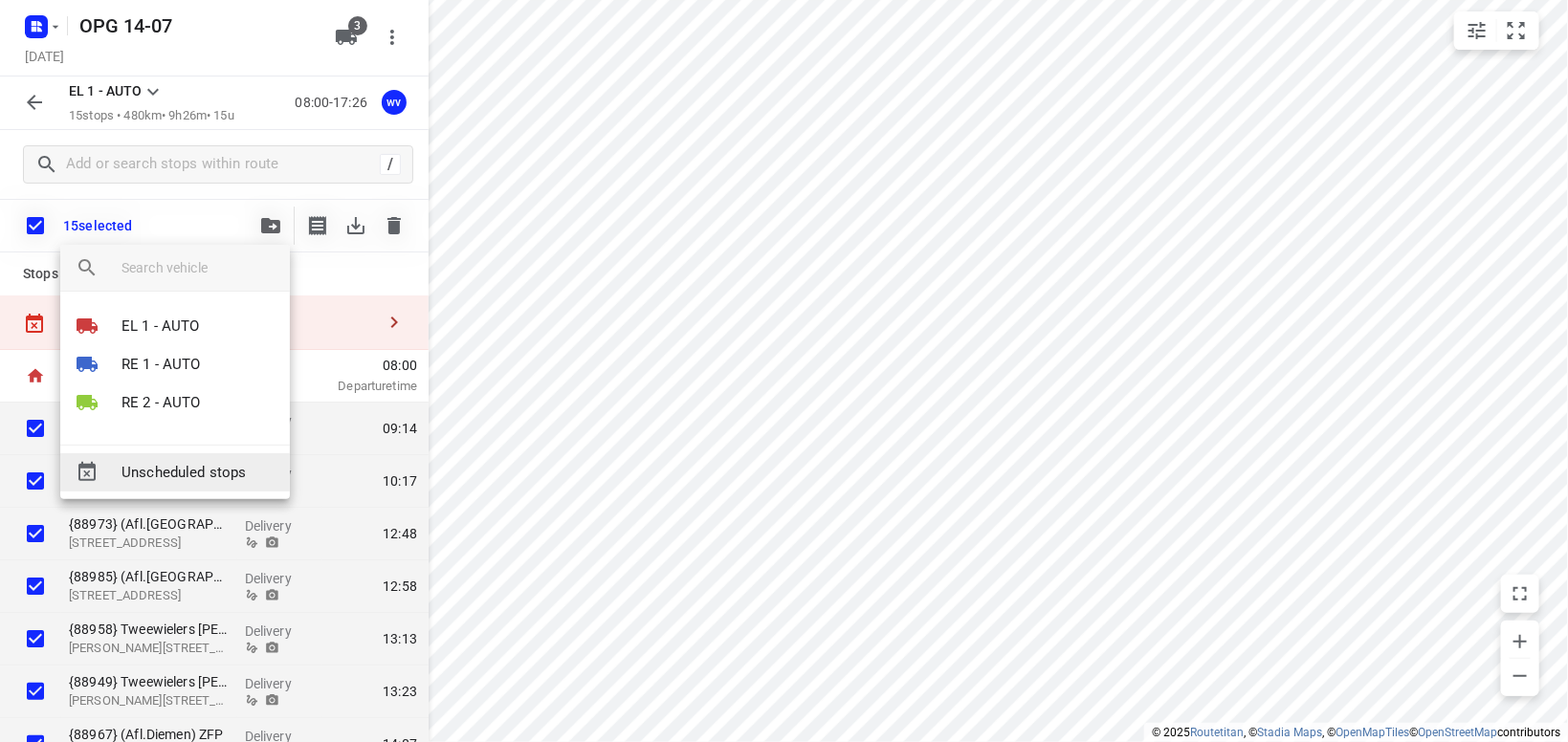 click on "Unscheduled stops" at bounding box center (198, 472) 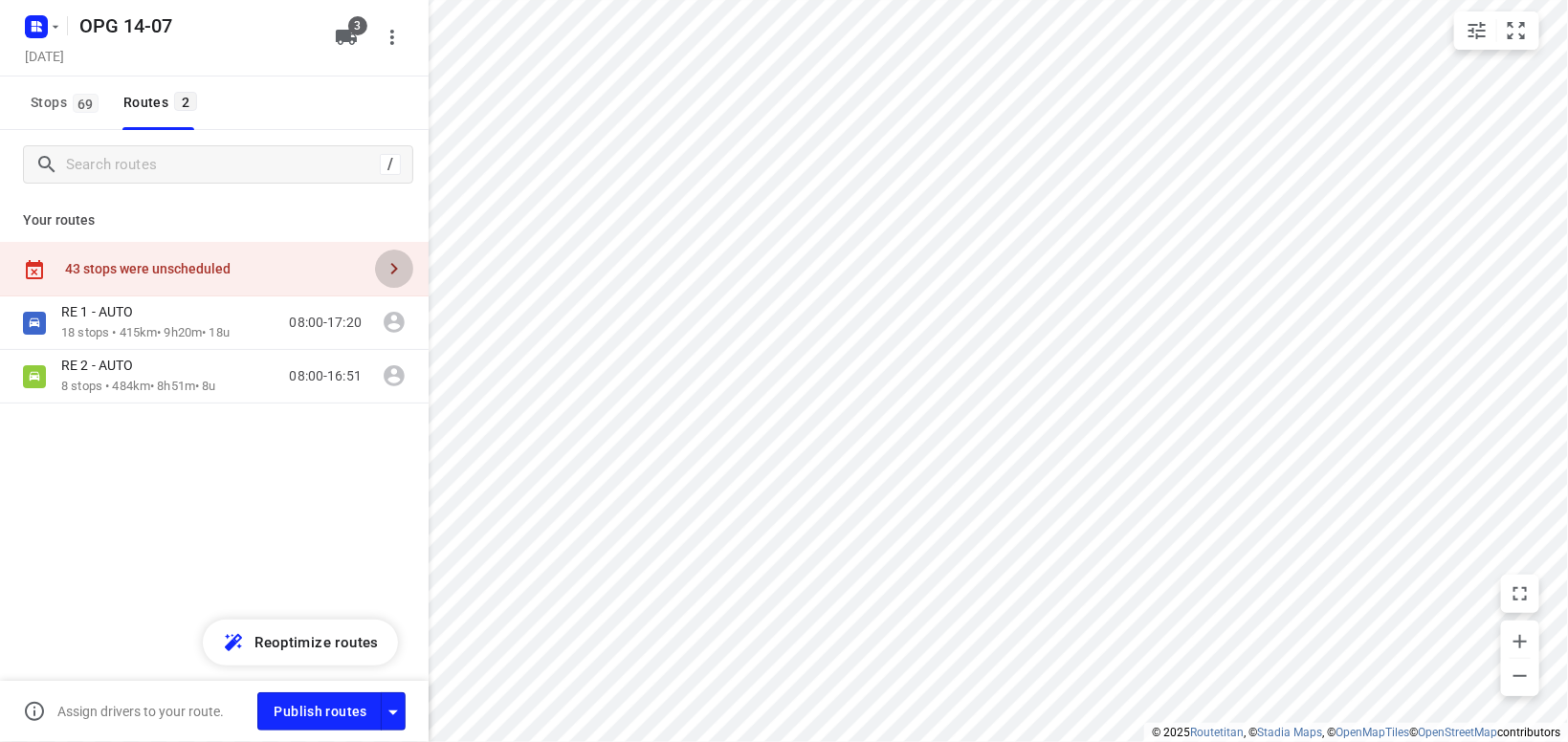 click 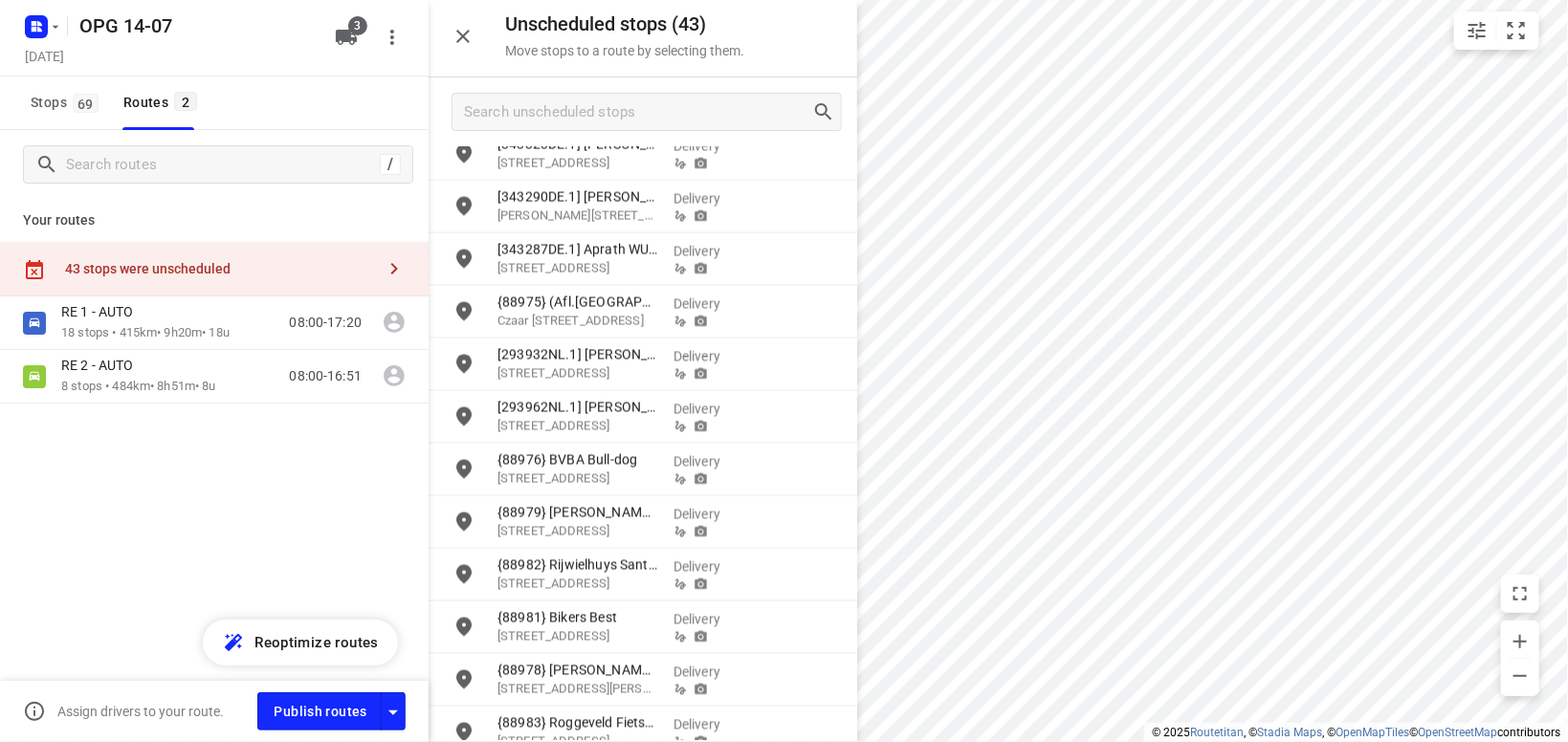 scroll, scrollTop: 1448, scrollLeft: 0, axis: vertical 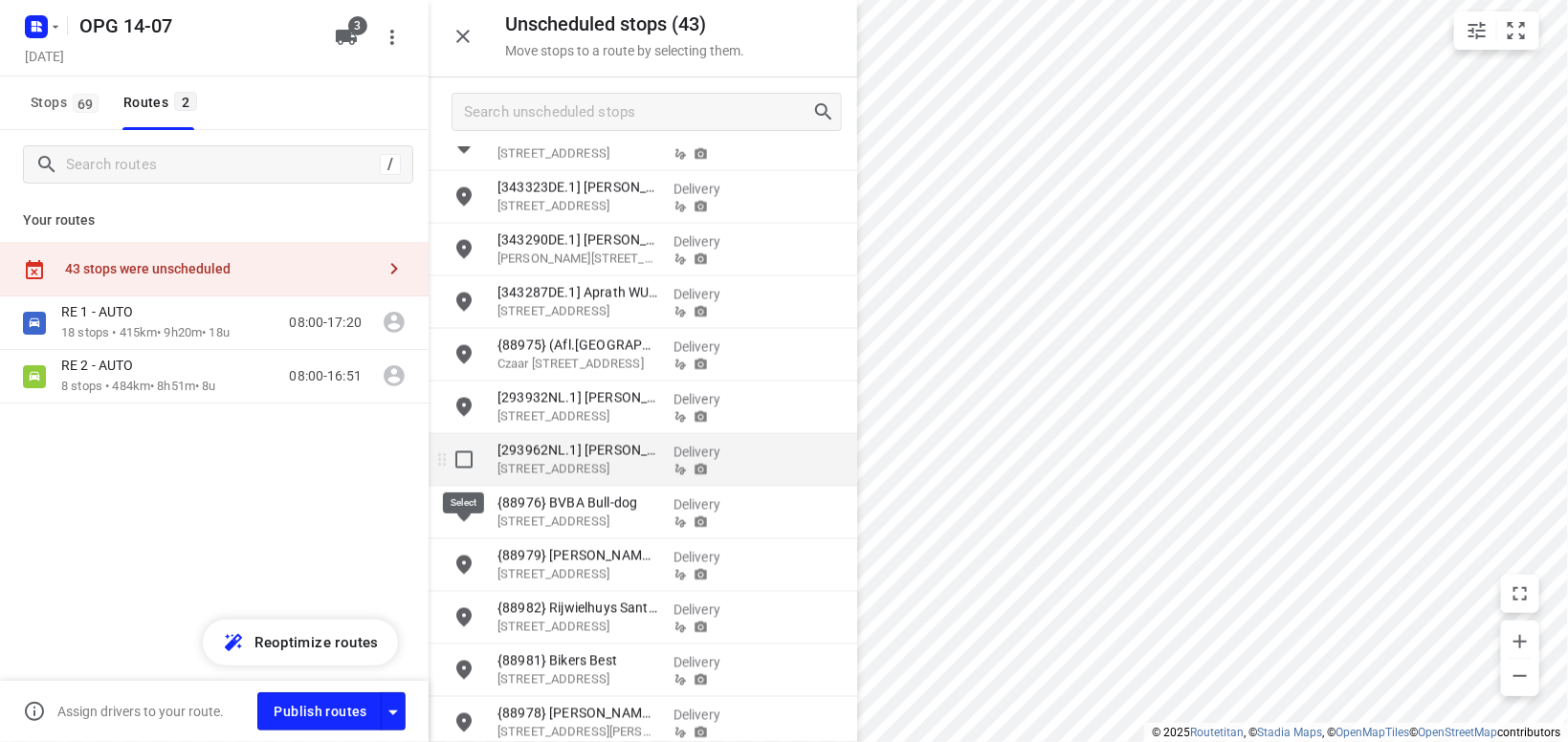 click at bounding box center (464, 460) 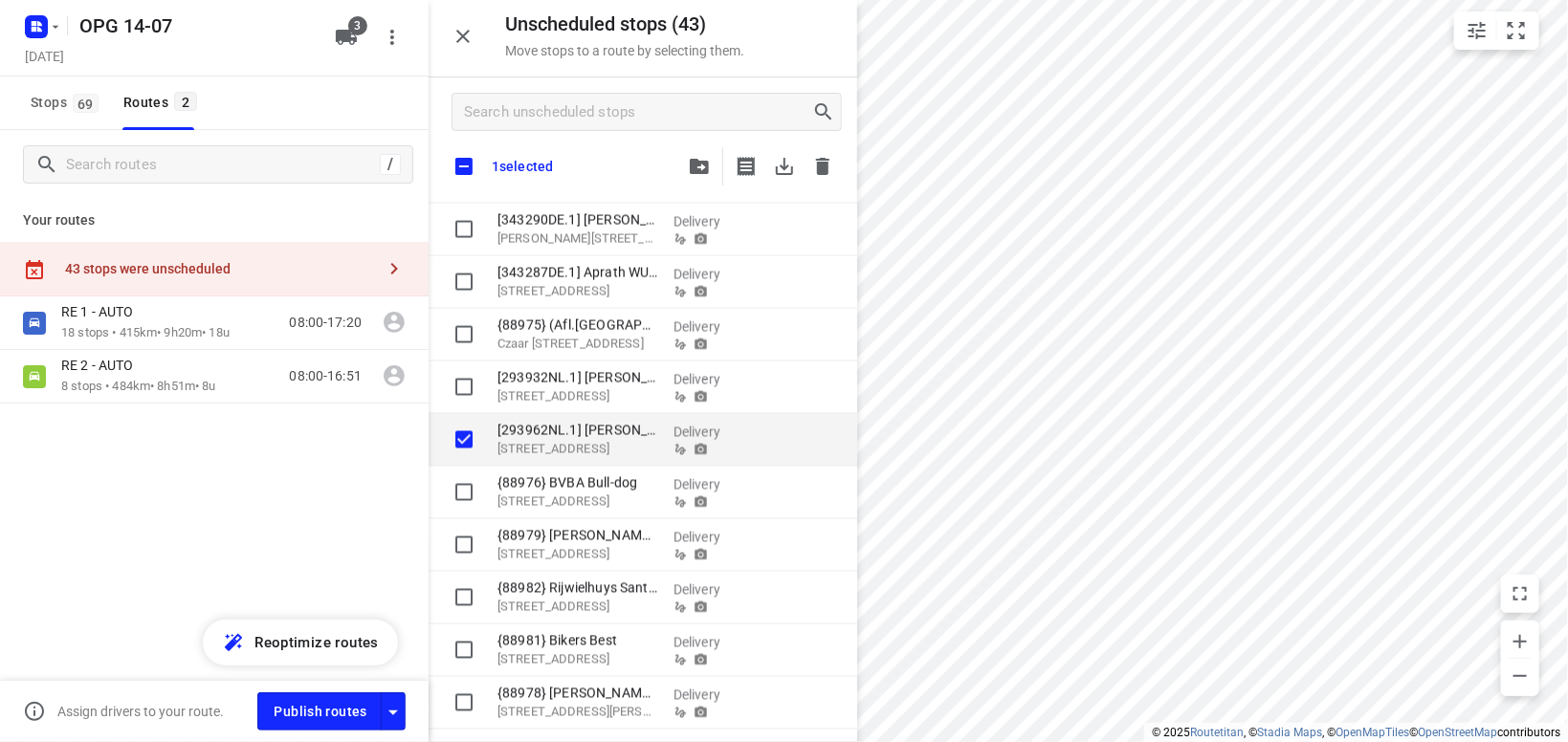 scroll, scrollTop: 1282, scrollLeft: 0, axis: vertical 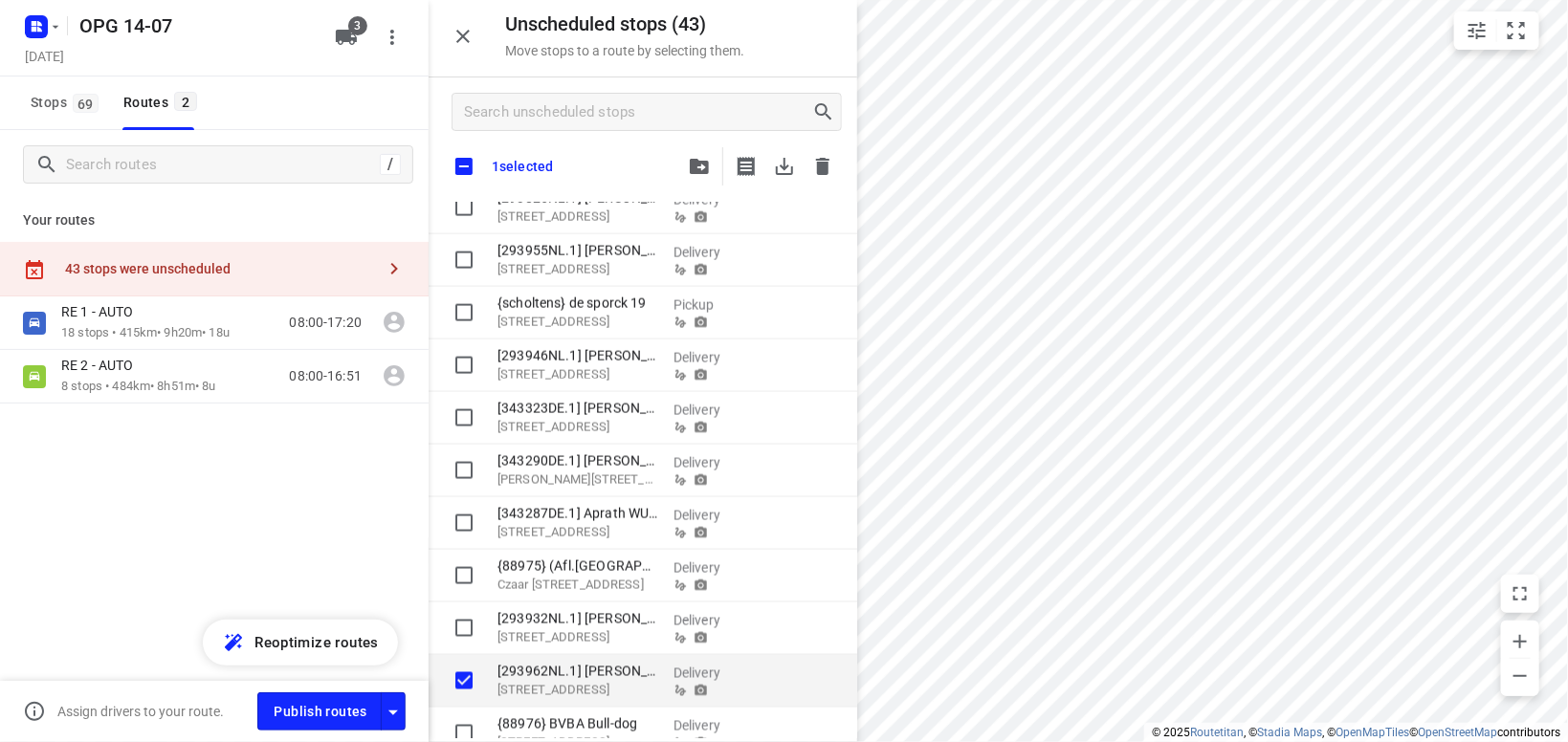 checkbox on "true" 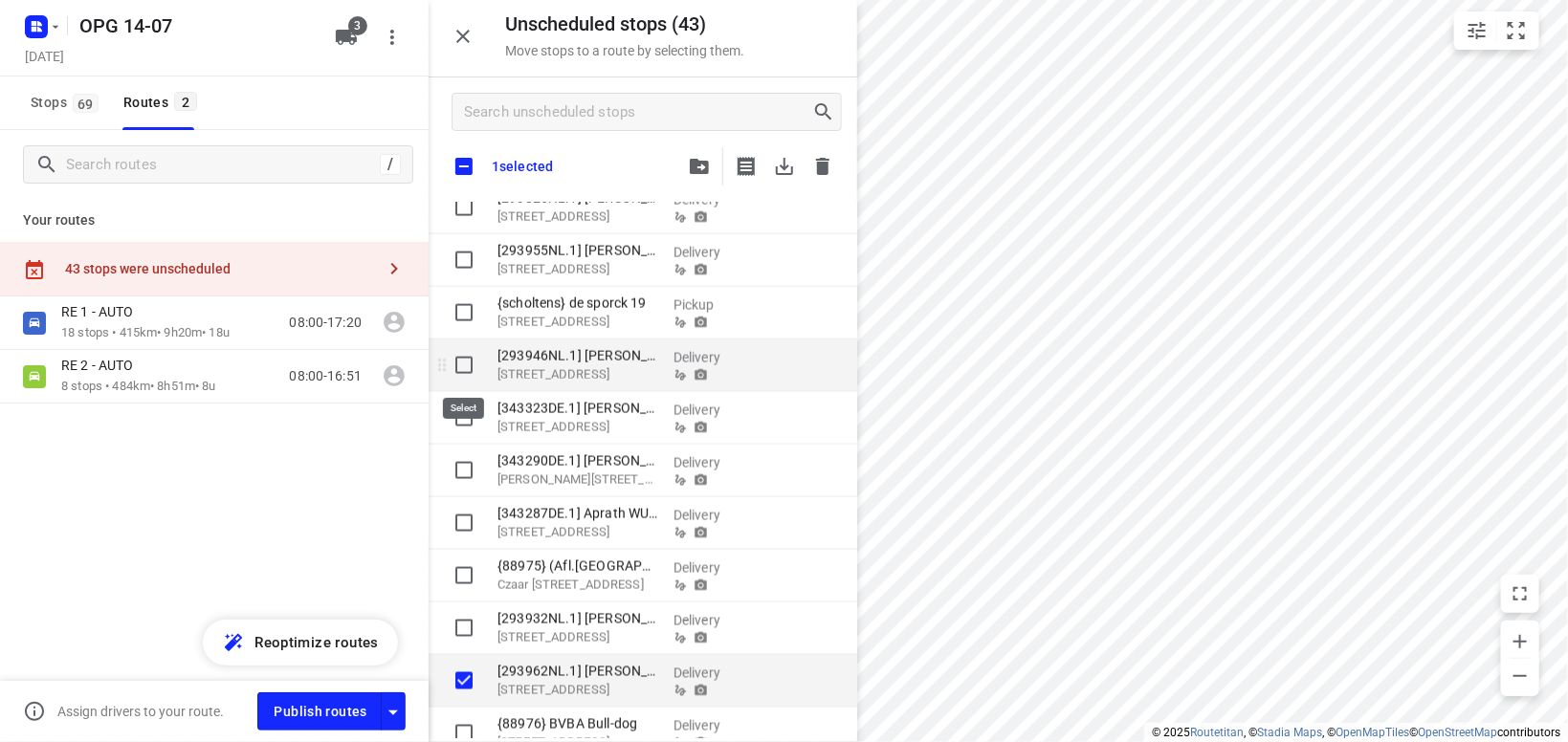 click at bounding box center (464, 365) 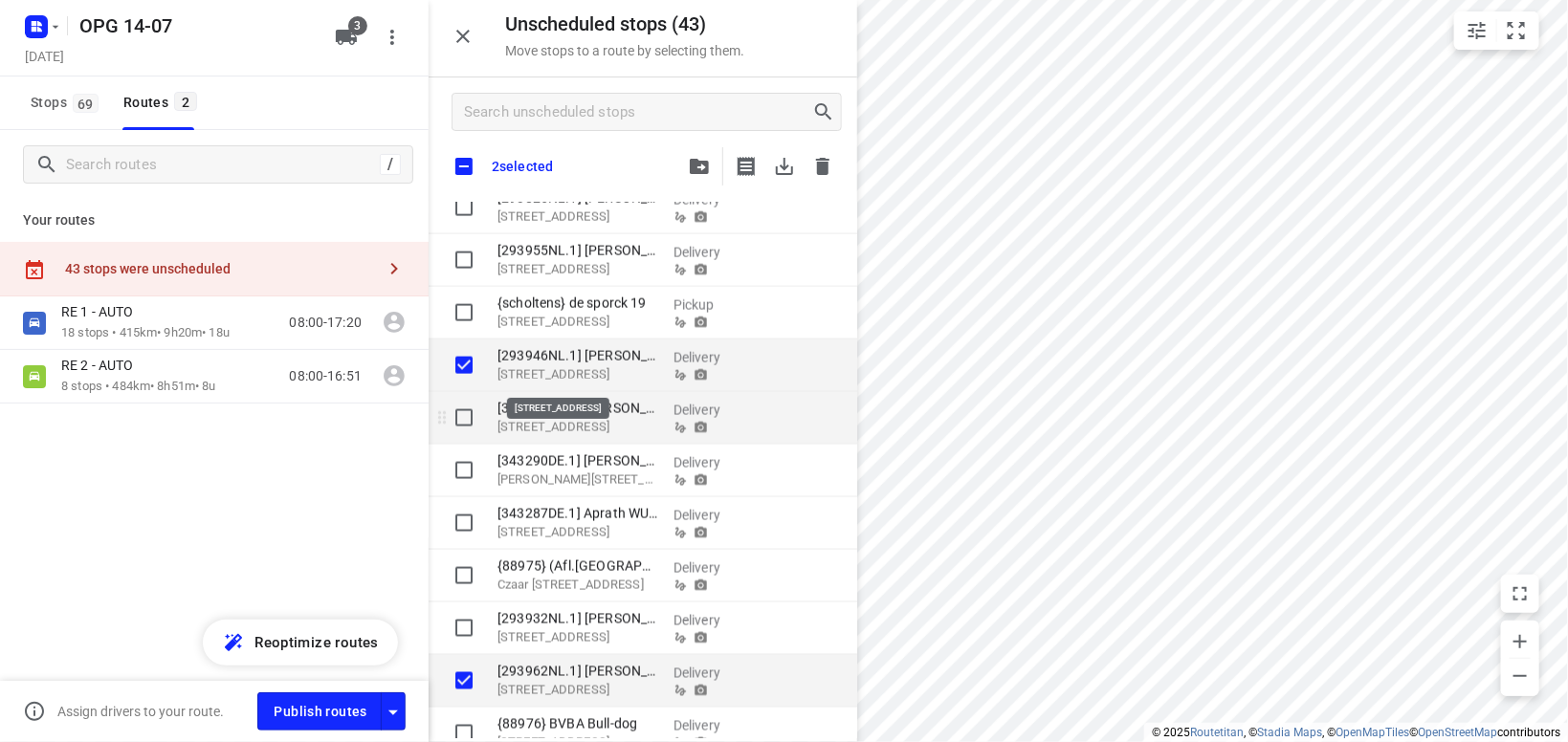 checkbox on "true" 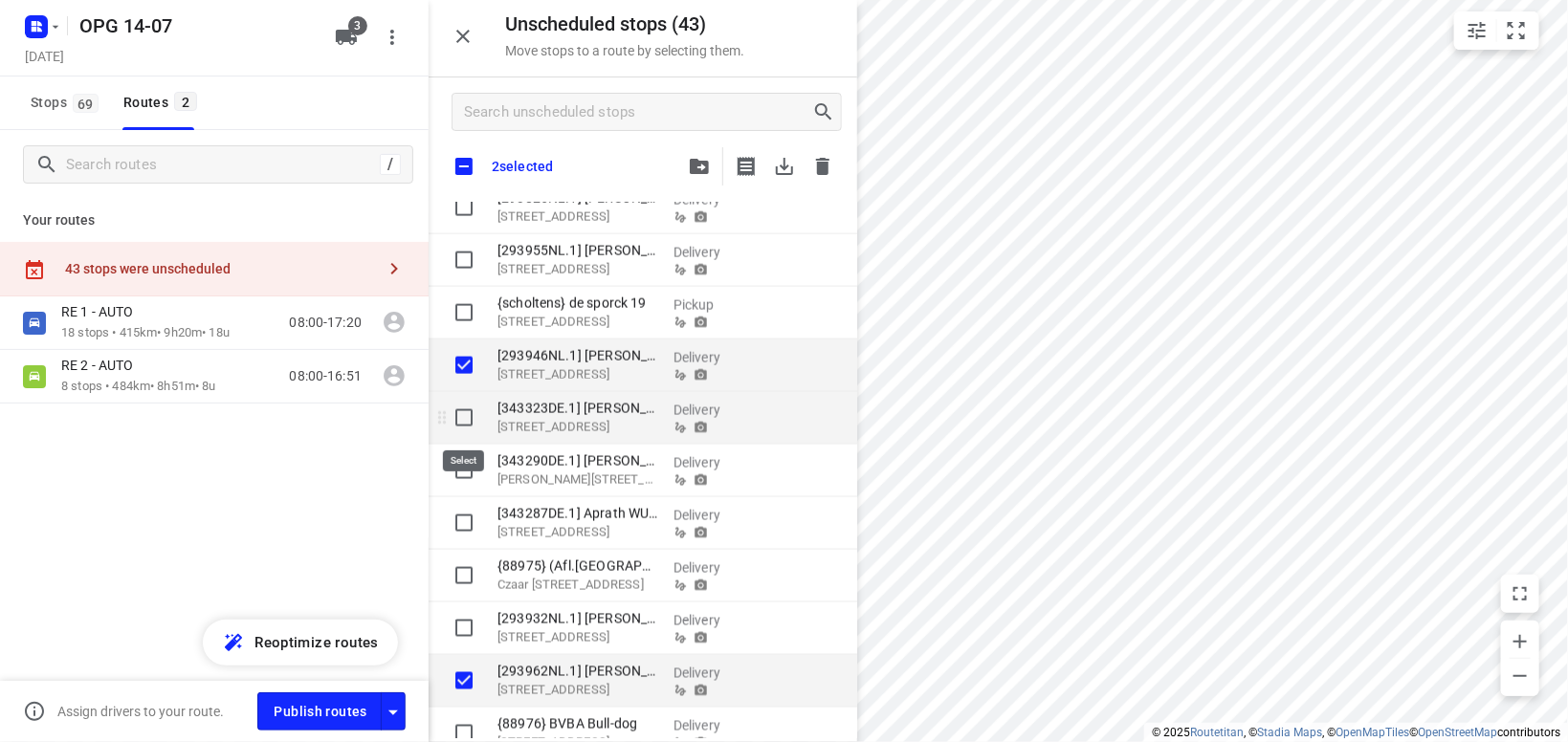 click at bounding box center (464, 418) 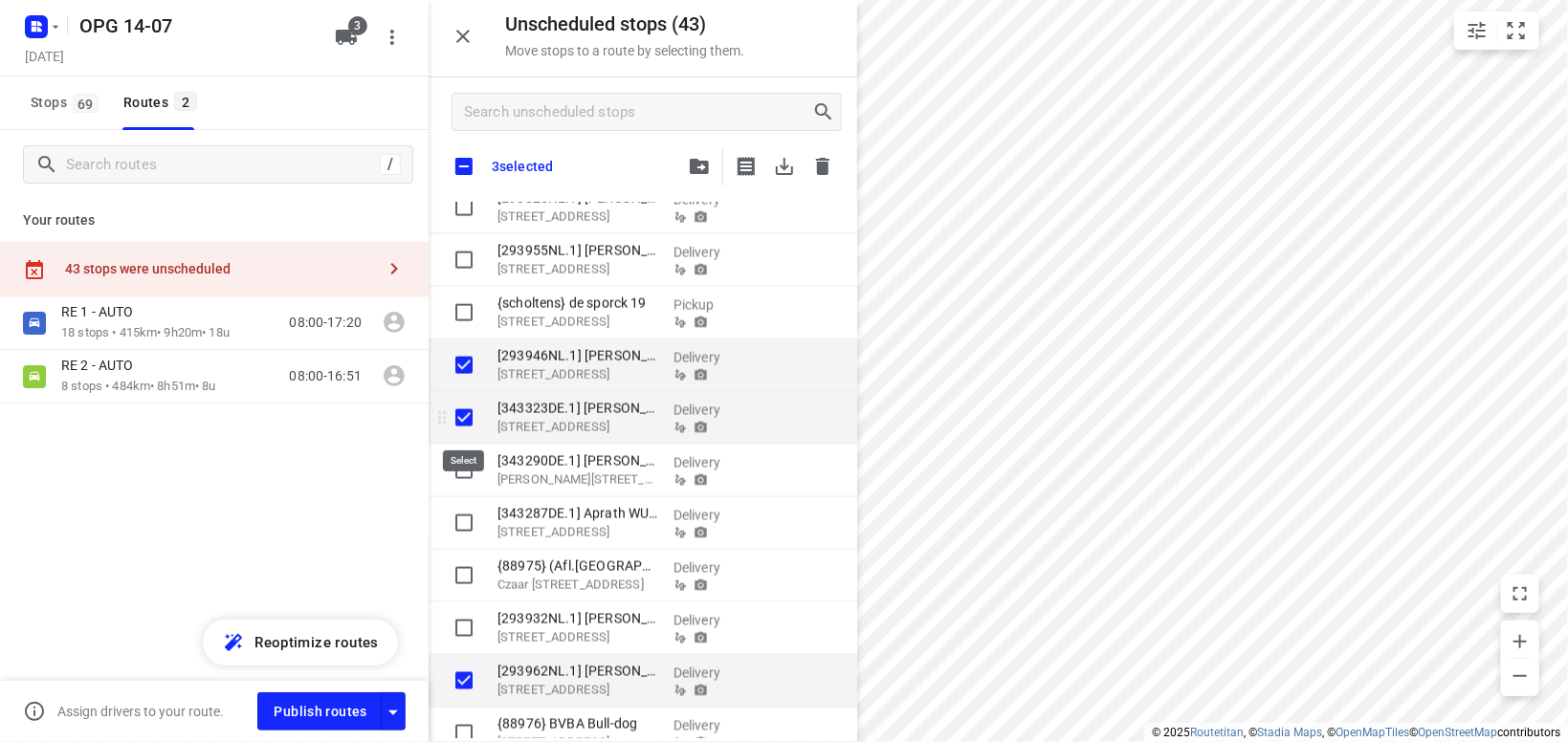 checkbox on "true" 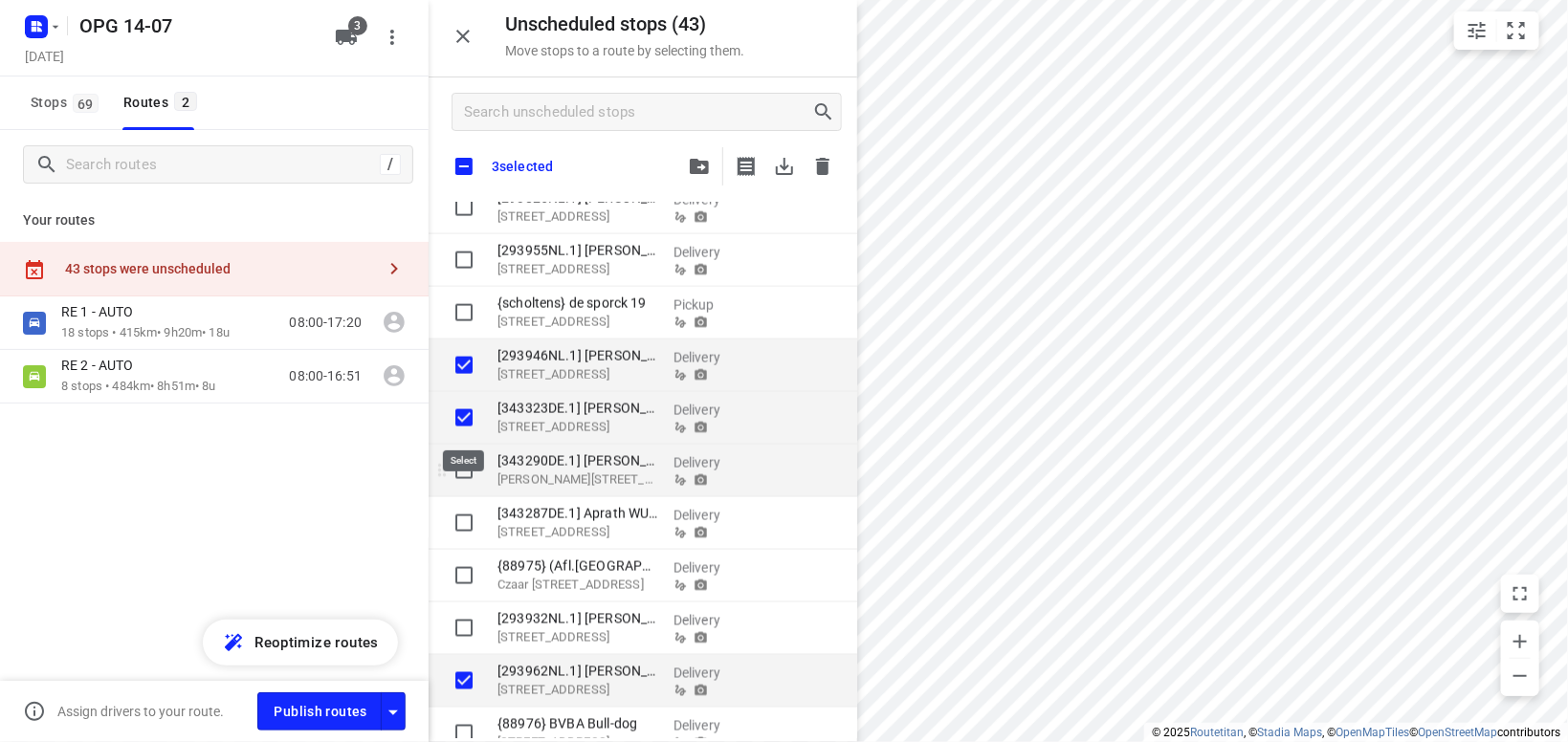 checkbox on "true" 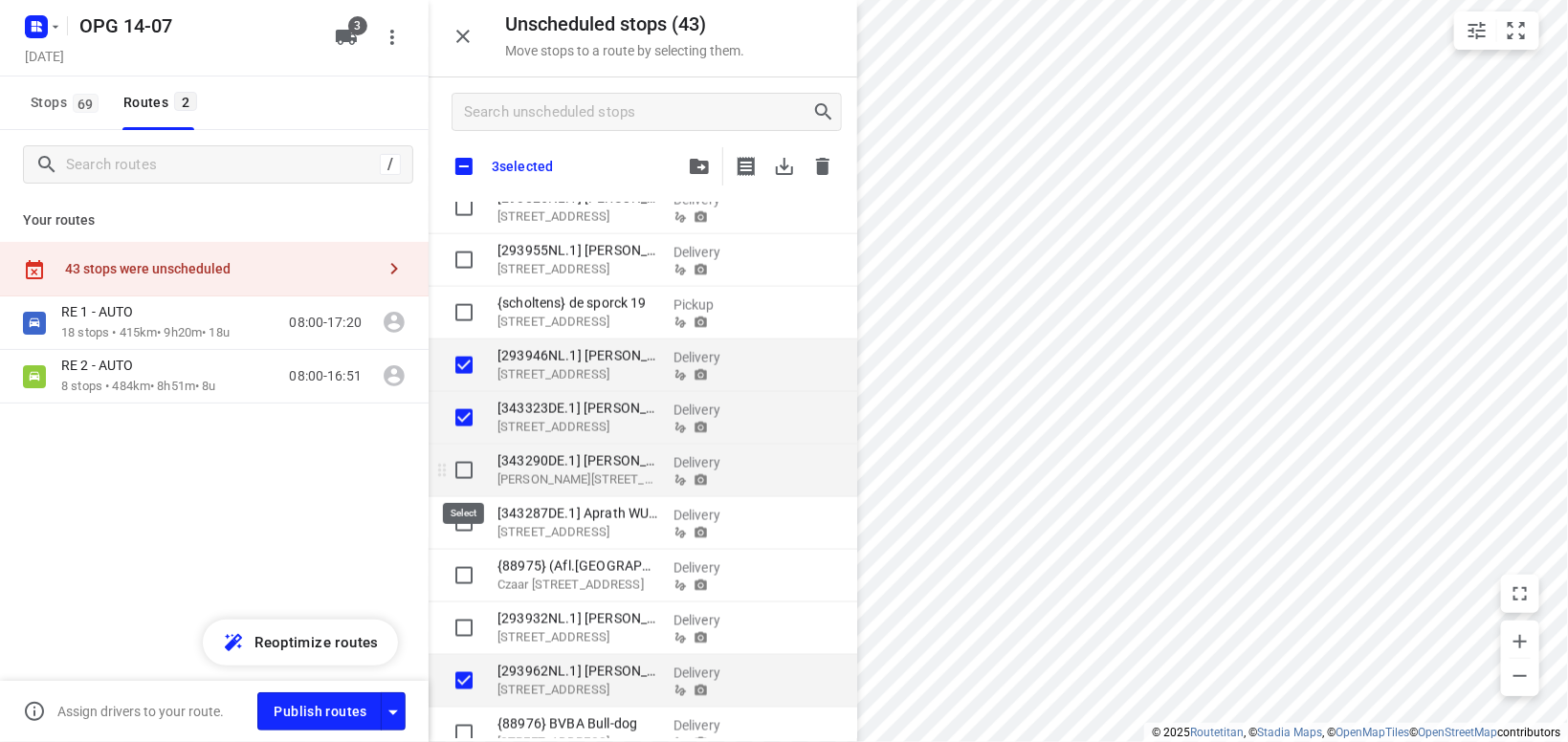 click at bounding box center [464, 470] 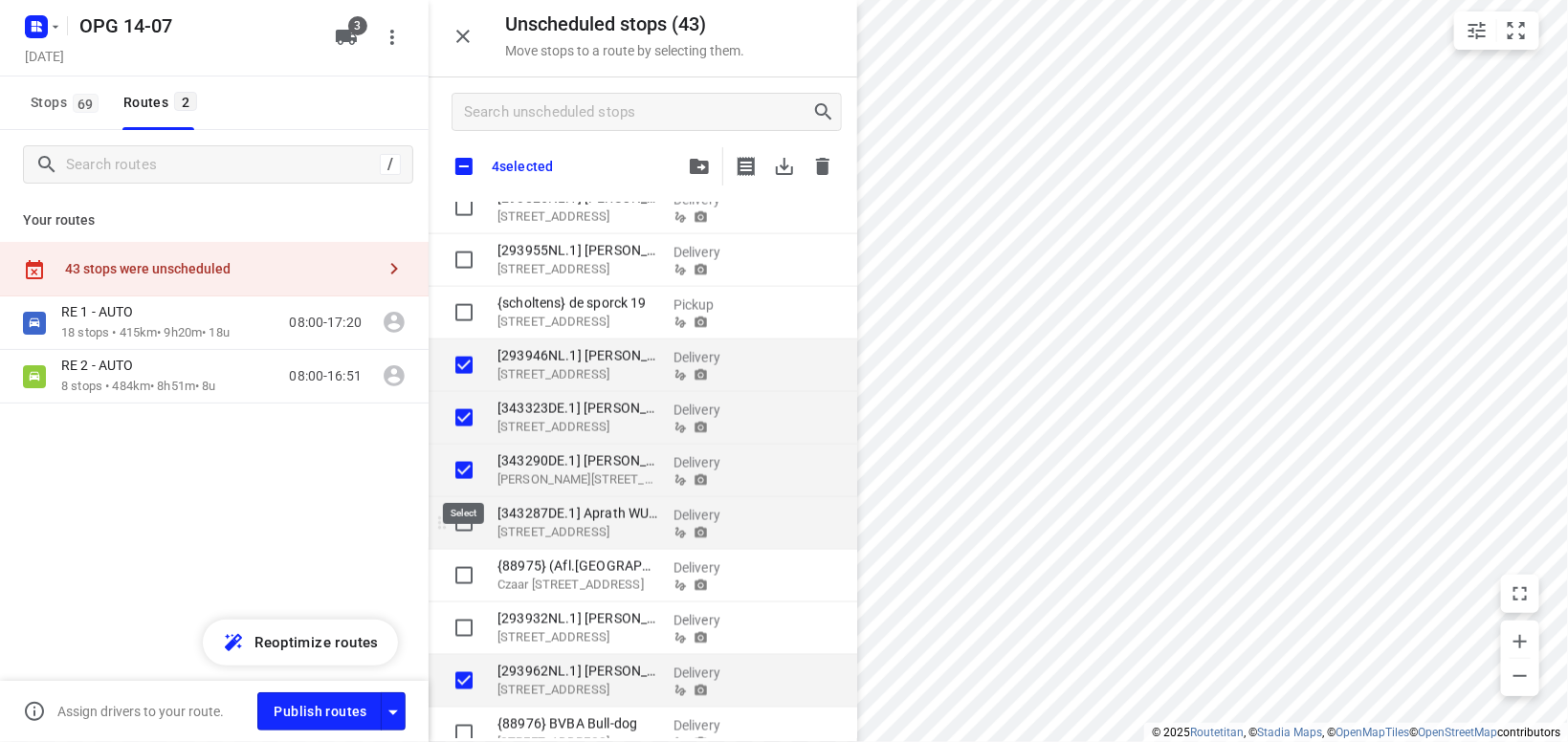 checkbox on "true" 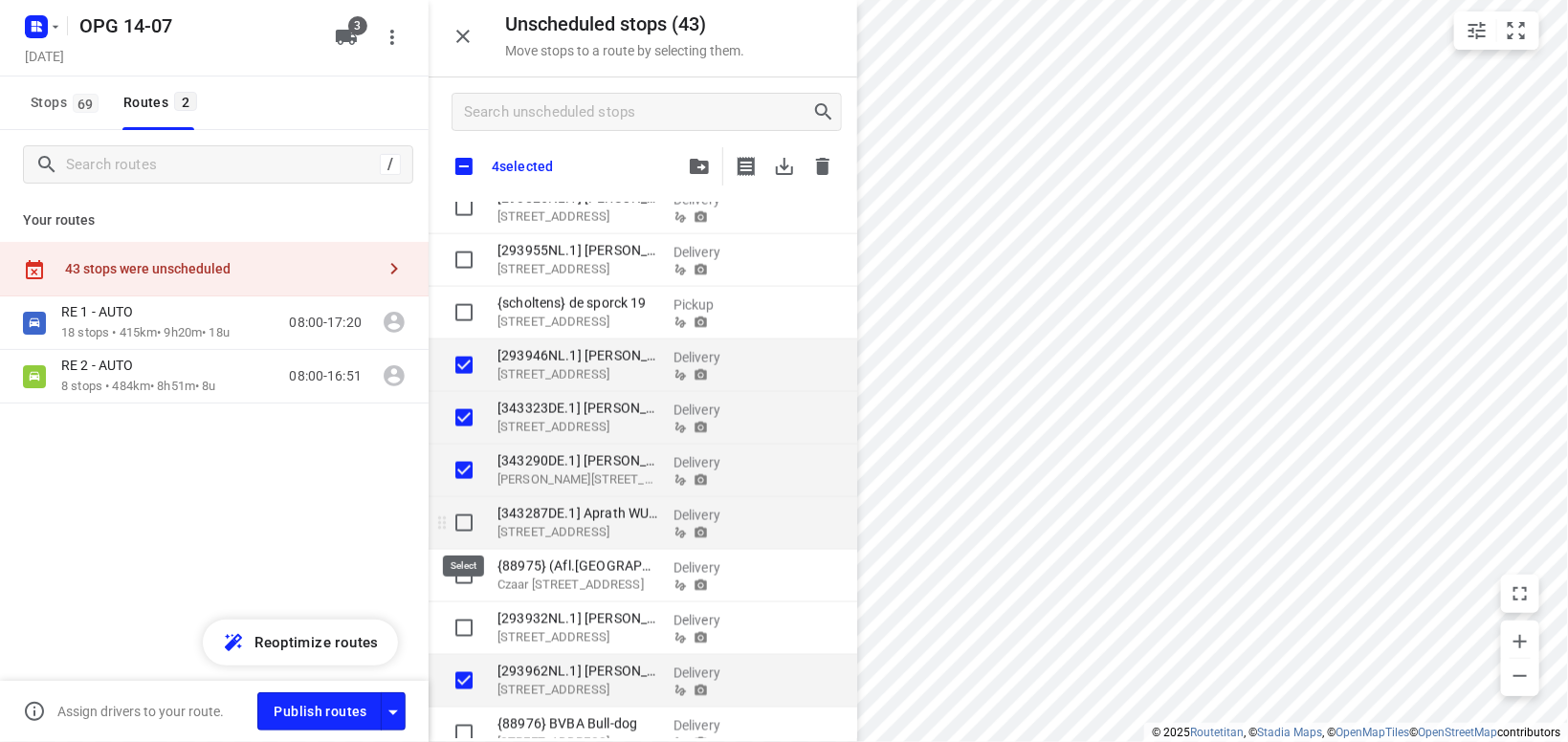 click at bounding box center (464, 523) 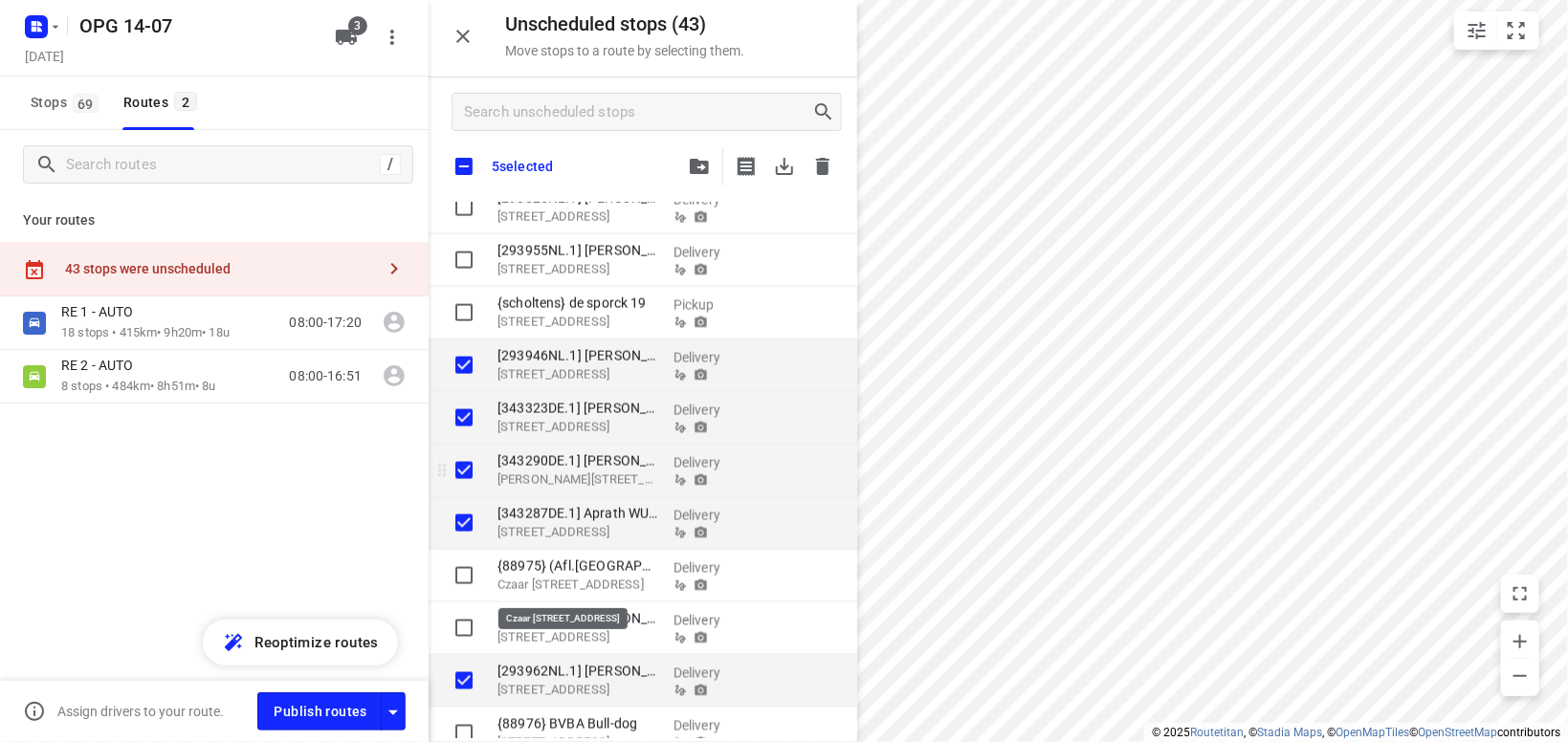 checkbox on "true" 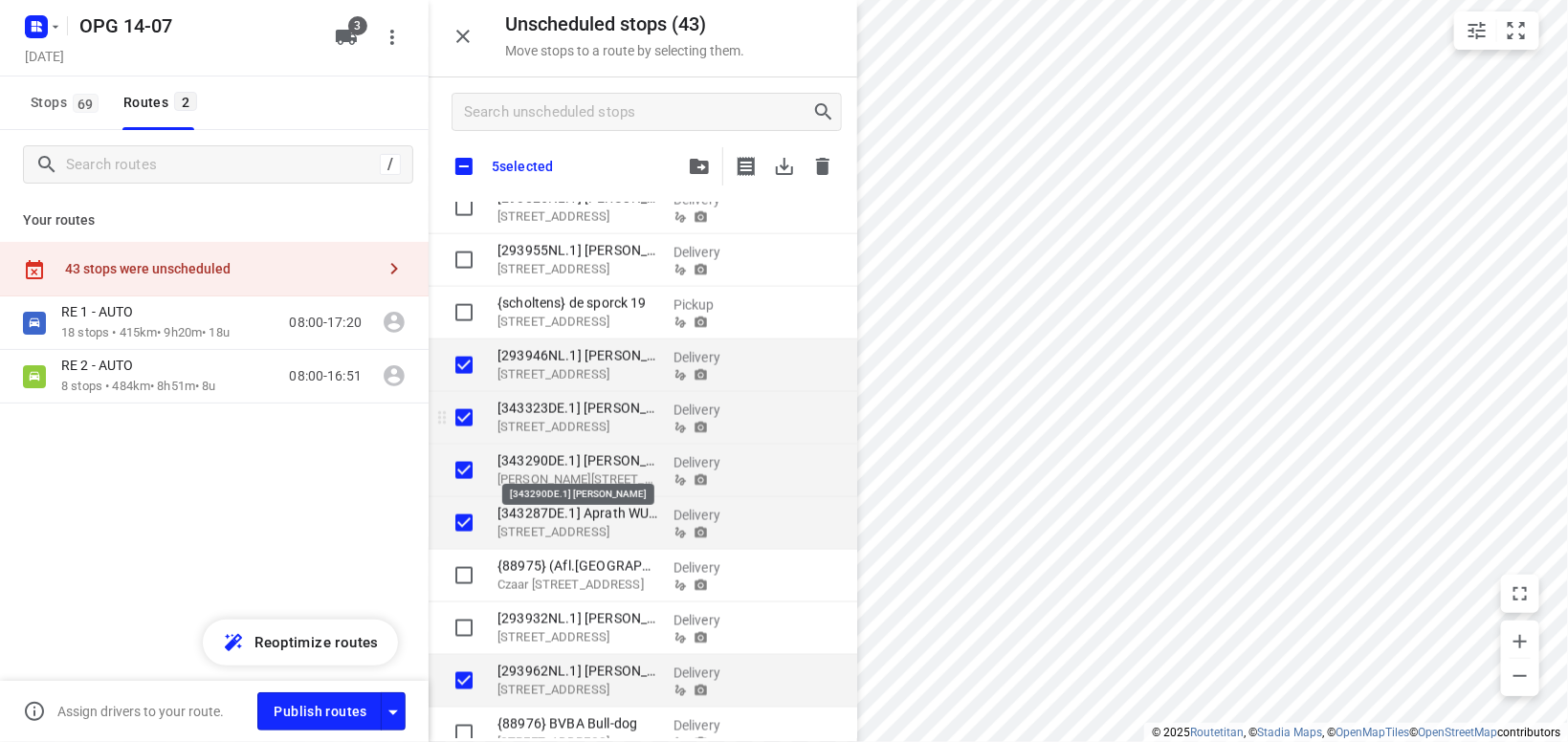 checkbox on "true" 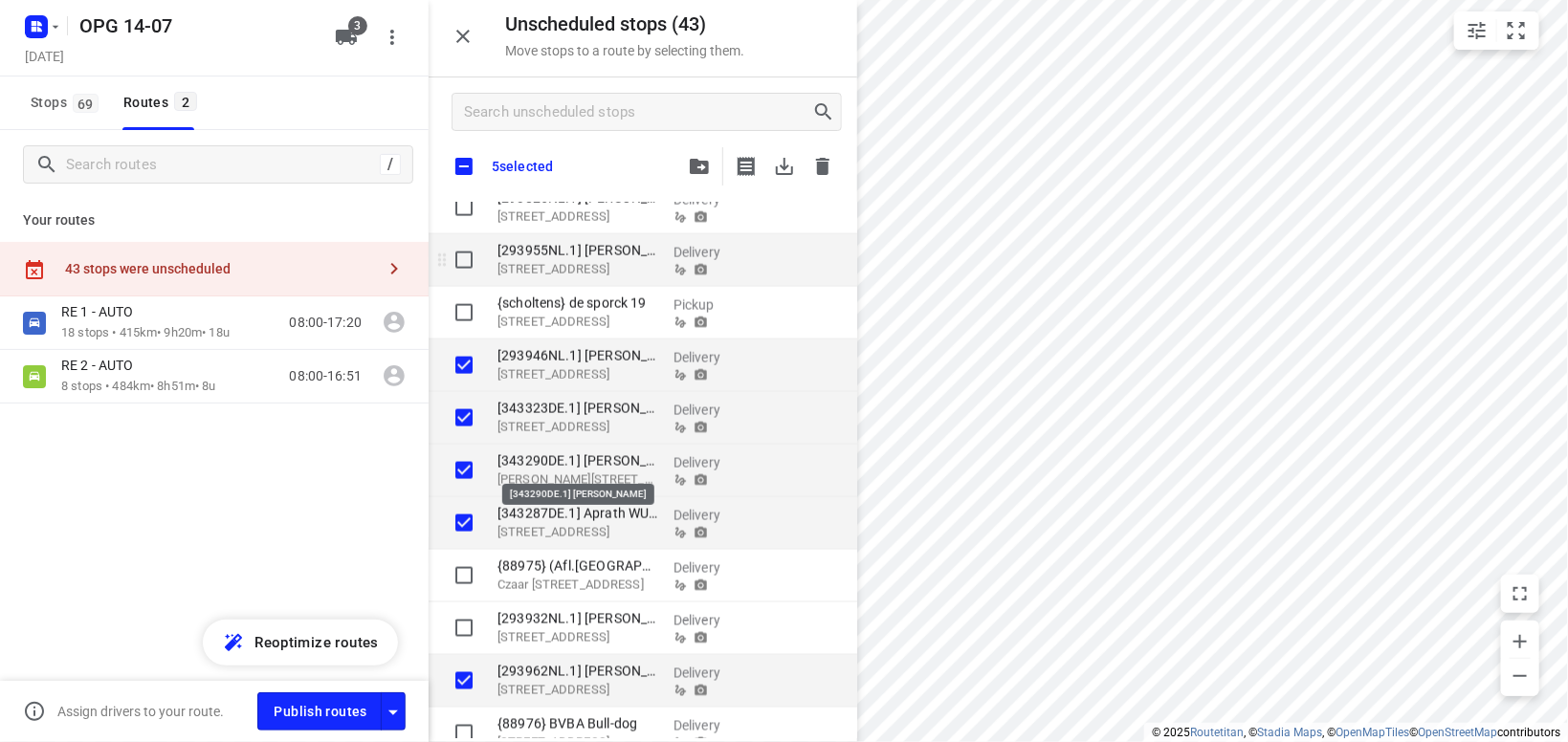 checkbox on "true" 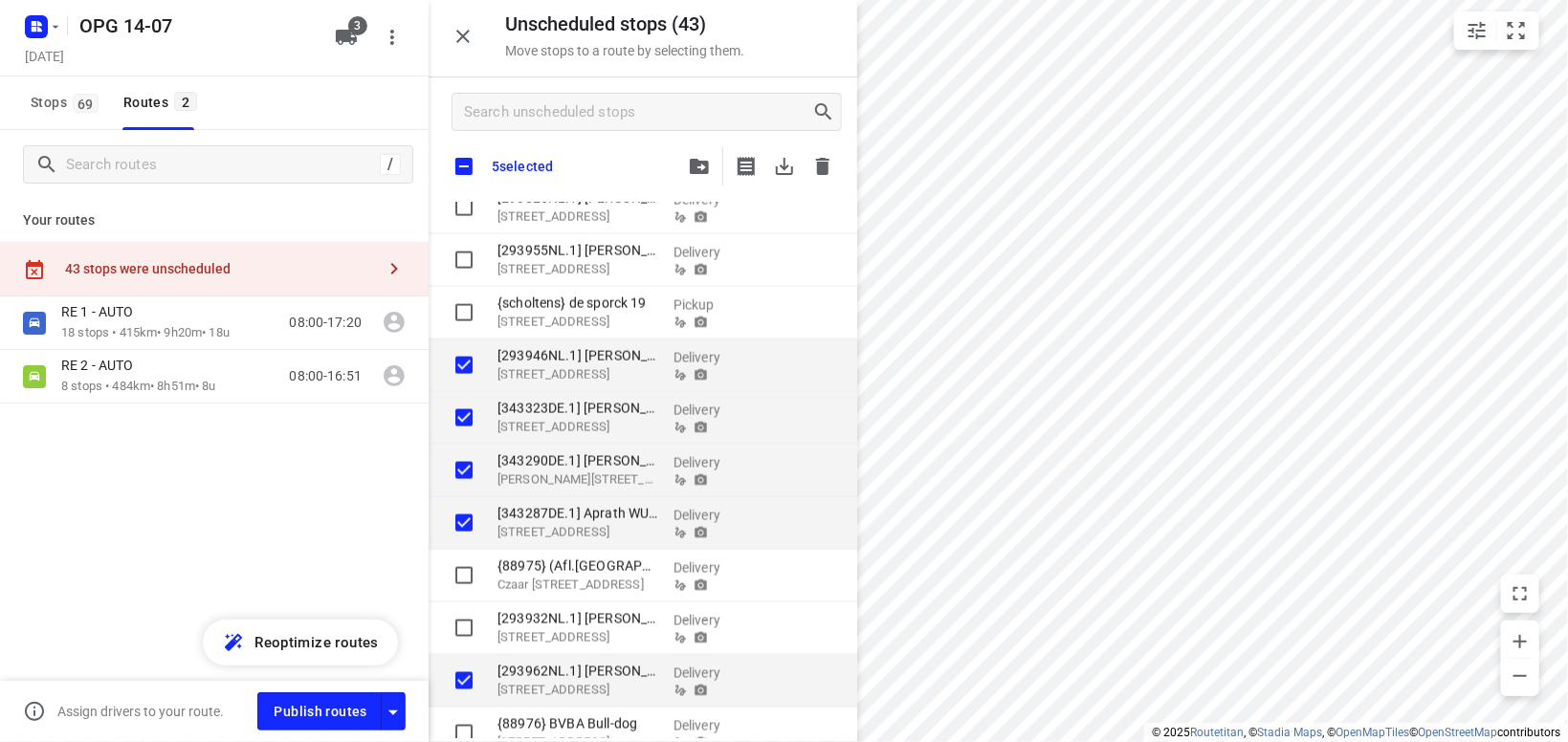 checkbox on "true" 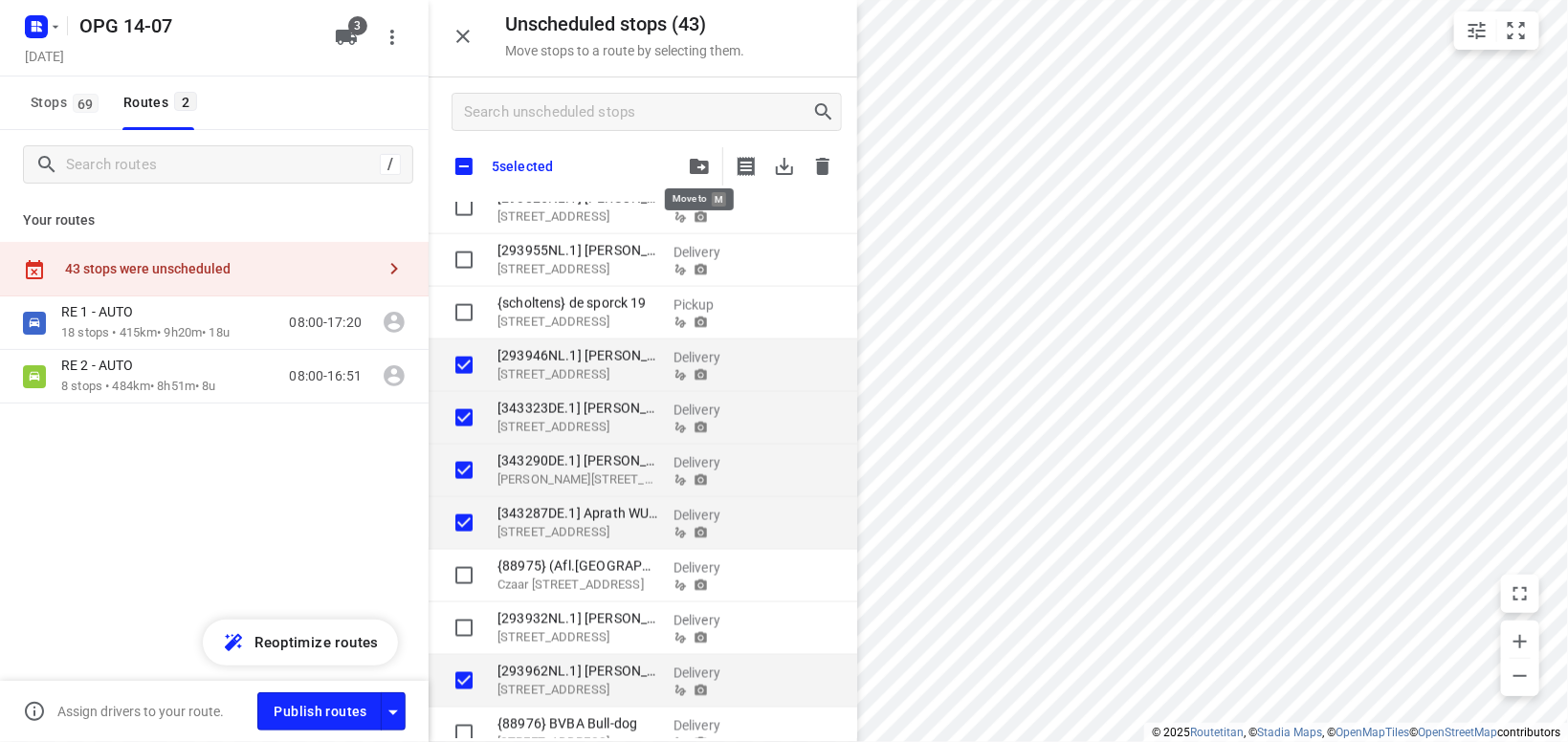 click 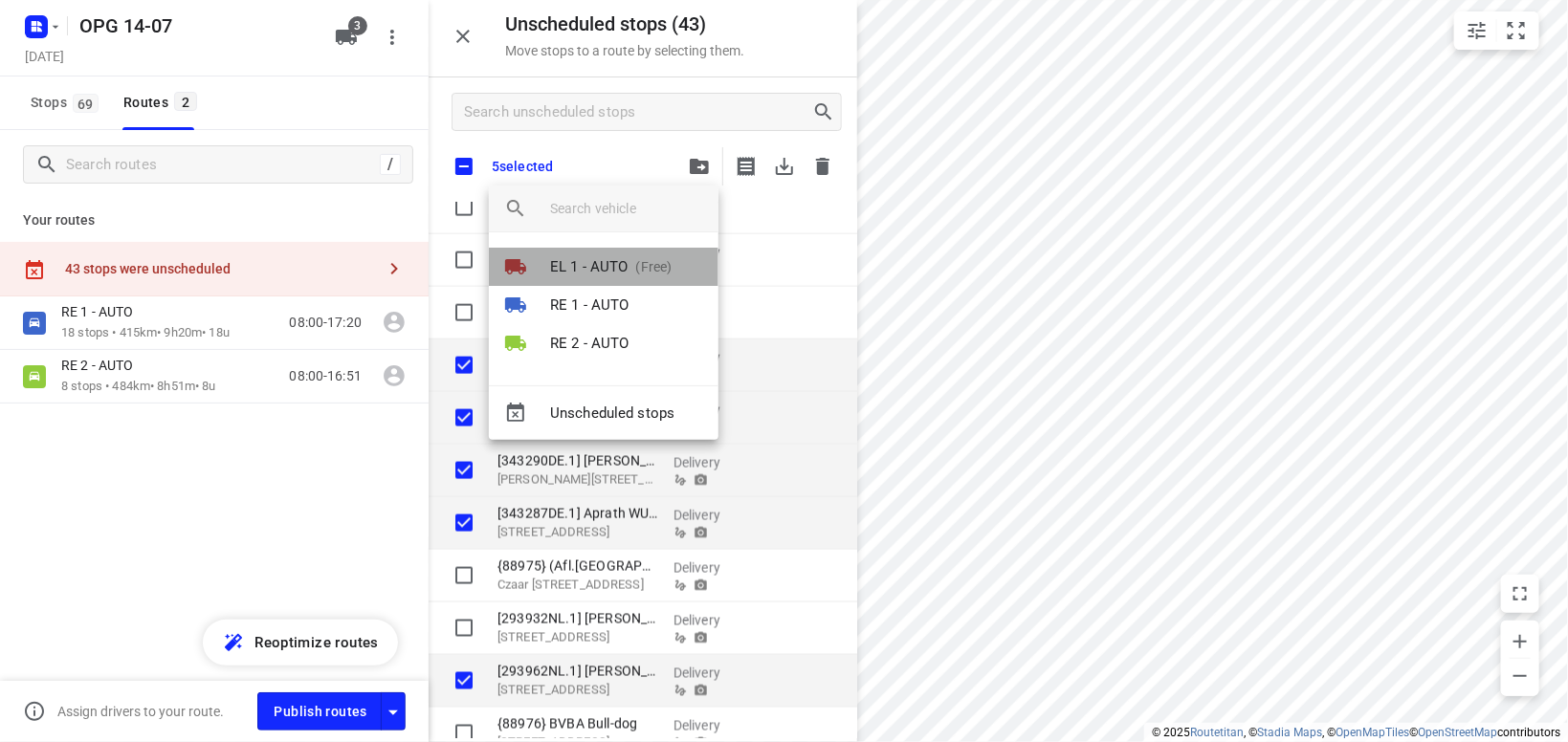 click on "EL 1 - AUTO" at bounding box center (589, 267) 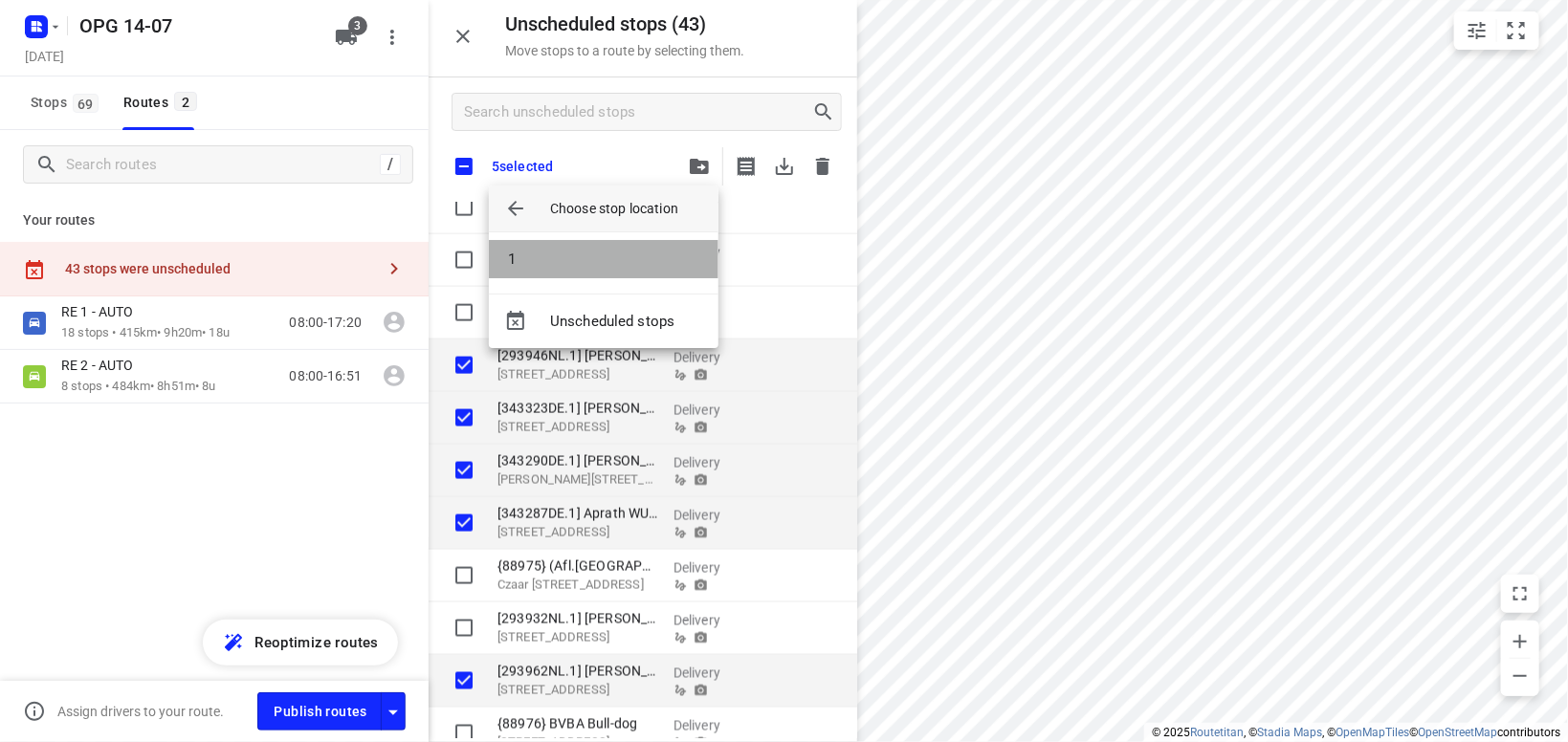 click on "1" at bounding box center (604, 259) 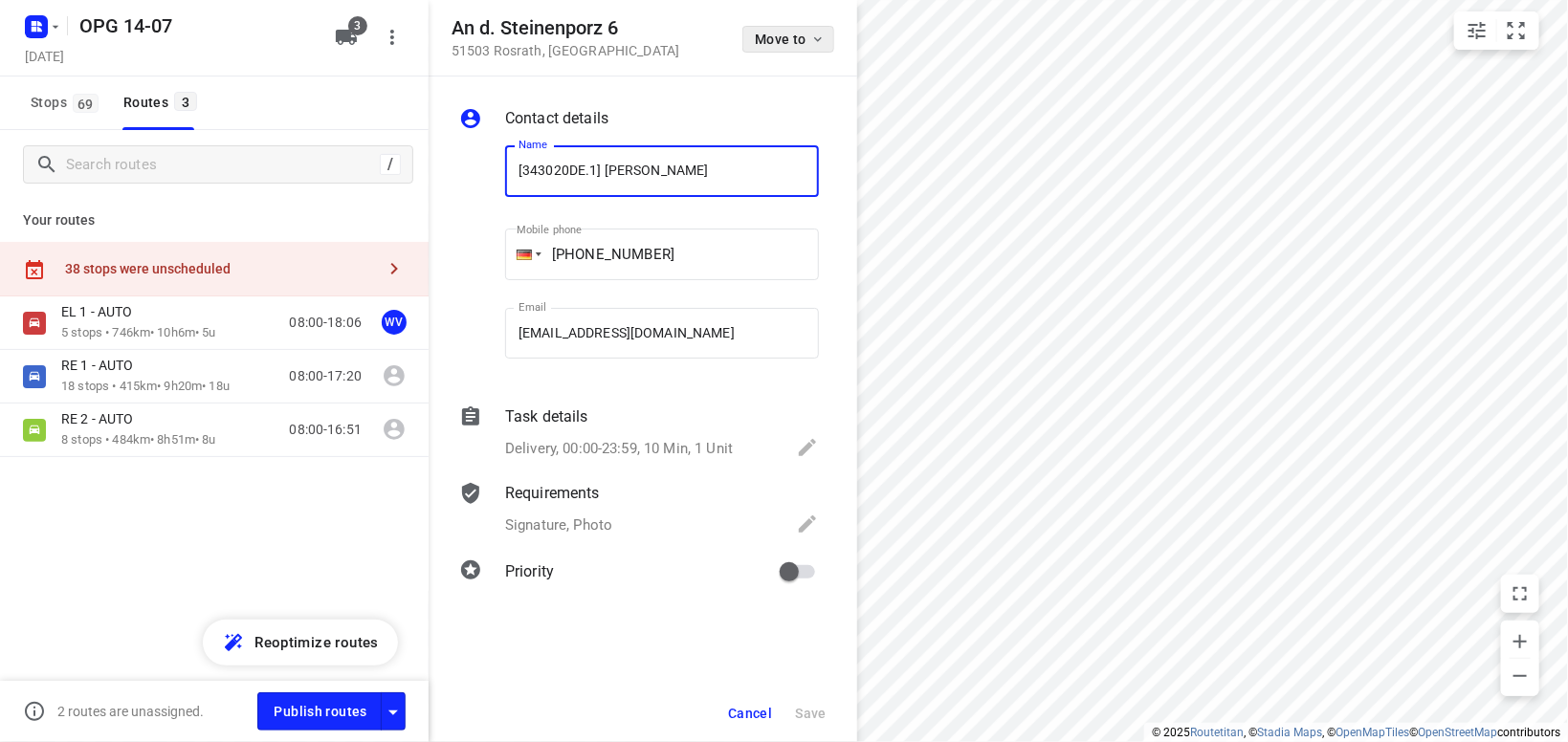 click 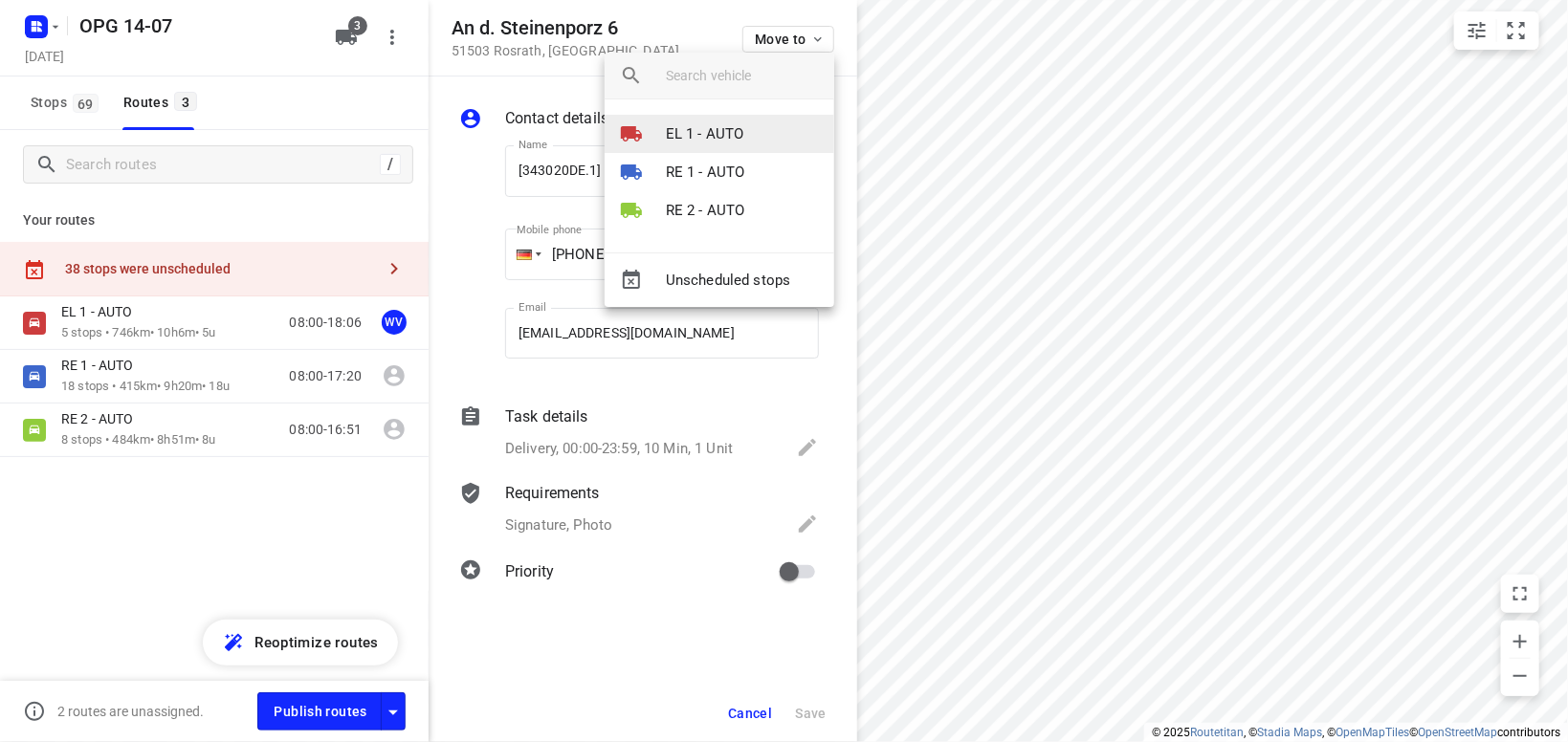click on "EL 1 - AUTO" at bounding box center (705, 134) 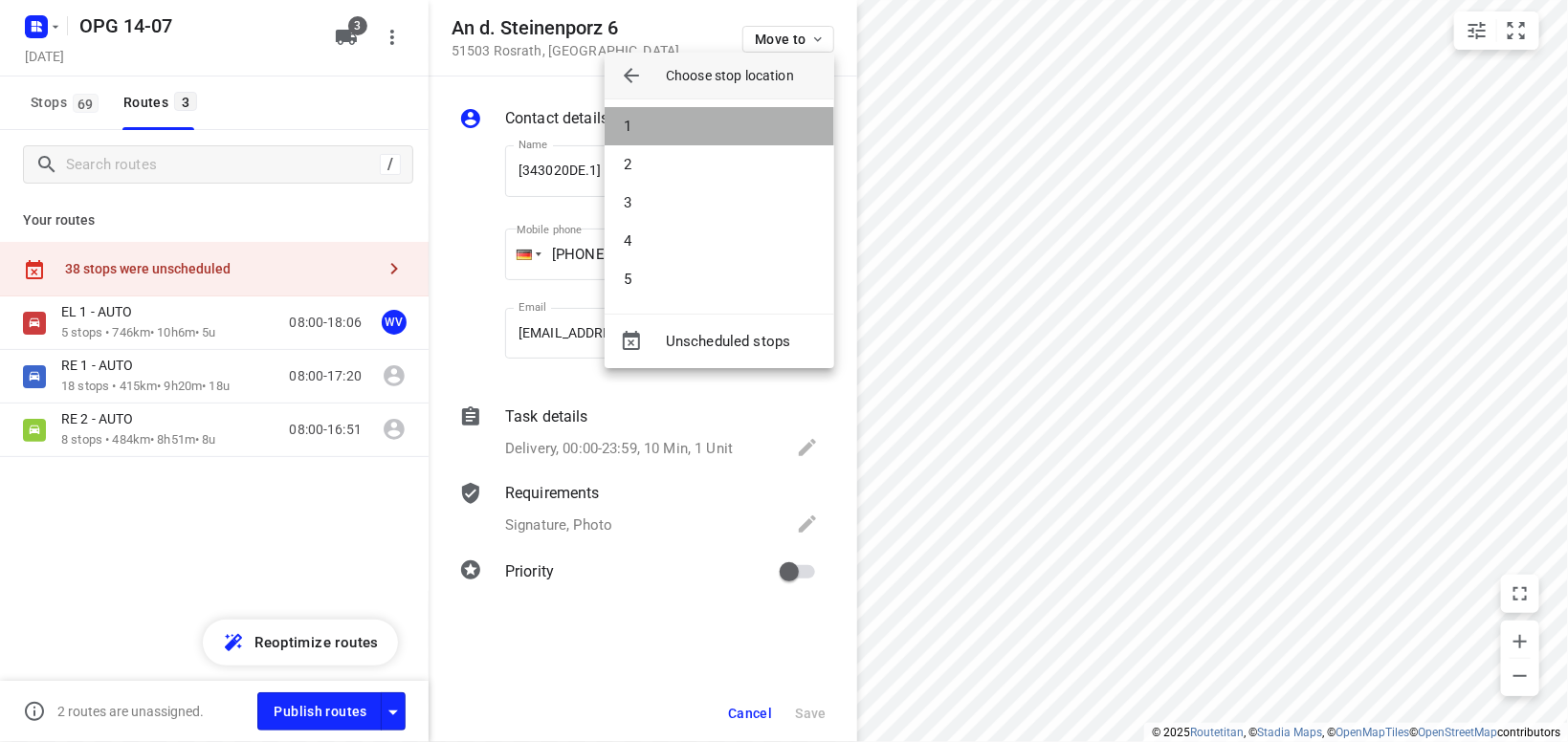 click on "1" at bounding box center [719, 126] 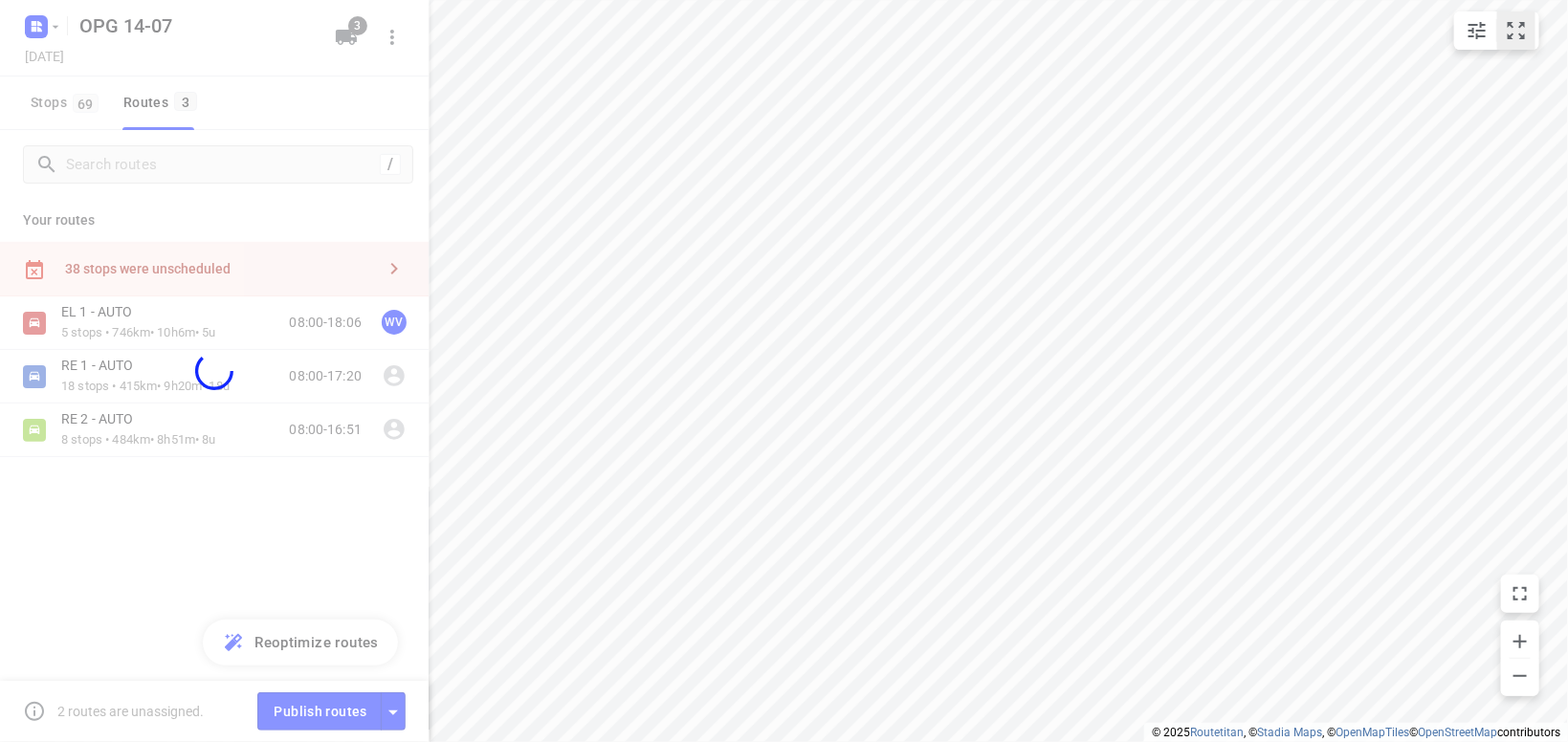click 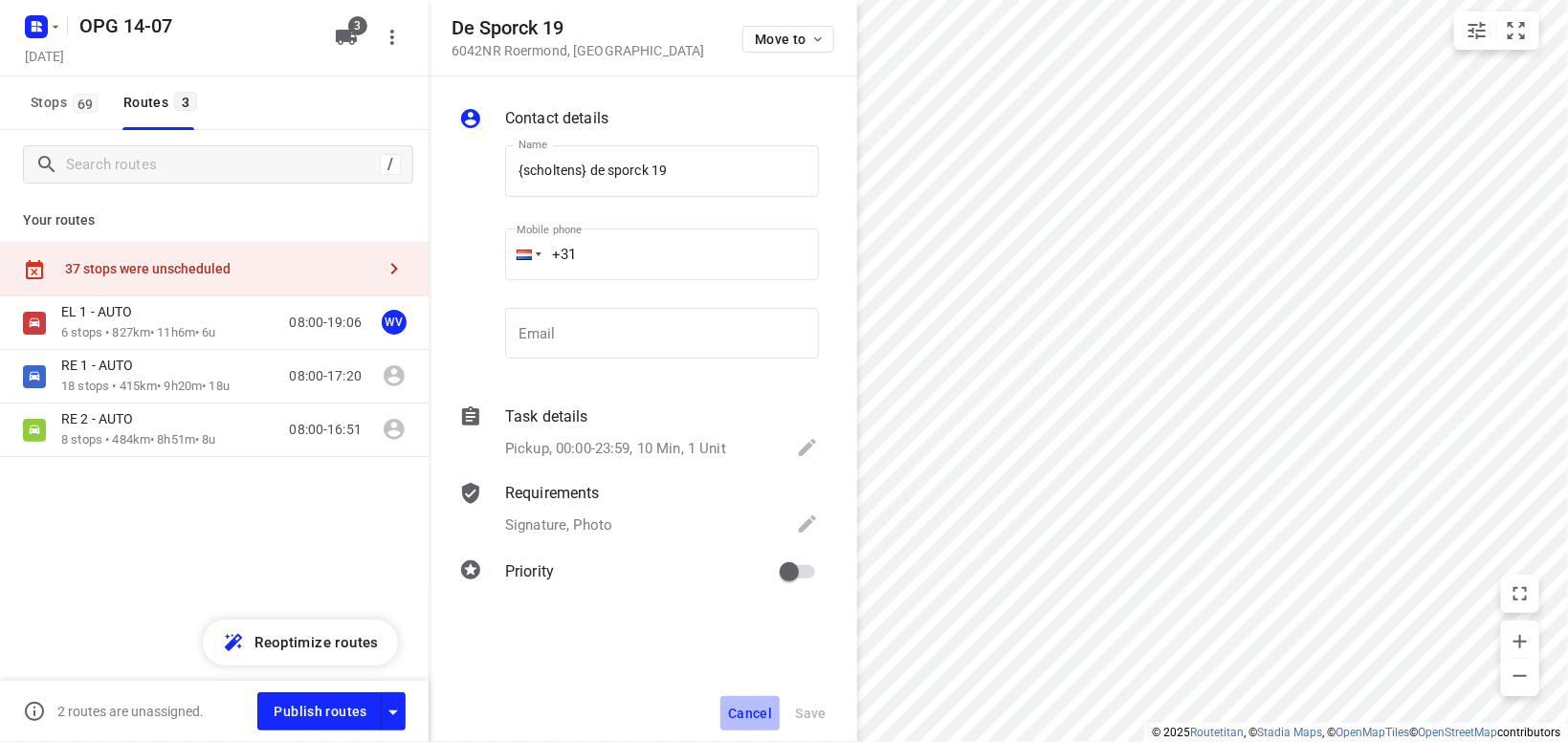 click on "Cancel" at bounding box center [750, 713] 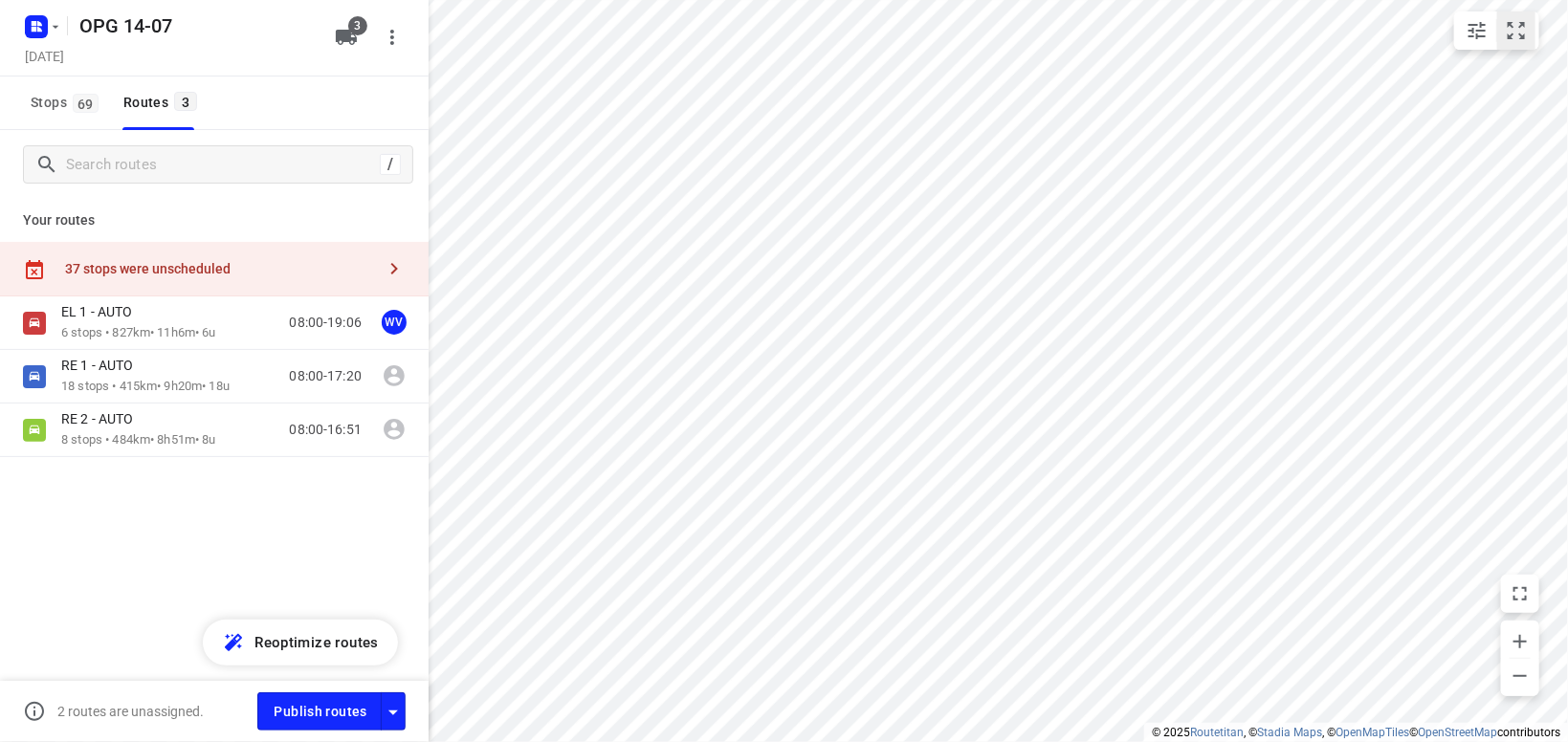 click 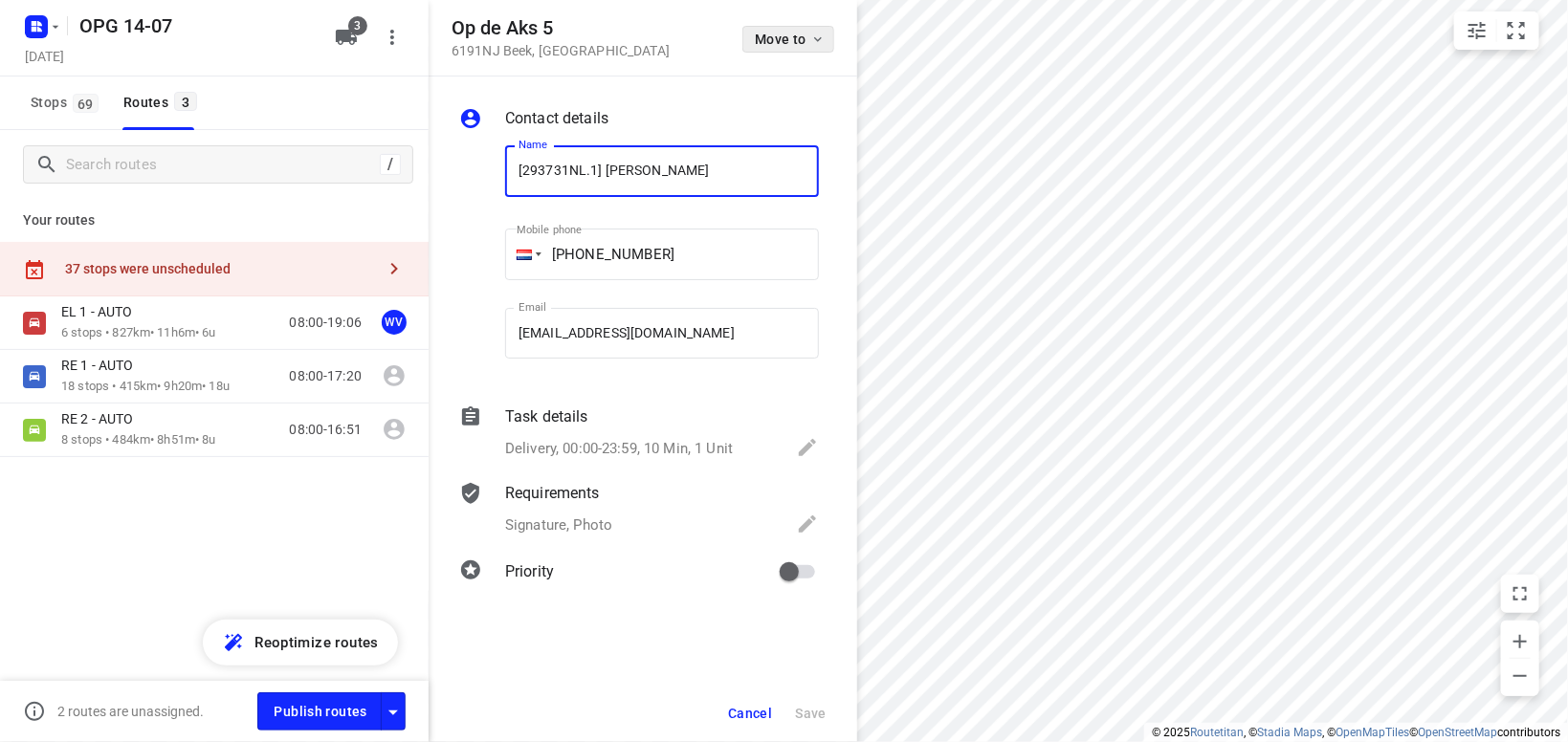 click on "Move to" at bounding box center [788, 39] 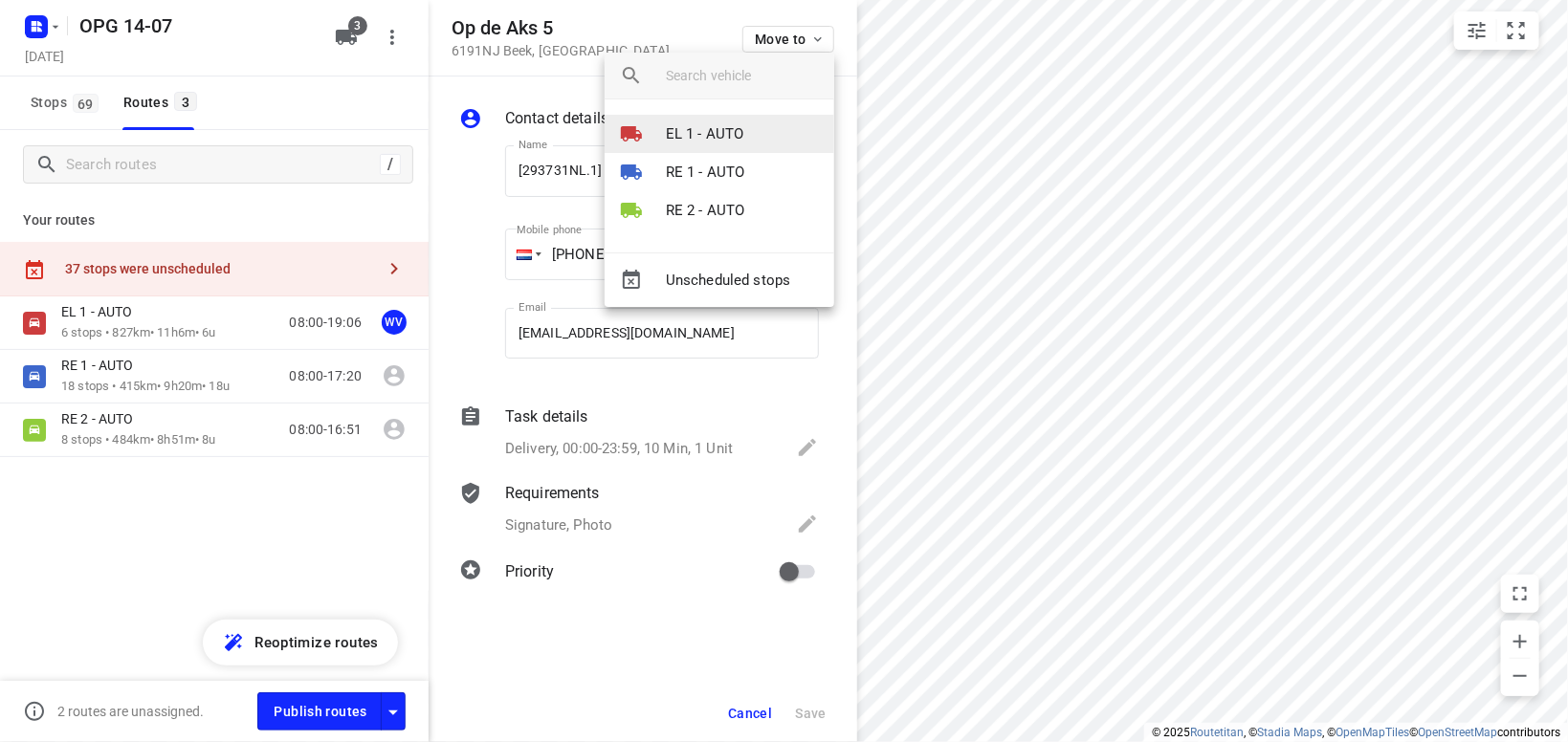 click on "EL 1 - AUTO" at bounding box center [705, 134] 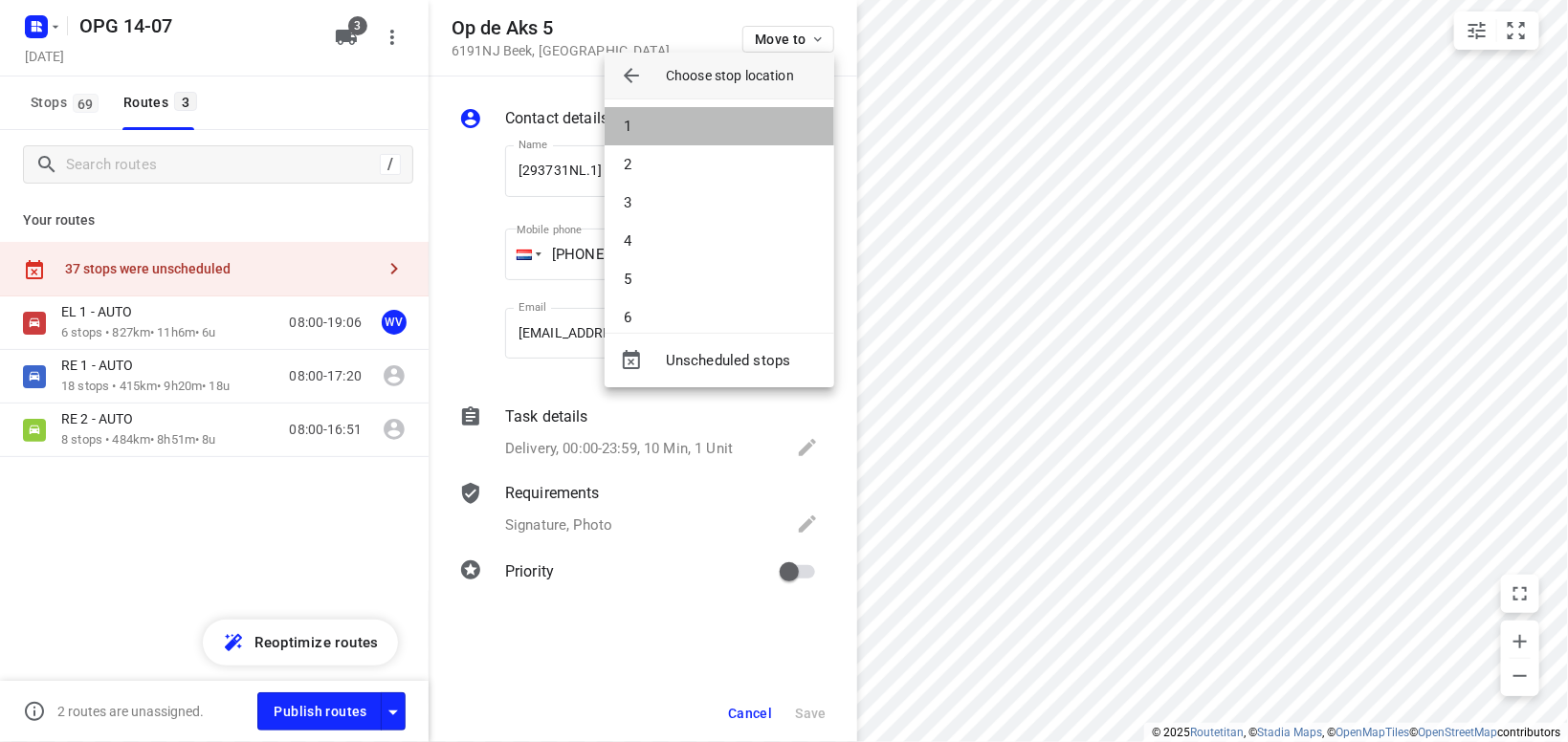 drag, startPoint x: 732, startPoint y: 131, endPoint x: 746, endPoint y: 128, distance: 14.317821 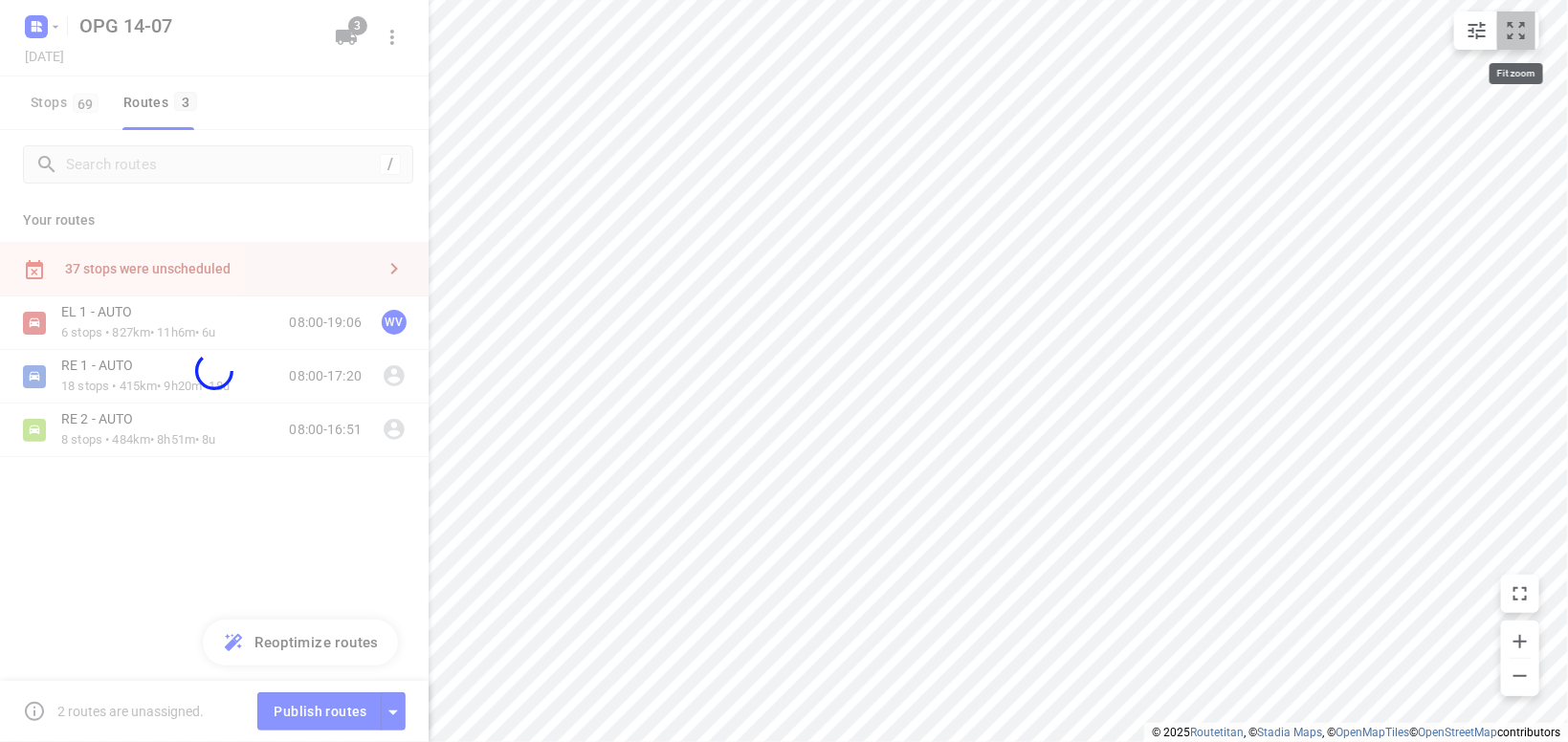 click 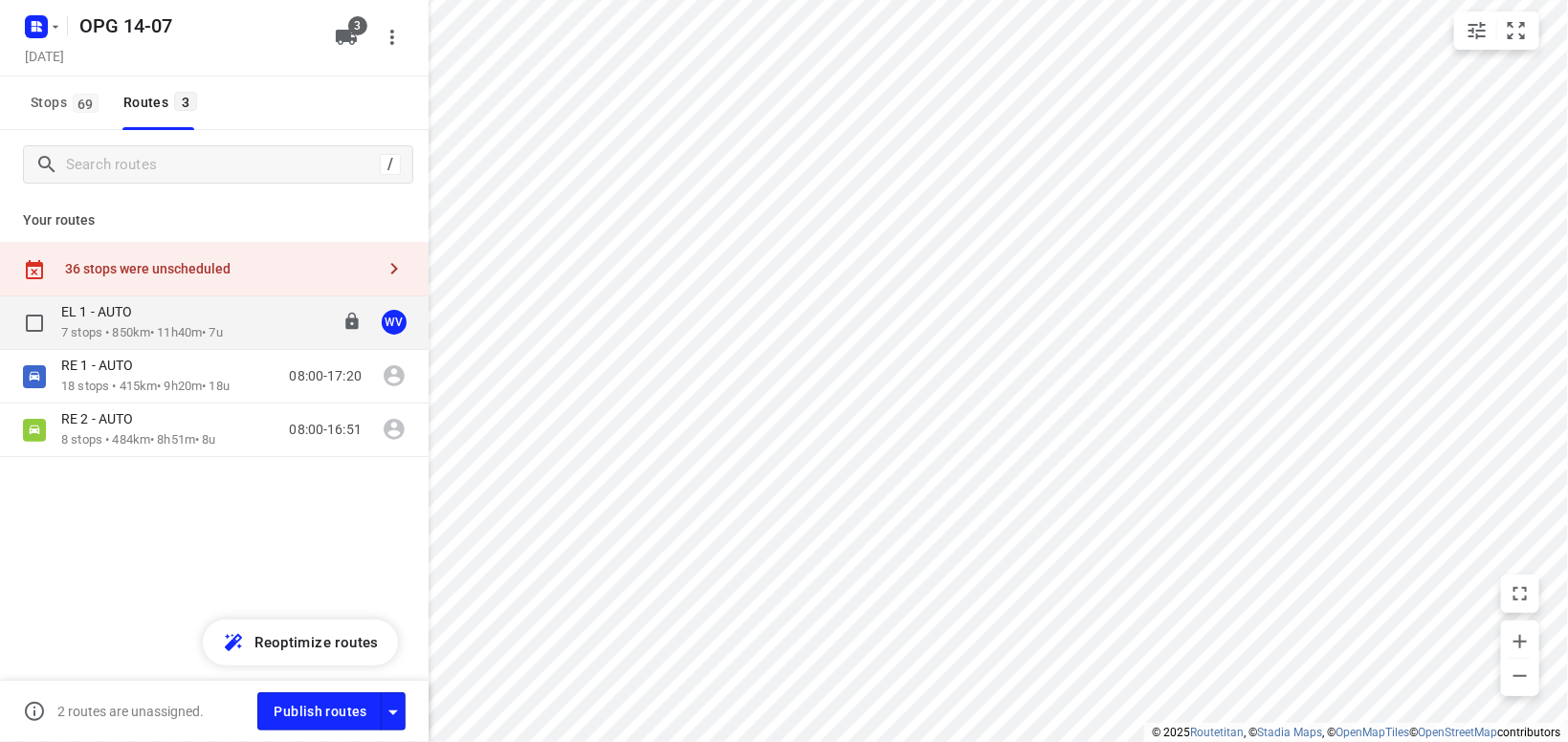 click on "EL 1 - AUTO 7   stops •   850km  •   11h40m  • 7u" at bounding box center [142, 322] 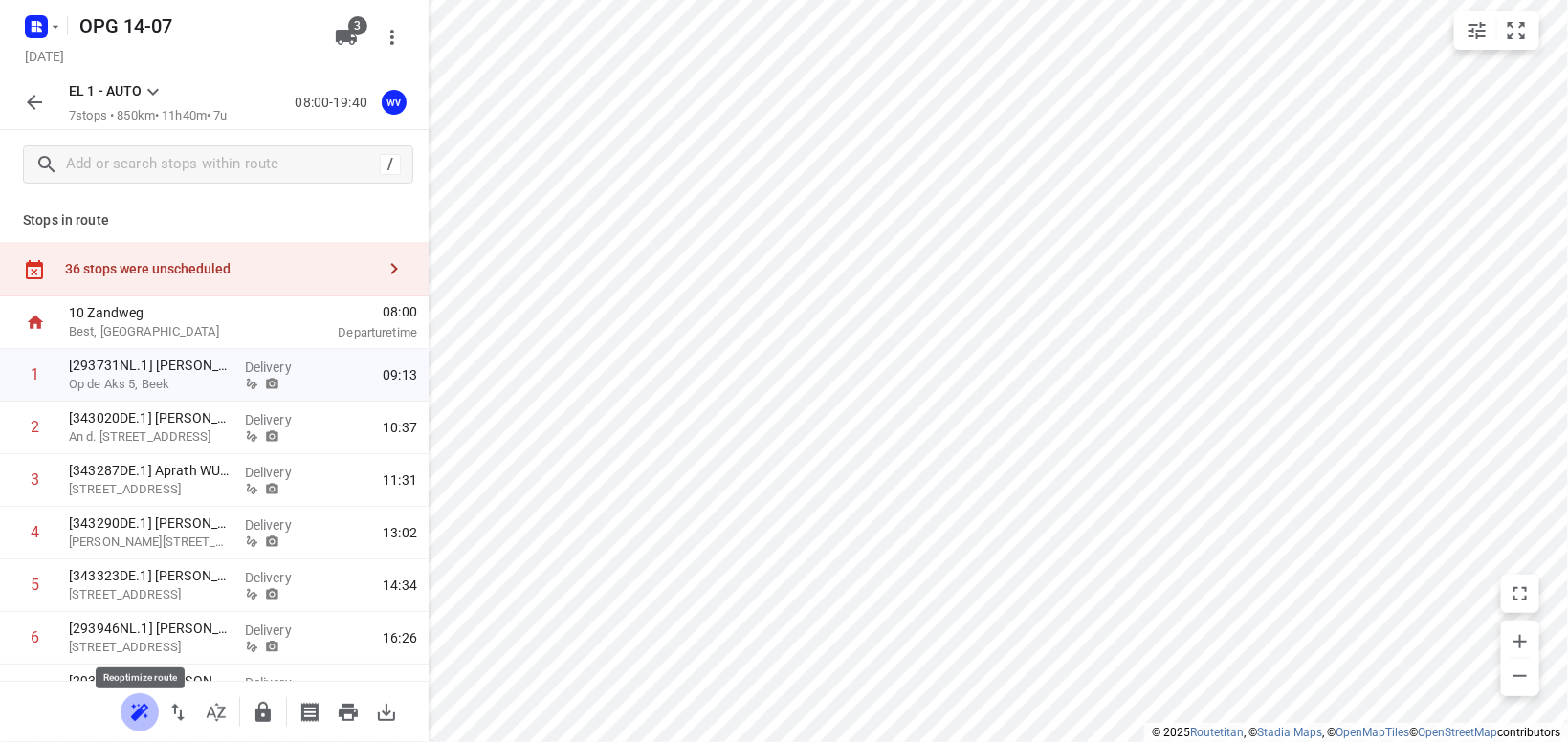click 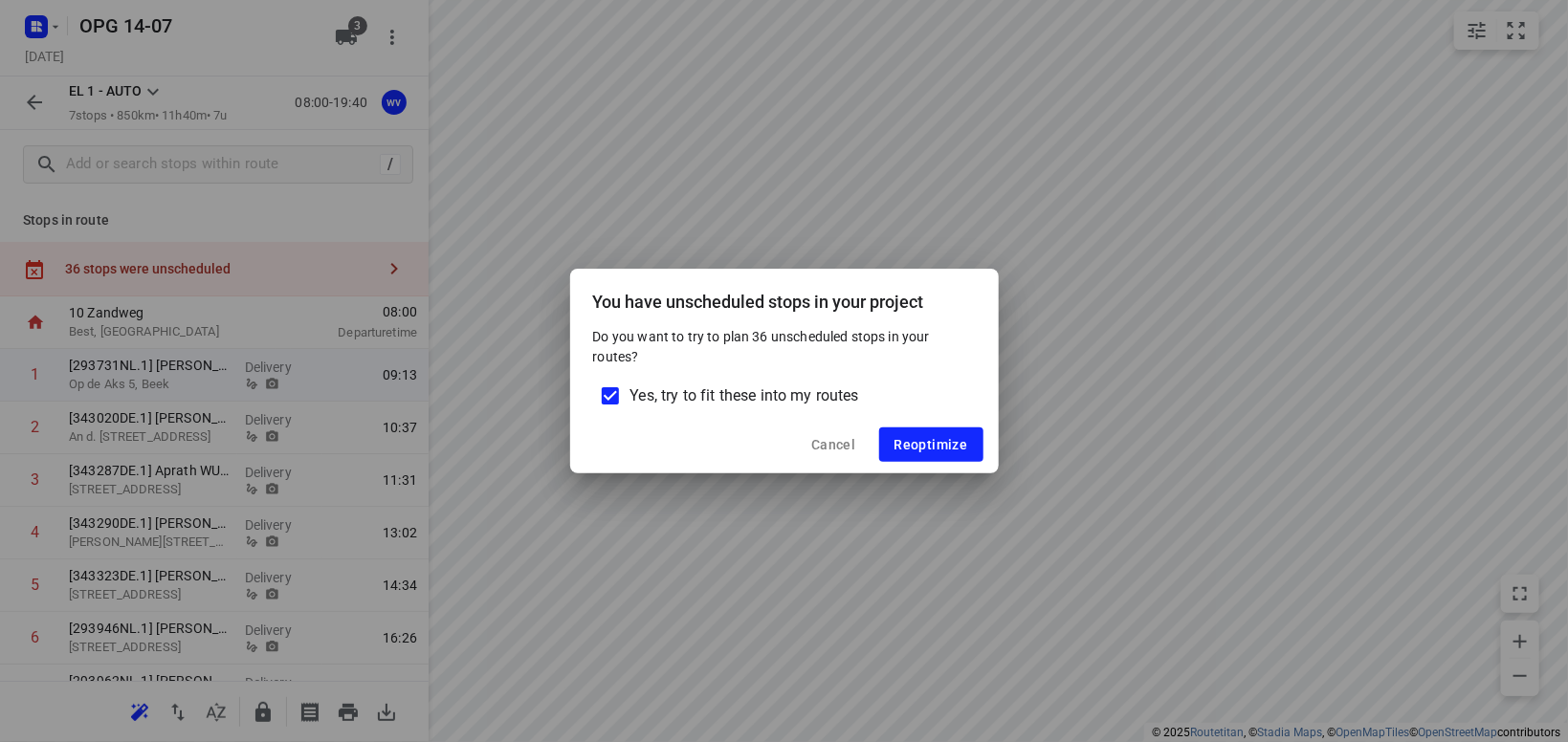 drag, startPoint x: 612, startPoint y: 390, endPoint x: 699, endPoint y: 409, distance: 89.05055 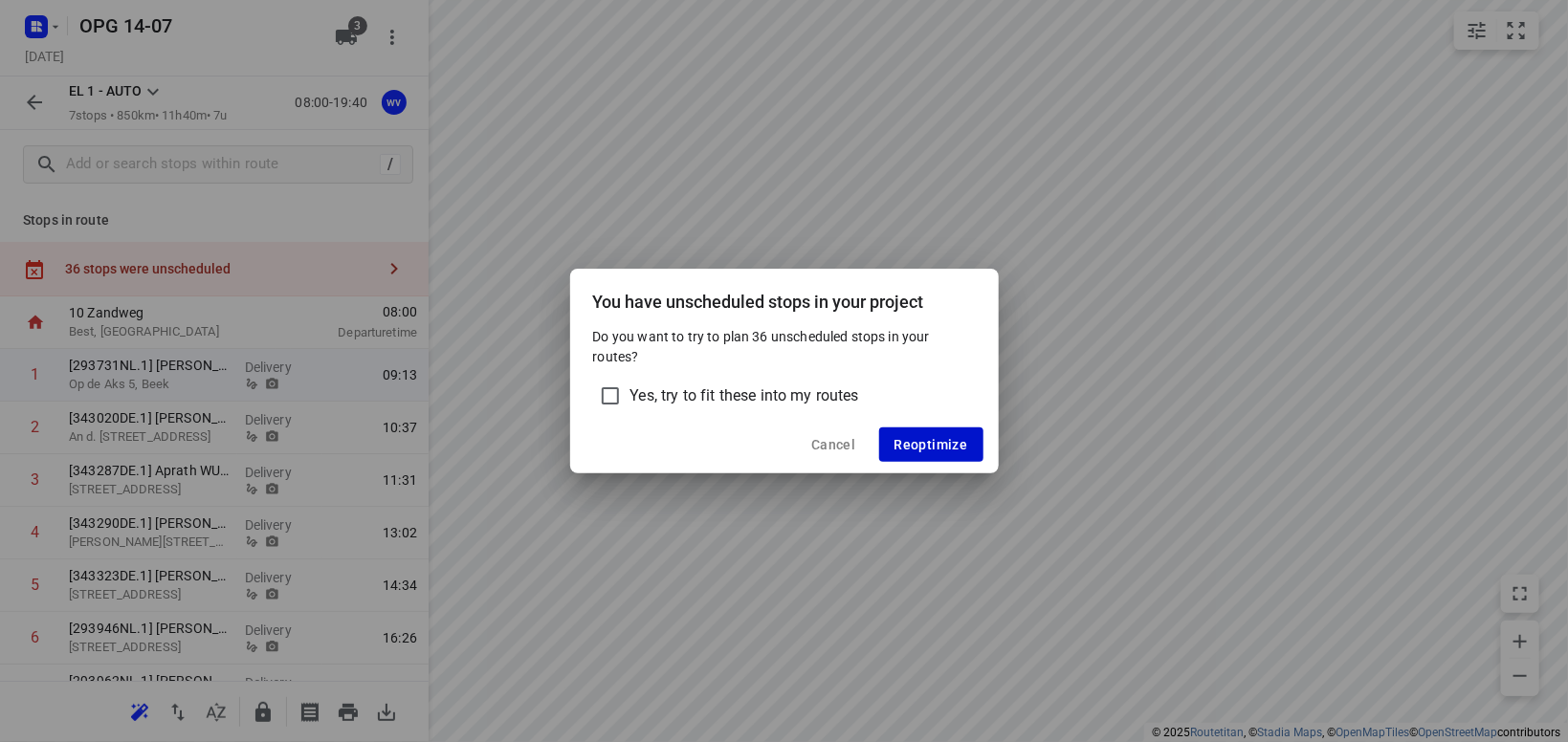 click on "Reoptimize" at bounding box center [931, 445] 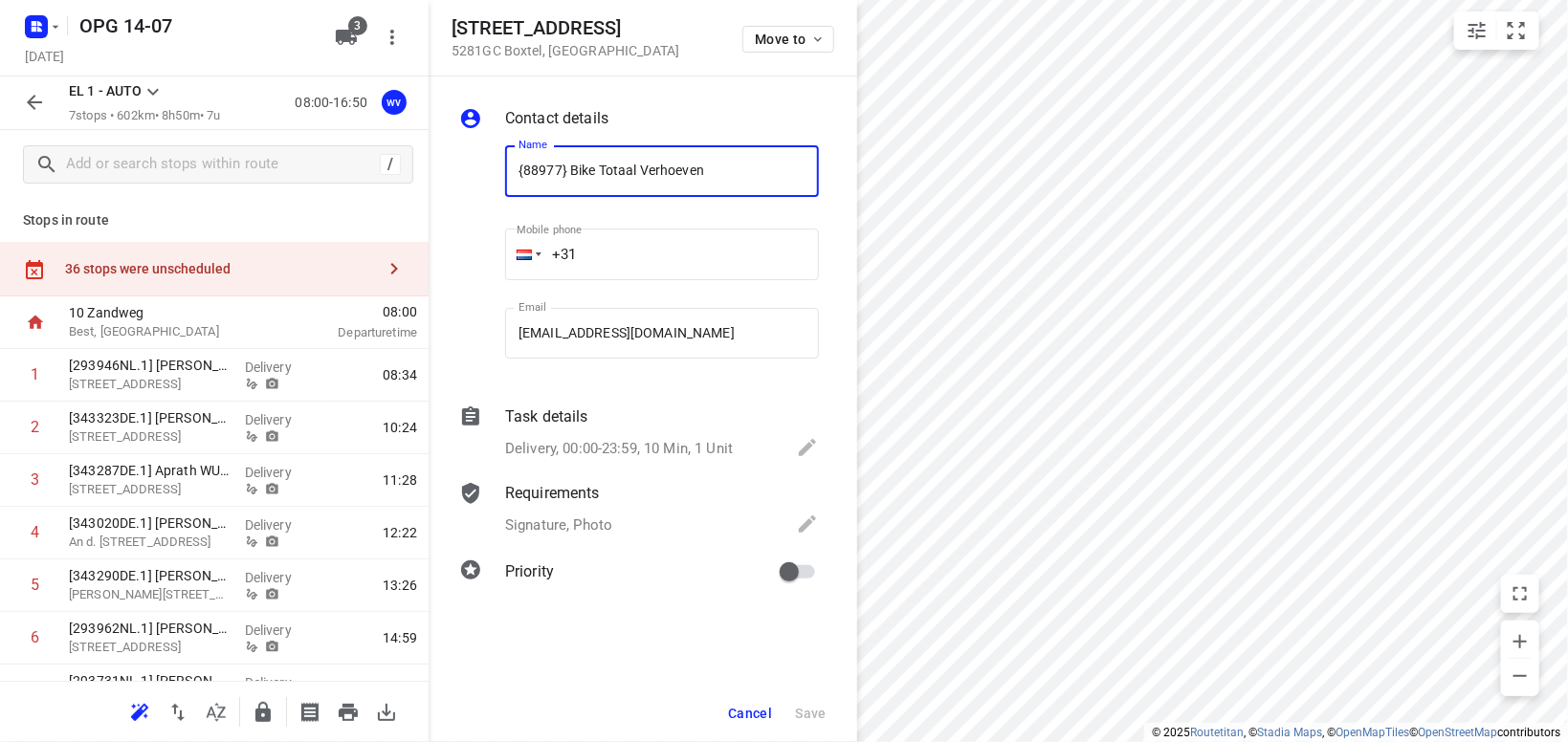 click on "Cancel" at bounding box center (750, 713) 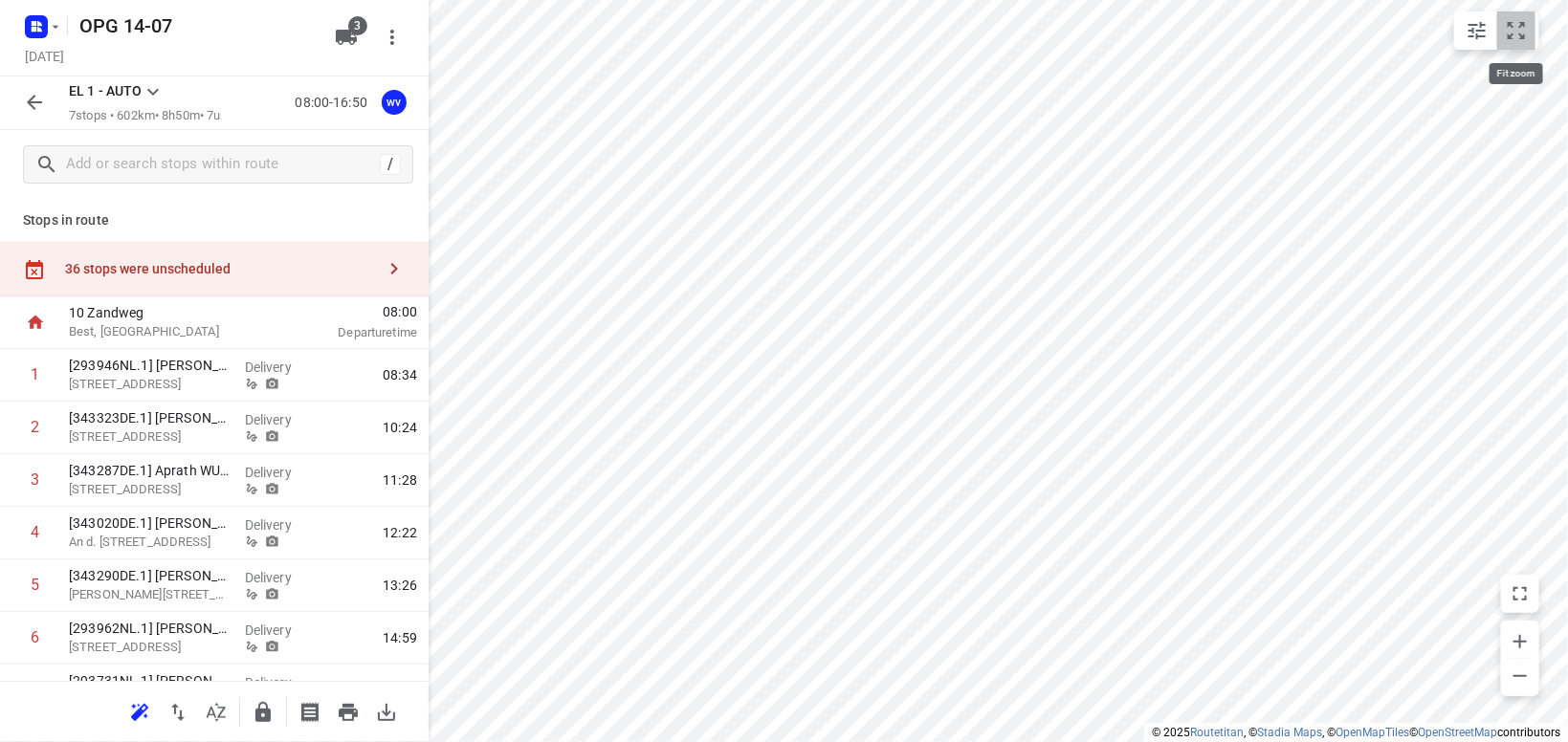 click at bounding box center [1516, 31] 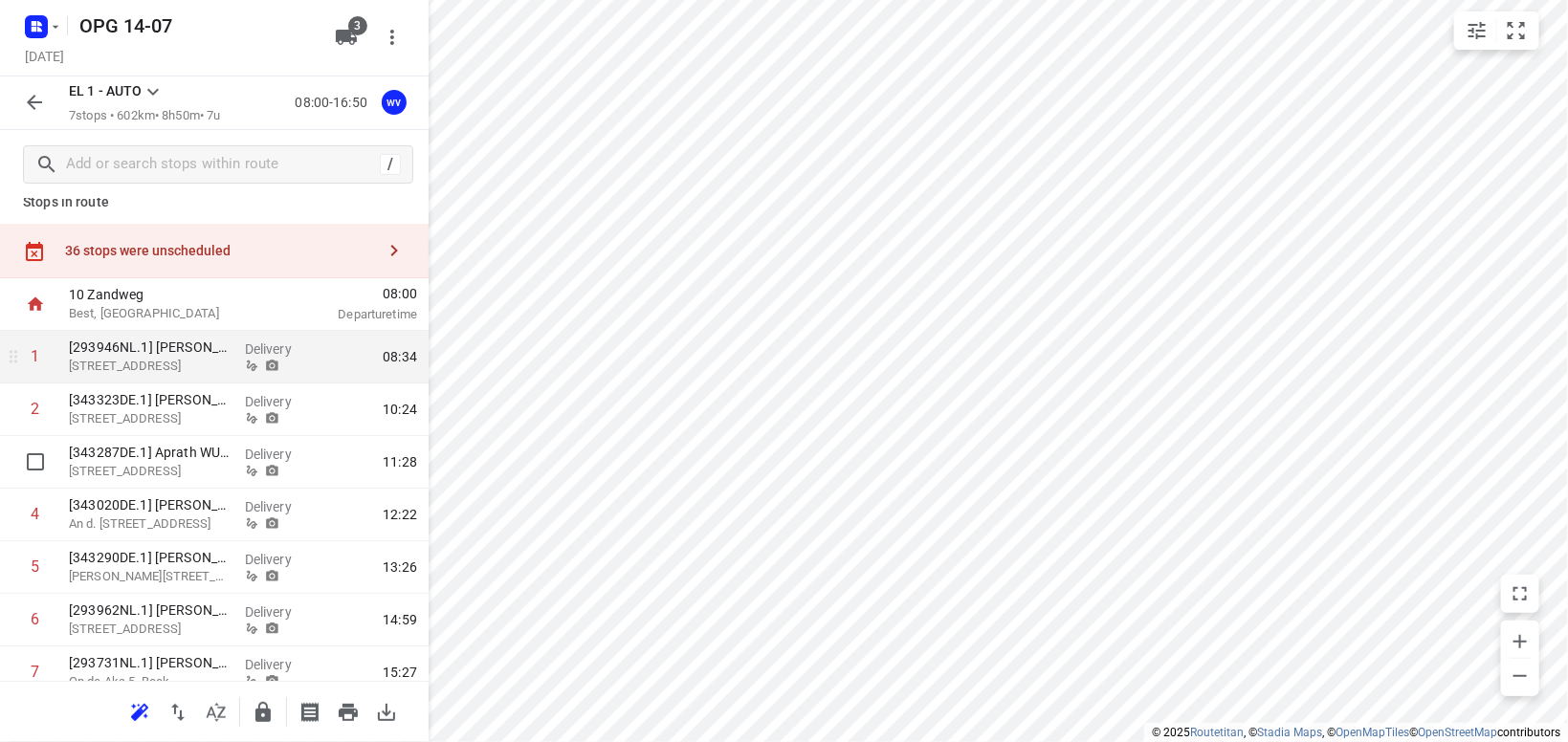 scroll, scrollTop: 0, scrollLeft: 0, axis: both 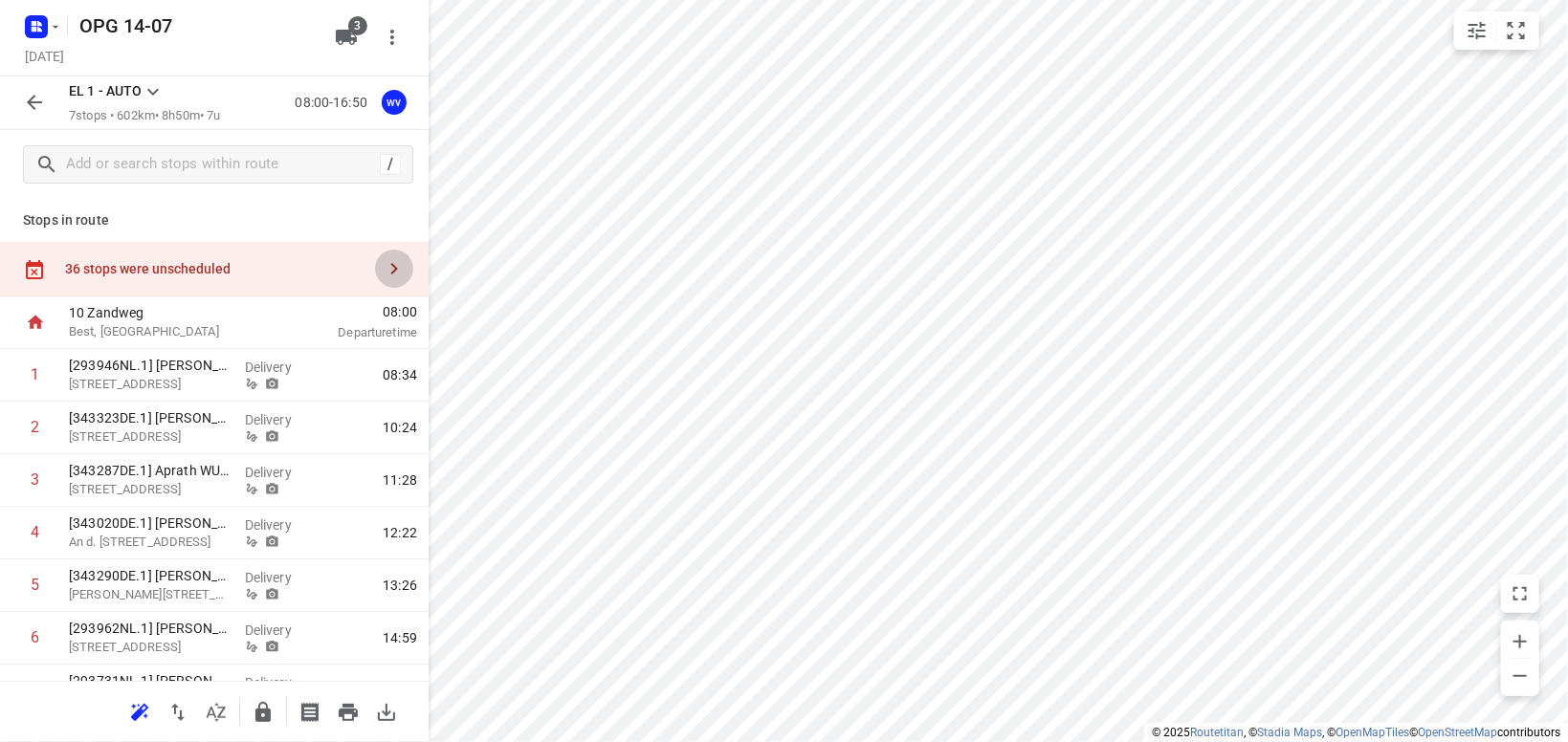 click at bounding box center [394, 269] 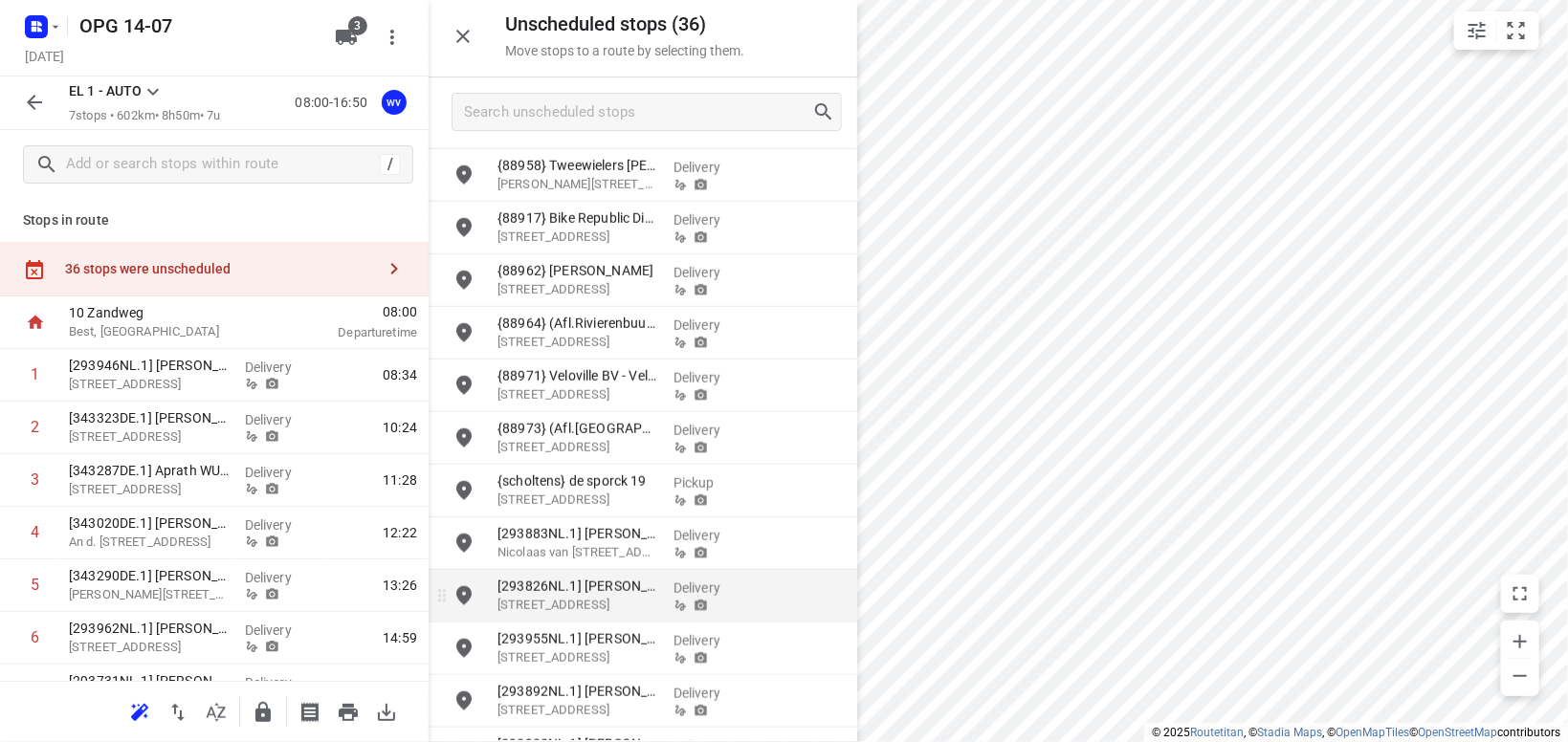 scroll, scrollTop: 669, scrollLeft: 0, axis: vertical 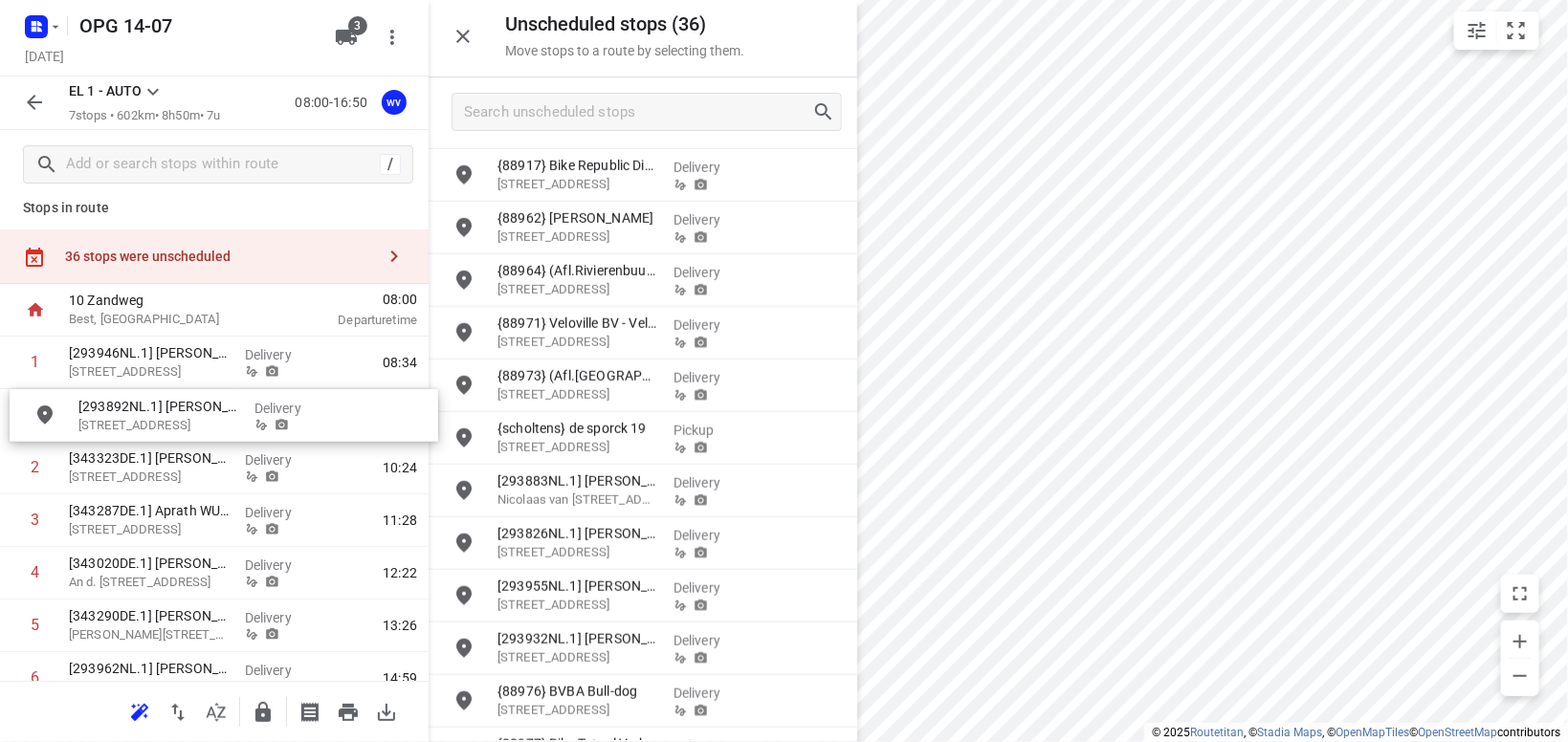 drag, startPoint x: 607, startPoint y: 653, endPoint x: 183, endPoint y: 408, distance: 489.6948 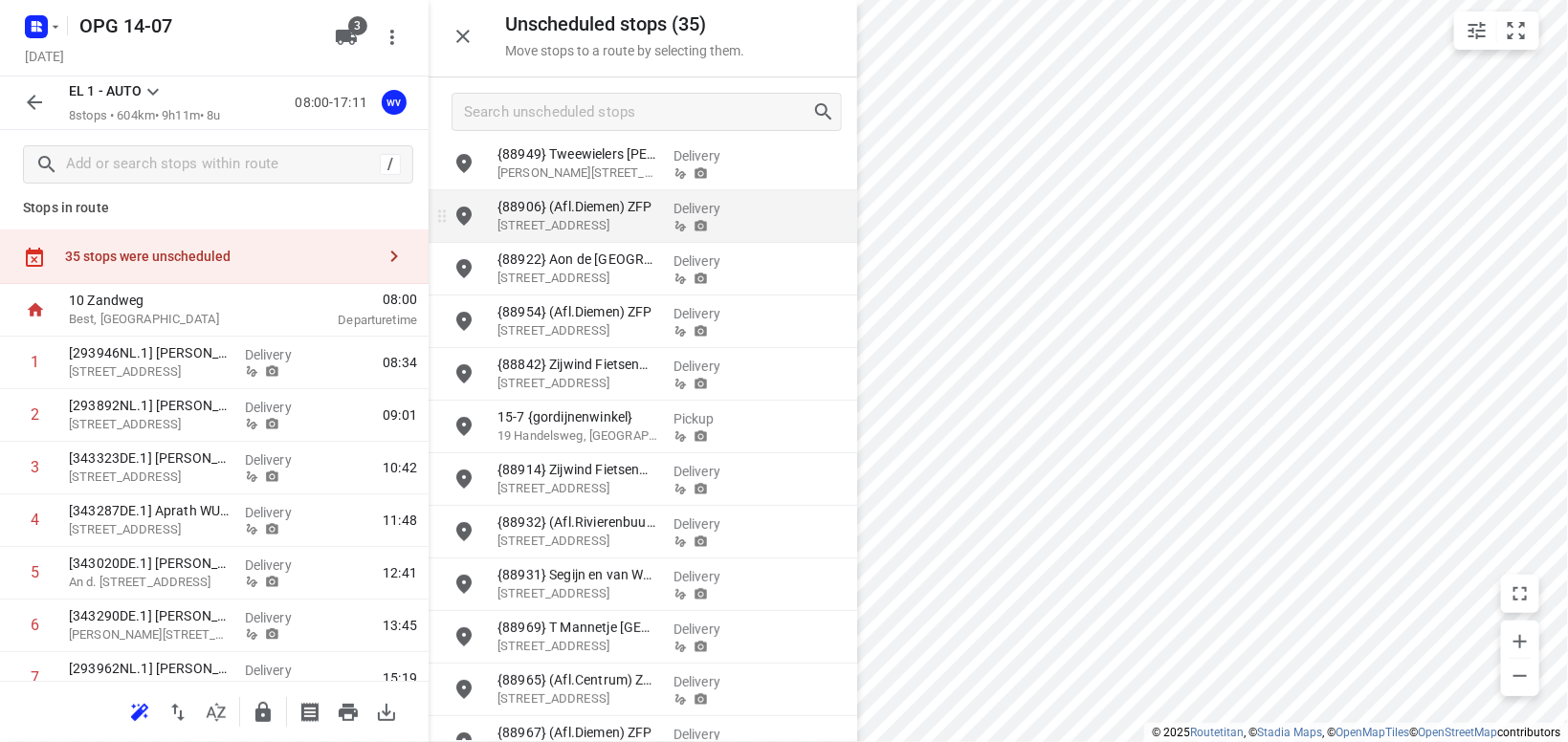scroll, scrollTop: 0, scrollLeft: 0, axis: both 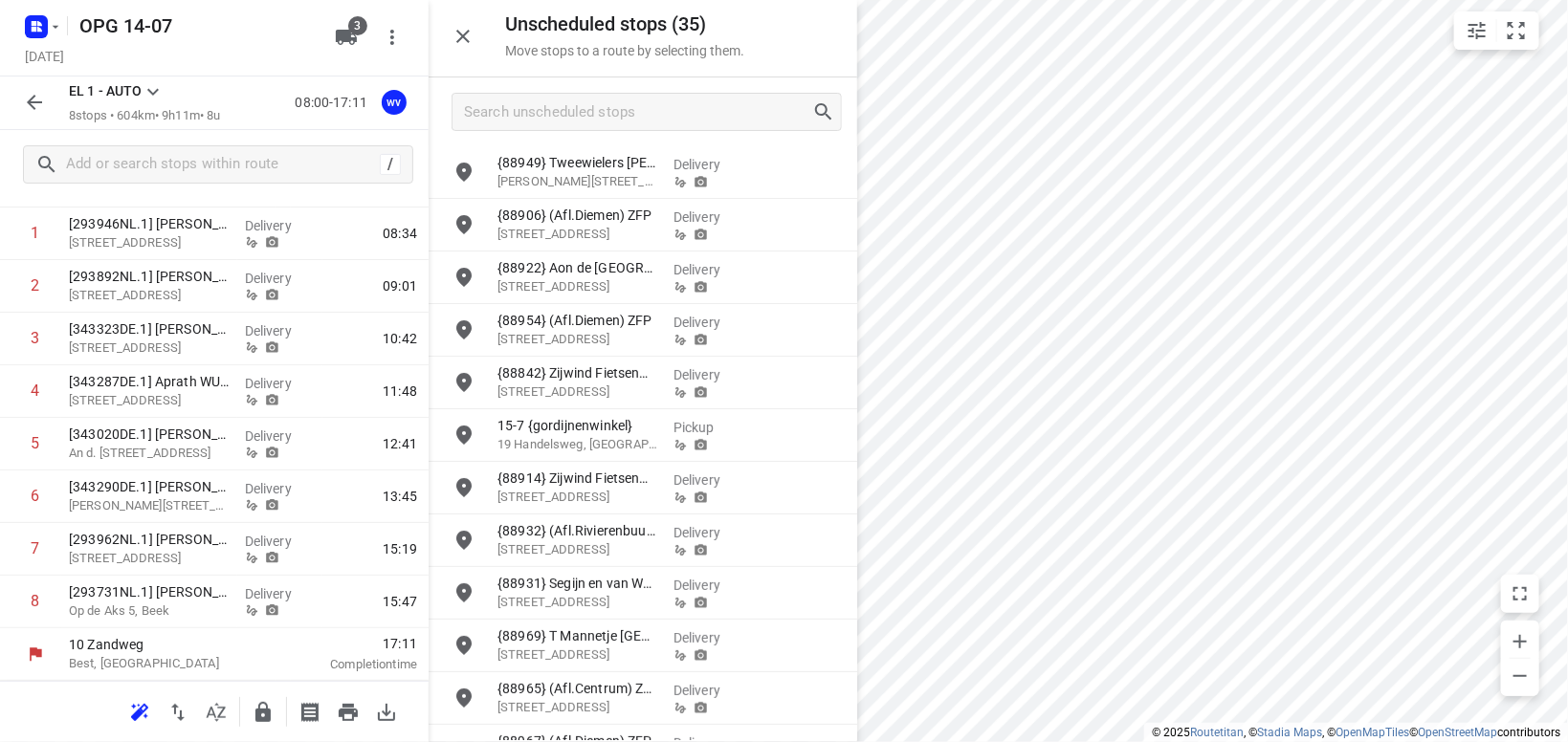 click 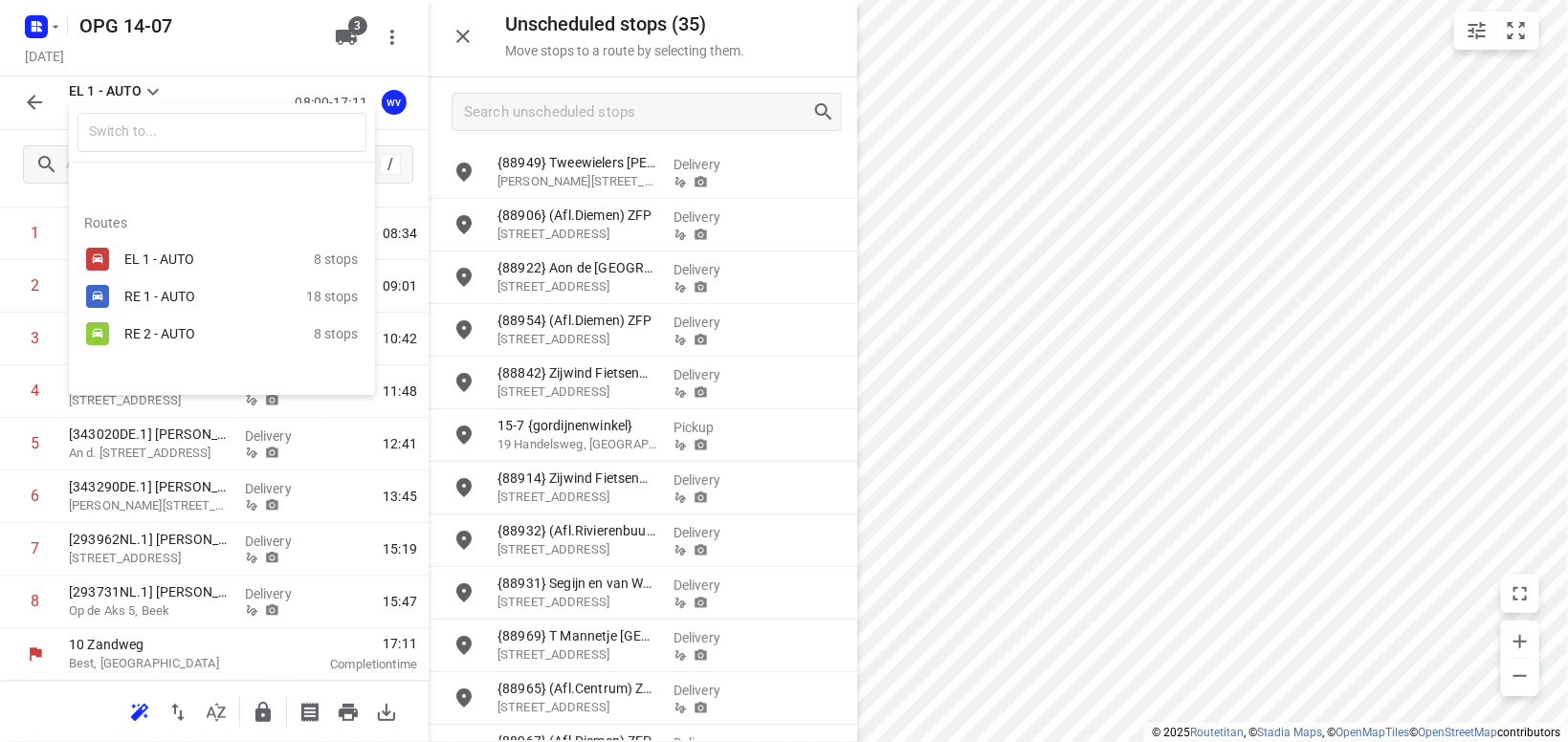 click on "RE 2 - AUTO" at bounding box center [206, 334] 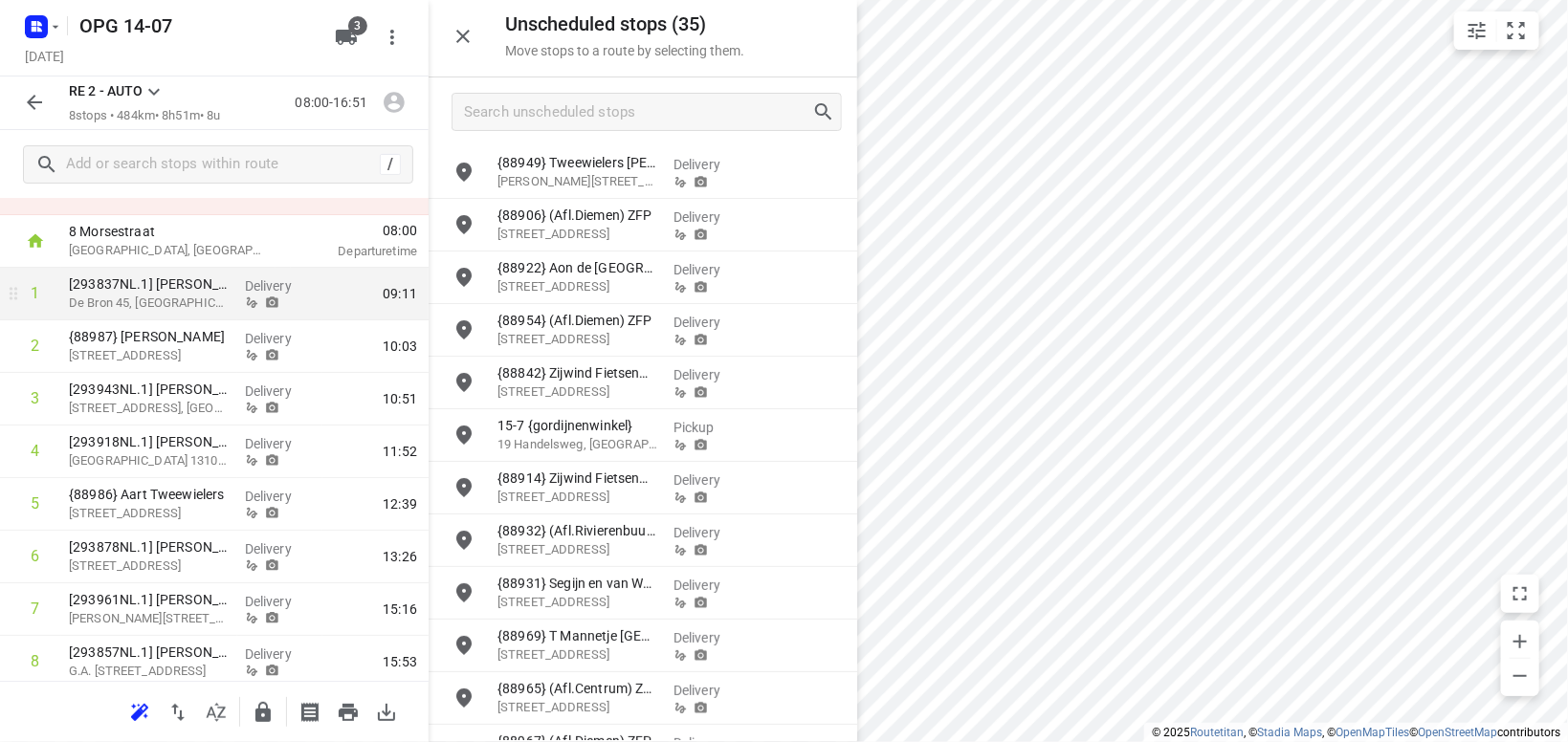 scroll, scrollTop: 112, scrollLeft: 0, axis: vertical 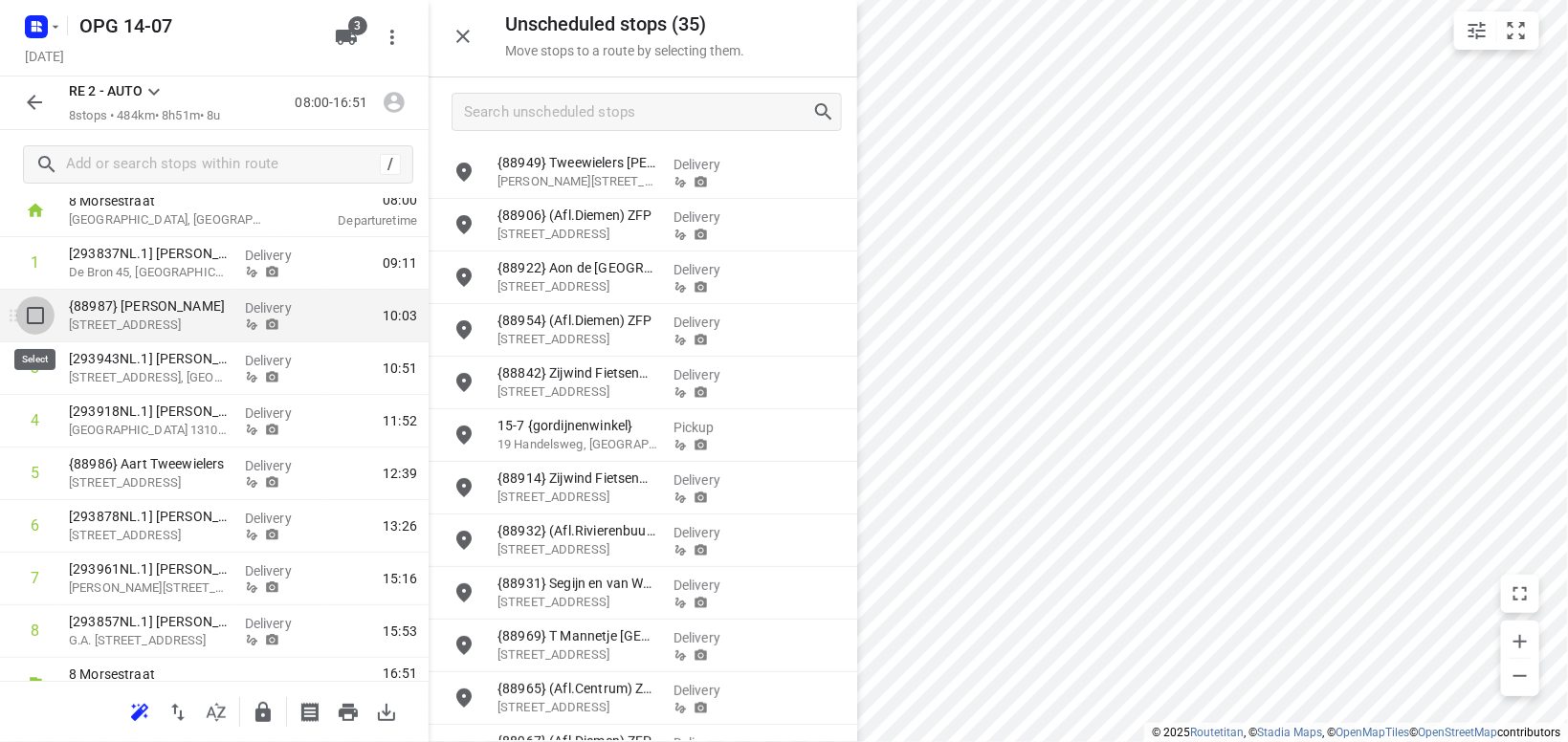 click at bounding box center (35, 316) 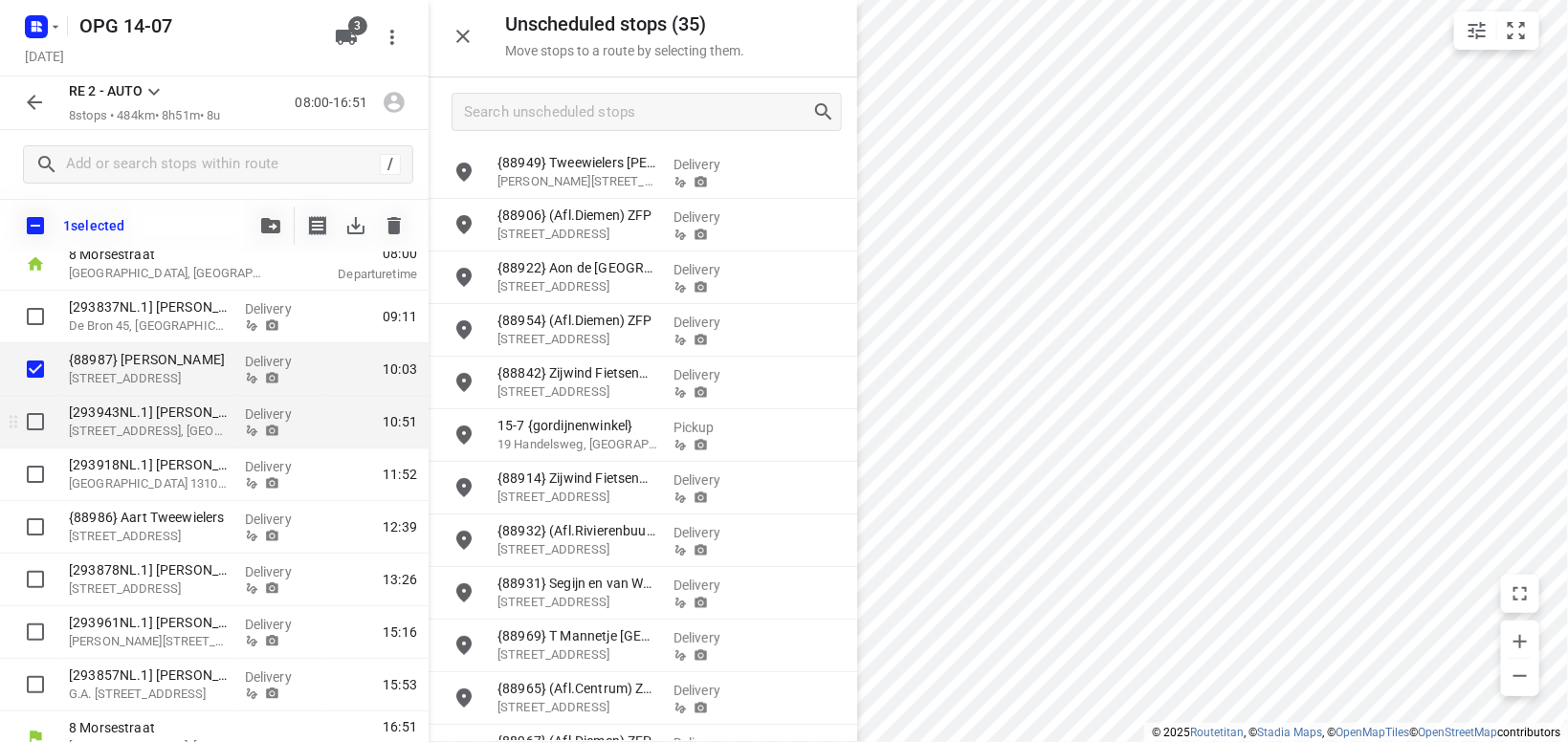scroll, scrollTop: 134, scrollLeft: 0, axis: vertical 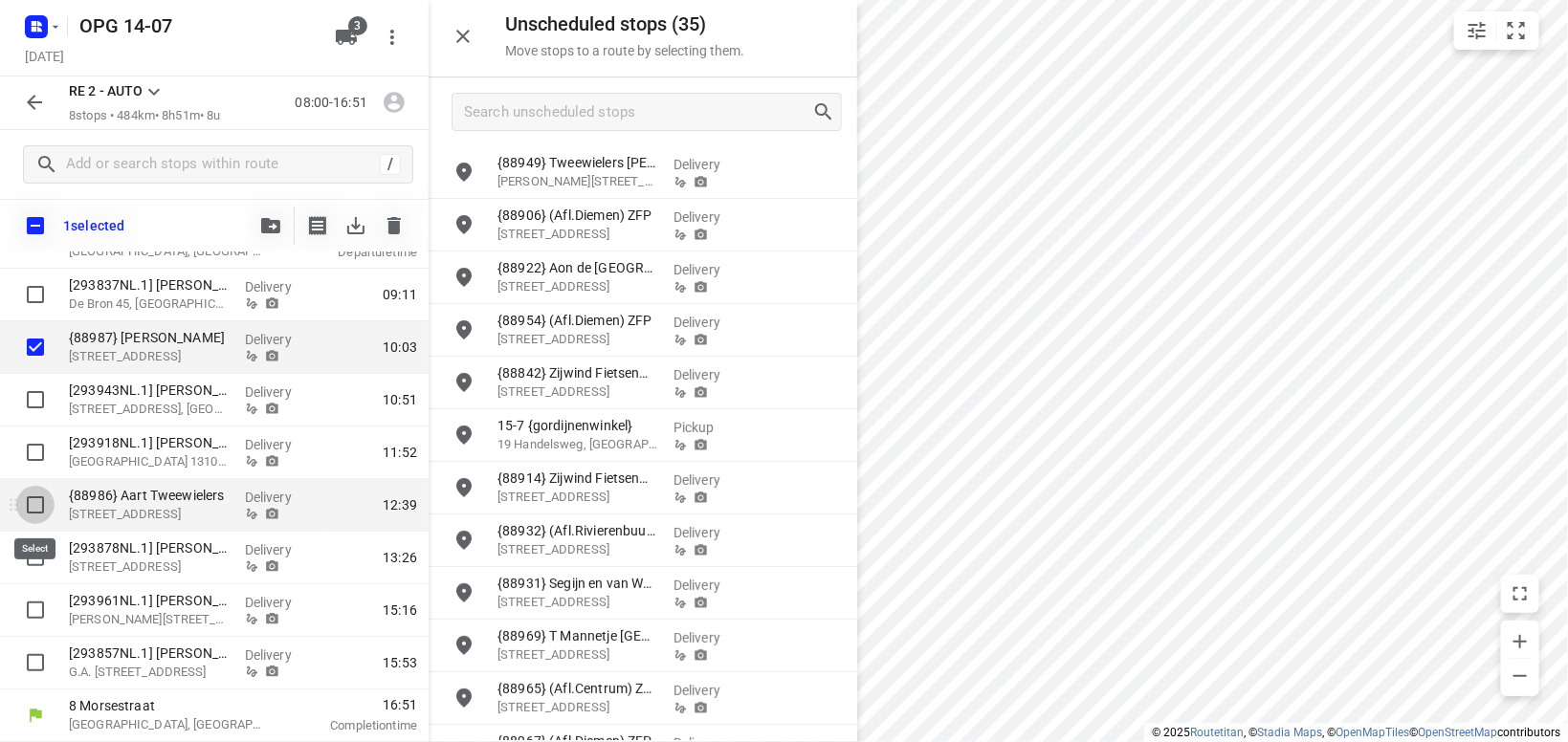 click at bounding box center [35, 505] 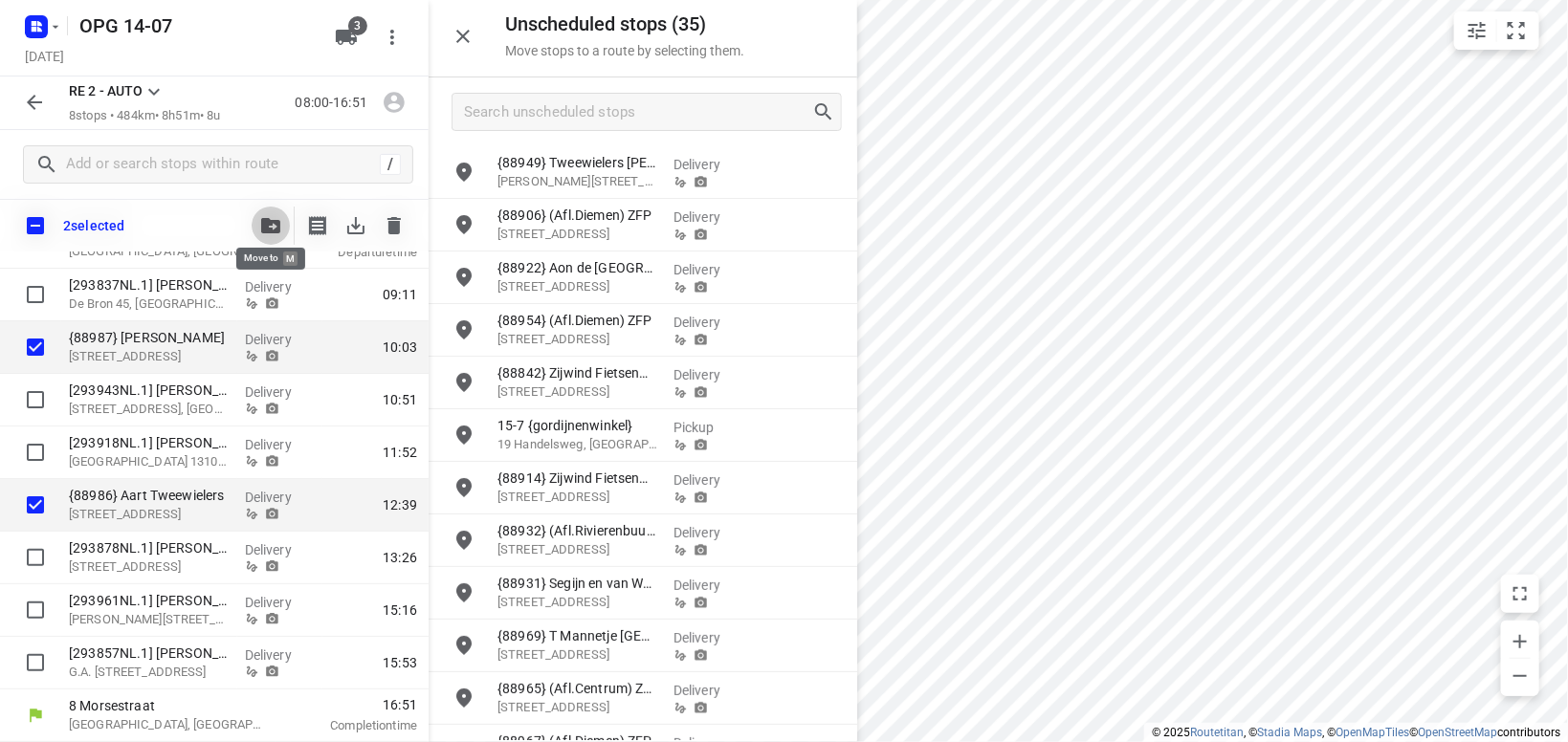 click 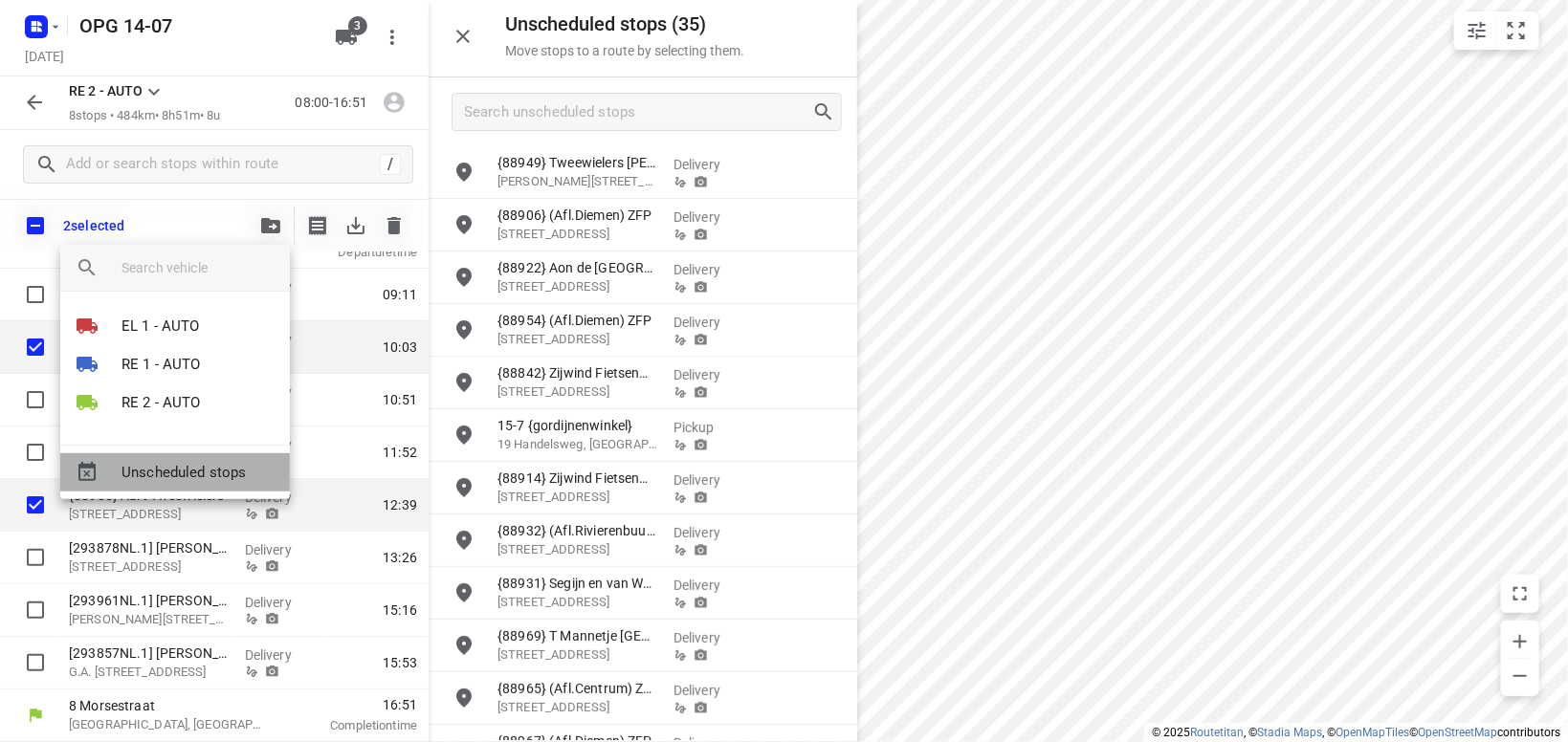 click on "Unscheduled stops" at bounding box center (198, 472) 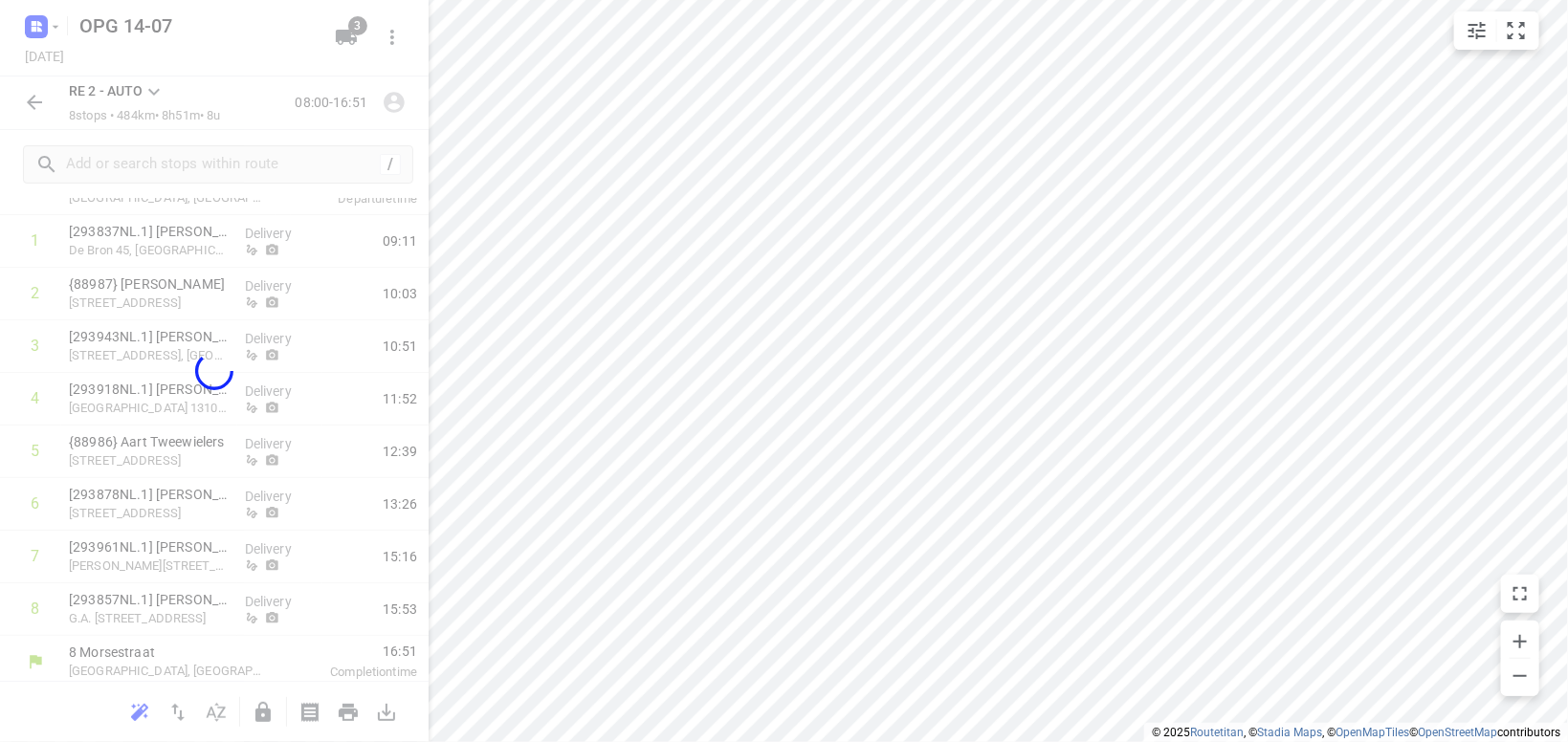 scroll, scrollTop: 35, scrollLeft: 0, axis: vertical 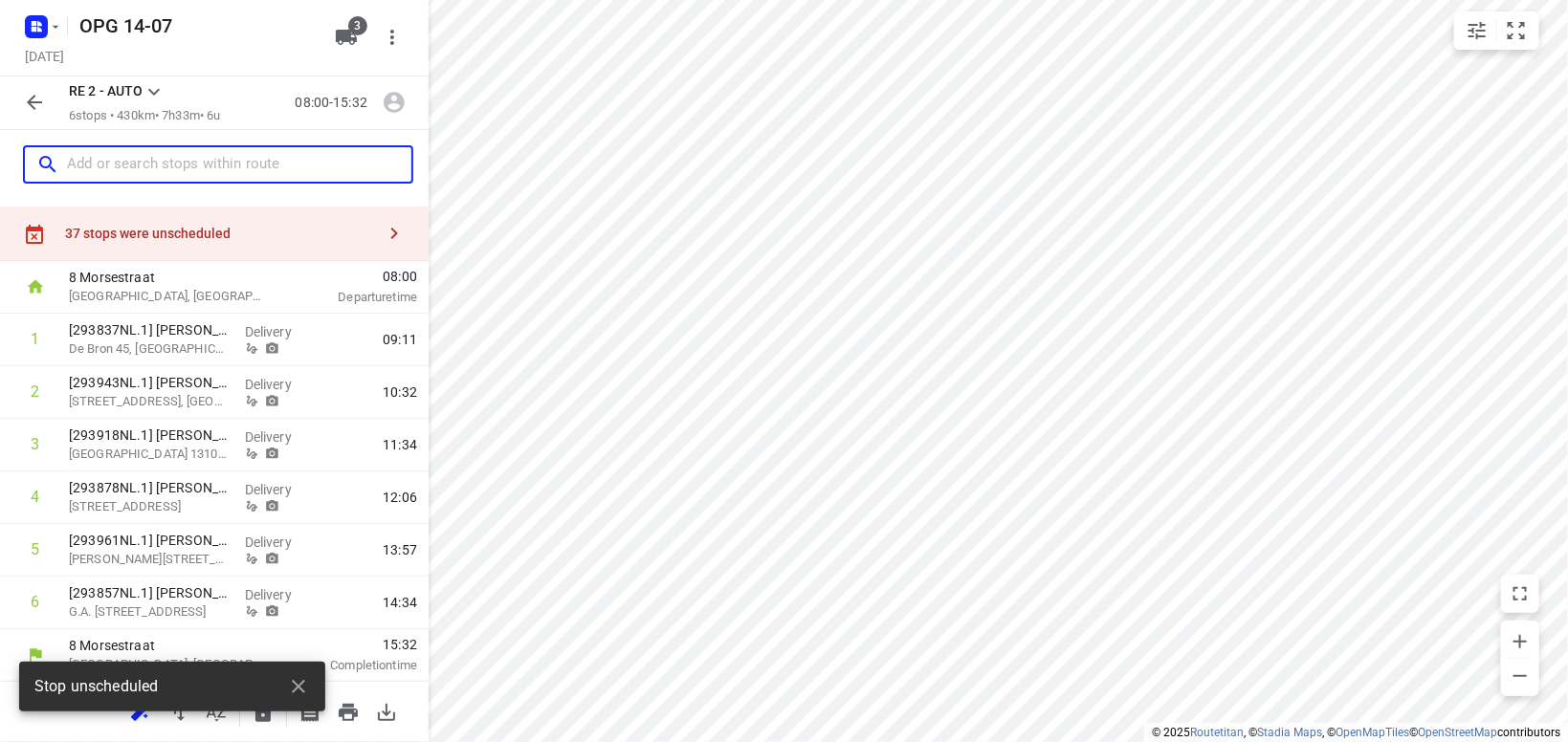 click at bounding box center (239, 164) 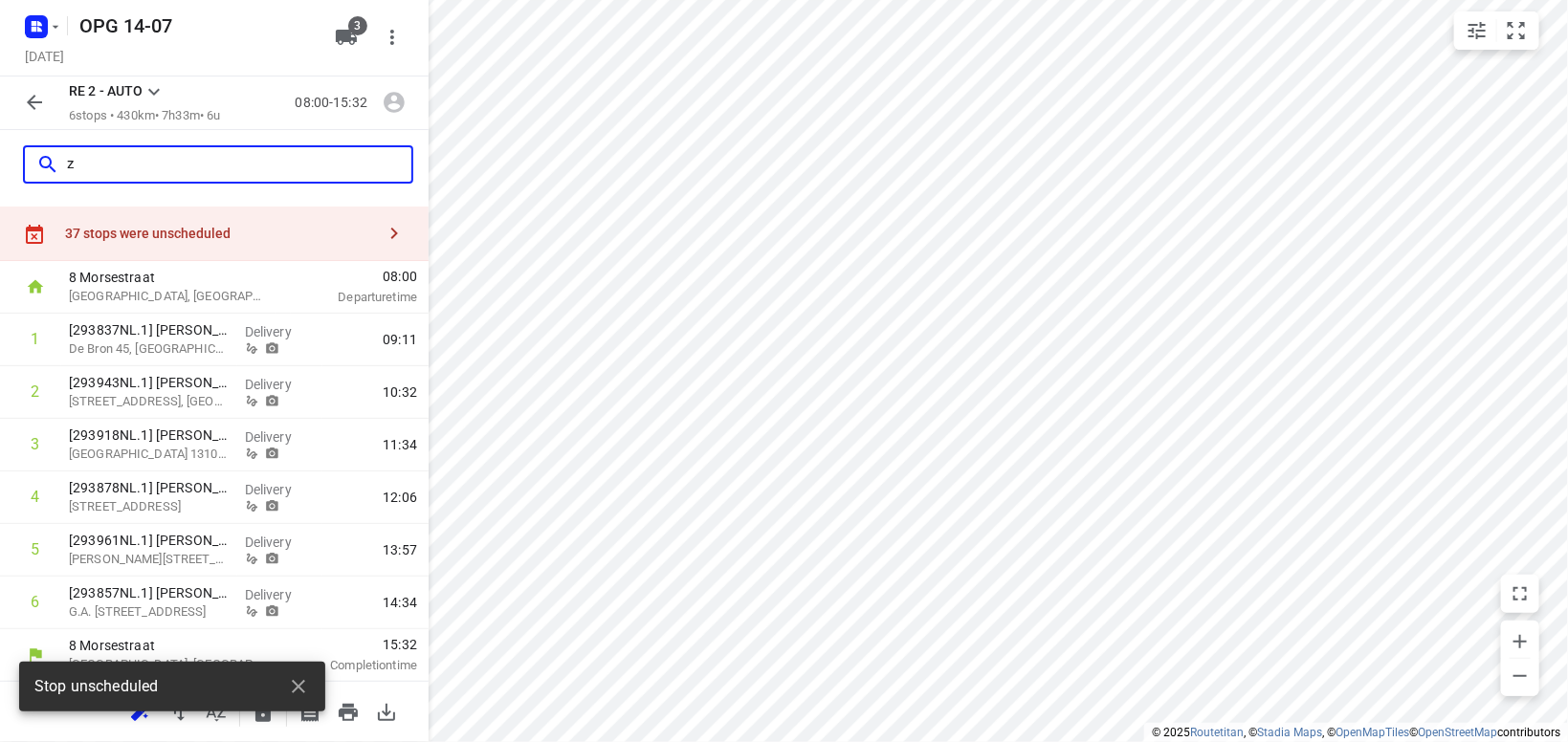 scroll, scrollTop: 0, scrollLeft: 0, axis: both 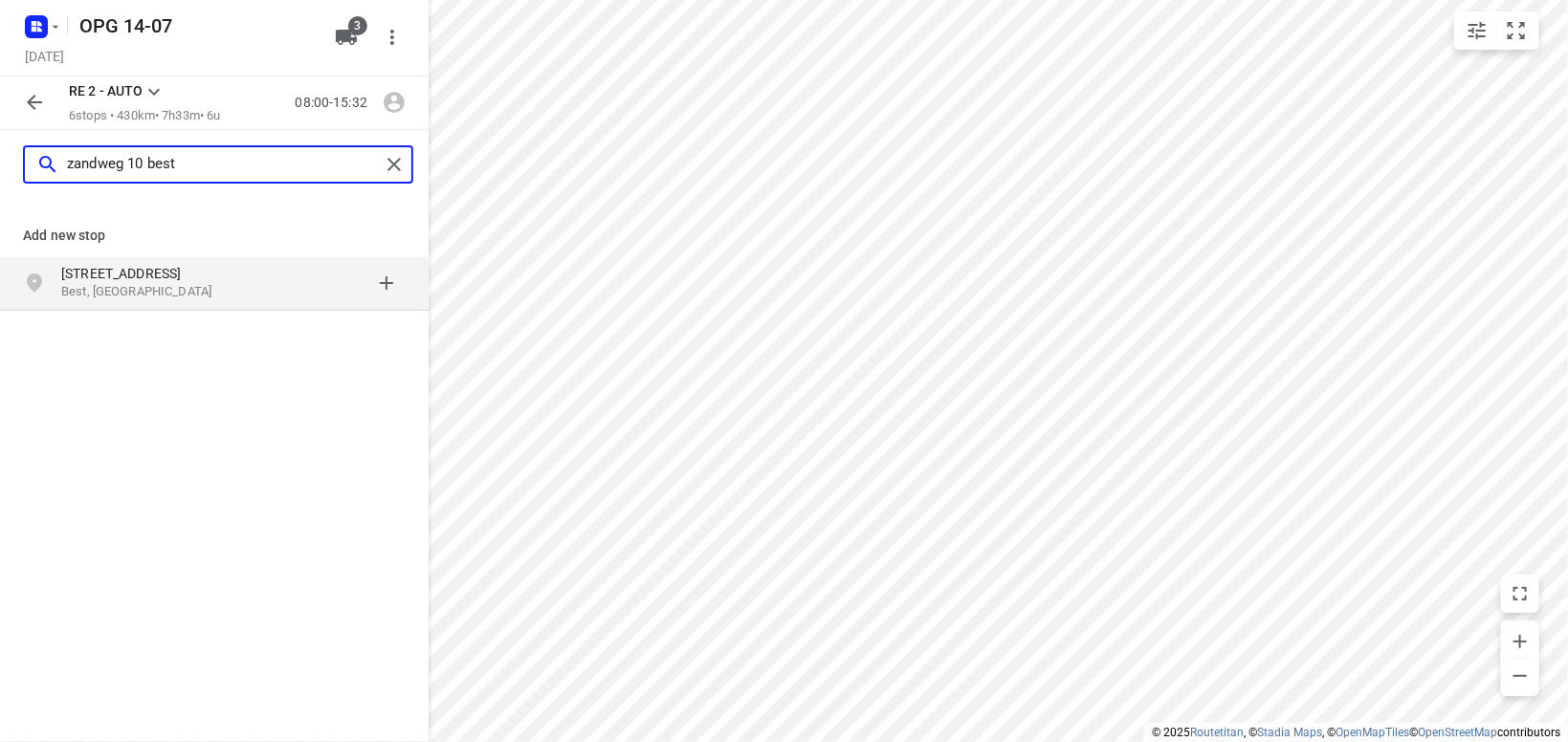 type on "zandweg 10 best" 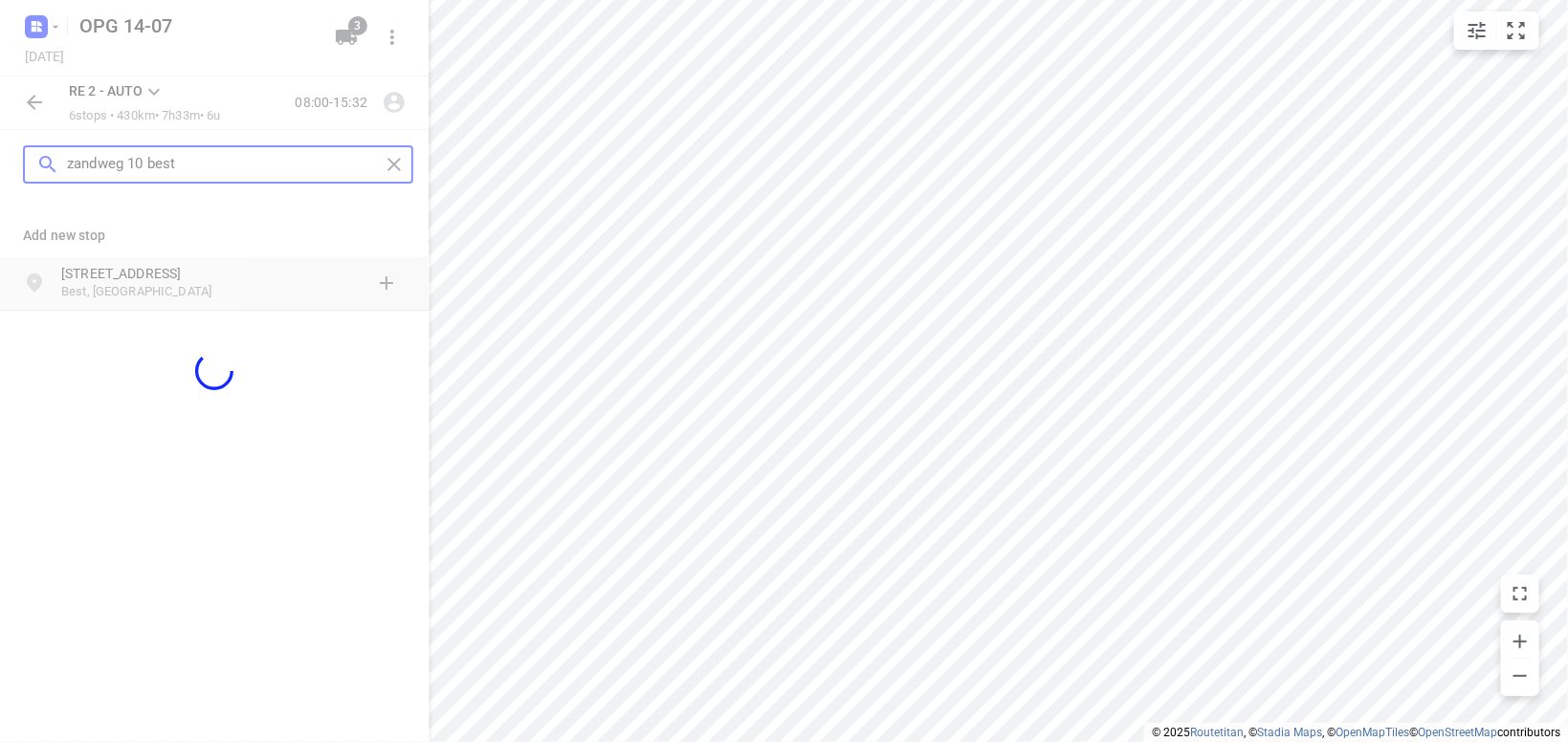 type 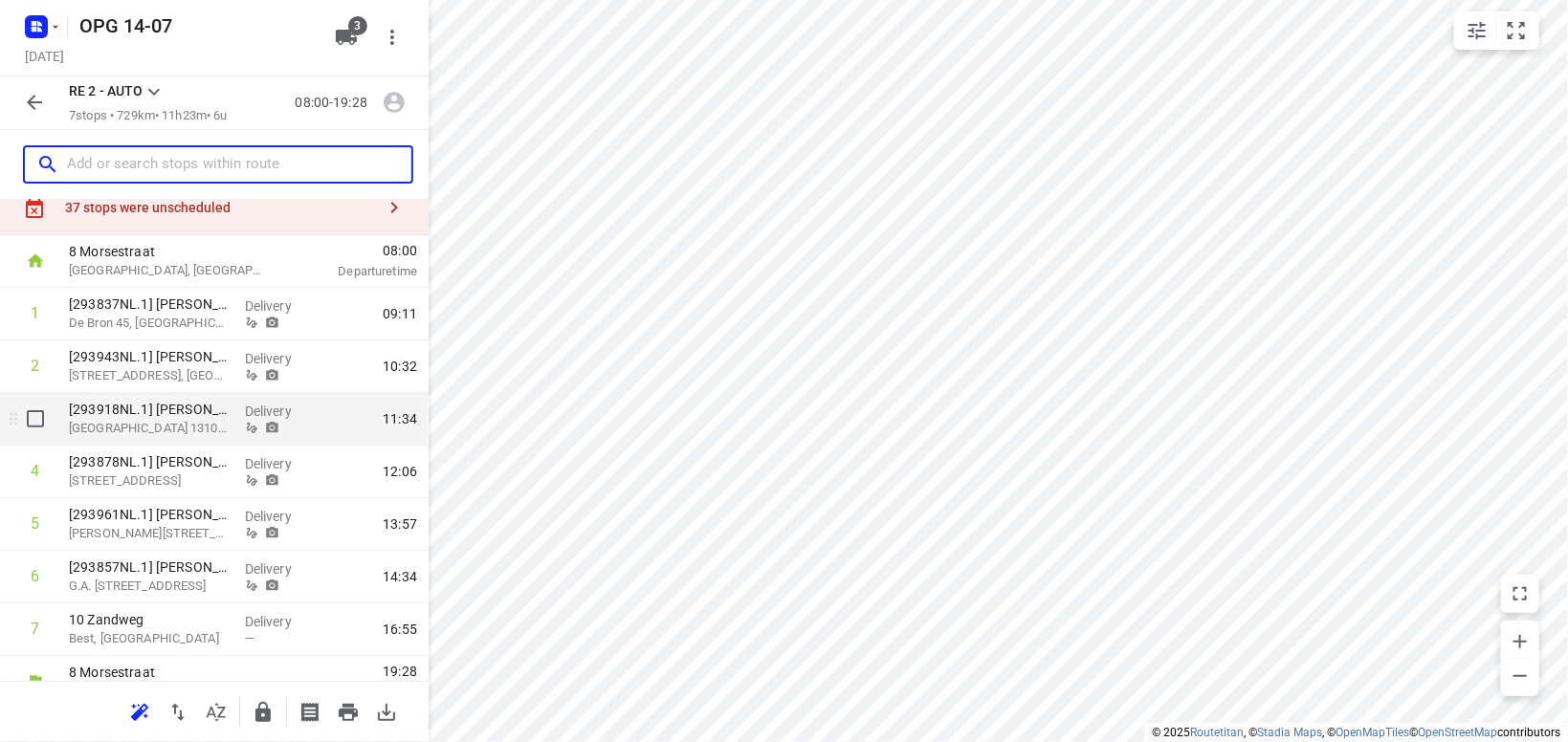 scroll, scrollTop: 89, scrollLeft: 0, axis: vertical 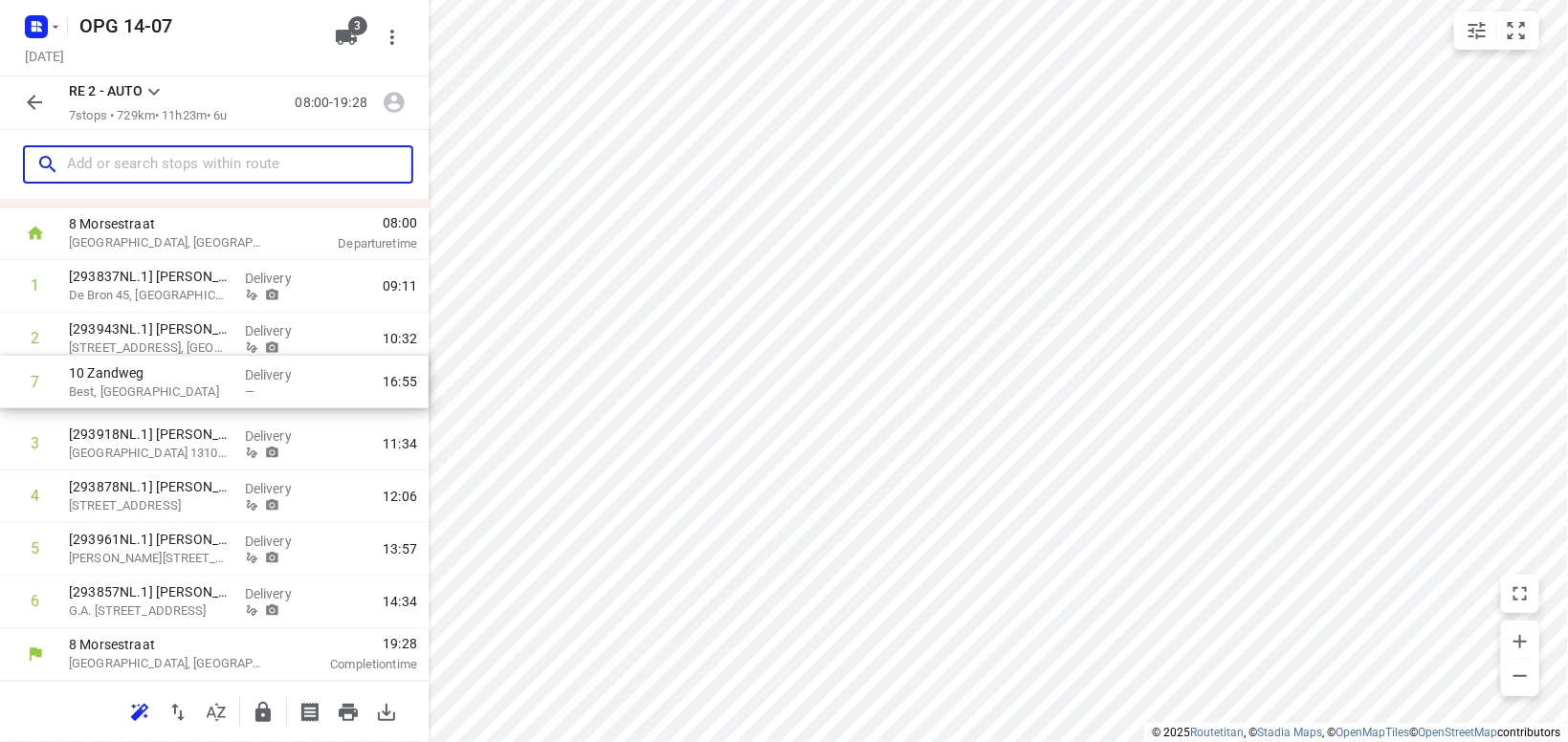 drag, startPoint x: 96, startPoint y: 604, endPoint x: 101, endPoint y: 381, distance: 223.056 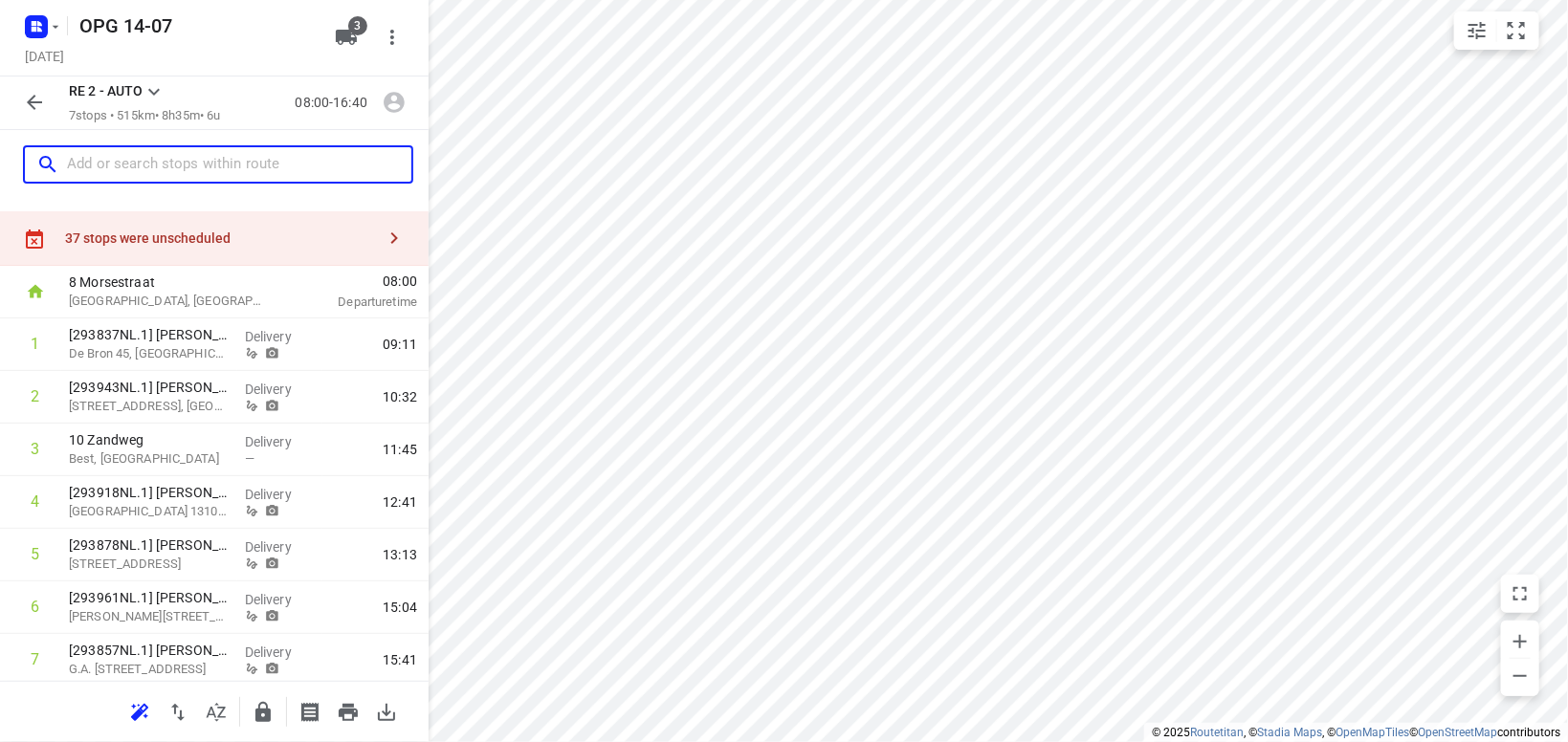 scroll, scrollTop: 0, scrollLeft: 0, axis: both 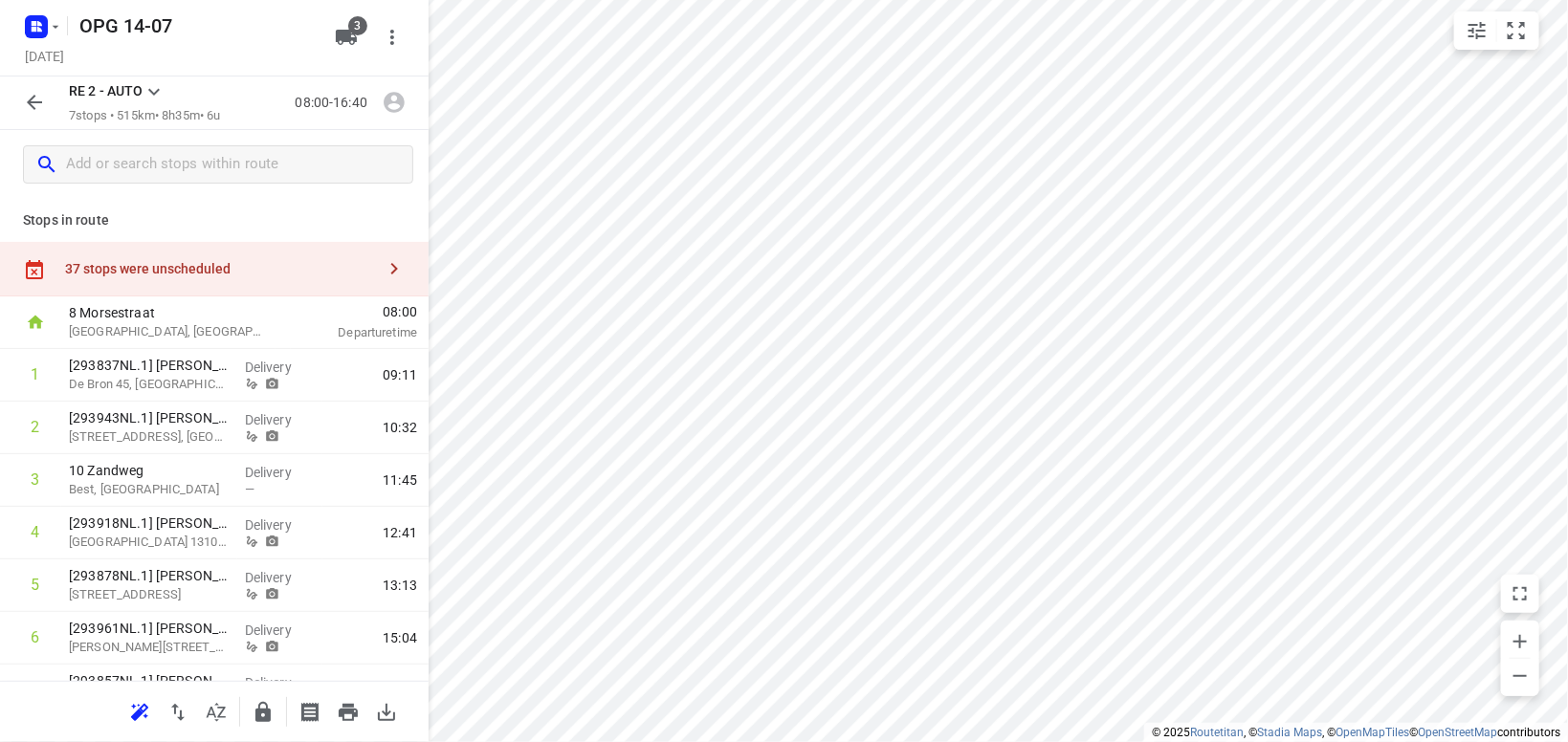 click 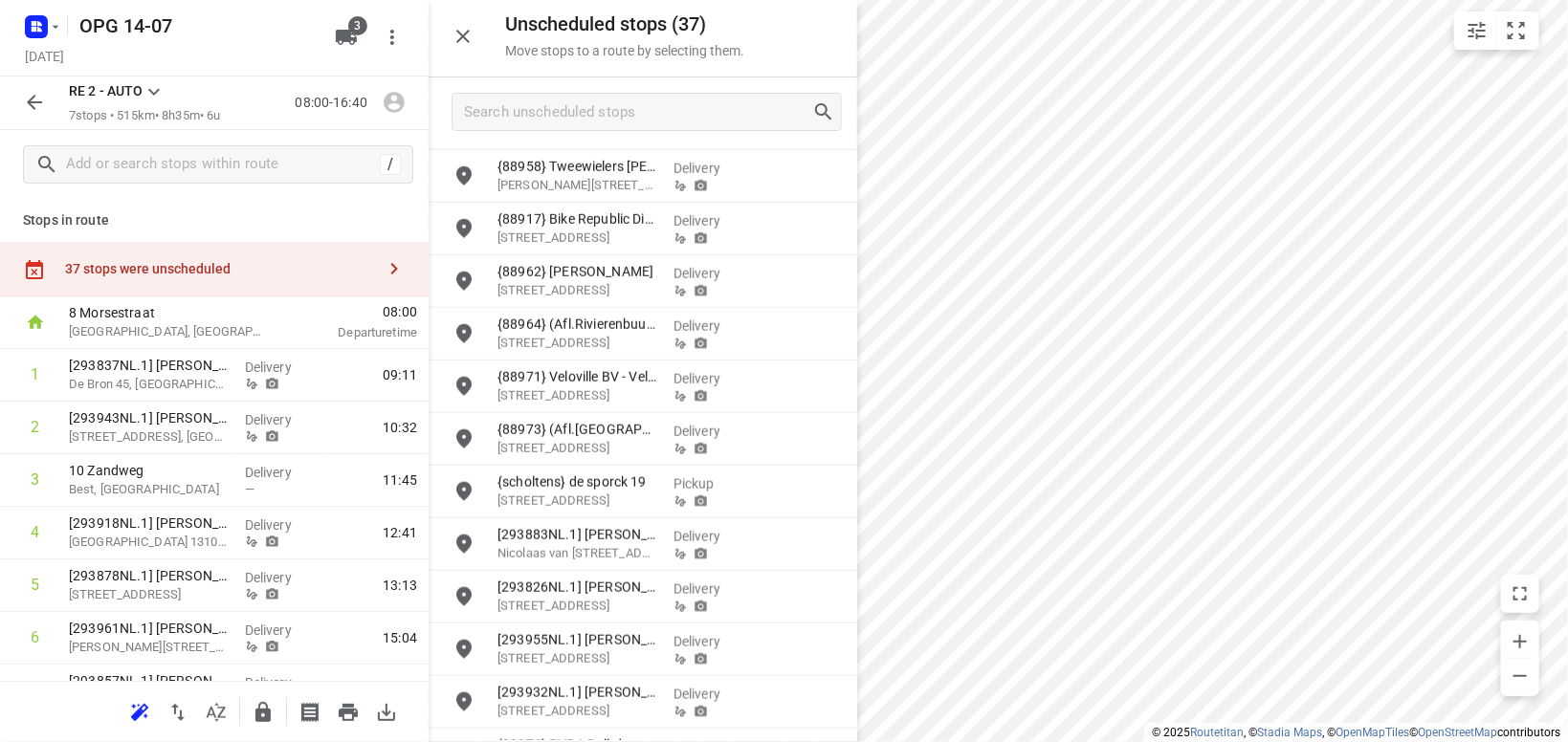scroll, scrollTop: 780, scrollLeft: 0, axis: vertical 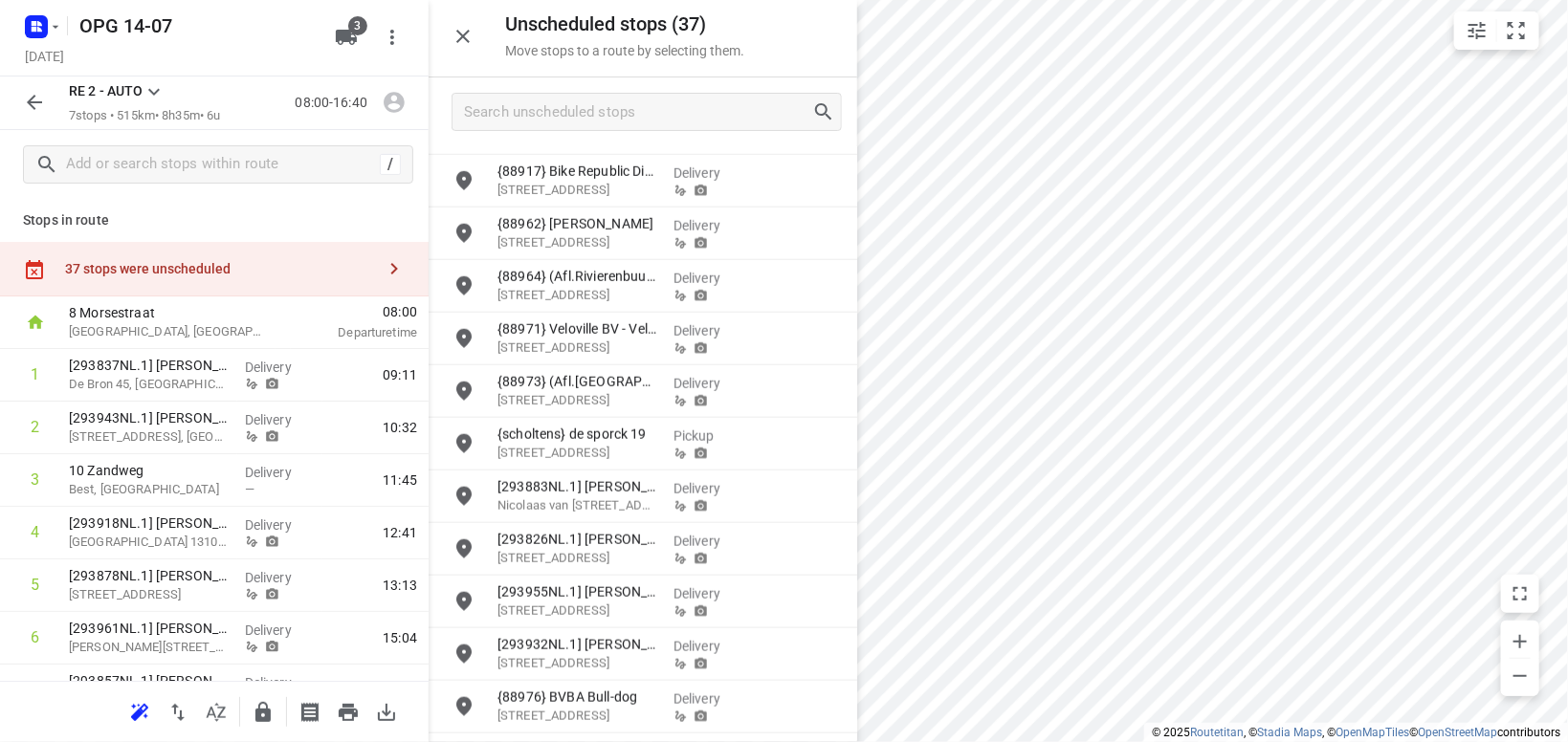 click 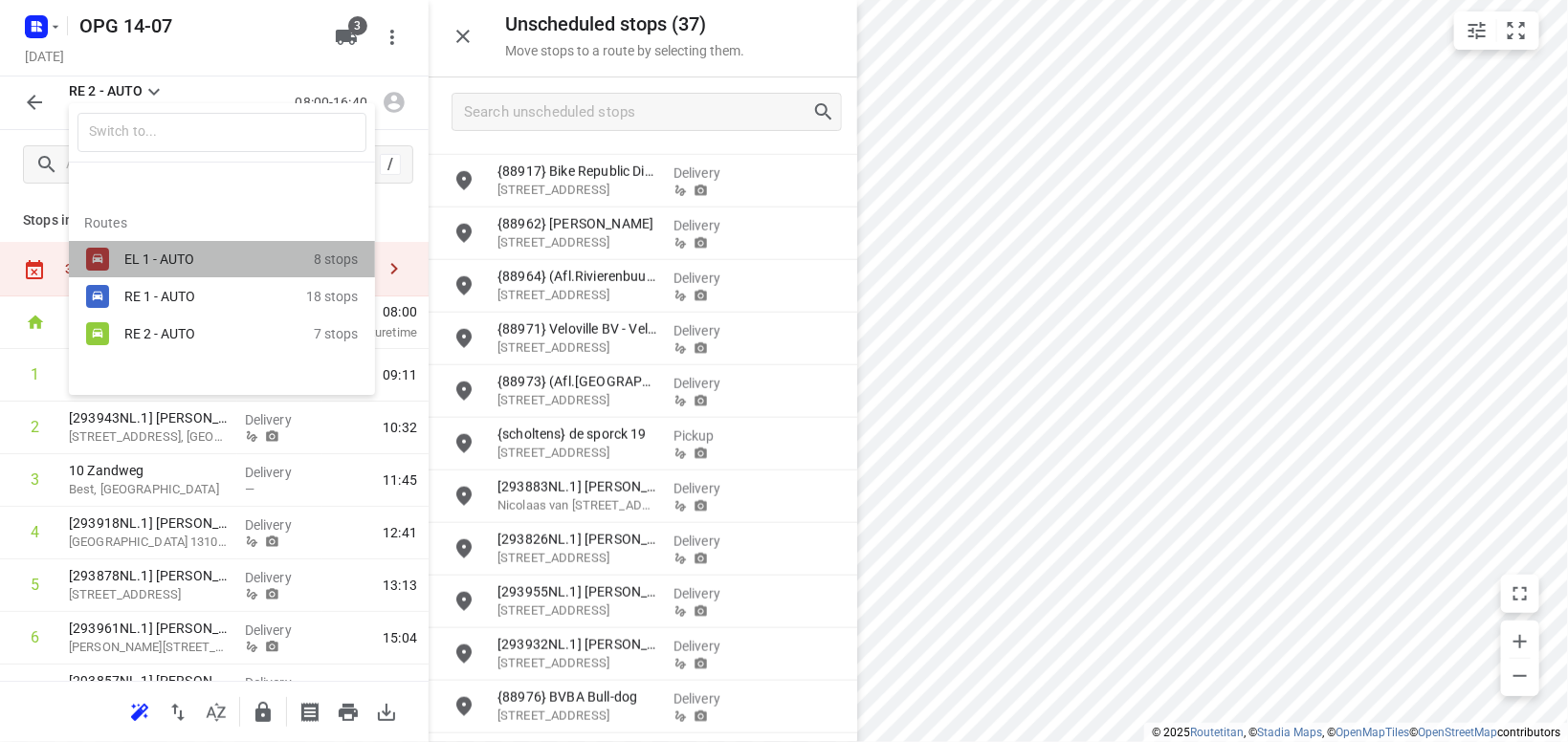 click on "EL 1 - AUTO" at bounding box center [206, 259] 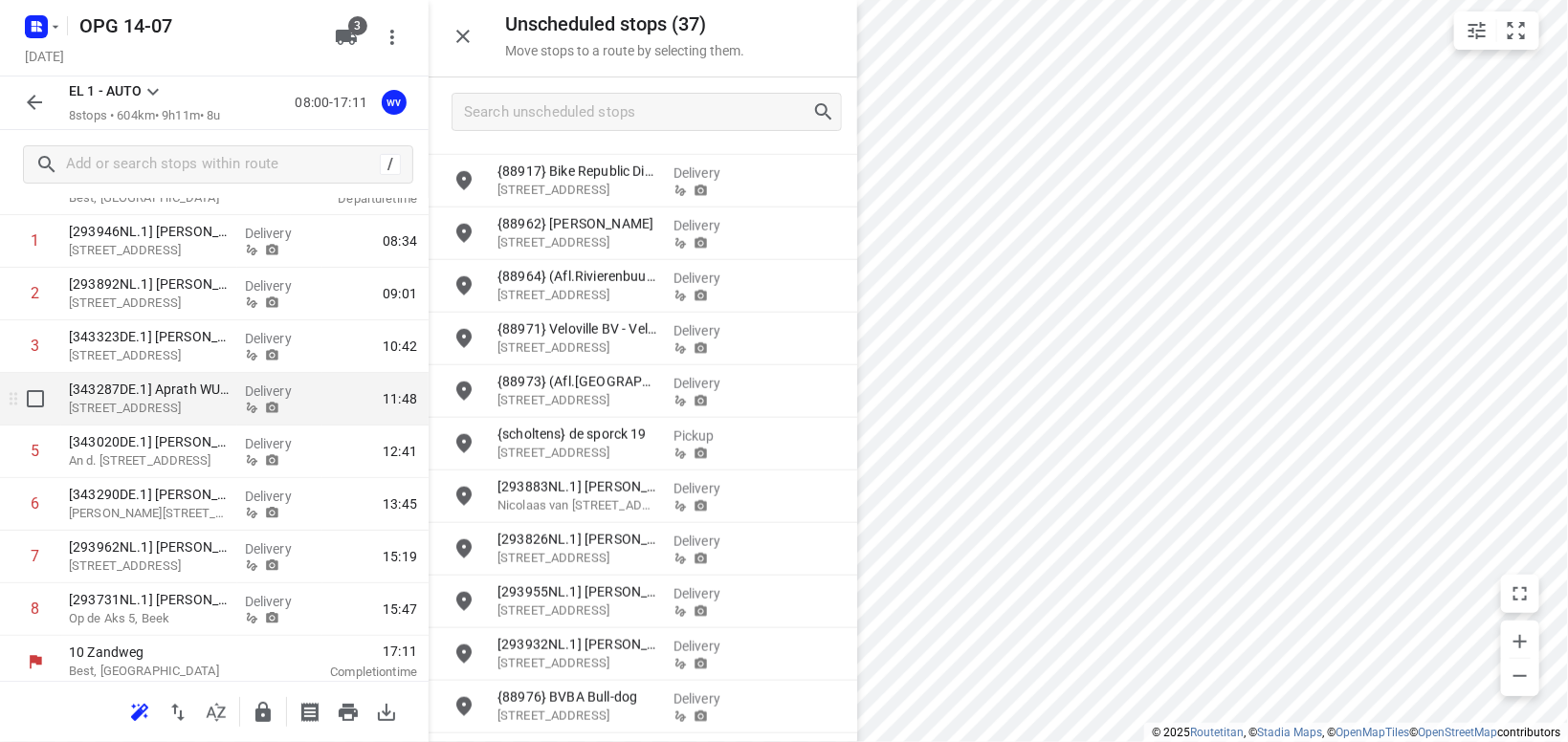 scroll, scrollTop: 142, scrollLeft: 0, axis: vertical 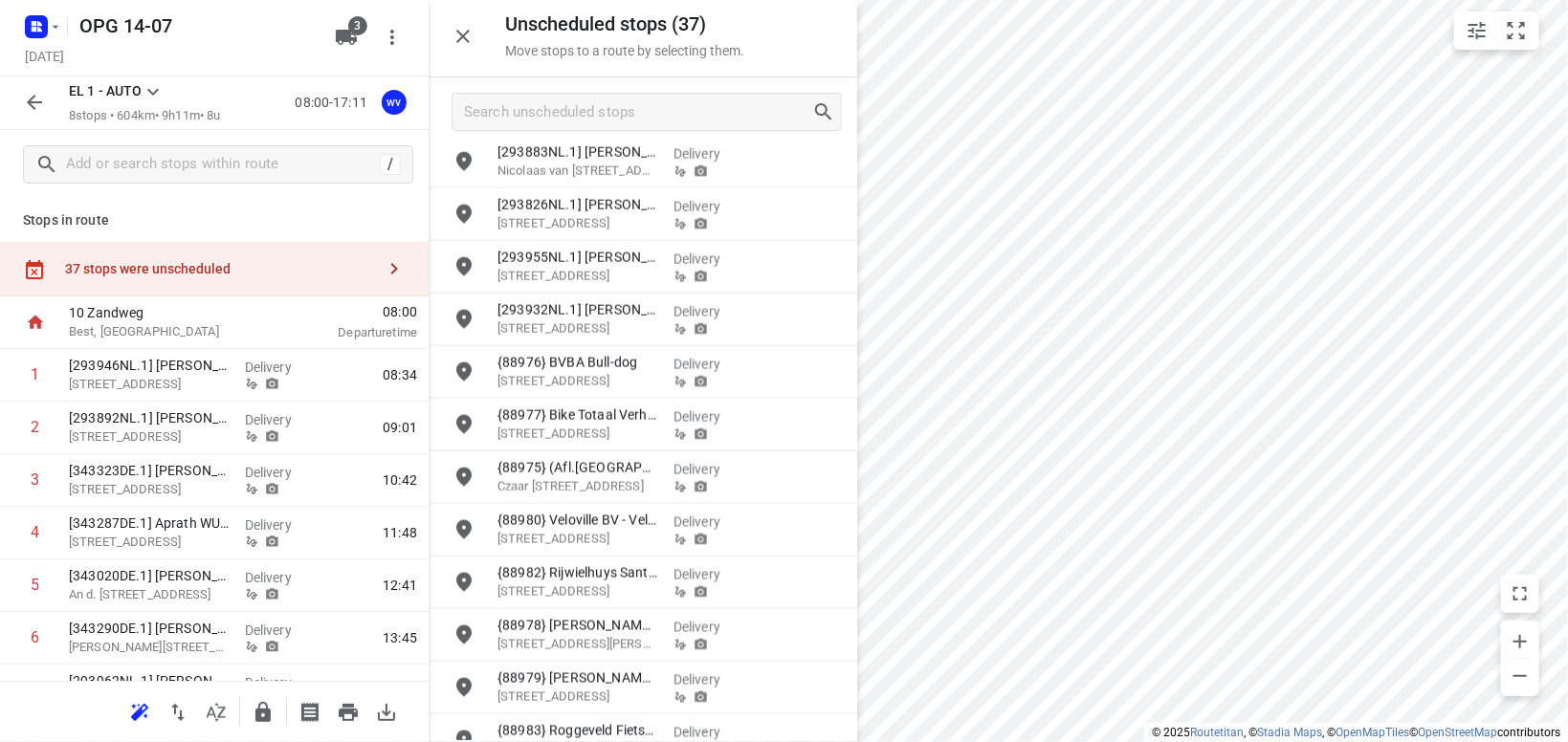 click 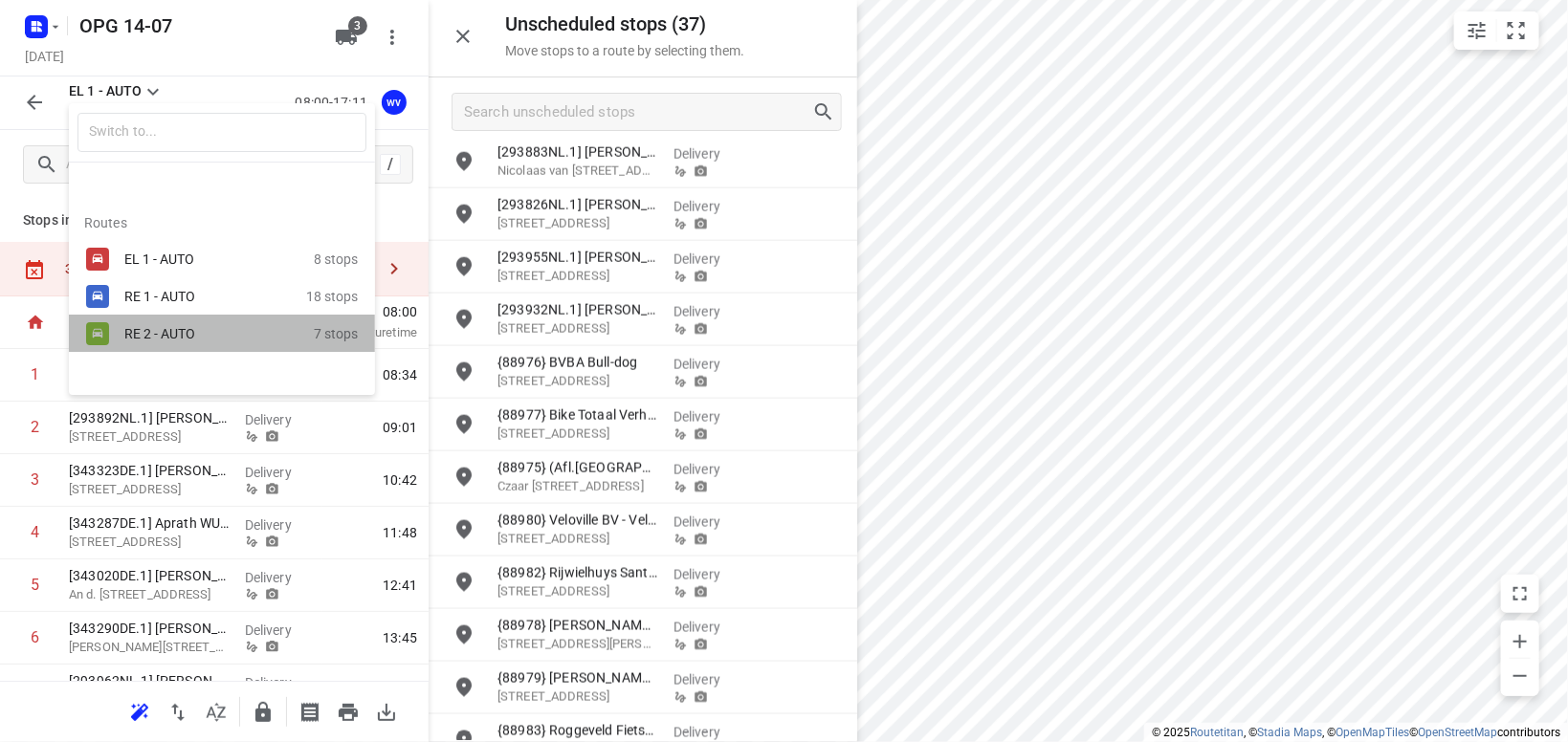 click on "RE 2 - AUTO" at bounding box center [206, 334] 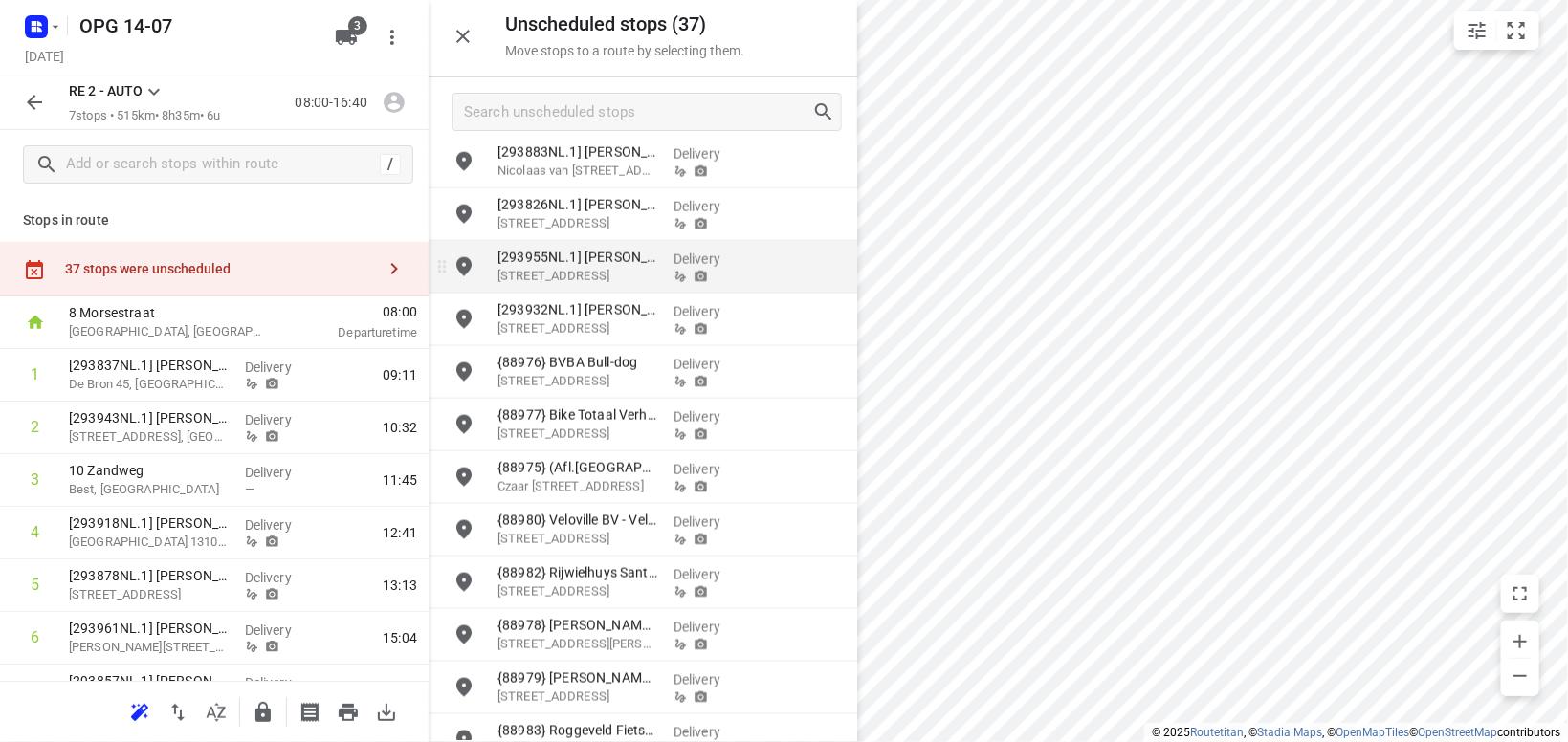 scroll, scrollTop: 1003, scrollLeft: 0, axis: vertical 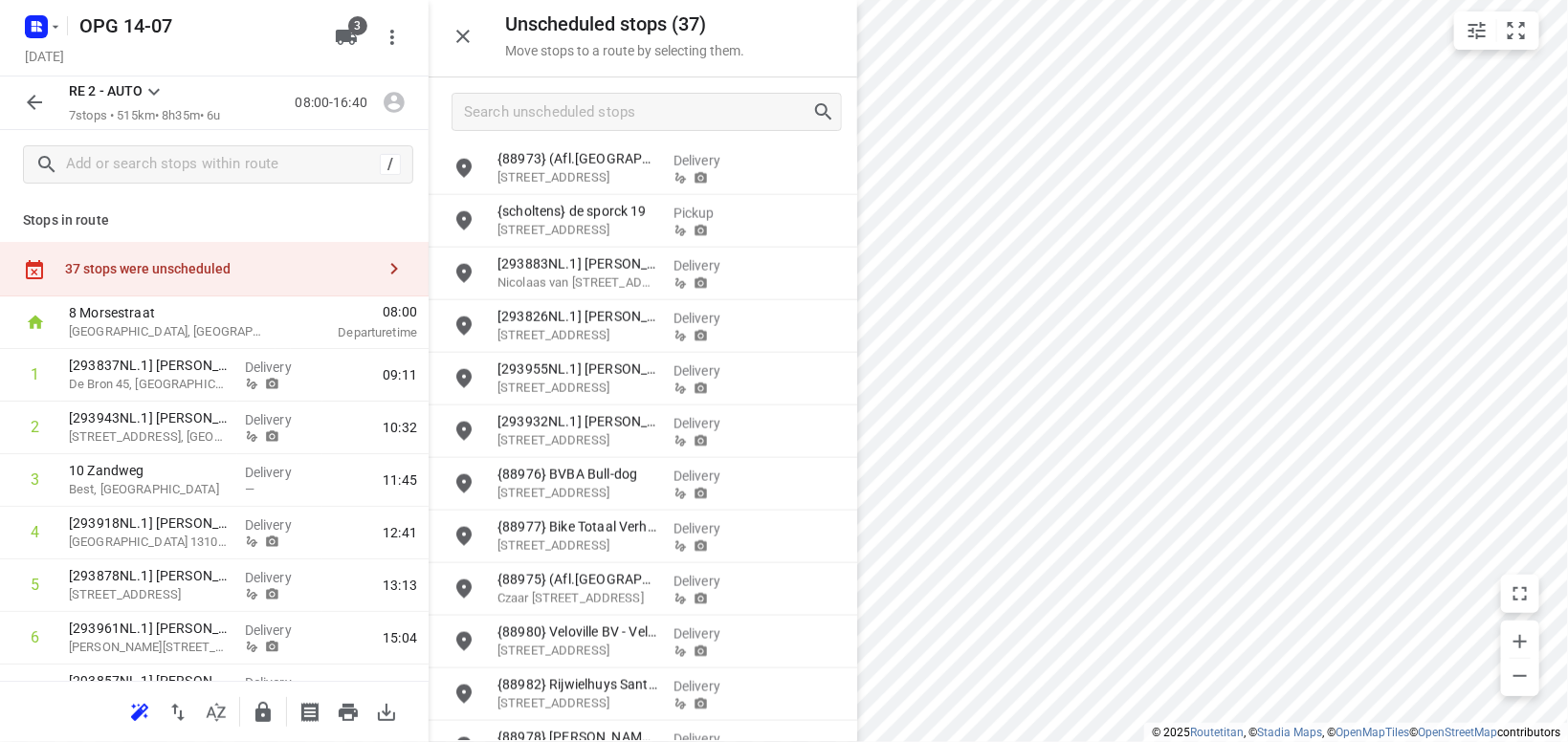 click 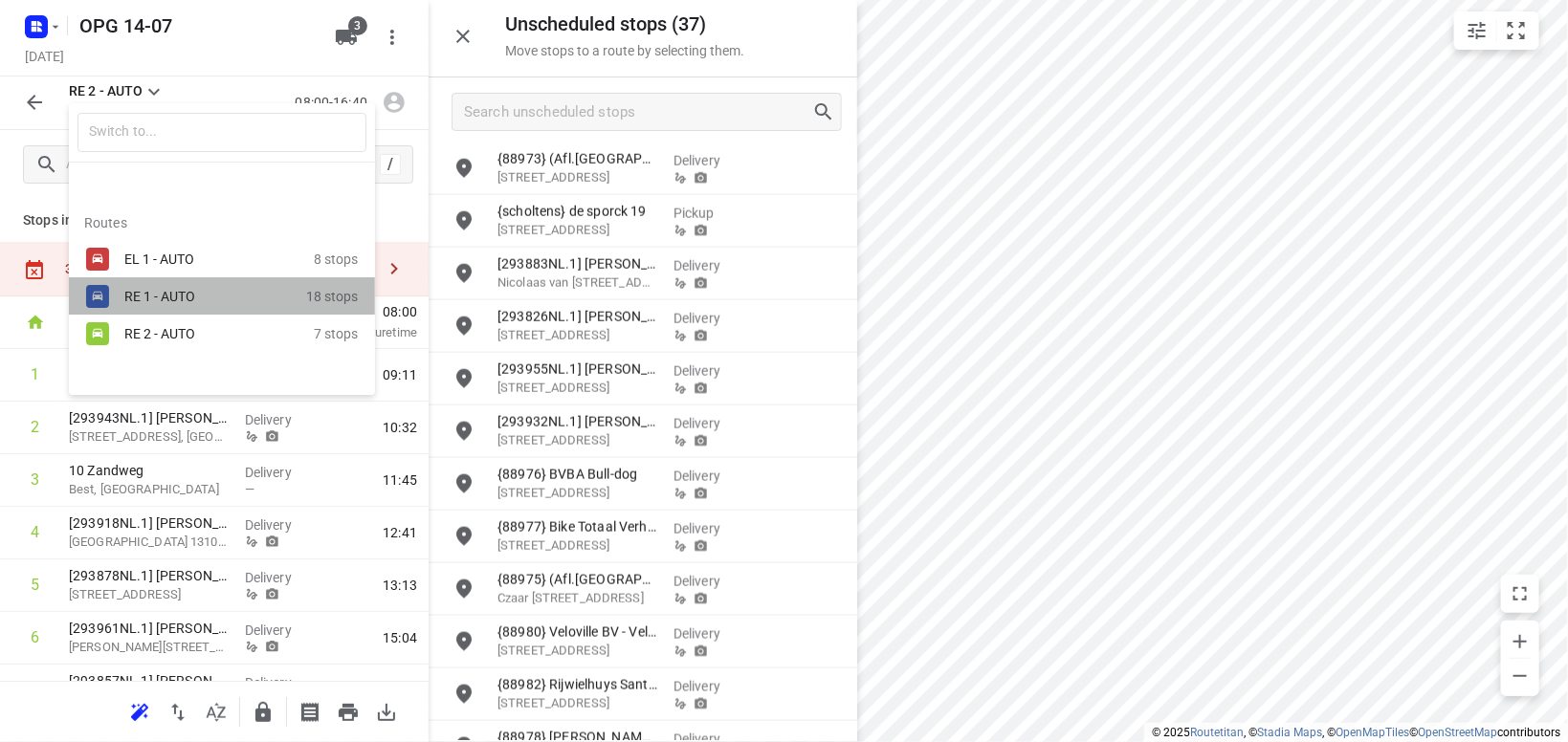 click on "RE 1 - AUTO" at bounding box center [206, 296] 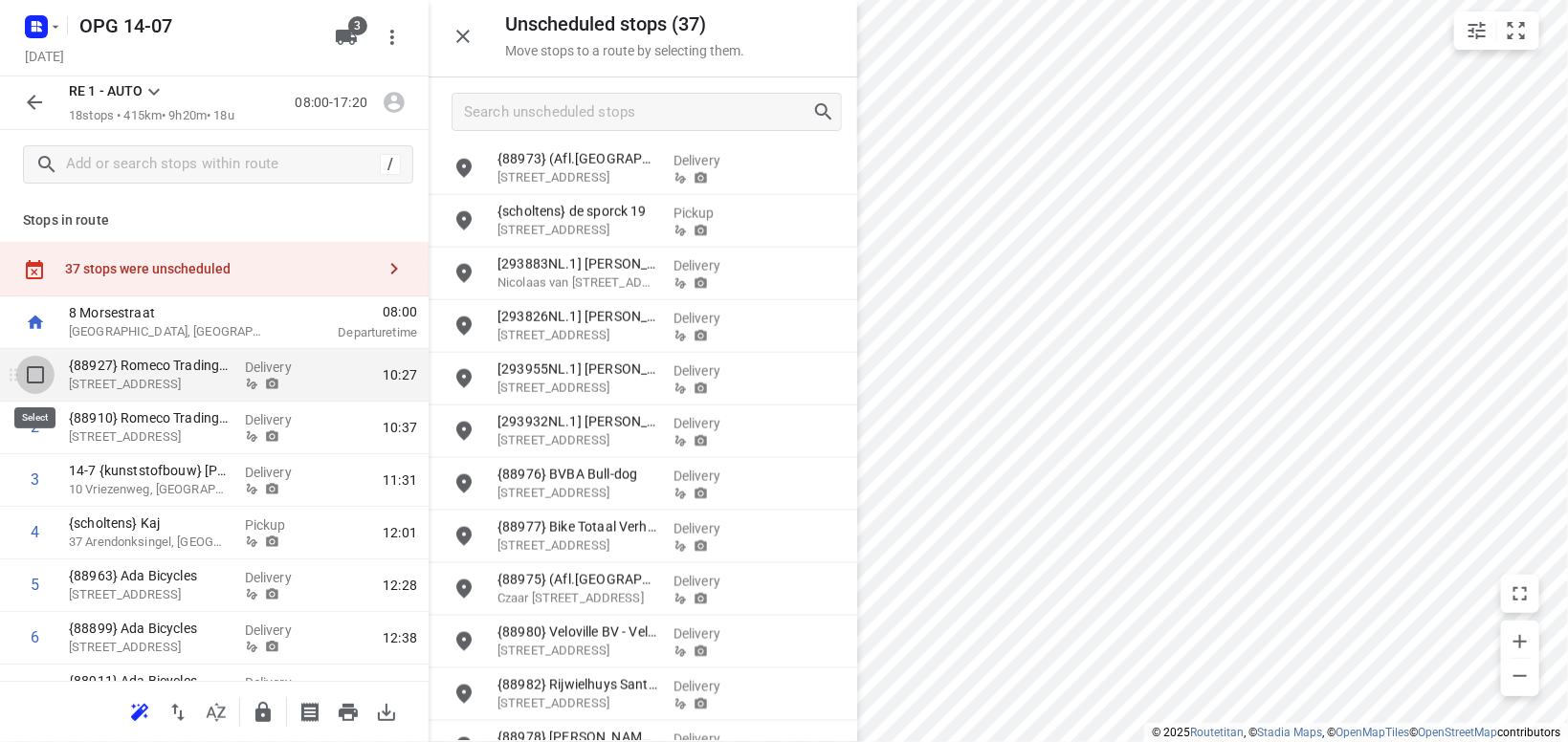 click at bounding box center [35, 375] 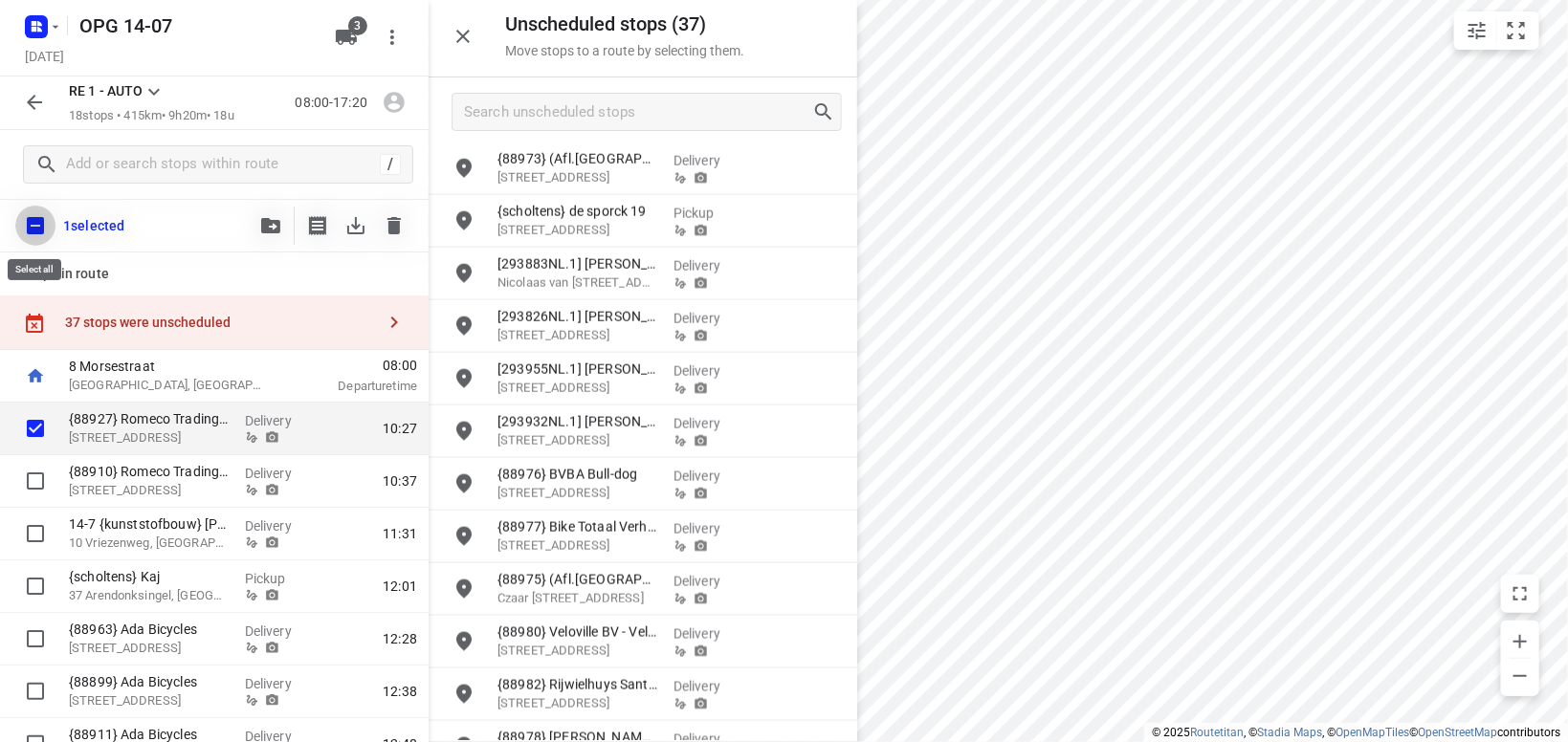 click at bounding box center [35, 226] 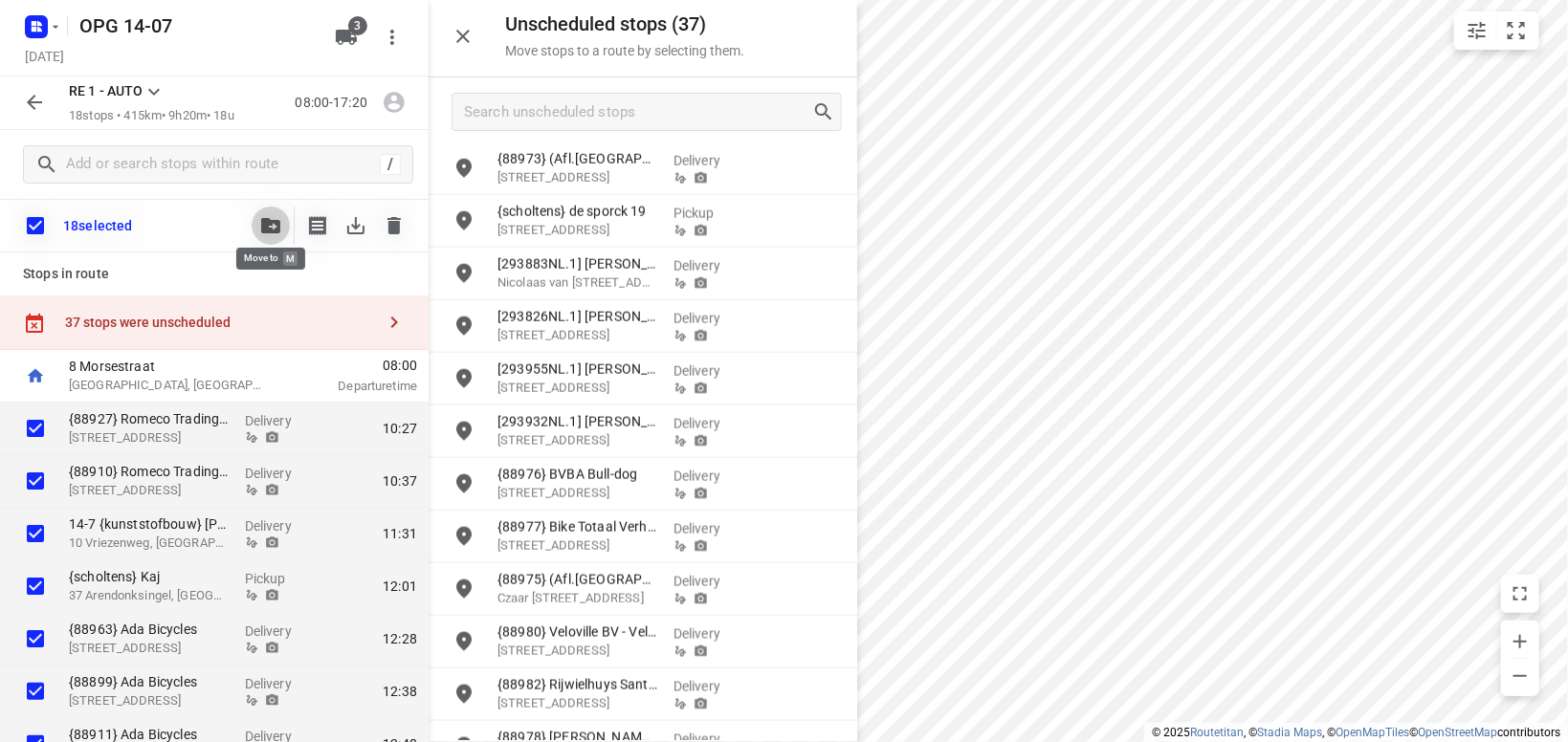 click 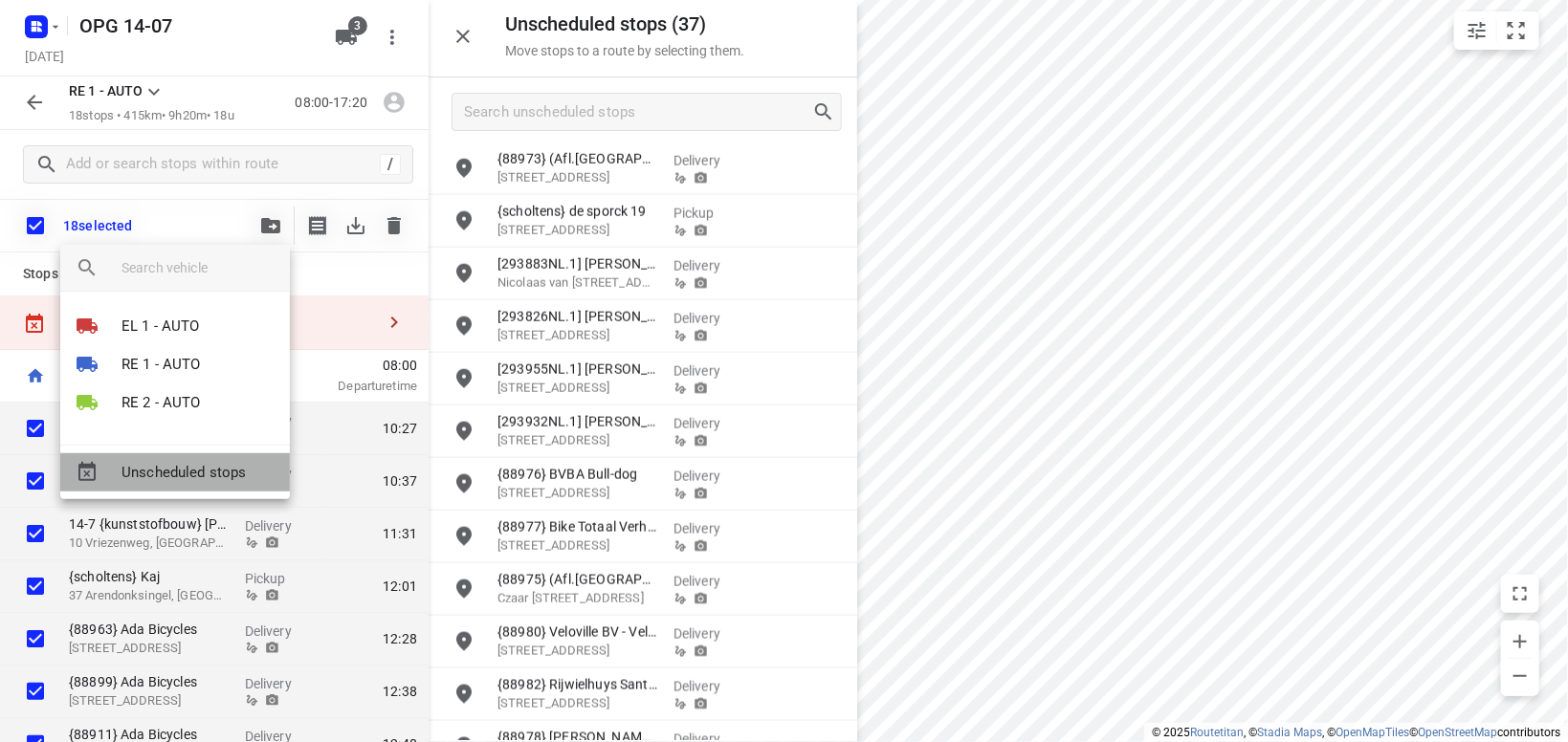 click on "Unscheduled stops" at bounding box center [198, 472] 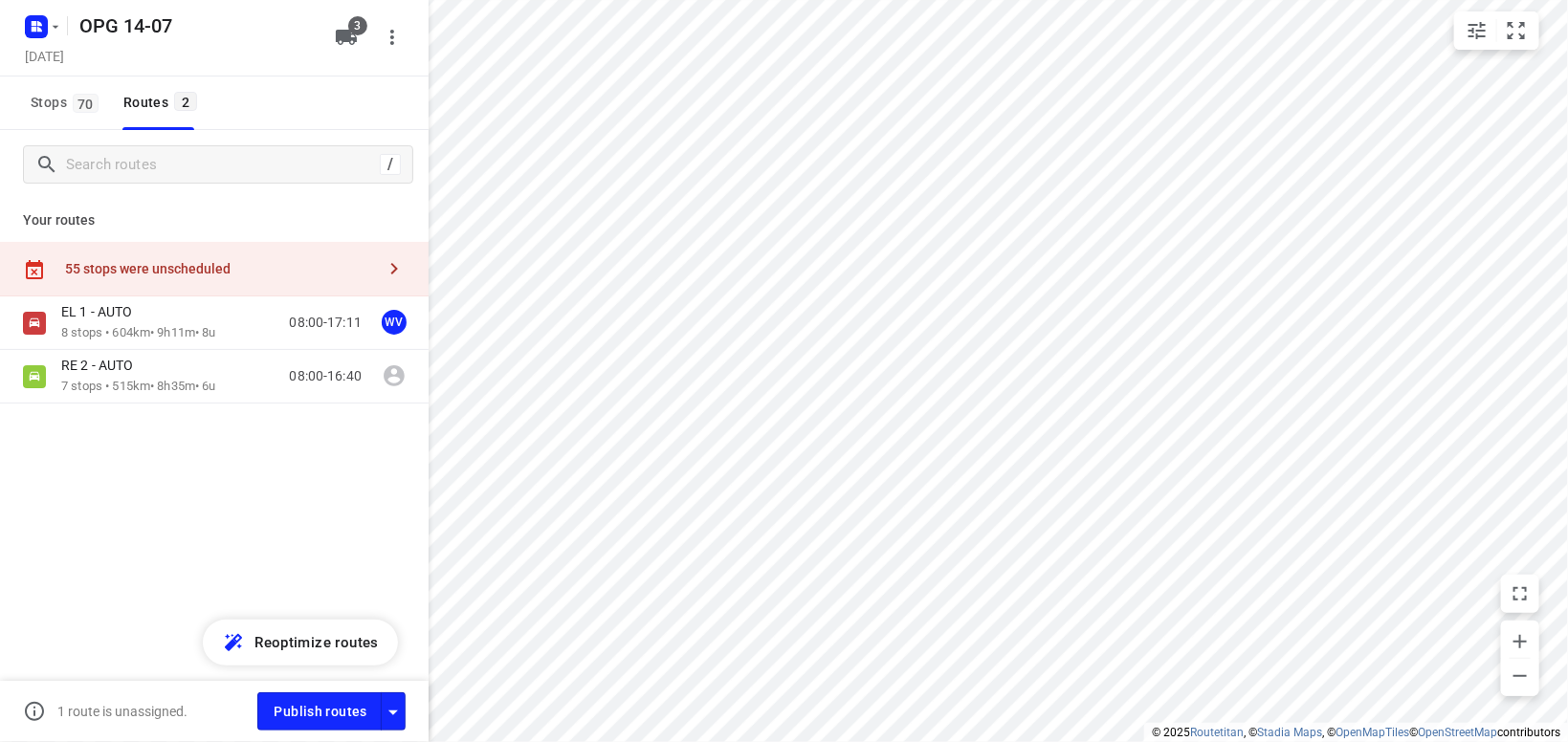click on "55 stops were unscheduled" at bounding box center [220, 269] 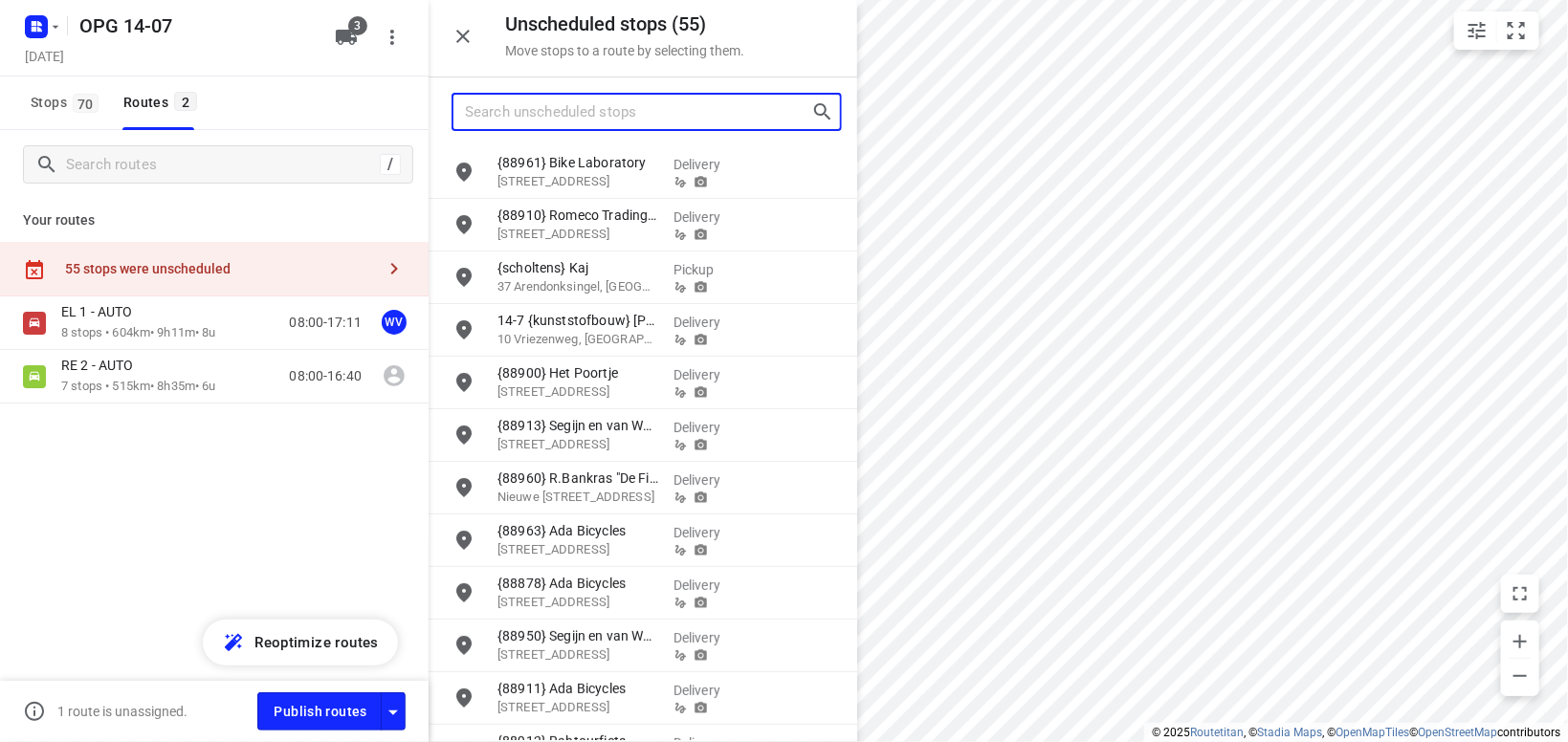 click at bounding box center (638, 112) 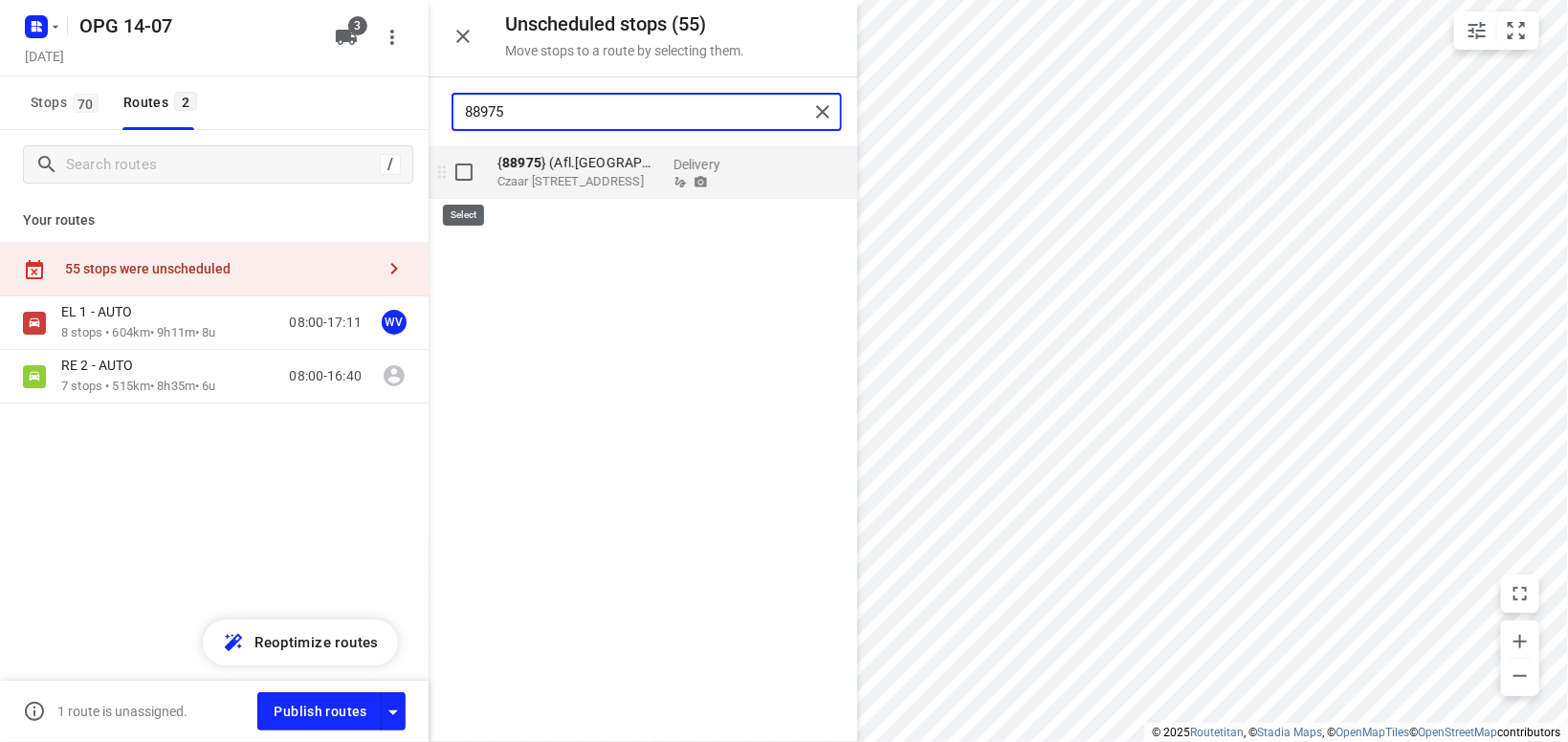 type on "88975" 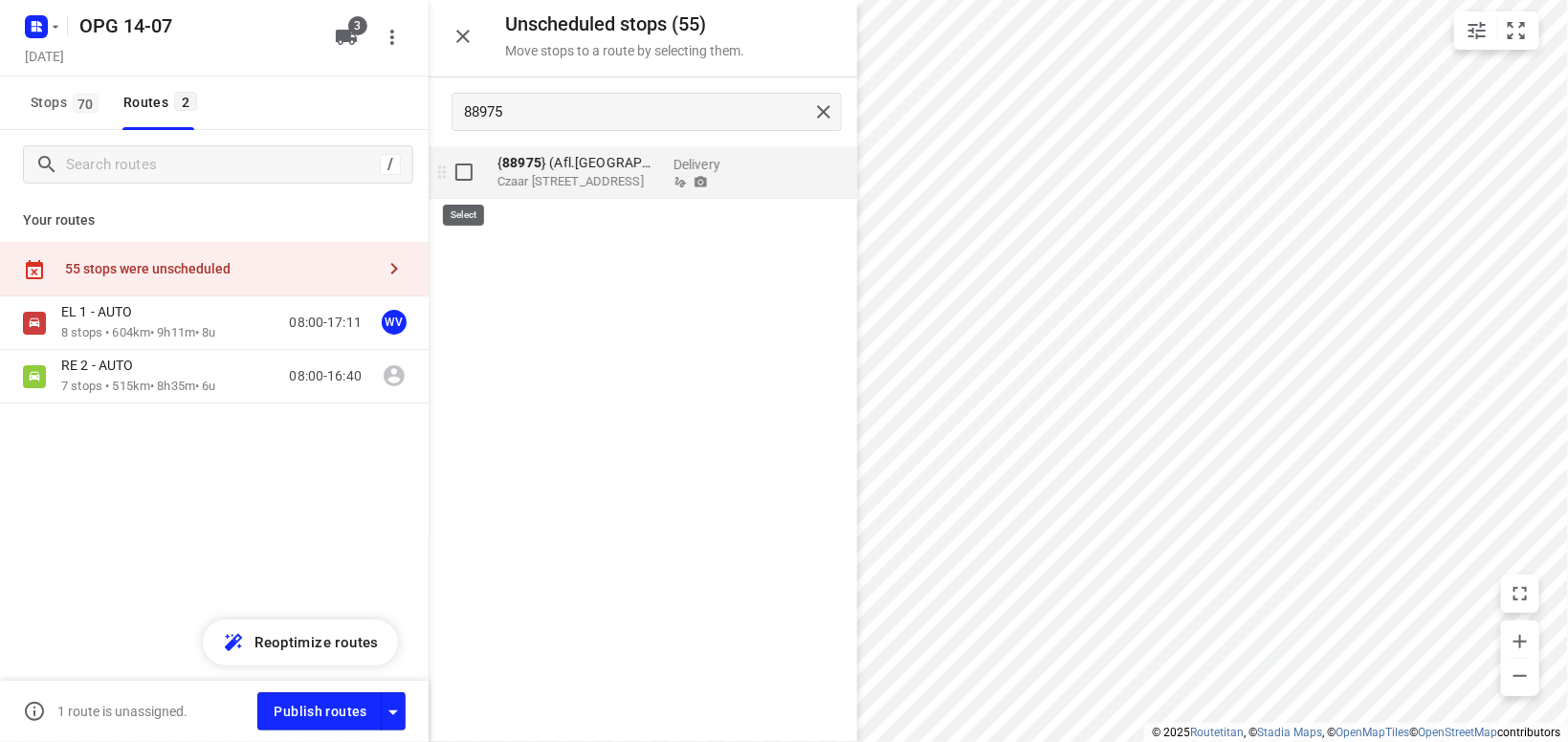click at bounding box center (464, 172) 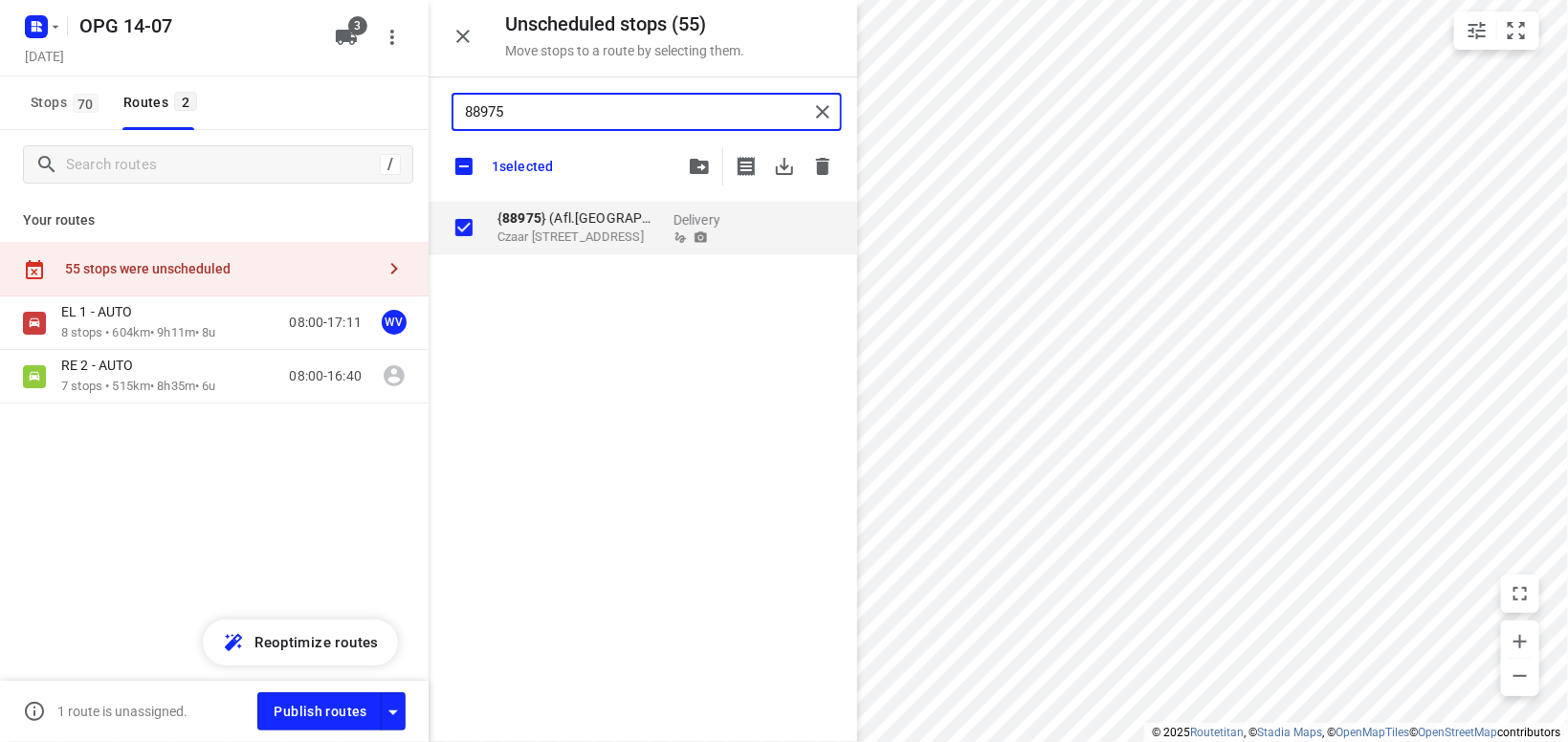 drag, startPoint x: 500, startPoint y: 110, endPoint x: 381, endPoint y: 120, distance: 119.41943 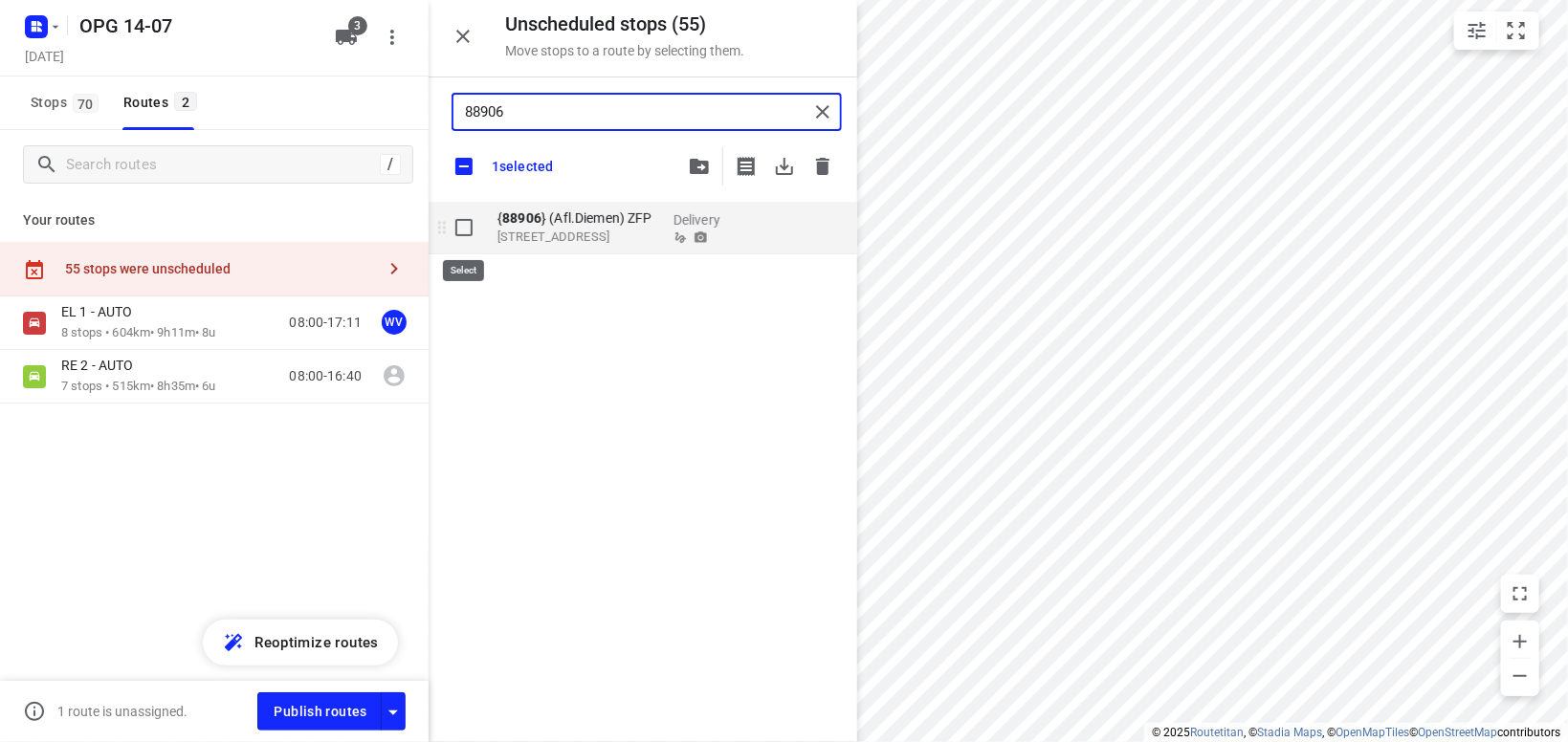 type on "88906" 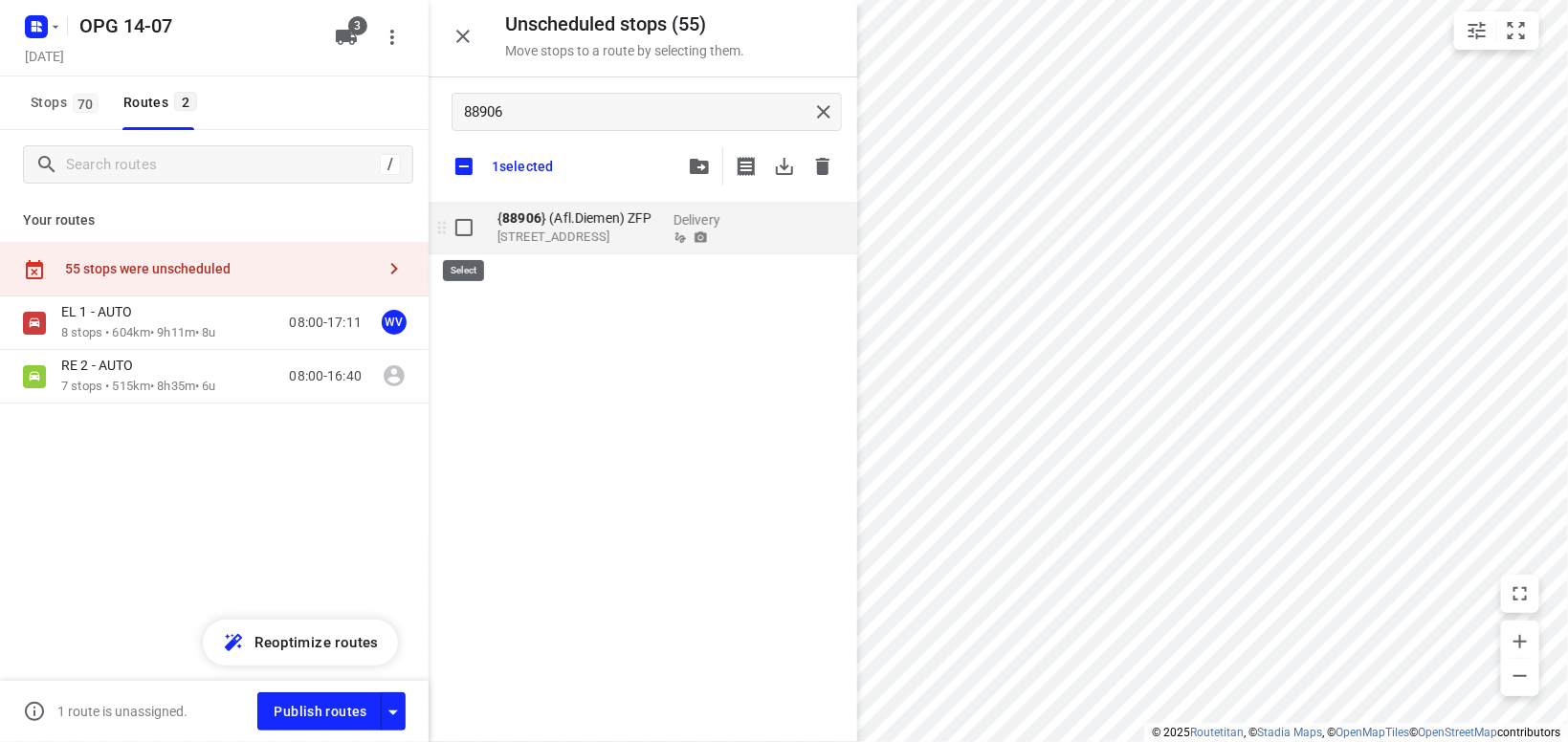 click at bounding box center (464, 228) 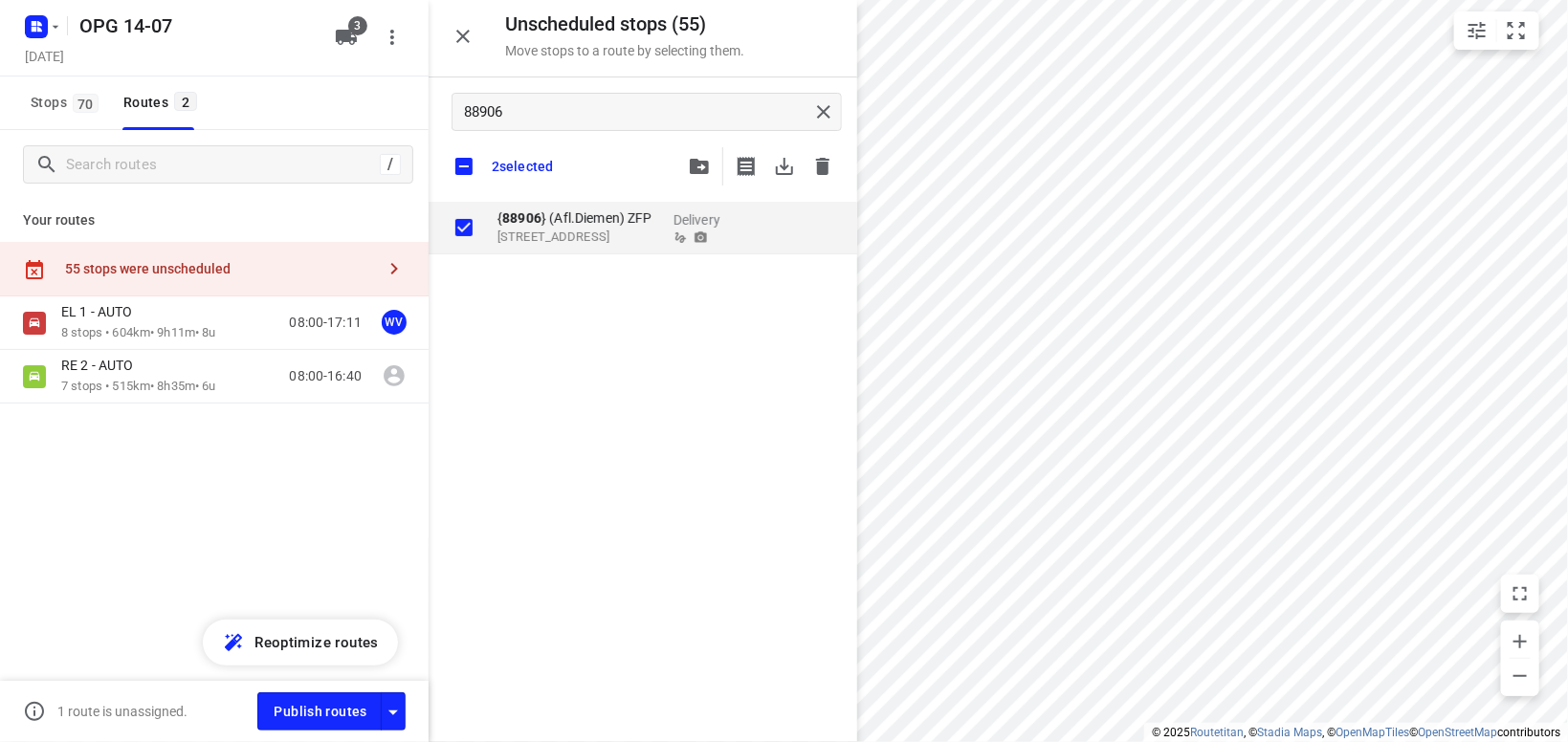 checkbox on "true" 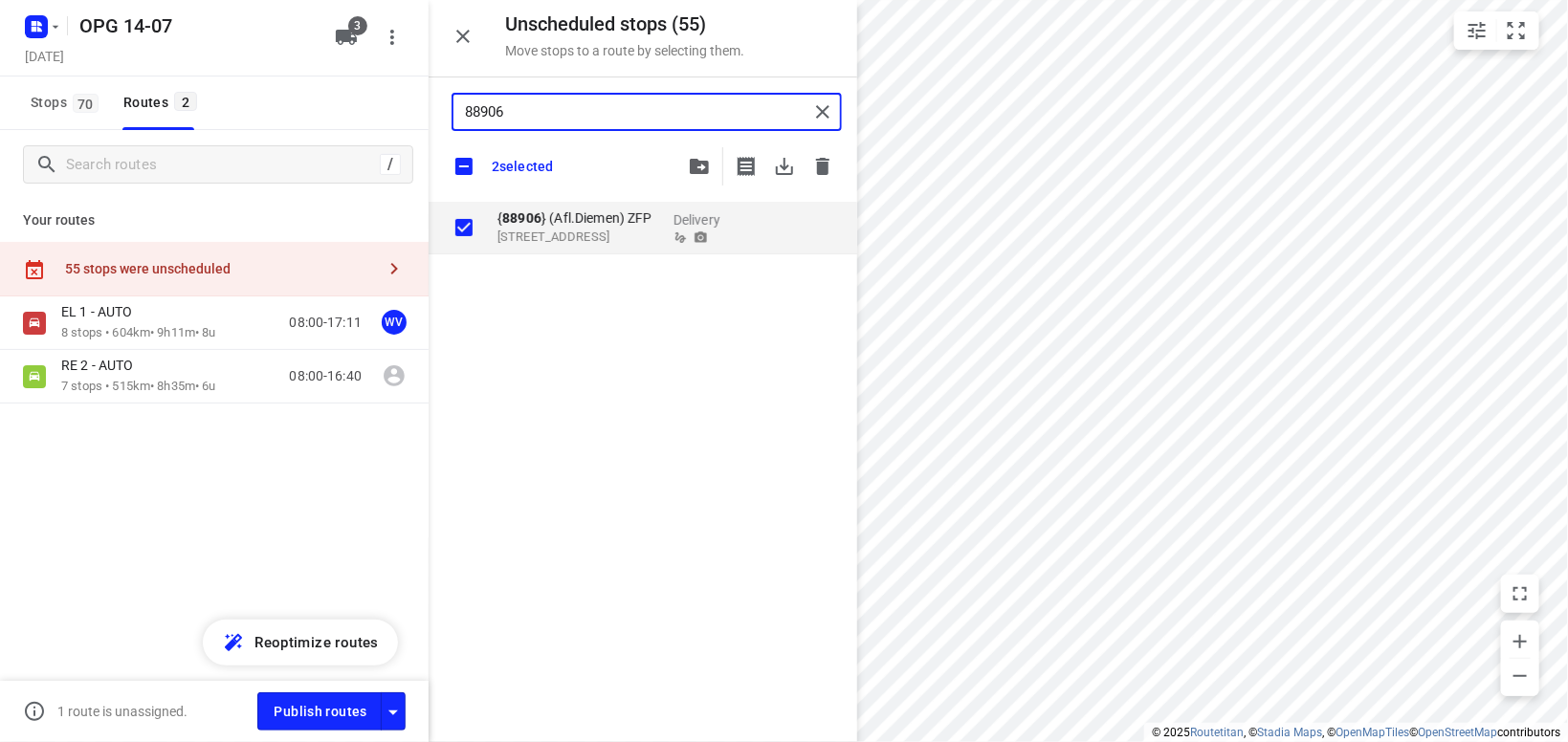 drag, startPoint x: 592, startPoint y: 112, endPoint x: 381, endPoint y: 96, distance: 211.60577 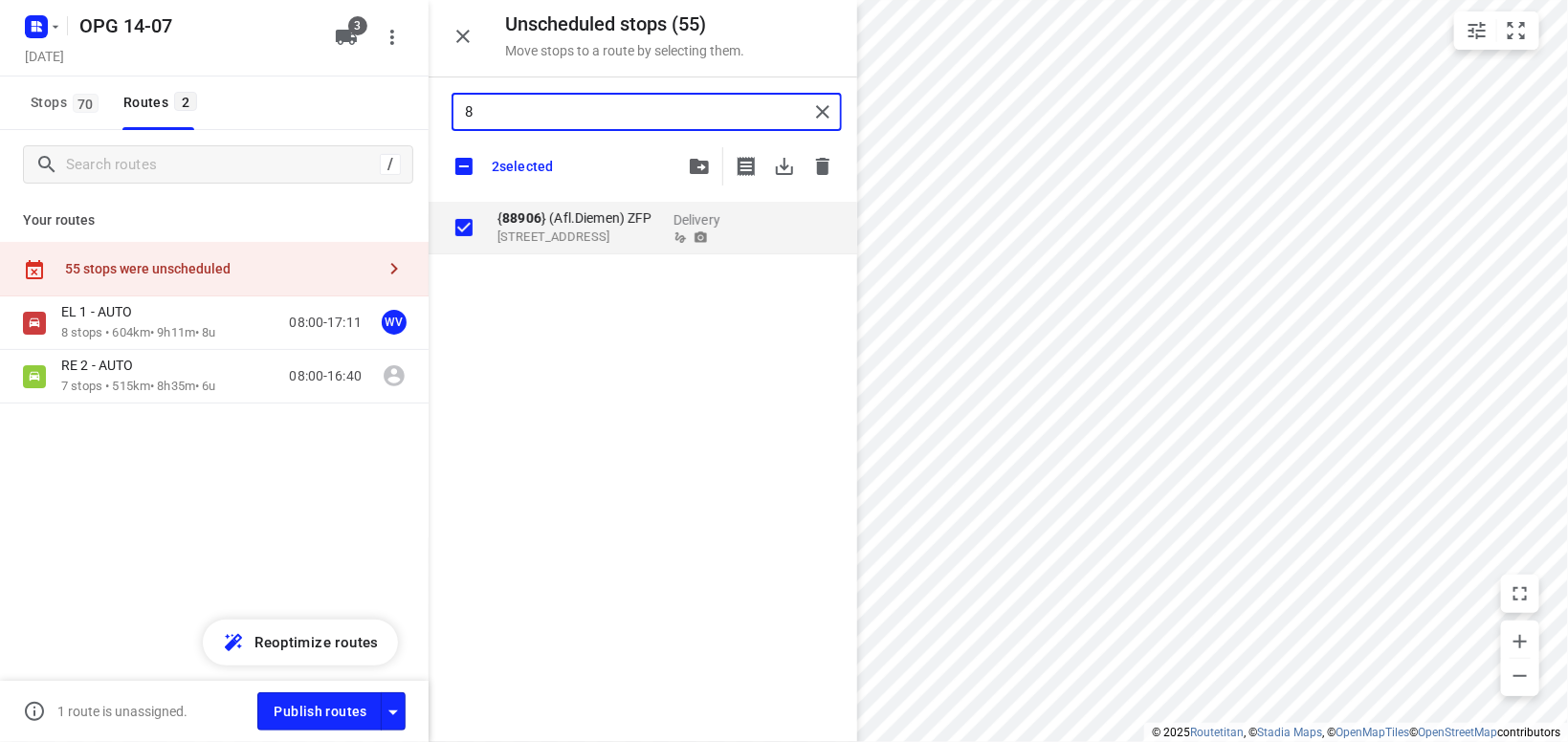 type on "88" 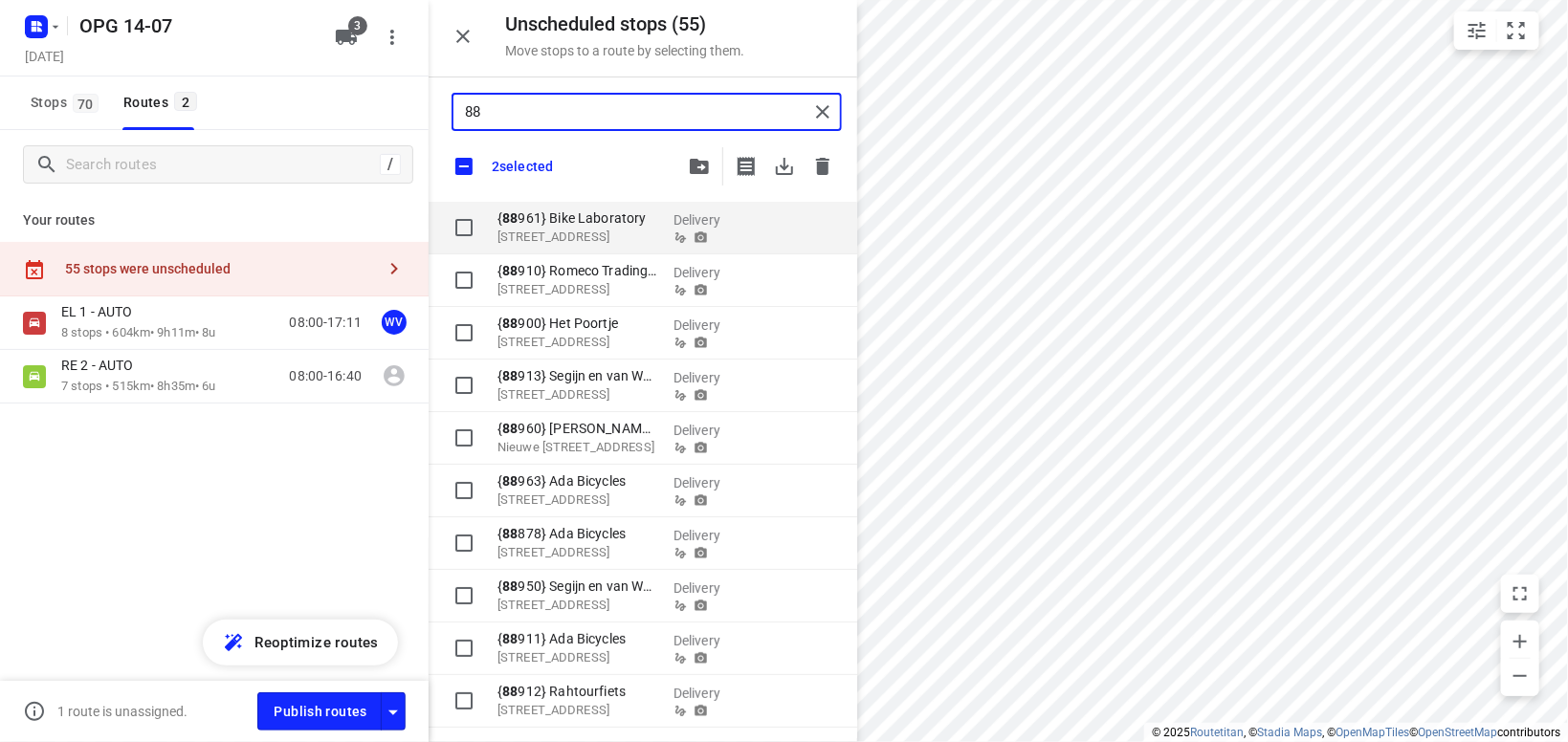 type on "889" 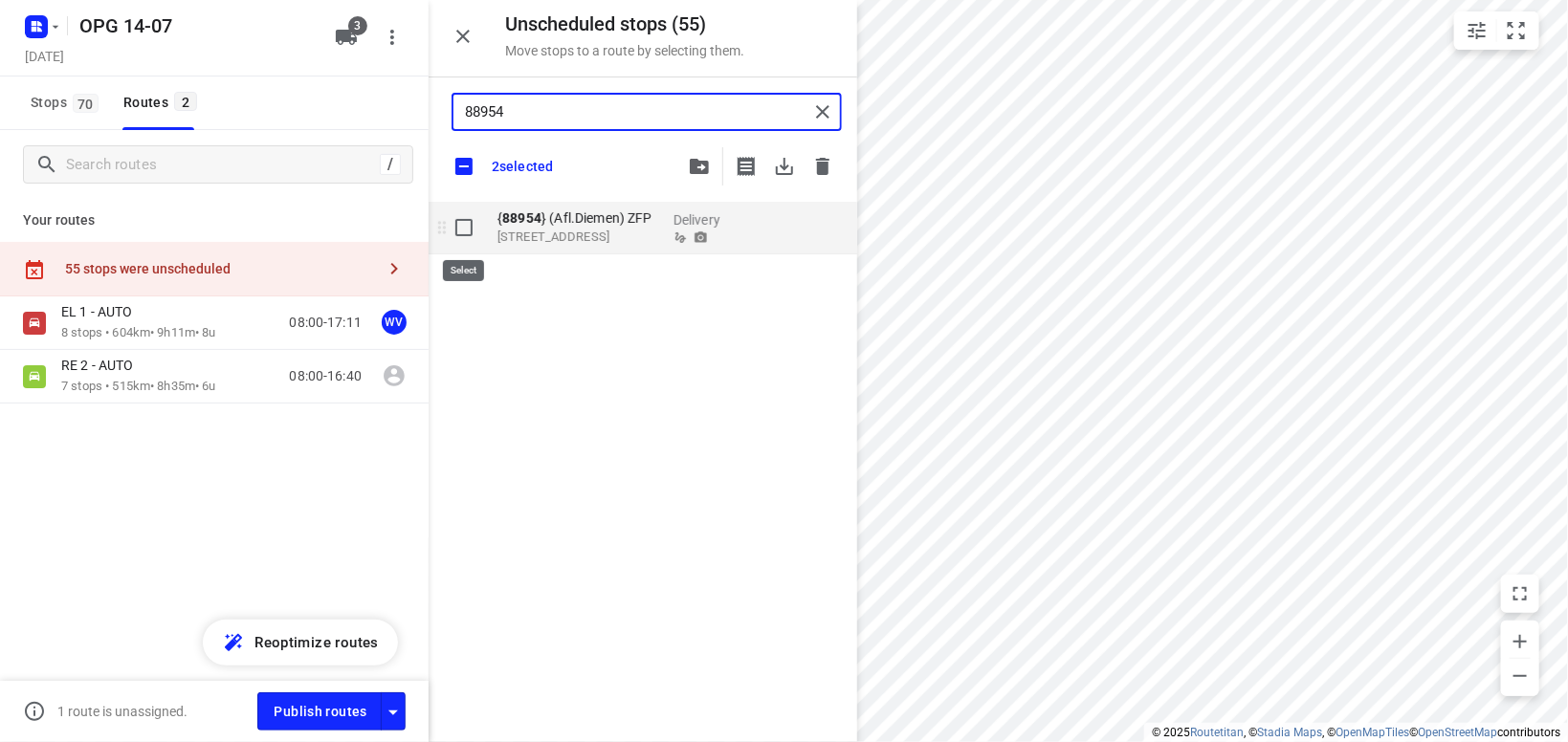 type on "88954" 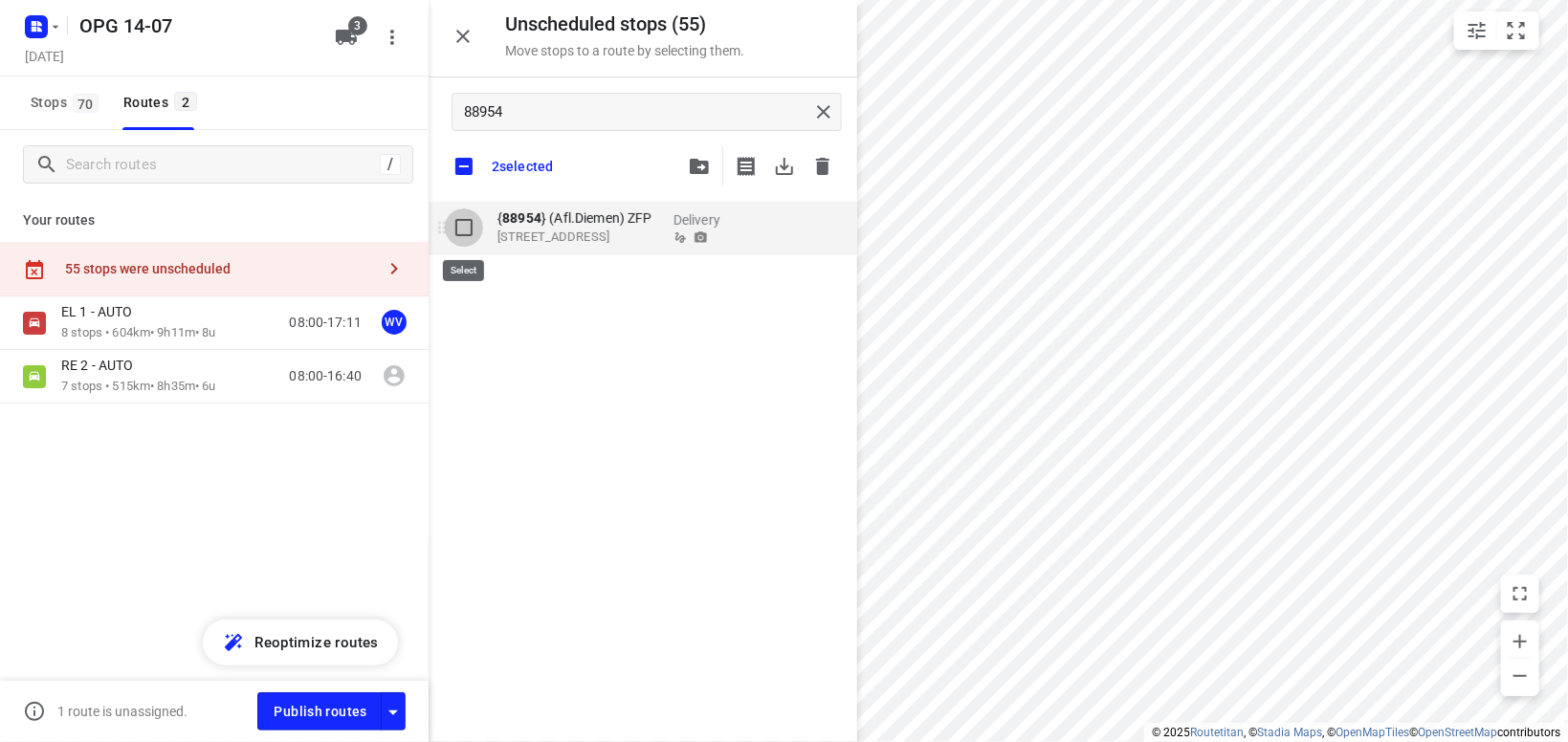 click at bounding box center (464, 228) 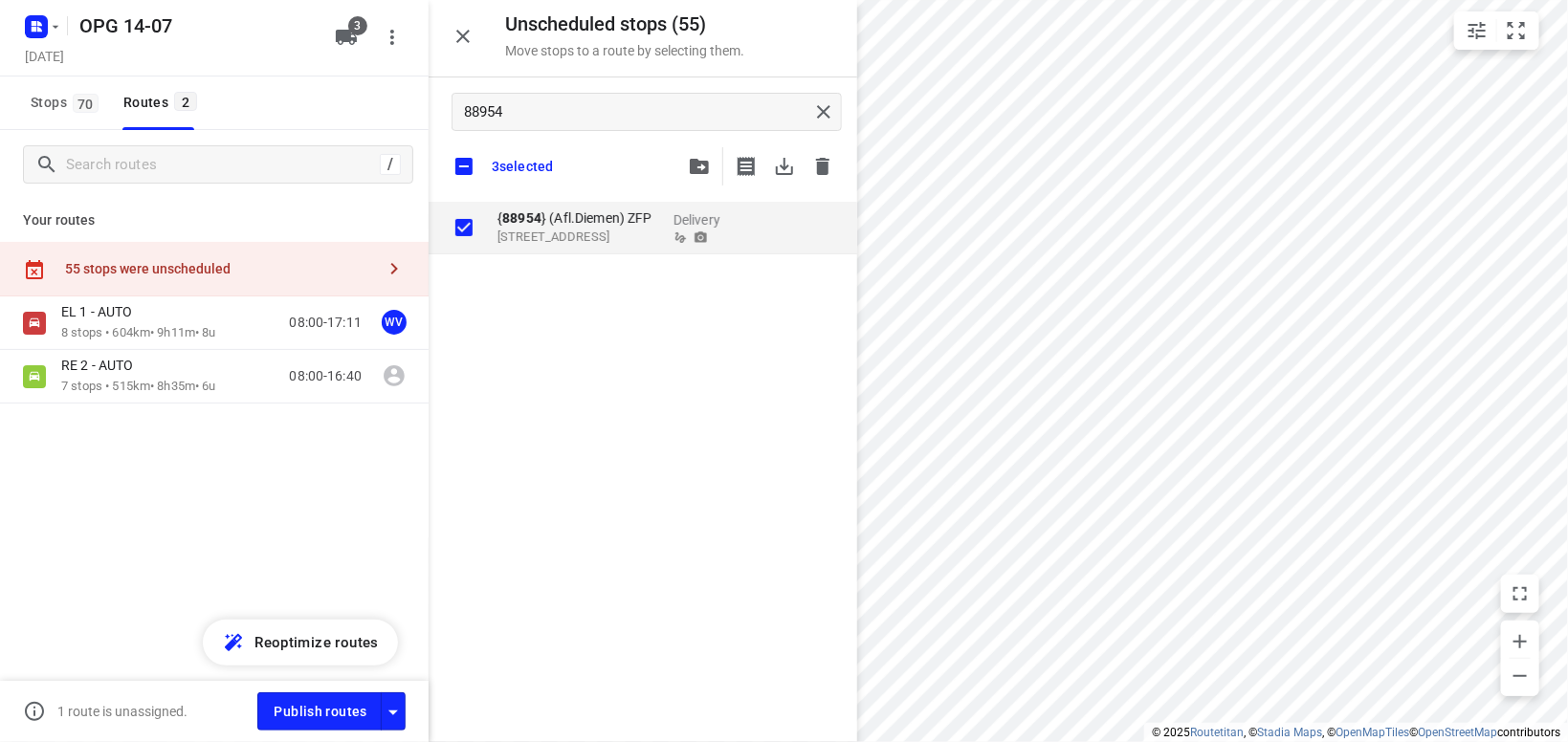 checkbox on "true" 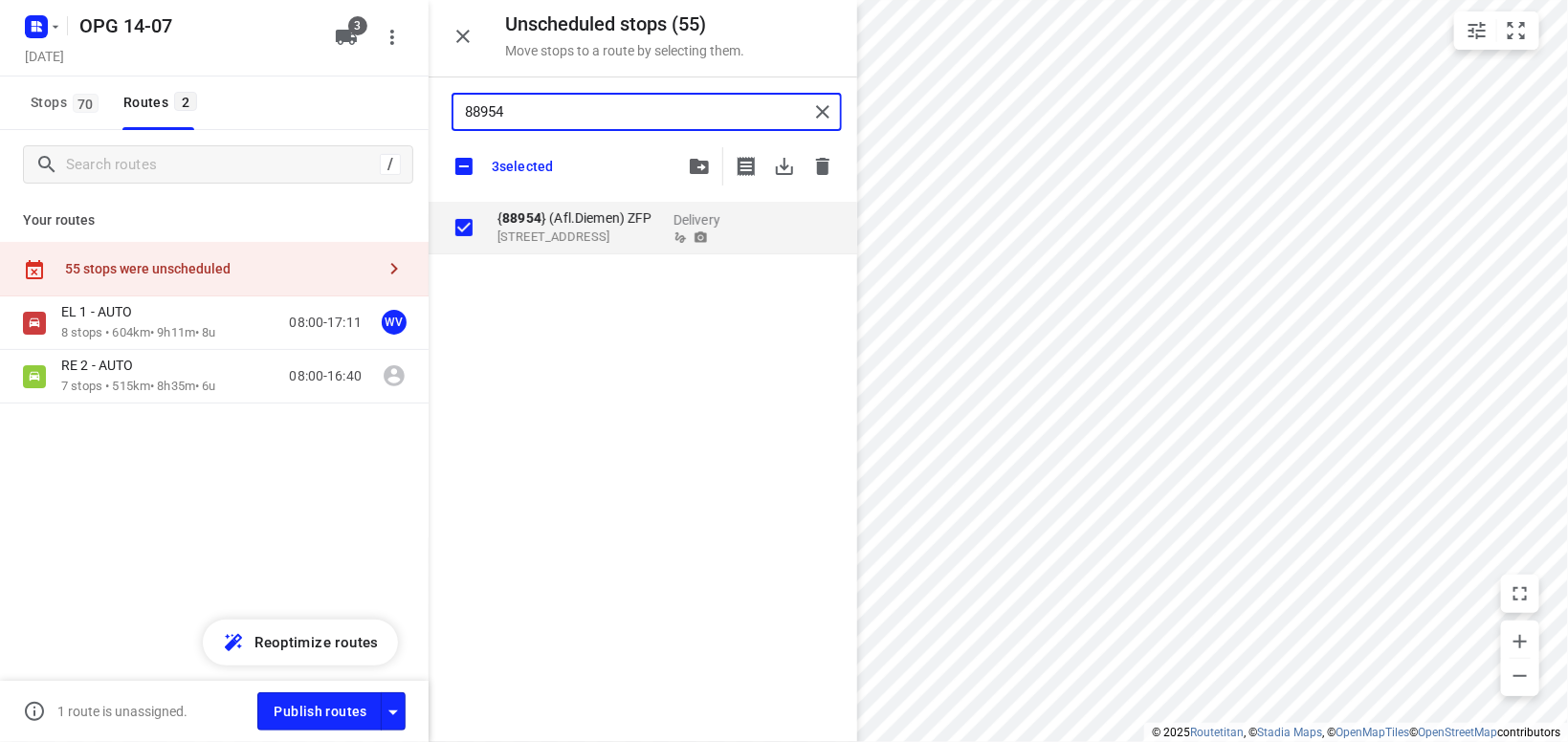 drag, startPoint x: 541, startPoint y: 112, endPoint x: 427, endPoint y: 113, distance: 114.0044 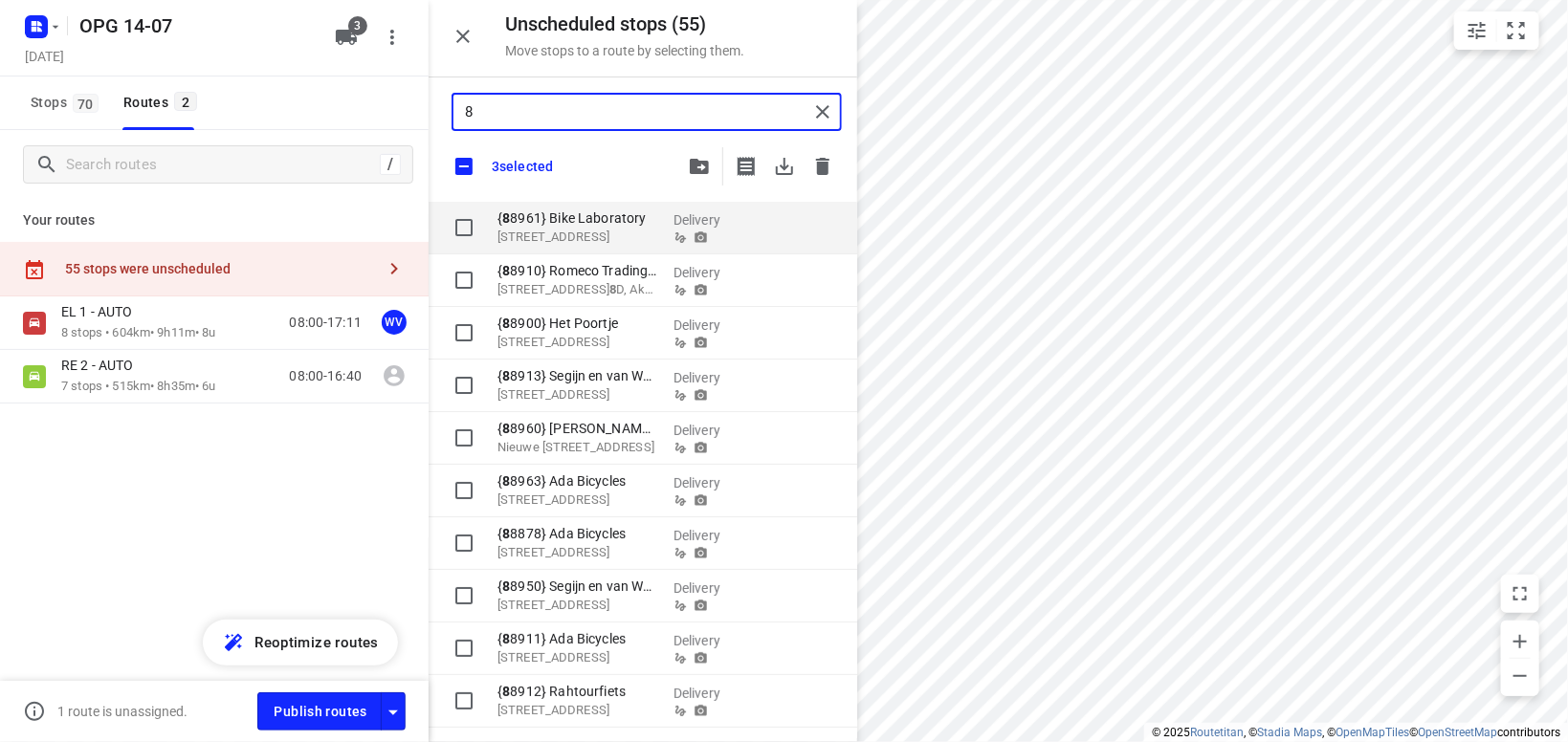 type on "88" 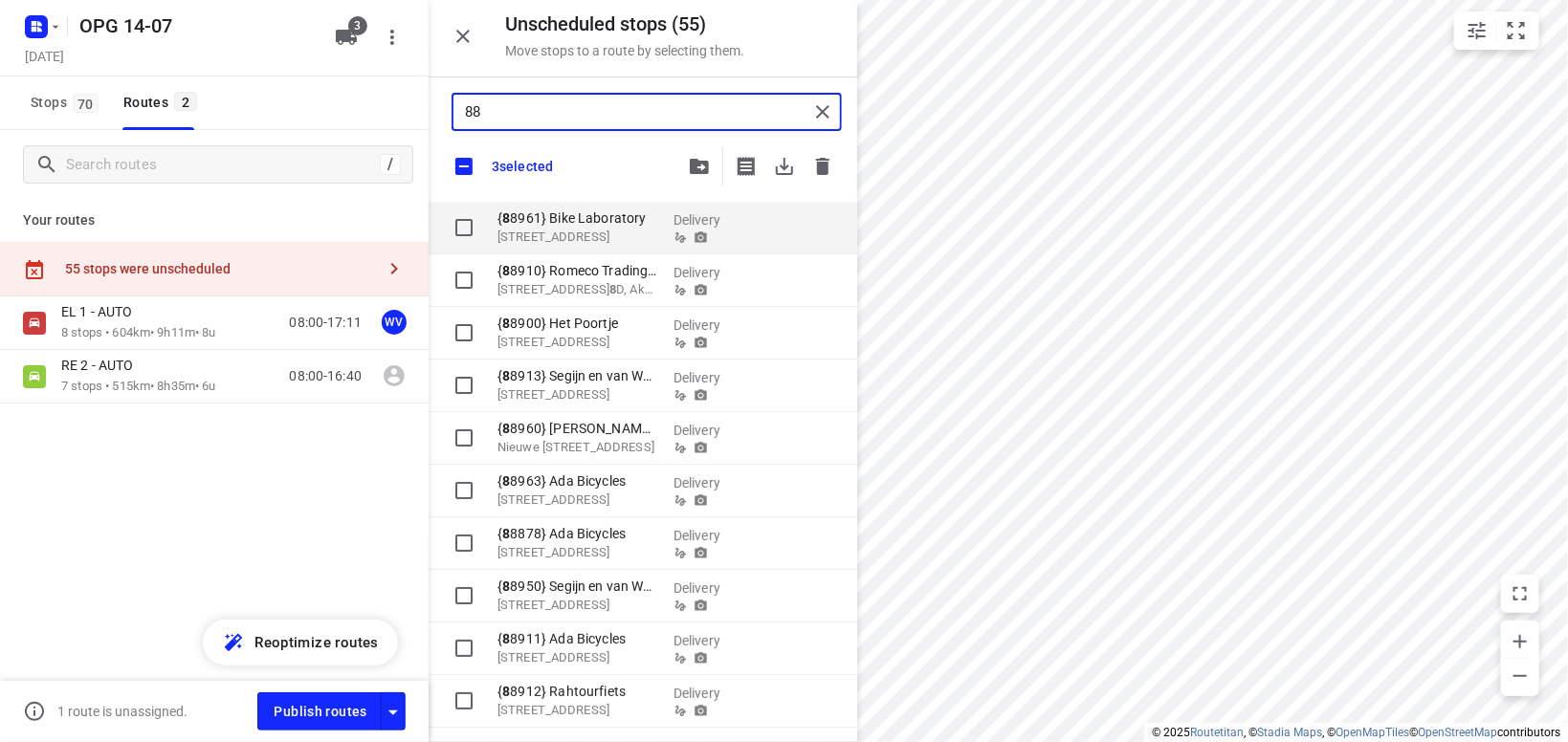 type on "889" 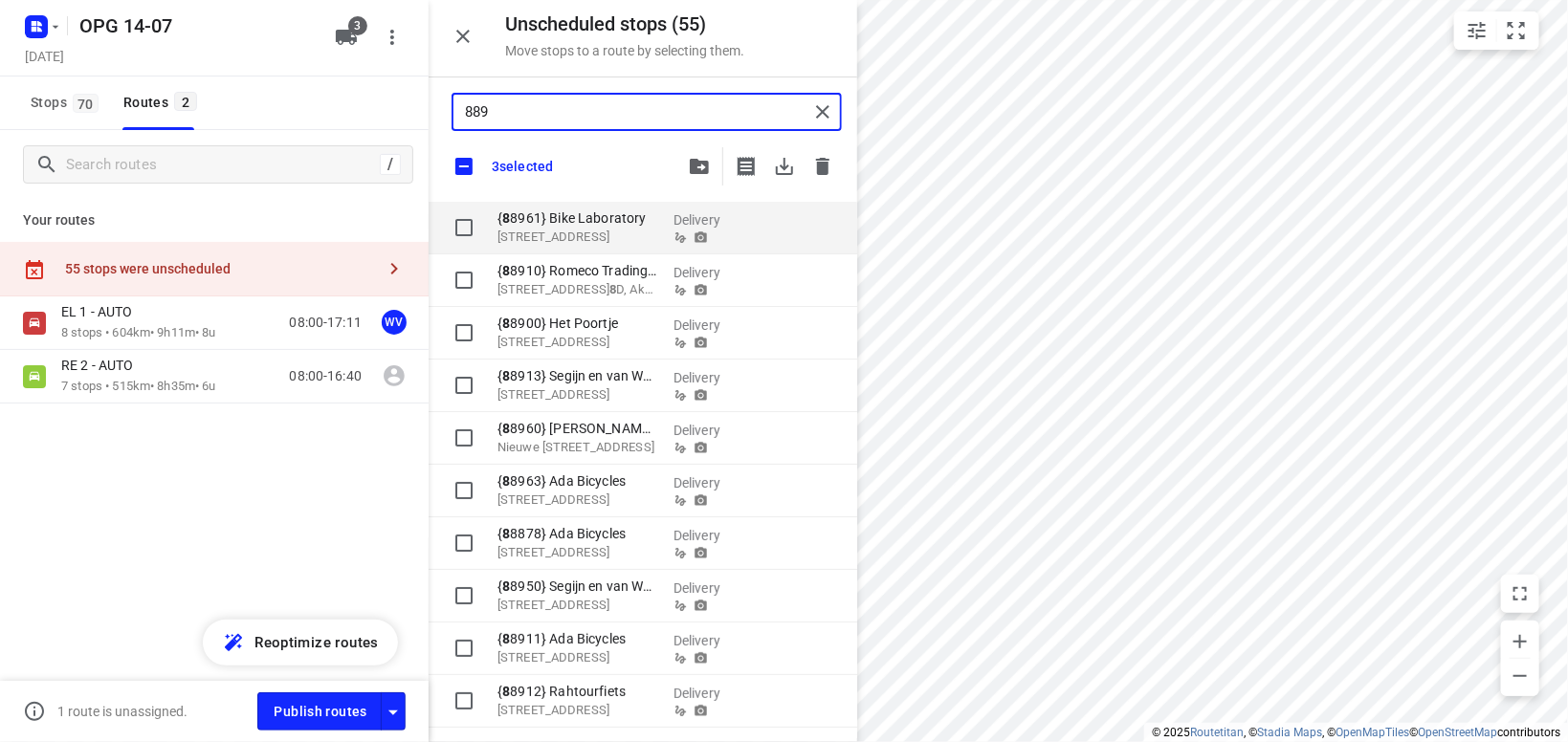 checkbox on "true" 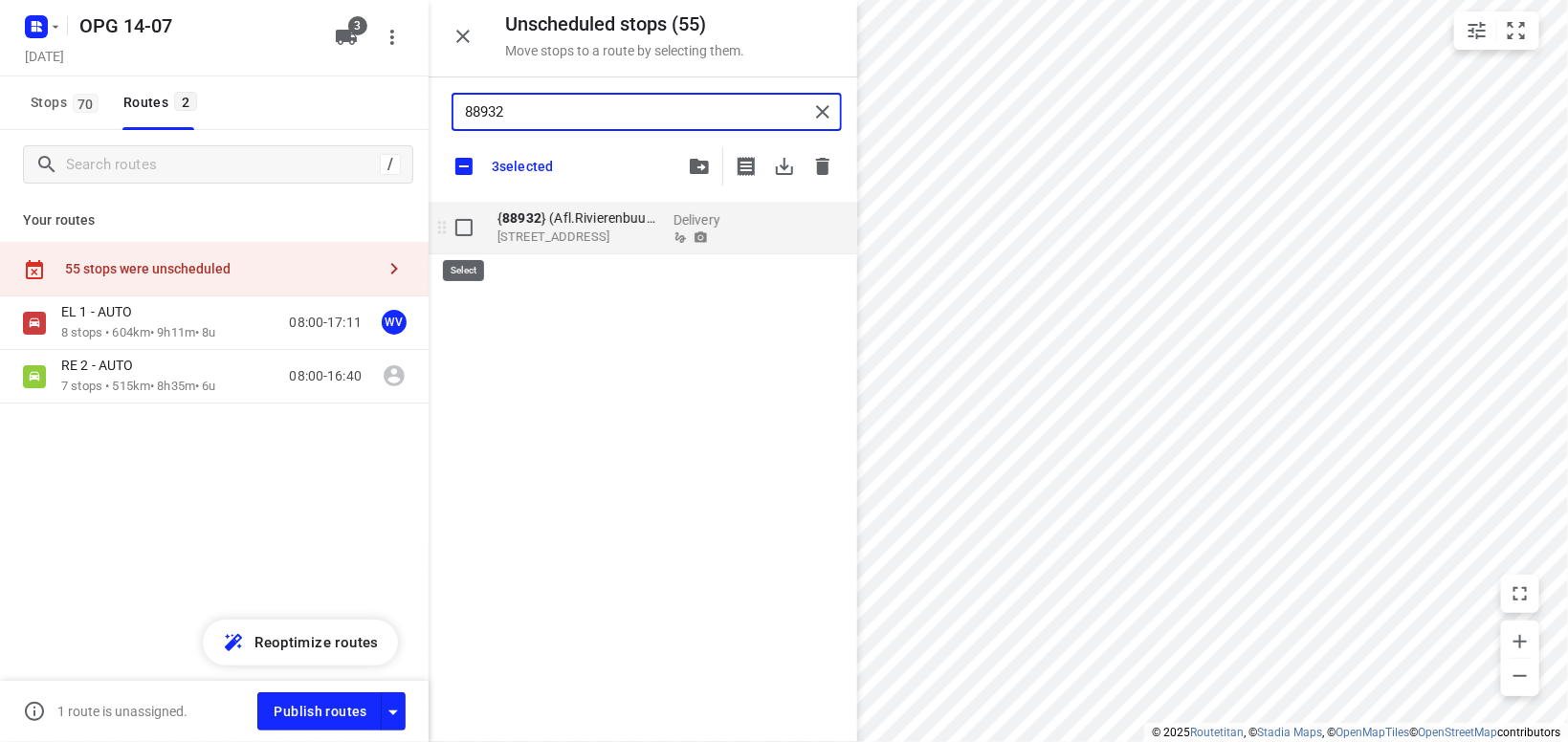 type on "88932" 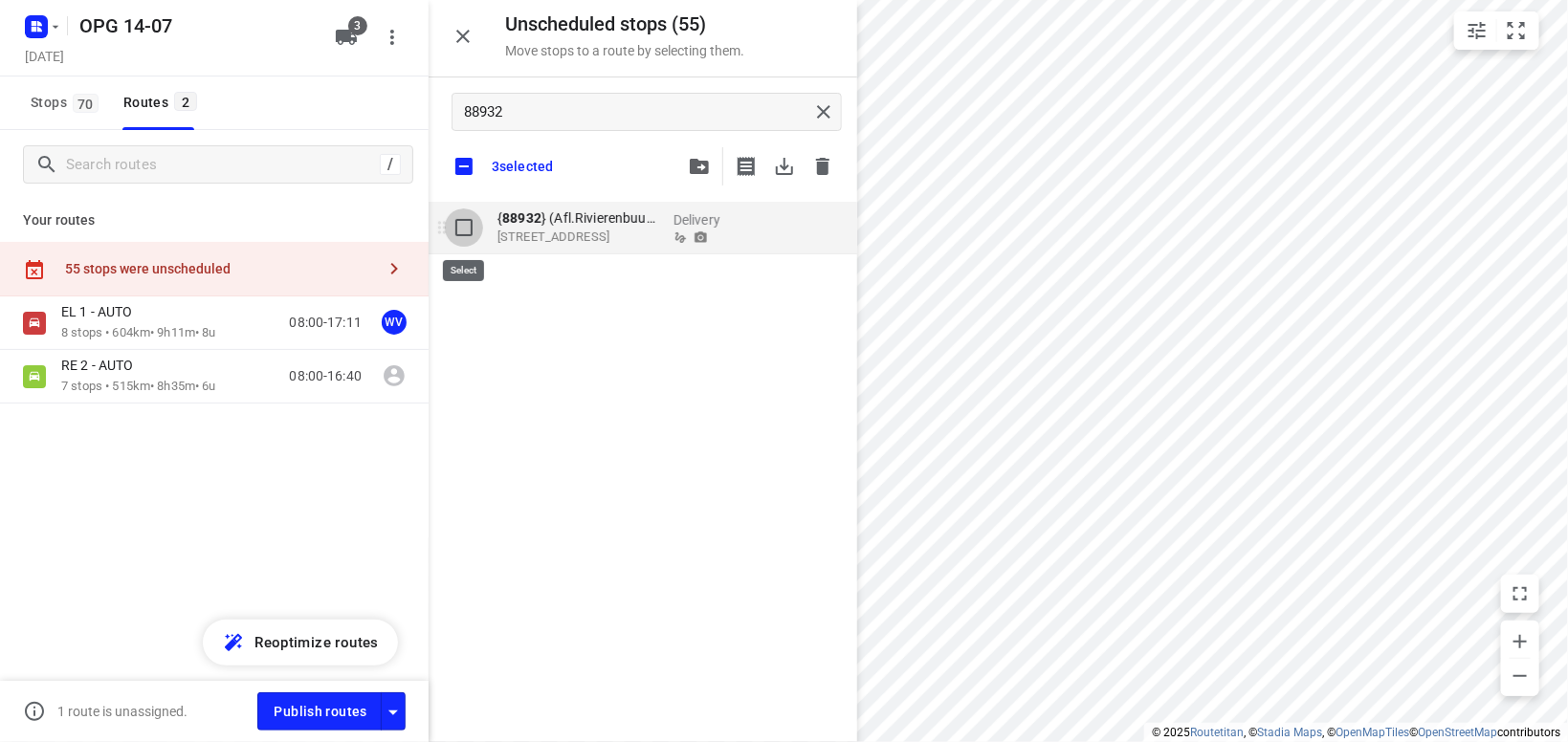 click at bounding box center [464, 228] 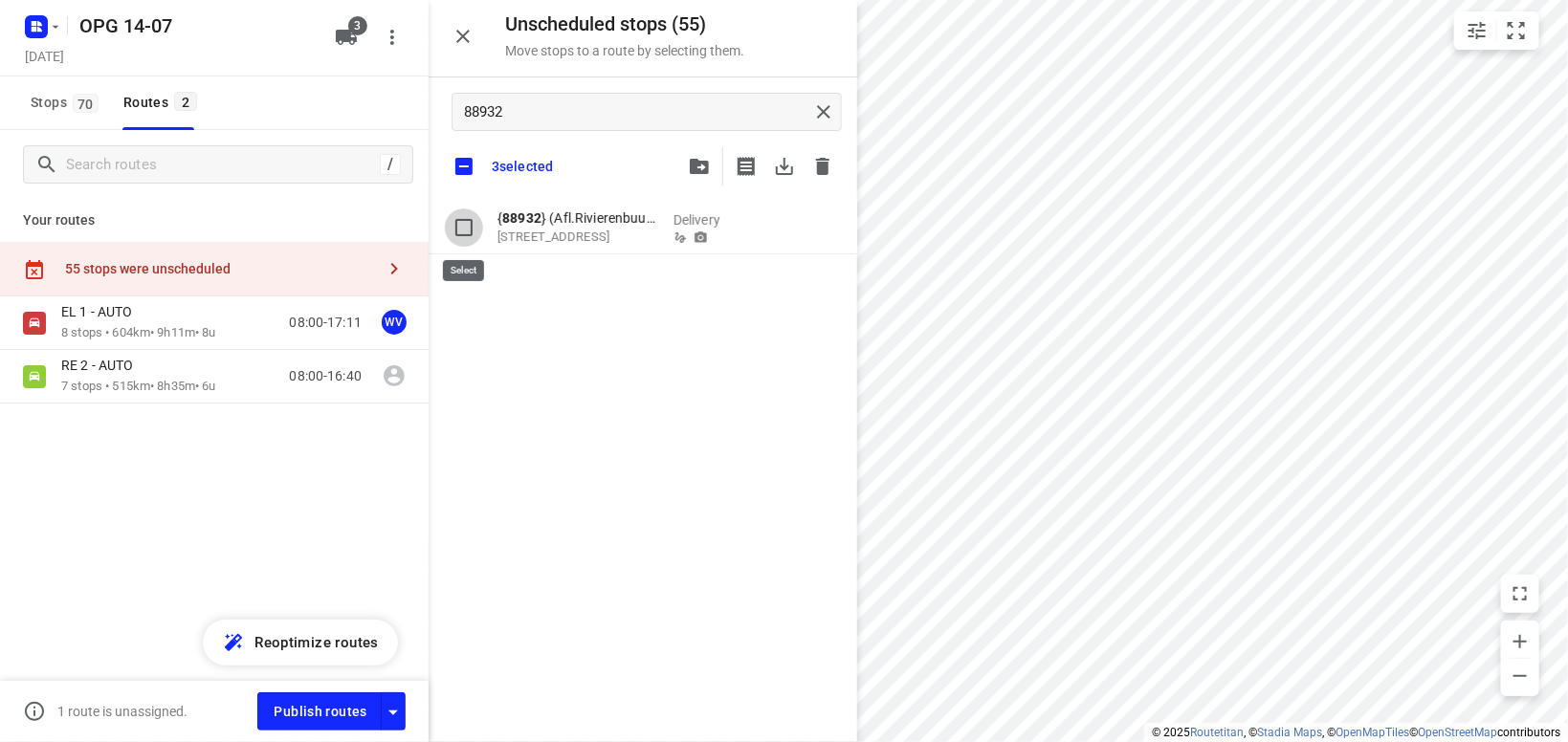 checkbox on "true" 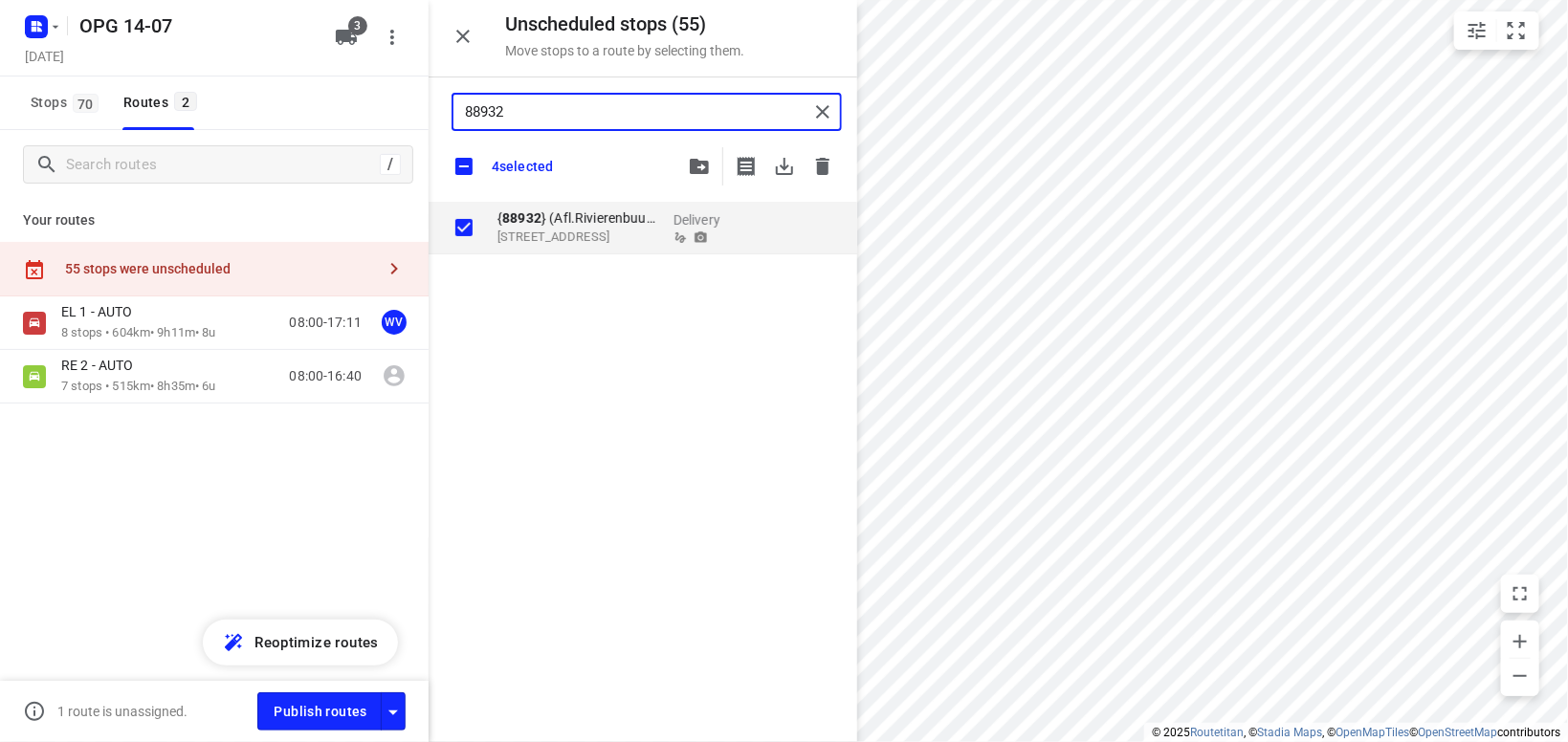 drag, startPoint x: 516, startPoint y: 117, endPoint x: 446, endPoint y: 107, distance: 70.71068 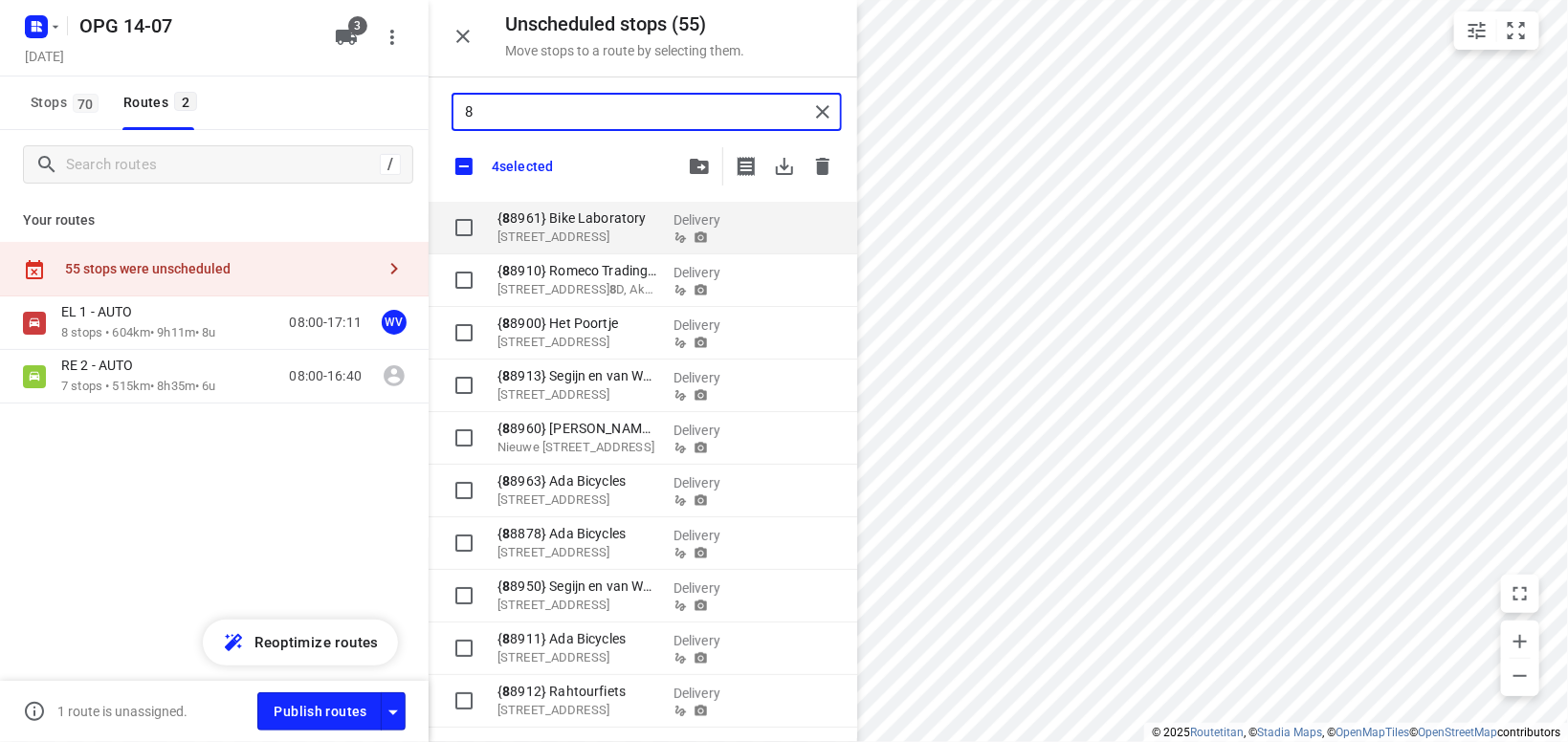 type on "88" 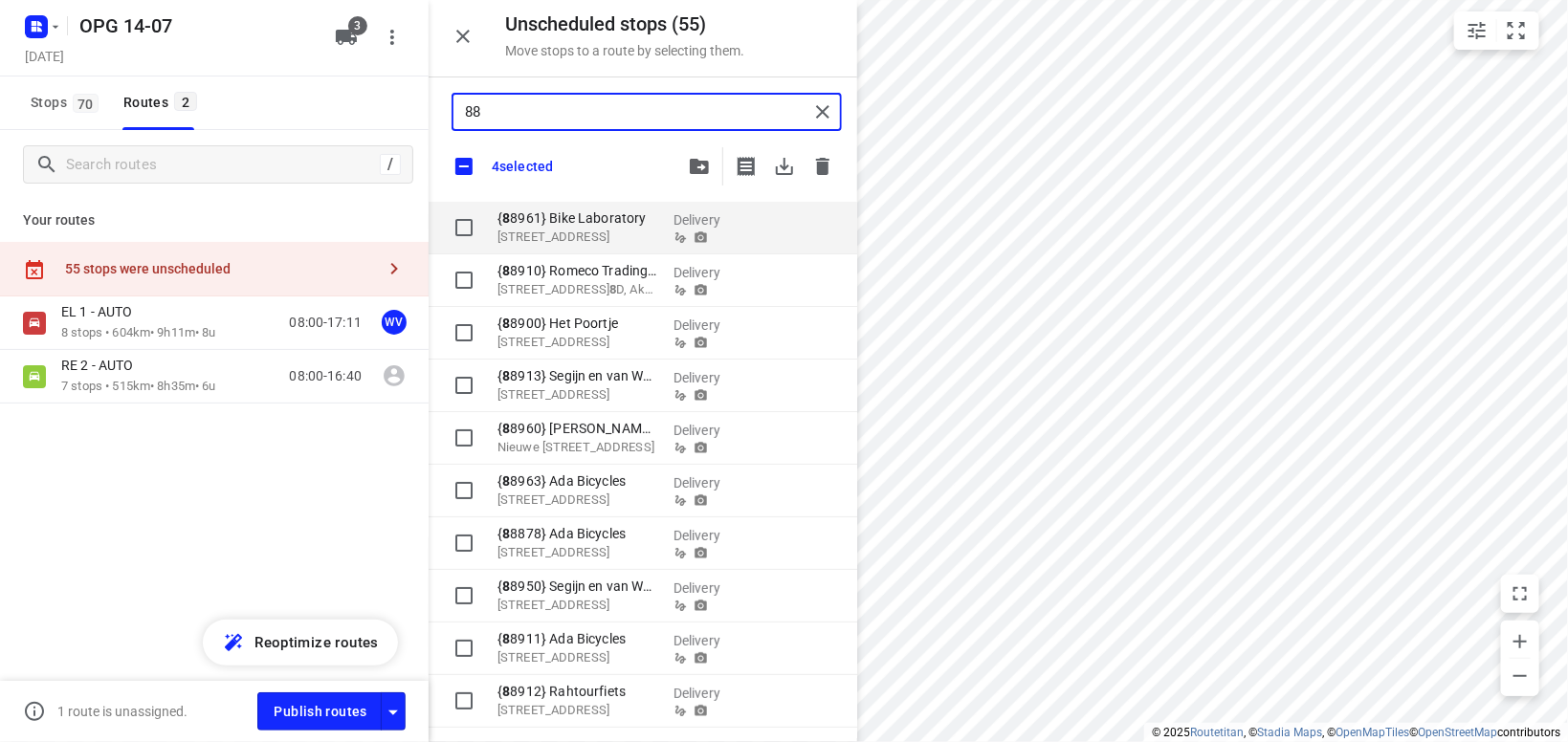 type on "889" 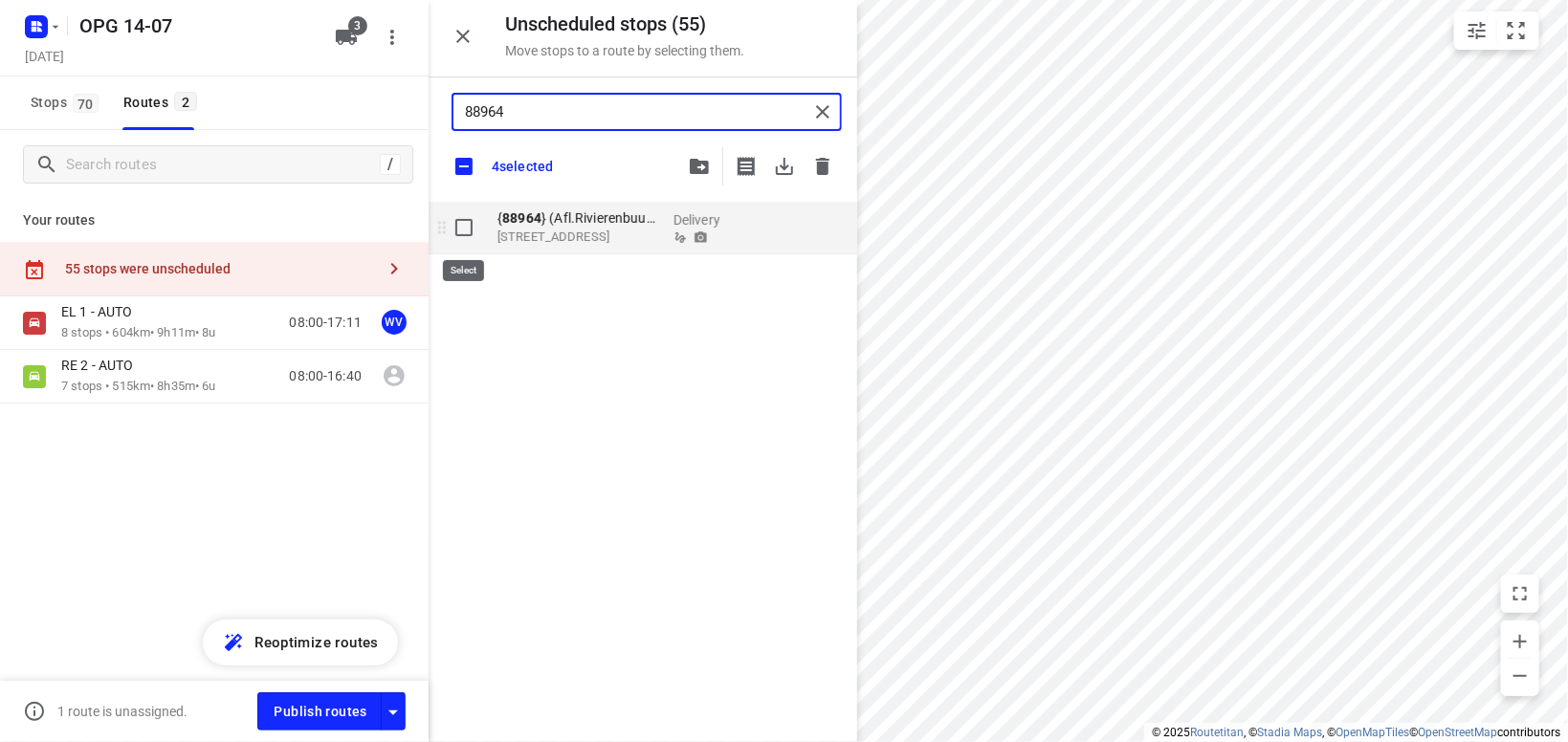 type on "88964" 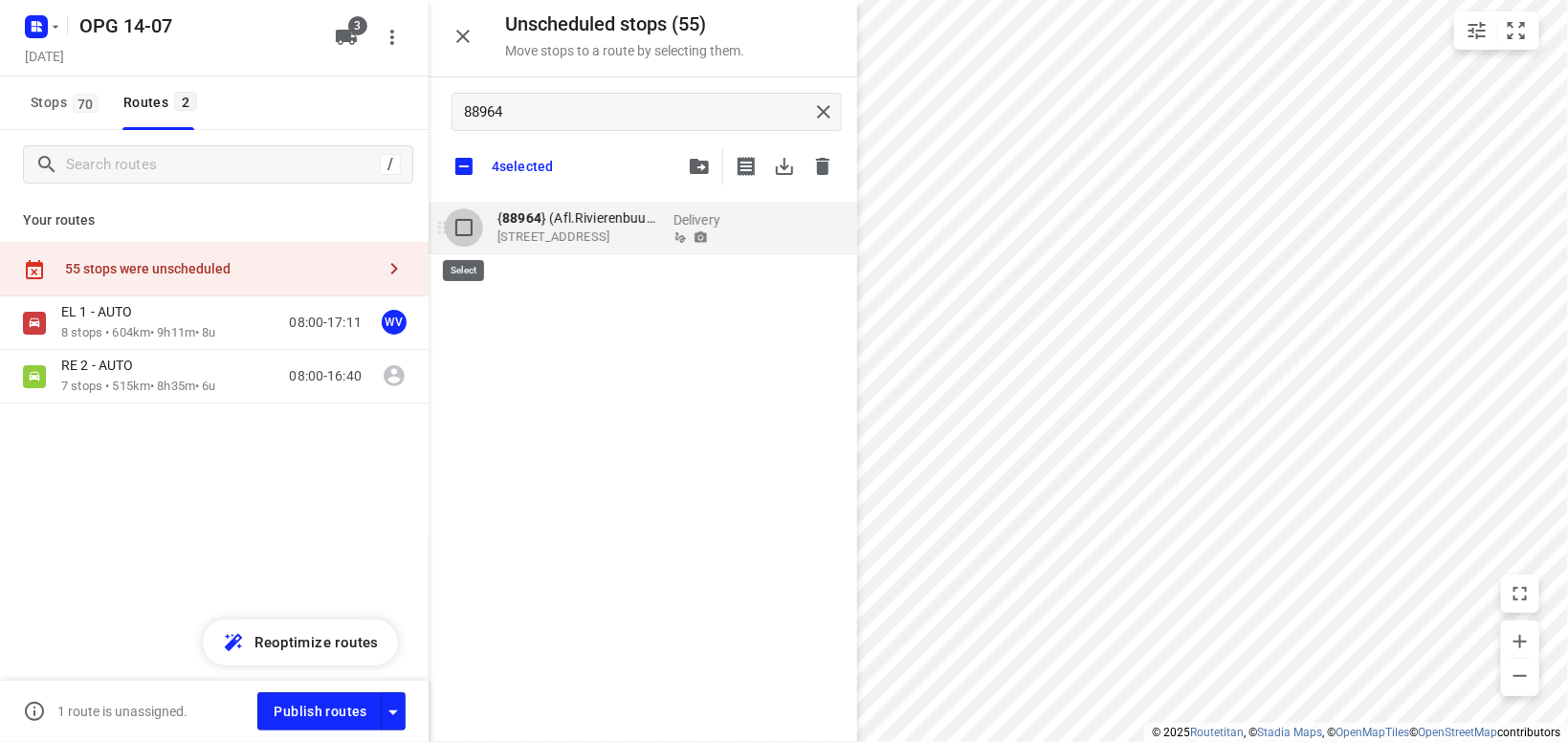 click at bounding box center (464, 228) 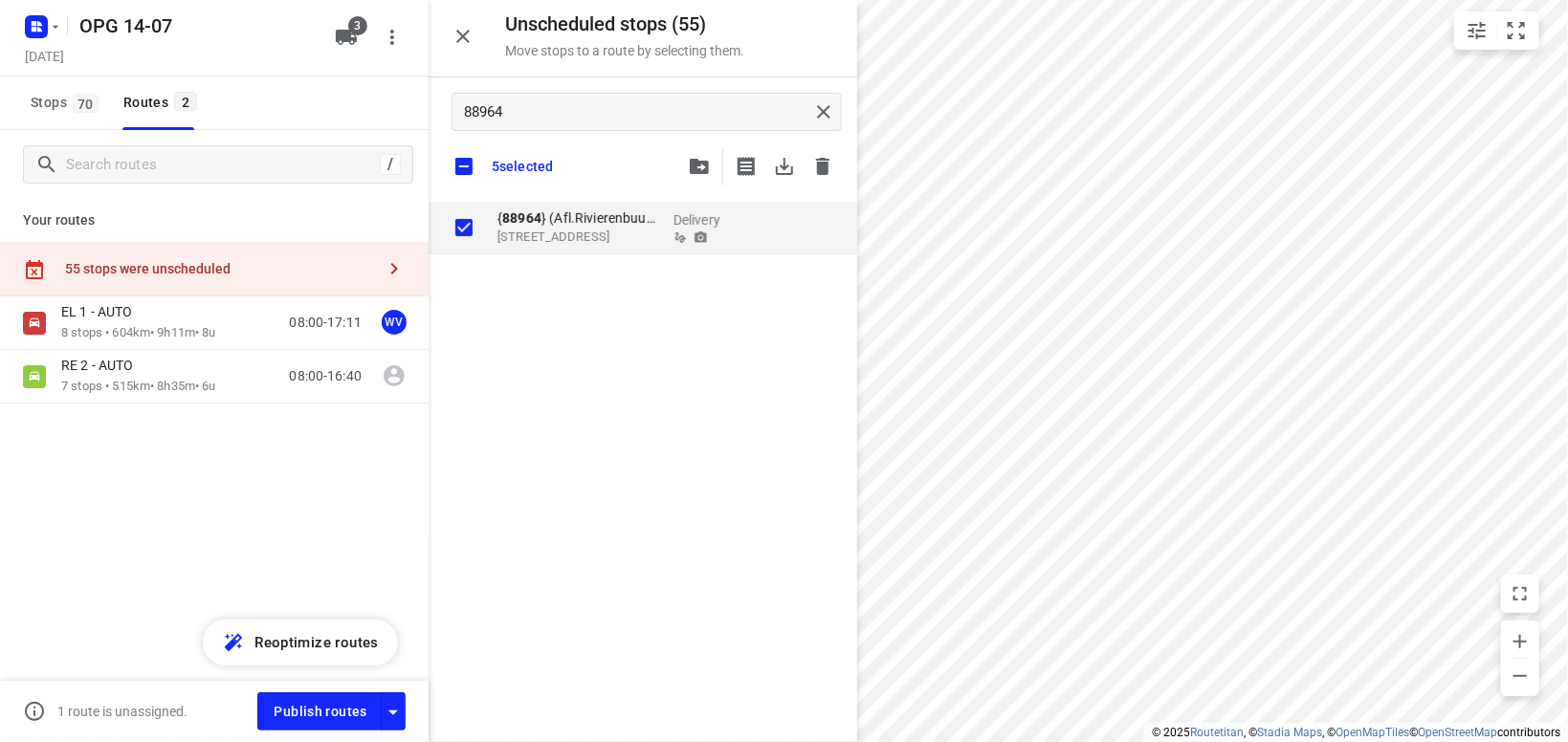 checkbox on "true" 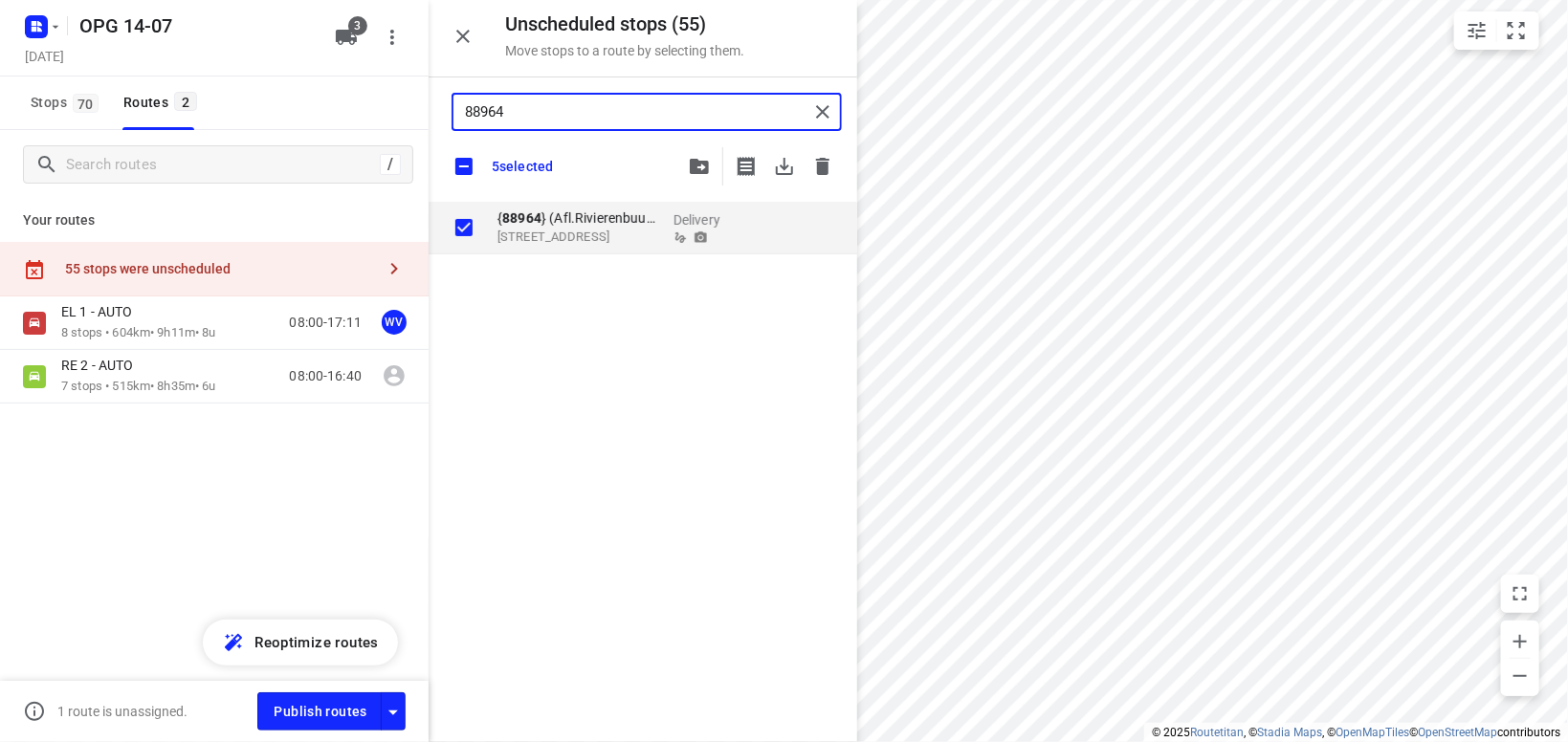 drag, startPoint x: 533, startPoint y: 107, endPoint x: 409, endPoint y: 102, distance: 124.10077 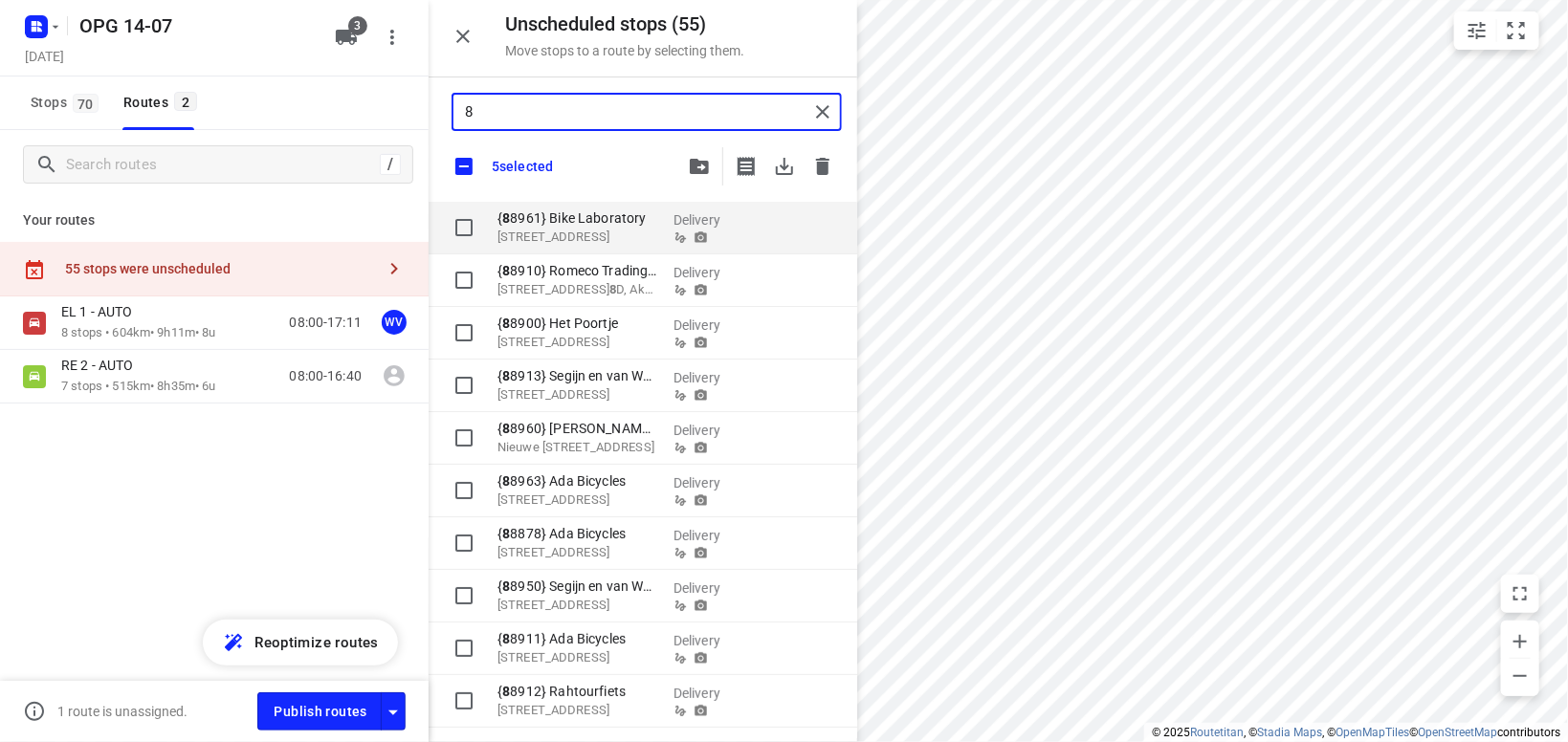 type on "88" 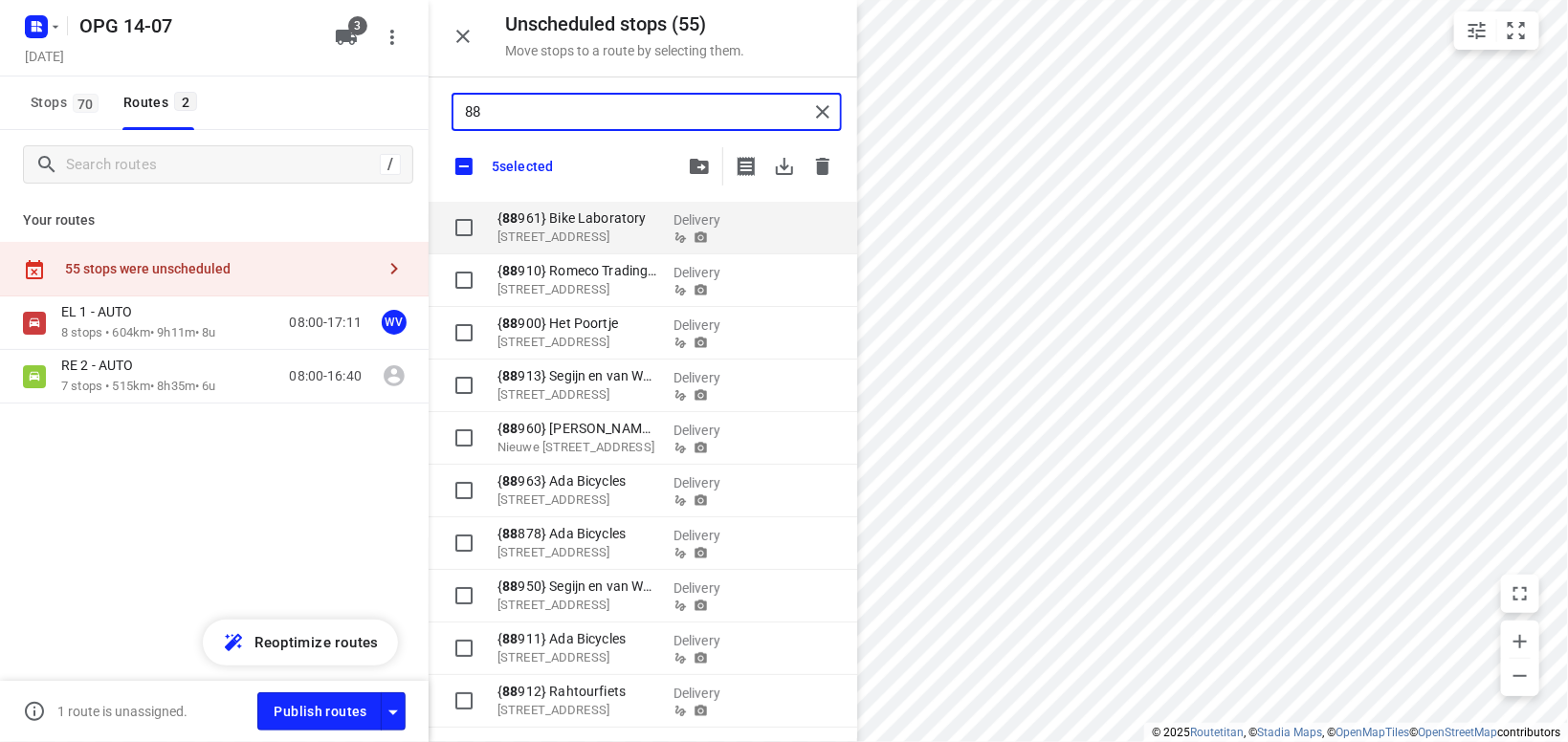 type on "889" 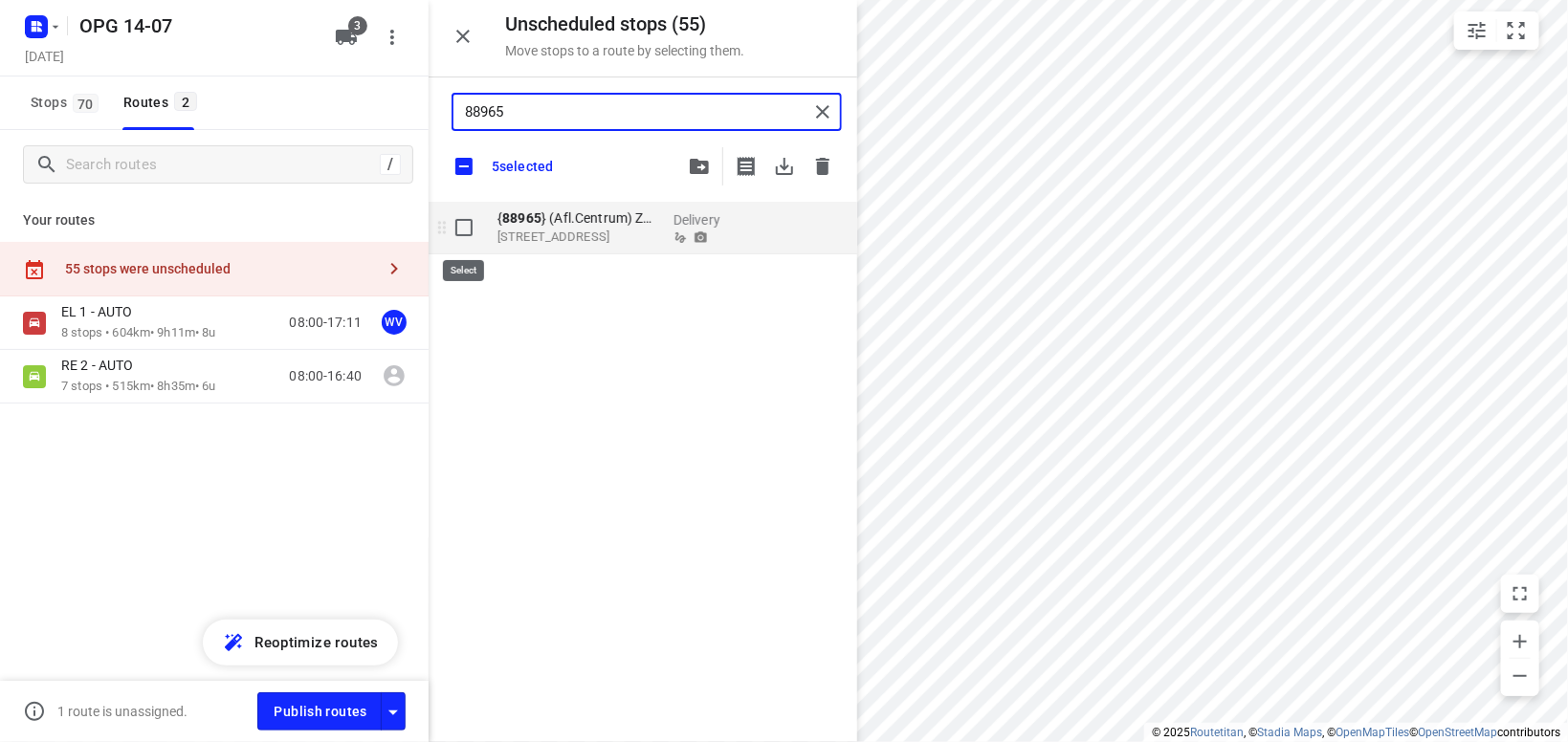 type on "88965" 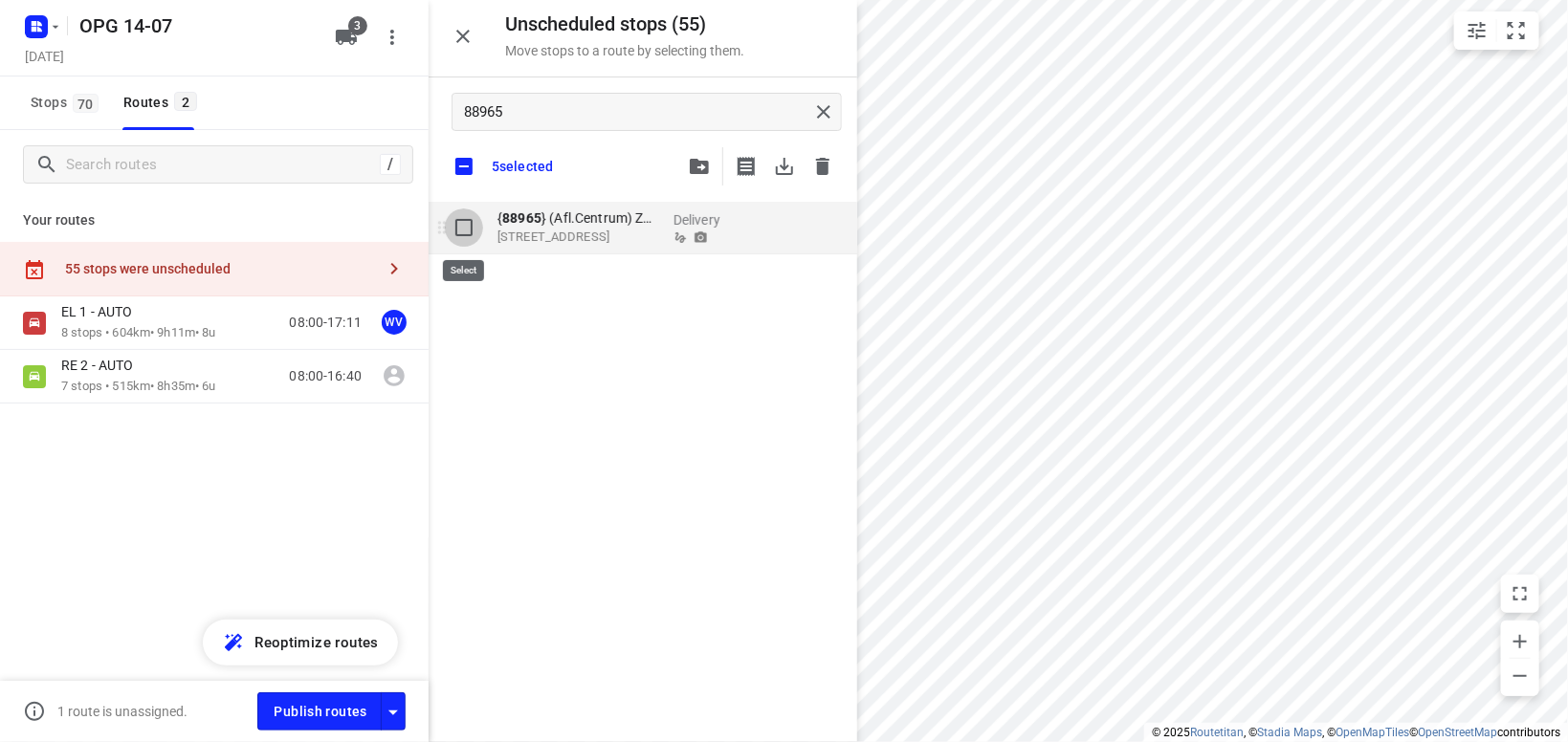 click at bounding box center [464, 228] 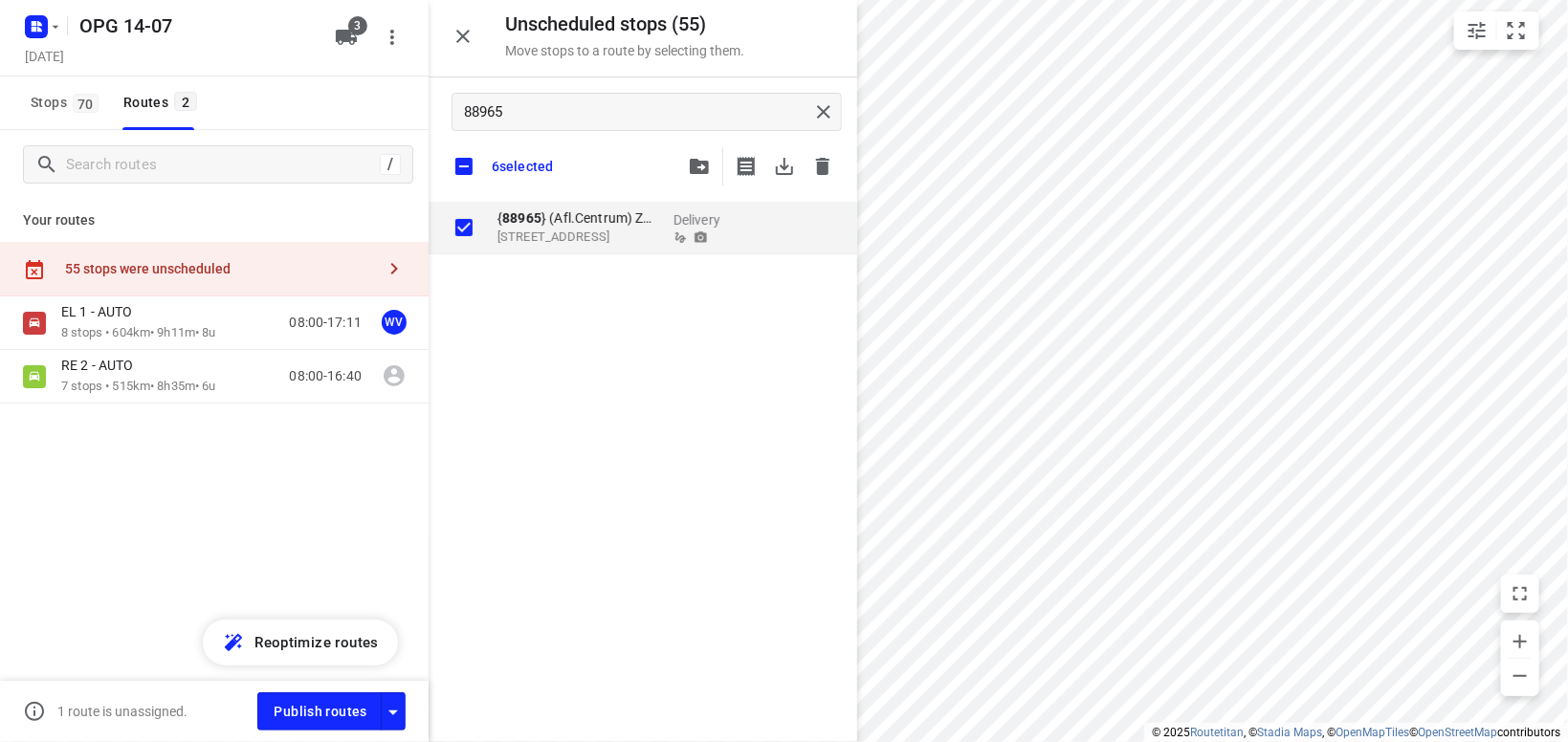 checkbox on "true" 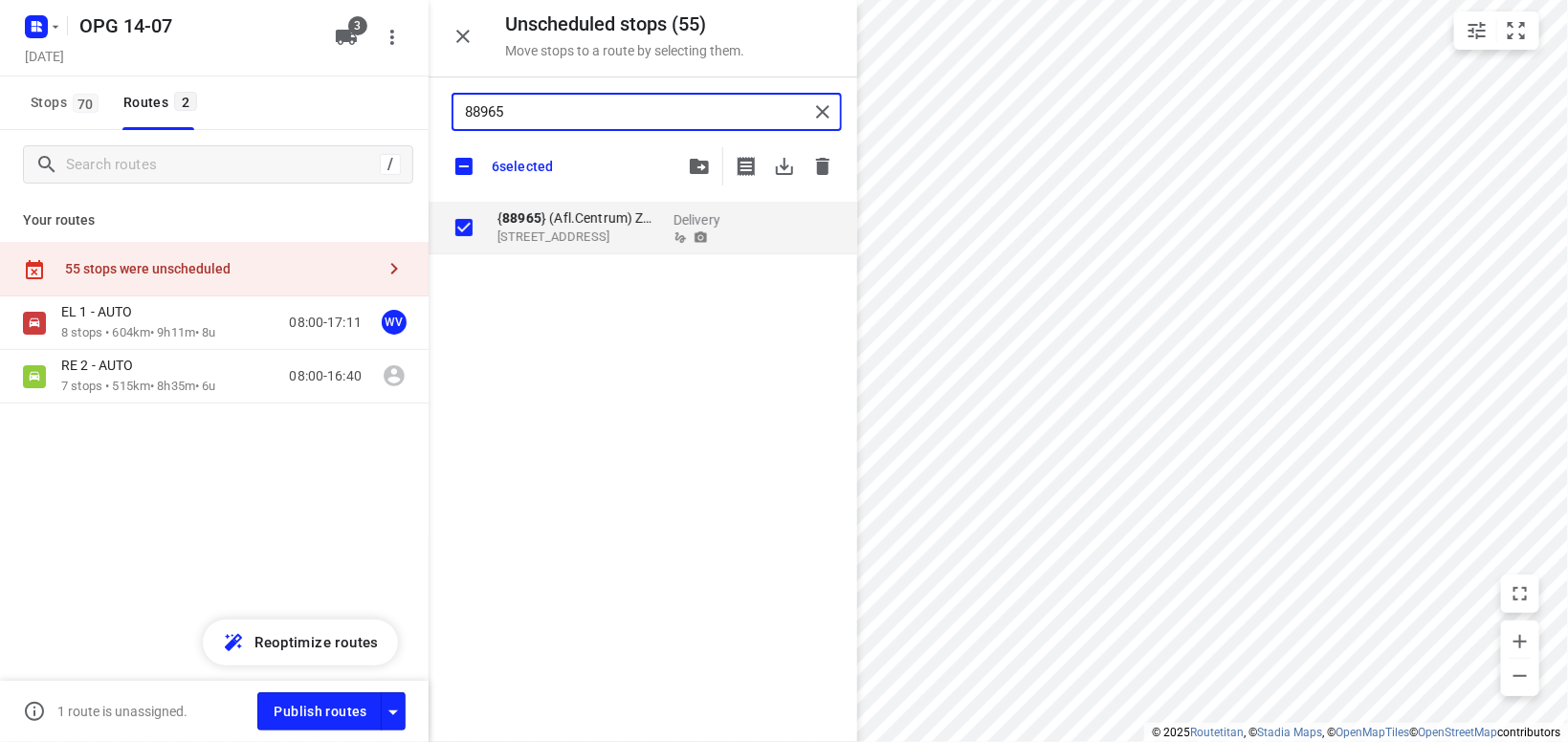 drag, startPoint x: 579, startPoint y: 112, endPoint x: 390, endPoint y: 92, distance: 190.05526 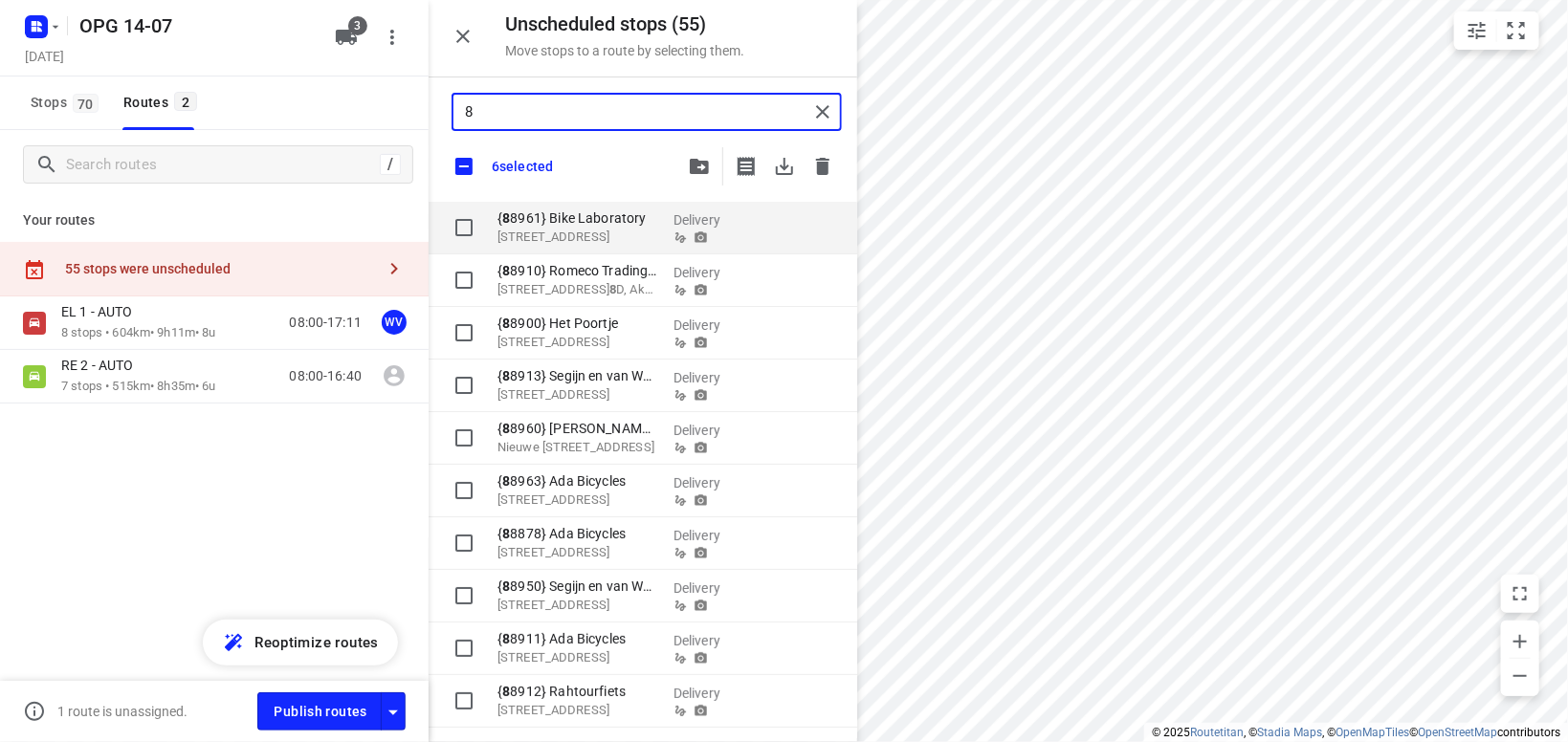 type on "88" 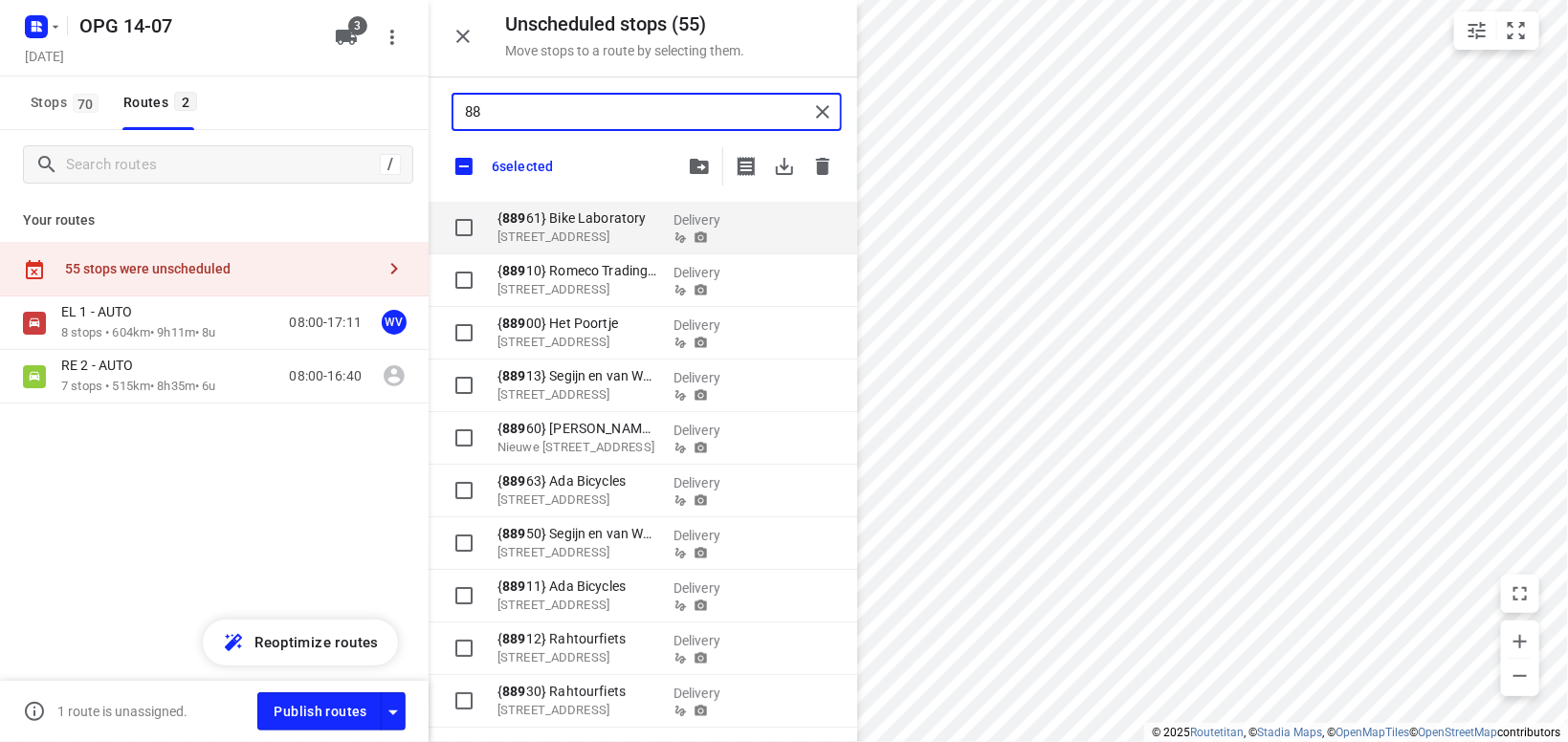 type on "889" 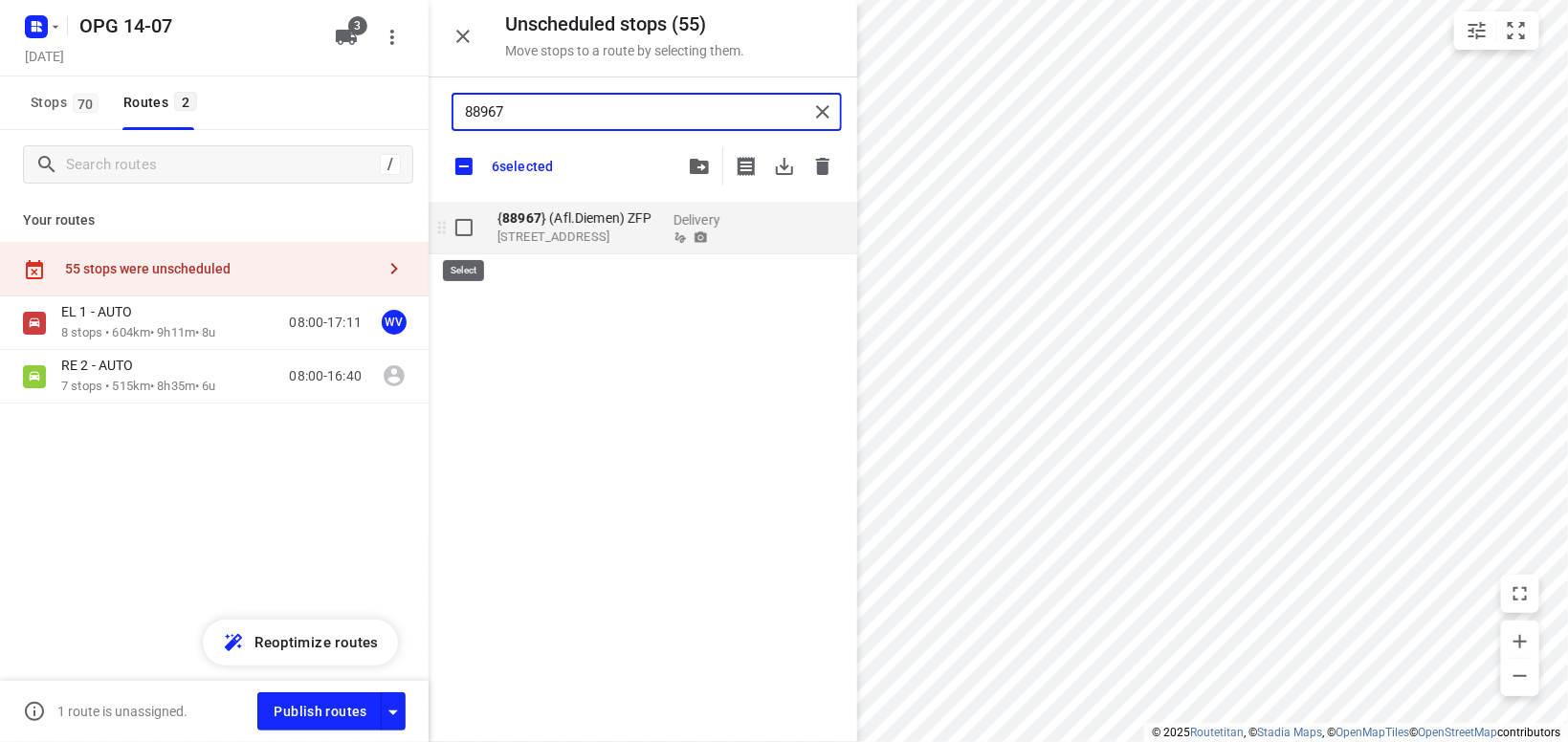 type on "88967" 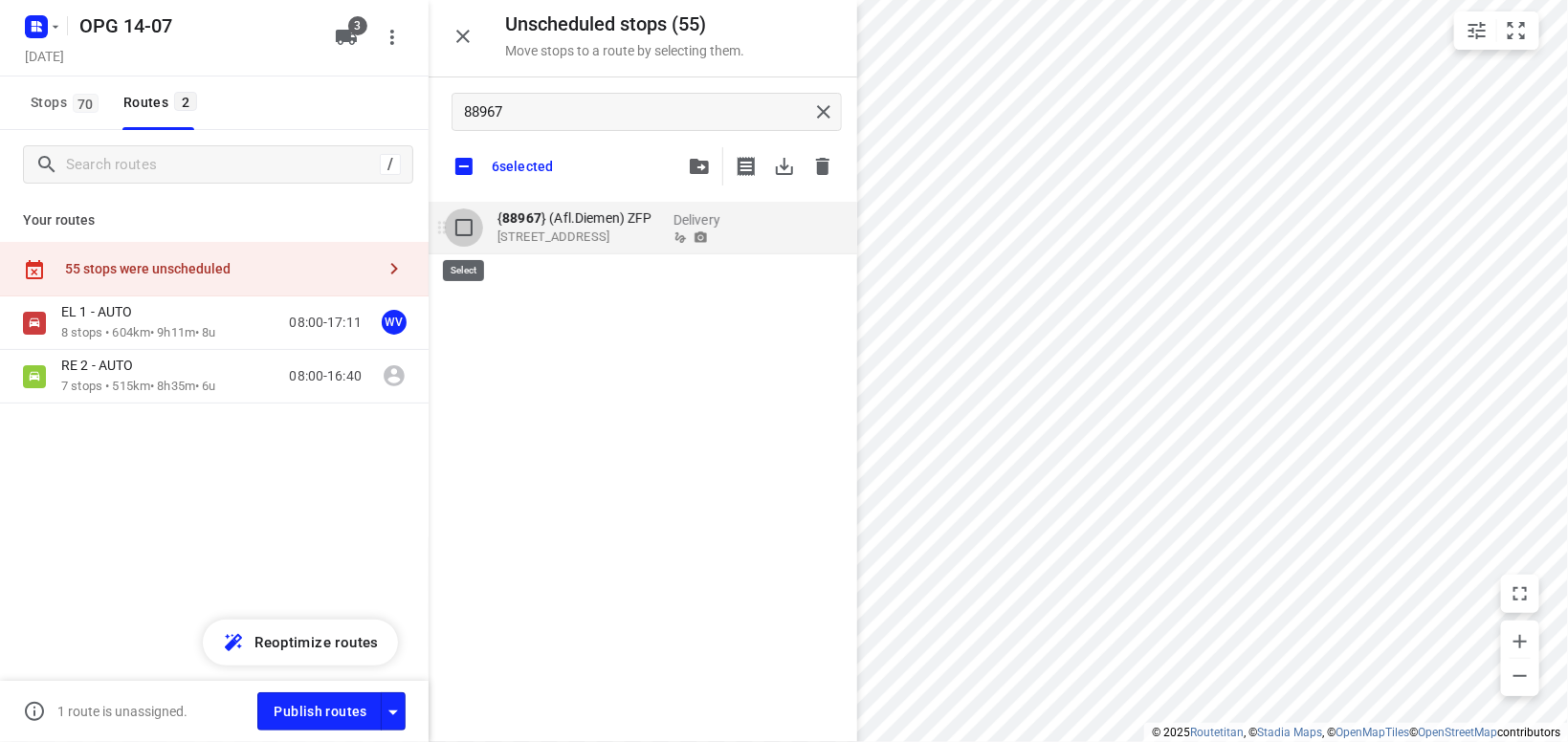 click at bounding box center (464, 228) 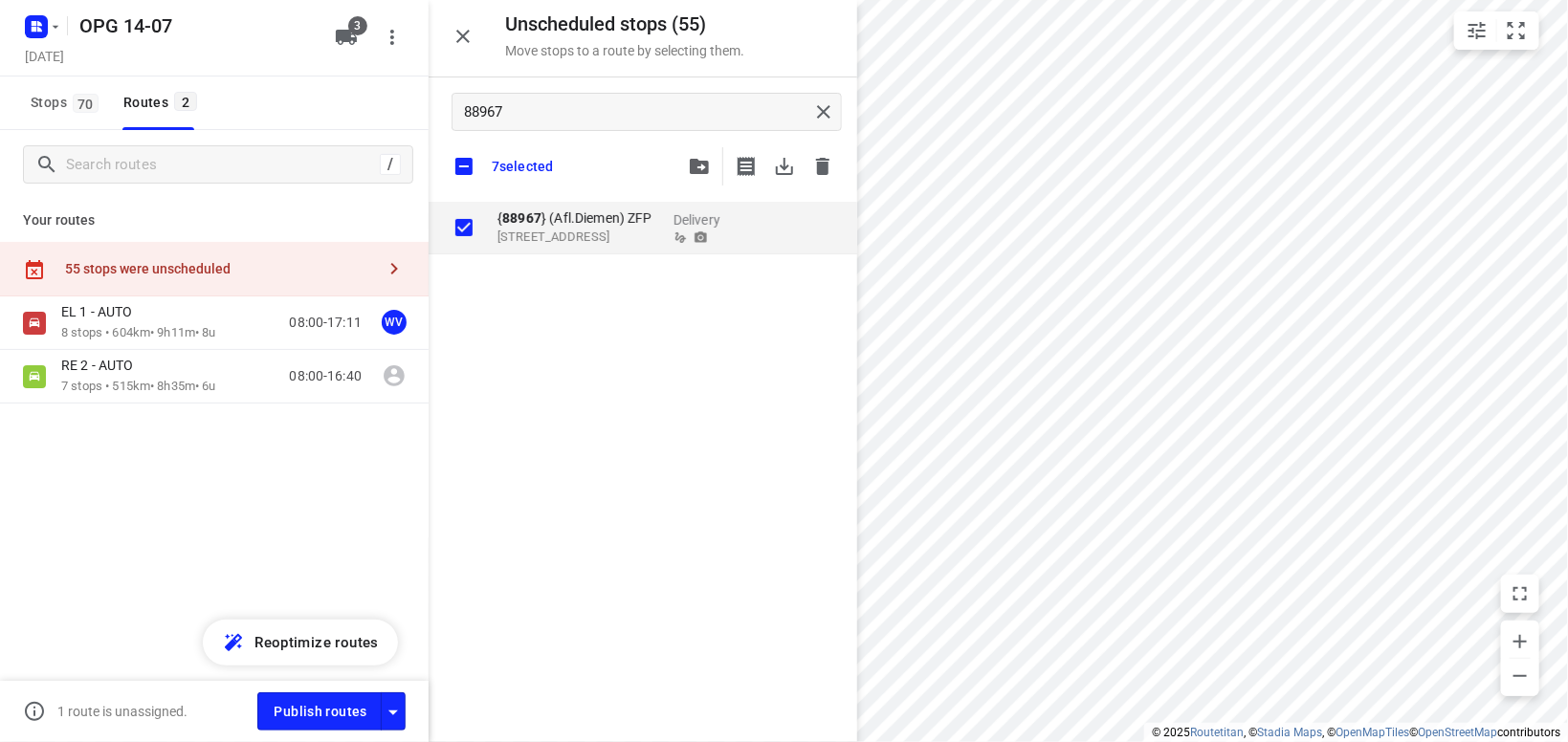 checkbox on "true" 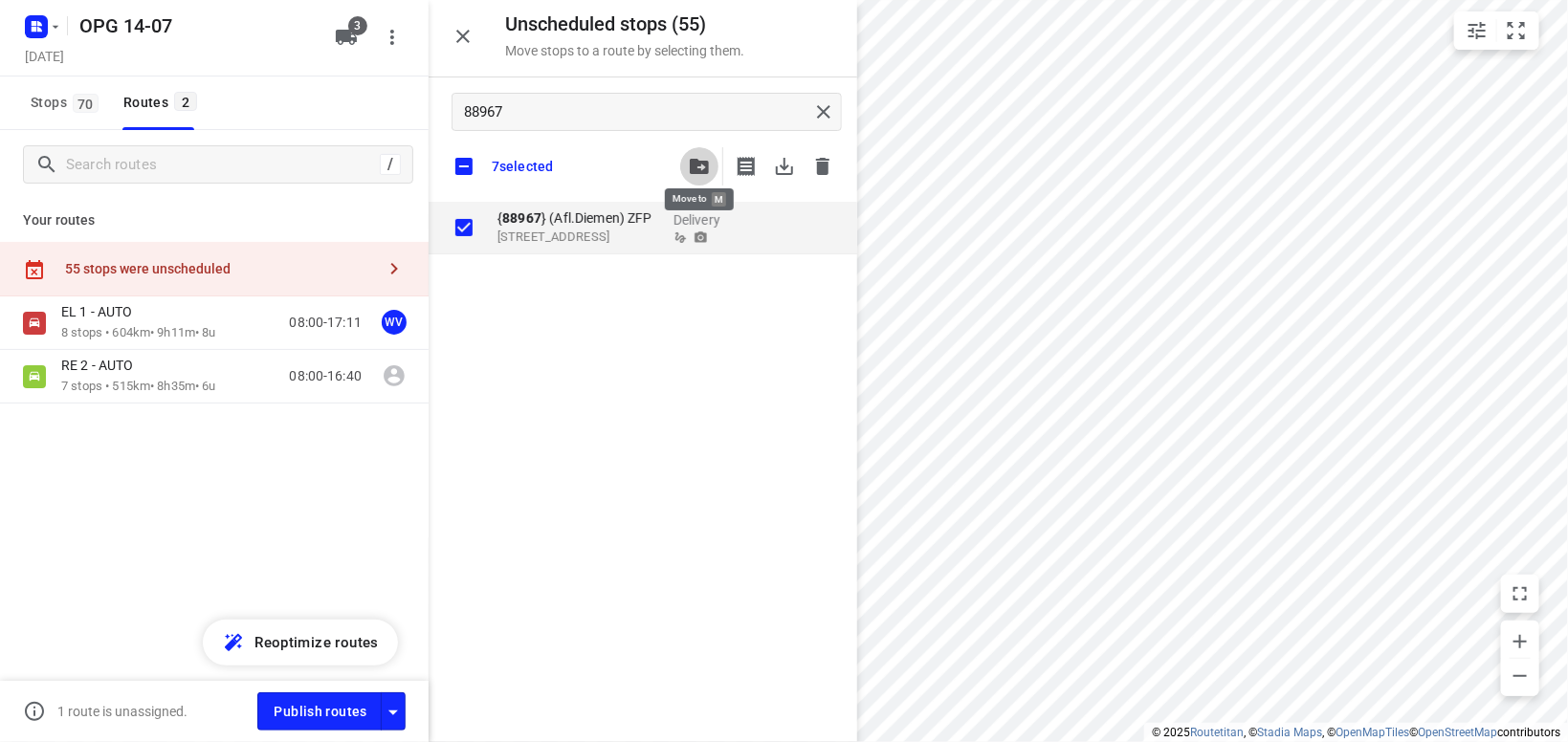 click 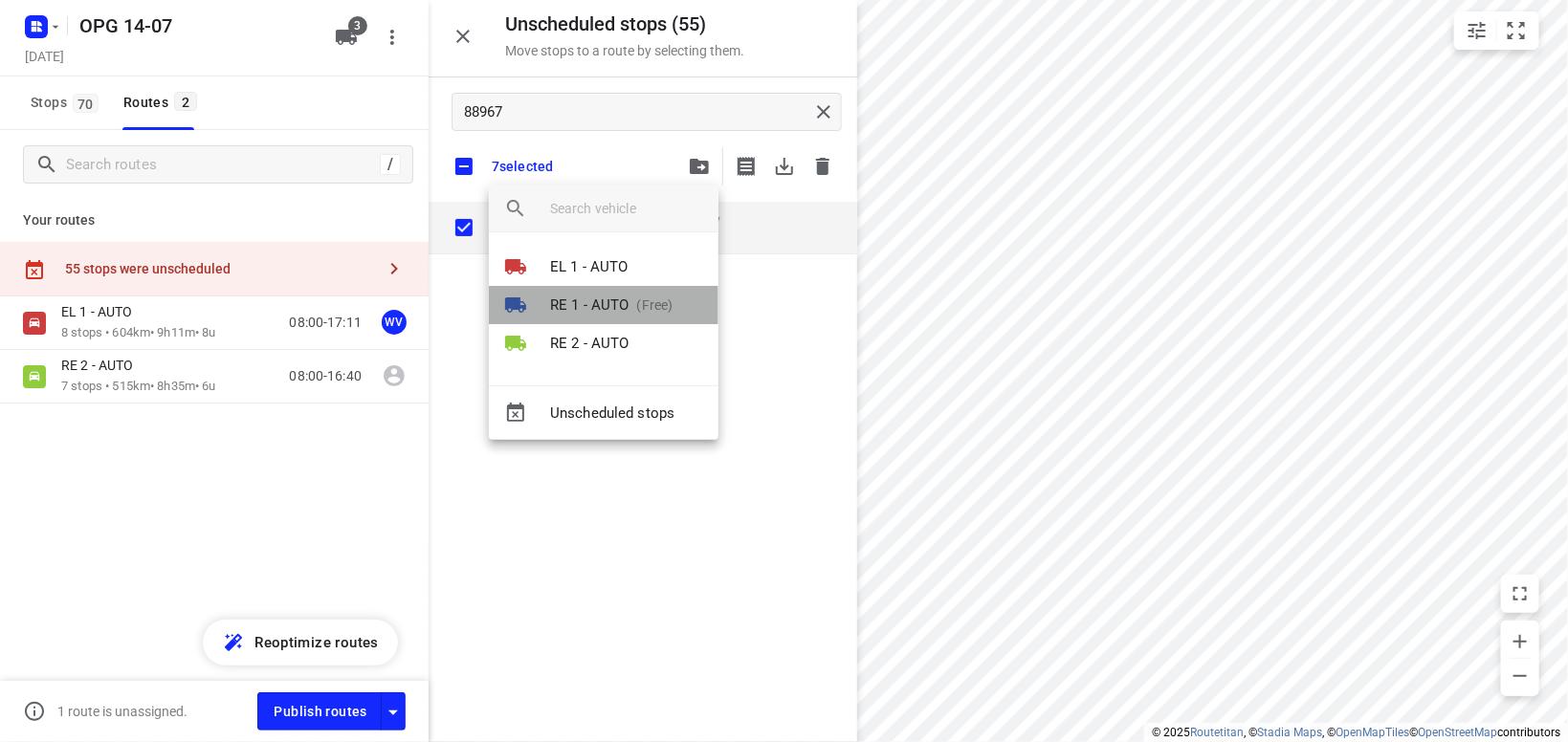 click on "RE 1 - AUTO" at bounding box center [589, 305] 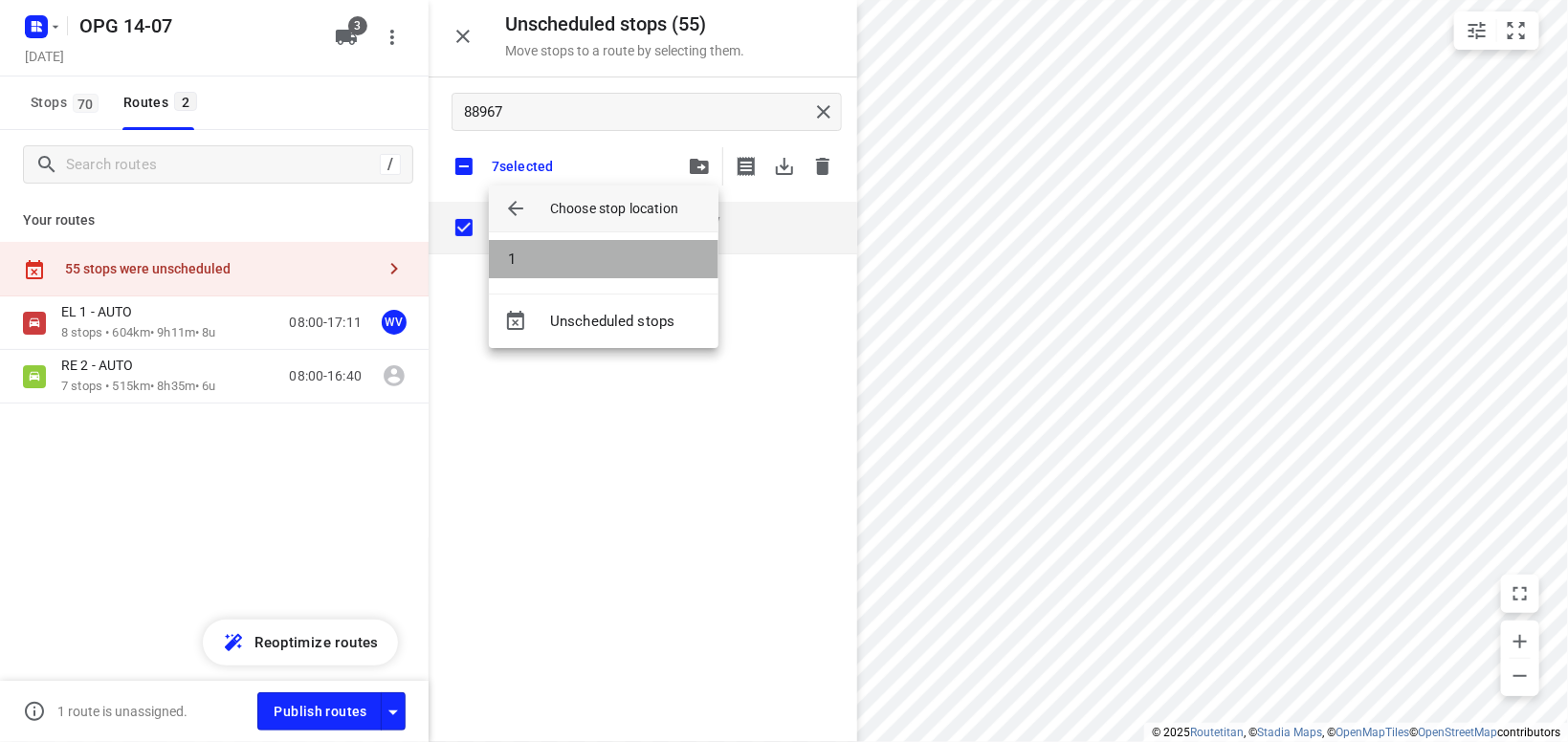 click on "1" at bounding box center (604, 259) 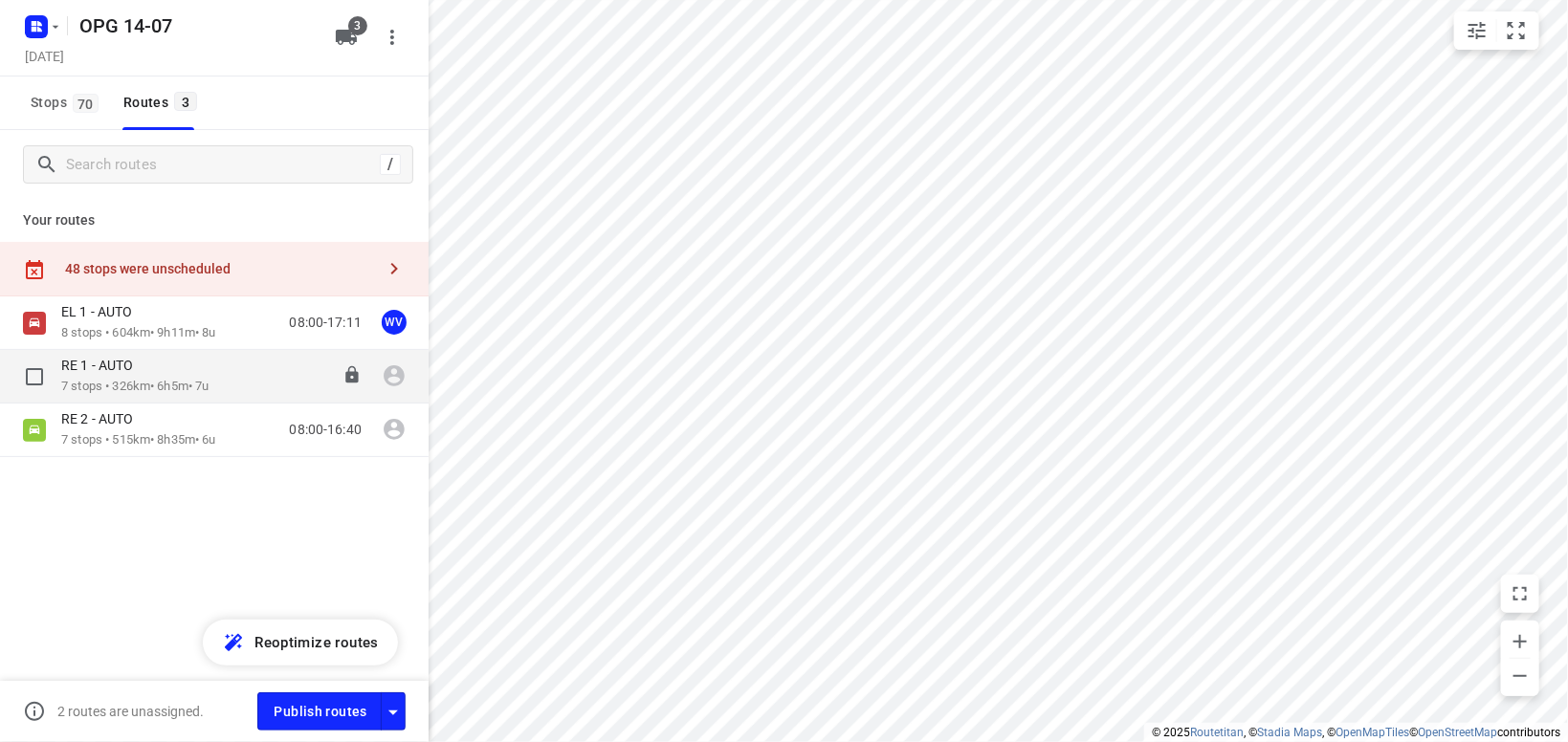 click on "7   stops •   326km  •   6h5m  • 7u" at bounding box center (135, 386) 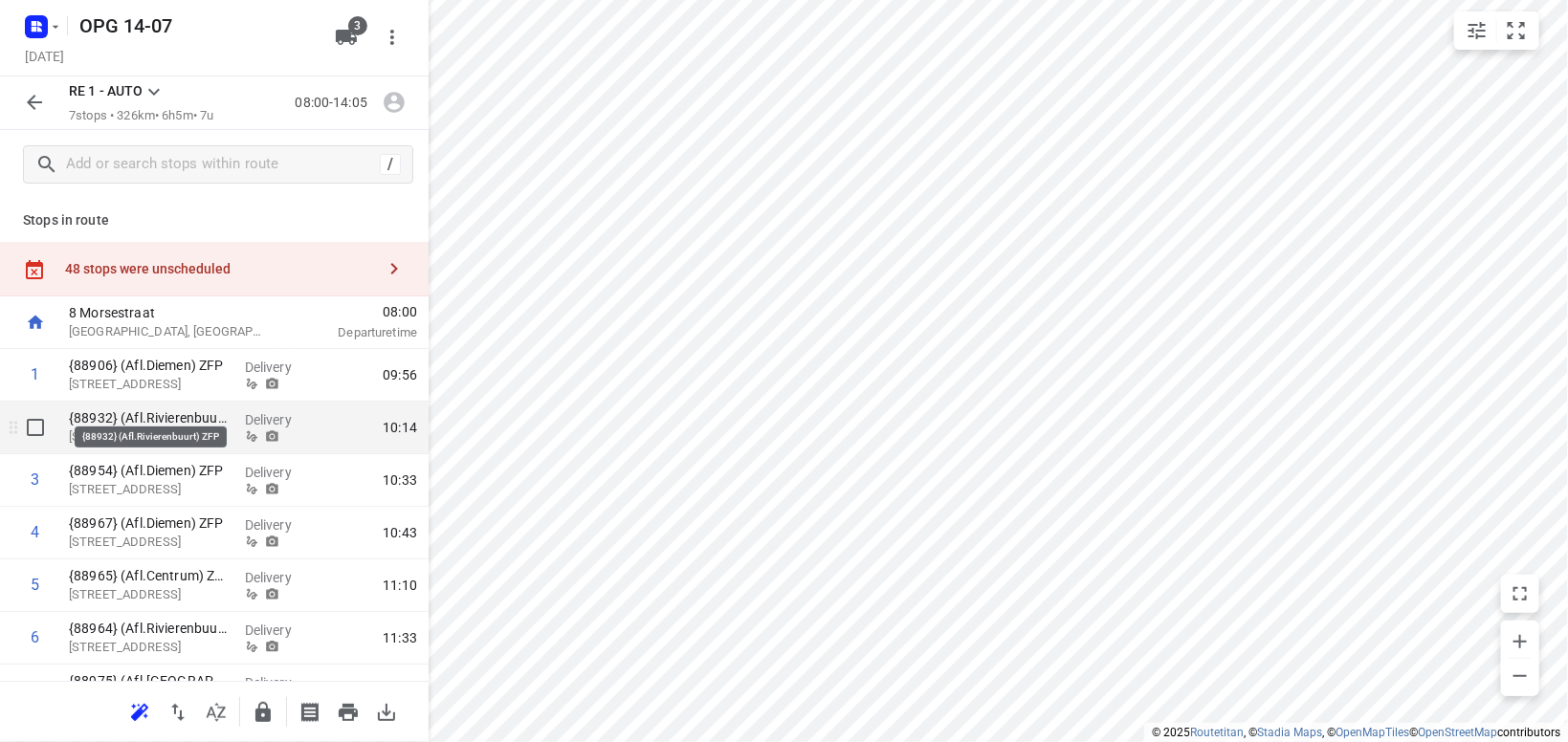 scroll, scrollTop: 89, scrollLeft: 0, axis: vertical 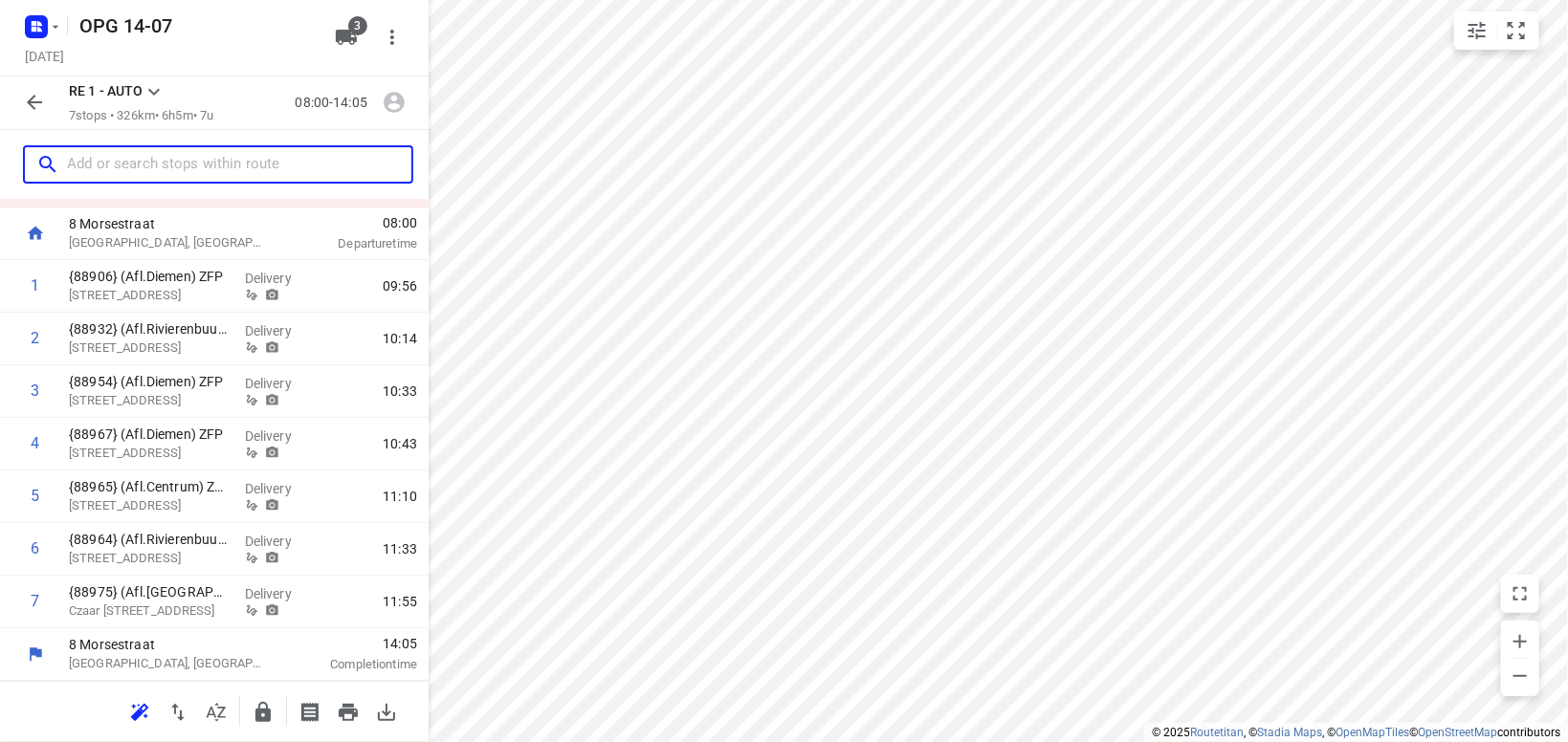 click at bounding box center (239, 164) 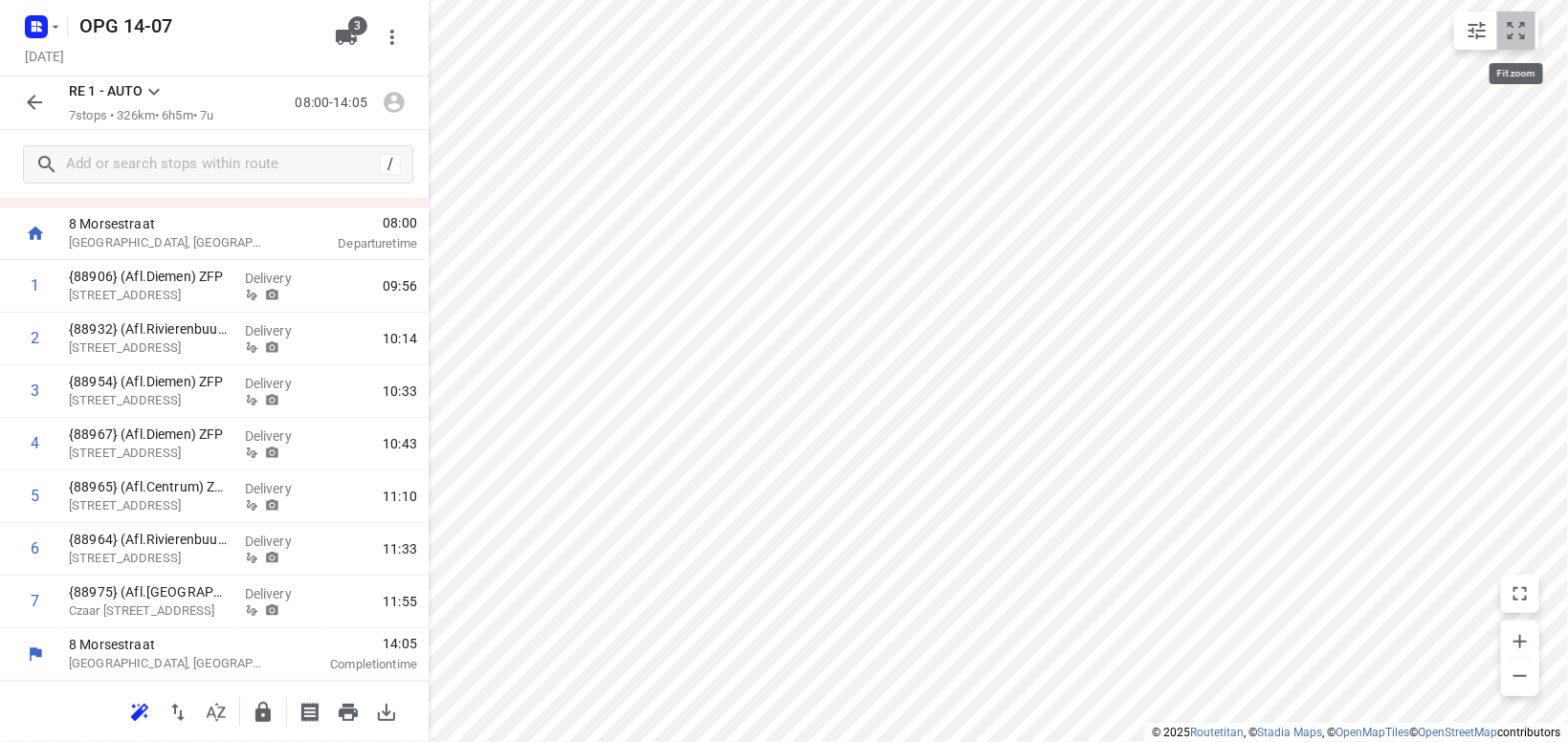 click 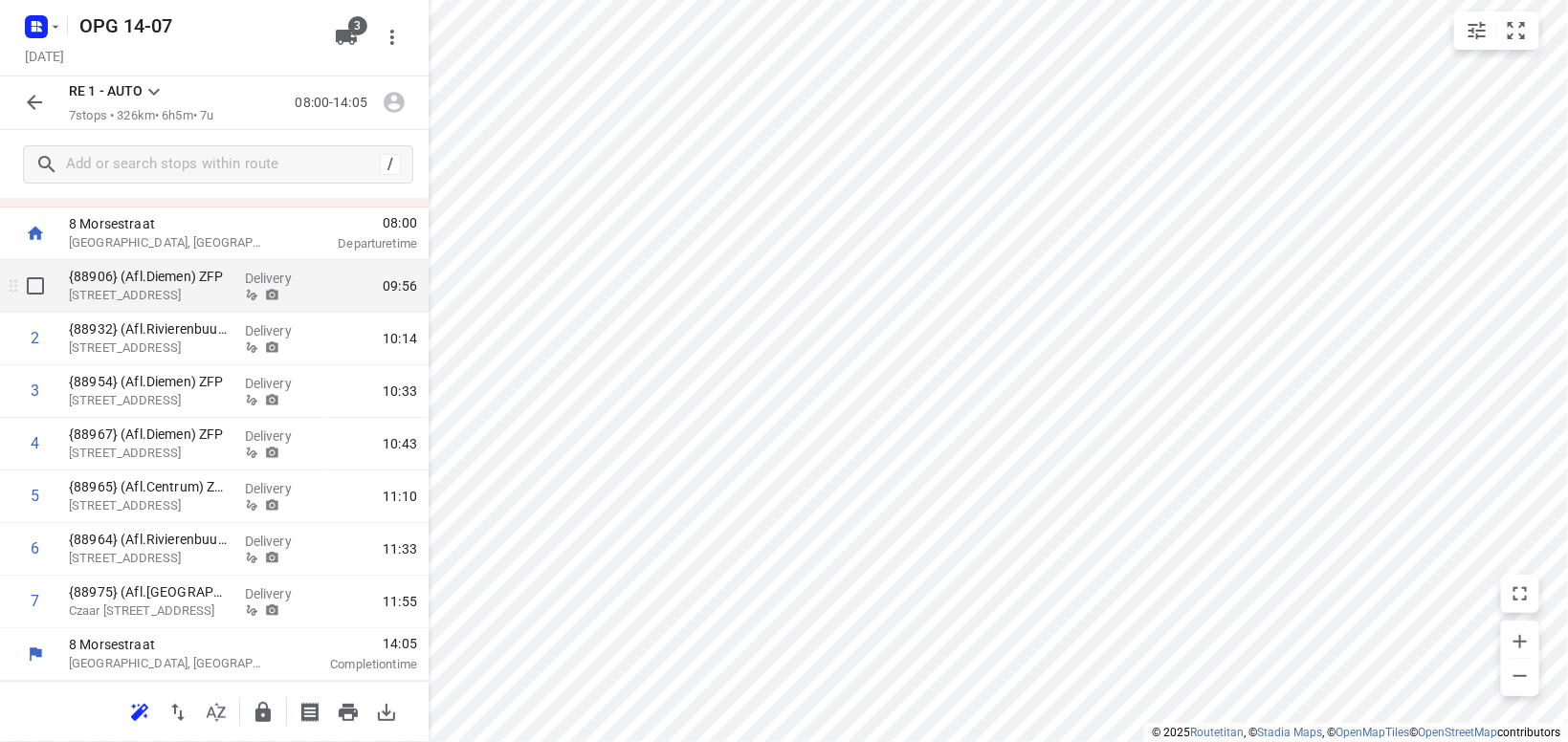 scroll, scrollTop: 0, scrollLeft: 0, axis: both 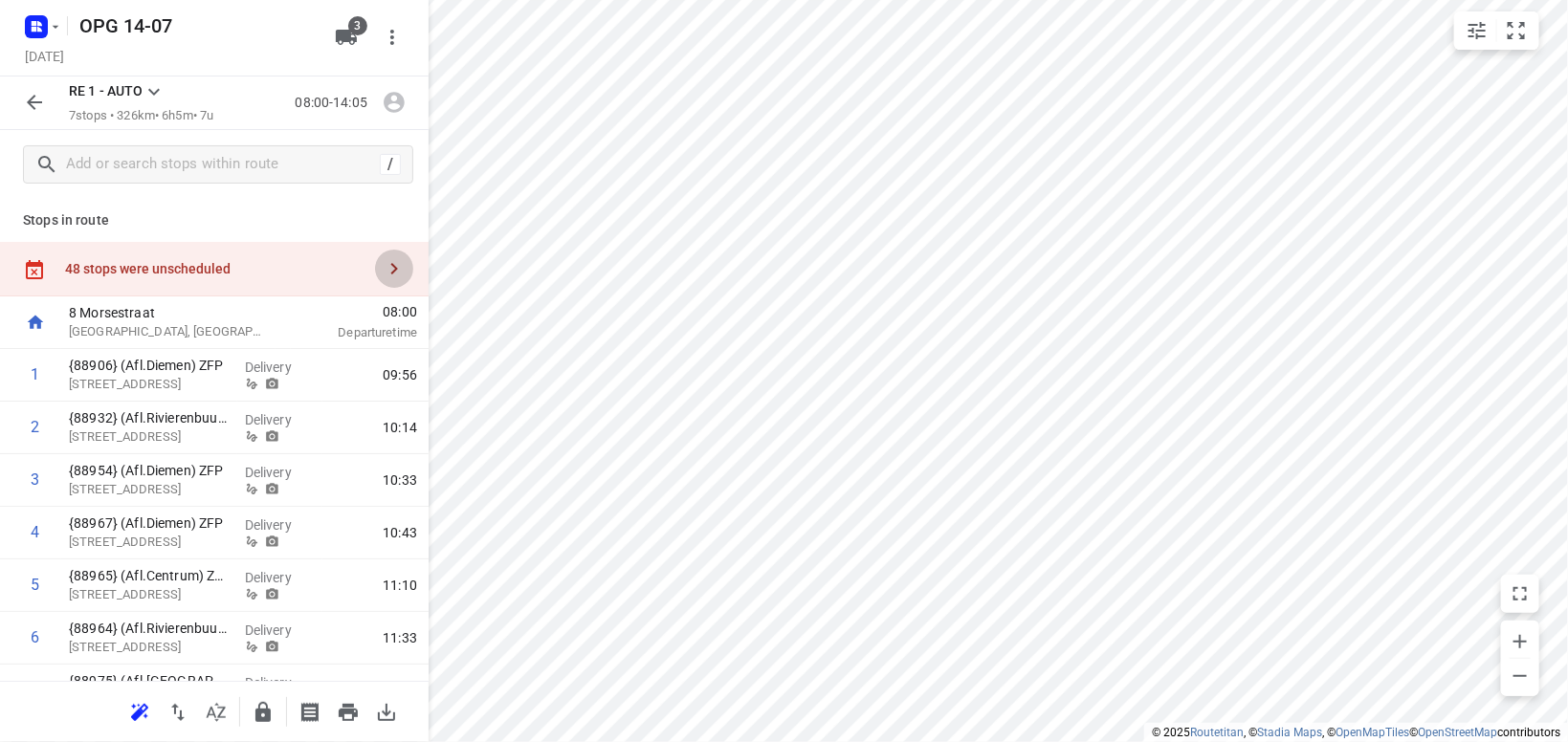 click 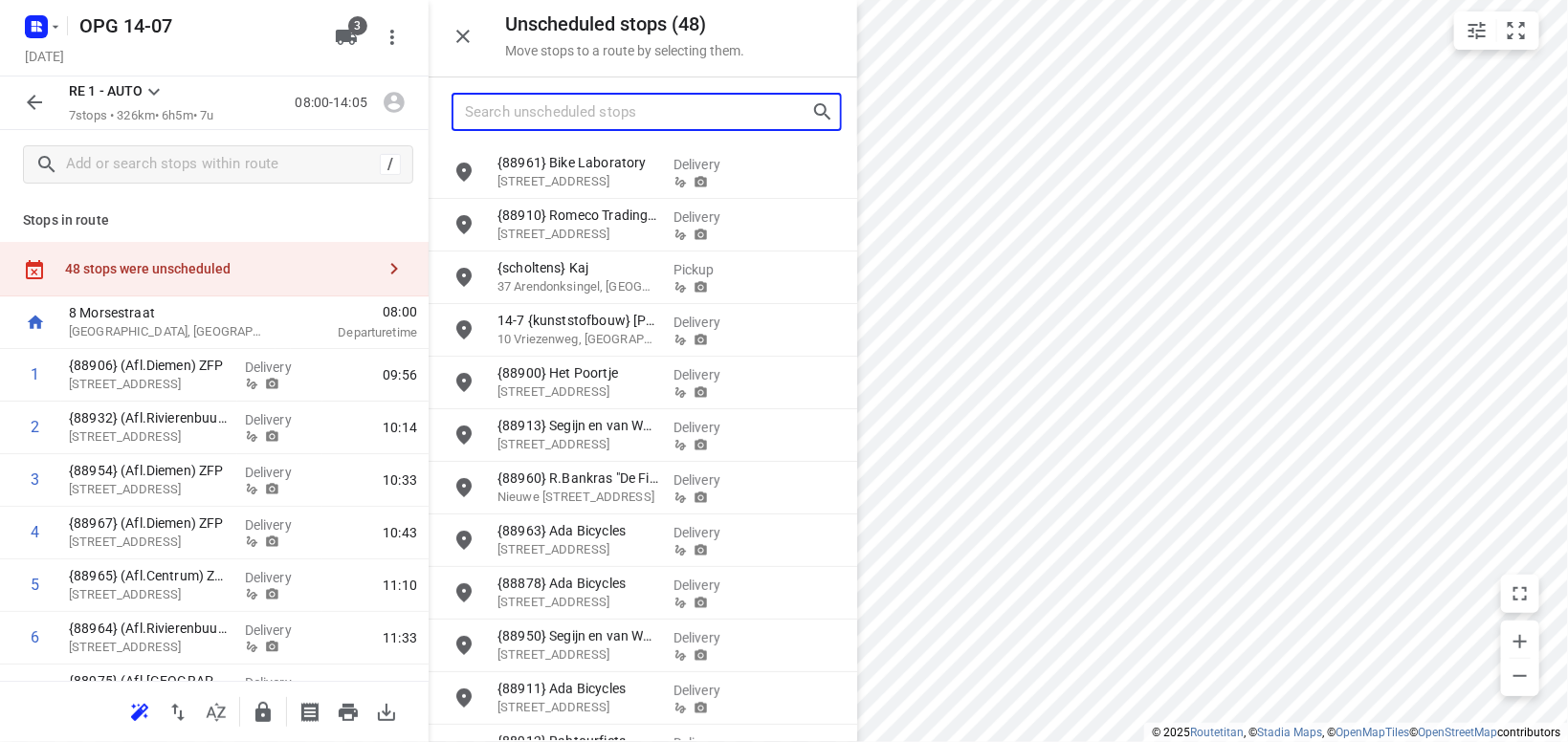 click at bounding box center (638, 112) 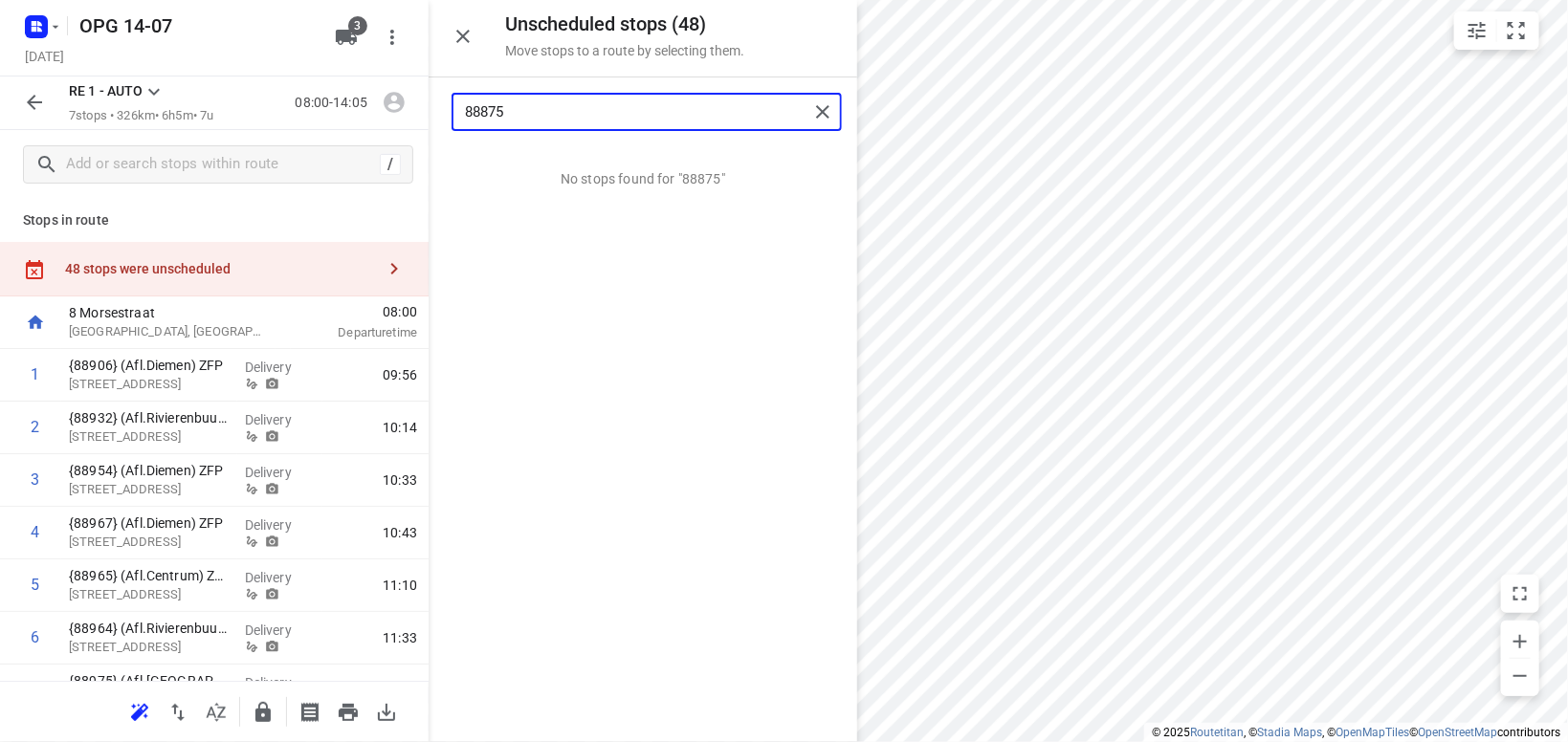 type on "88875" 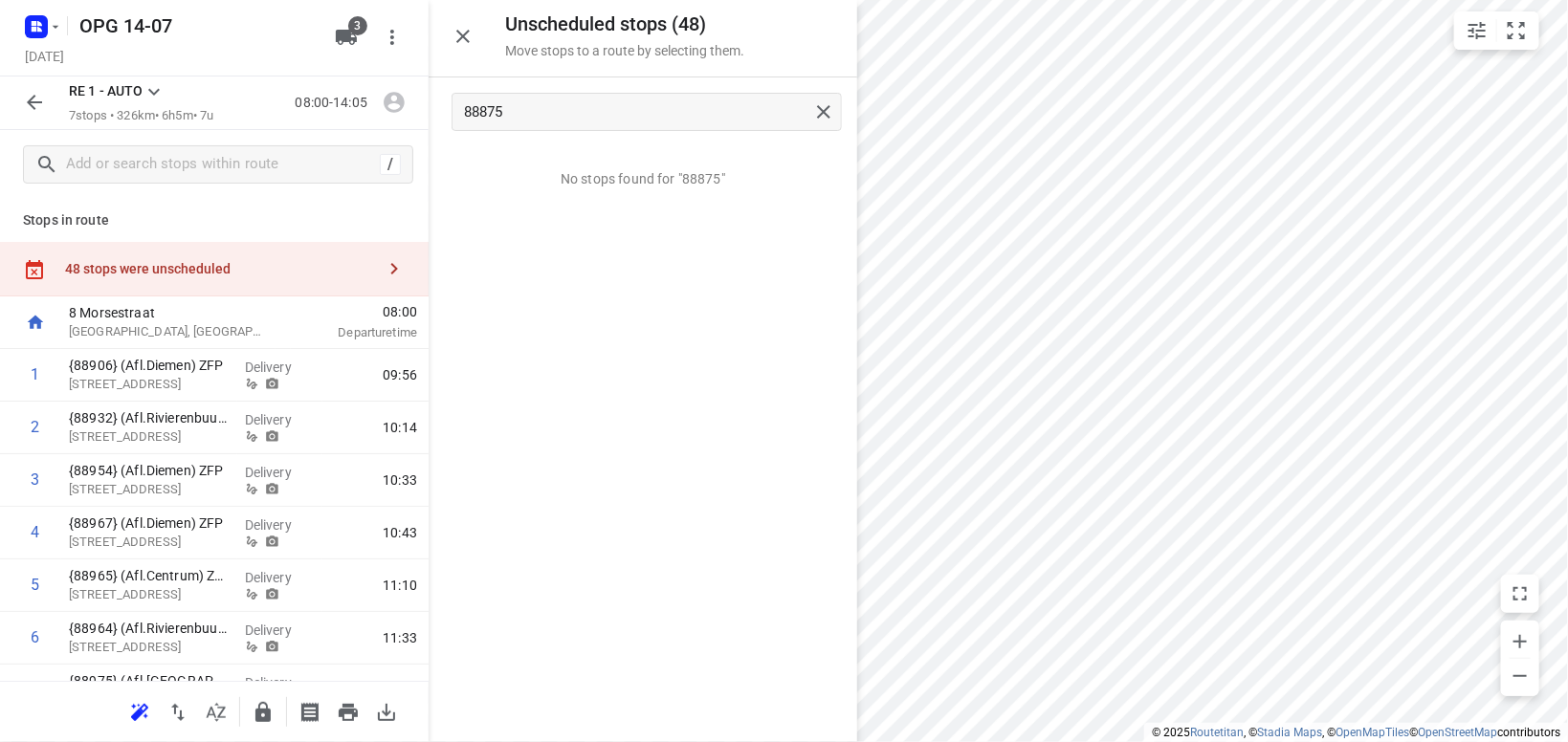 click on "48 stops were unscheduled" at bounding box center [220, 269] 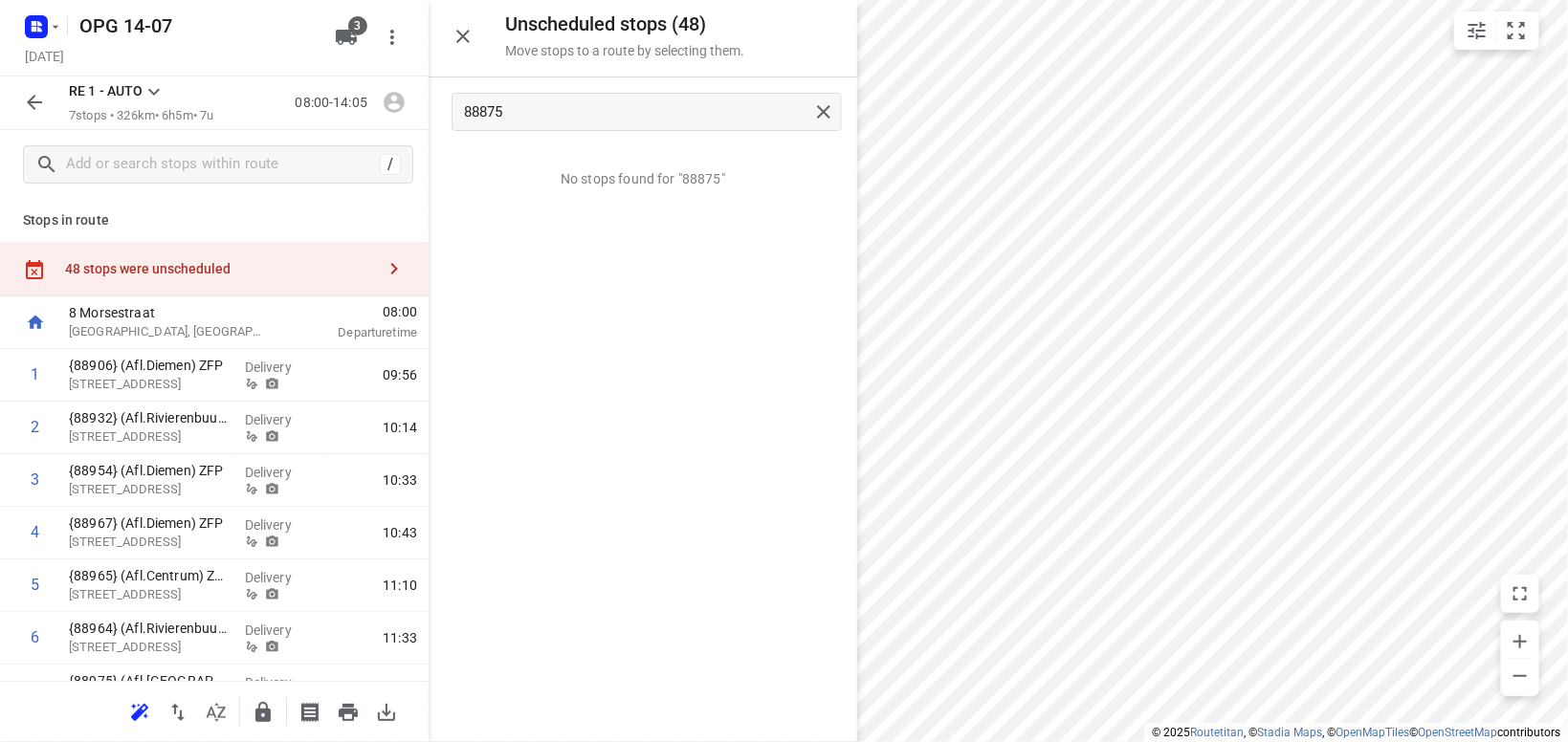click on "No stops found for "88875"" at bounding box center (643, 444) 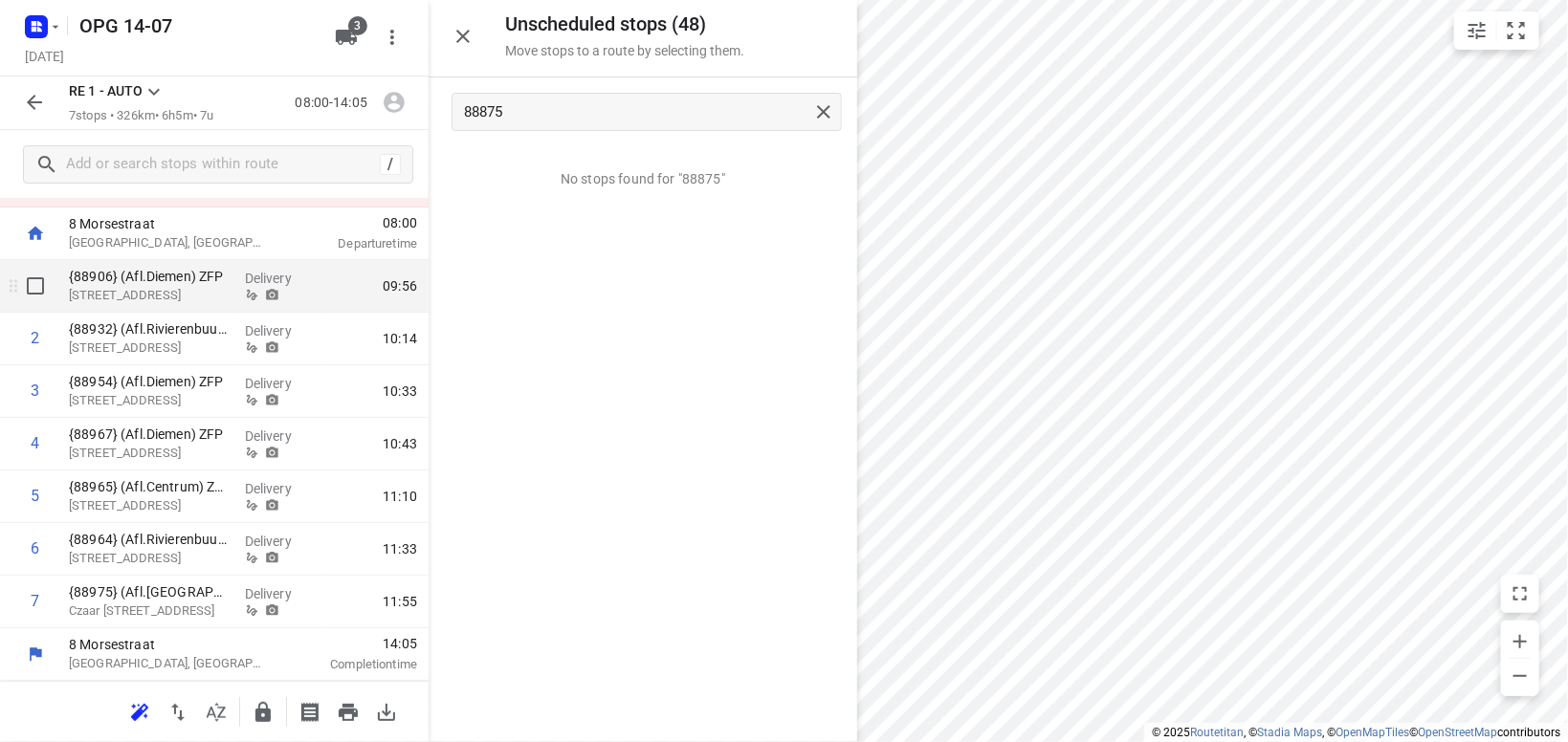scroll, scrollTop: 0, scrollLeft: 0, axis: both 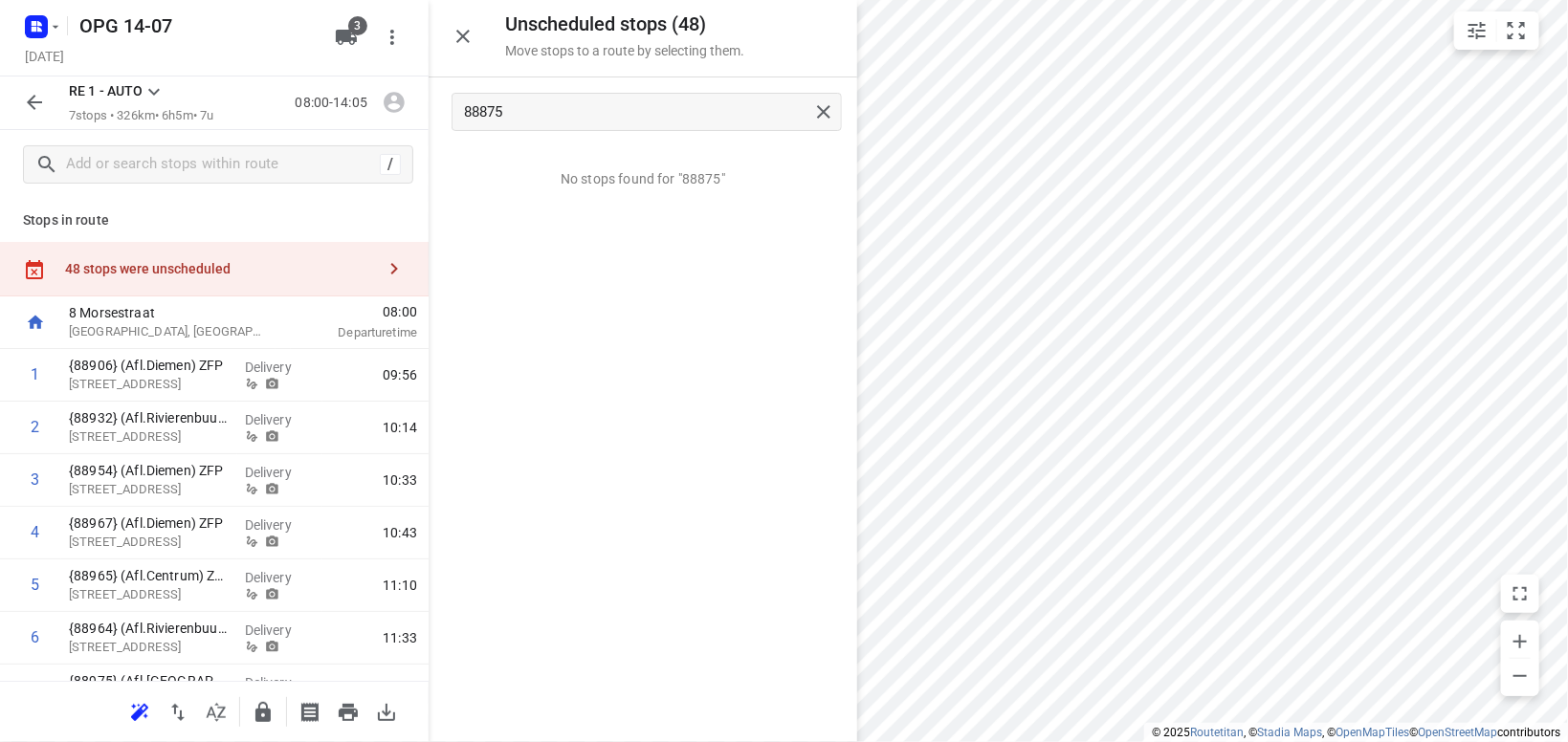 click 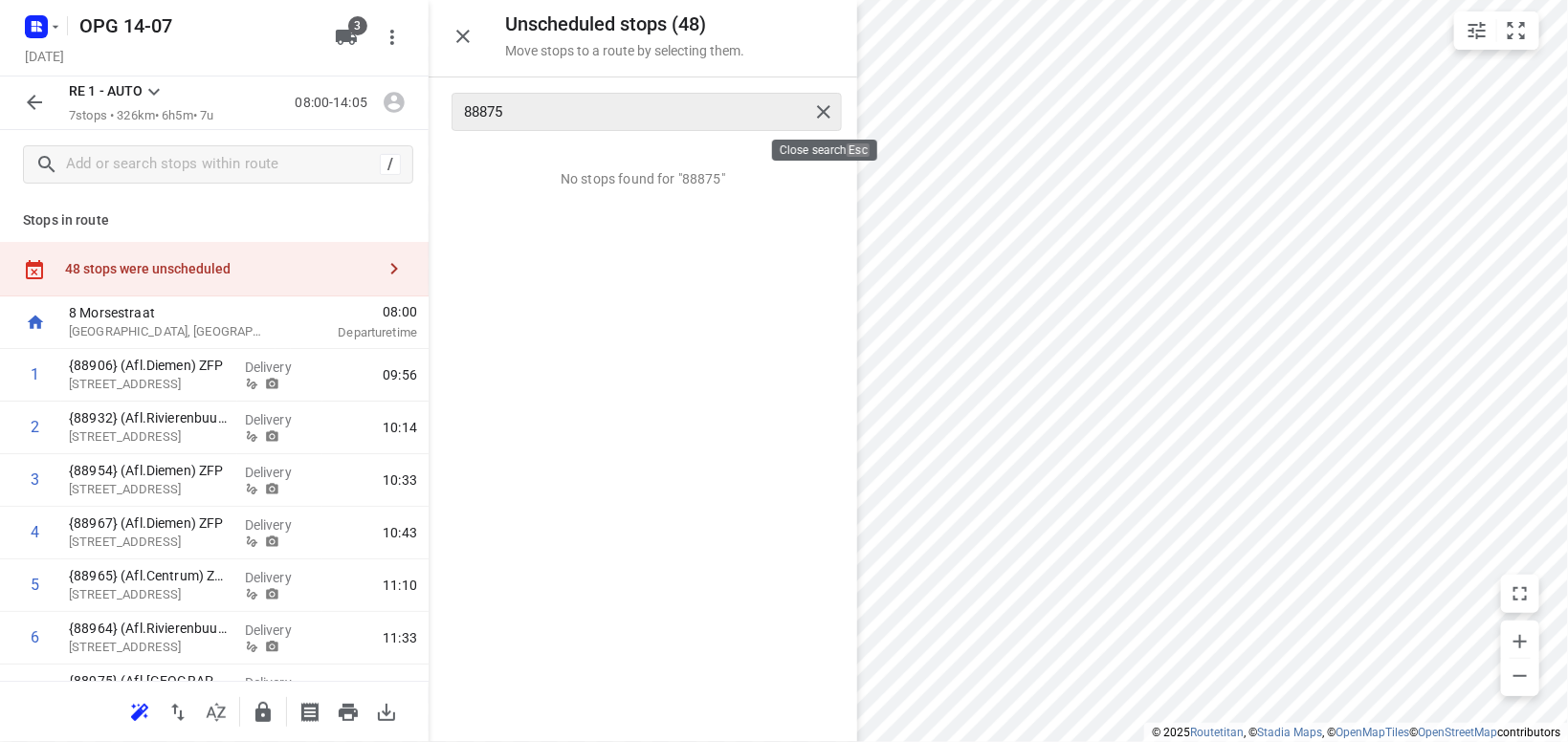 type 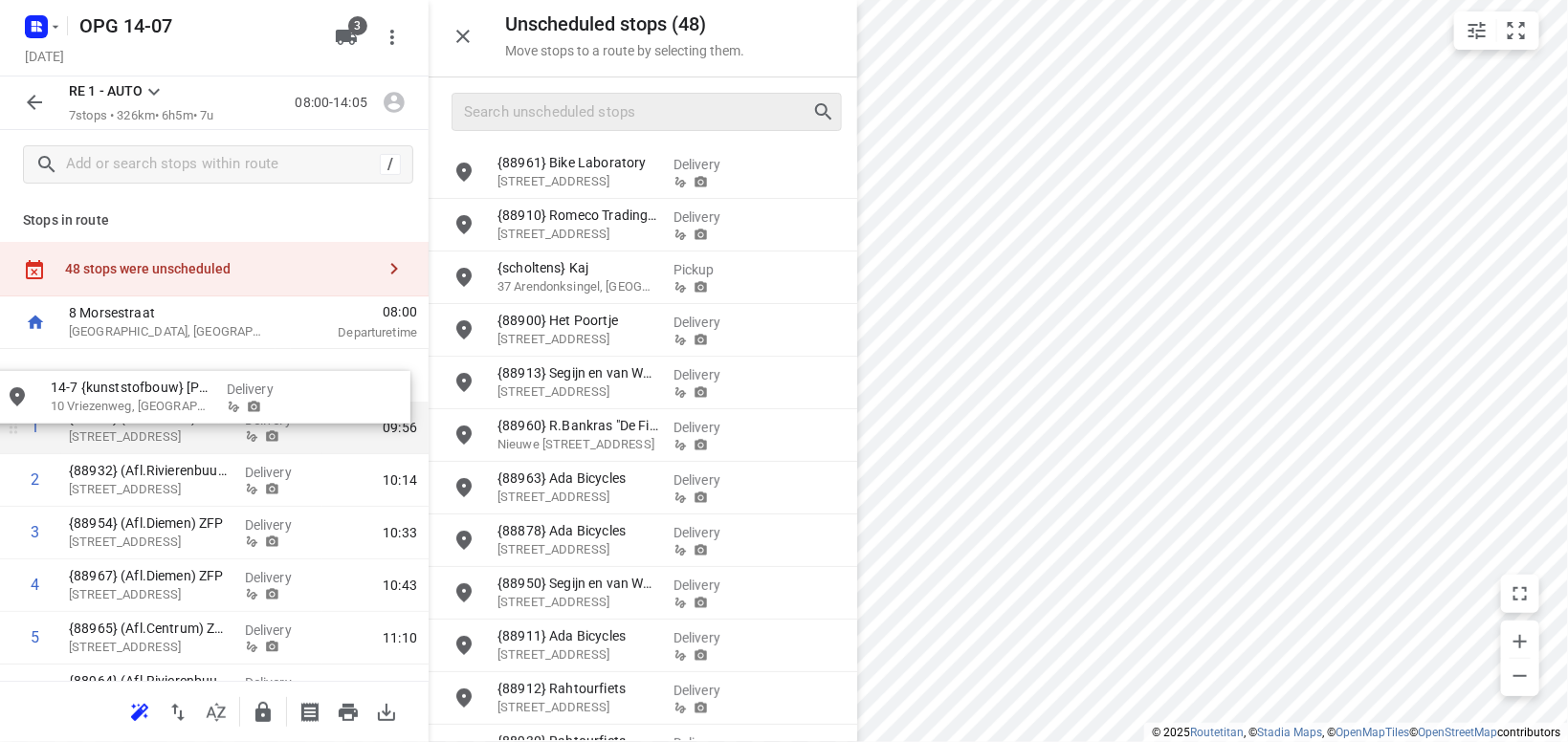 drag, startPoint x: 601, startPoint y: 333, endPoint x: 160, endPoint y: 403, distance: 446.521 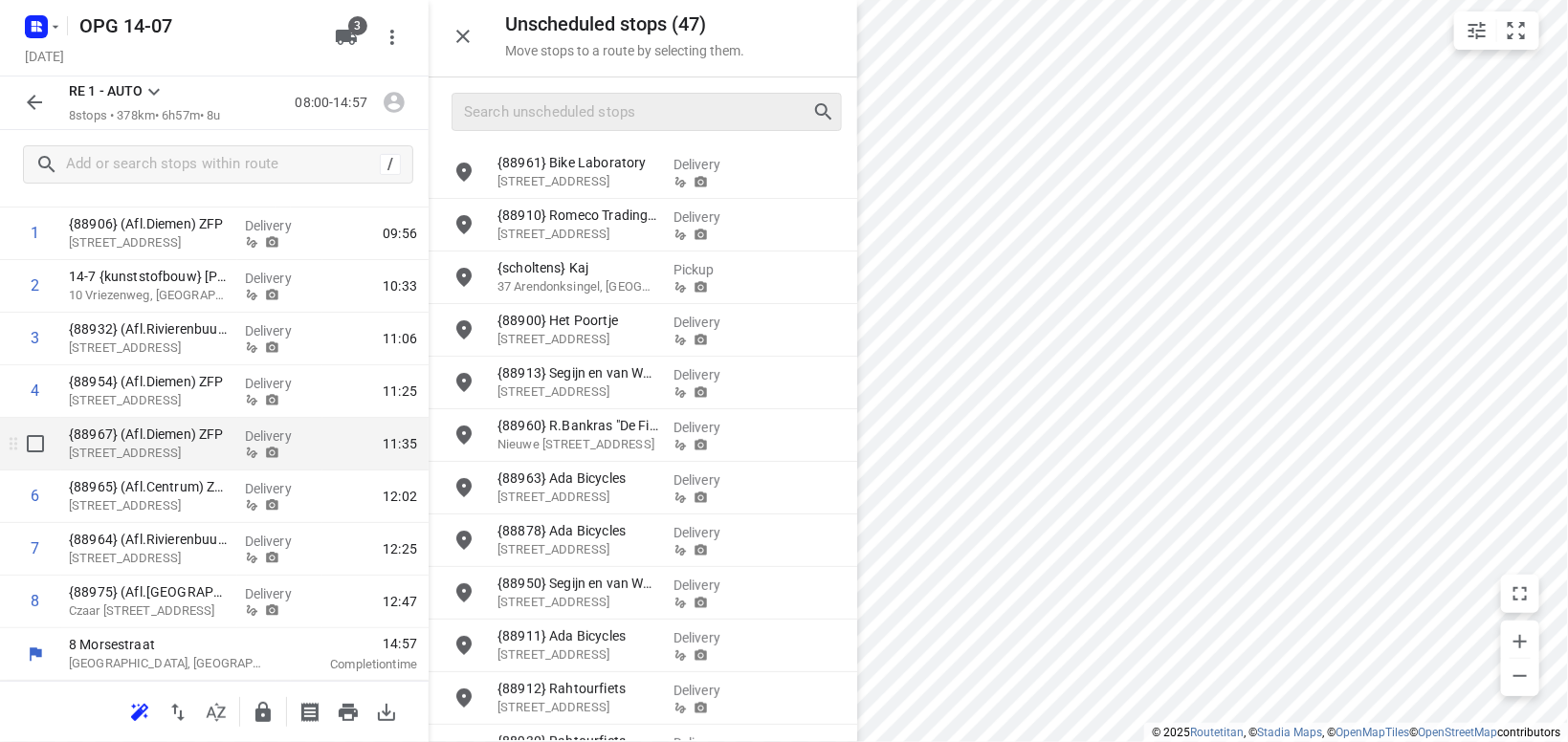 scroll, scrollTop: 0, scrollLeft: 0, axis: both 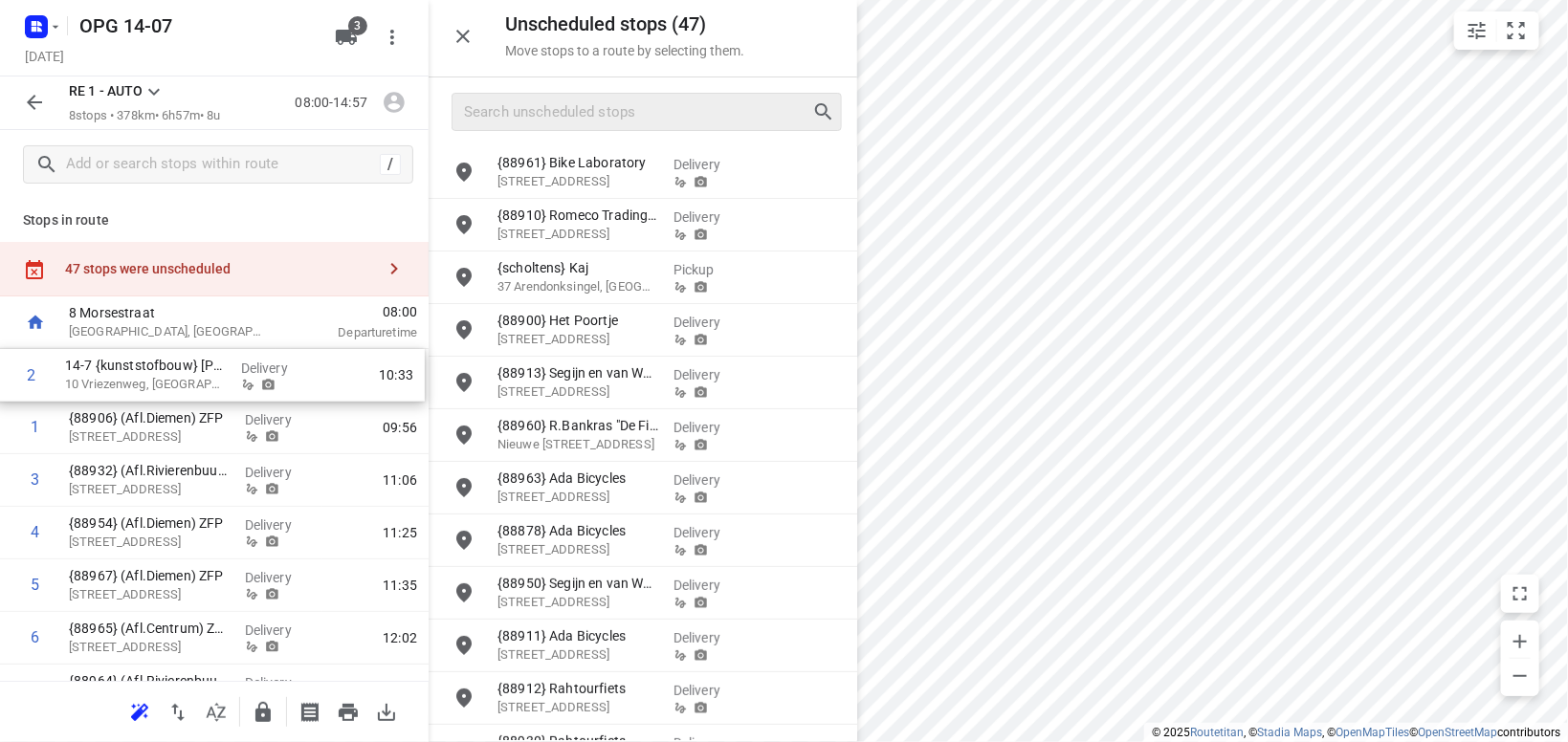 drag, startPoint x: 187, startPoint y: 438, endPoint x: 184, endPoint y: 379, distance: 59.076222 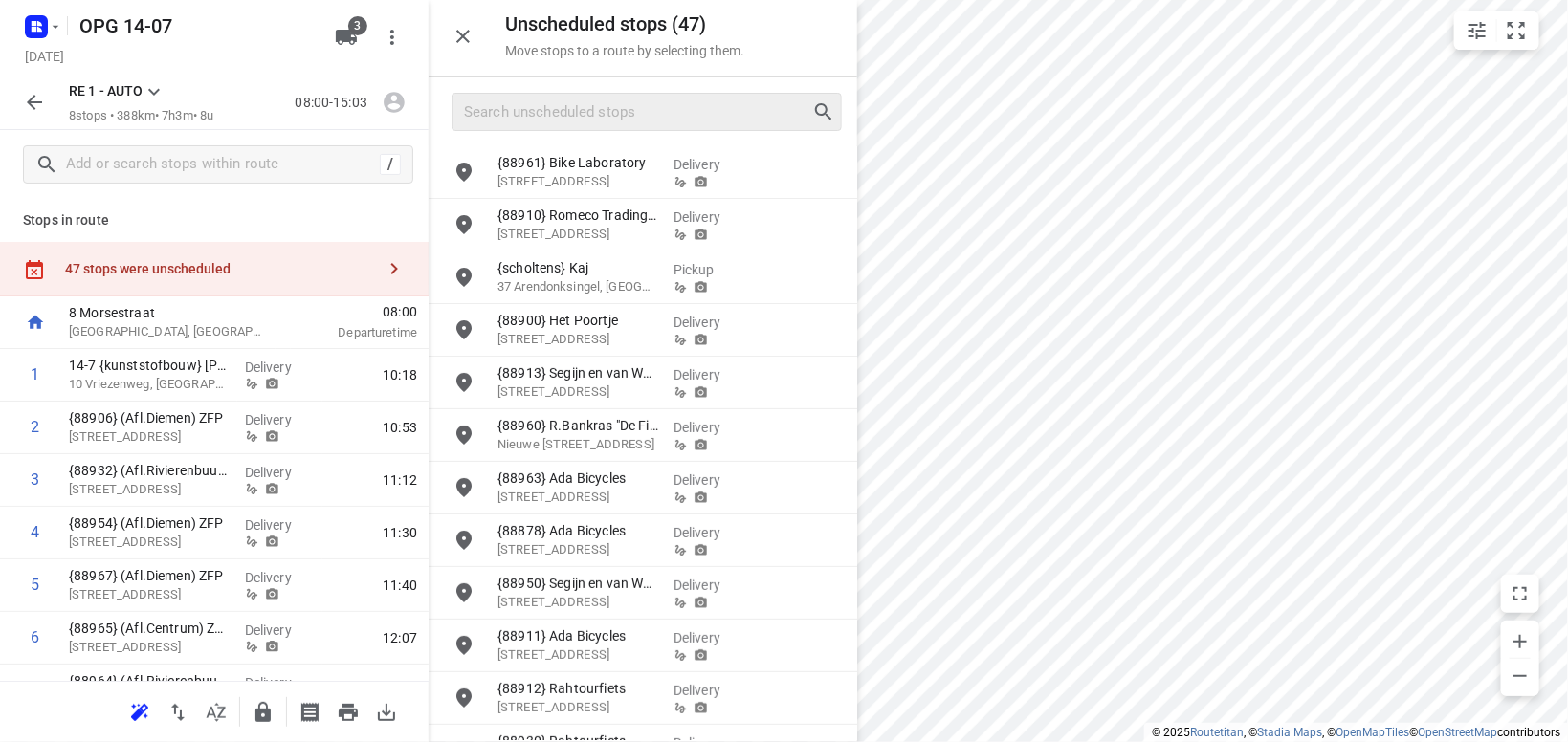 click 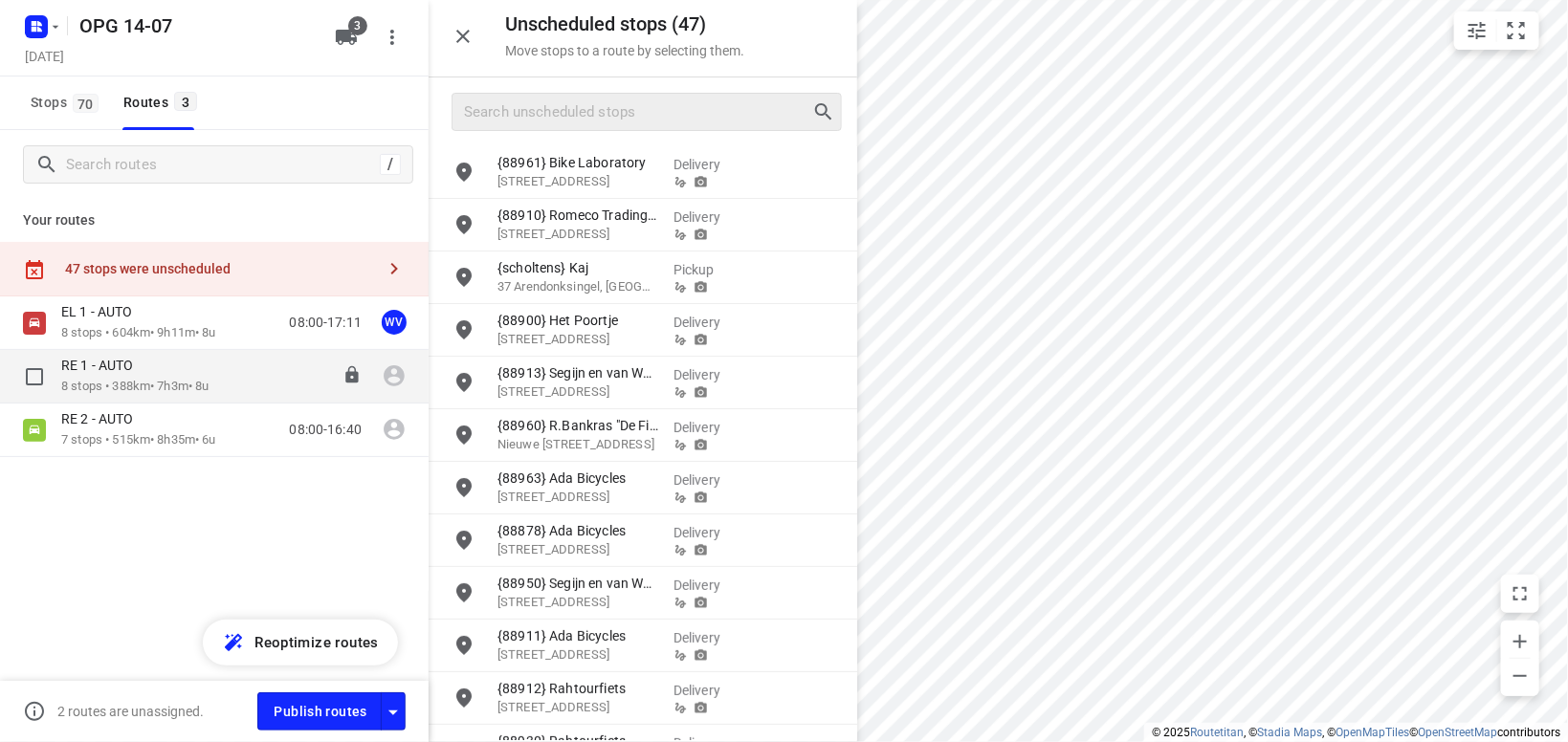 click on "RE 1 - AUTO" at bounding box center (135, 367) 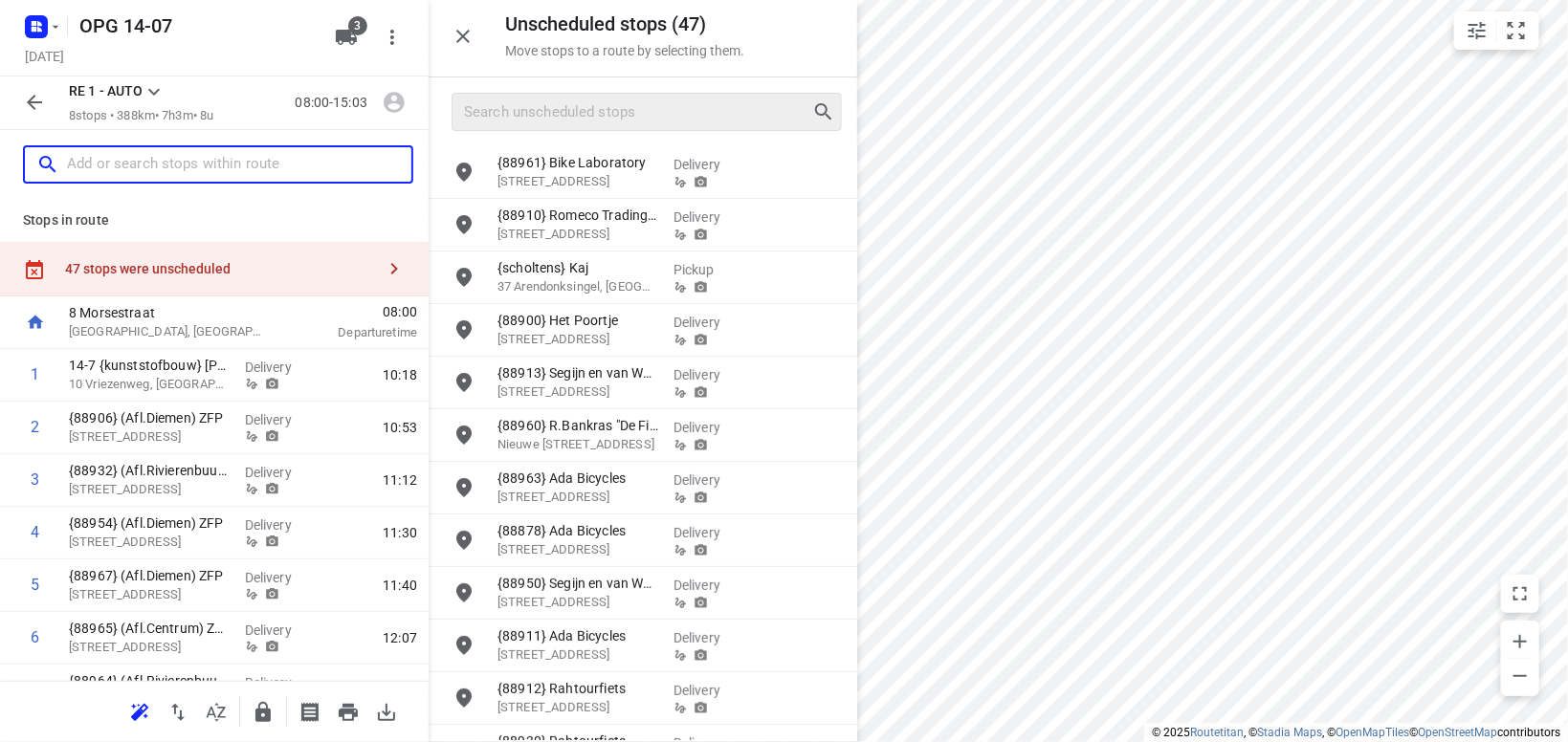 click at bounding box center [239, 164] 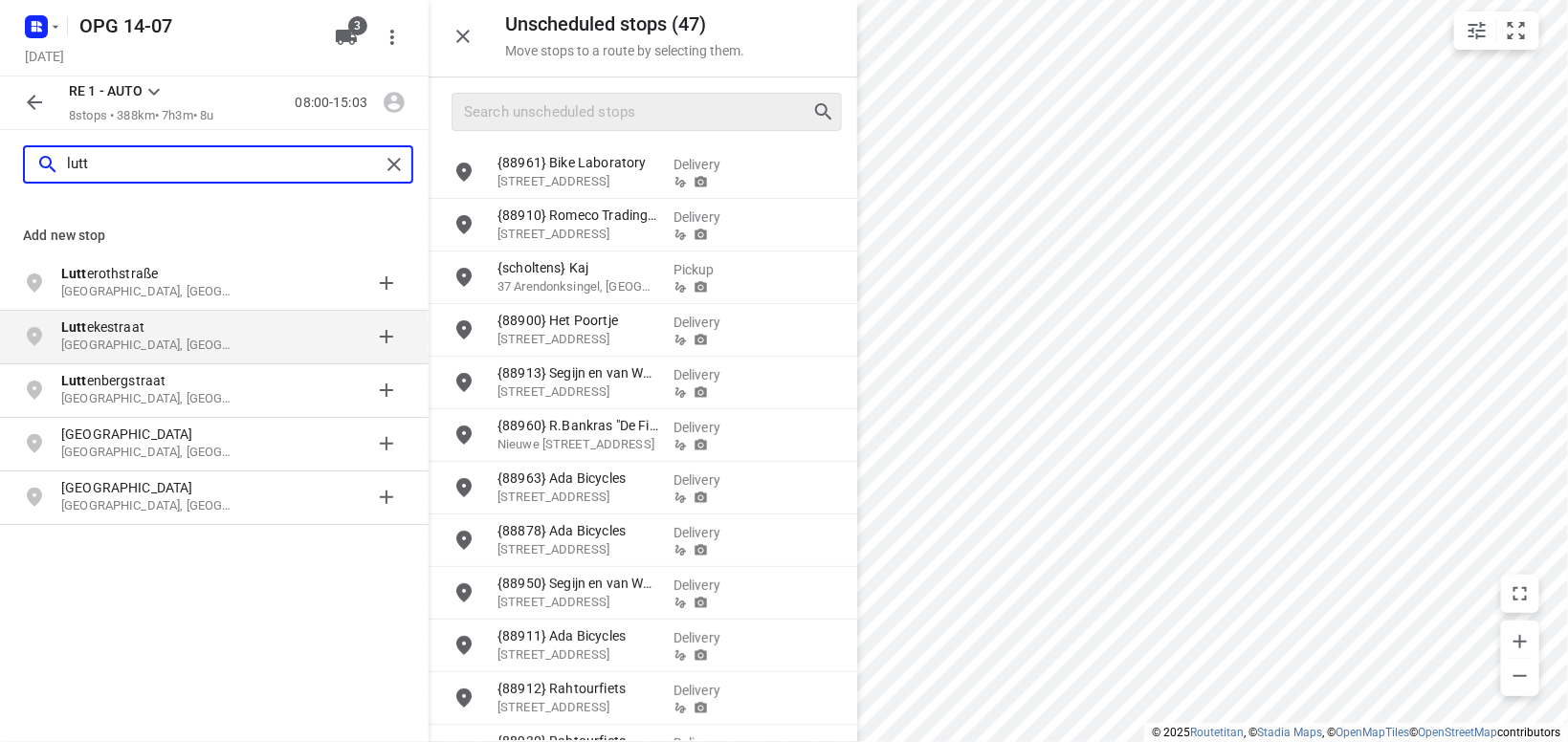 type on "lutt" 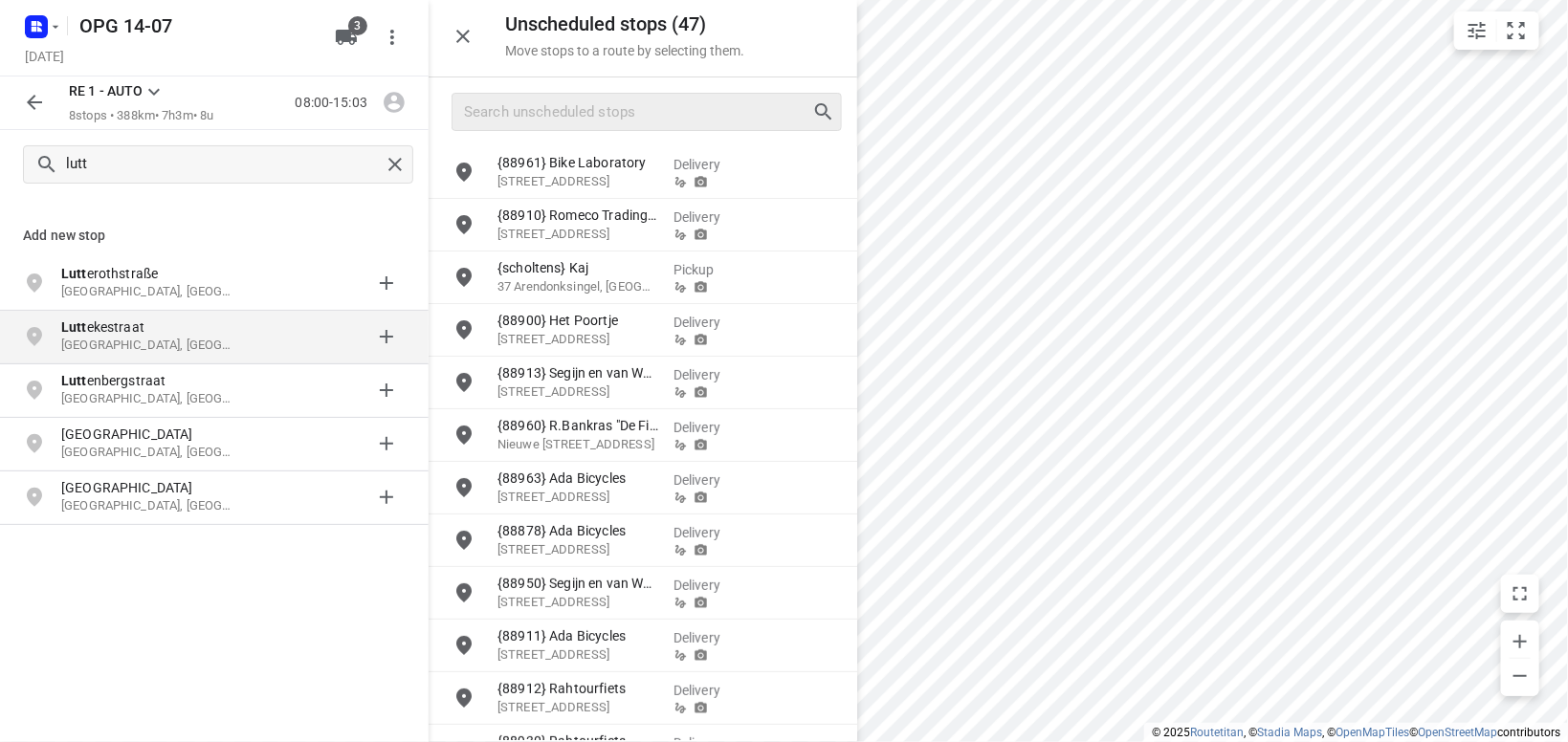 click on "Lutt" 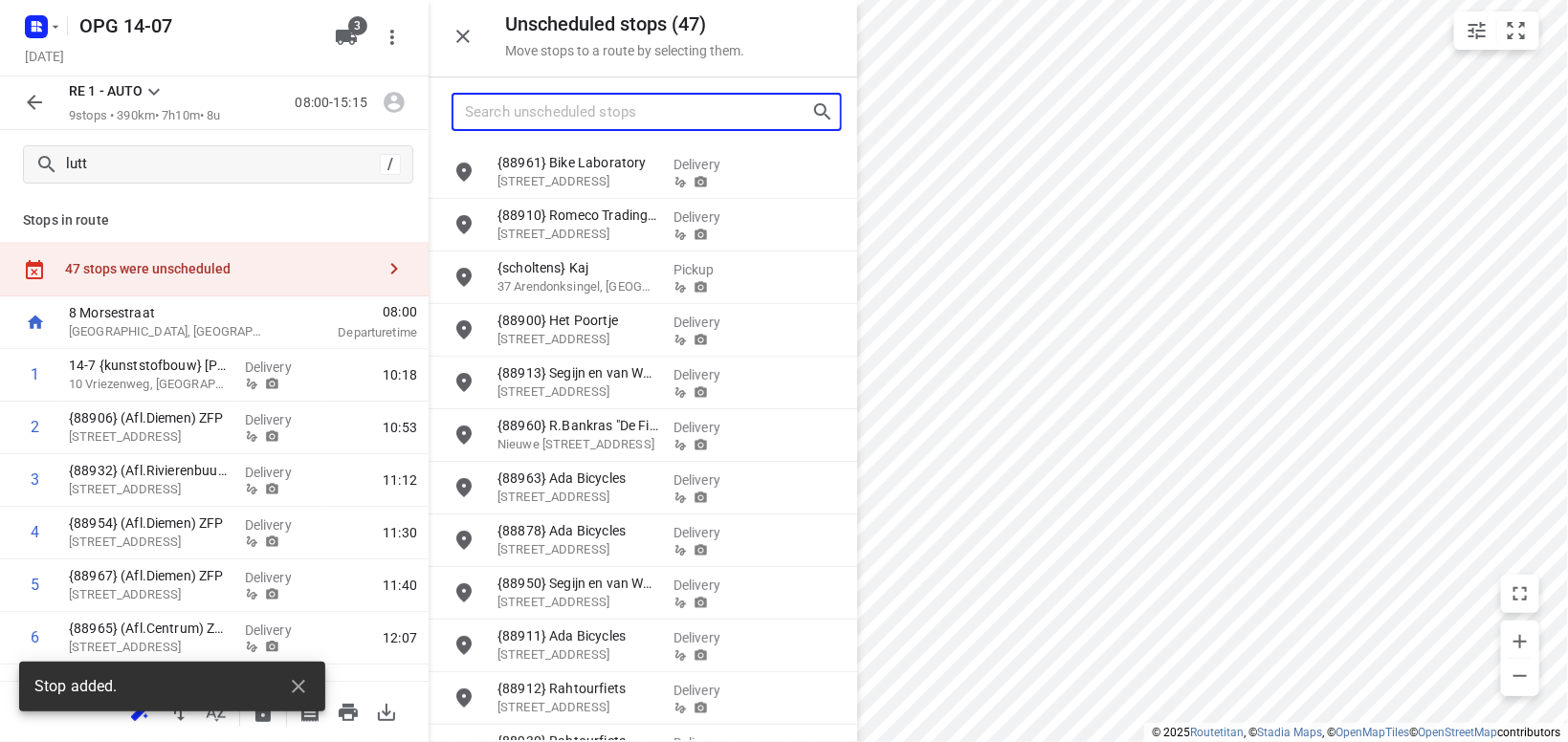 type 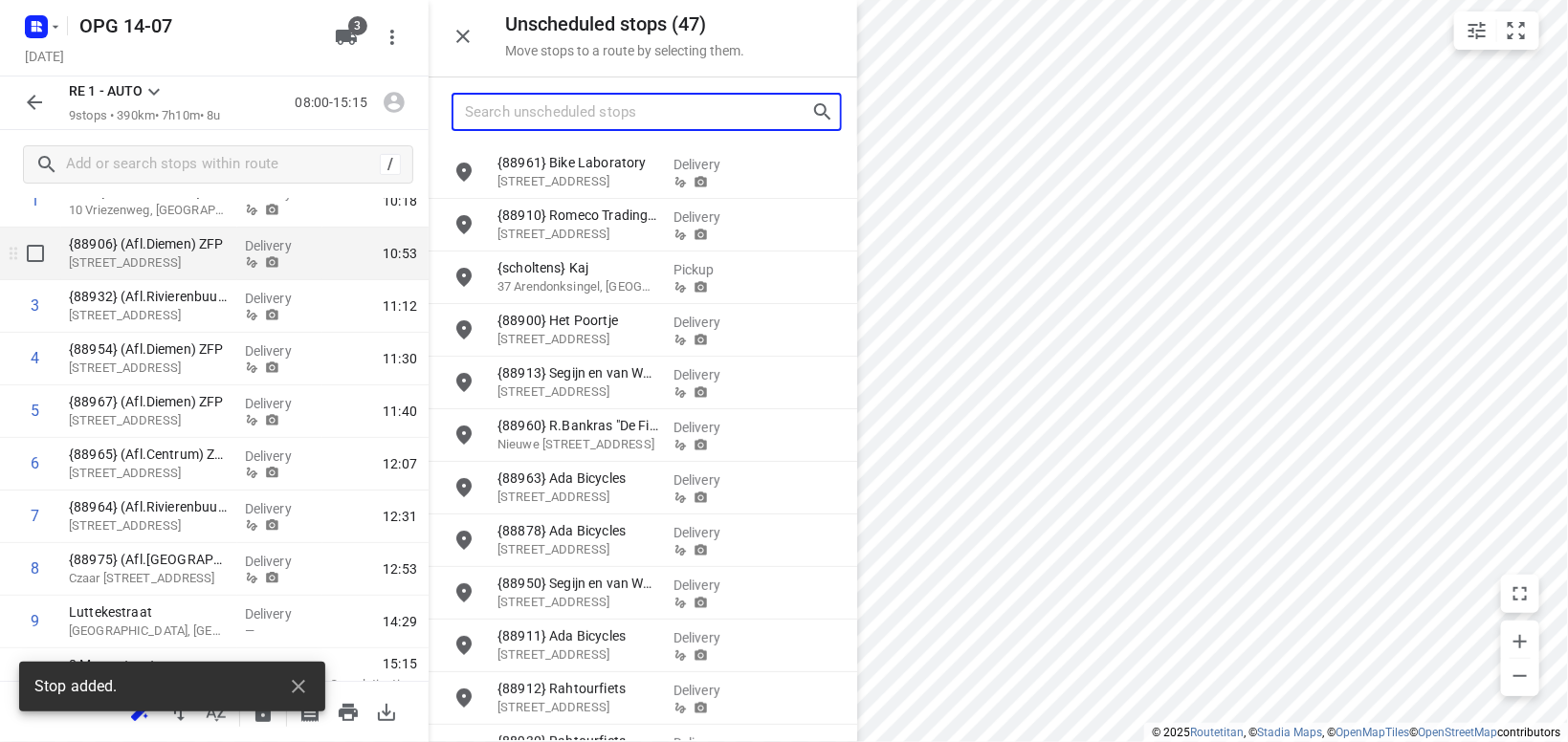 scroll, scrollTop: 193, scrollLeft: 0, axis: vertical 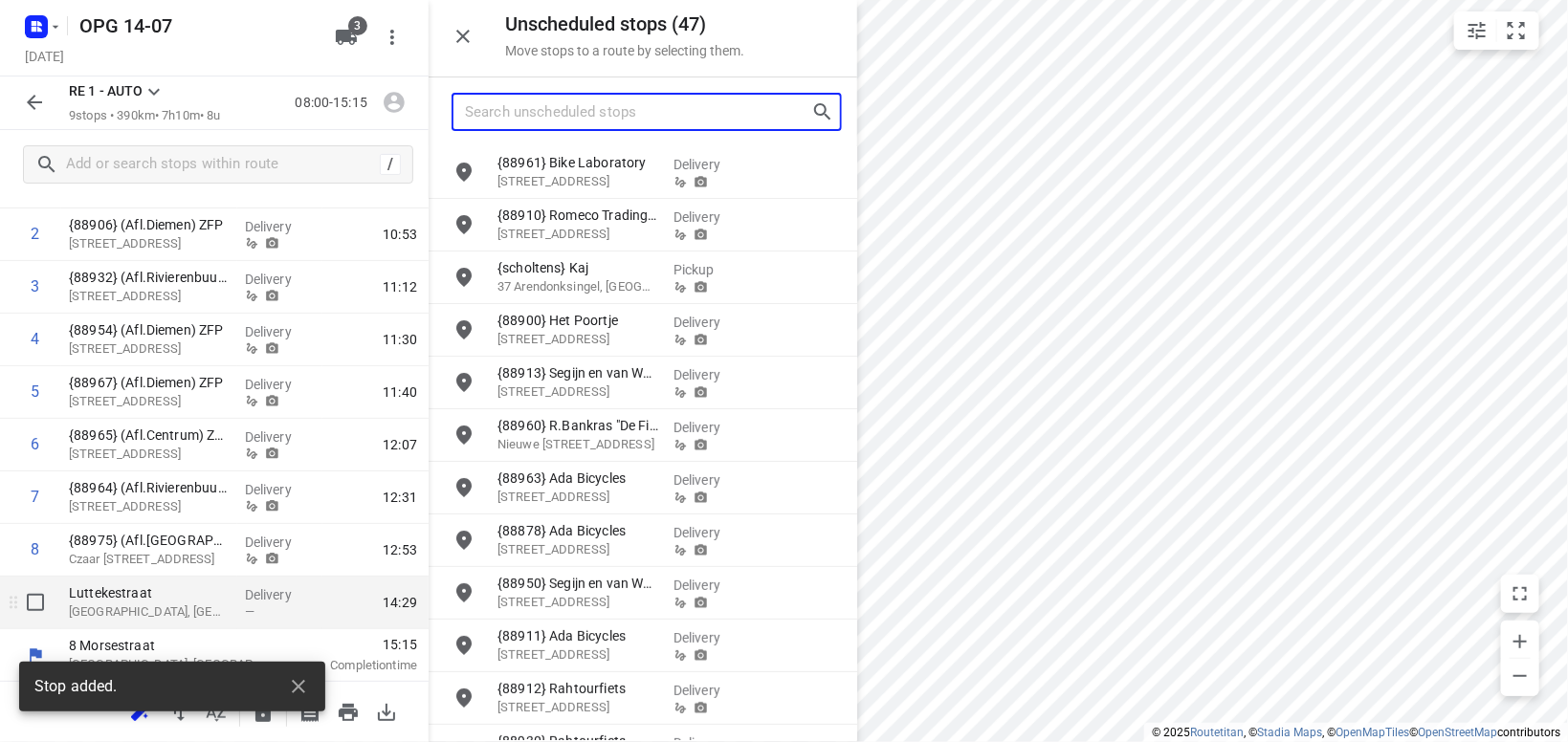 drag, startPoint x: 156, startPoint y: 613, endPoint x: 169, endPoint y: 608, distance: 13.928388 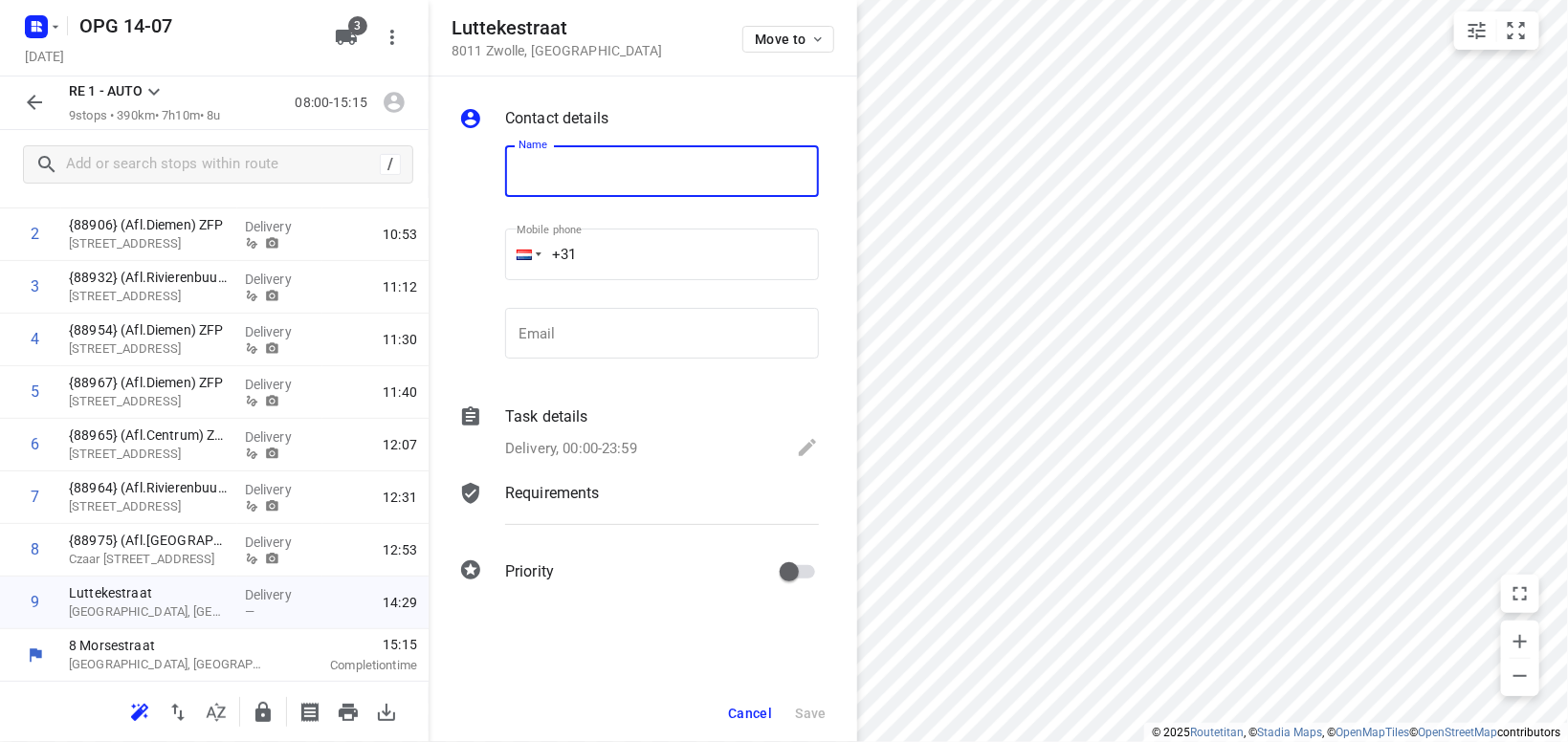 click at bounding box center (662, 171) 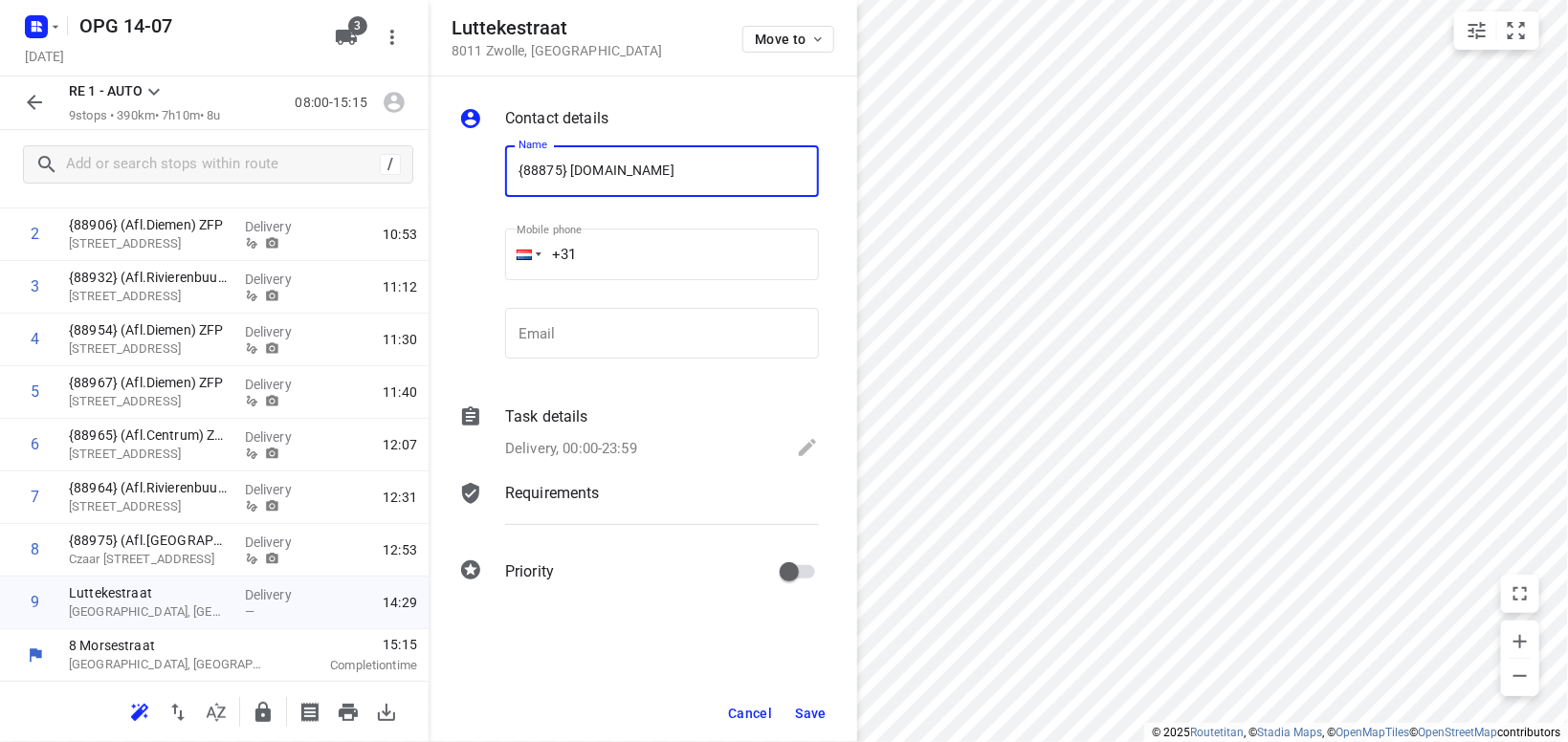type on "{88875} fietsgoed.nl" 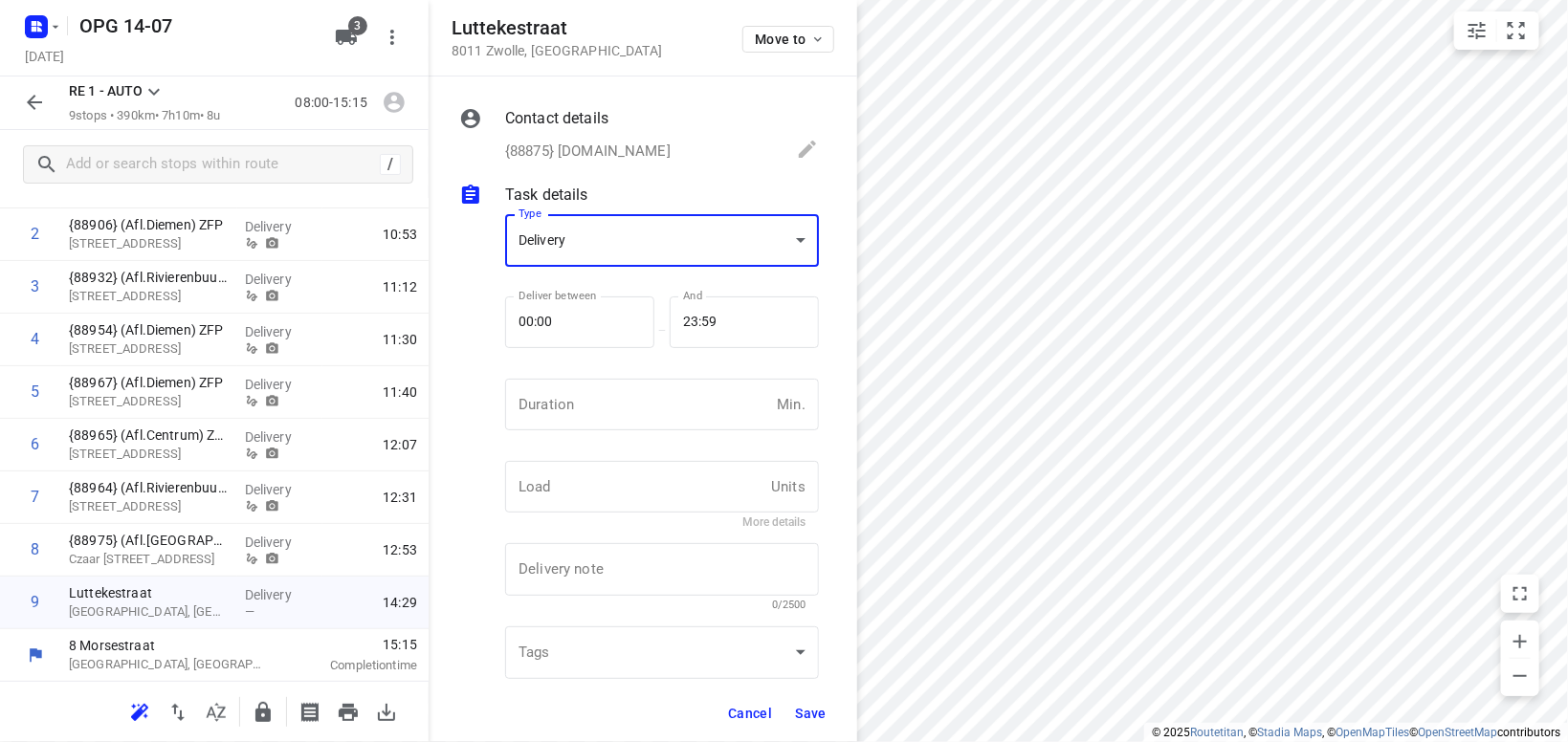 scroll, scrollTop: 8, scrollLeft: 0, axis: vertical 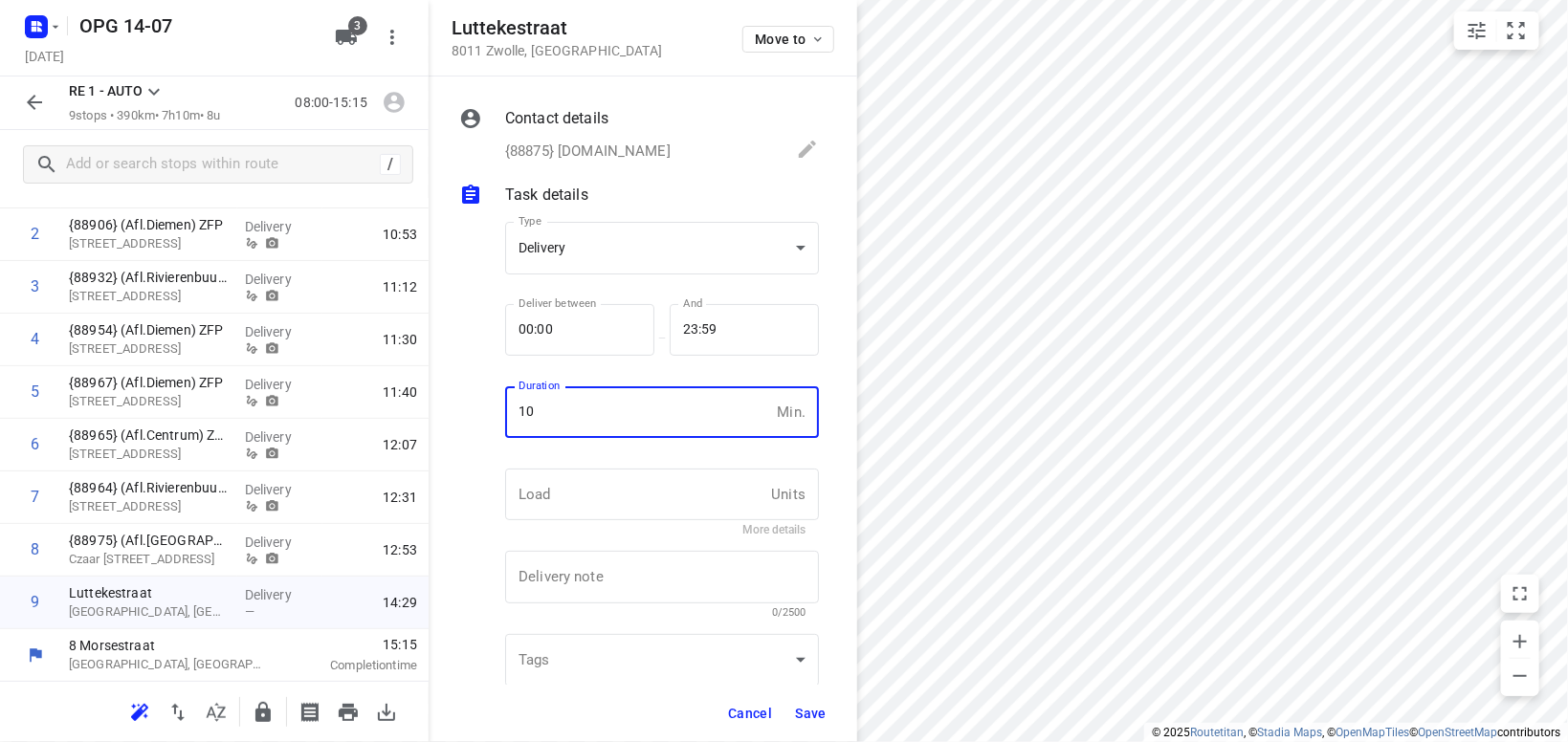 type on "10" 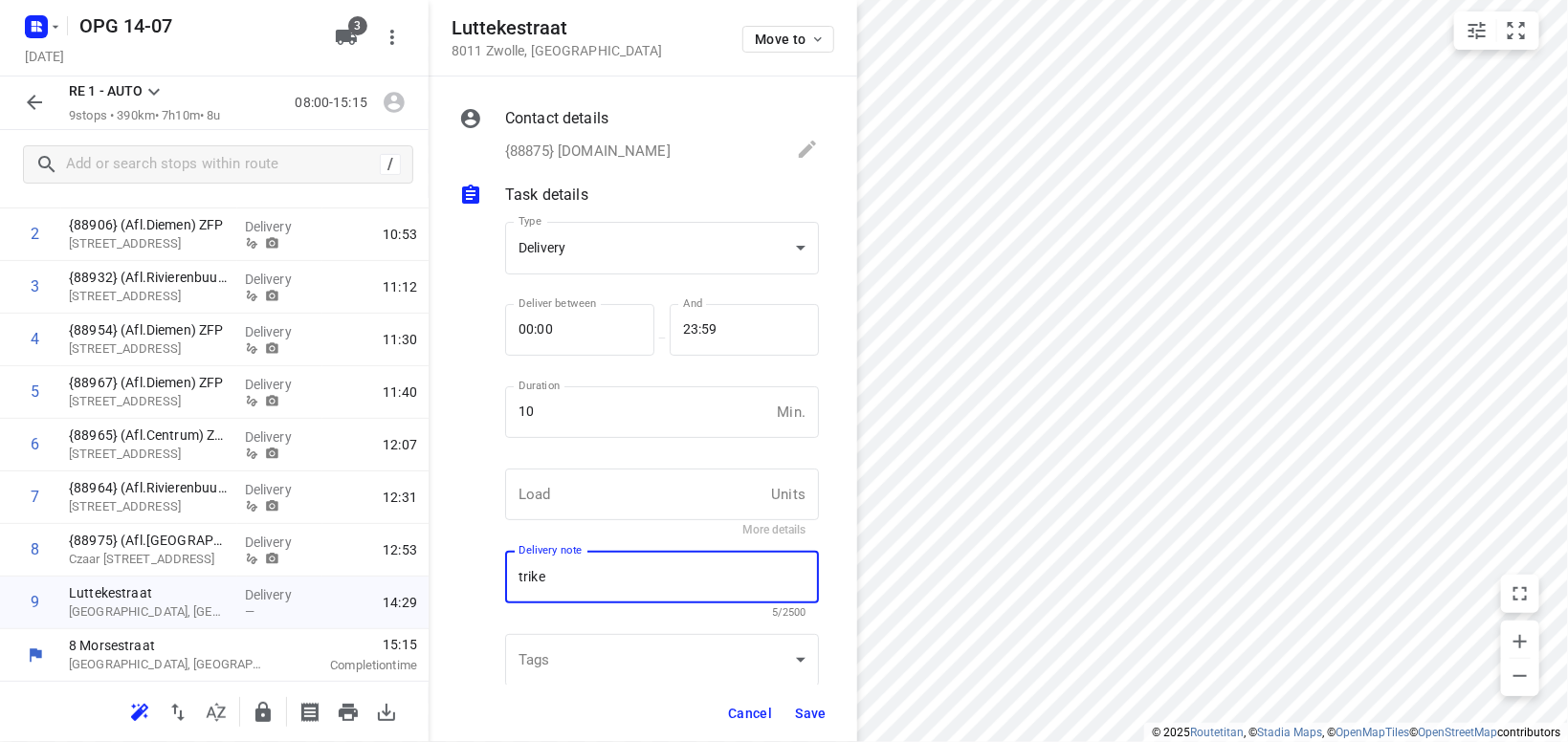 type on "trike" 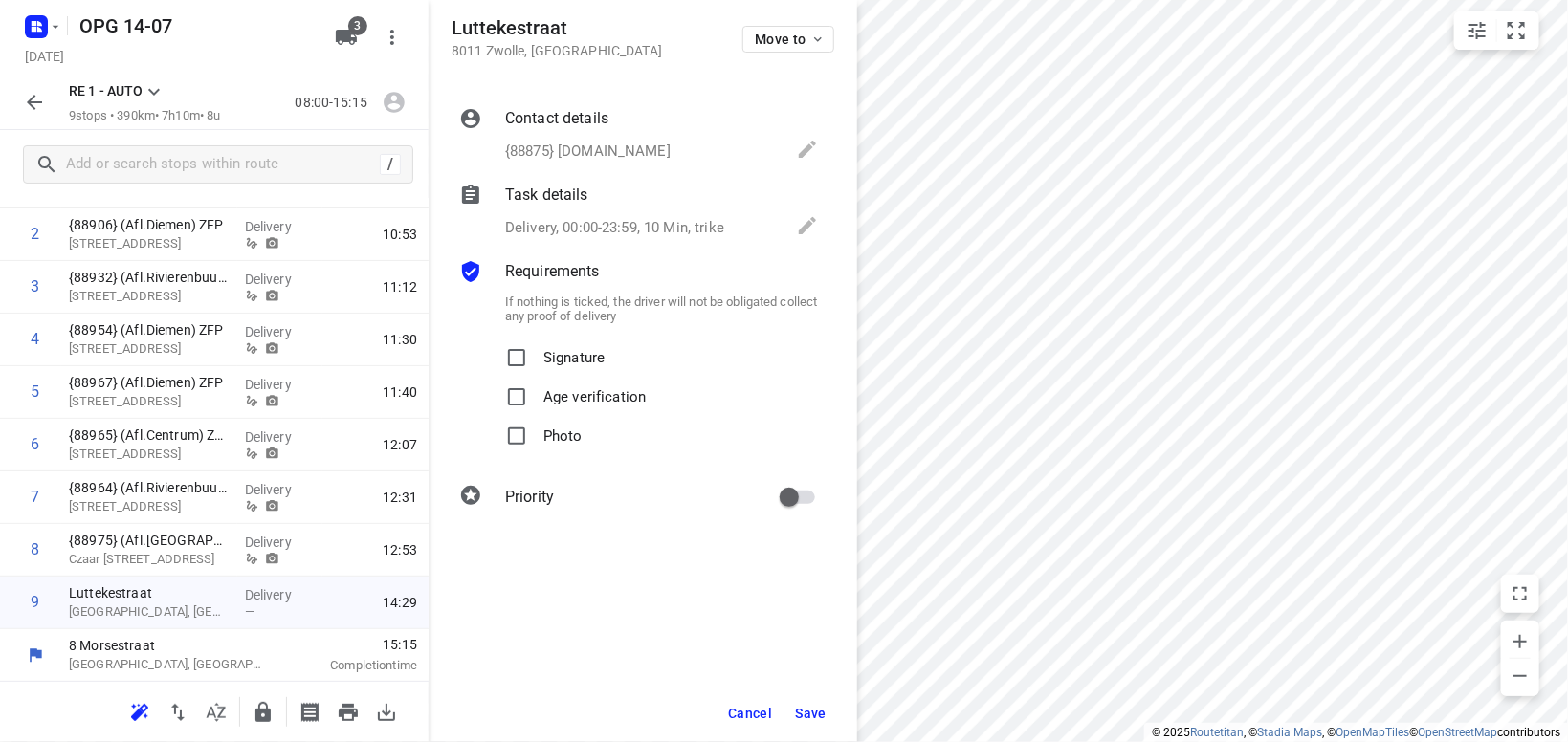 scroll, scrollTop: 8, scrollLeft: 0, axis: vertical 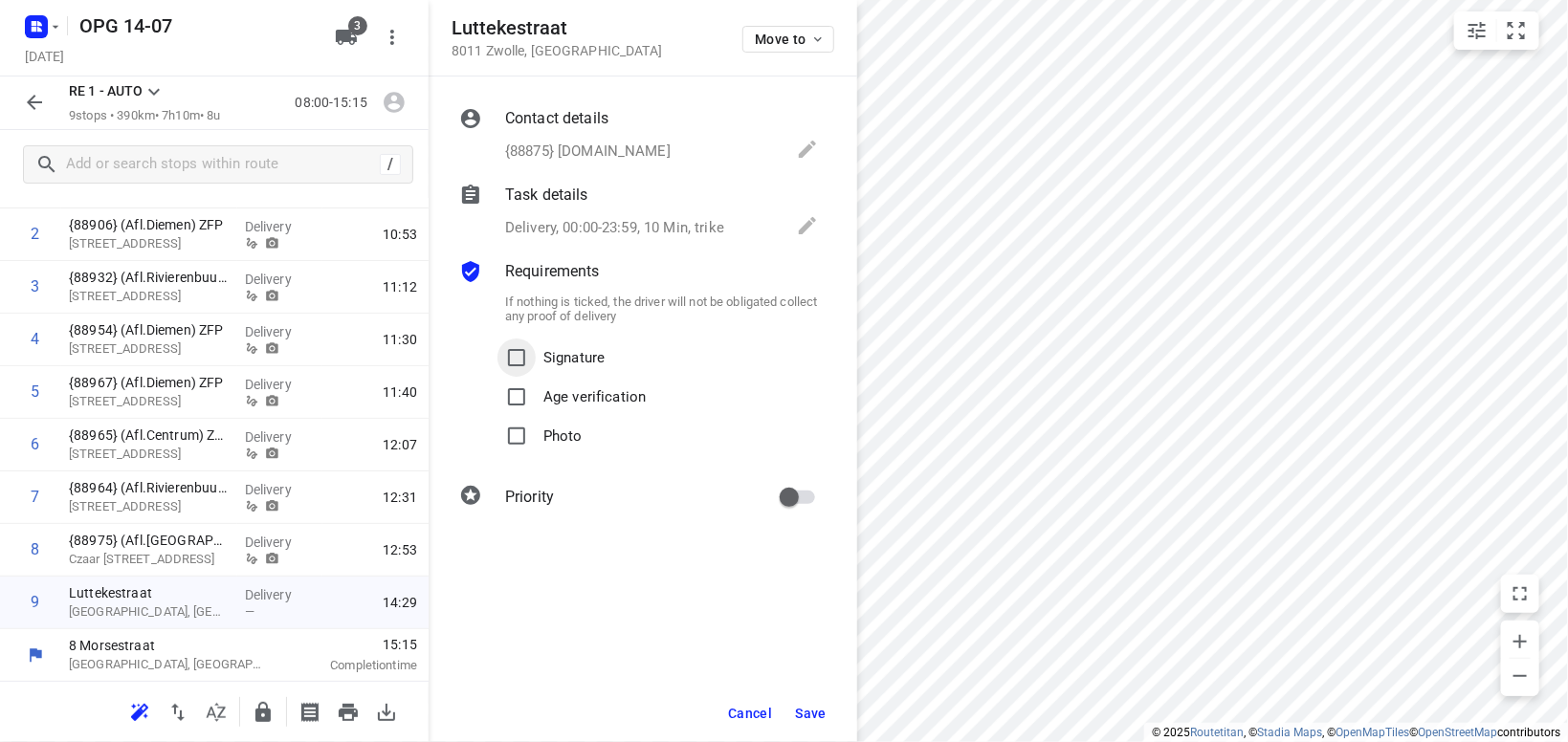 click on "Signature" at bounding box center (517, 358) 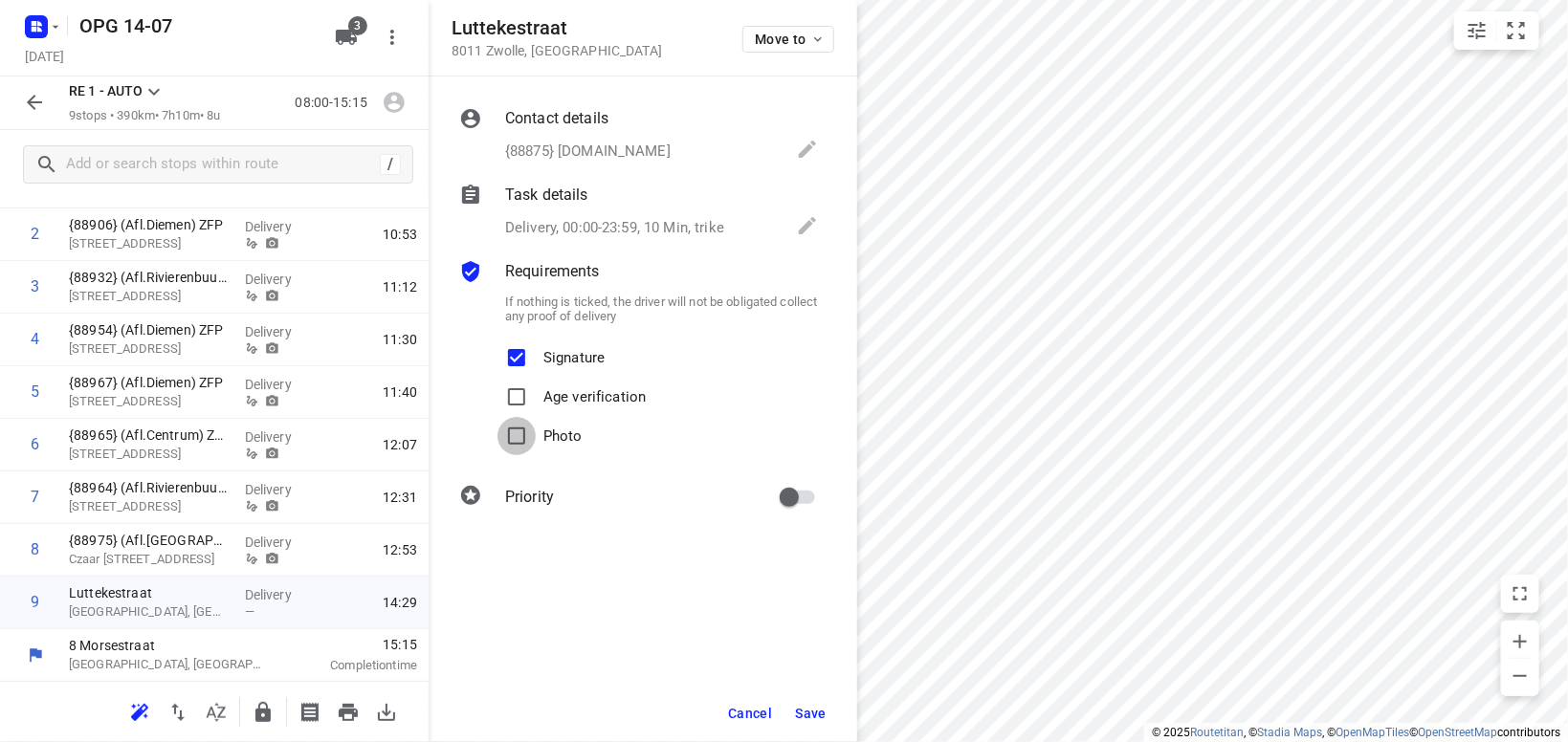 click on "Photo" at bounding box center (517, 436) 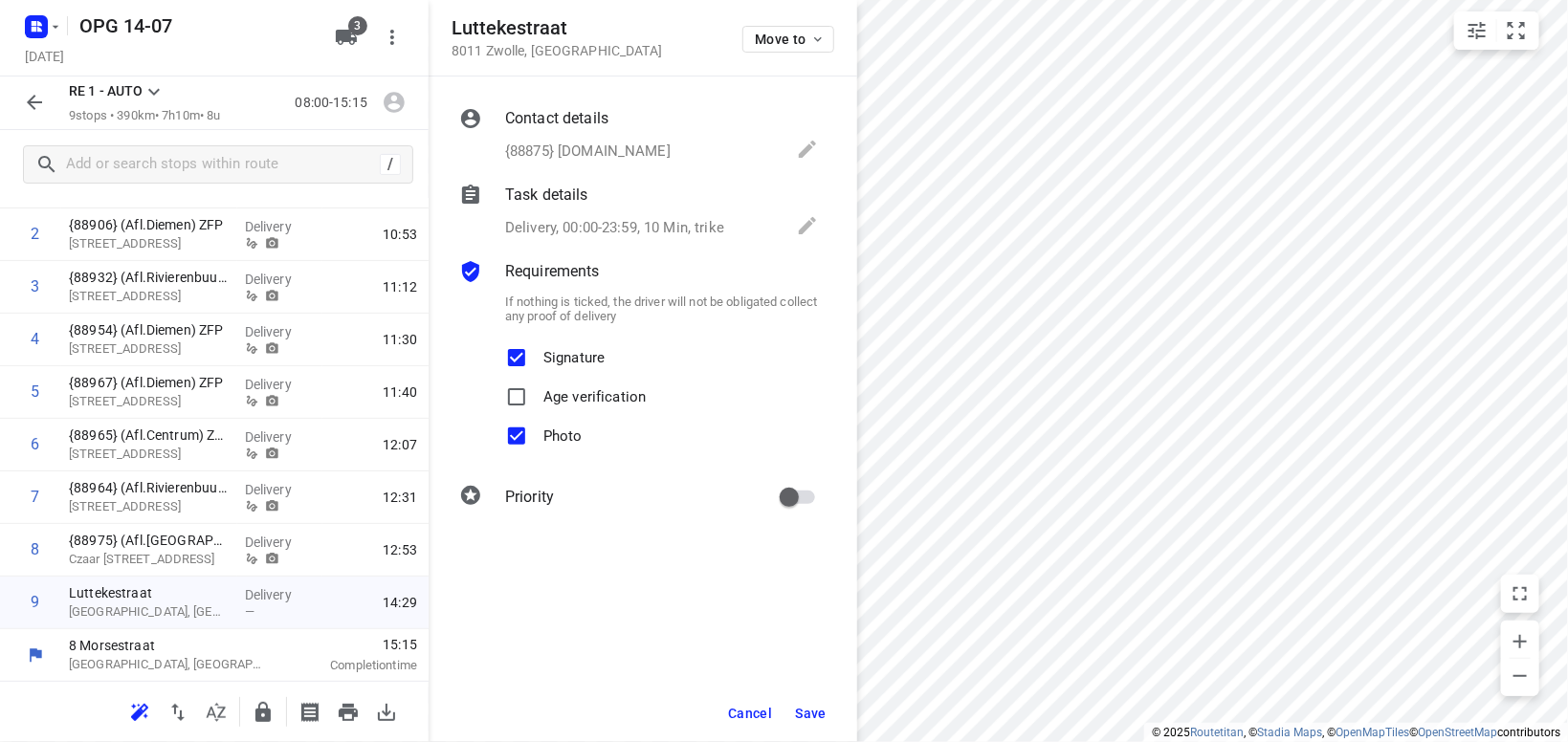 click on "Save" at bounding box center (810, 713) 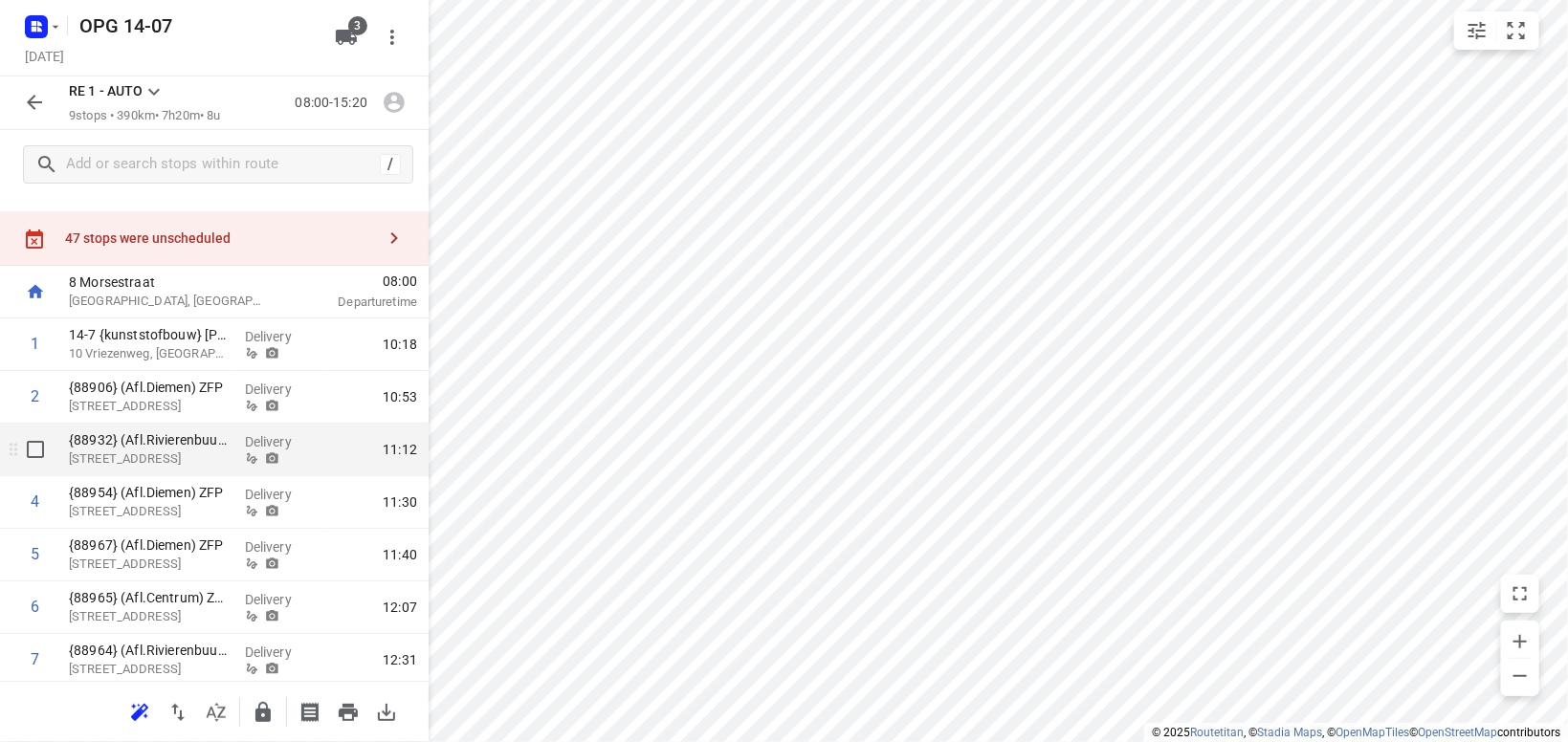 scroll, scrollTop: 0, scrollLeft: 0, axis: both 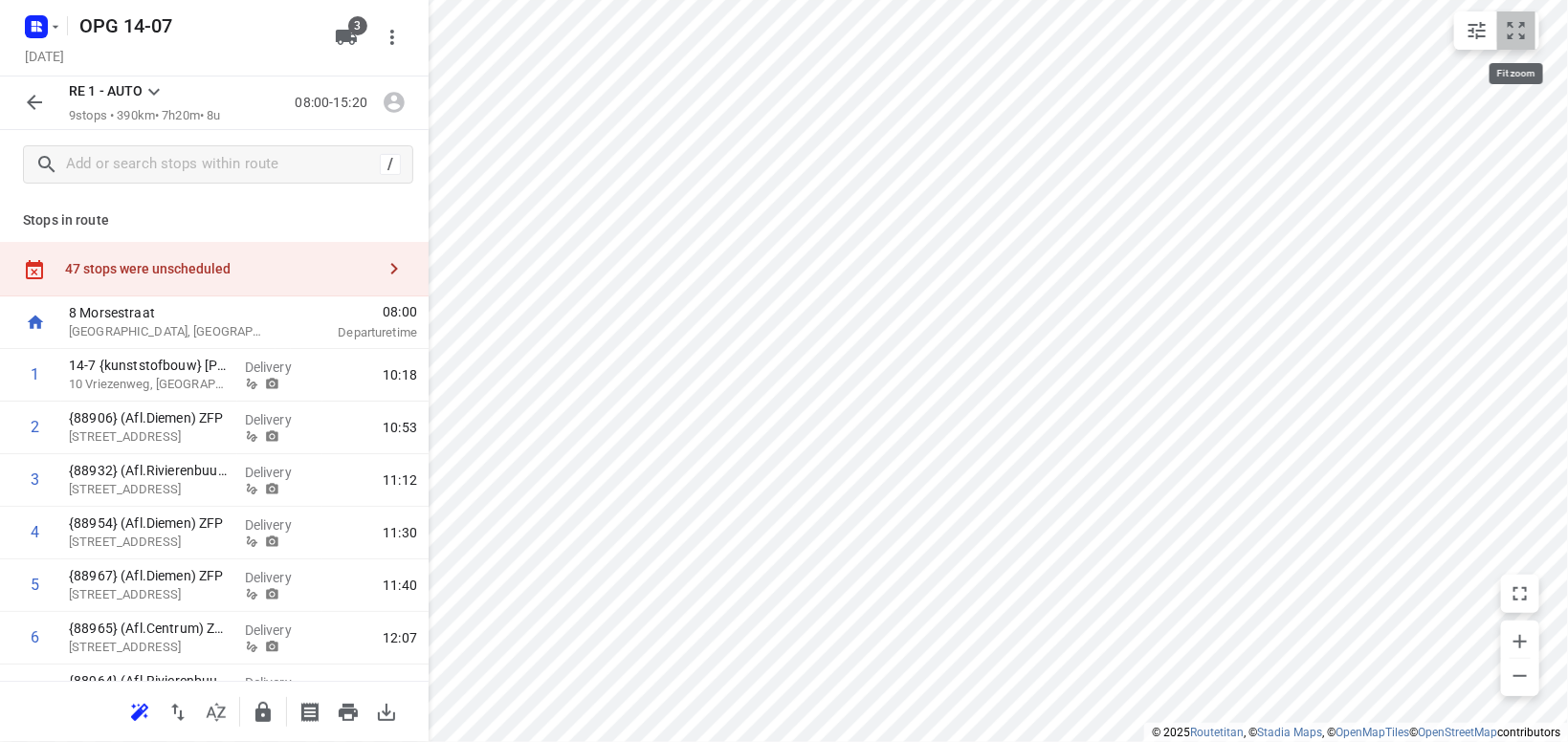 drag, startPoint x: 1515, startPoint y: 39, endPoint x: 1504, endPoint y: 42, distance: 11.401754 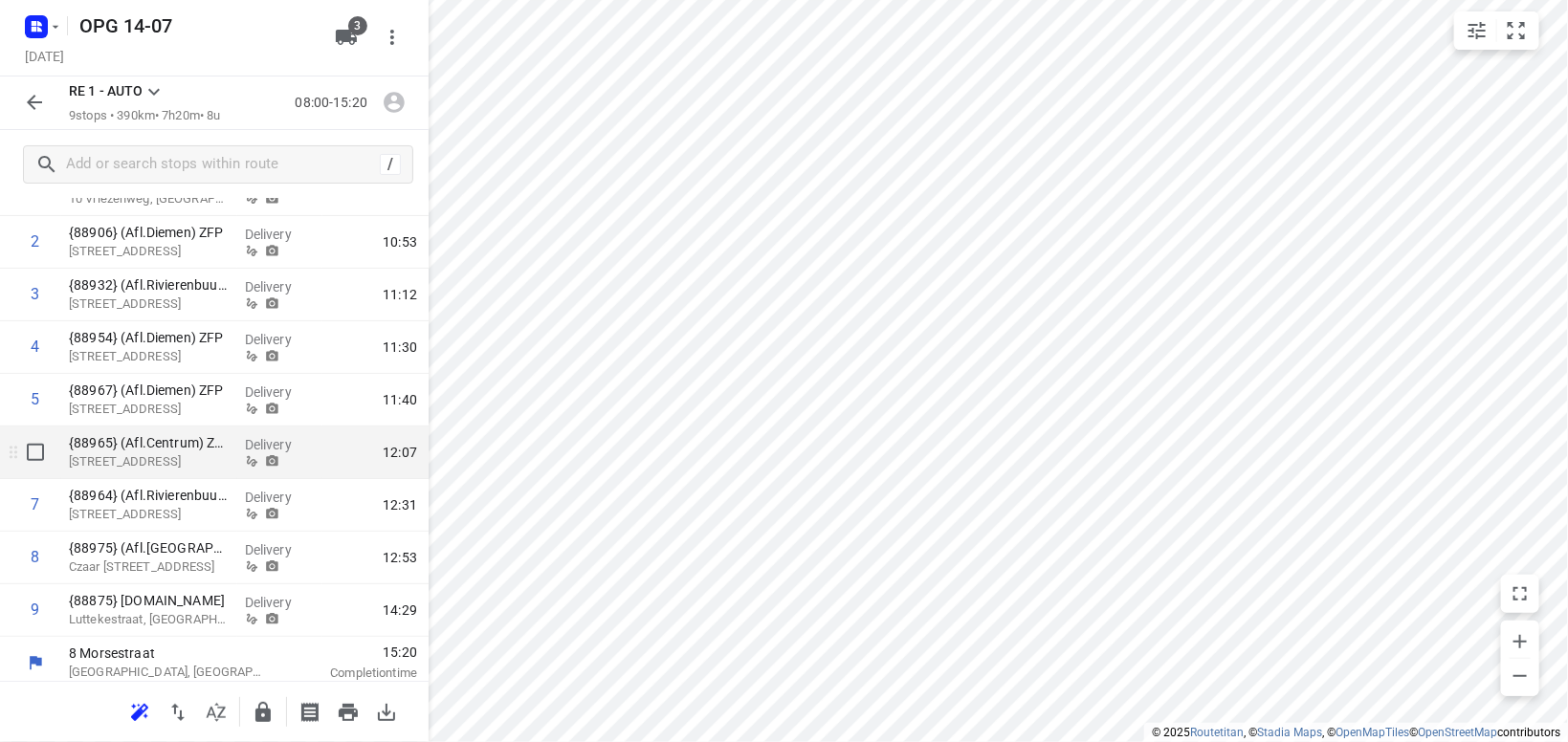 scroll, scrollTop: 193, scrollLeft: 0, axis: vertical 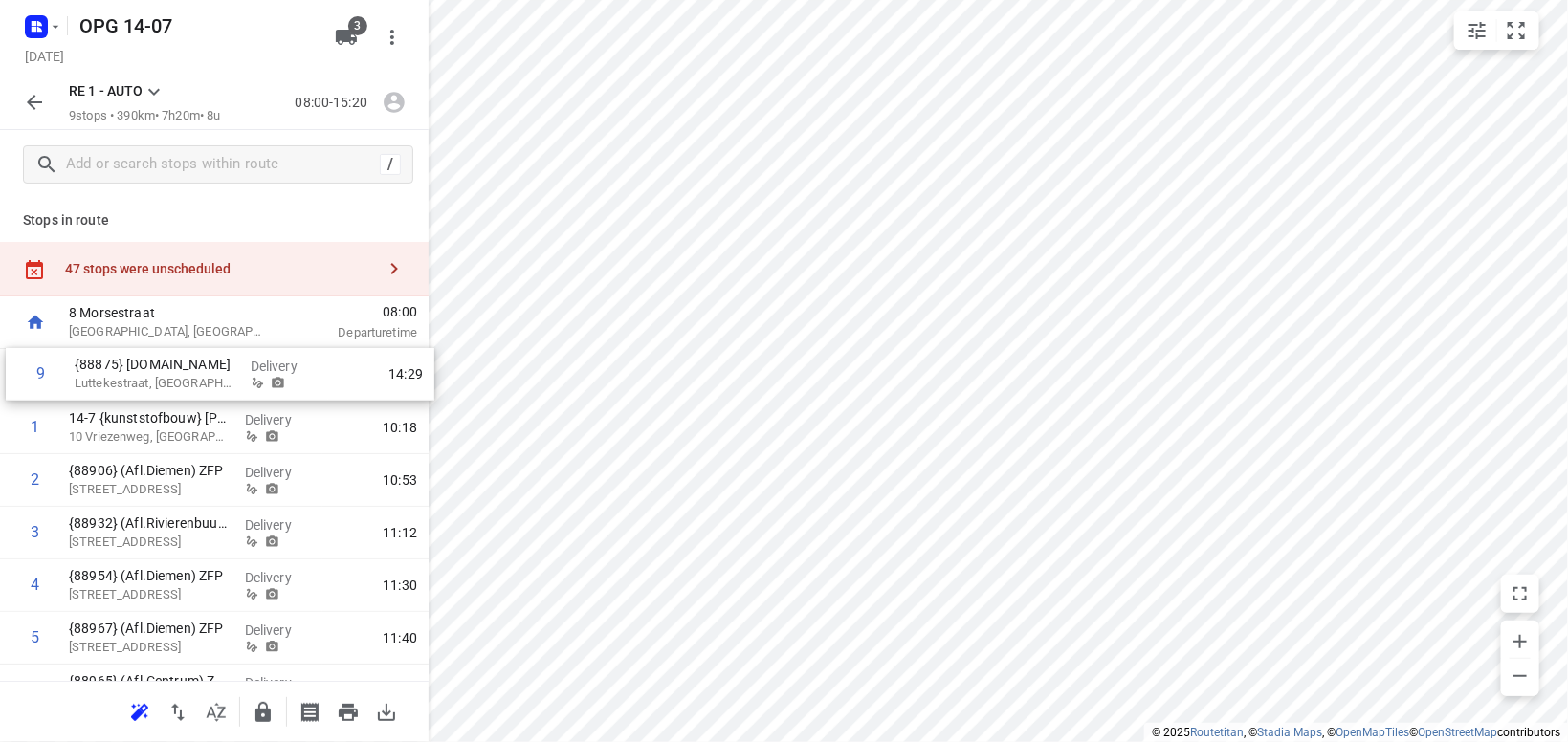 drag, startPoint x: 165, startPoint y: 609, endPoint x: 170, endPoint y: 377, distance: 232.05387 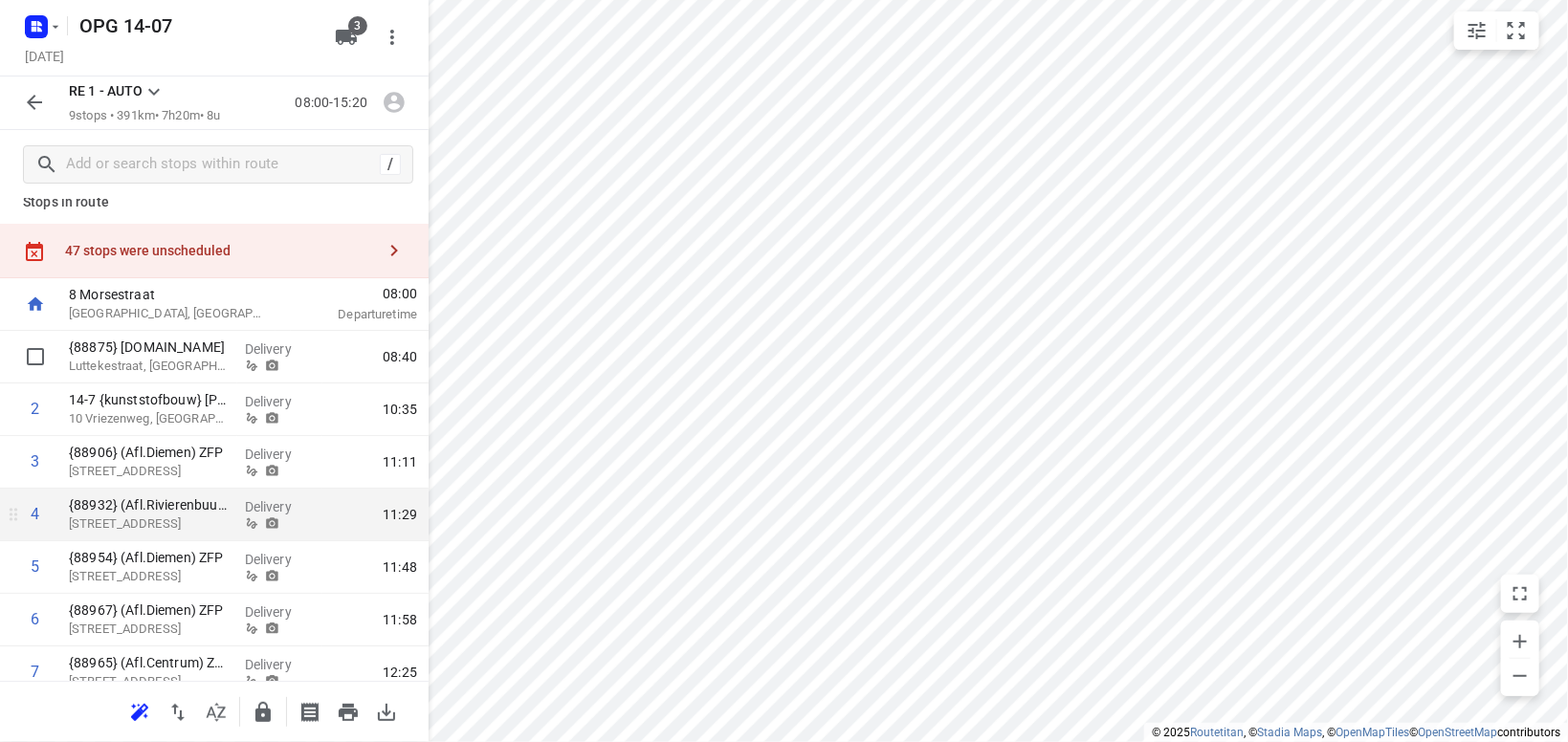 scroll, scrollTop: 0, scrollLeft: 0, axis: both 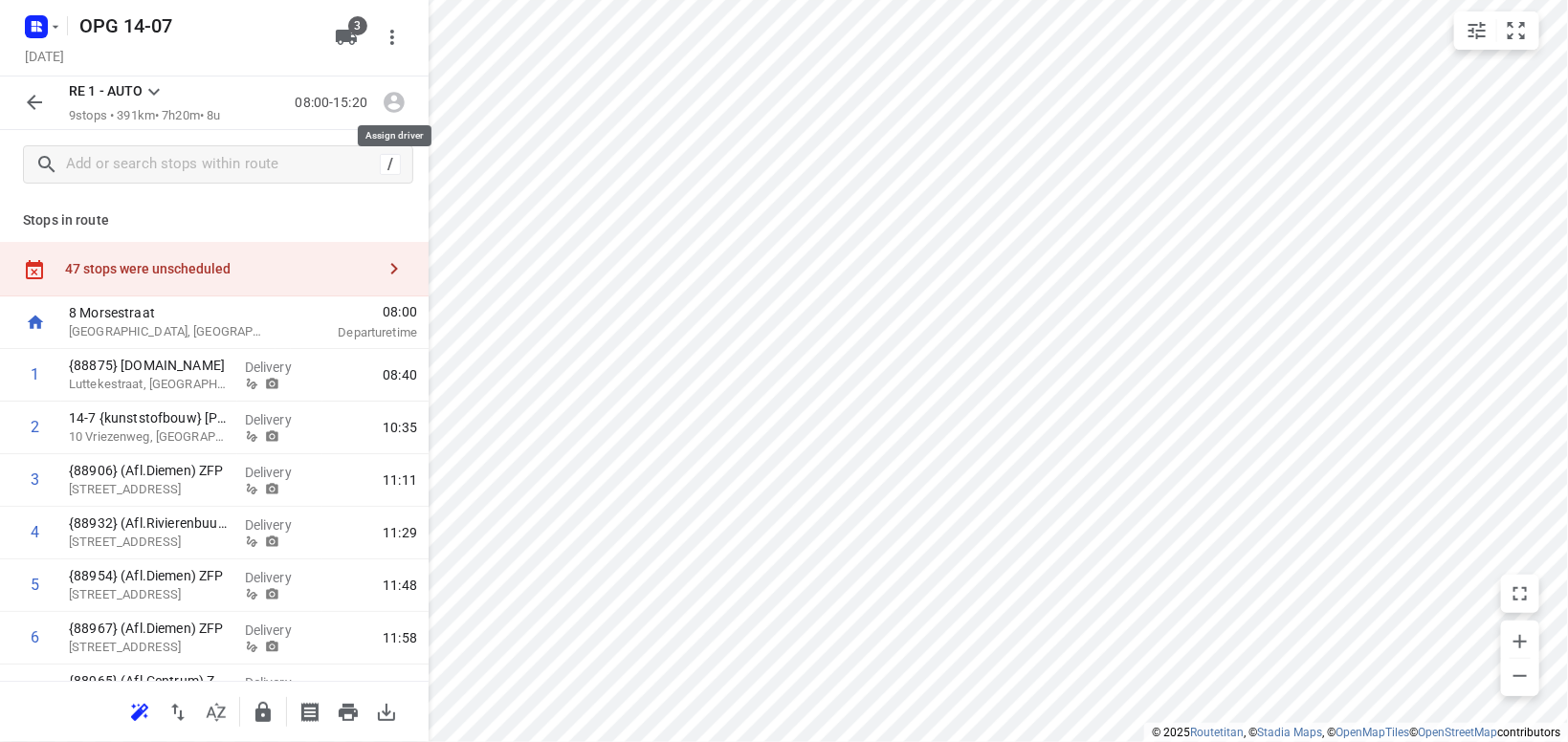 click 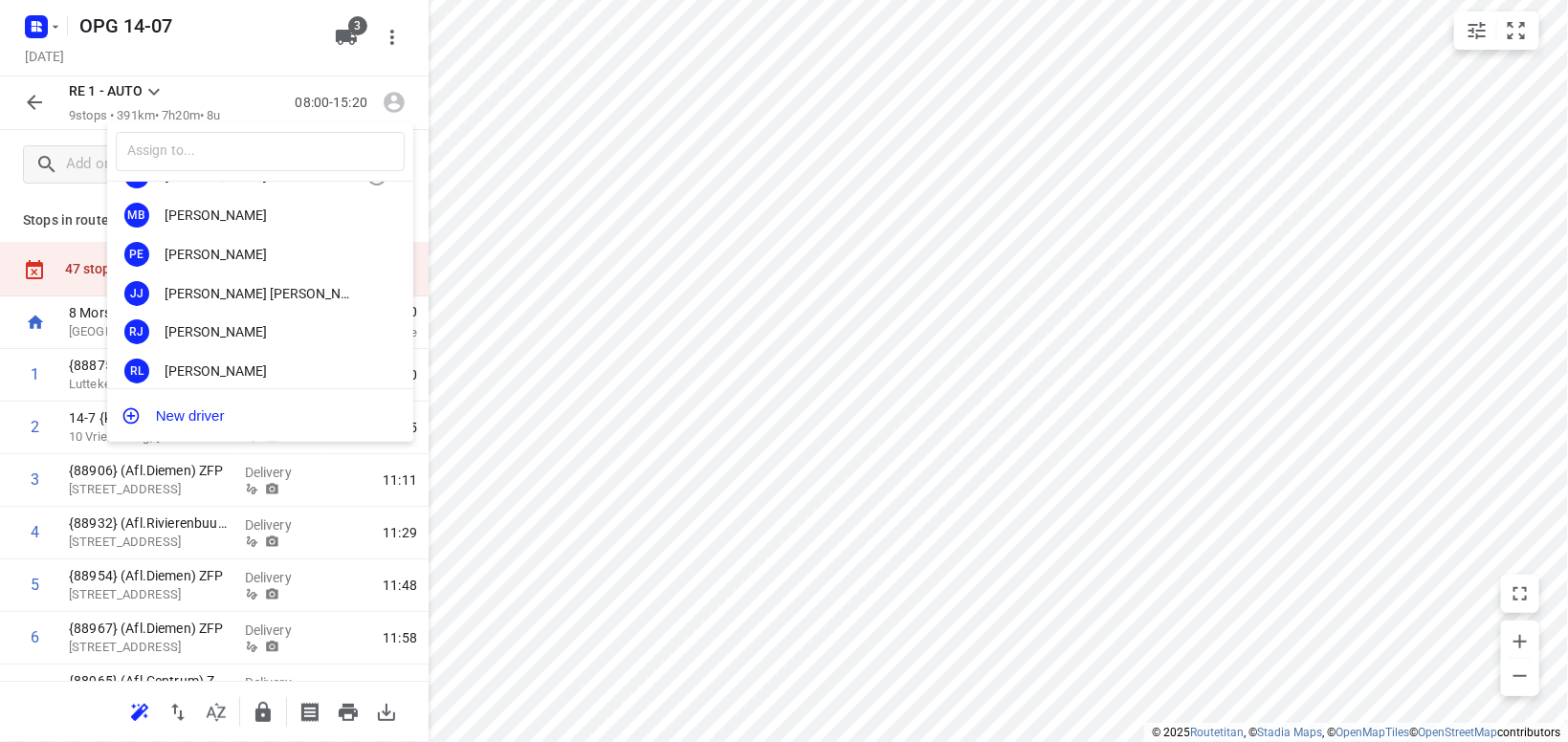 scroll, scrollTop: 112, scrollLeft: 0, axis: vertical 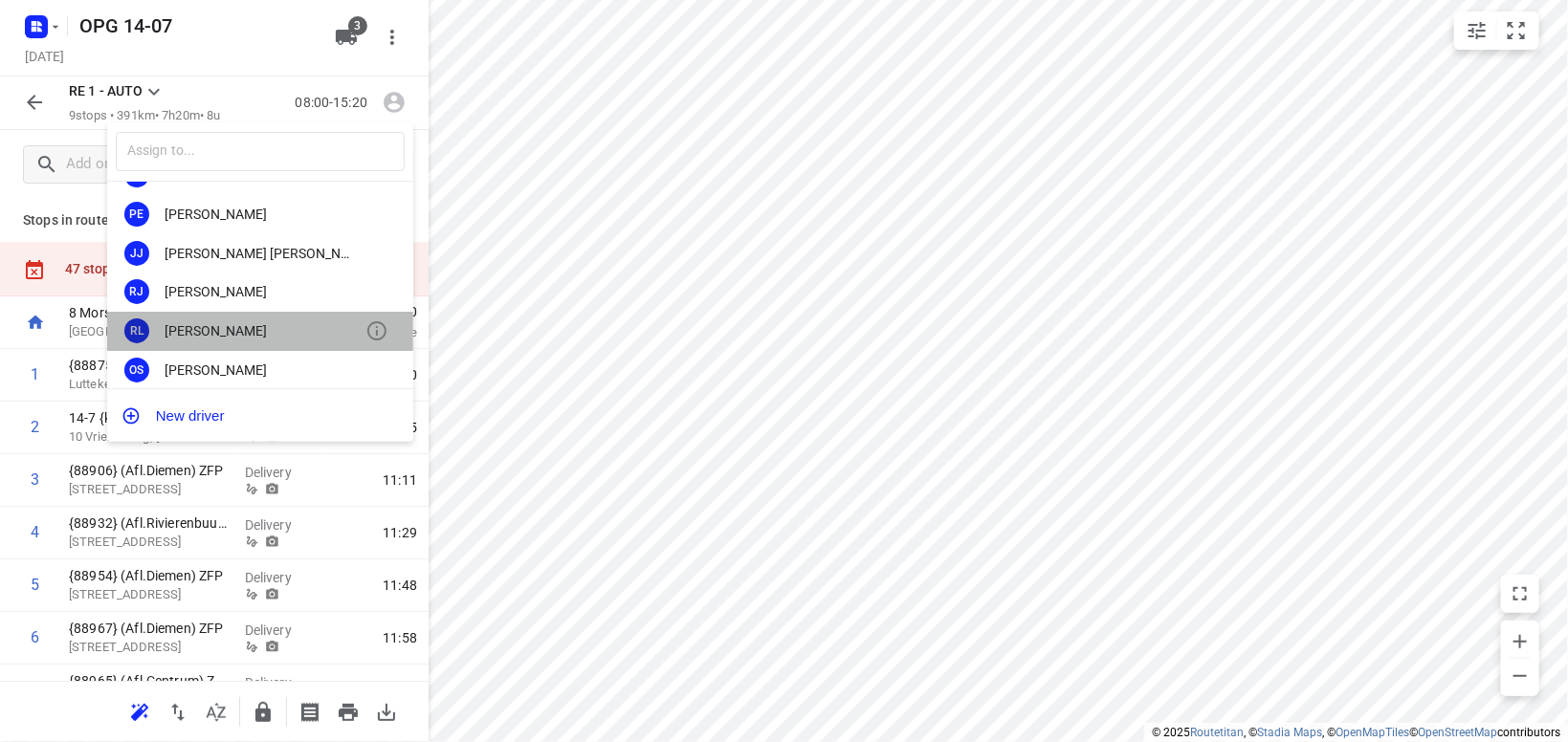 click on "RL Remco Lemke" at bounding box center [260, 331] 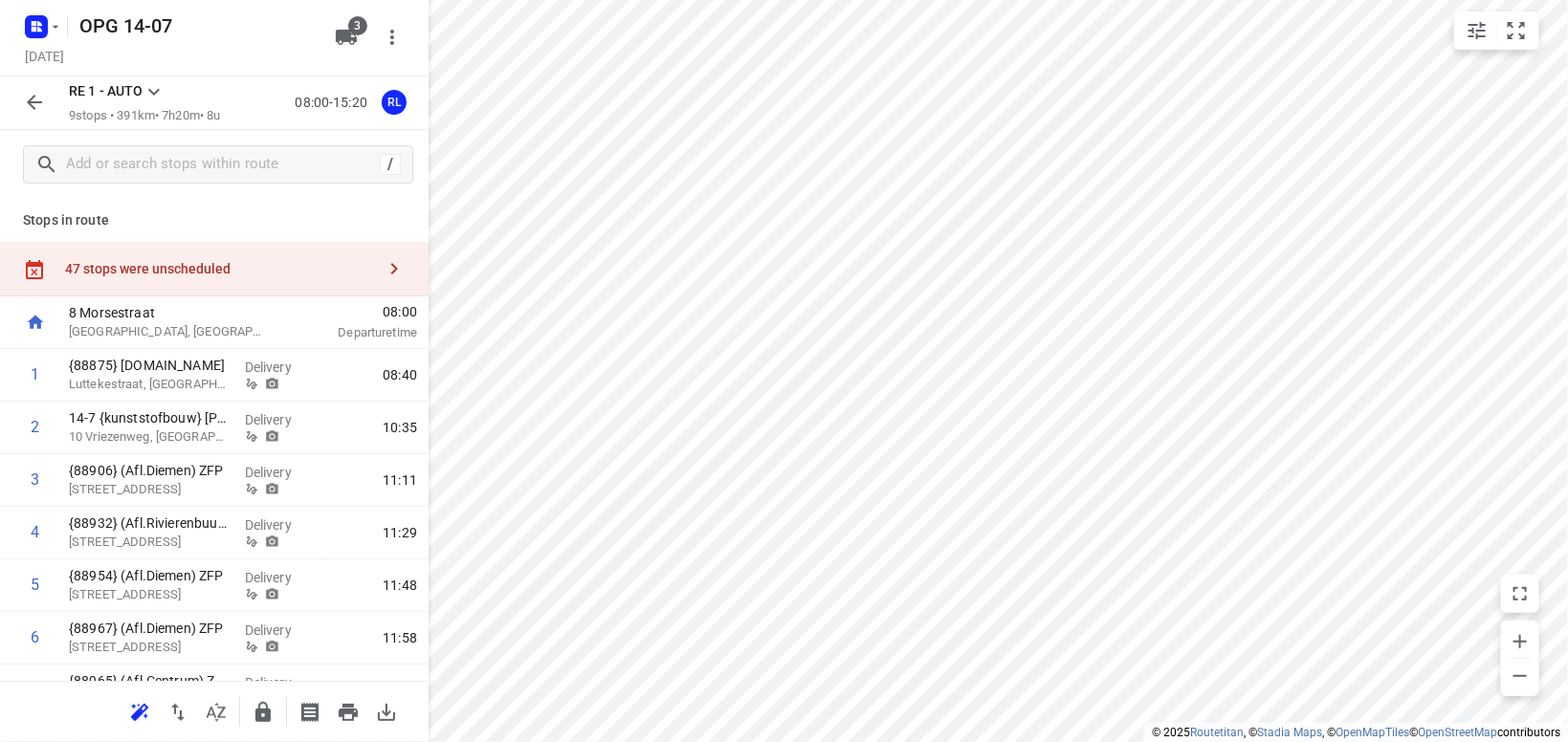 click 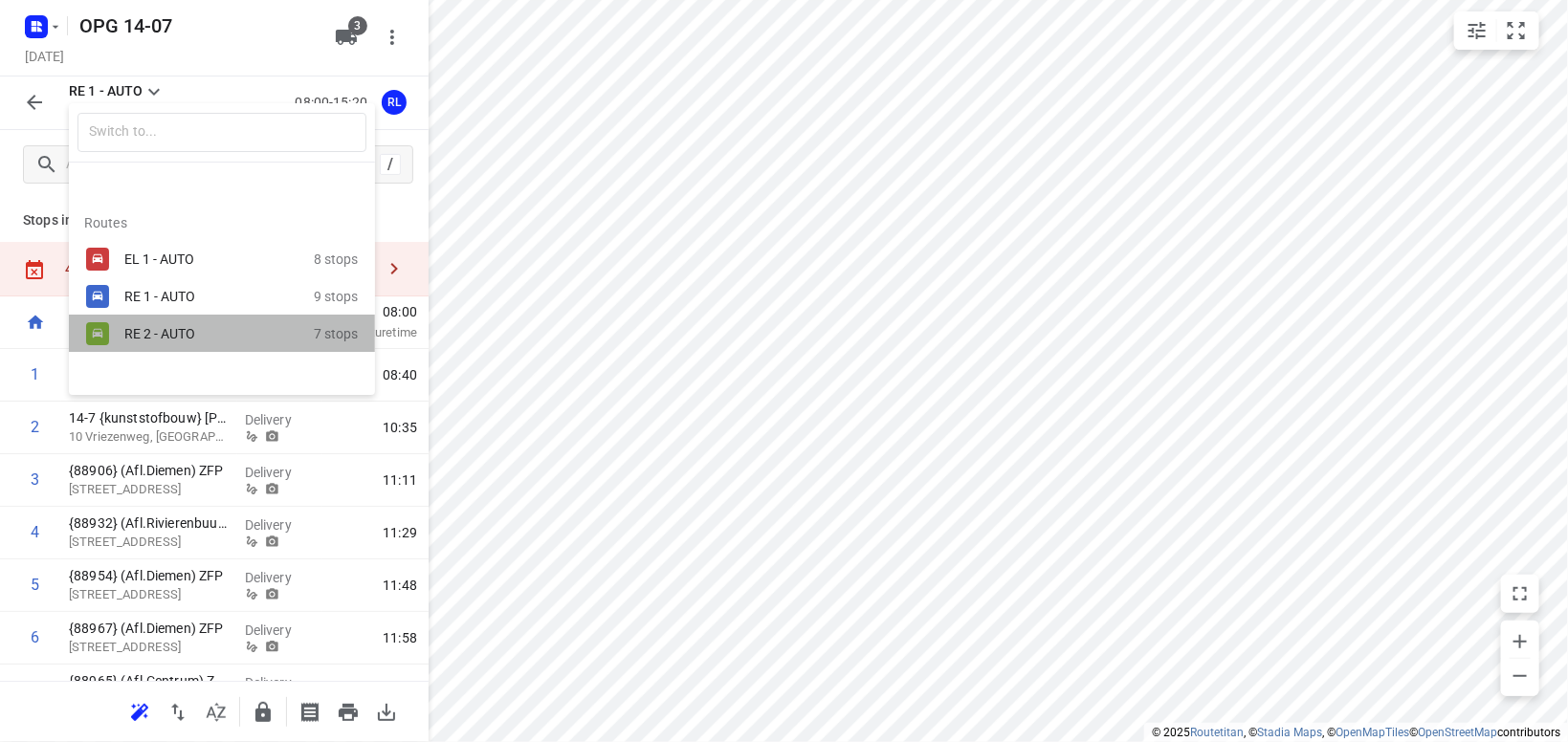 click on "RE 2 - AUTO" at bounding box center (206, 334) 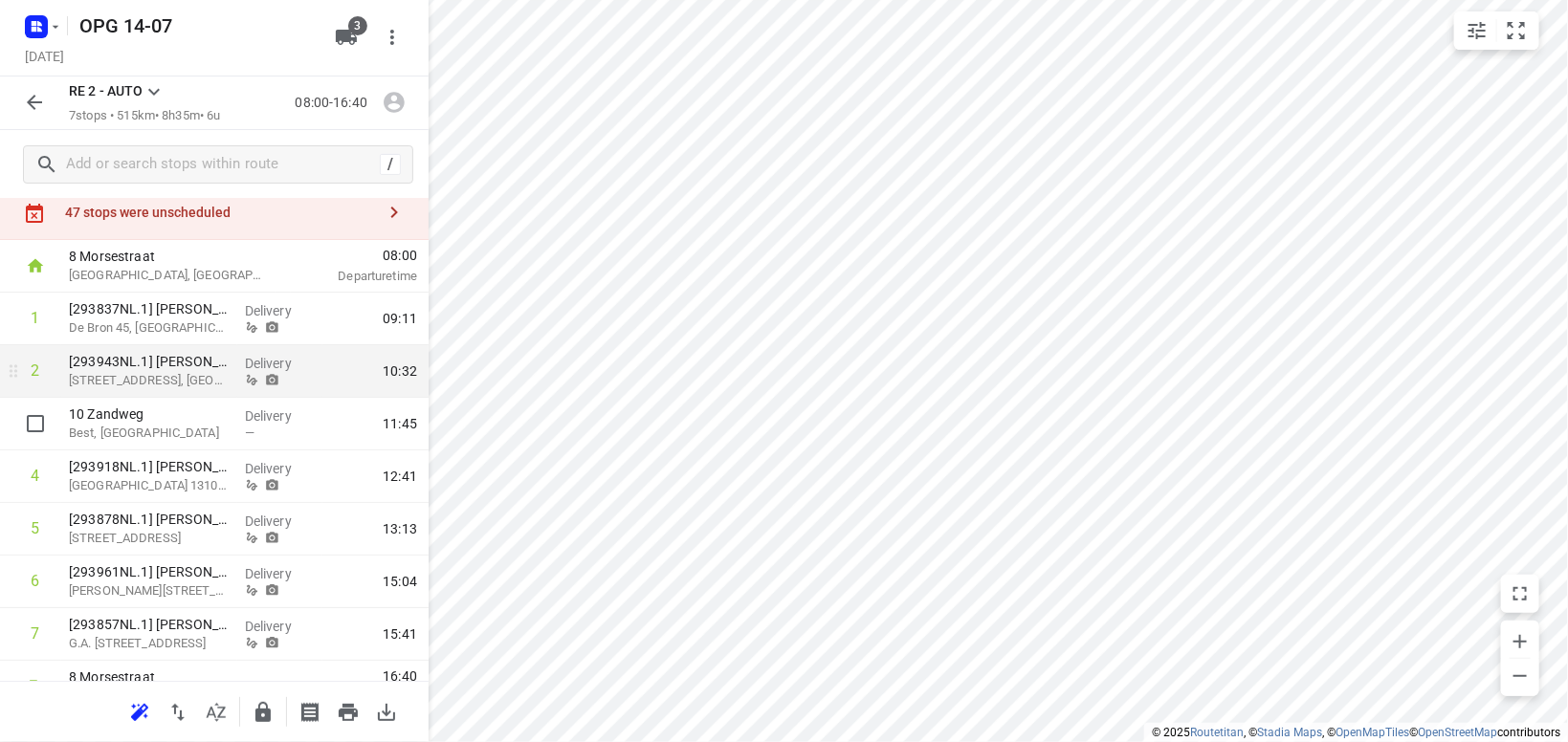 scroll, scrollTop: 89, scrollLeft: 0, axis: vertical 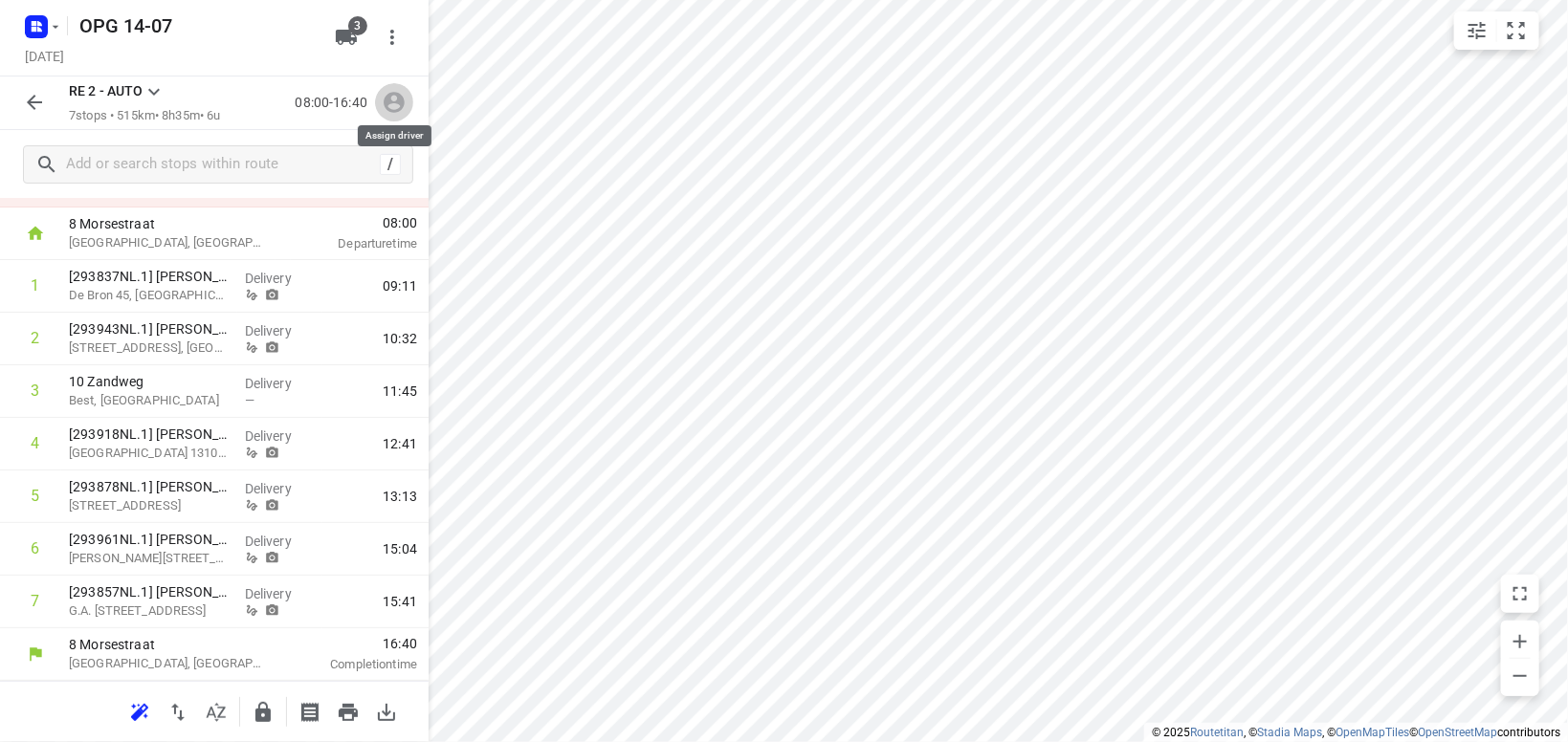 click 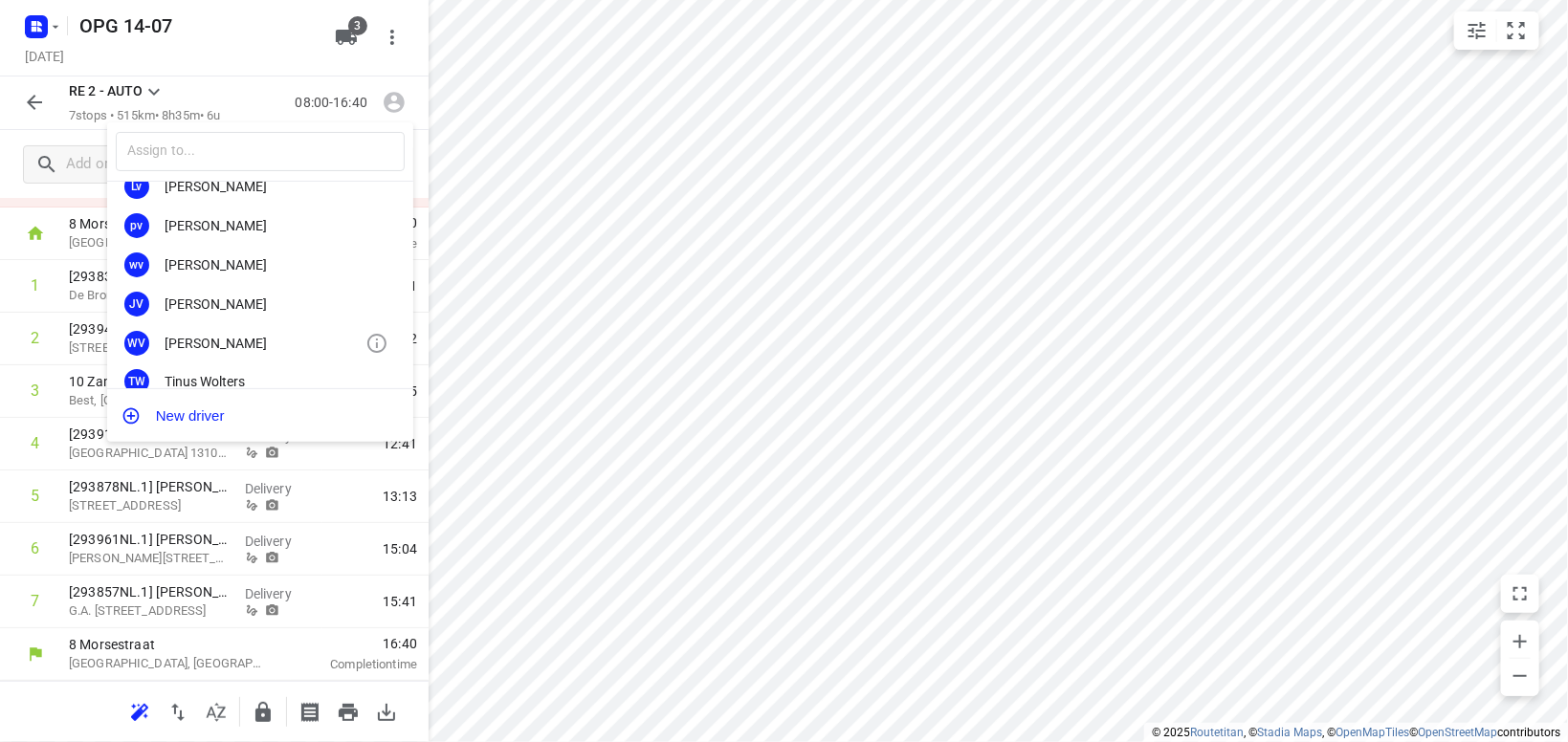 scroll, scrollTop: 395, scrollLeft: 0, axis: vertical 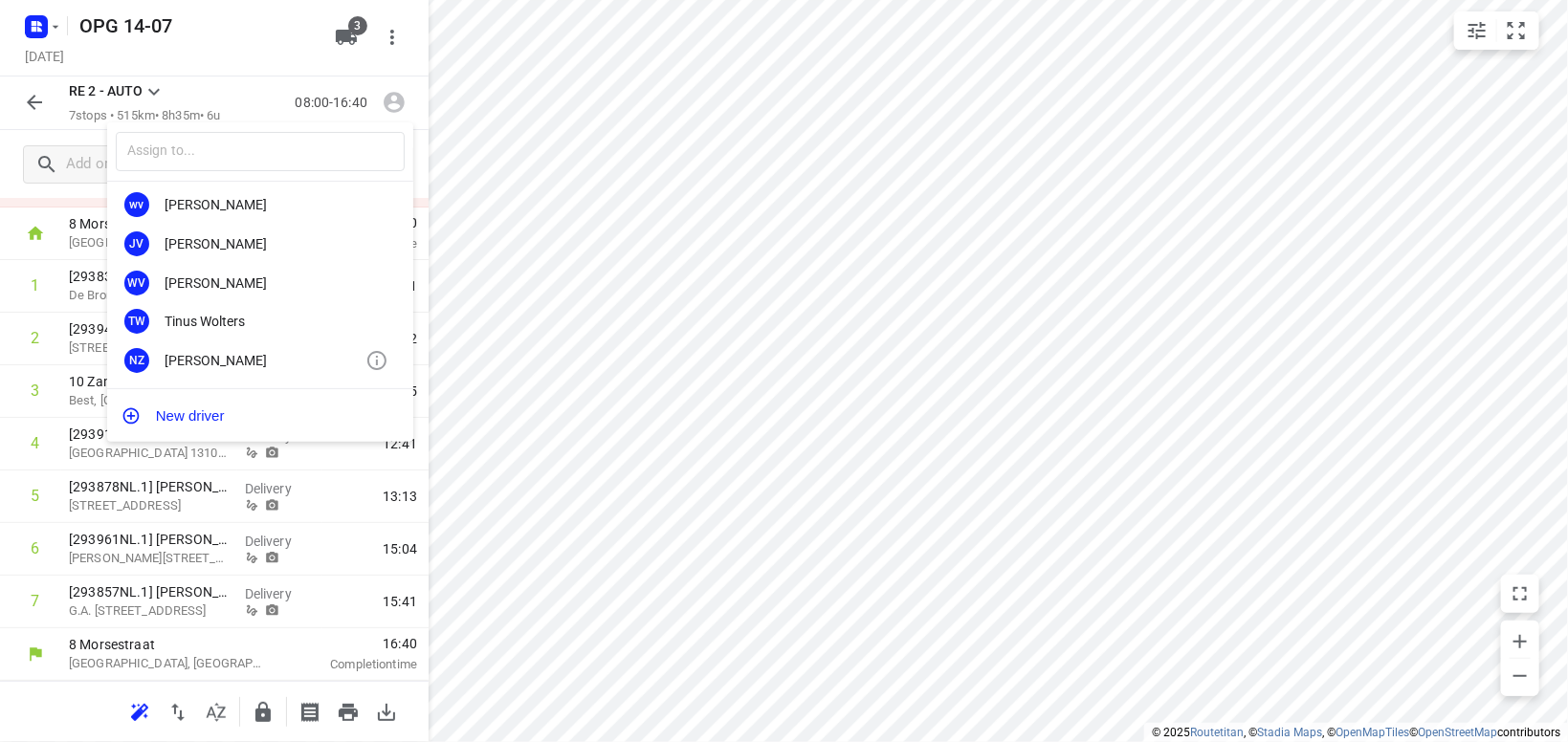 click on "Nicky Zwiers" at bounding box center (265, 360) 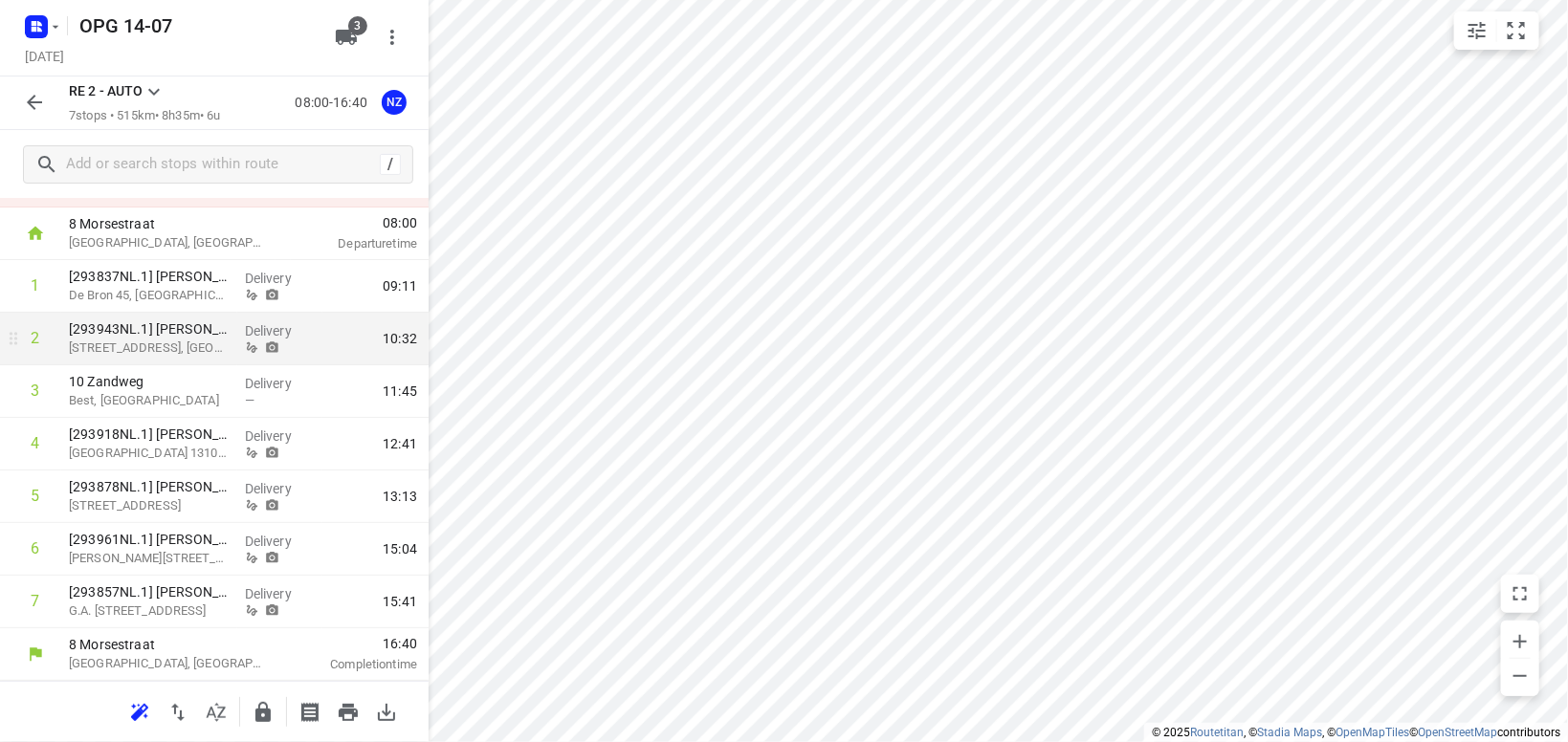 scroll, scrollTop: 0, scrollLeft: 0, axis: both 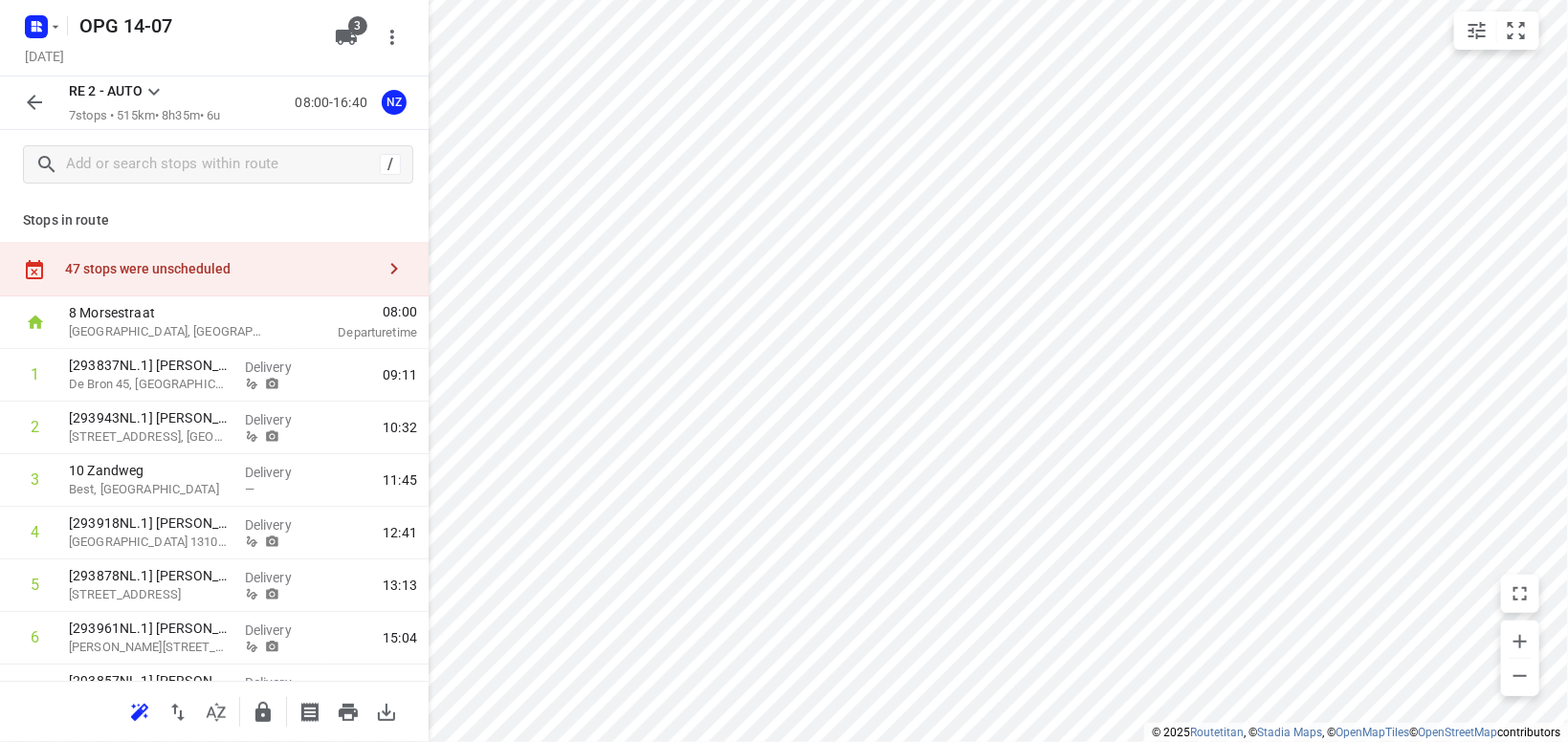 click 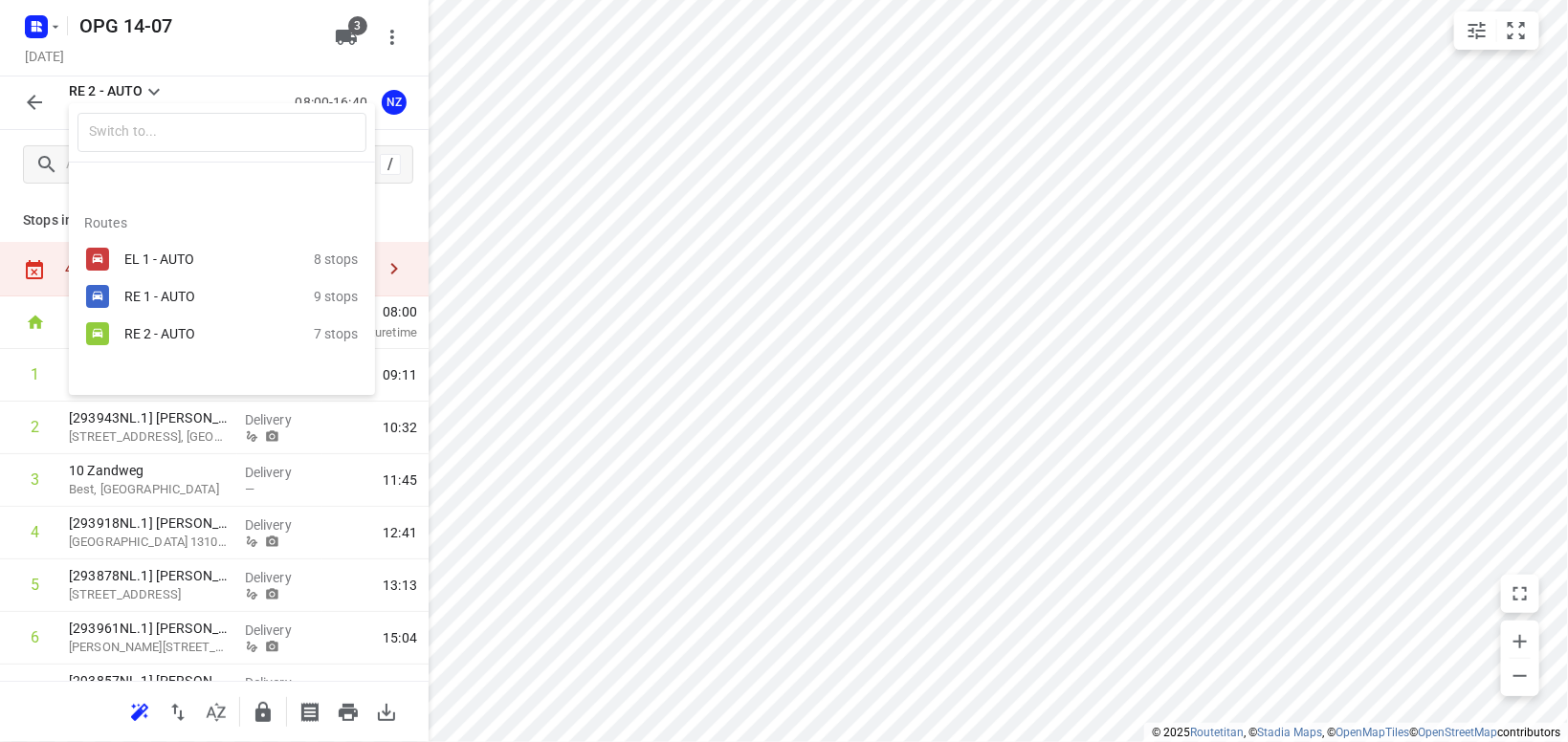 click on "EL 1 - AUTO" at bounding box center (206, 259) 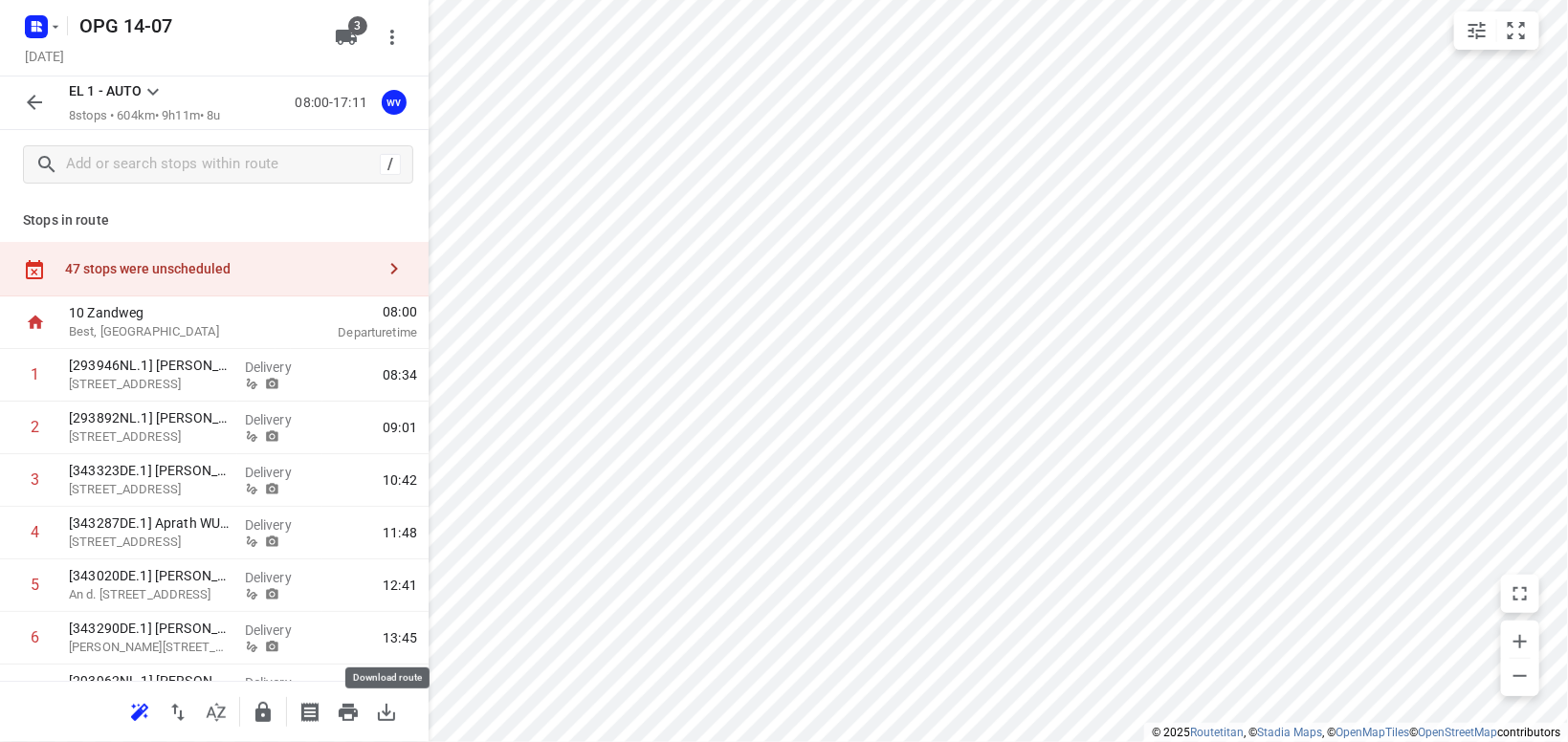 click 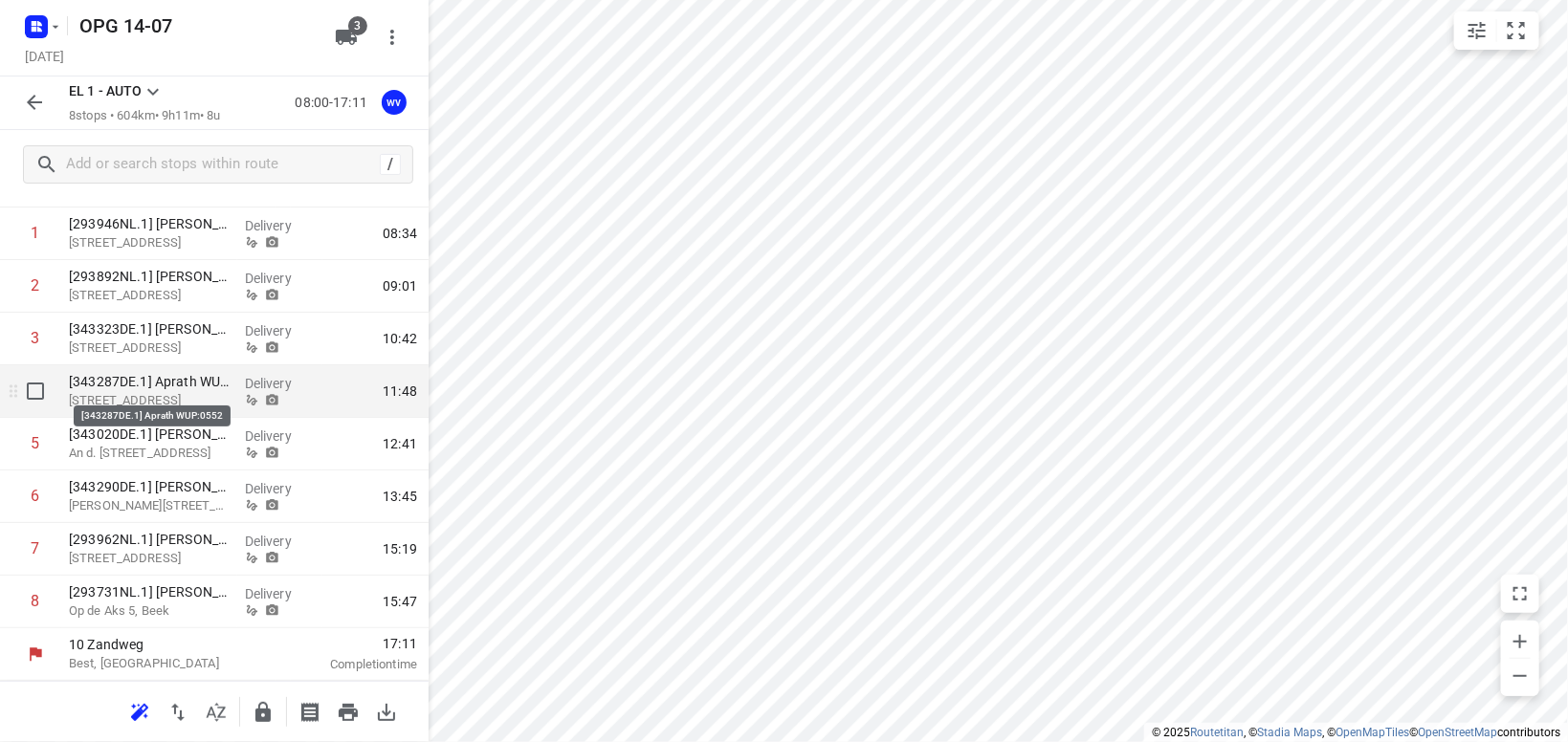 scroll, scrollTop: 0, scrollLeft: 0, axis: both 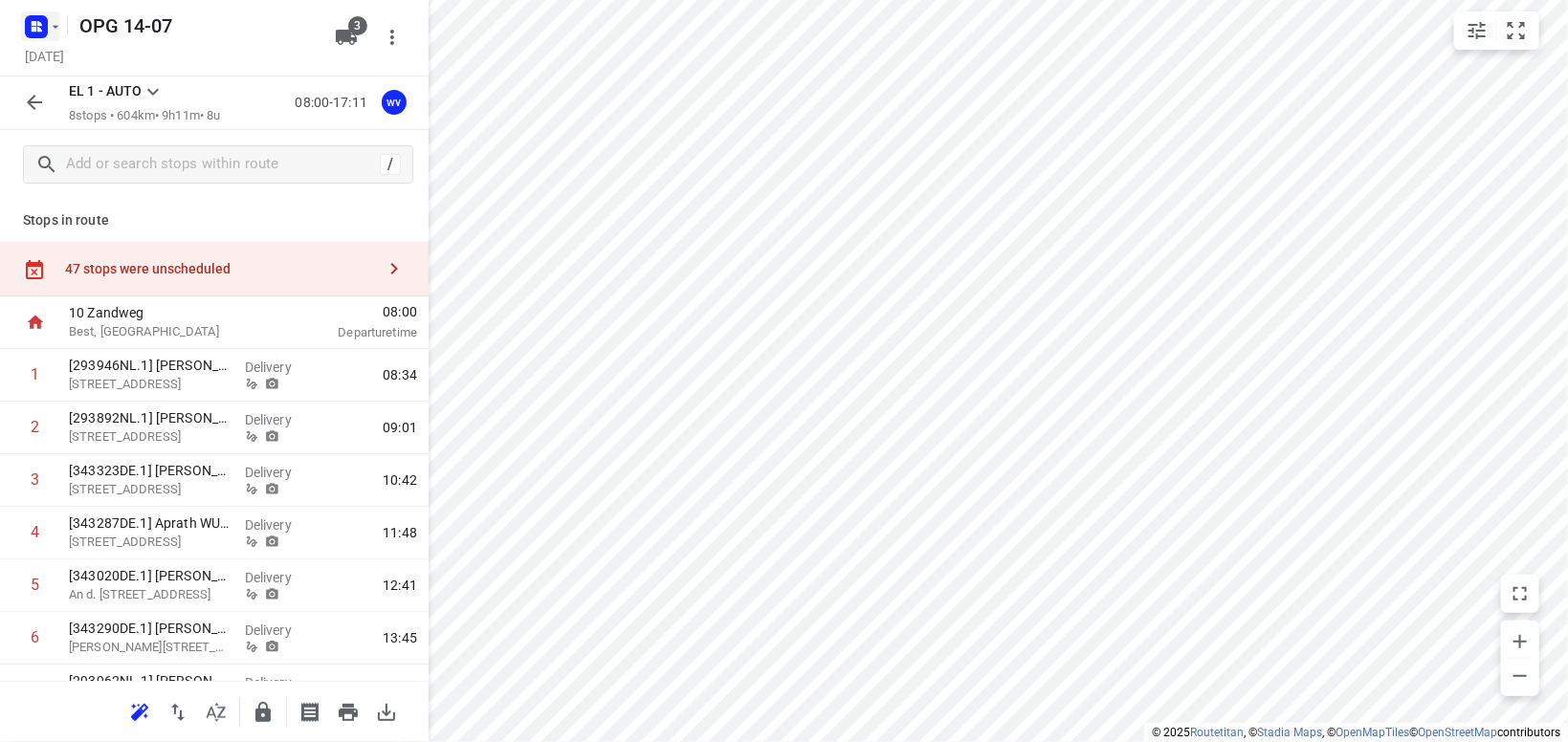 click 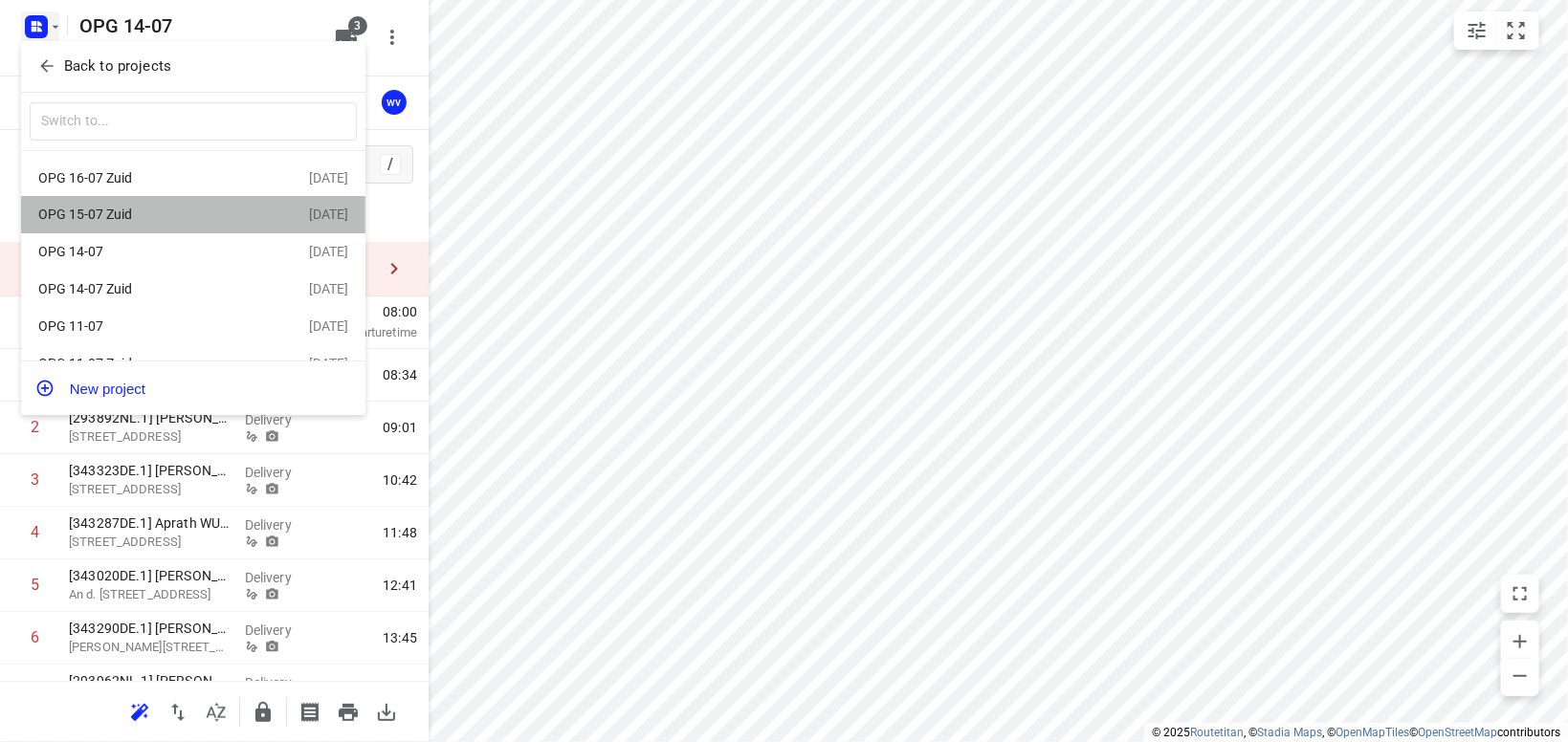 click on "OPG 15-07 Zuid" at bounding box center [148, 214] 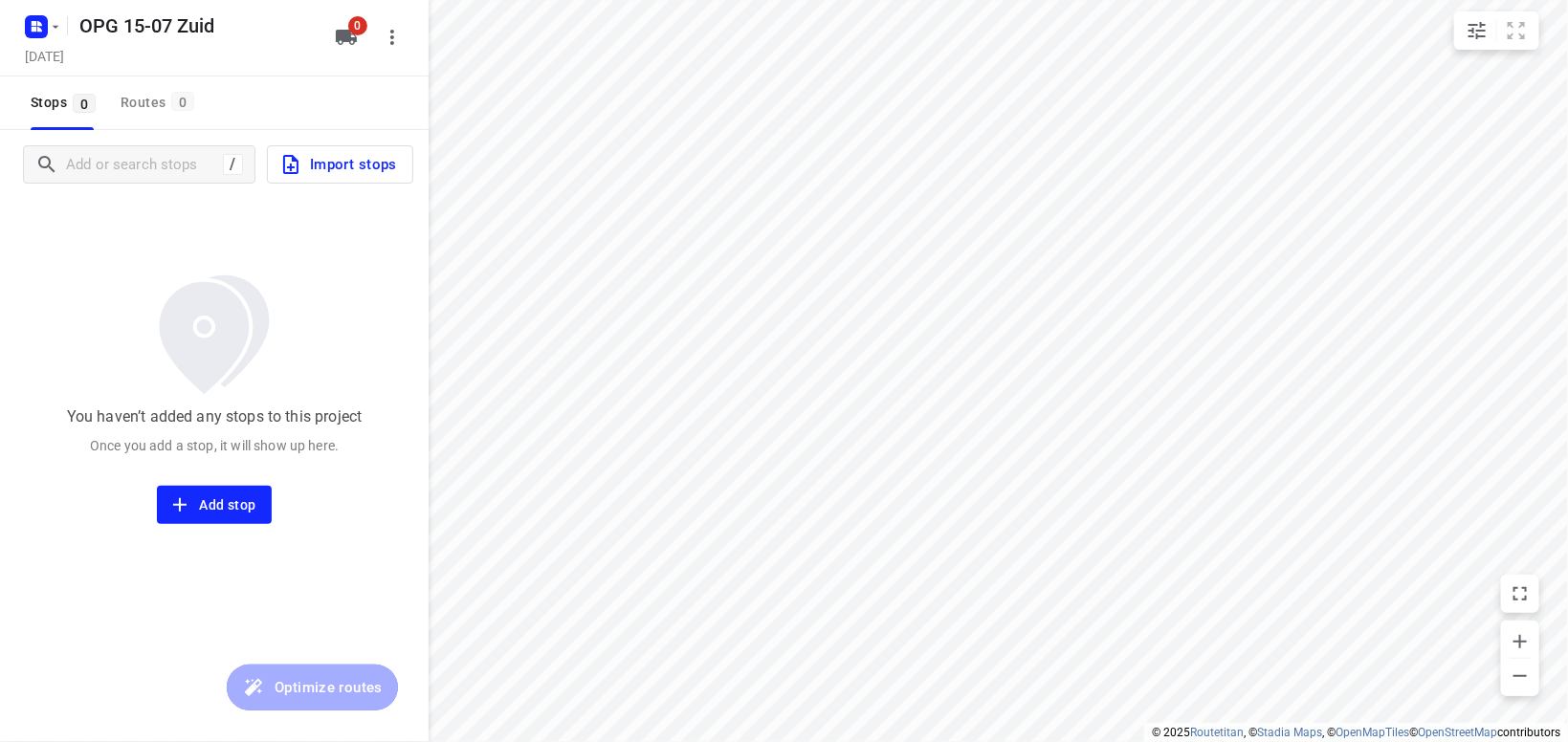 type on "distance" 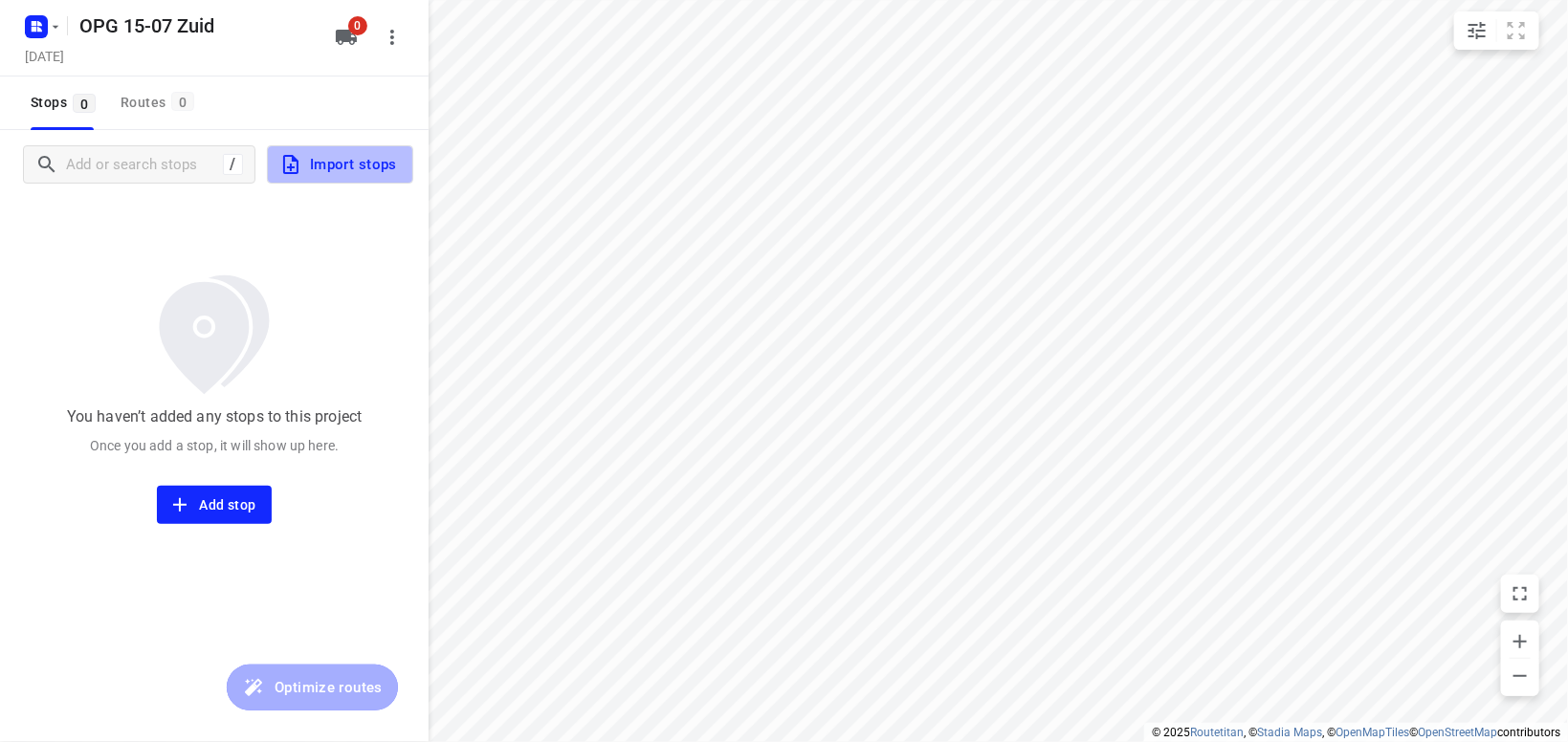 click on "Import stops" at bounding box center (338, 164) 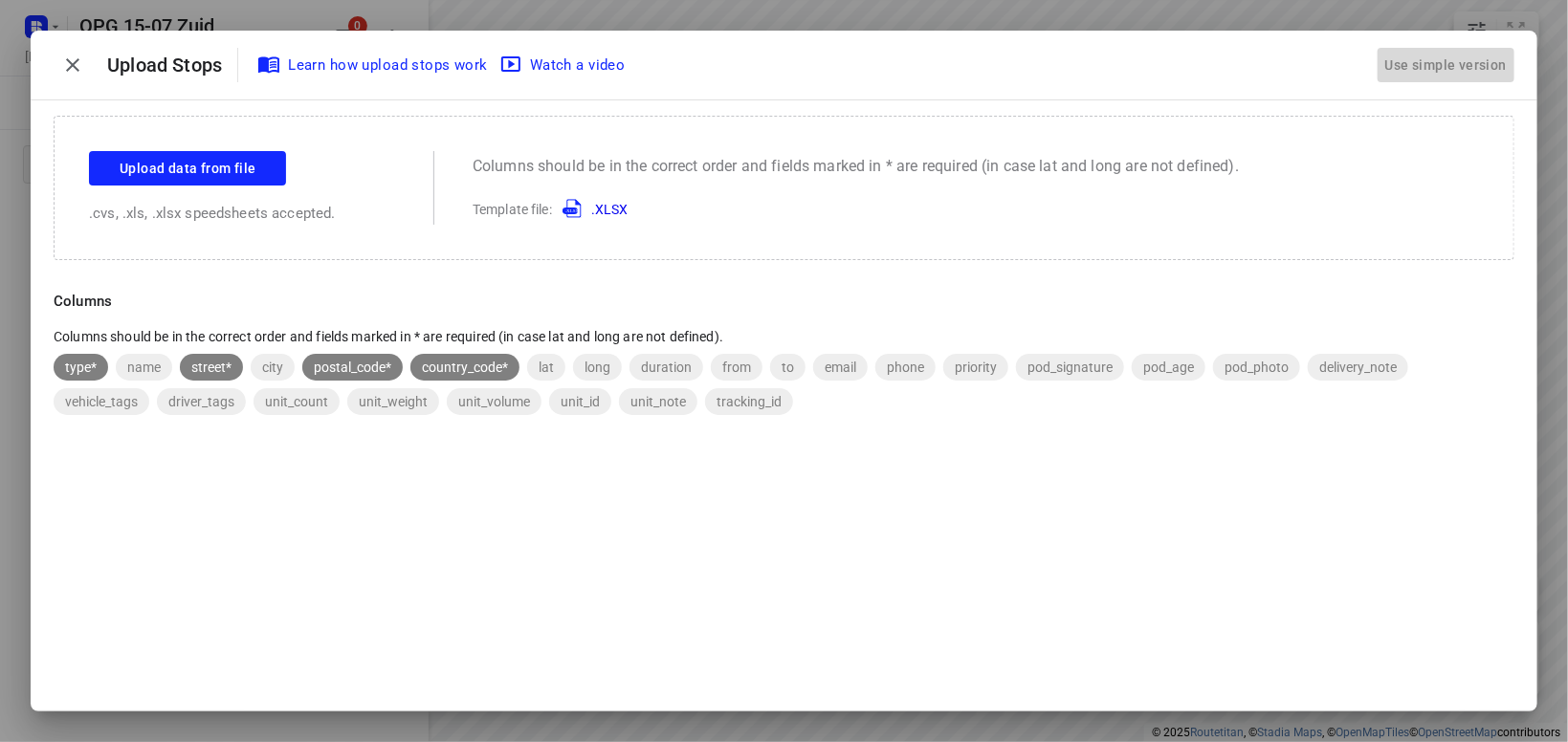 click on "Use simple version" at bounding box center (1446, 65) 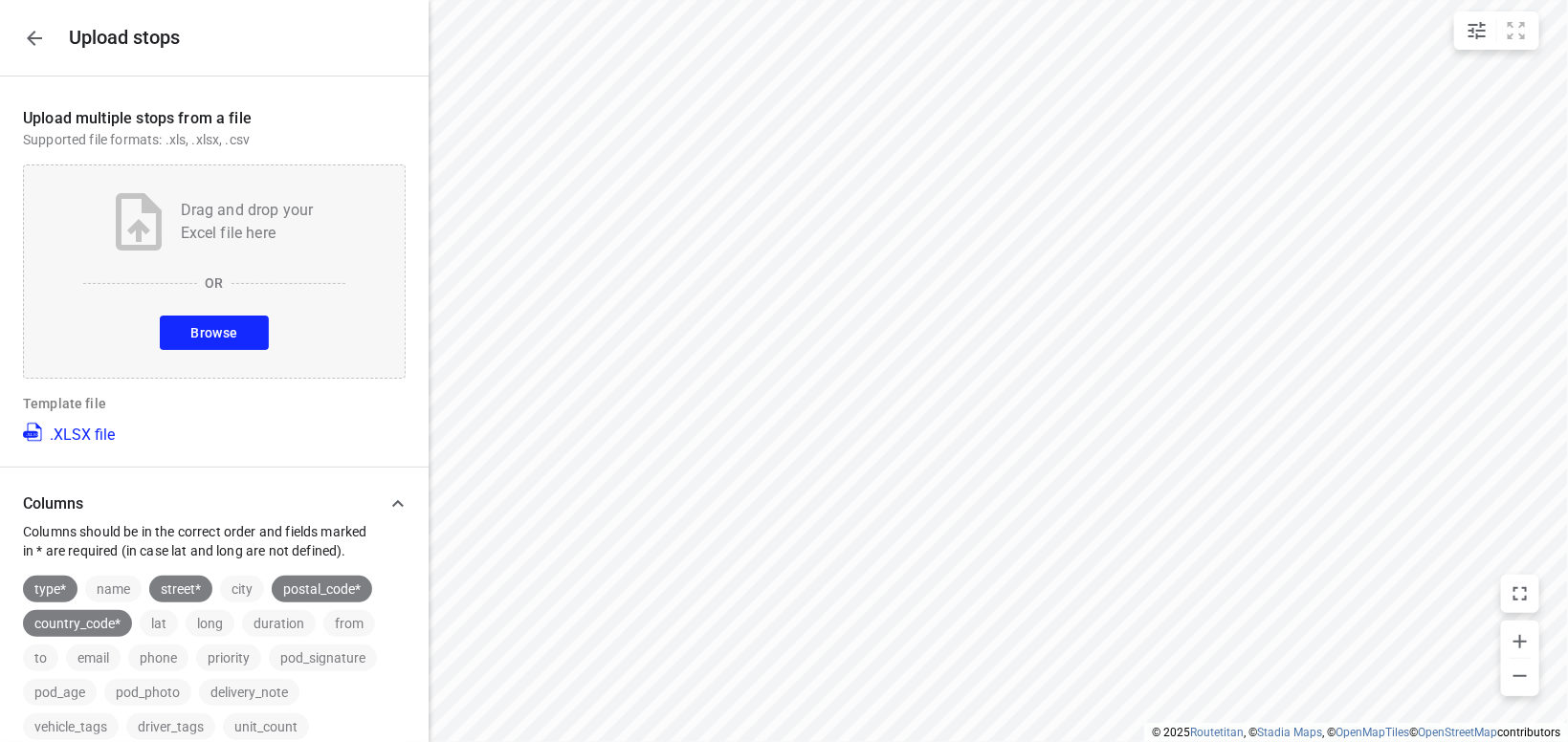 click on "Browse" at bounding box center [213, 333] 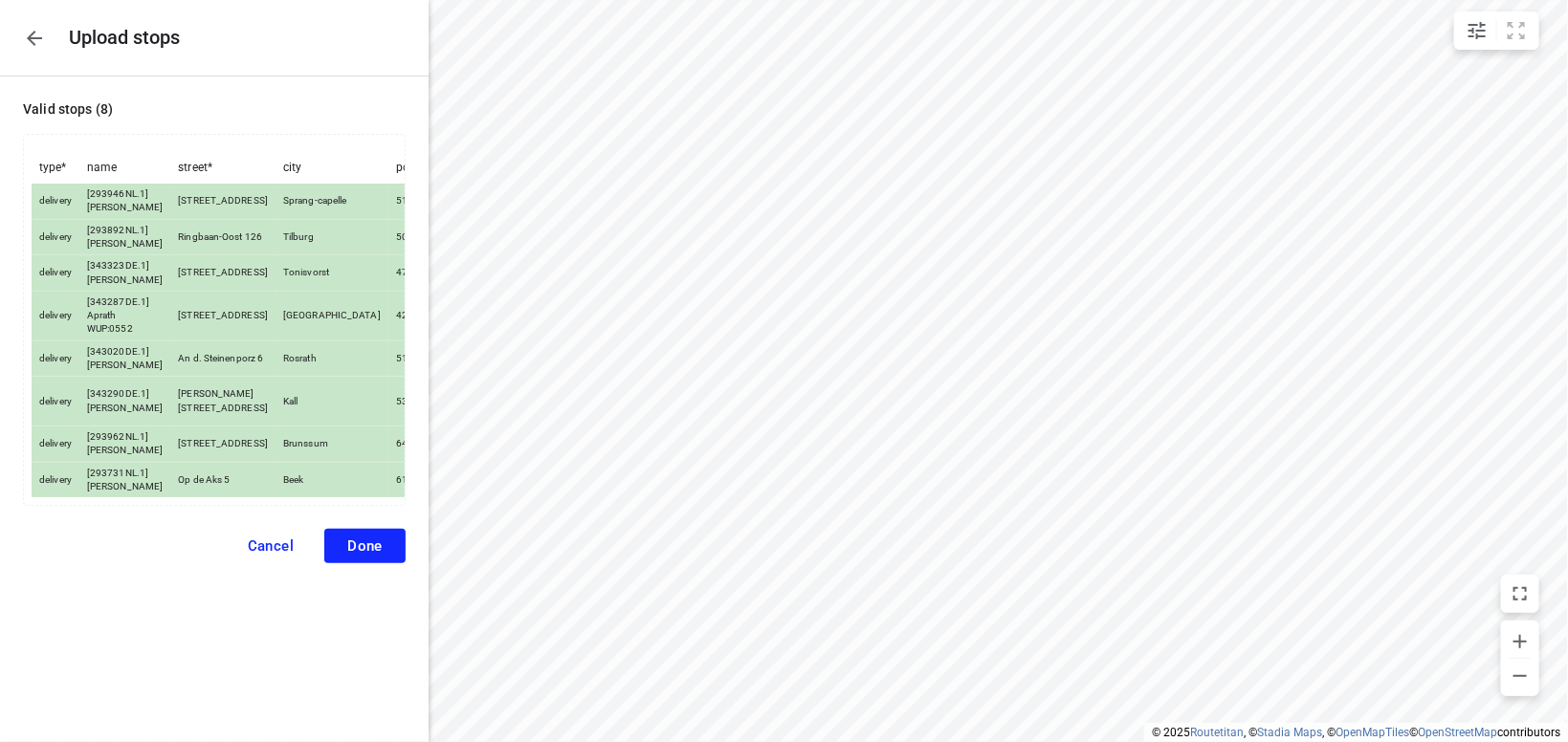 click on "Done" at bounding box center [364, 546] 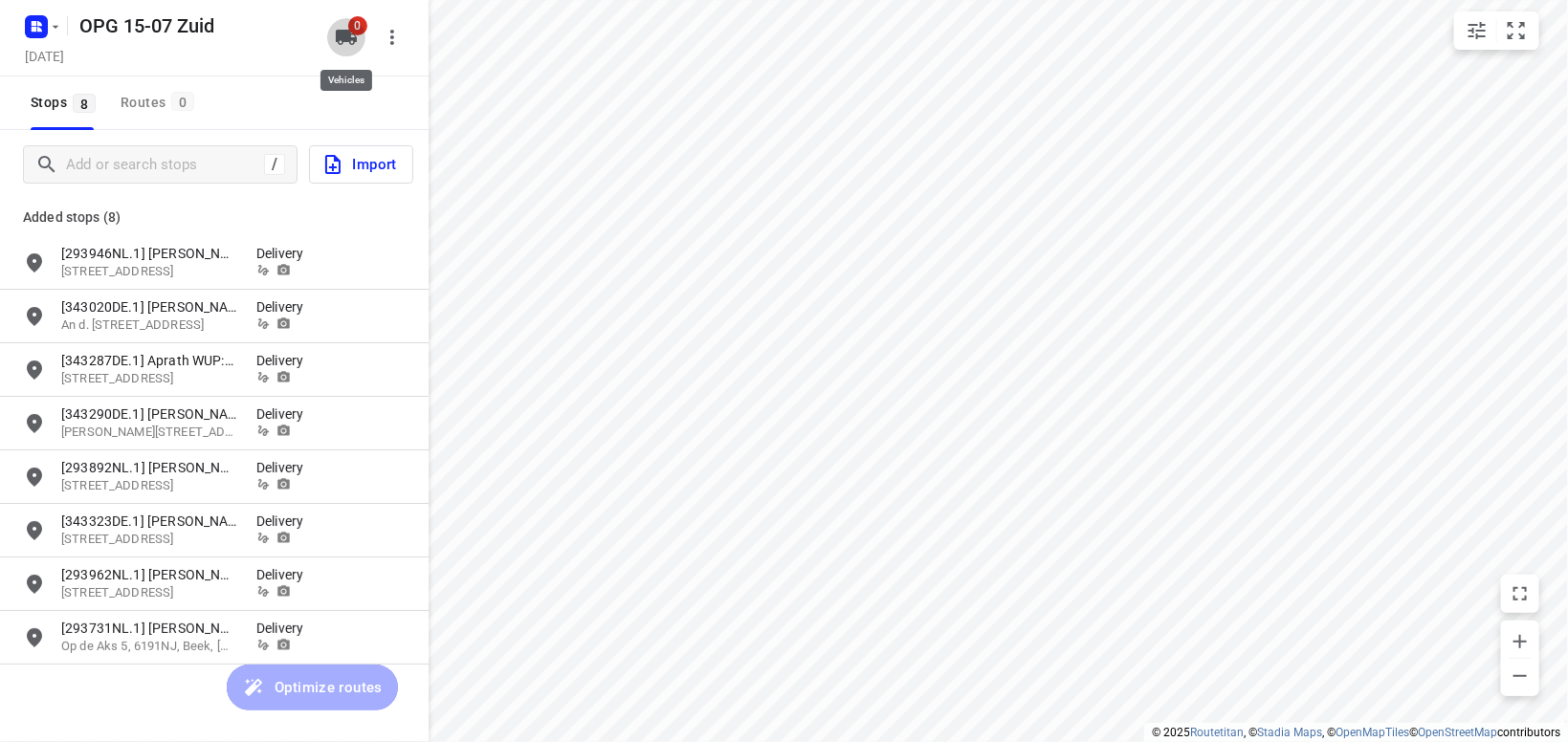 click 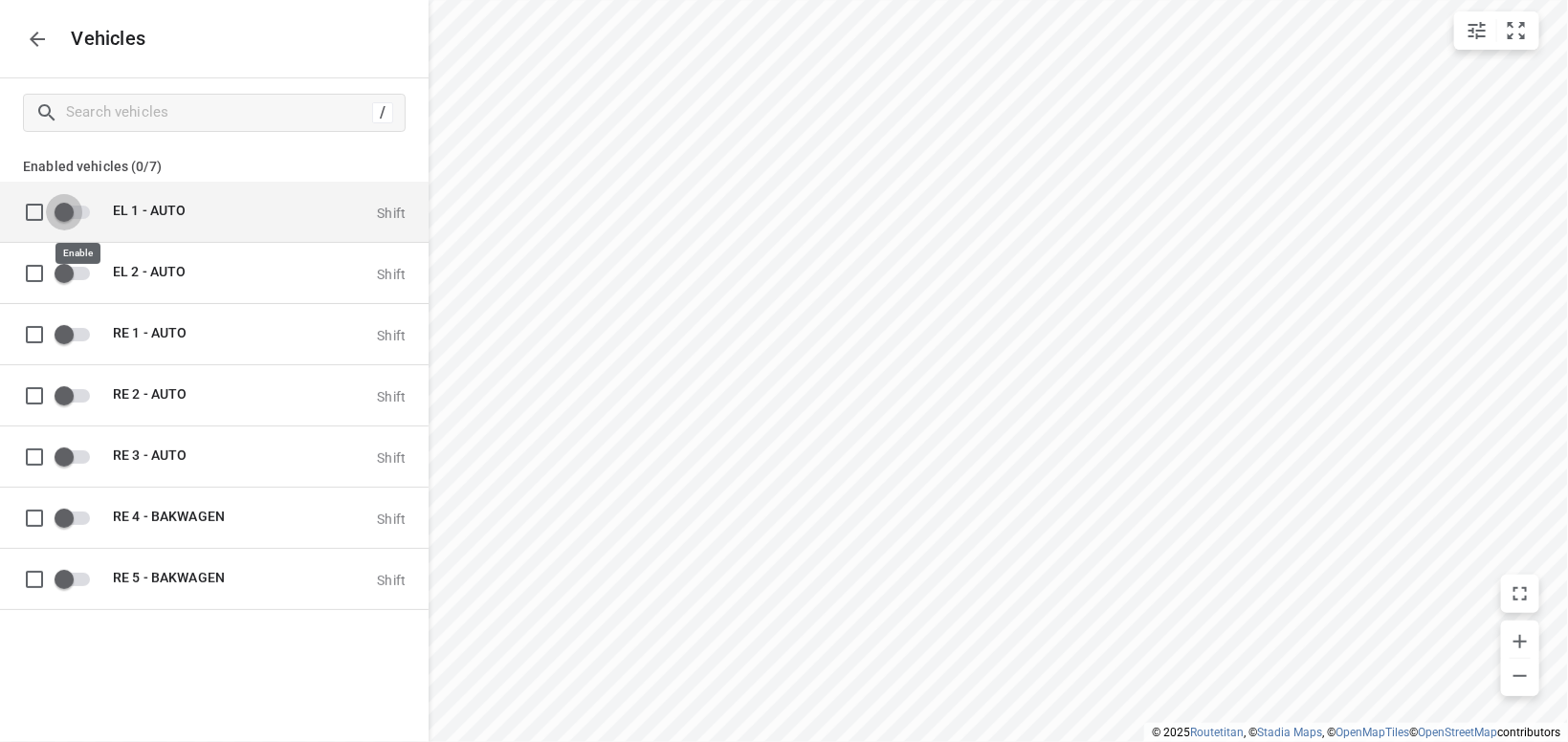 click at bounding box center [64, 211] 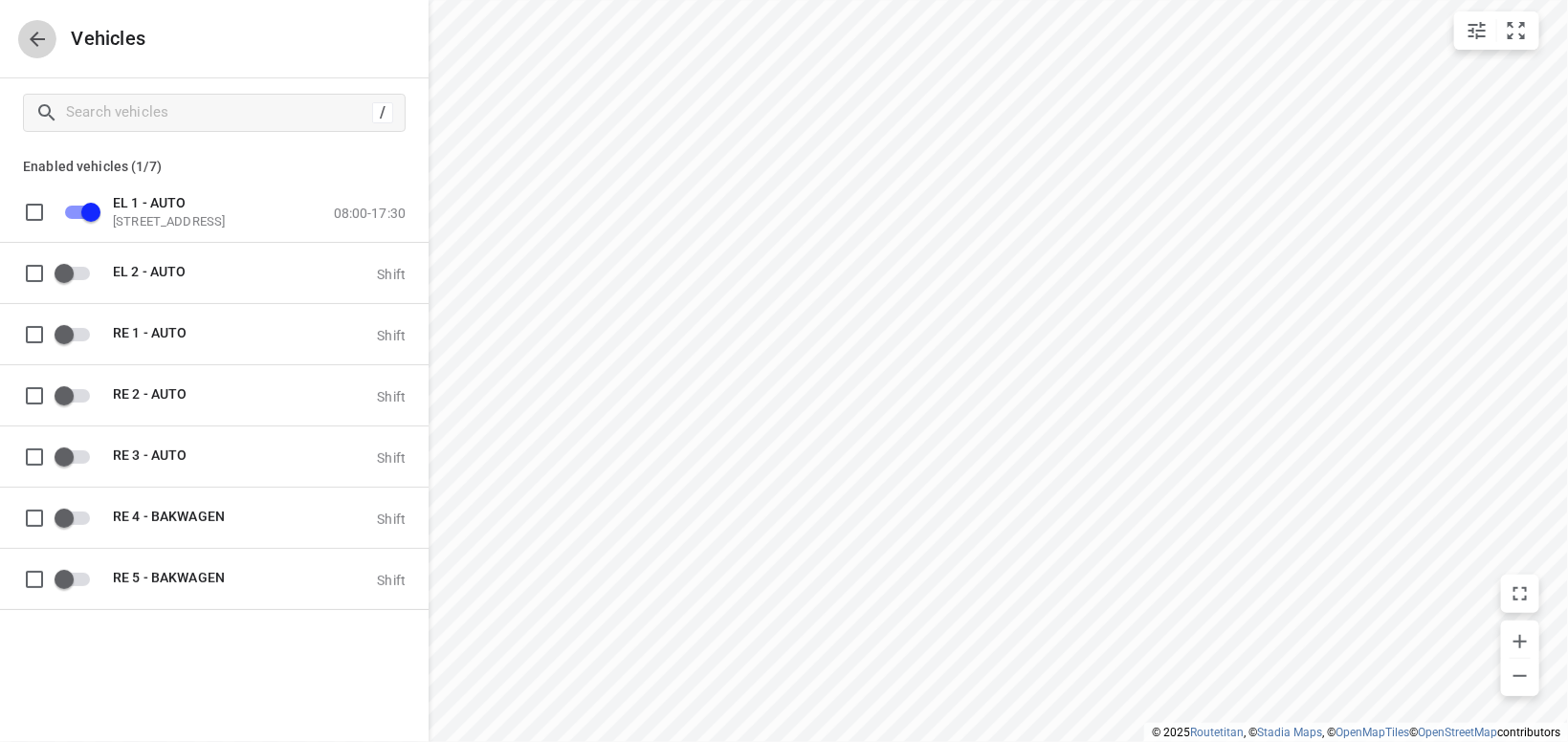 click 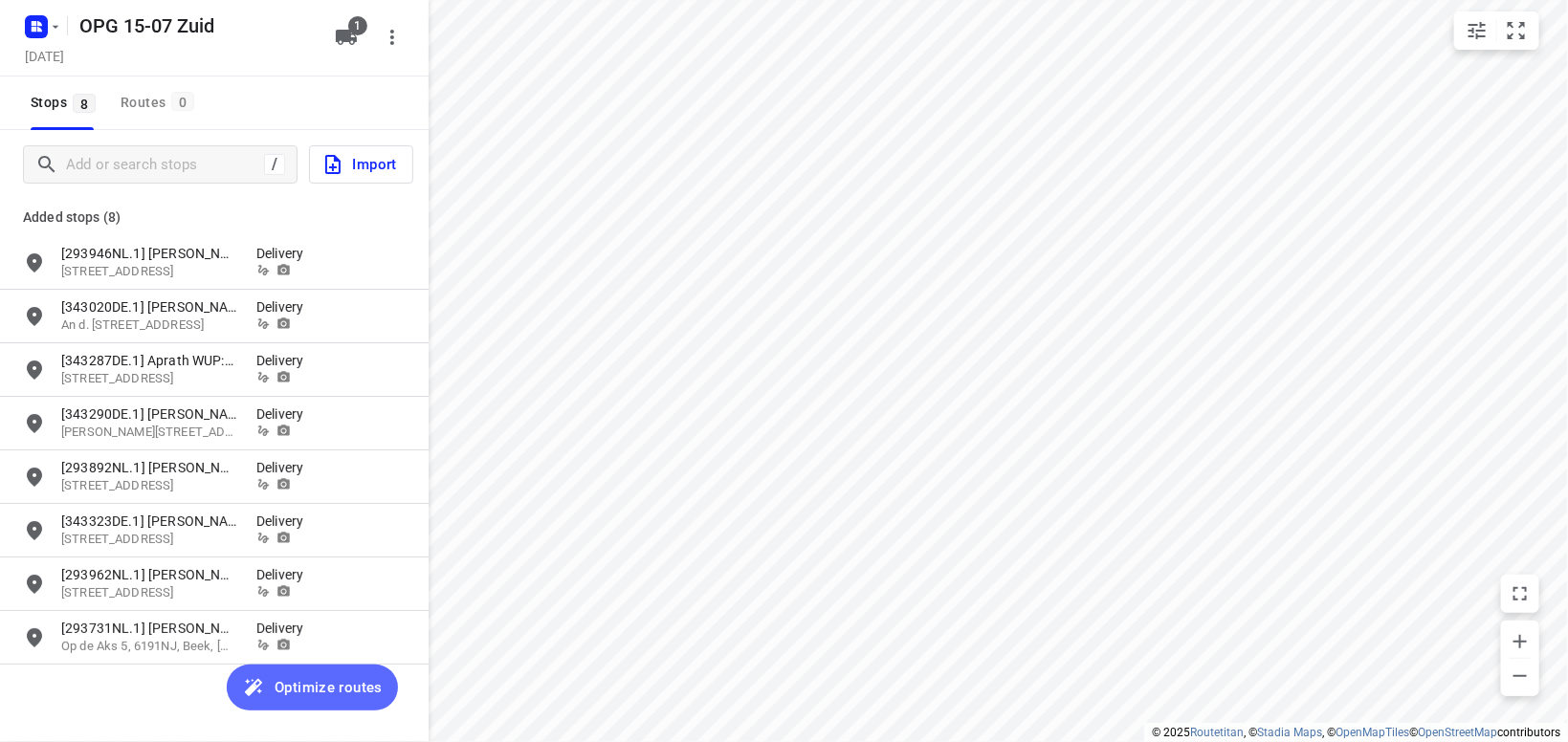 click on "Optimize routes" at bounding box center (328, 687) 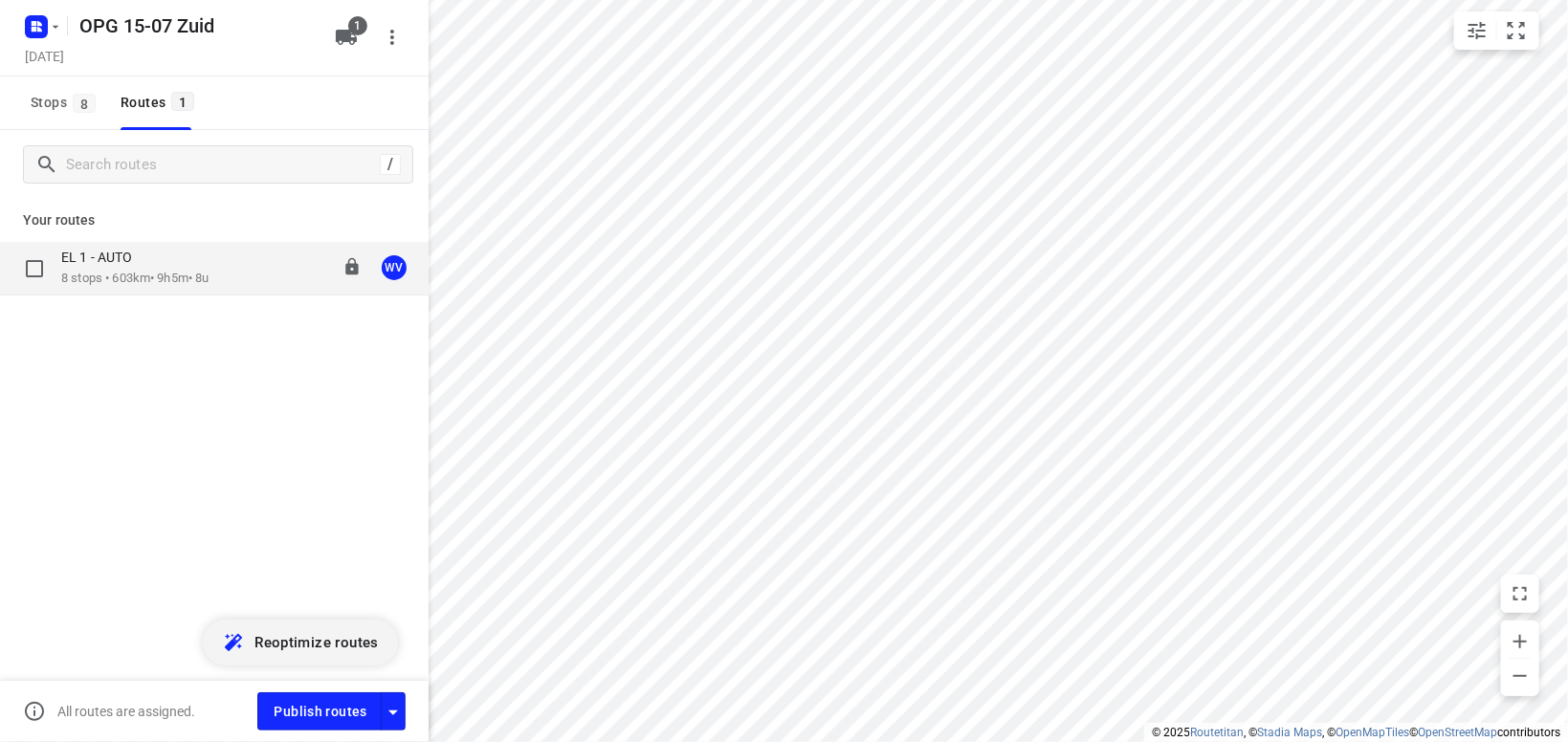 click on "8   stops •   603km  •   9h5m  • 8u" at bounding box center [135, 278] 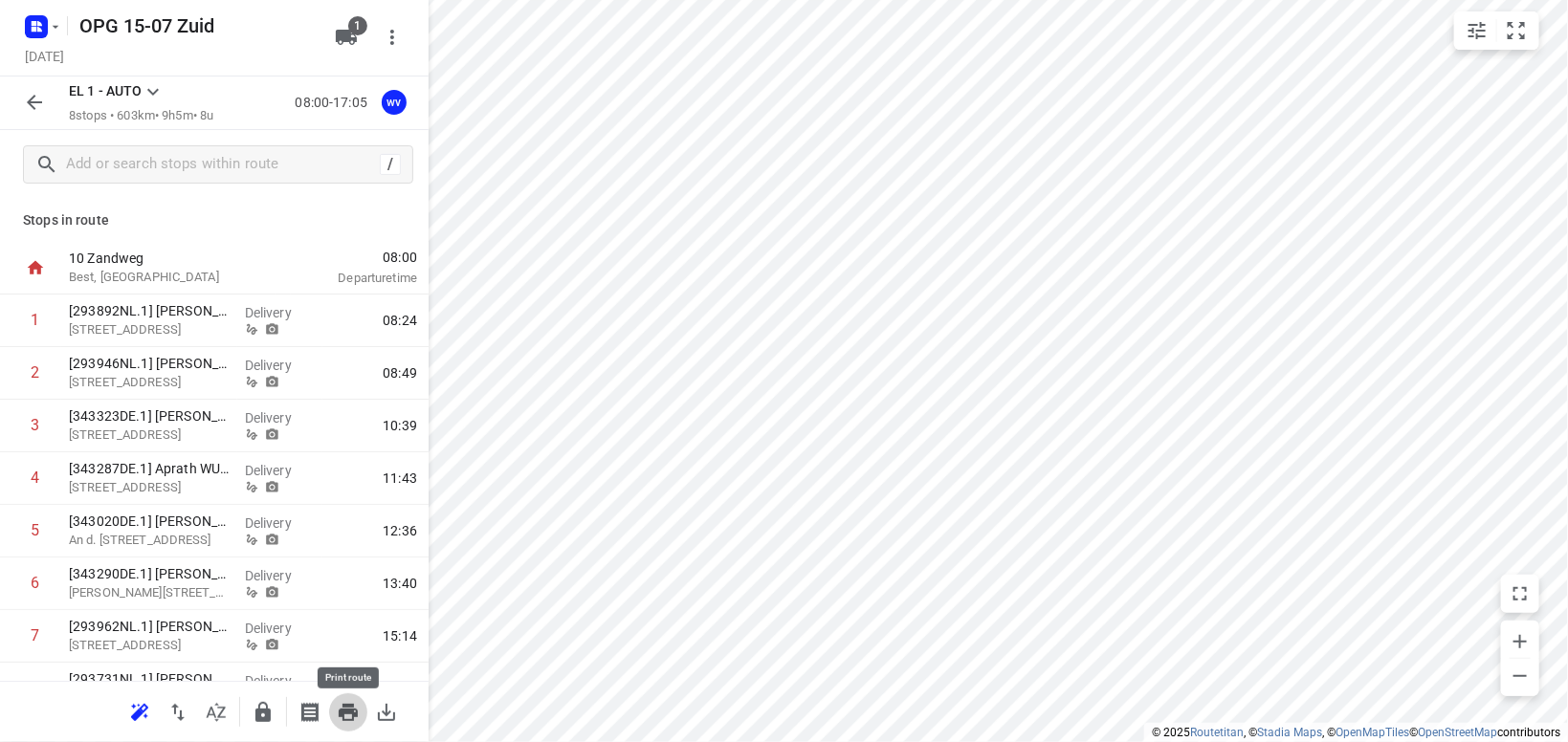 click 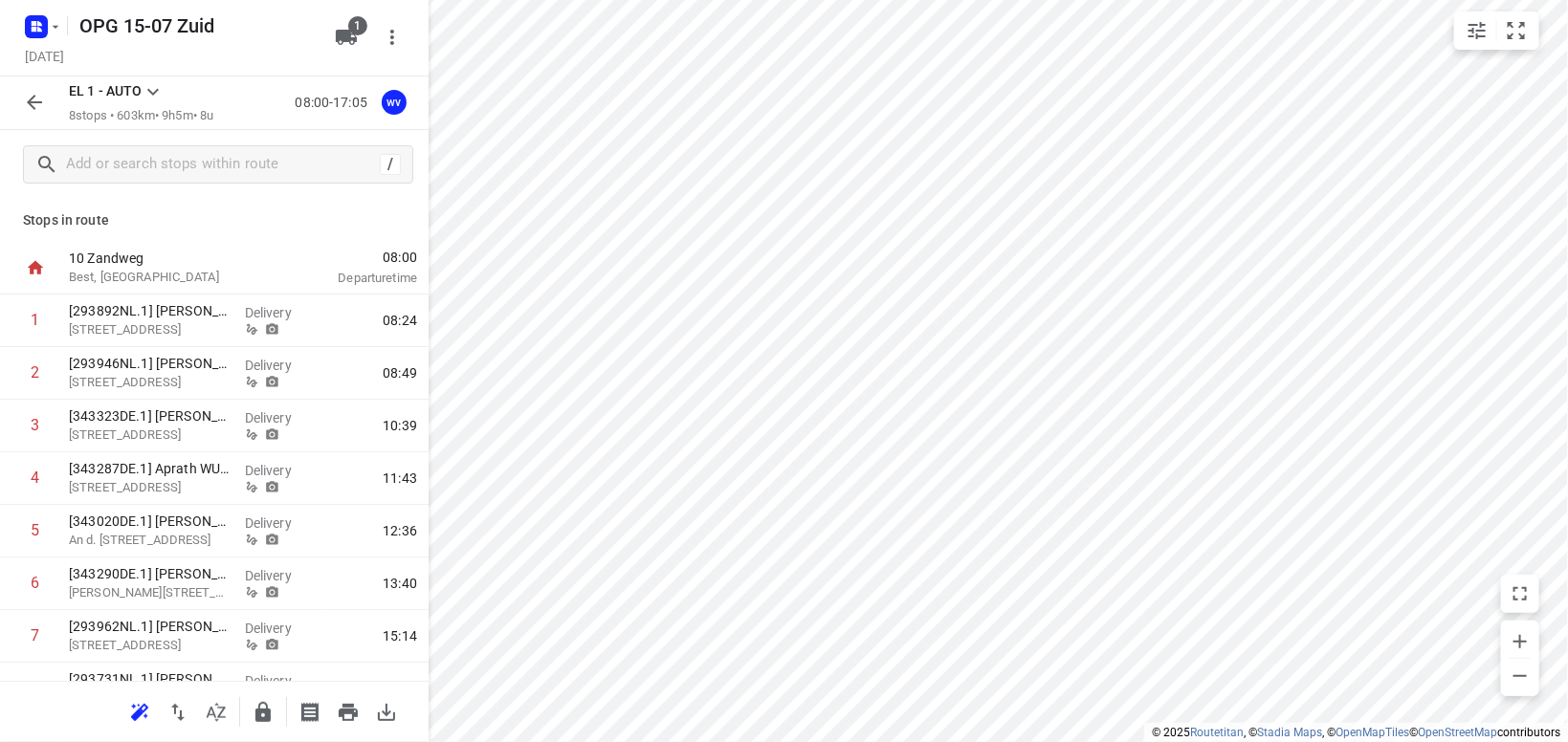 scroll, scrollTop: 0, scrollLeft: 0, axis: both 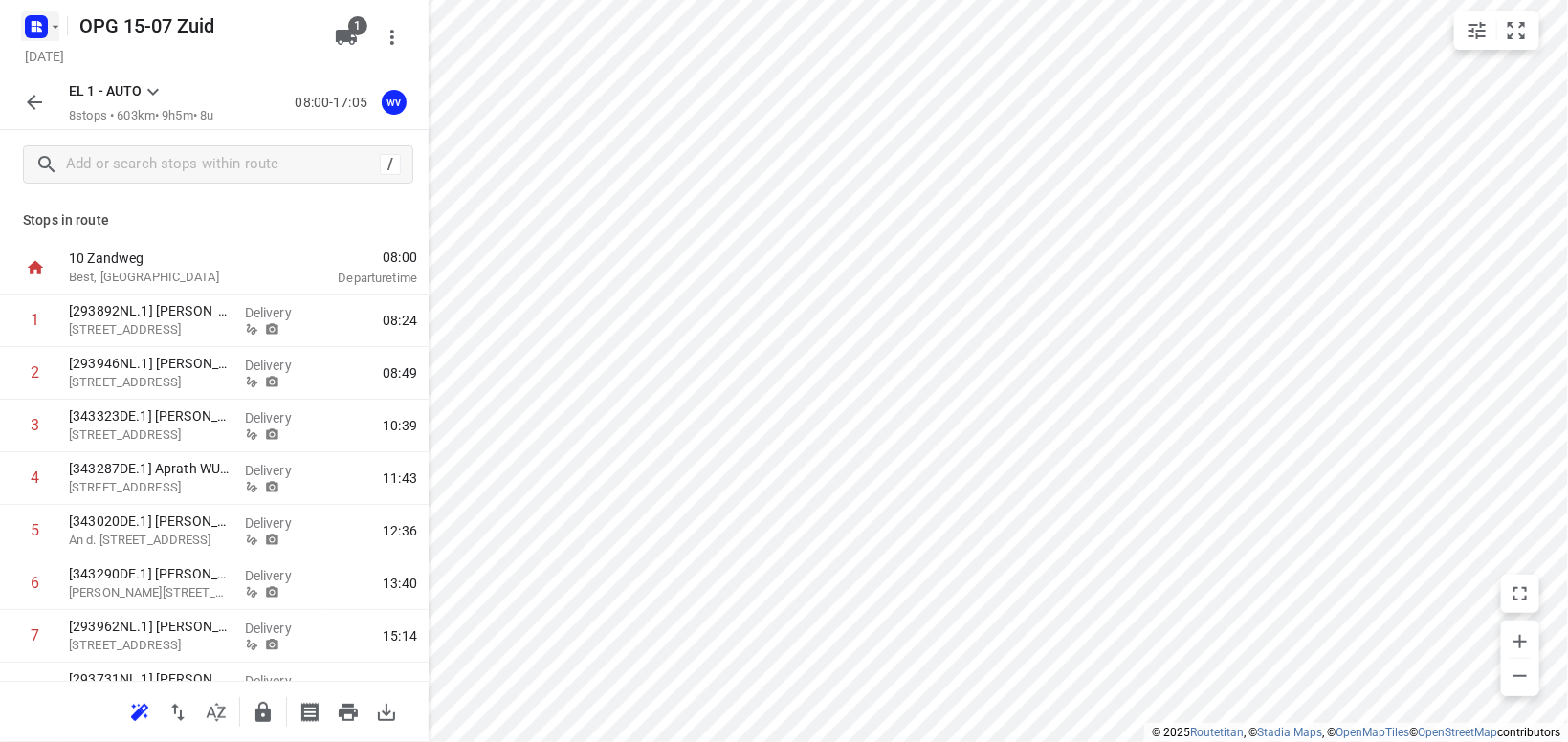 click 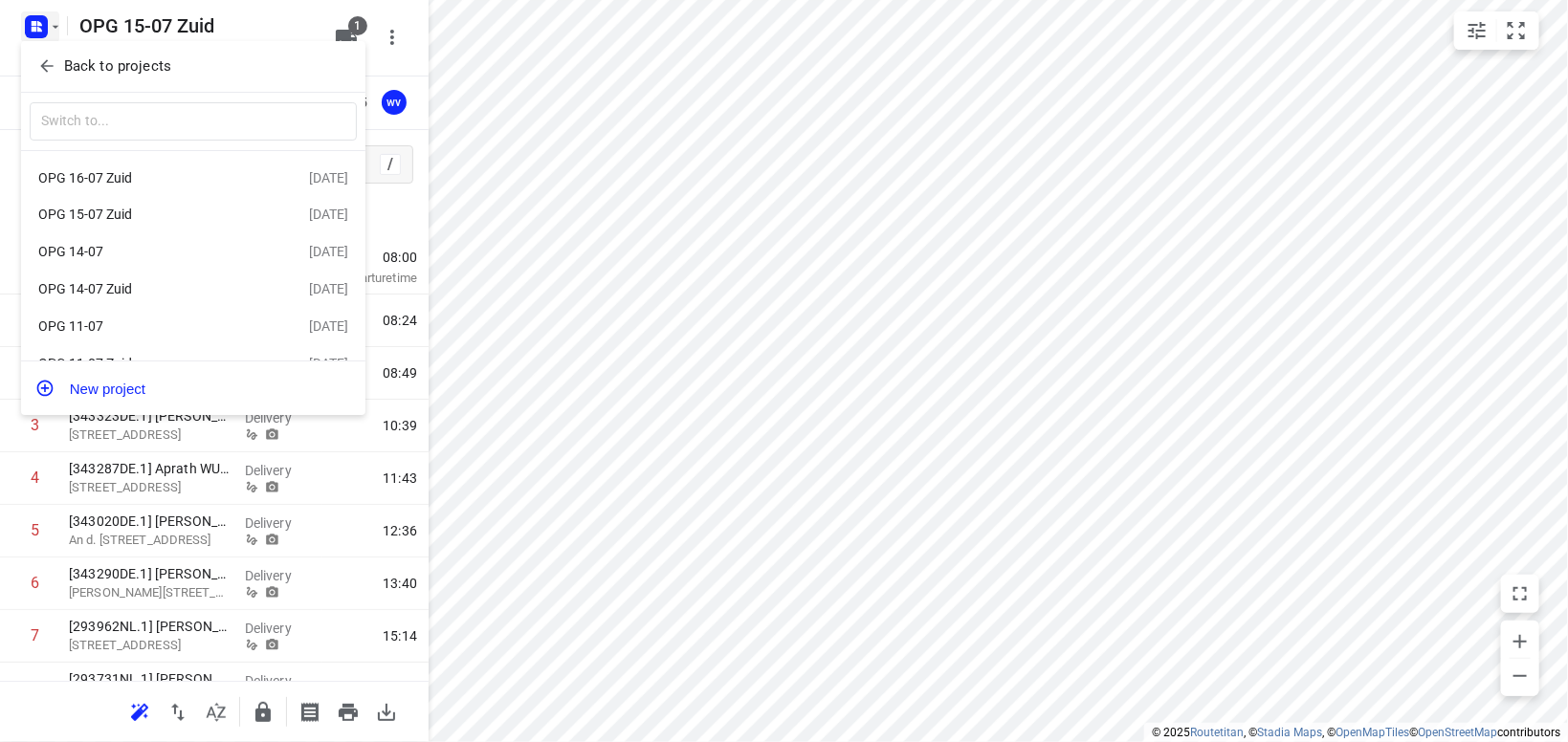 click on "OPG 14-07" at bounding box center [148, 251] 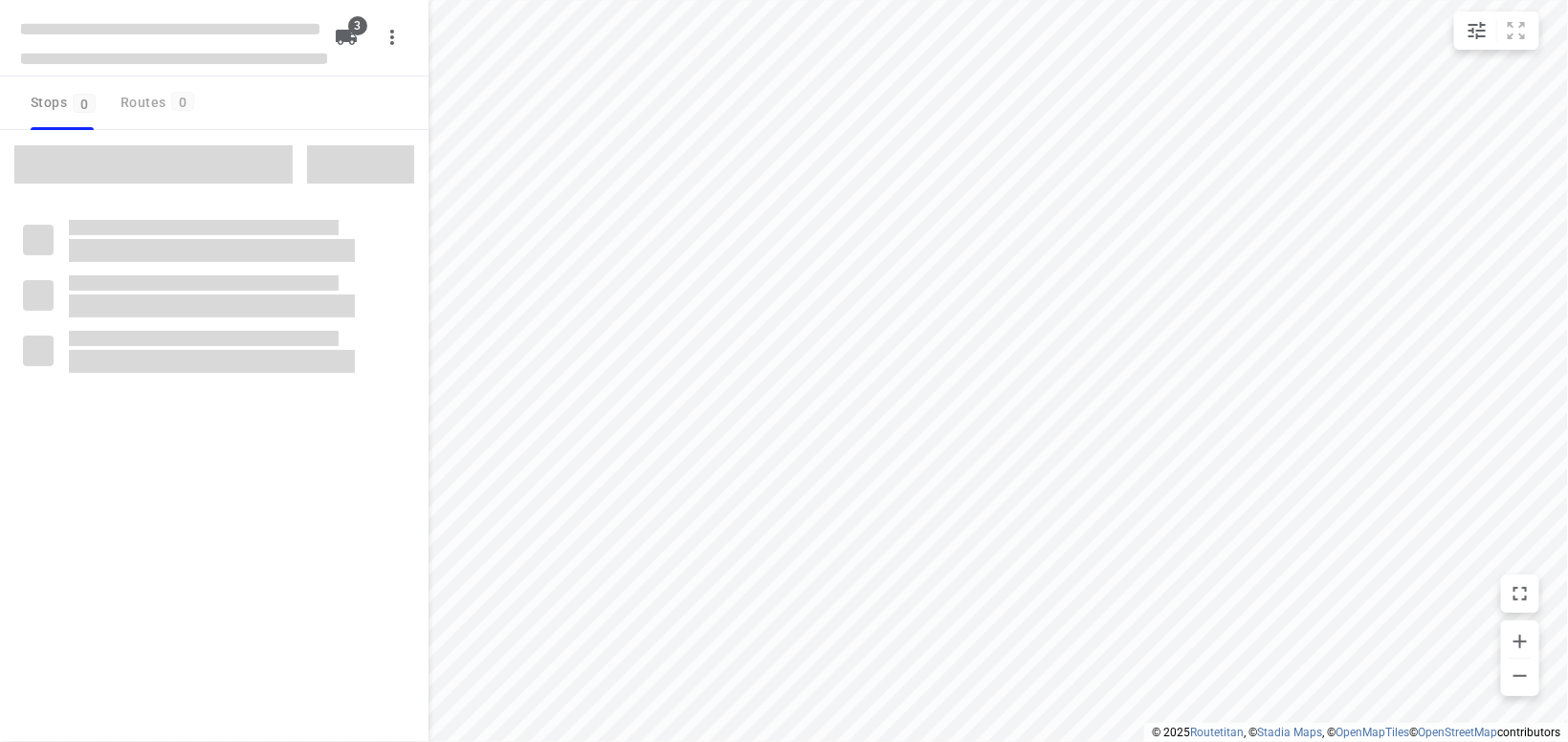 type on "distance" 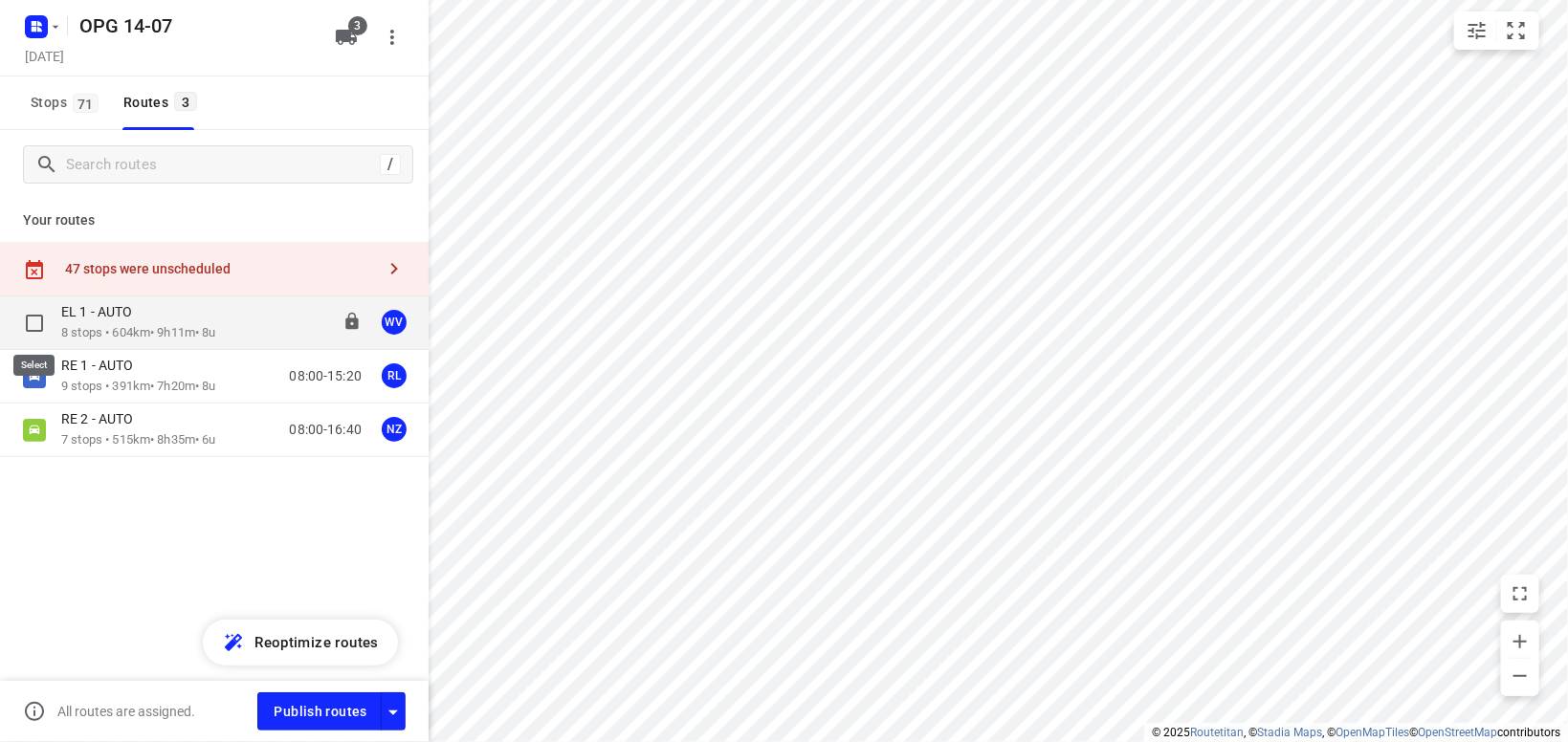 click at bounding box center [34, 323] 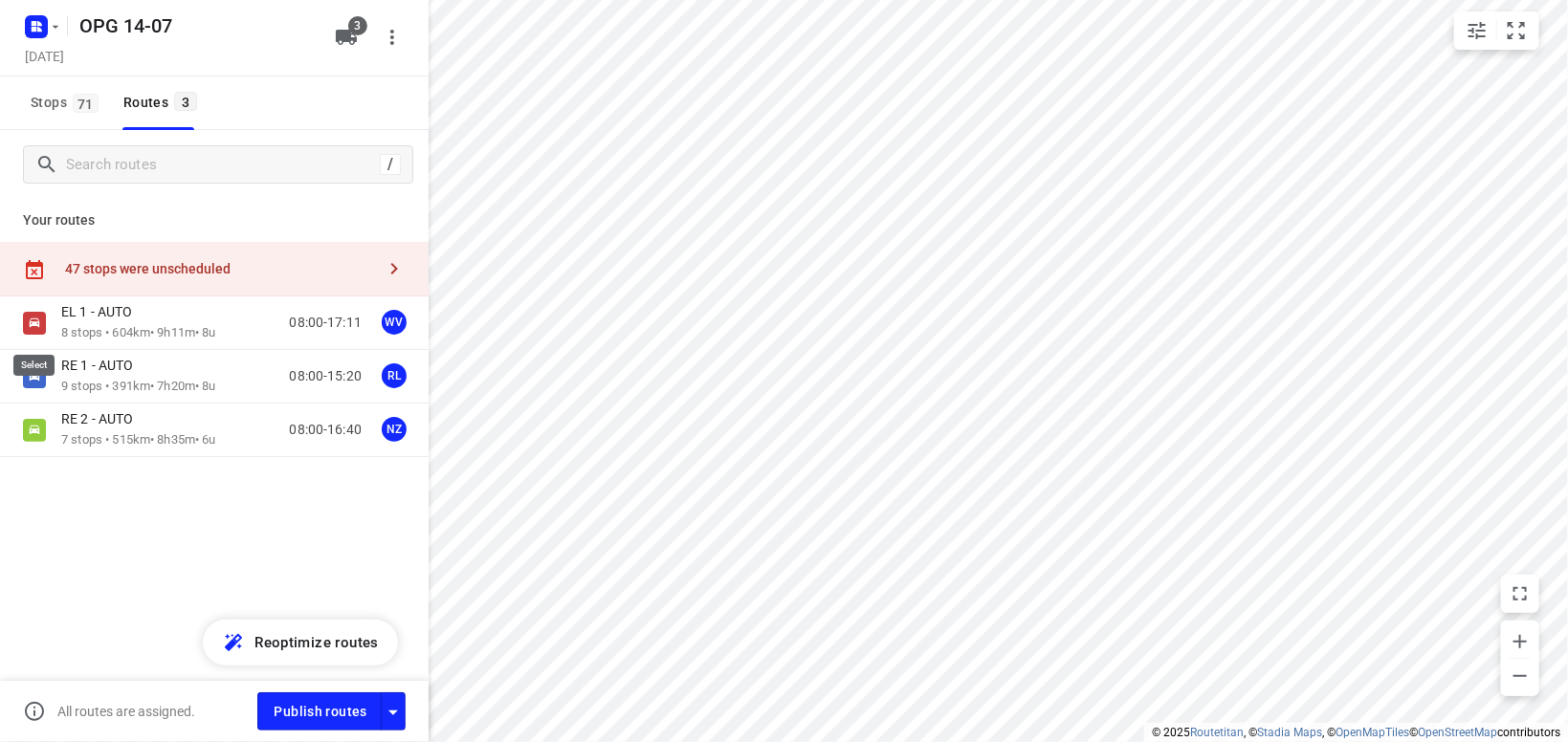 checkbox on "true" 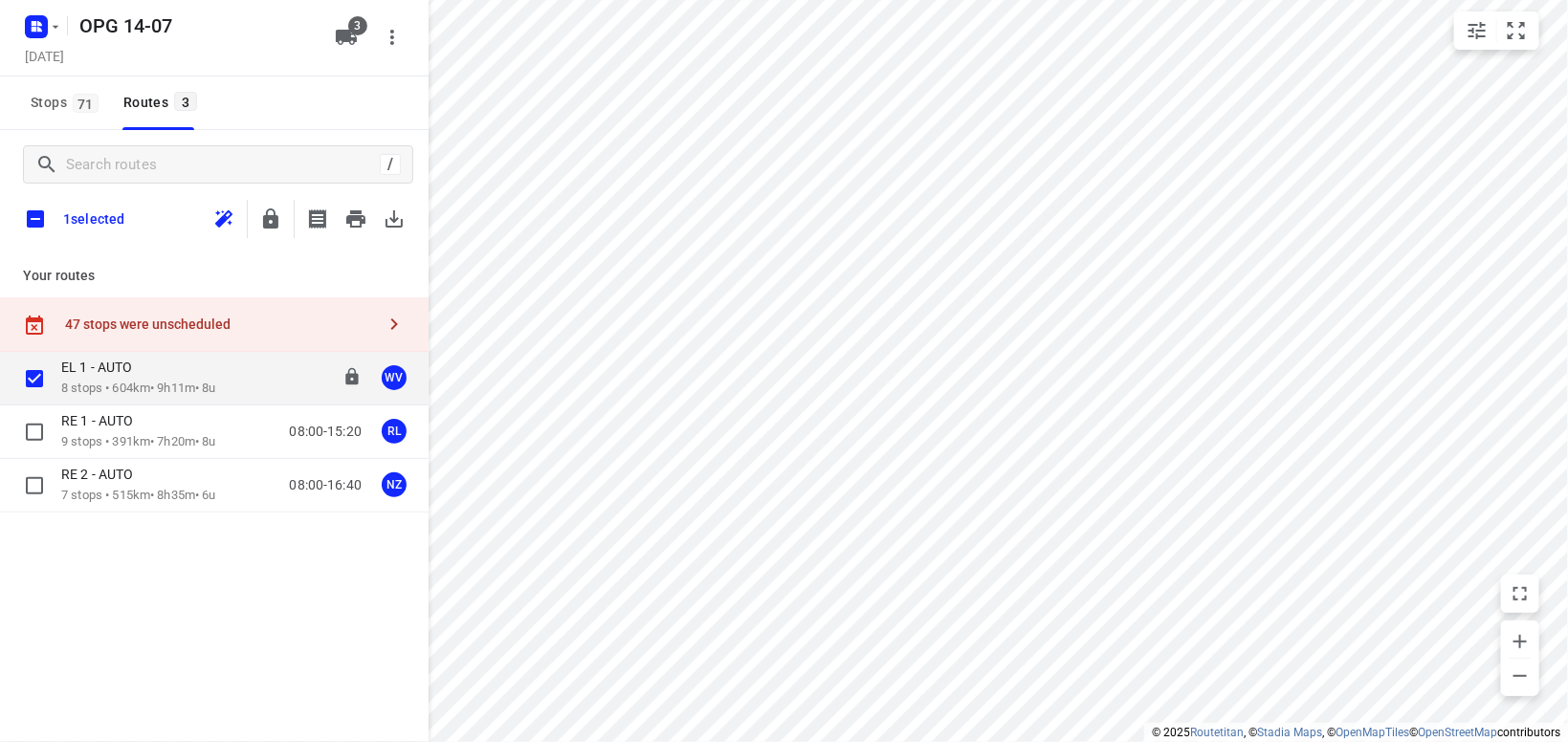 click on "8   stops •   604km  •   9h11m  • 8u" at bounding box center (139, 388) 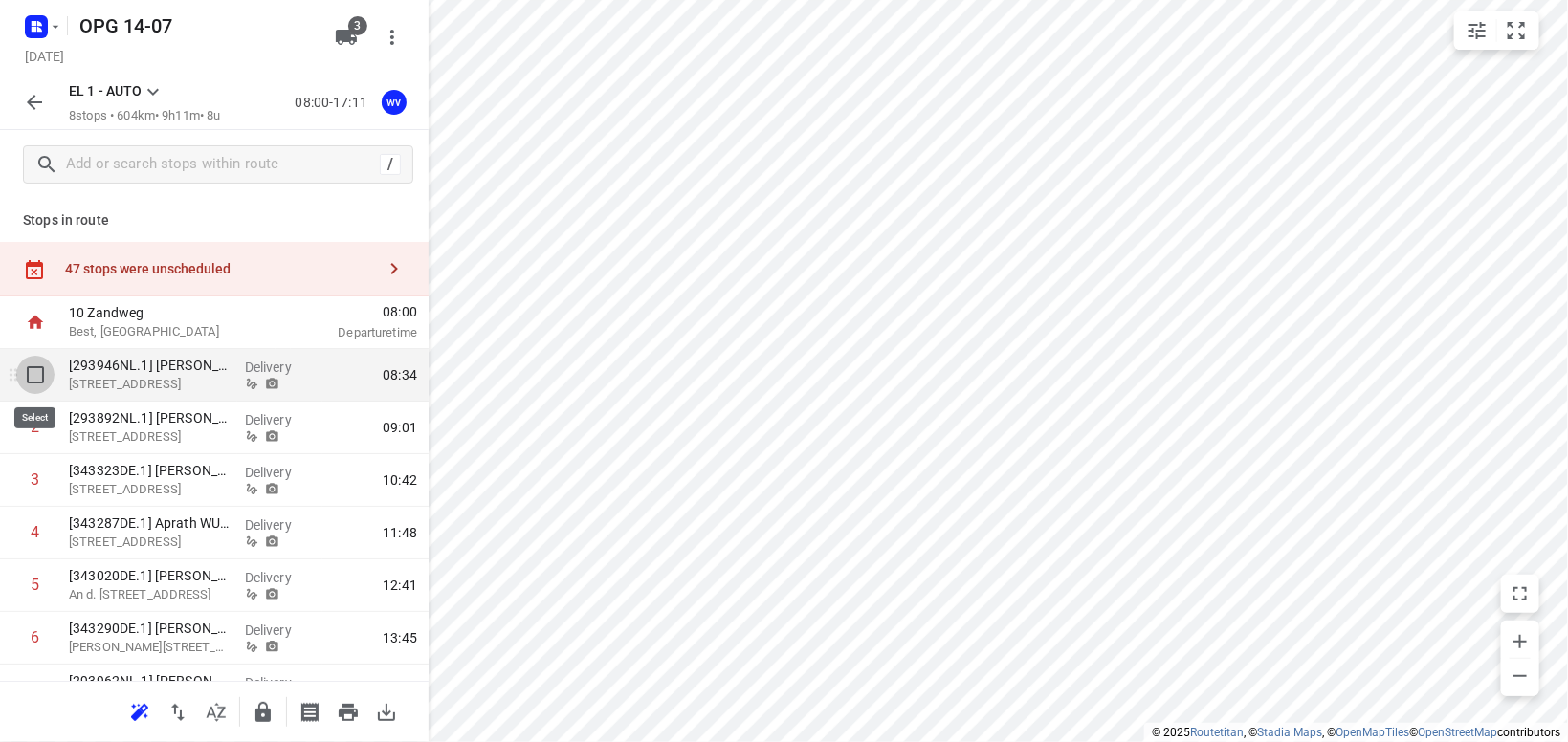 click at bounding box center [35, 375] 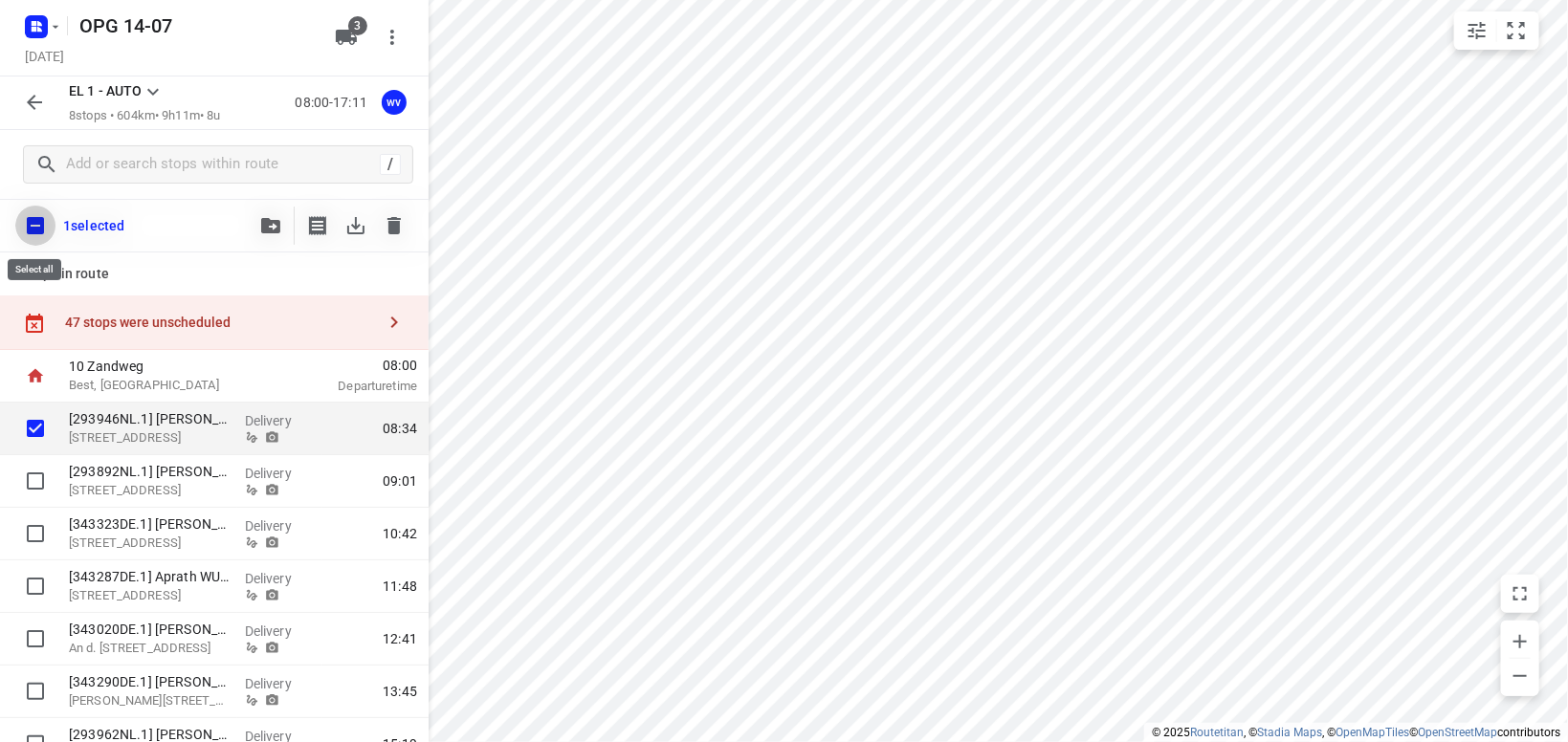 click at bounding box center (35, 226) 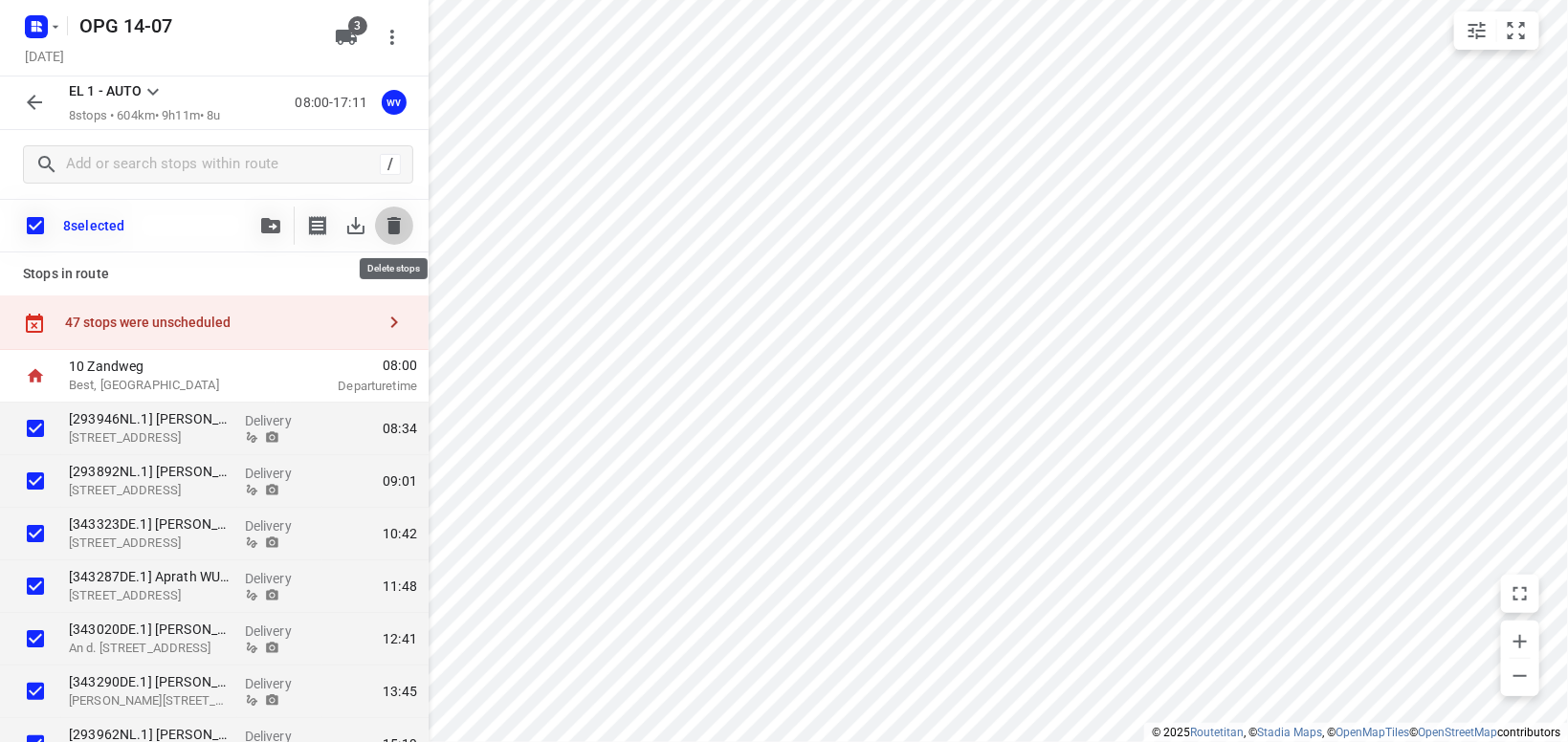 click 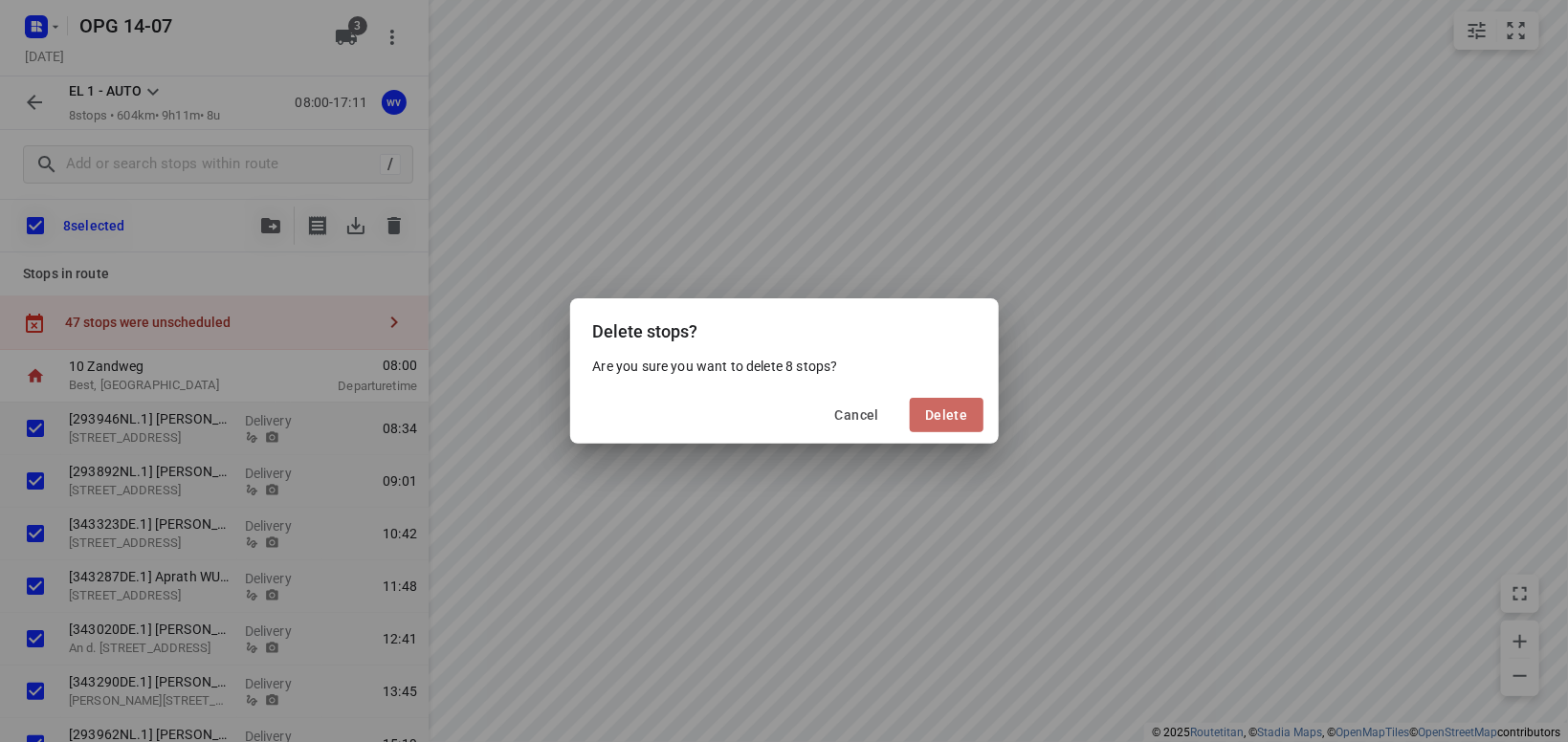 click on "Delete" at bounding box center [946, 415] 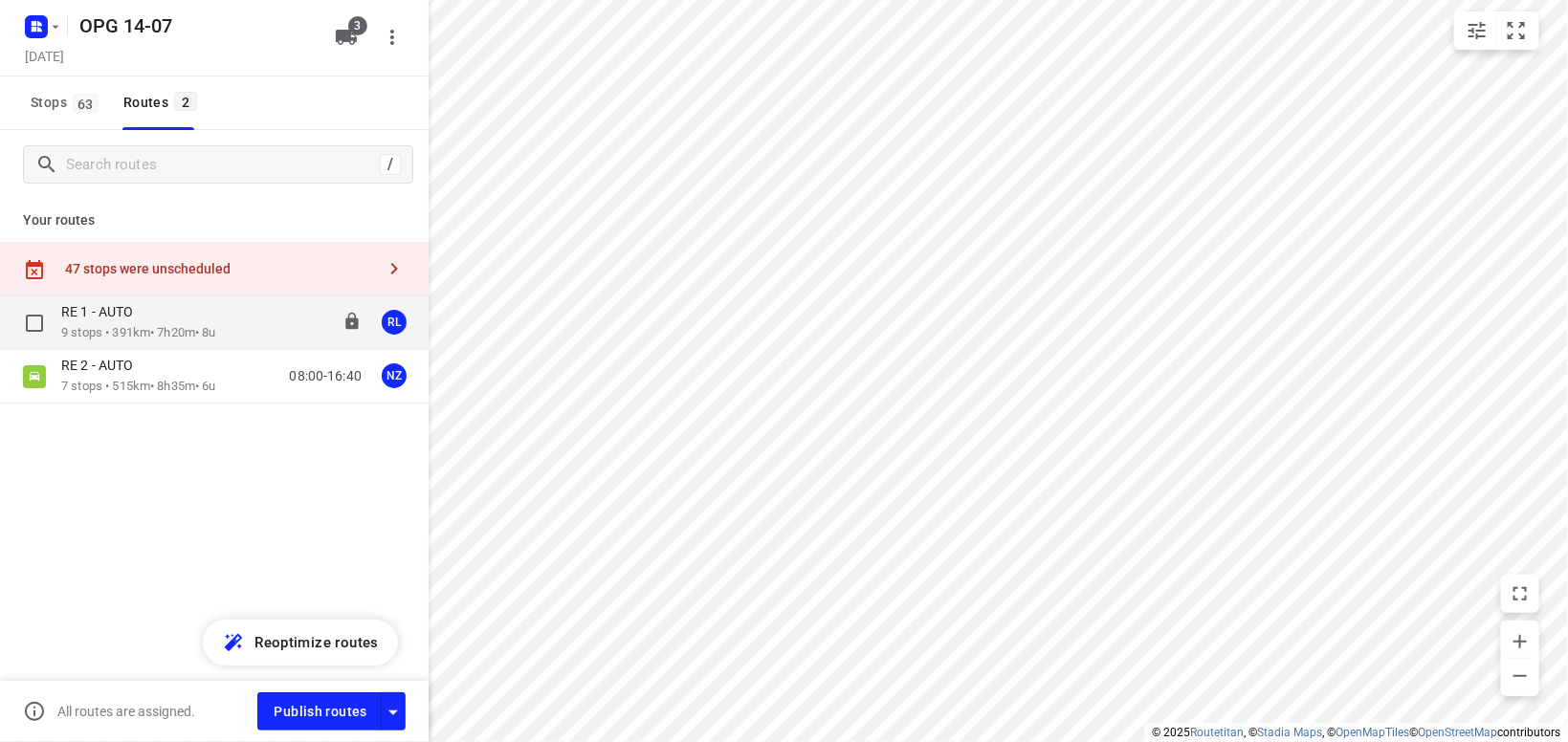 click on "9   stops •   391km  •   7h20m  • 8u" at bounding box center [139, 333] 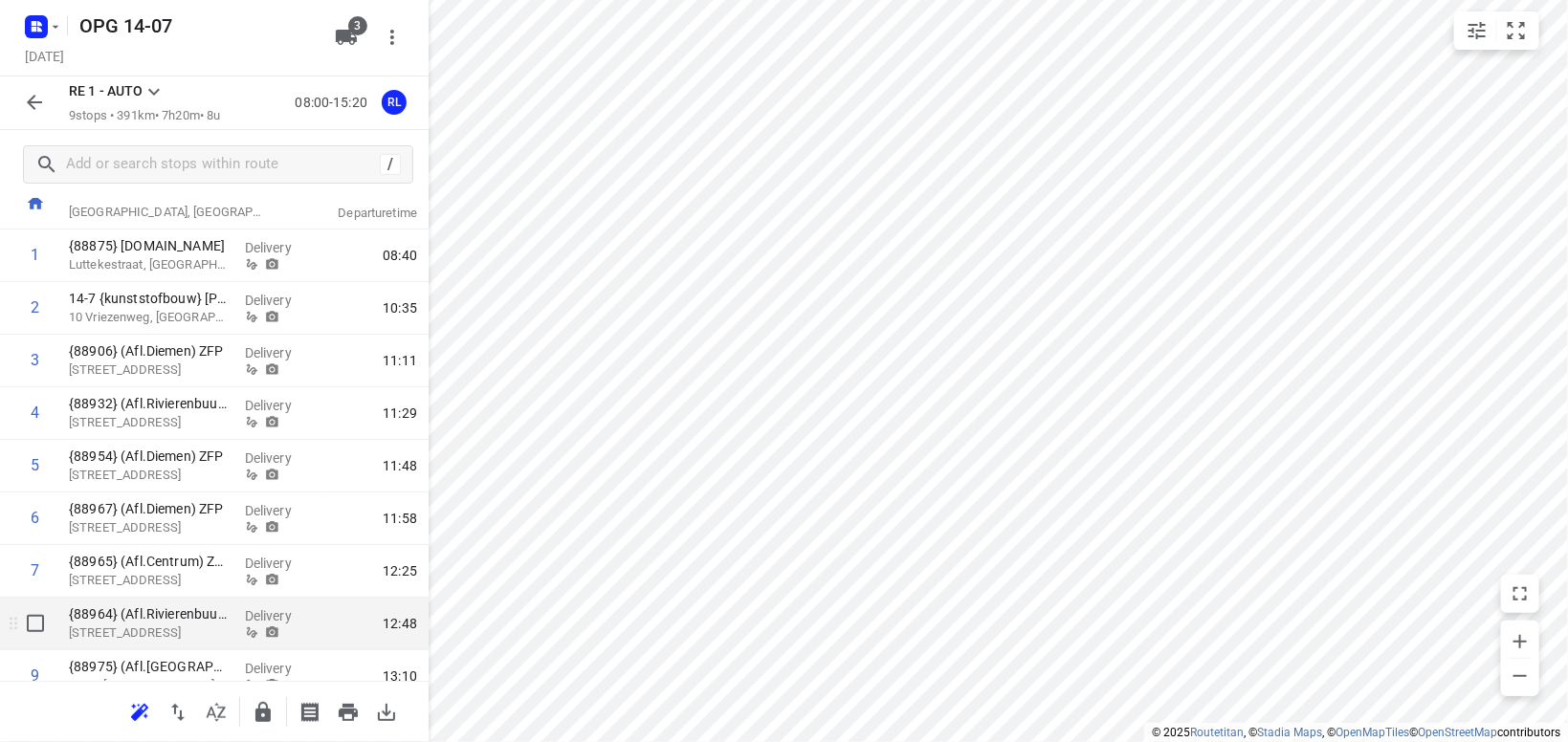 scroll, scrollTop: 193, scrollLeft: 0, axis: vertical 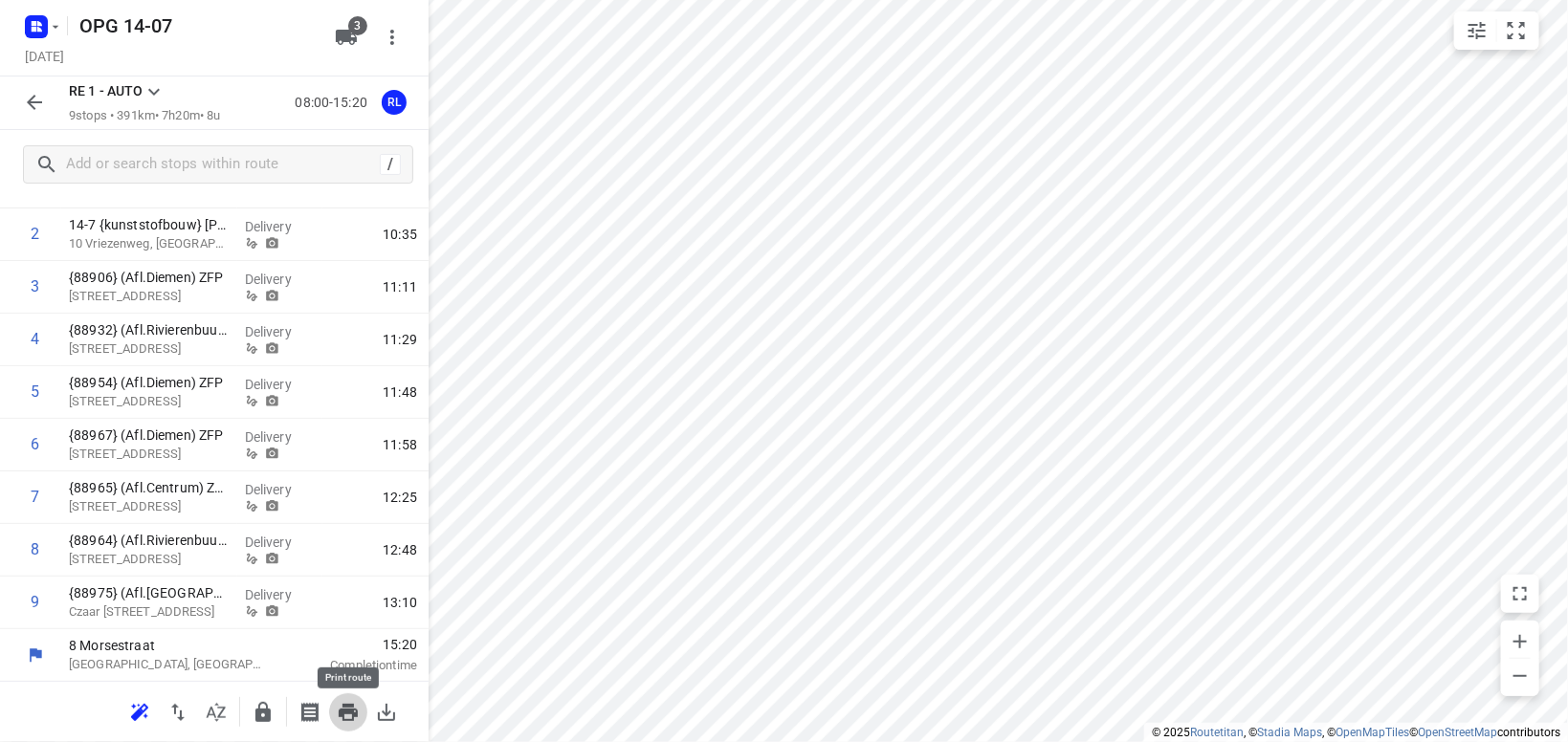 click 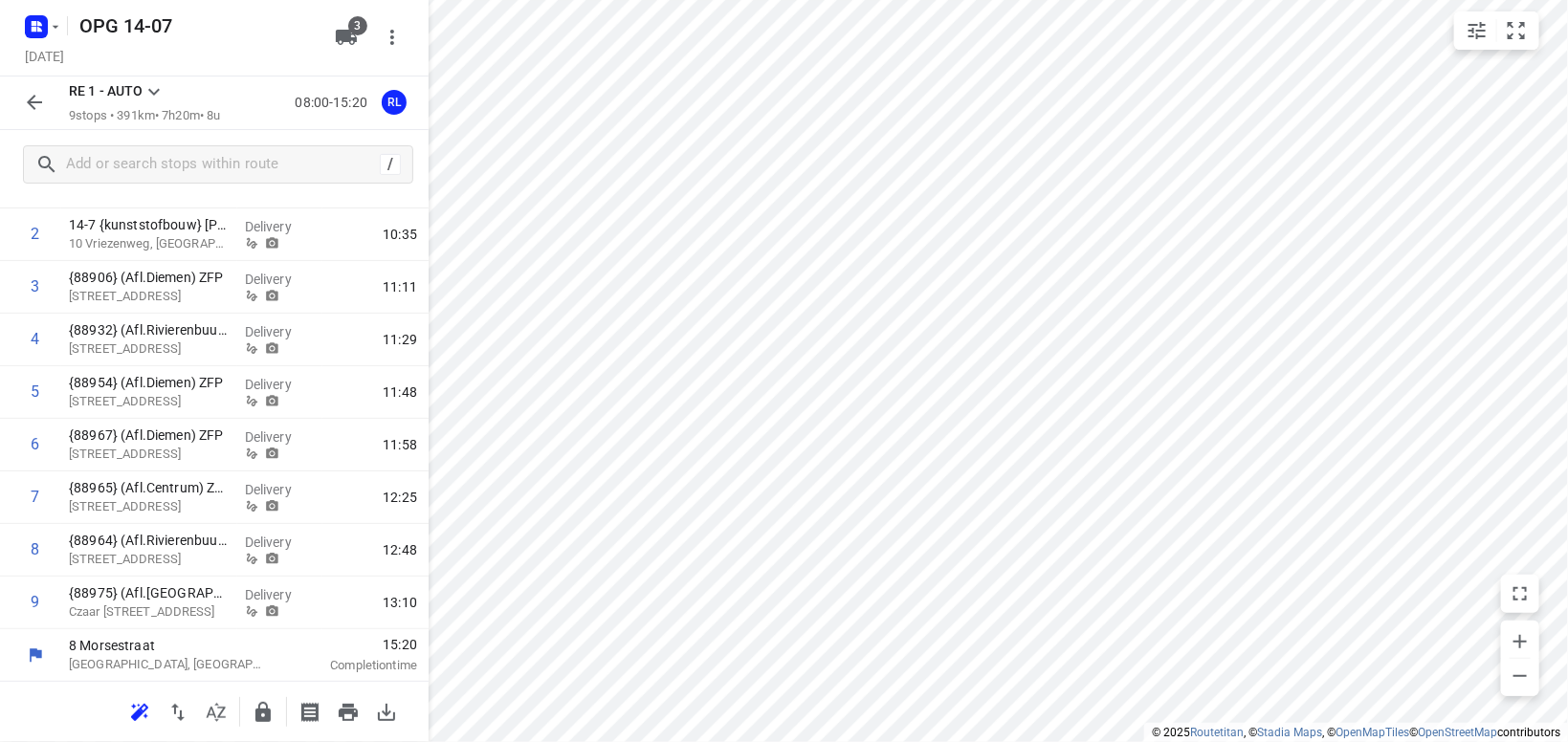 scroll, scrollTop: 0, scrollLeft: 0, axis: both 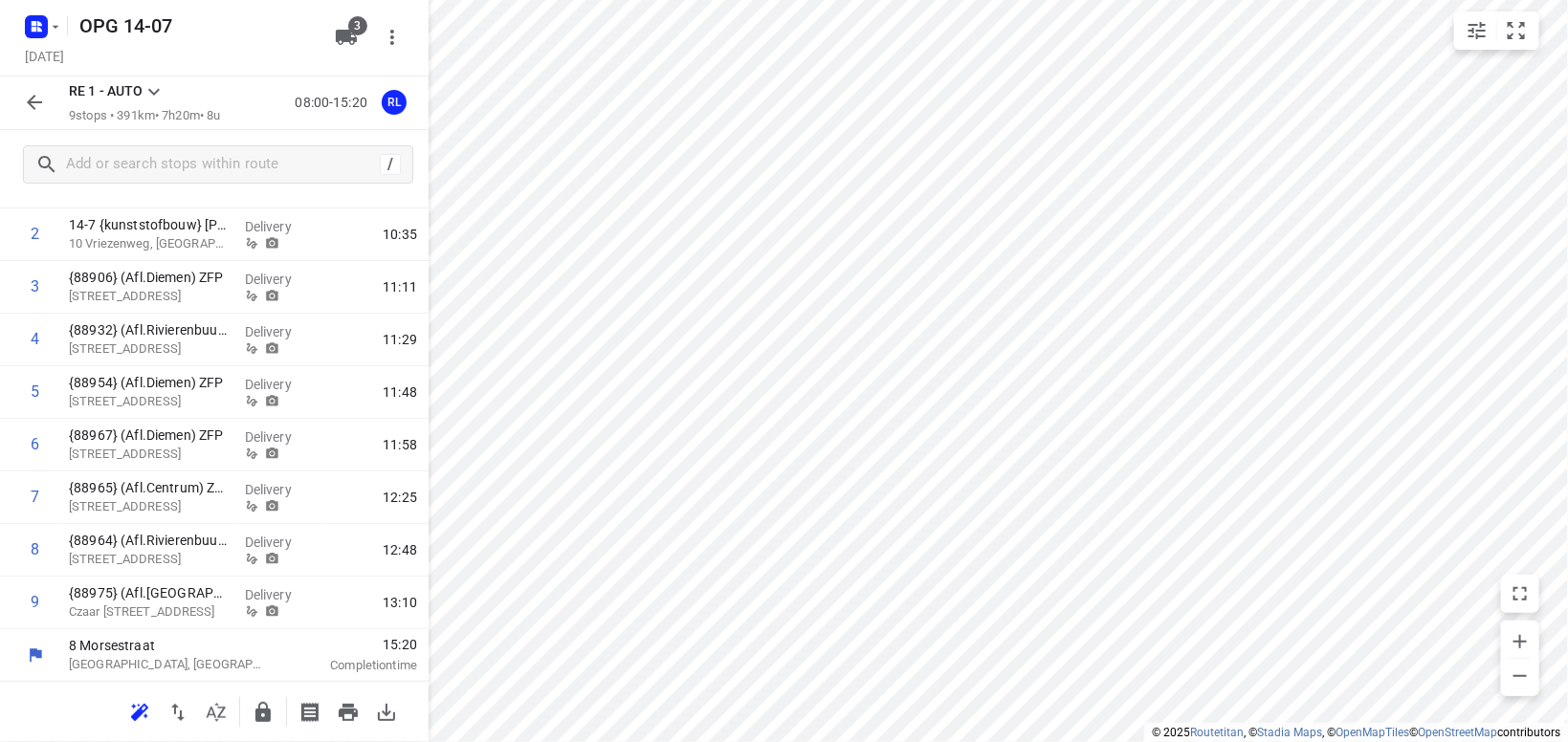 click 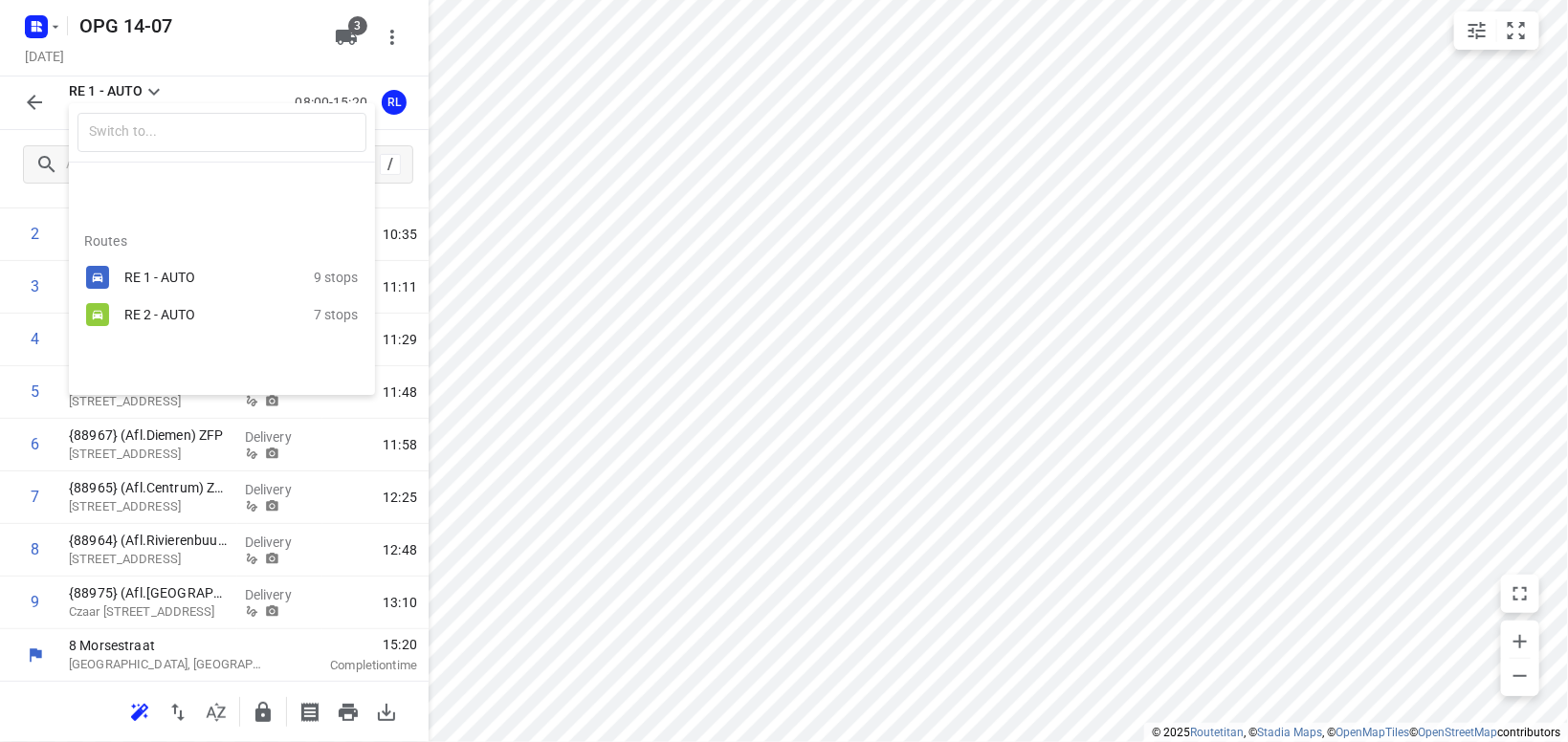 click on "RE 2 - AUTO" at bounding box center [206, 315] 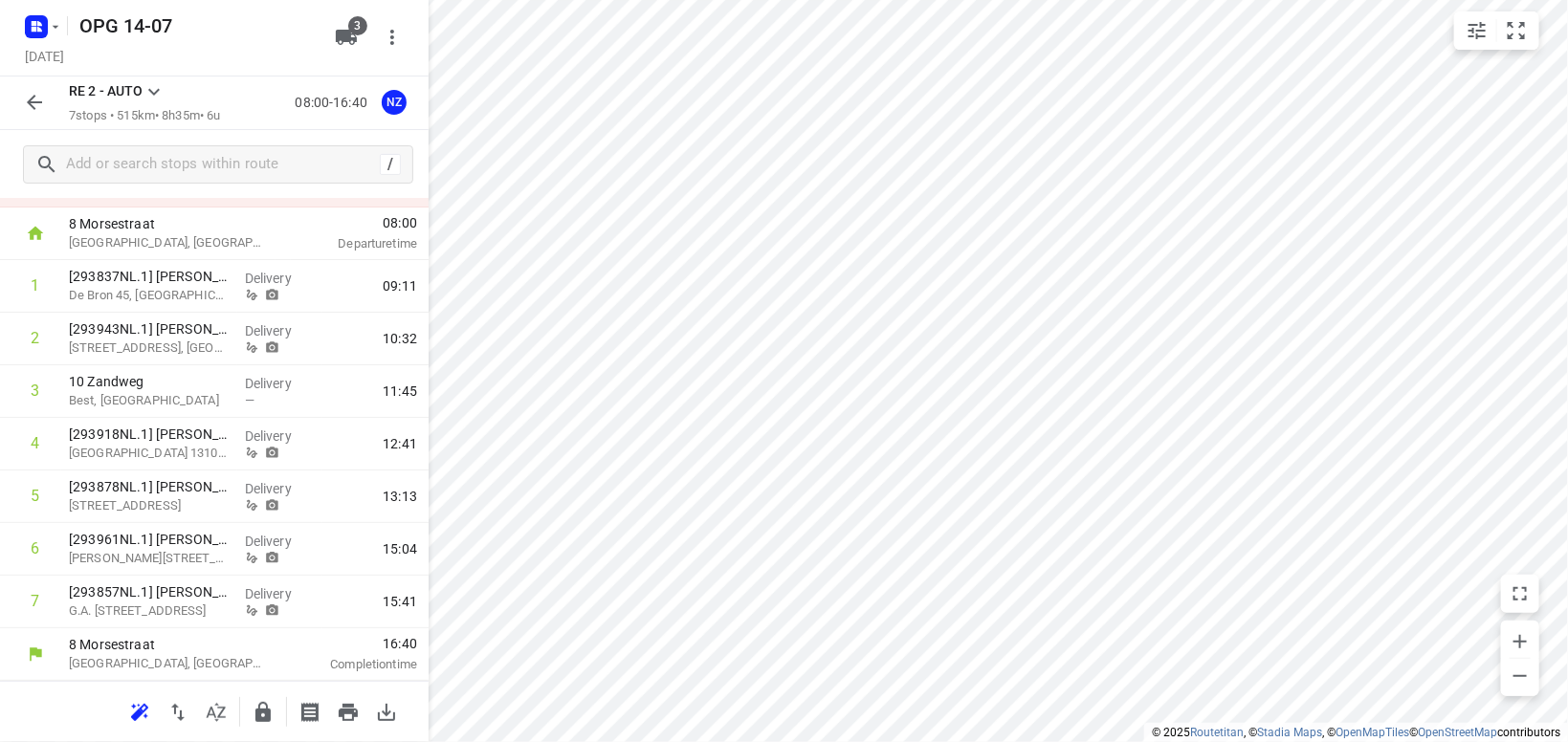scroll, scrollTop: 89, scrollLeft: 0, axis: vertical 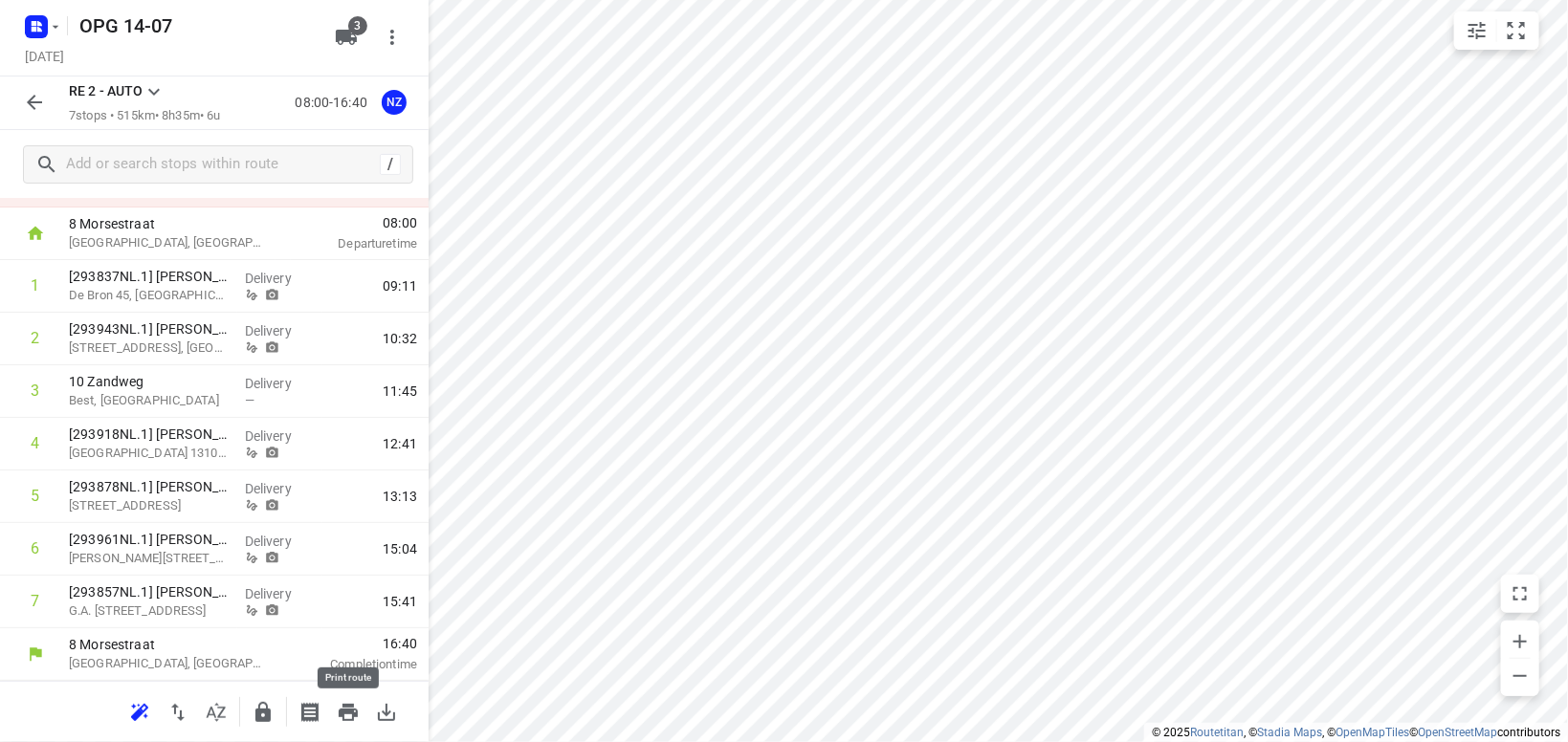 click 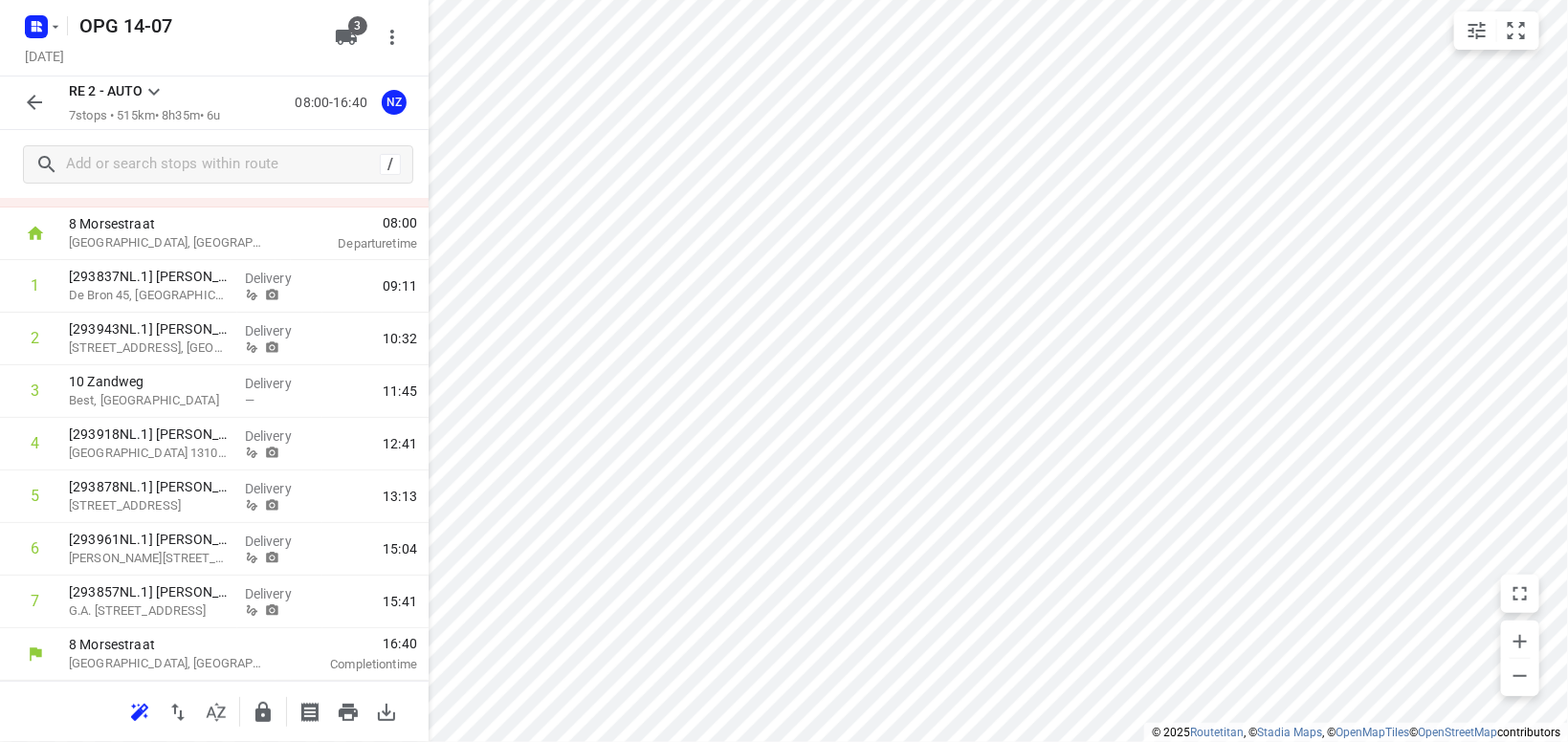 scroll, scrollTop: 0, scrollLeft: 0, axis: both 